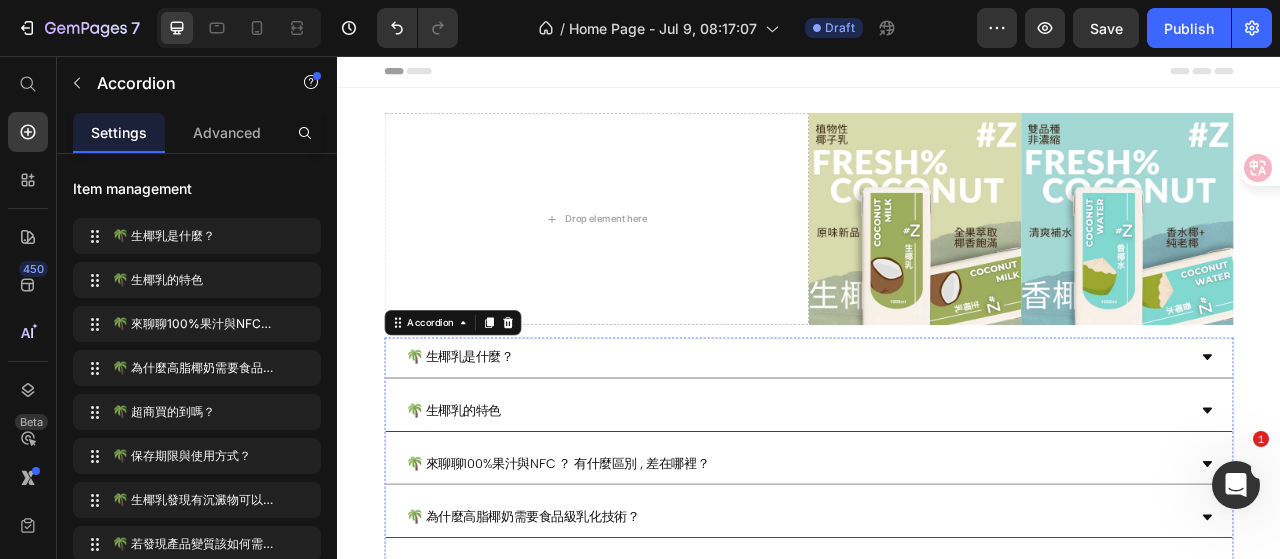 scroll, scrollTop: 500, scrollLeft: 0, axis: vertical 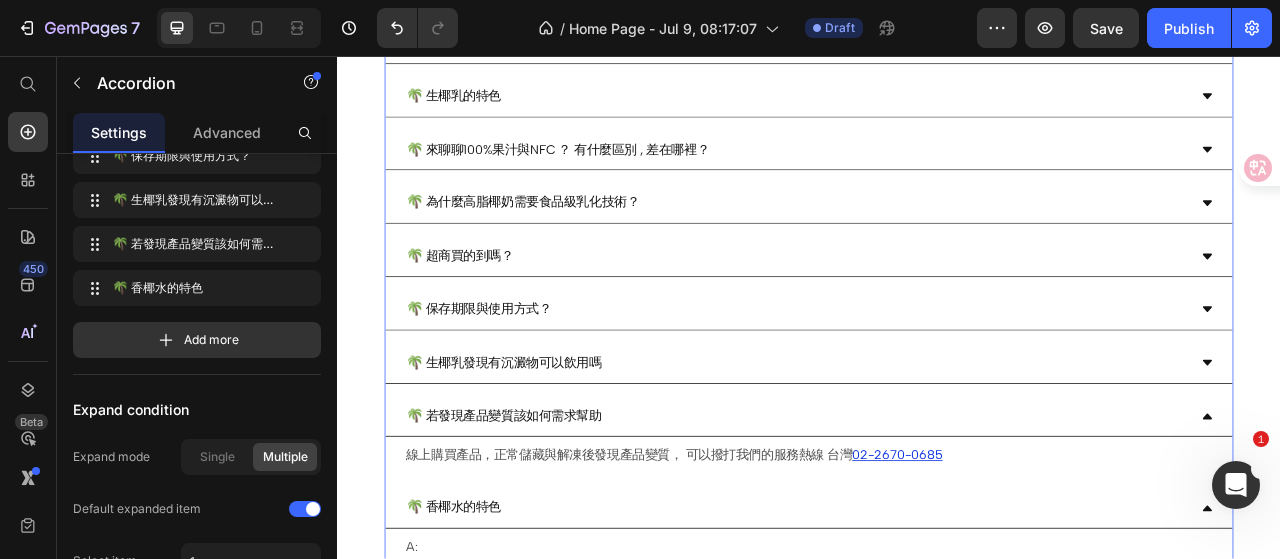 click on "🌴 為什麼高脂椰奶需要食品級乳化技術？" at bounding box center [921, 243] 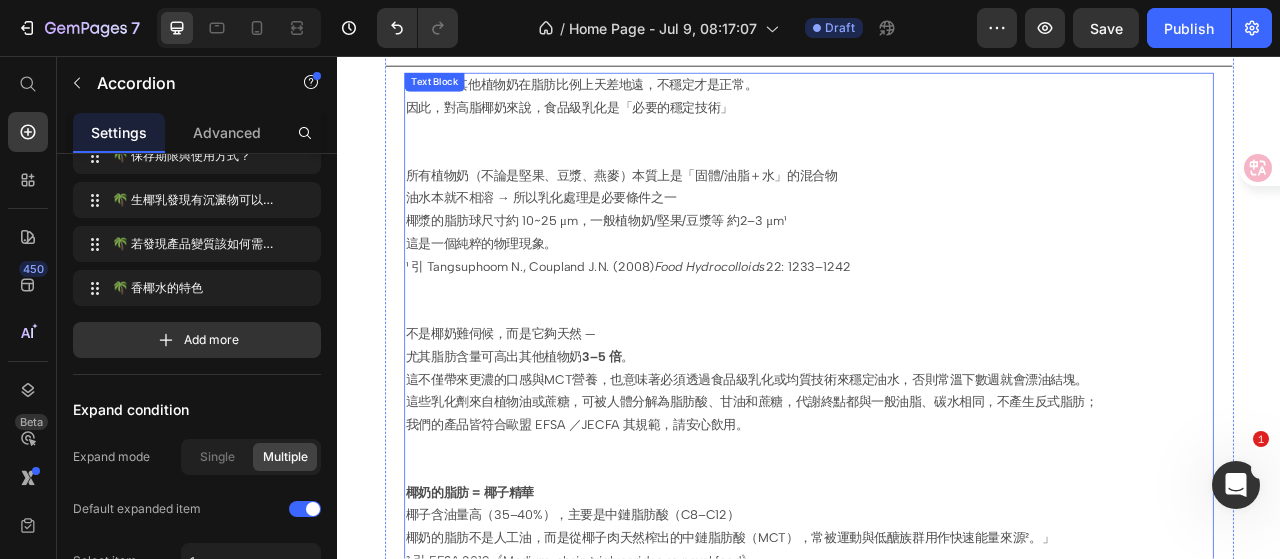 scroll, scrollTop: 500, scrollLeft: 0, axis: vertical 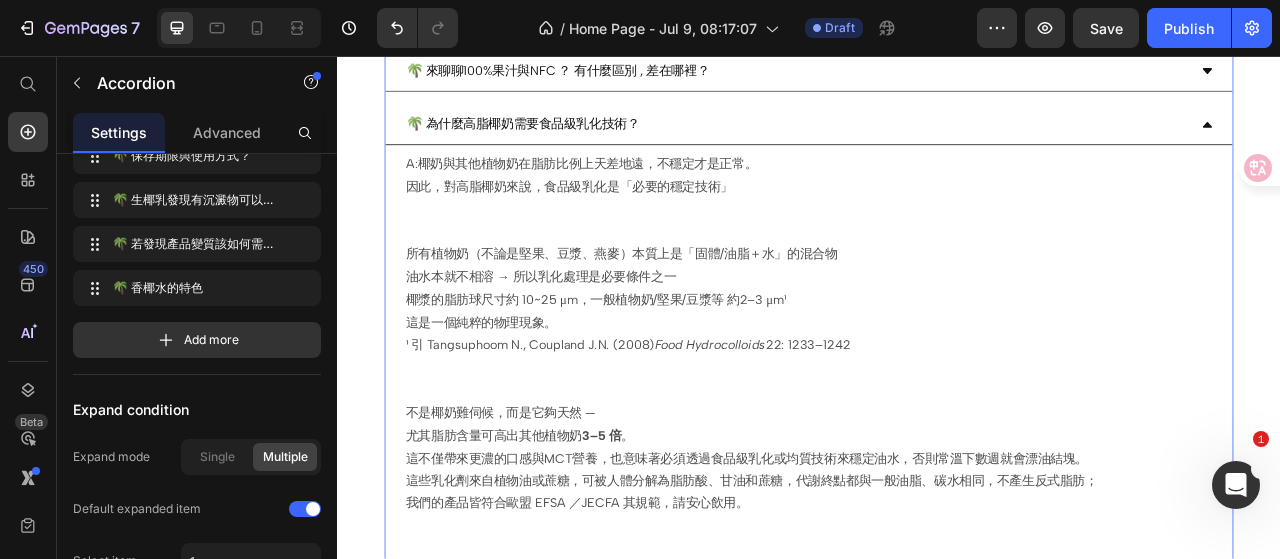 click on "🌴 為什麼高脂椰奶需要食品級乳化技術？" at bounding box center [921, 143] 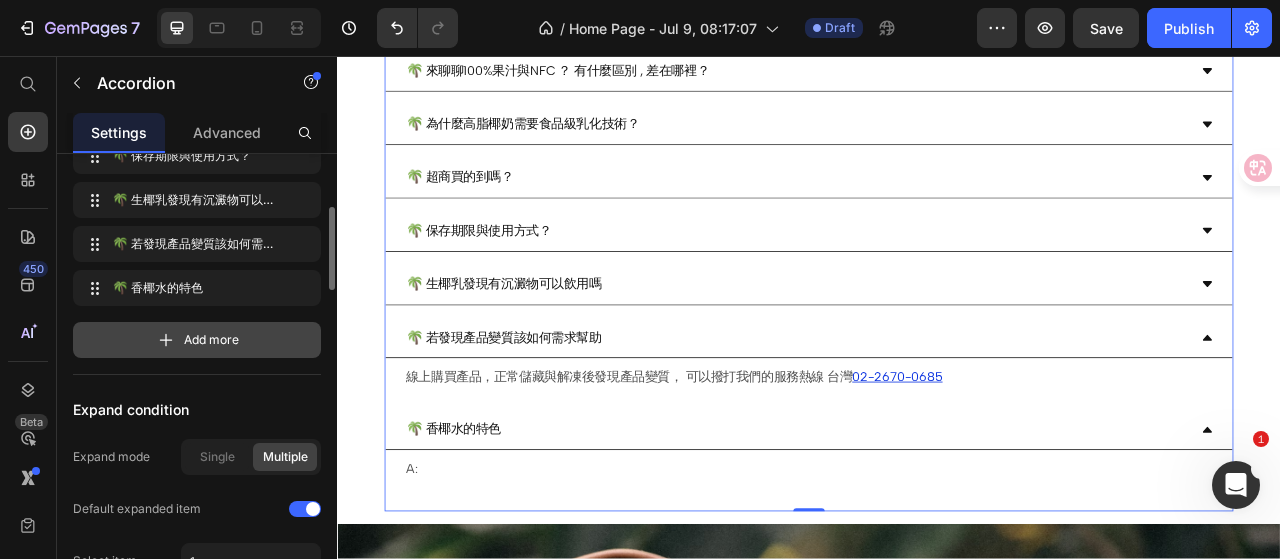 click on "Add more" at bounding box center (211, 340) 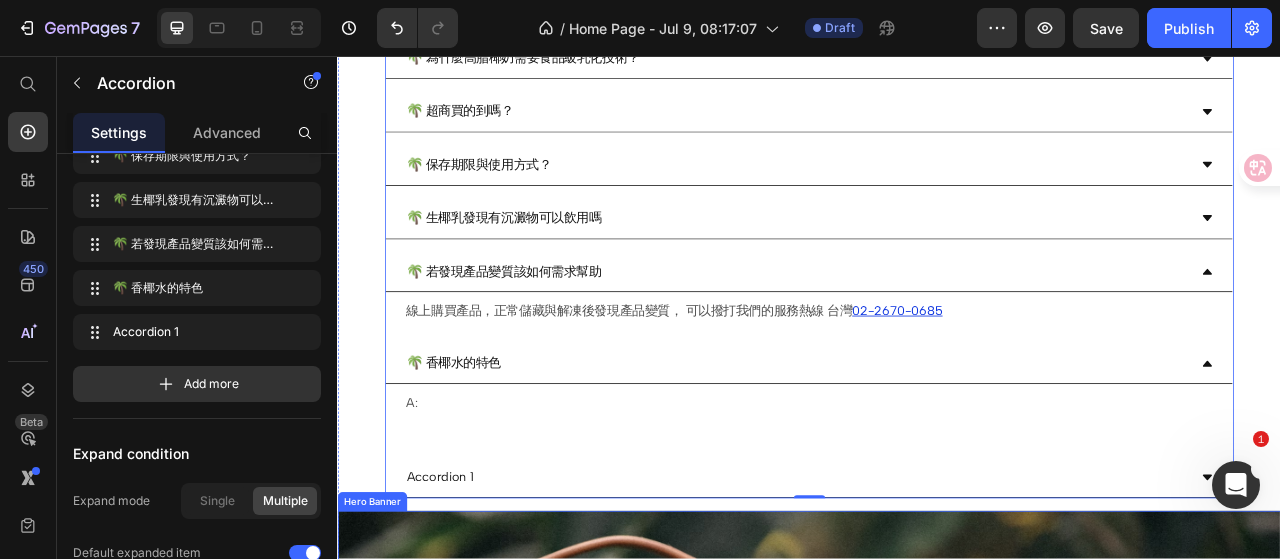 scroll, scrollTop: 700, scrollLeft: 0, axis: vertical 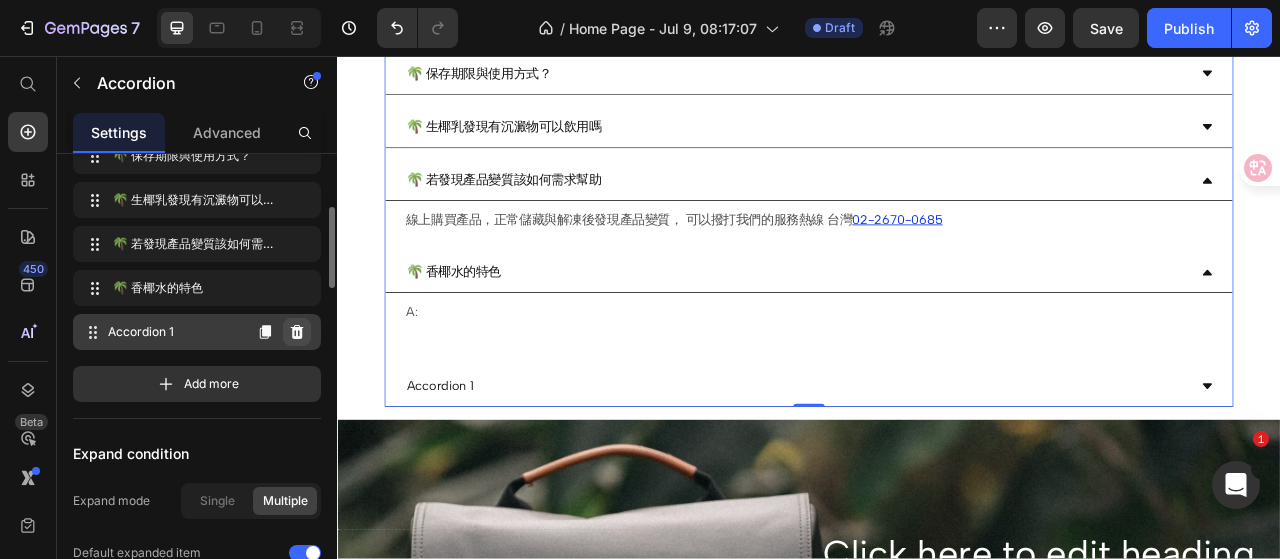 click 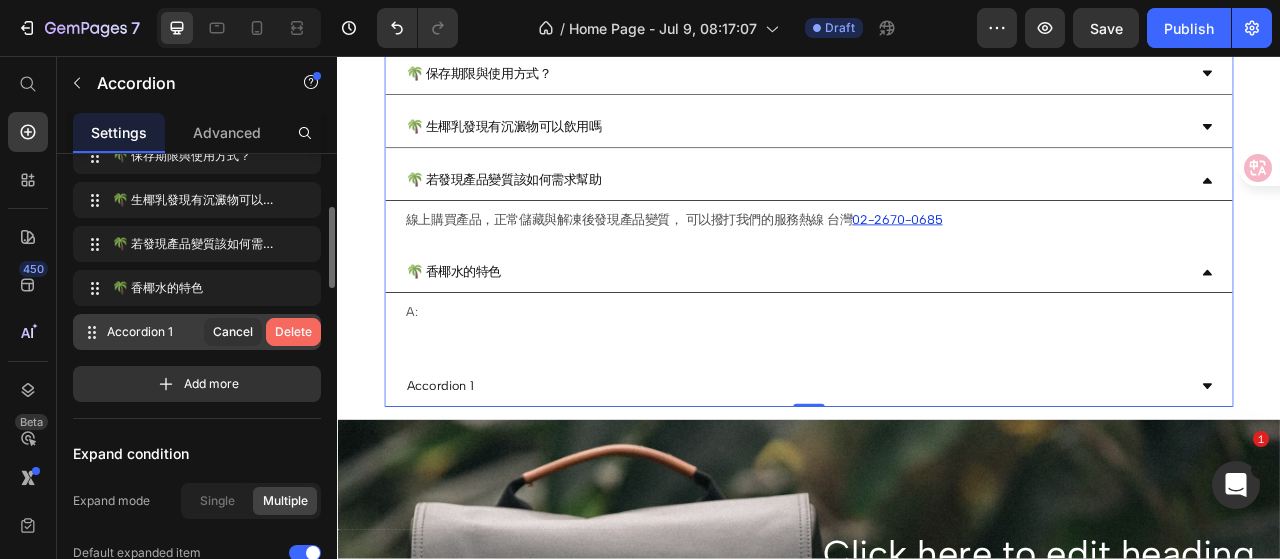 click on "Delete" at bounding box center (293, 332) 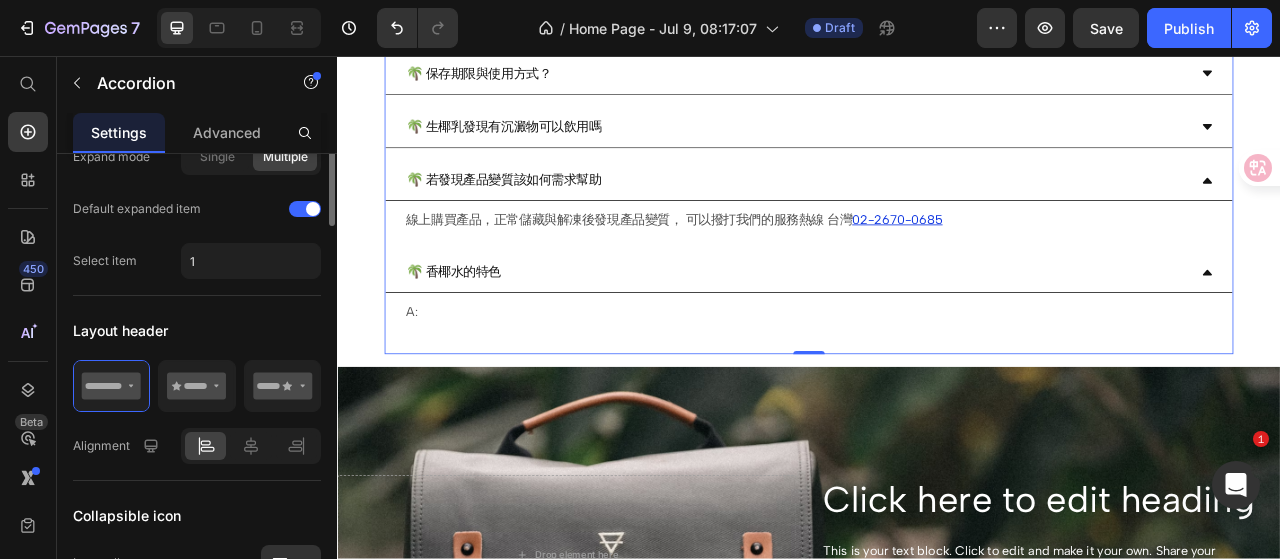 scroll, scrollTop: 300, scrollLeft: 0, axis: vertical 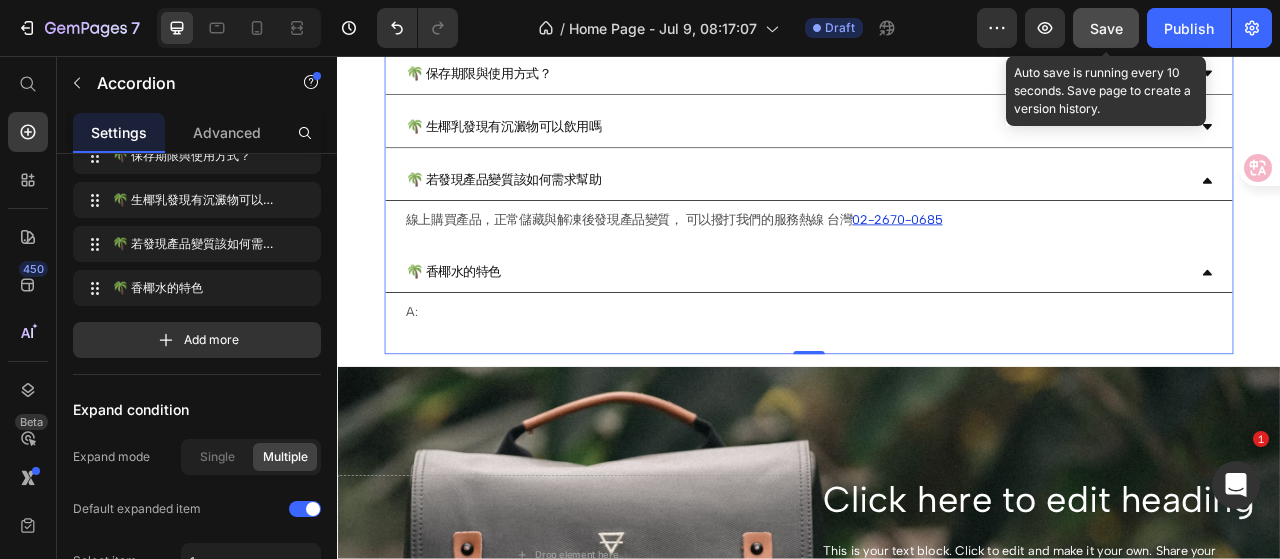 click on "Save" 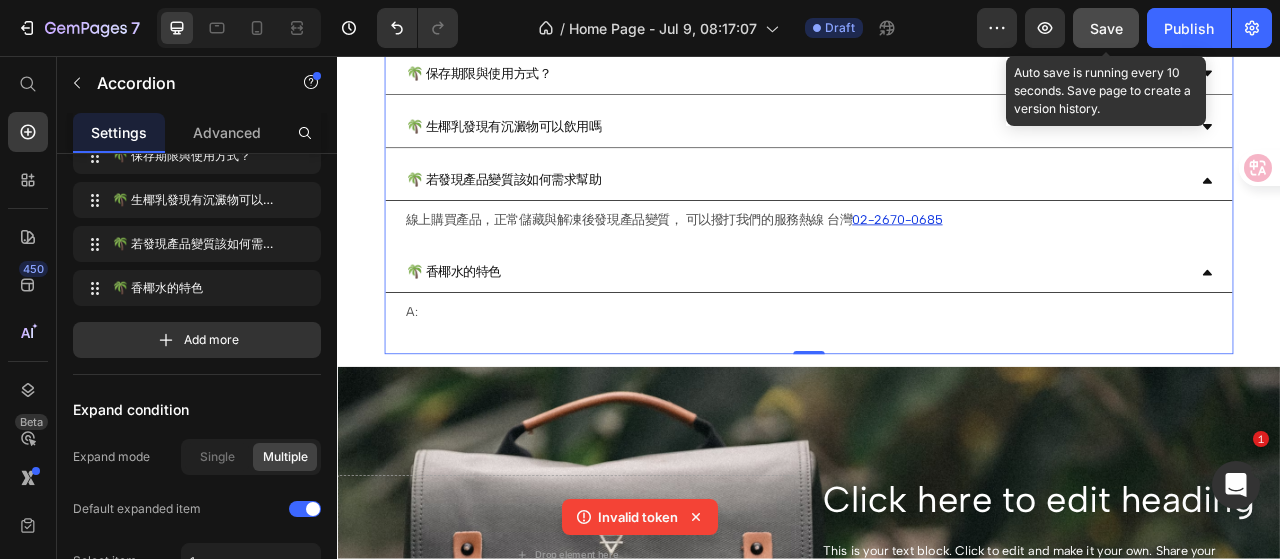 click on "Save" at bounding box center [1106, 28] 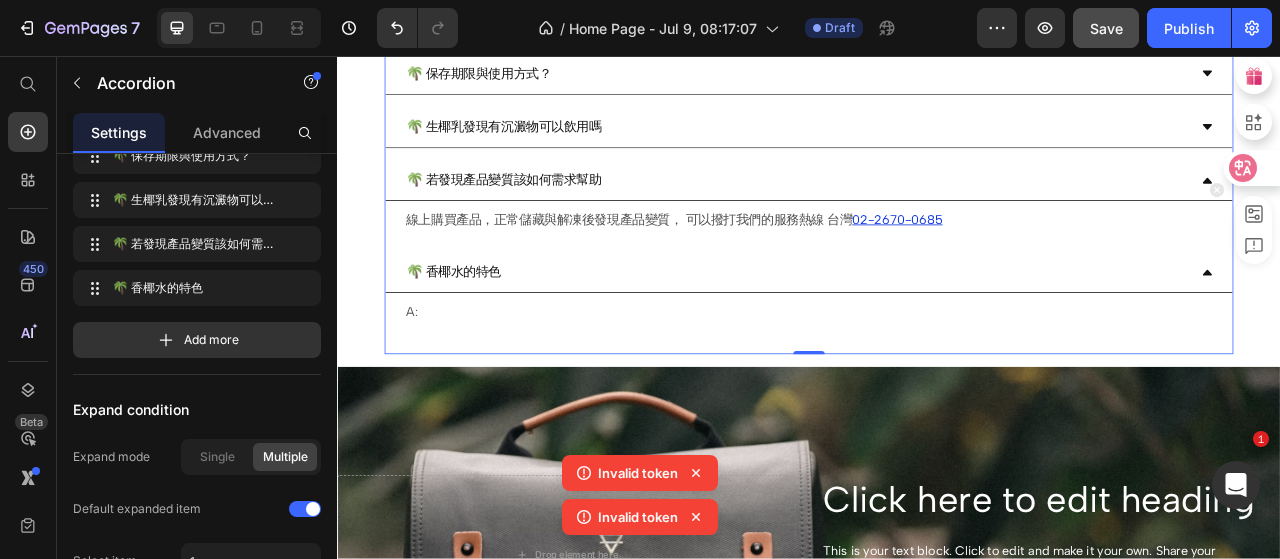 click 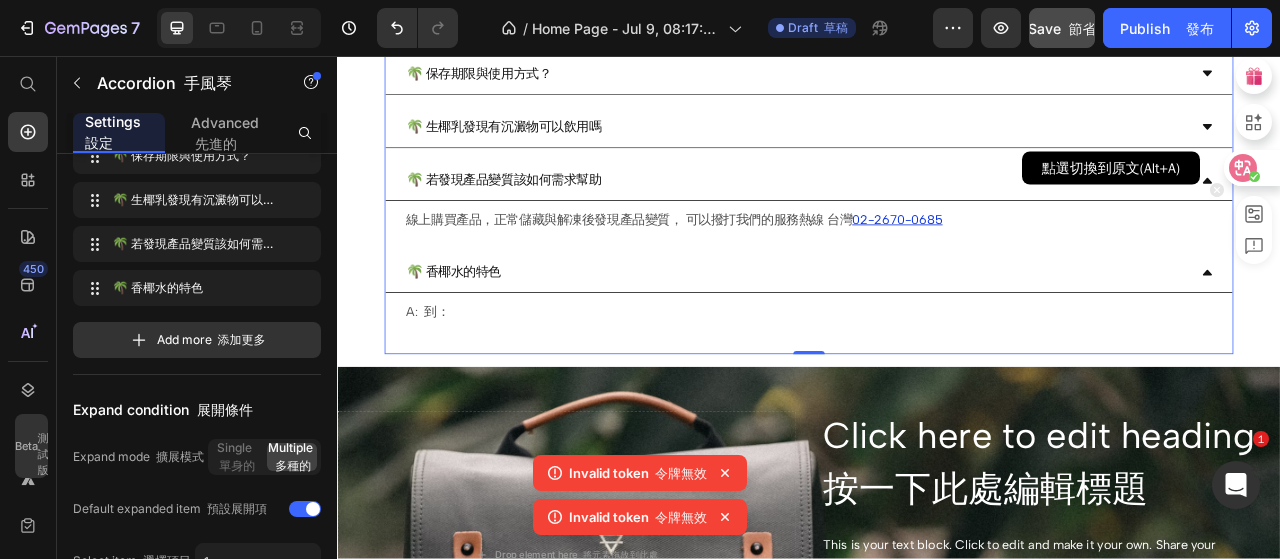 click 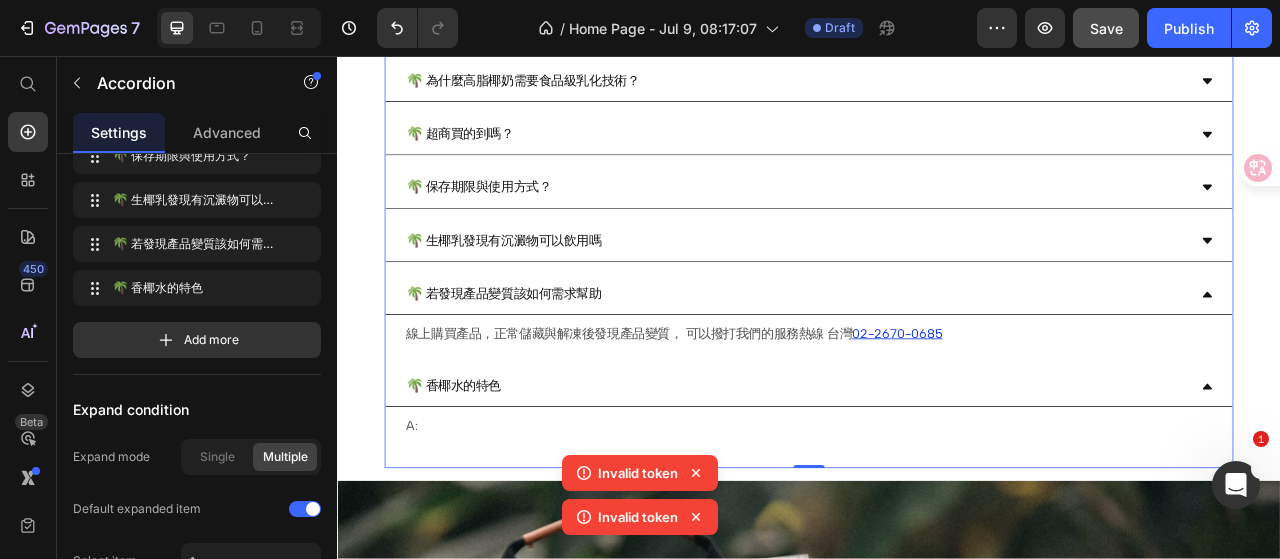 scroll, scrollTop: 600, scrollLeft: 0, axis: vertical 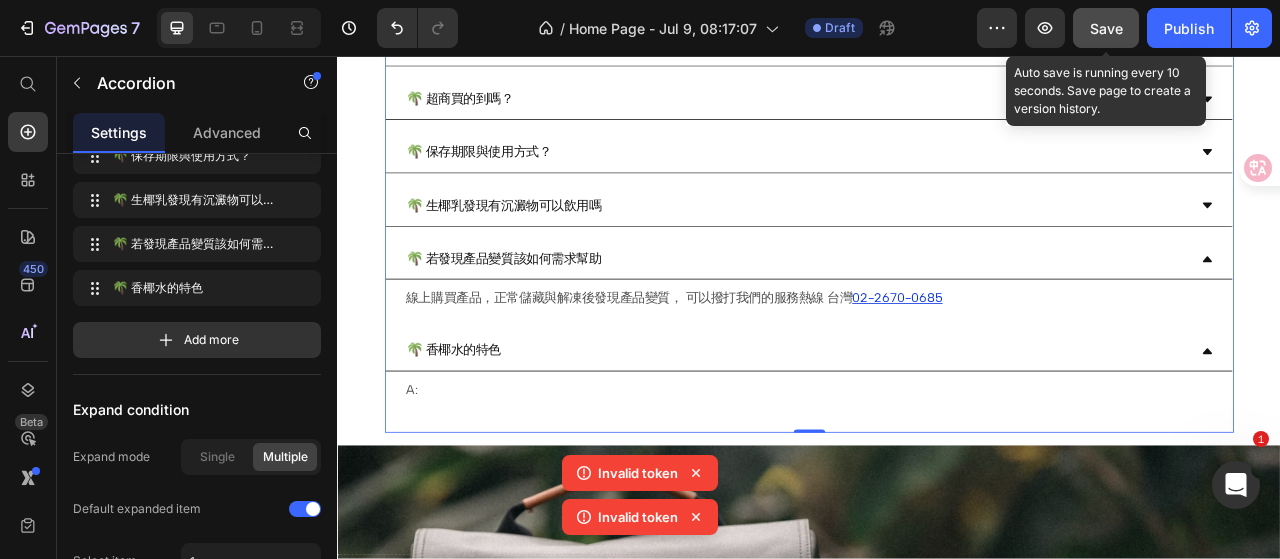 click on "Save" 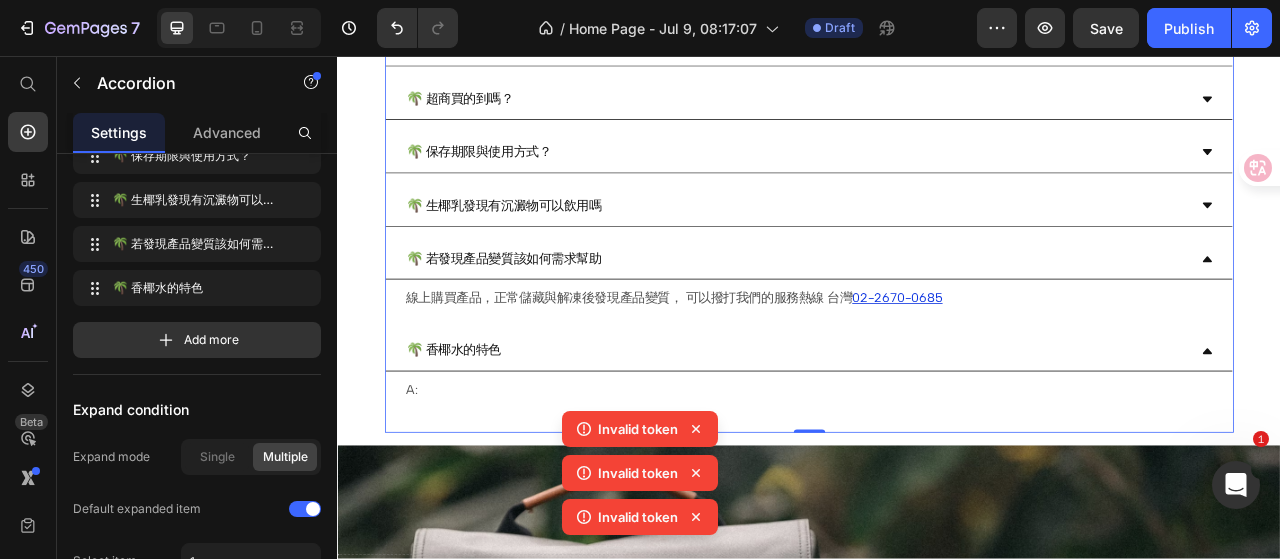 click 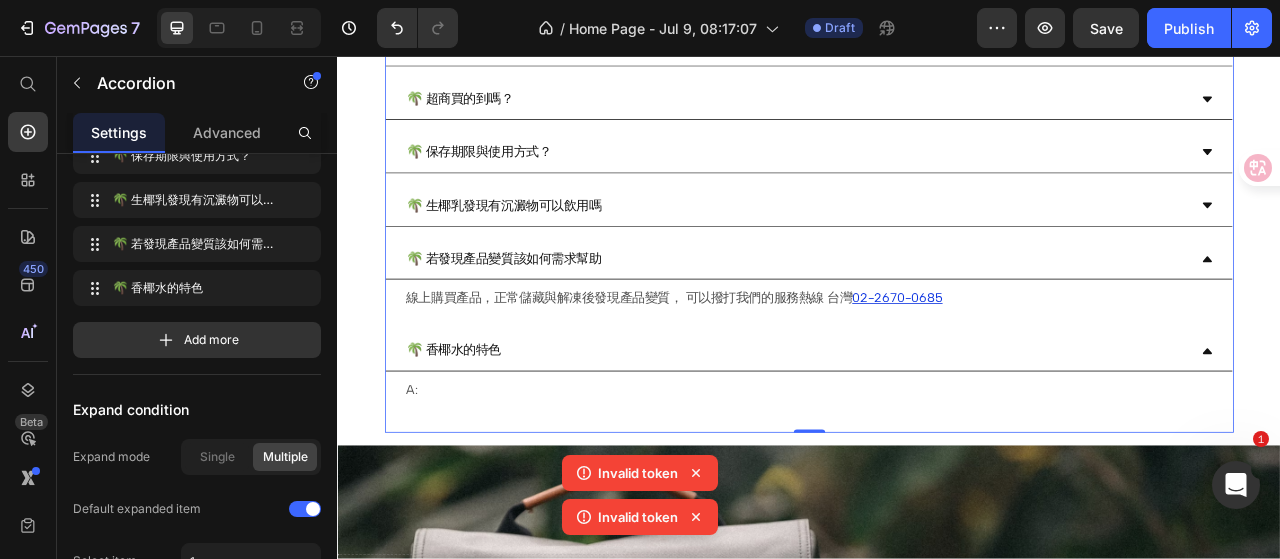 click 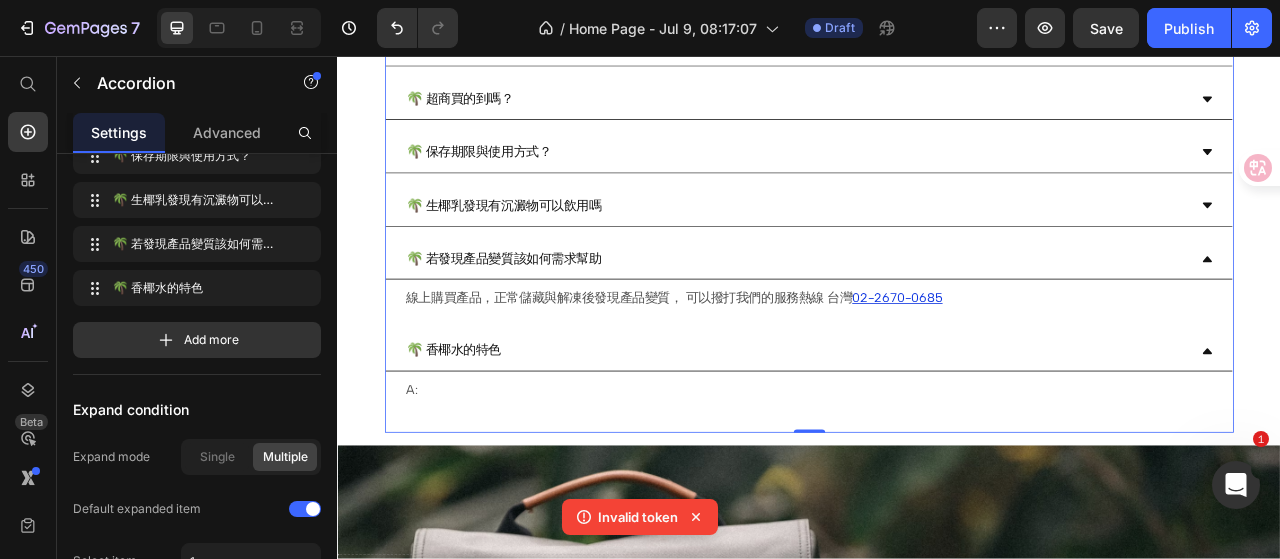 click 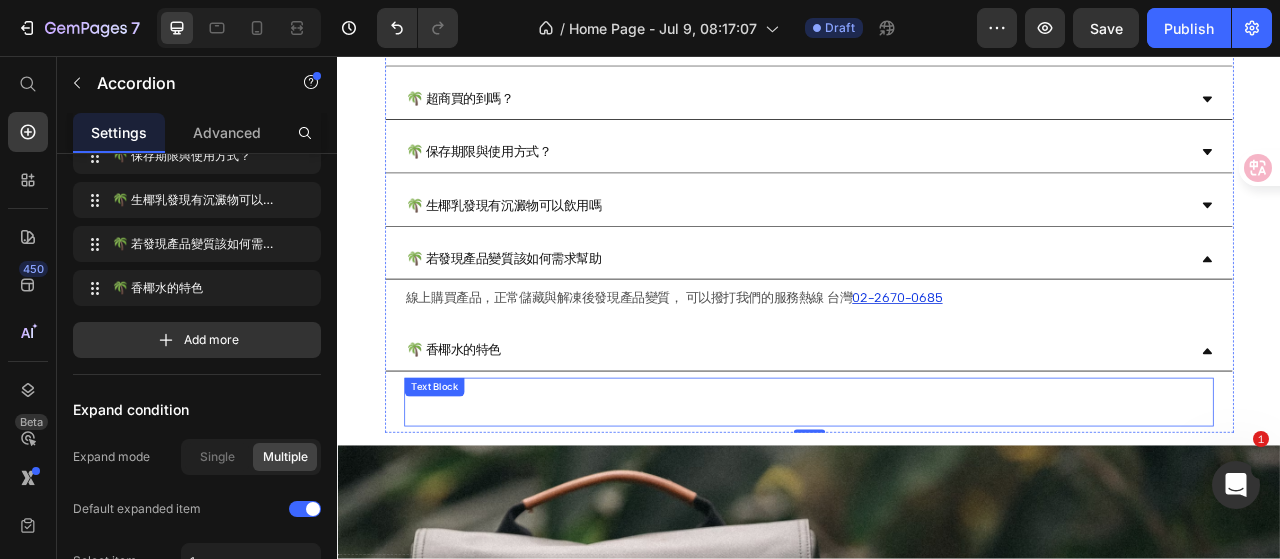 click on "A:" at bounding box center [937, 497] 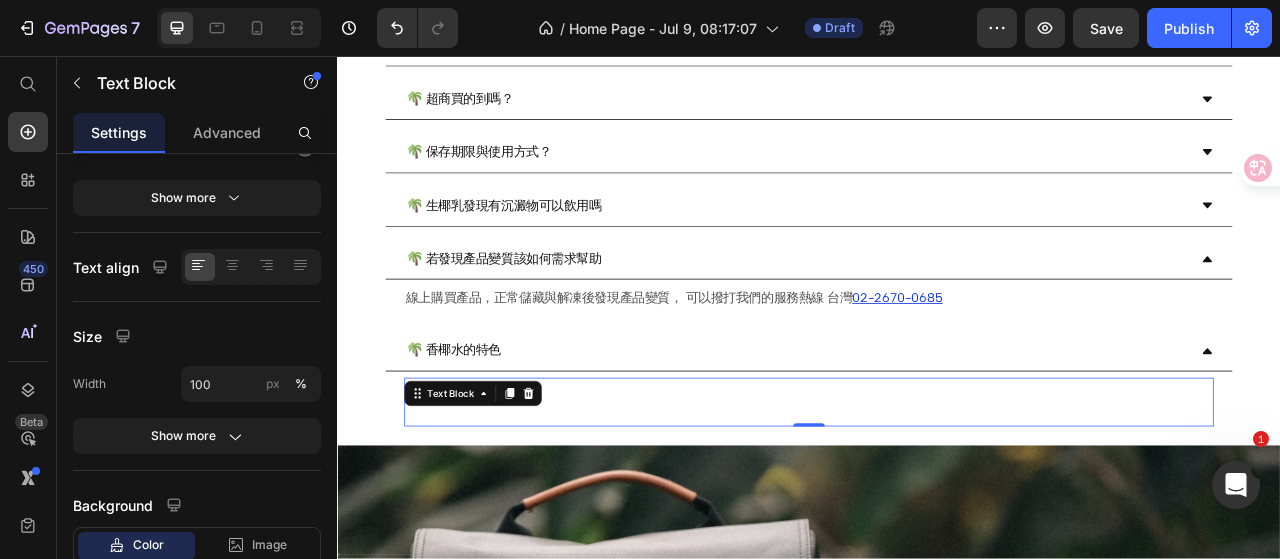 scroll, scrollTop: 0, scrollLeft: 0, axis: both 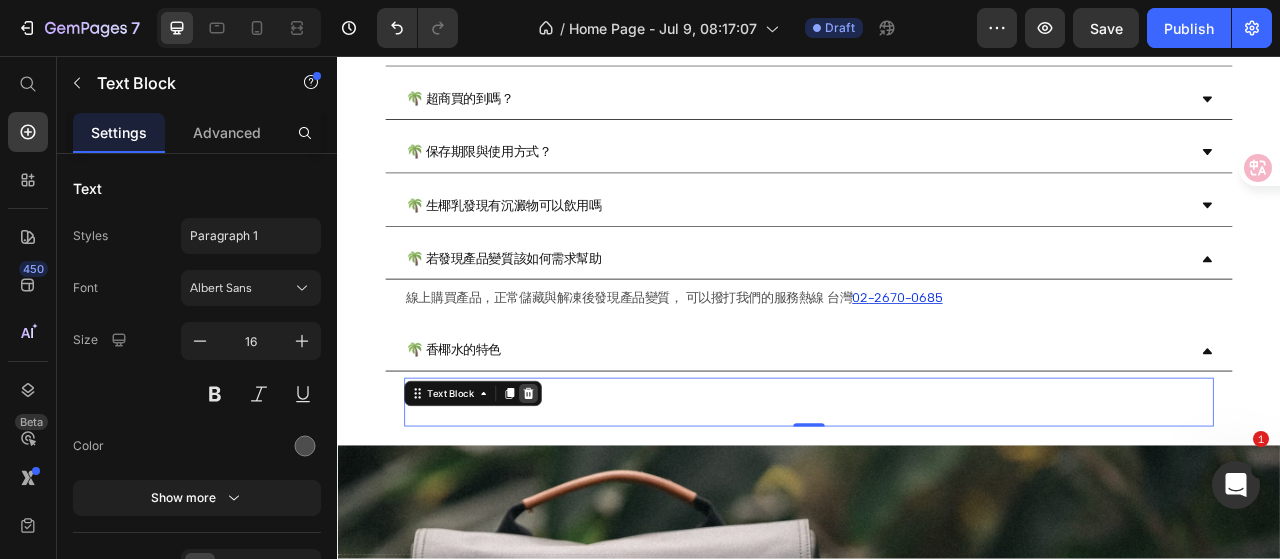 click 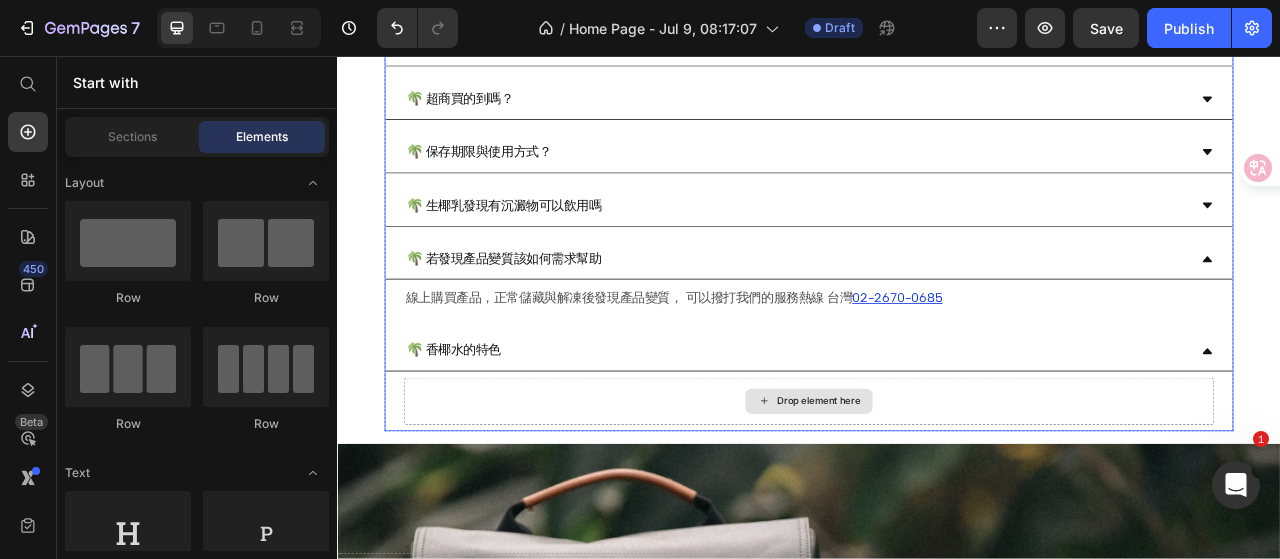 click on "Drop element here" at bounding box center (937, 496) 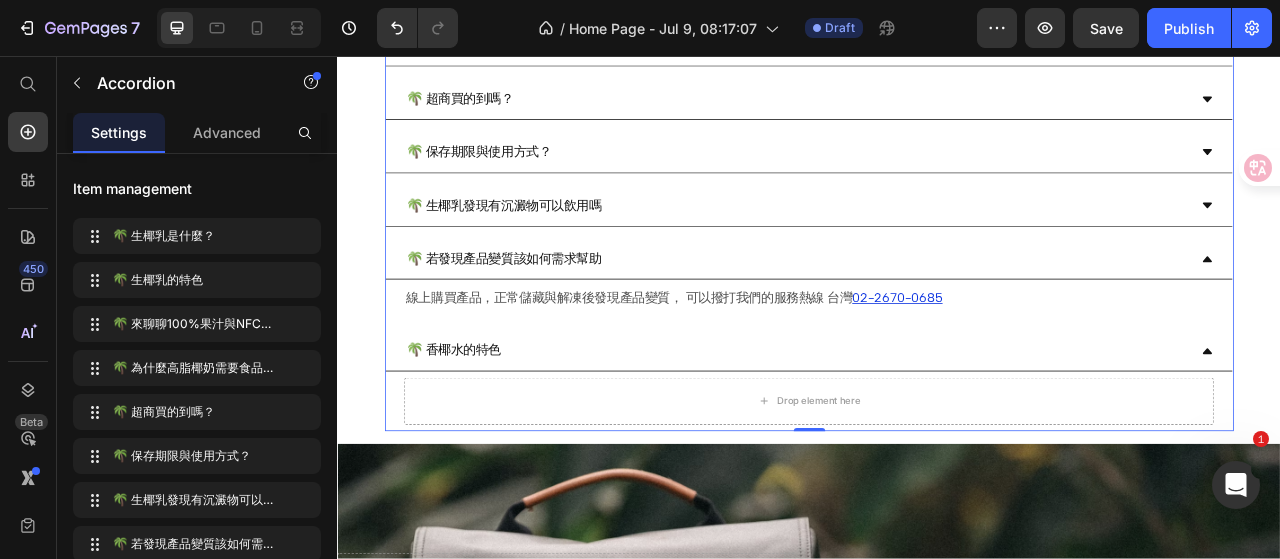 type 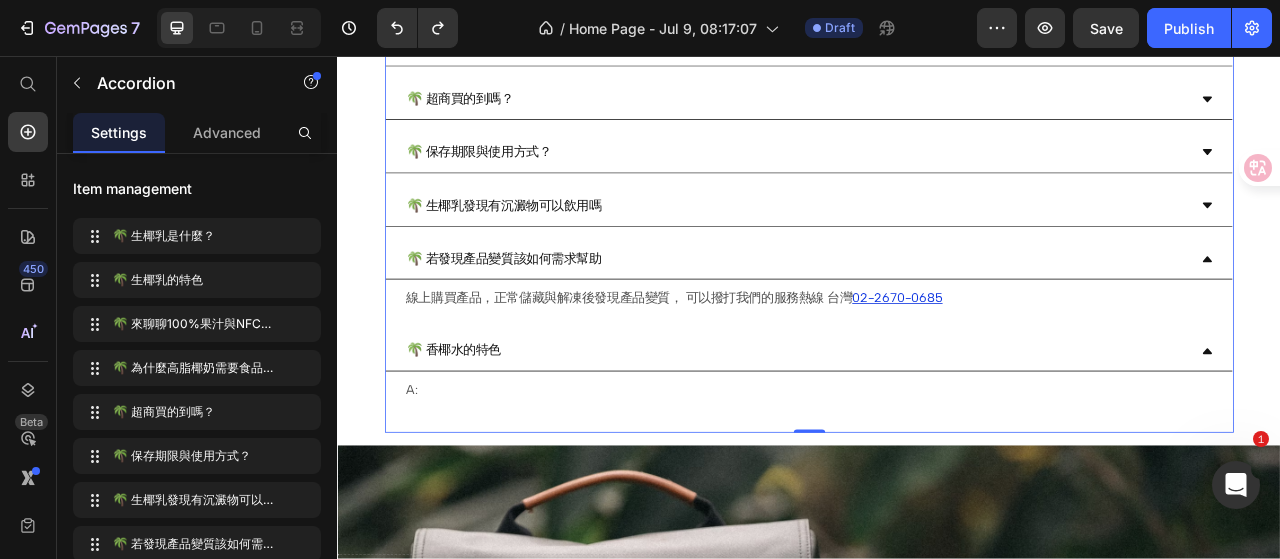 click on "🌴 香椰水的特色" at bounding box center (937, 432) 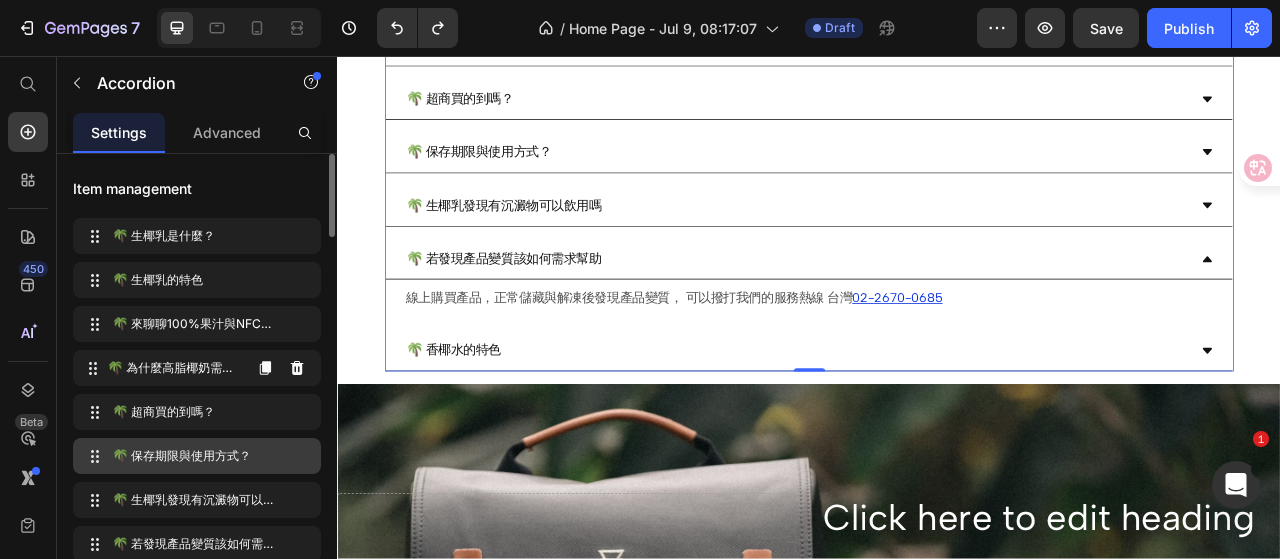 scroll, scrollTop: 200, scrollLeft: 0, axis: vertical 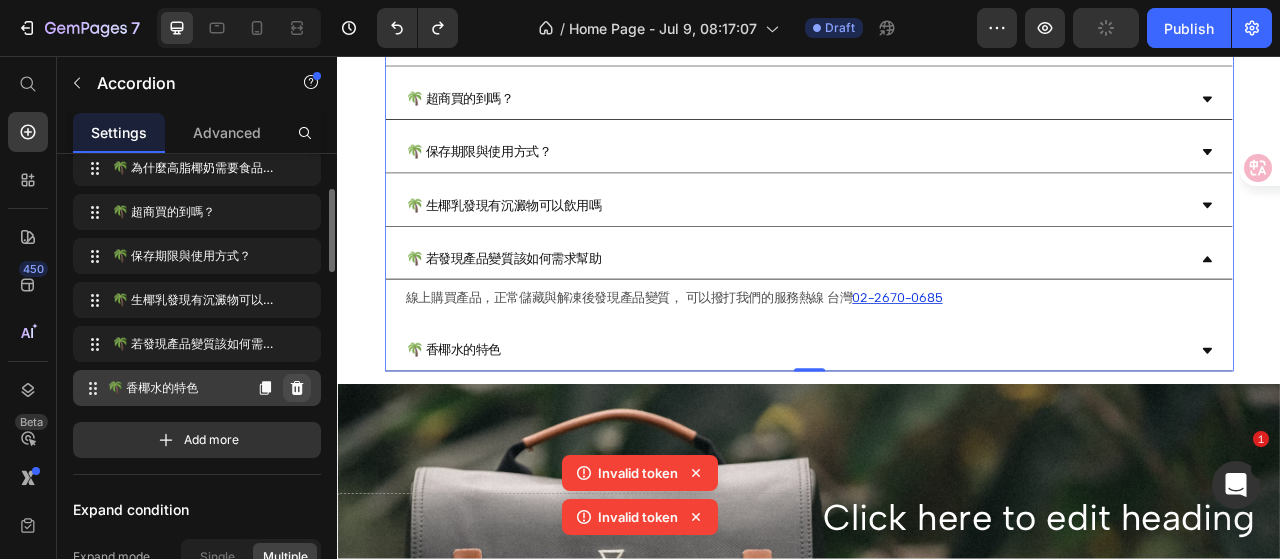 click 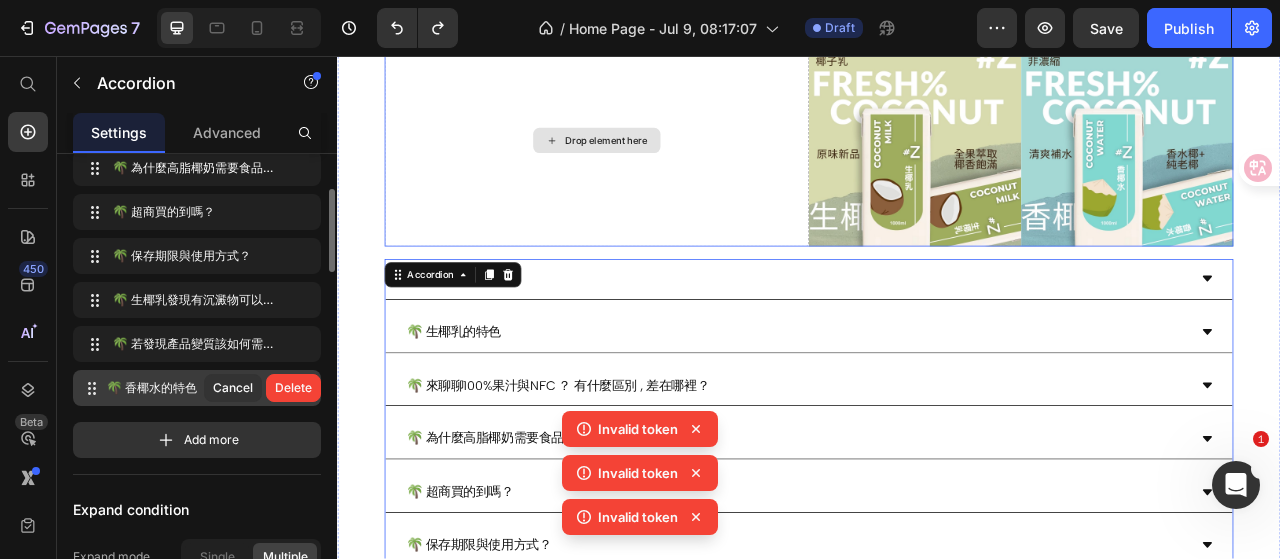 scroll, scrollTop: 200, scrollLeft: 0, axis: vertical 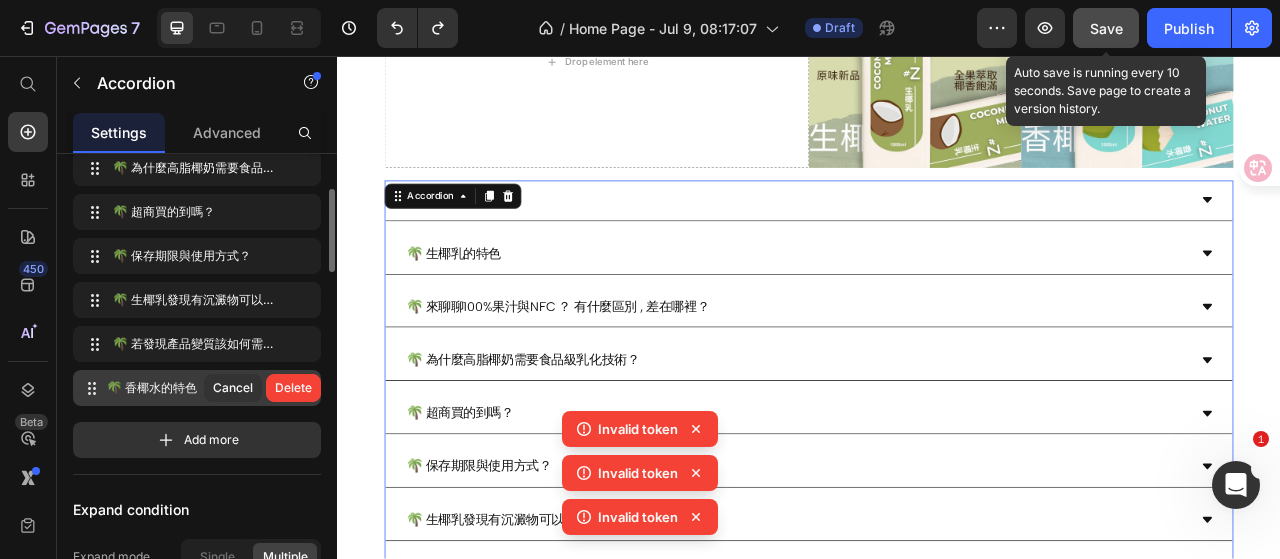 click on "Save" 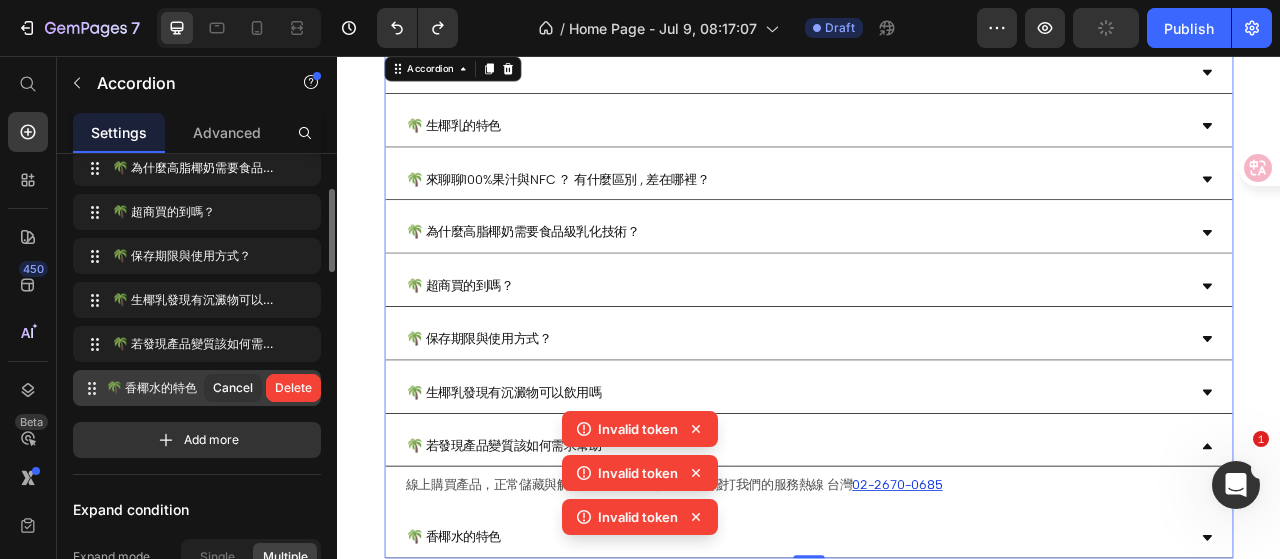 scroll, scrollTop: 400, scrollLeft: 0, axis: vertical 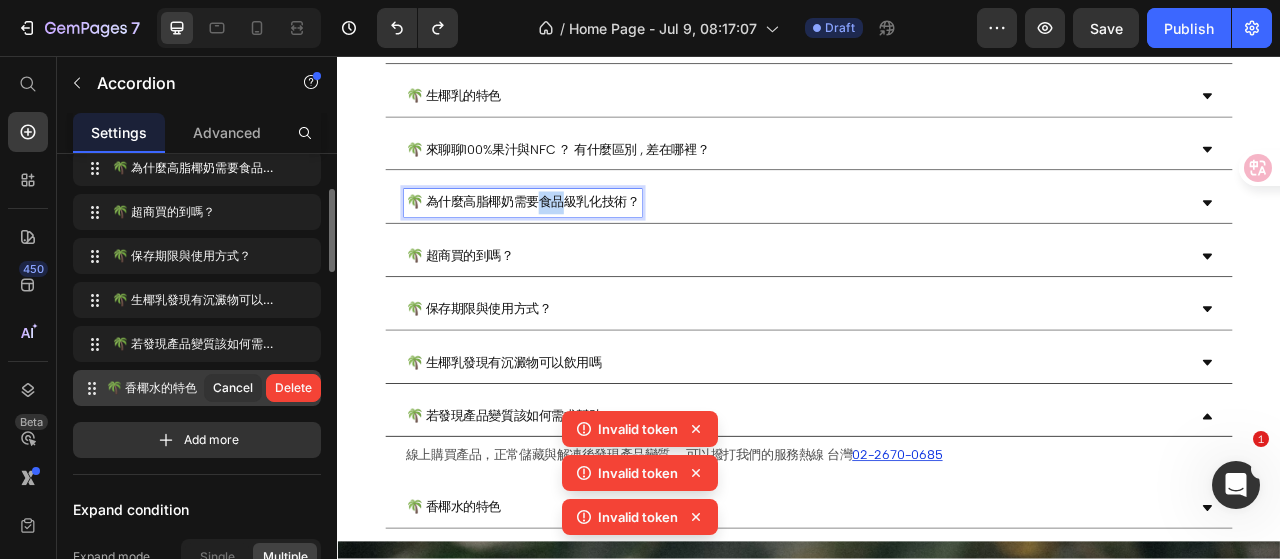 click on "🌴 為什麼高脂椰奶需要食品級乳化技術？" at bounding box center (573, 243) 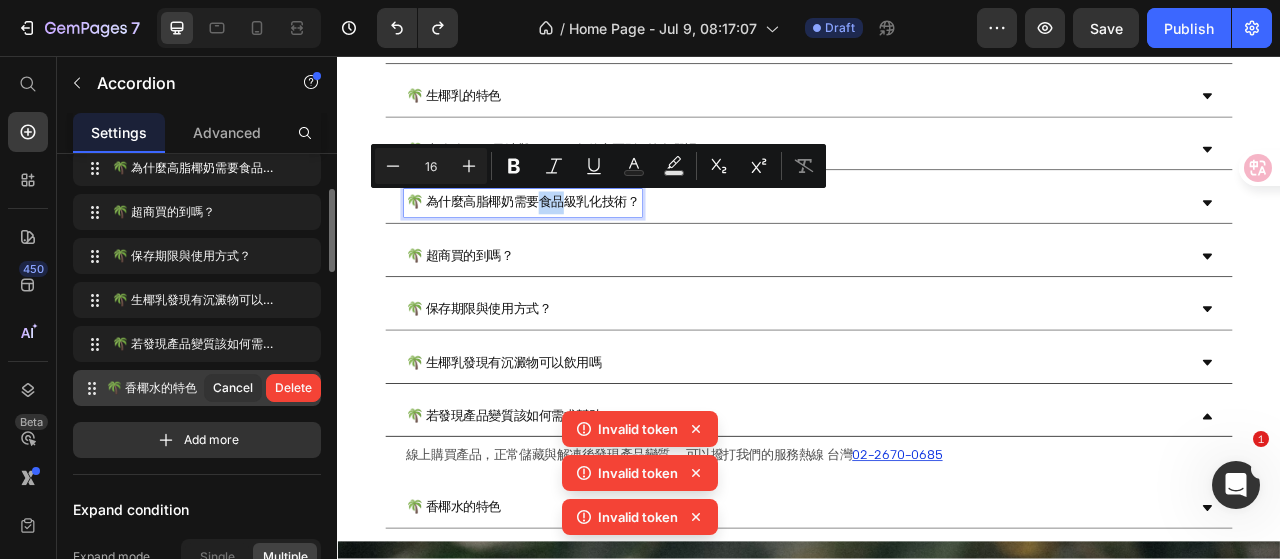 click on "🌴 為什麼高脂椰奶需要食品級乳化技術？" at bounding box center [573, 243] 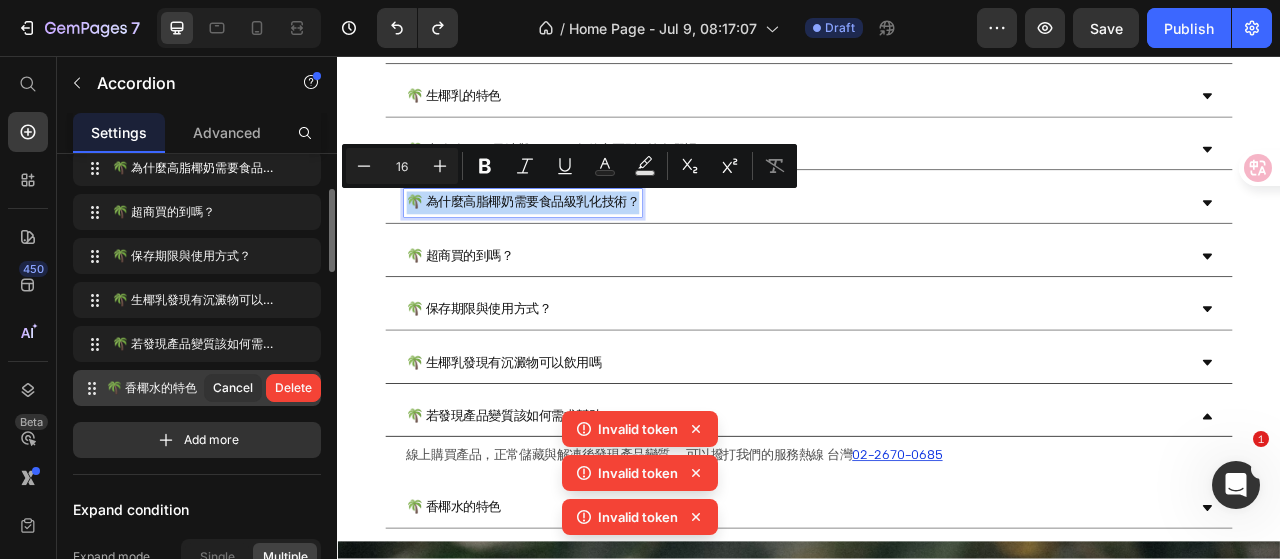 copy on "🌴 為什麼高脂椰奶需要食品級乳化技術？" 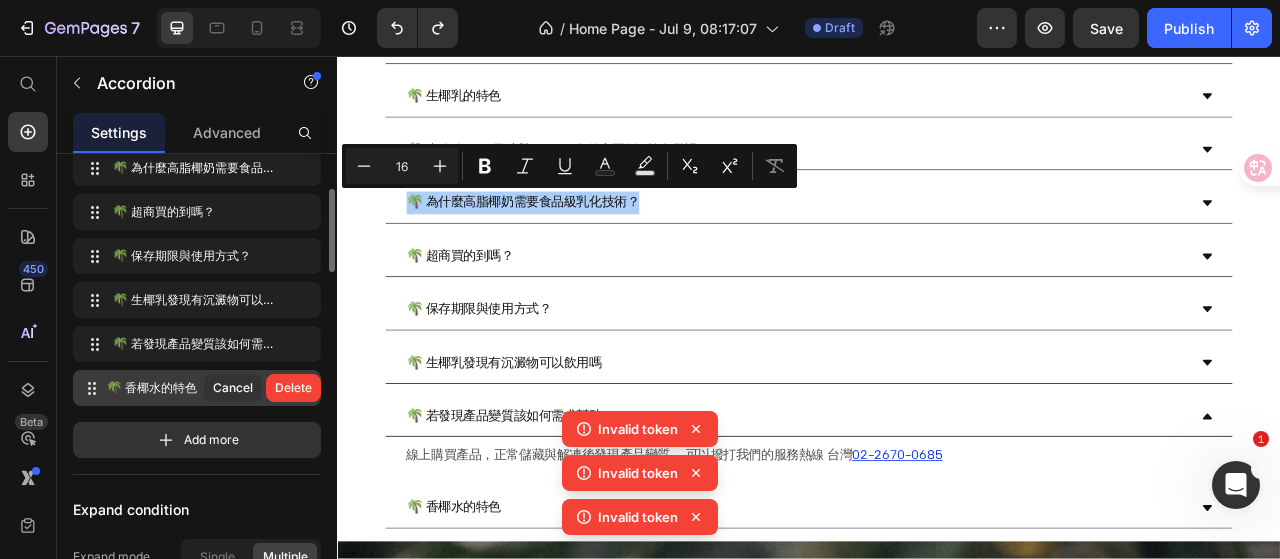 click 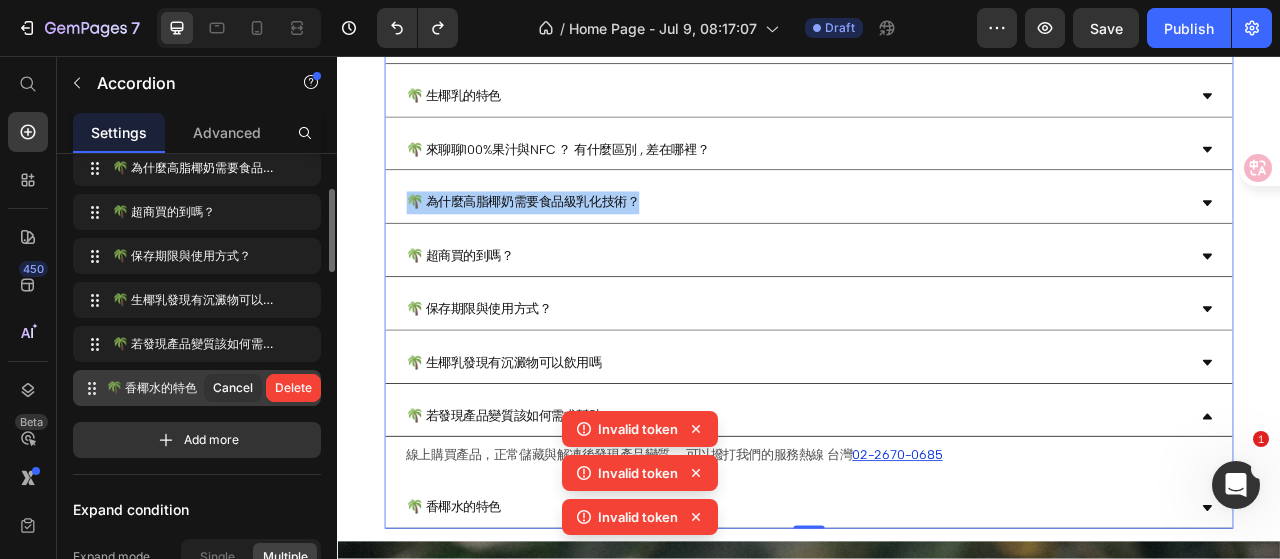 click 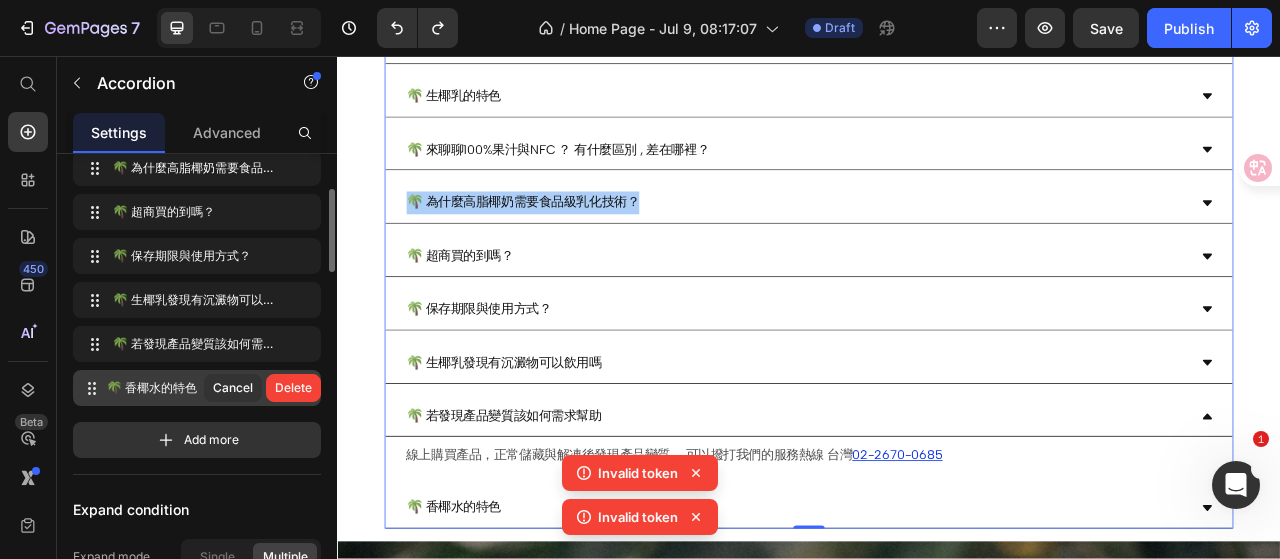 click 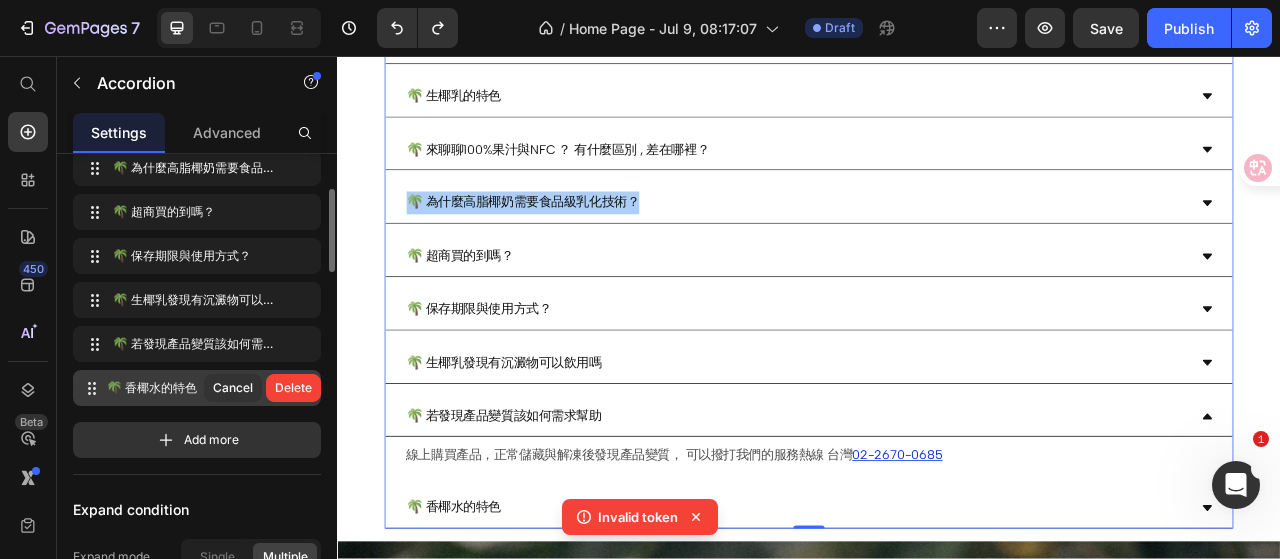 click 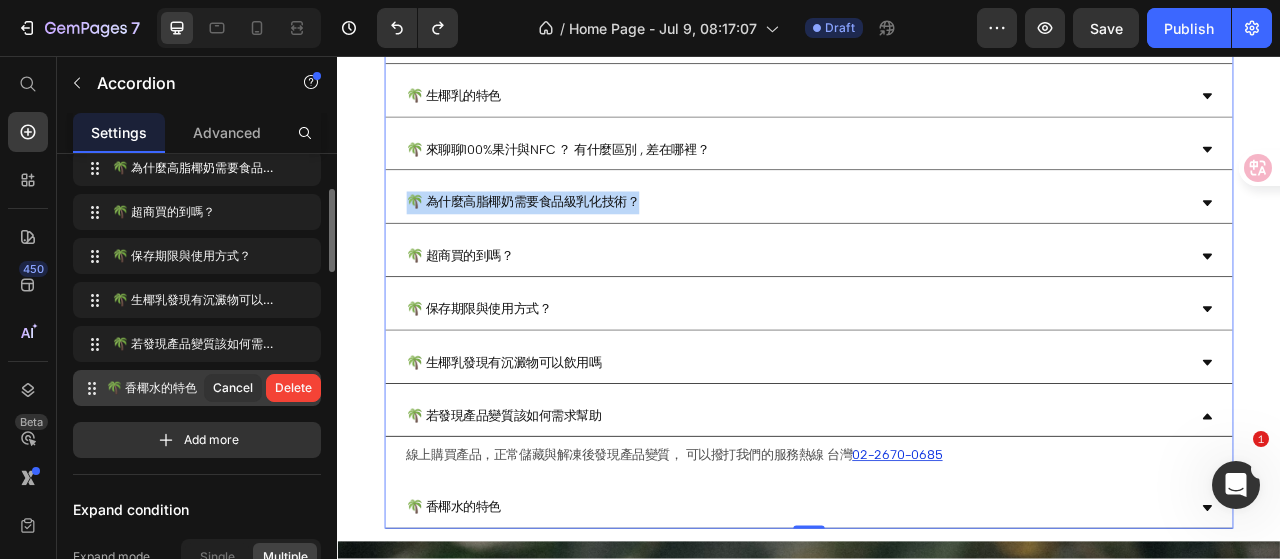 click on "🌴 為什麼高脂椰奶需要食品級乳化技術？" at bounding box center [921, 243] 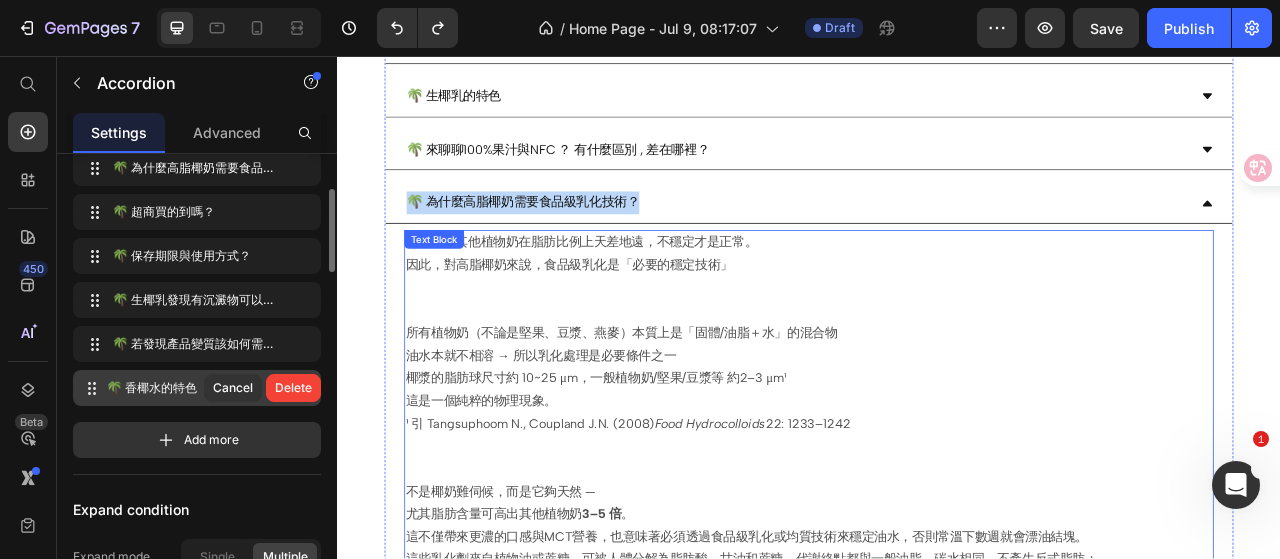 click on "A:椰奶與其他植物奶在脂肪比例上天差地遠，不穩定才是正常。 因此，對高脂椰奶來說，食品級乳化是「必要的穩定技術」" at bounding box center [937, 309] 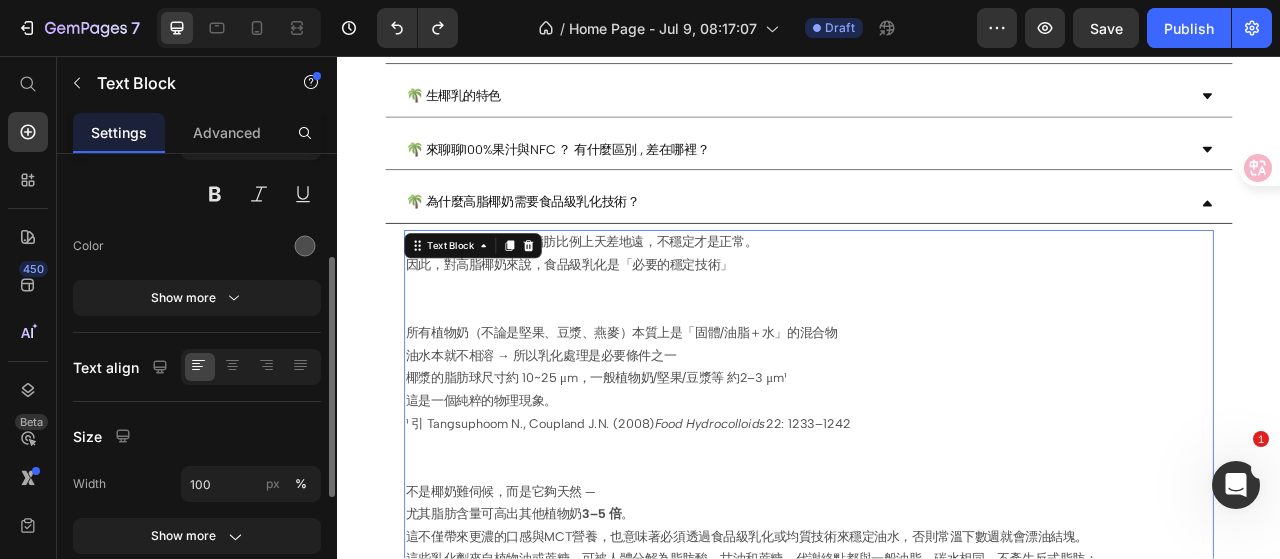 scroll, scrollTop: 0, scrollLeft: 0, axis: both 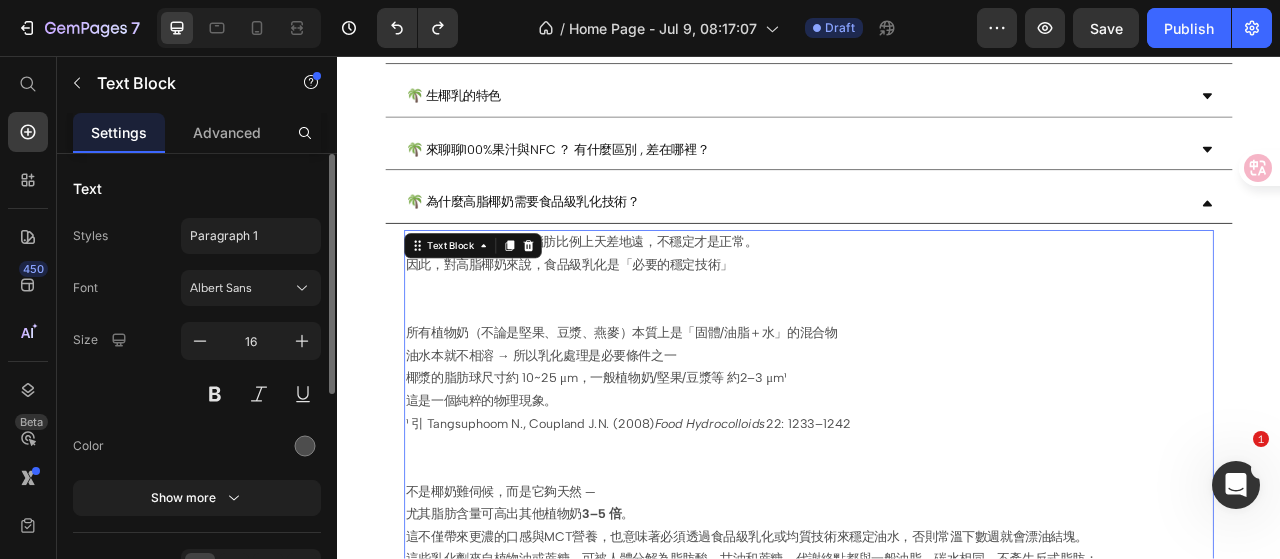 click on "A:椰奶與其他植物奶在脂肪比例上天差地遠，不穩定才是正常。 因此，對高脂椰奶來說，食品級乳化是「必要的穩定技術」" at bounding box center (937, 309) 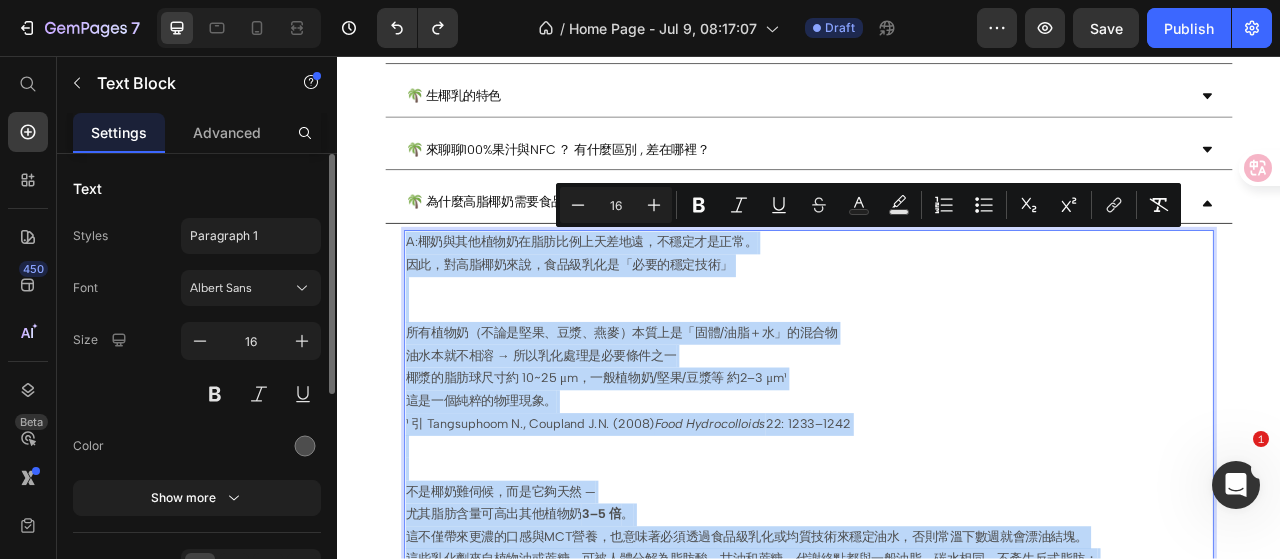 copy on "A:椰奶與其他植物奶在脂肪比例上天差地遠，不穩定才是正常。 因此，對高脂椰奶來說，食品級乳化是「必要的穩定技術」 所有植物奶（不論是堅果、豆漿、燕麥）本質上是「固體/油脂＋水」的混合物 油水本就不相溶 → 所以乳化處理是必要條件之一 椰漿的脂肪球尺寸約 10~25 μm，一般植物奶/堅果/豆漿等 約2–3 μm¹ 這是一個純粹的物理現象。 ¹ 引 Tangsuphoom N., Coupland J.N. (2008)  Food Hydrocolloids  22: 1233–1242 不是椰奶難伺候，而是它夠天然 —  尤其脂肪含量可高出其他植物奶  3–5 倍 。 這不僅帶來更濃的口感與MCT營養，也意味著必須透過食品級乳化或均質技術來穩定油水，否則常溫下數週就會漂油結塊。 這些乳化劑來自植物油或蔗糖，可被人體分解為脂肪酸、甘油和蔗糖，代謝終點都與一般油脂、碳水相同，不產生反式脂肪； 我們的產品皆符合歐盟 EFSA ／JECFA 其規範，請安心飲用。   椰奶的脂肪 = 椰子精華  椰子含油量高（35–40%），主要是中鏈脂肪酸（C8–C12） 椰奶的脂肪不是人工油，而是從椰子肉天然榨出的中鏈脂肪酸（MCT），常被運動與低醣族群用作快速能量來源²。」 ² 引 EFSA 2019《Medium-chain triglycerides as novel food》 脂肪含量高，代表「椰脂比例高」 「脂肪不是壞東西，天然的脂肪，是營養的證明」。真正的椰奶，應該來自真正的椰子 — 椰奶的脂肪中，是可直接進入肝臟氧化的 MCT，占總脂肪約 70 %（源自椰子油脂天然比例） *部分市售產品使用「低脂椰漿」用椰汁（脂肪＜3%）或標示「分層請搖勻」以不需乳化；風味淡、MCT 低，且通常不含椰子水 我們選用椰子肉＋椰子水雙重原料， 保留椰子水的清甜與電解質、椰子肉的 MCT 與香氣； 生椰的天然椰子水要獨立採收、無菌過濾，單價與工法都遠高於純水，也高於椰漿 就工藝和供應鏈角度來看，「椰子肉+椰子水+高脂+儲存+極低乳化」的椰奶，技術難度高於大多數市售植物奶。 我們重視原料品質、也重視穩定與安心，開瓶即飲，呈現真正自然的椰奶。 by zhimi 研究室..." 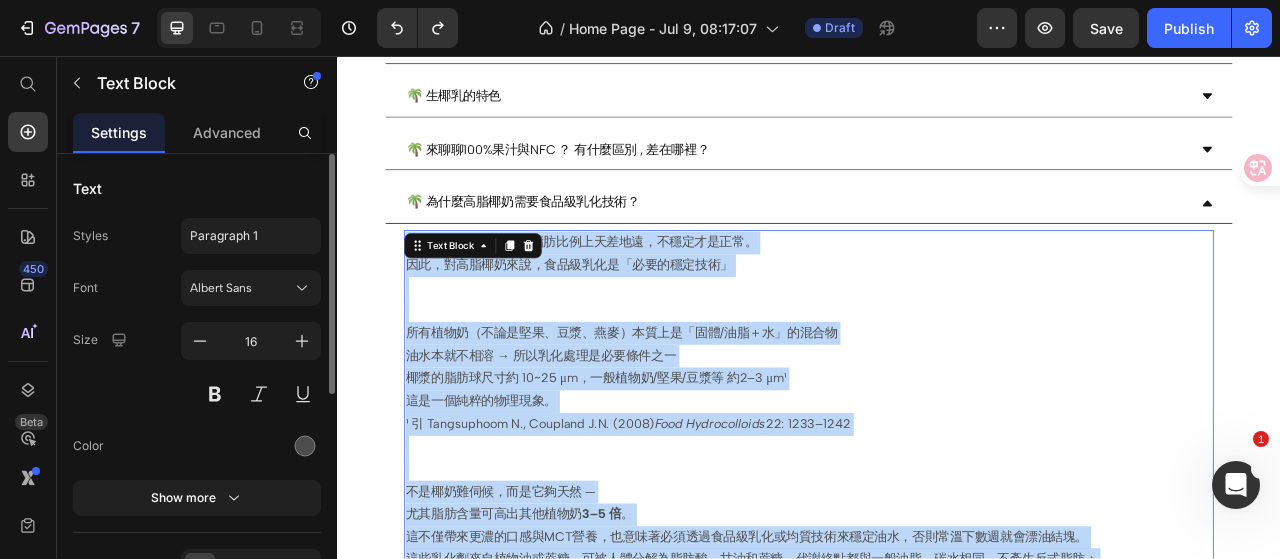 click at bounding box center [937, 352] 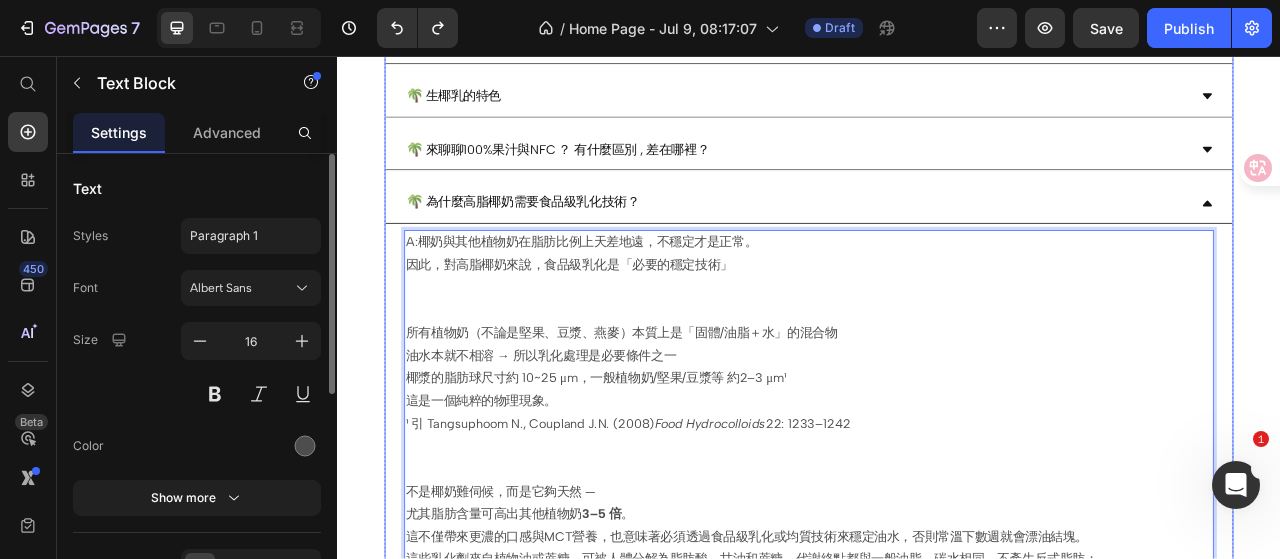 click 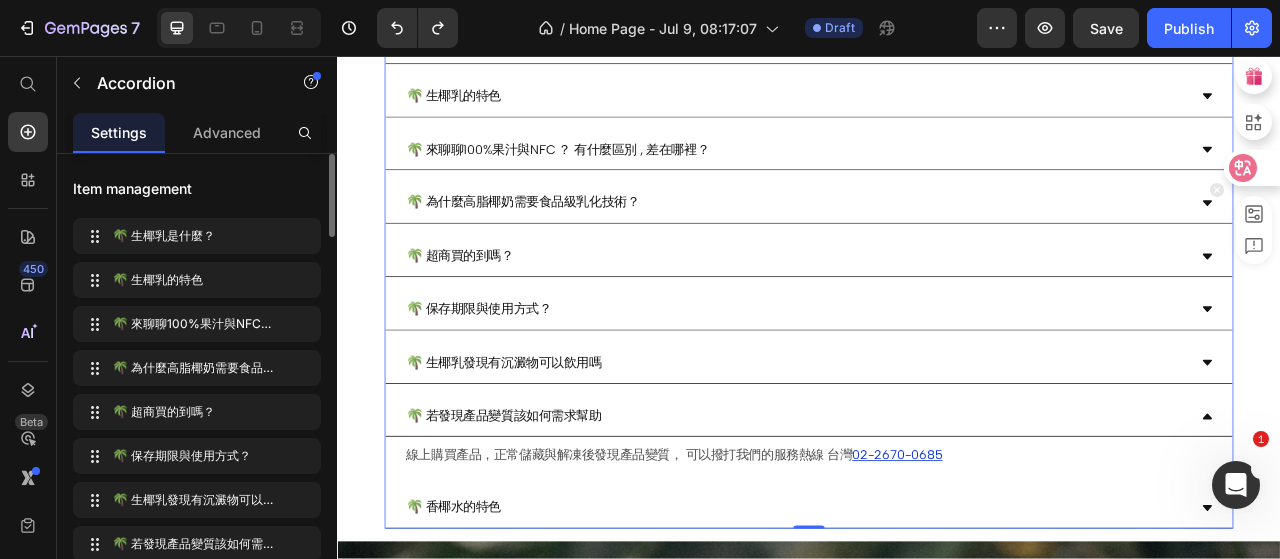 click 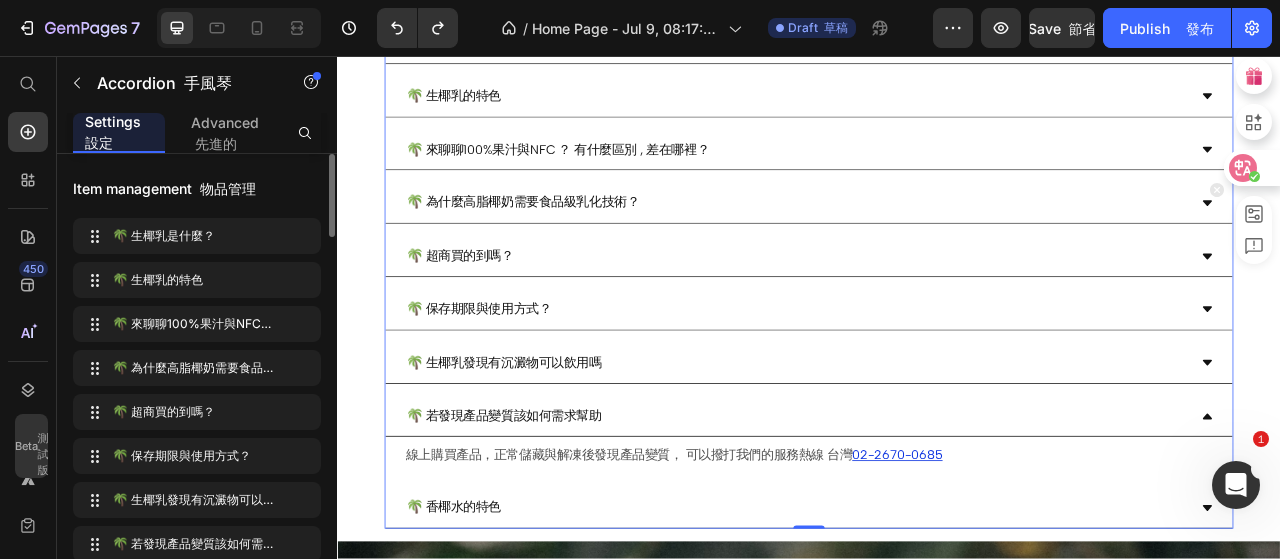 click 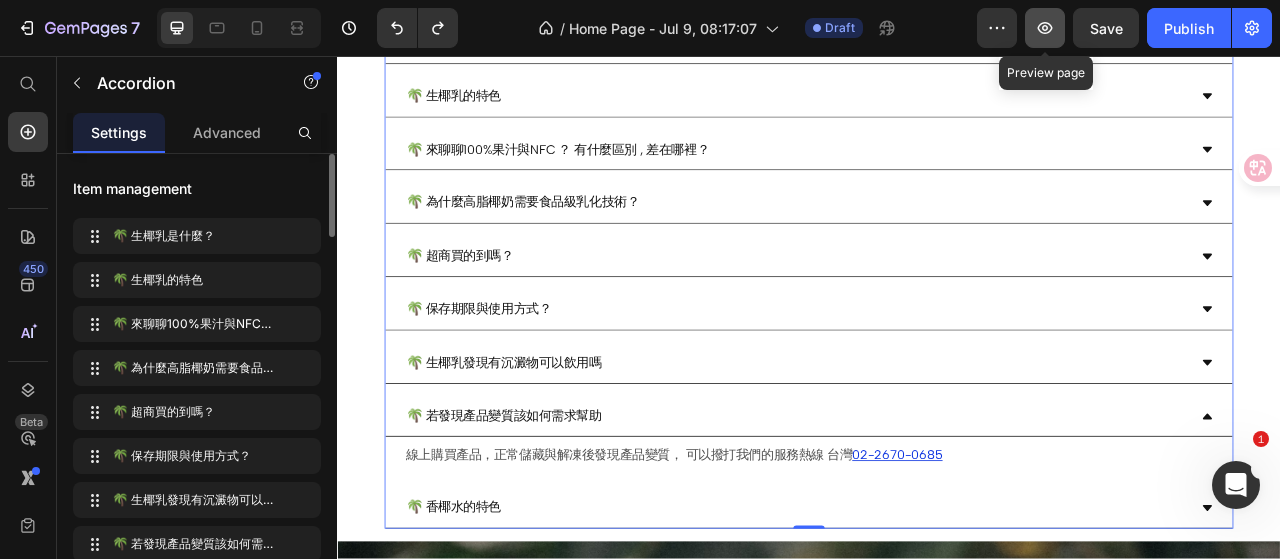 click 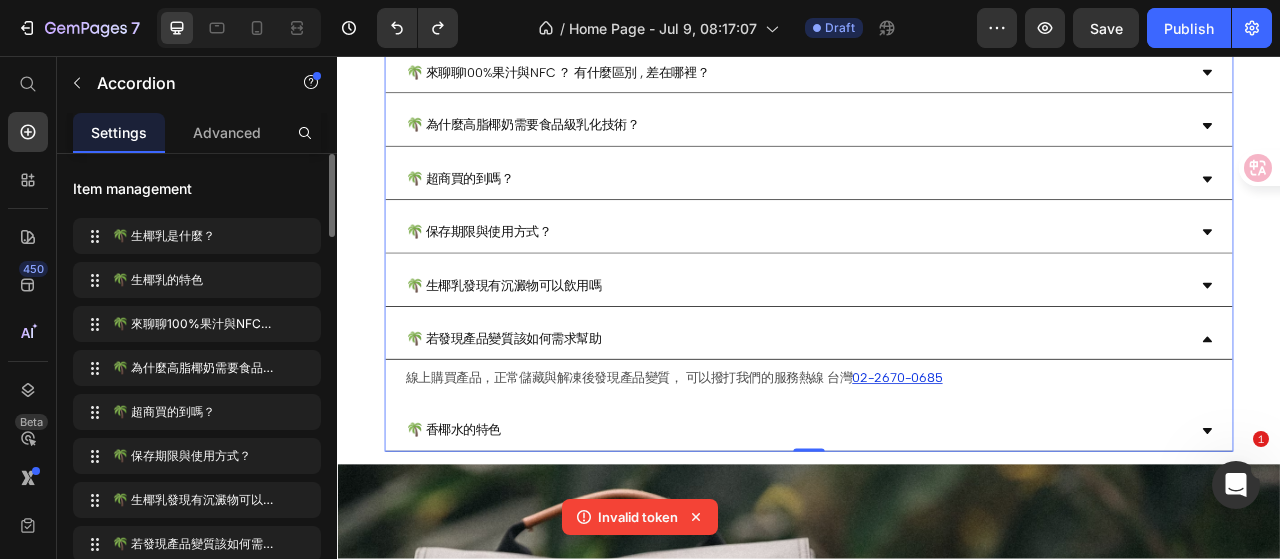 scroll, scrollTop: 500, scrollLeft: 0, axis: vertical 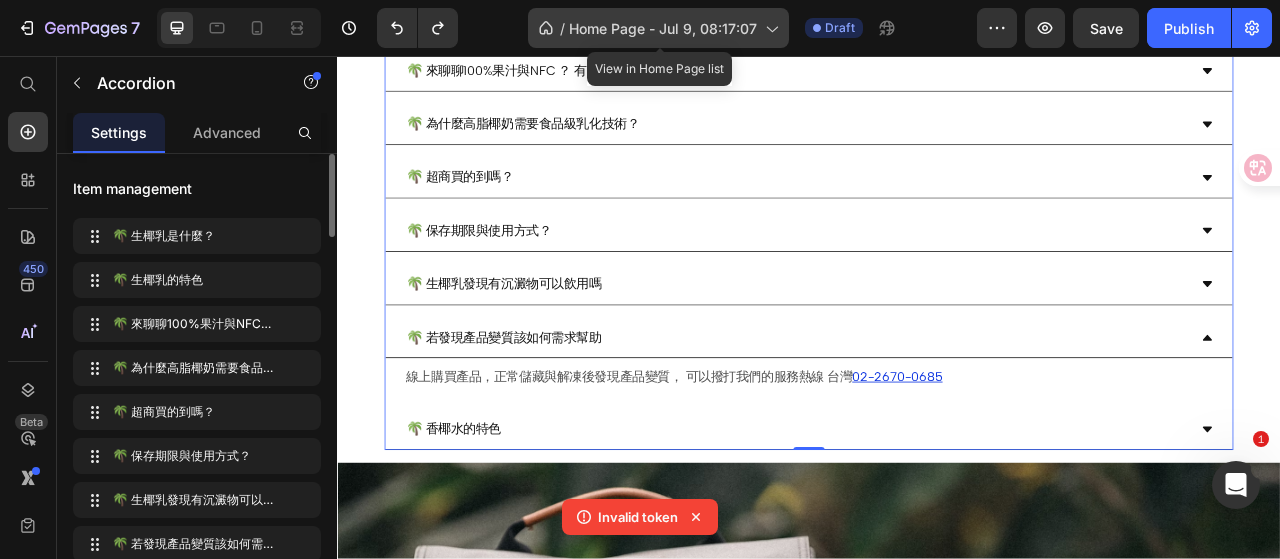 click on "Home Page - Jul 9, 08:17:07" at bounding box center (663, 28) 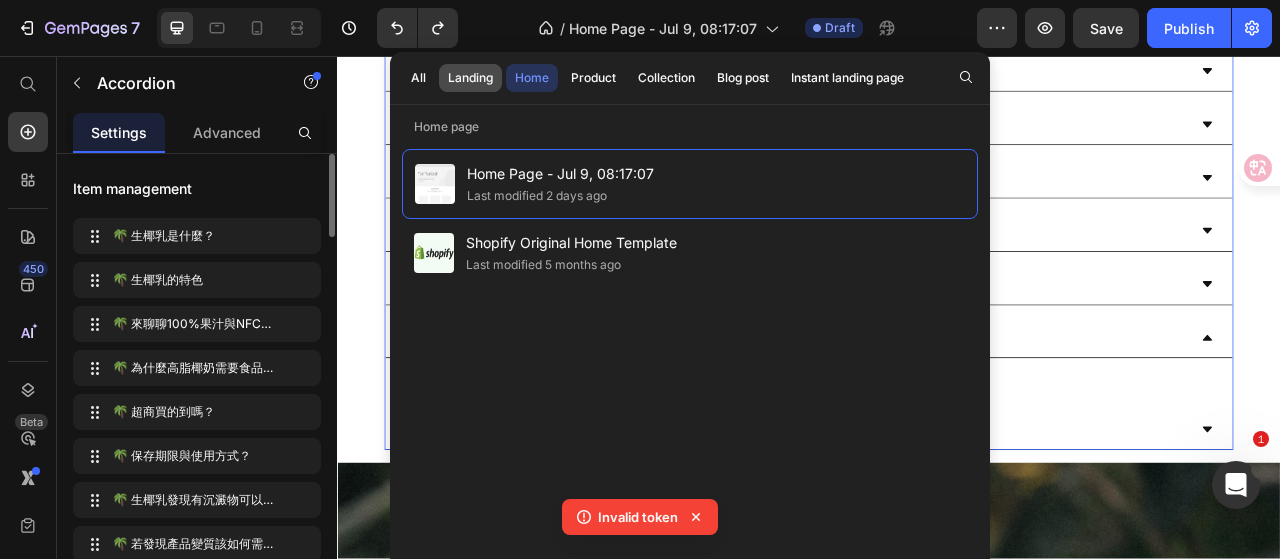 click on "Landing" 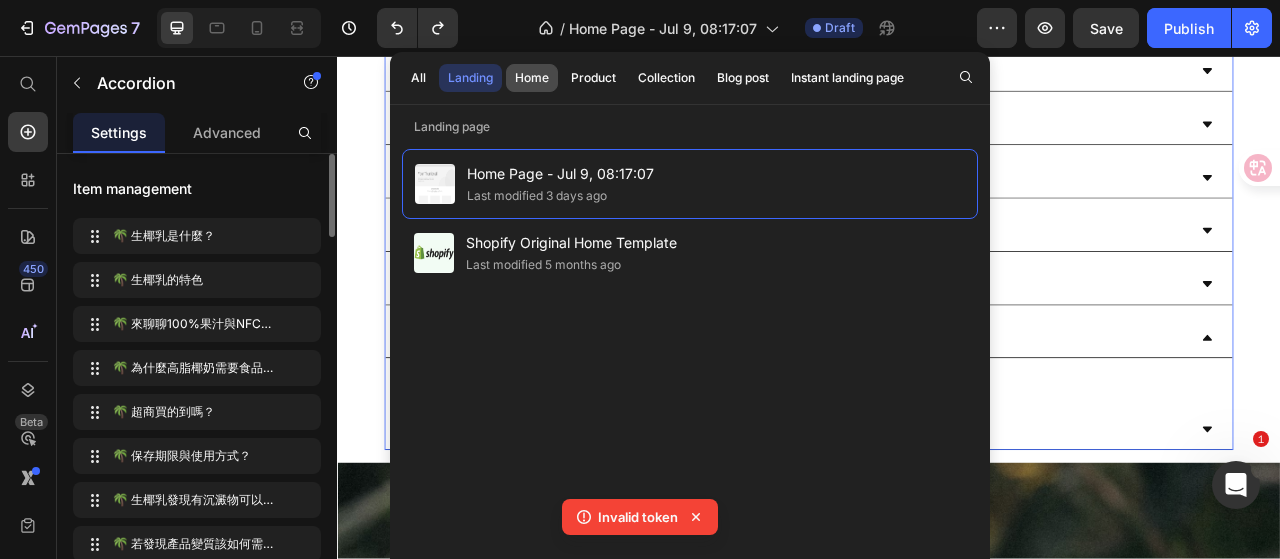click on "Home" at bounding box center [532, 78] 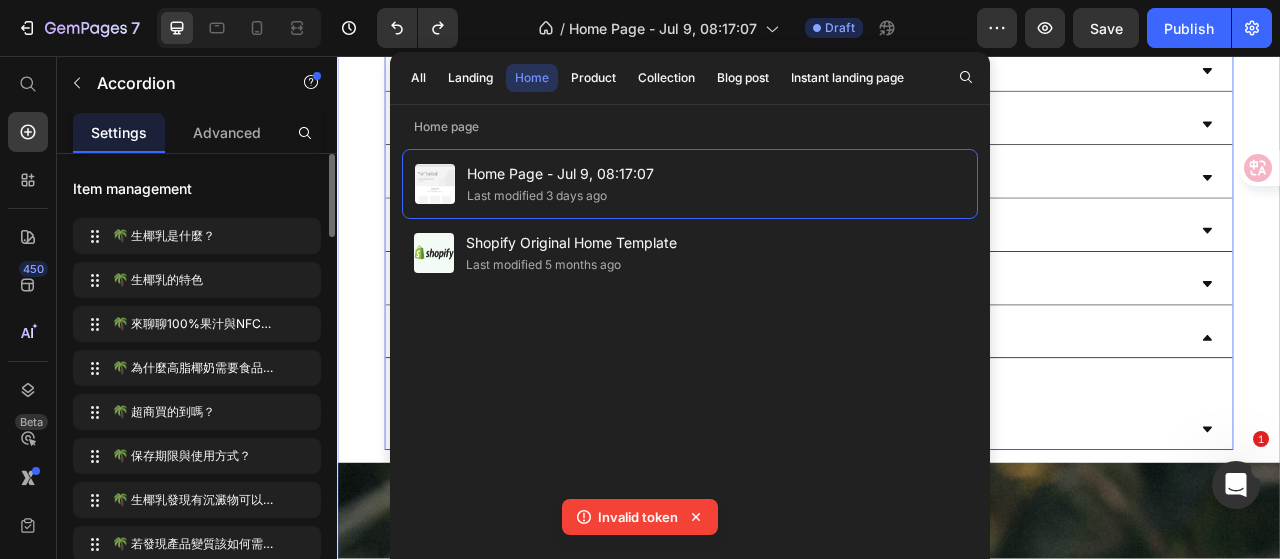 click on "Drop element here Image Image Row
🌴 生椰乳是什麼？
🌴 生椰乳的特色
🌴 來聊聊100%果汁與NFC ？ 有什麼區別 , 差在哪裡？
🌴 為什麼高脂椰奶需要食品級乳化技術？
🌴 超商買的到嗎？
🌴 保存期限與使用方式？
🌴 生椰乳發現有沉澱物可以飲用嗎
🌴 若發現產品變質該如何需求幫助 線上購買產品，正常儲藏與解凍後發現產品變質， 可以撥打我們的服務熱線 台灣  02-2670-0685 Text Block
🌴 香椰水的特色 Accordion   0 Row Click here to edit heading Heading This is your text block. Click to edit and make it your own. Share your Button" at bounding box center [937, 341] 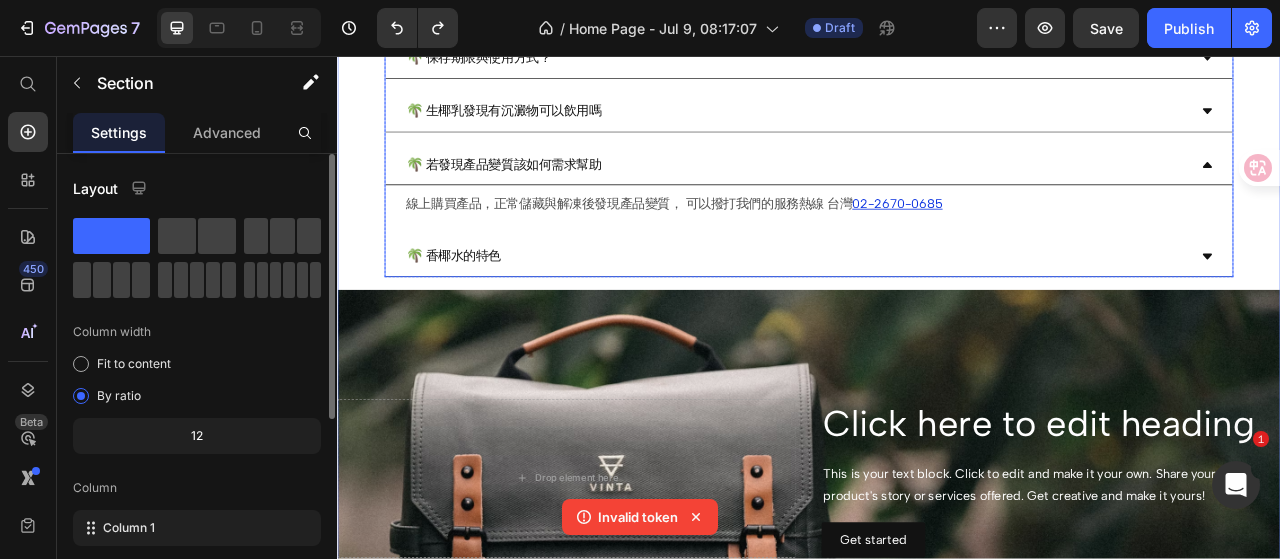 scroll, scrollTop: 800, scrollLeft: 0, axis: vertical 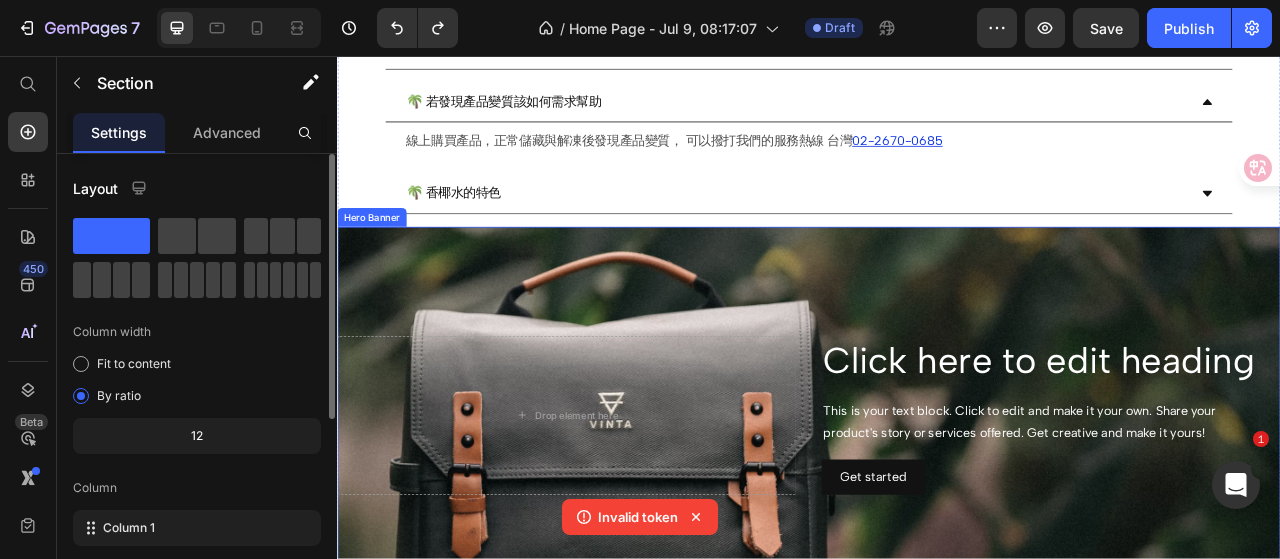 click at bounding box center (937, 514) 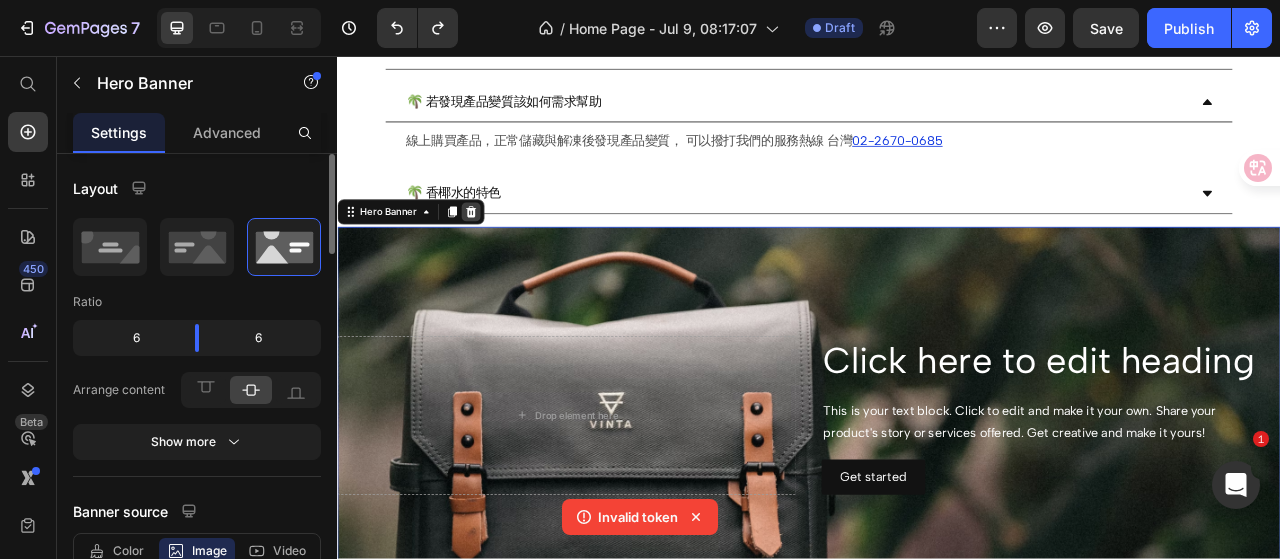 click 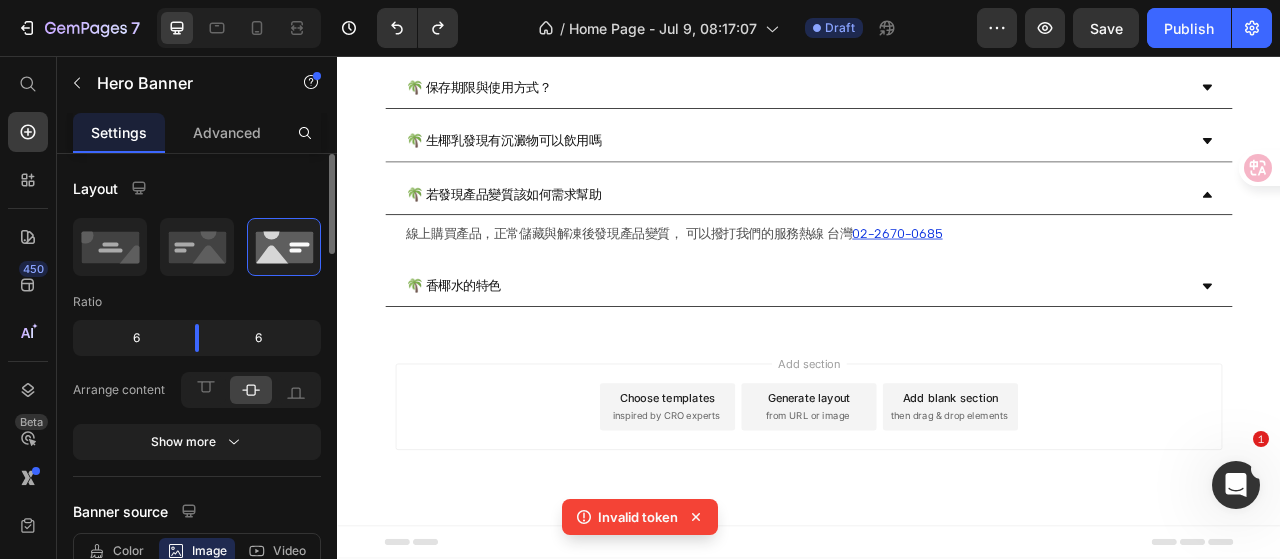 scroll, scrollTop: 668, scrollLeft: 0, axis: vertical 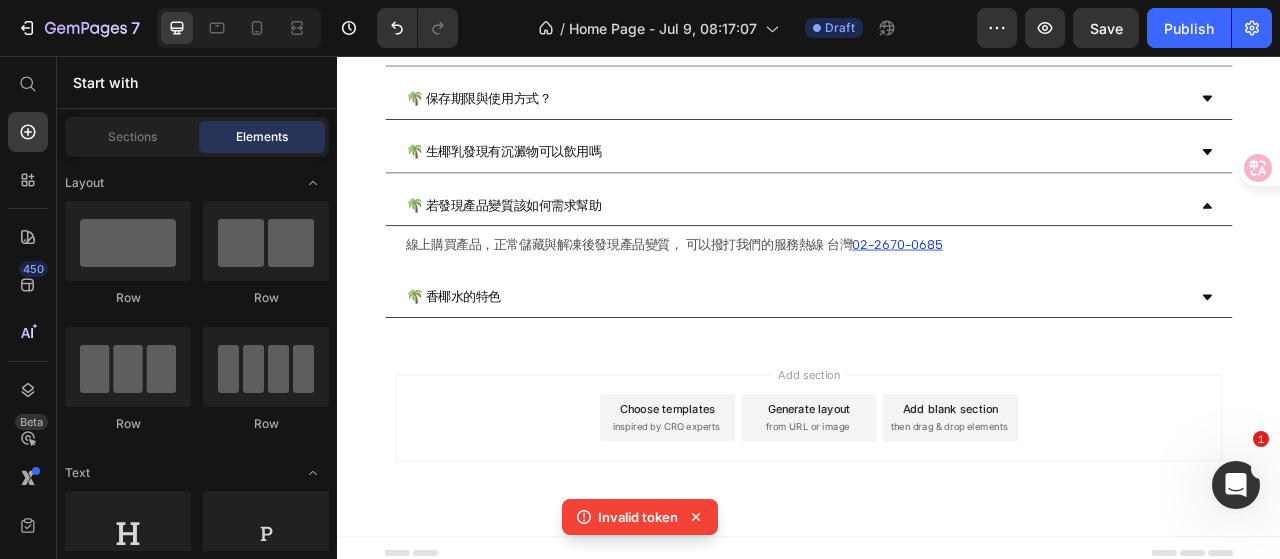 click 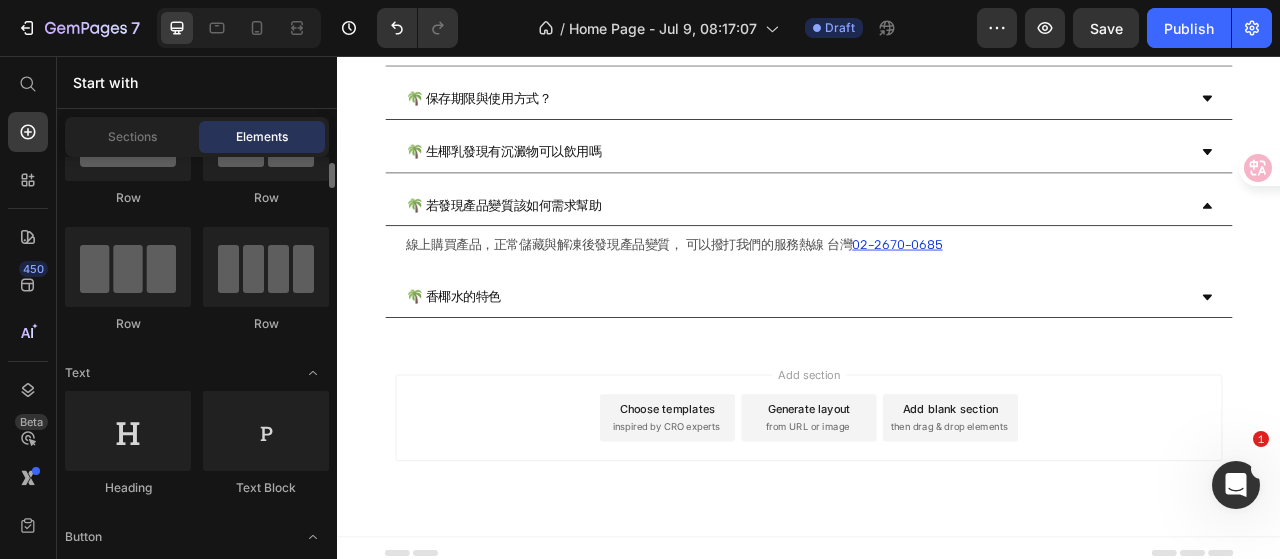 scroll, scrollTop: 0, scrollLeft: 0, axis: both 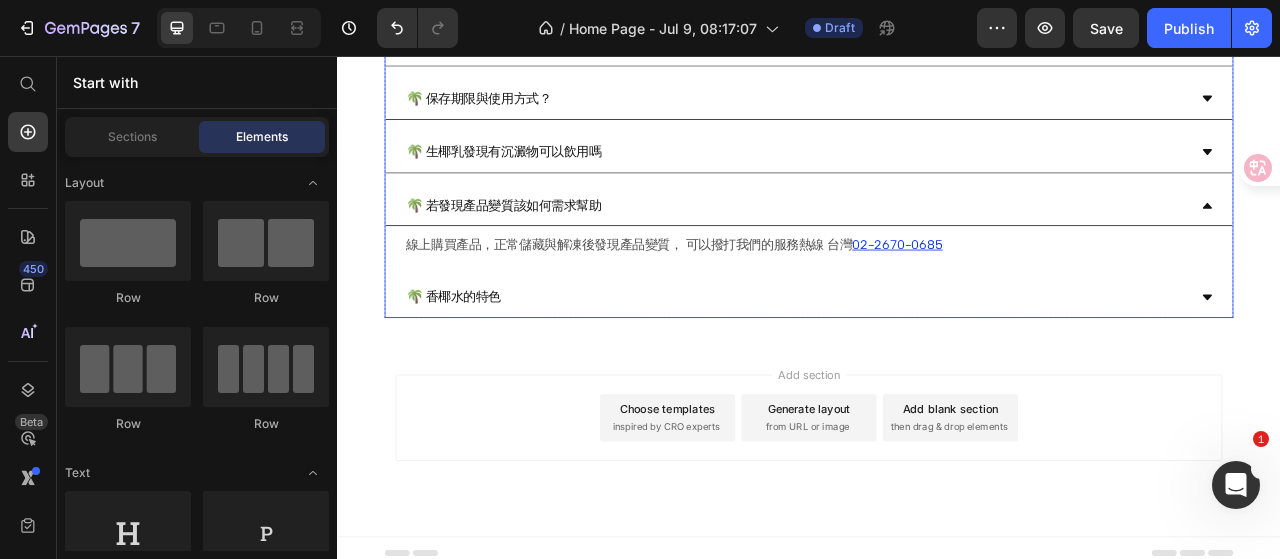 click on "🌴 香椰水的特色" at bounding box center [937, 364] 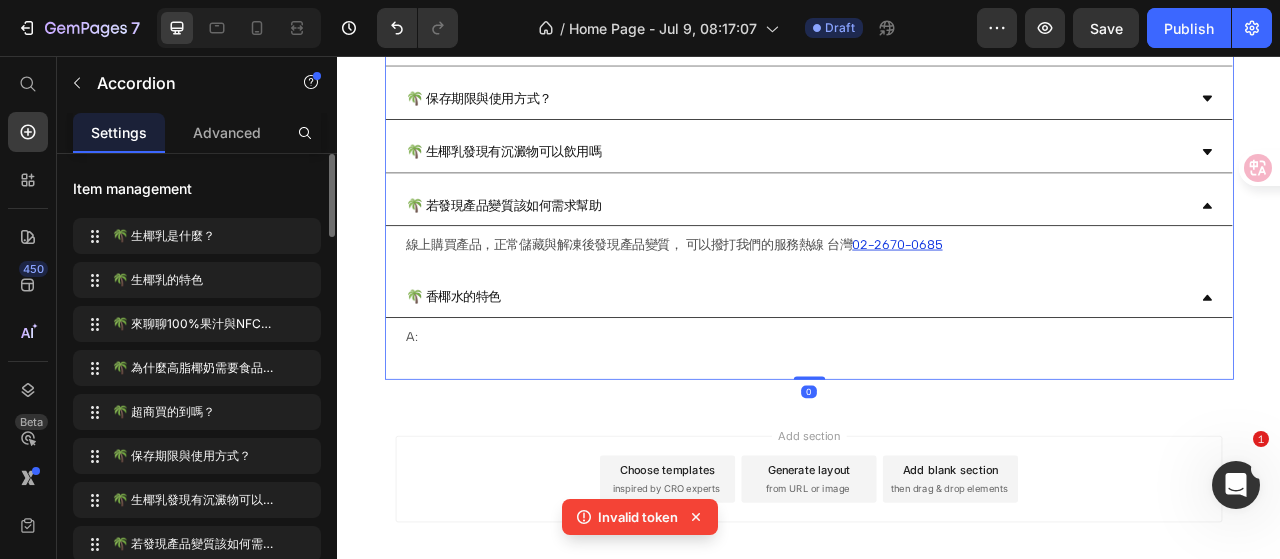 click on "🌴 香椰水的特色" at bounding box center (937, 364) 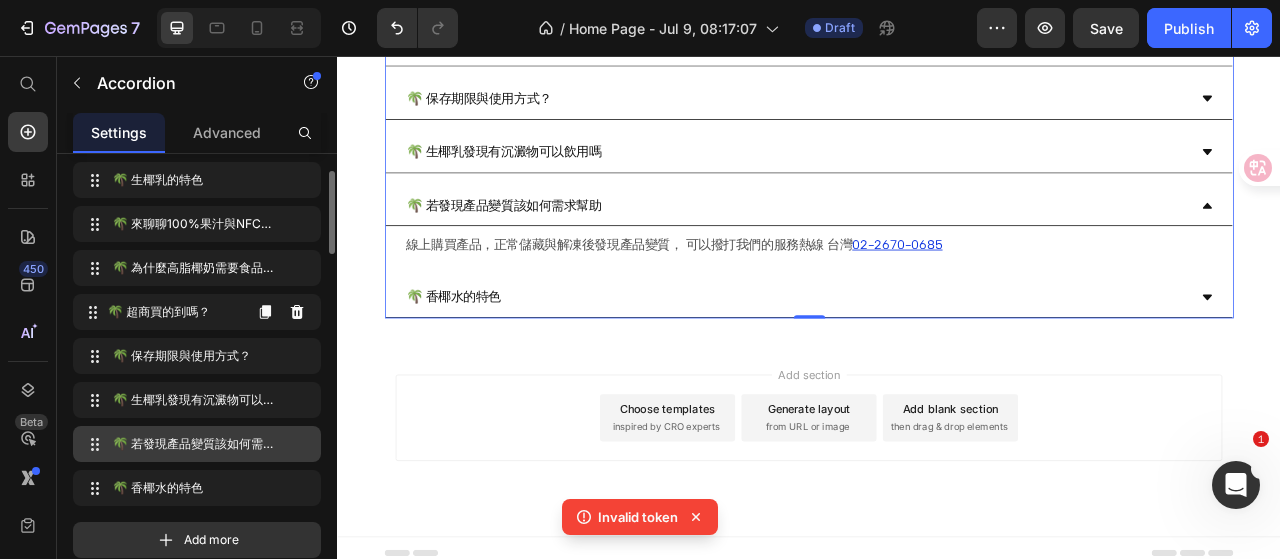 scroll, scrollTop: 200, scrollLeft: 0, axis: vertical 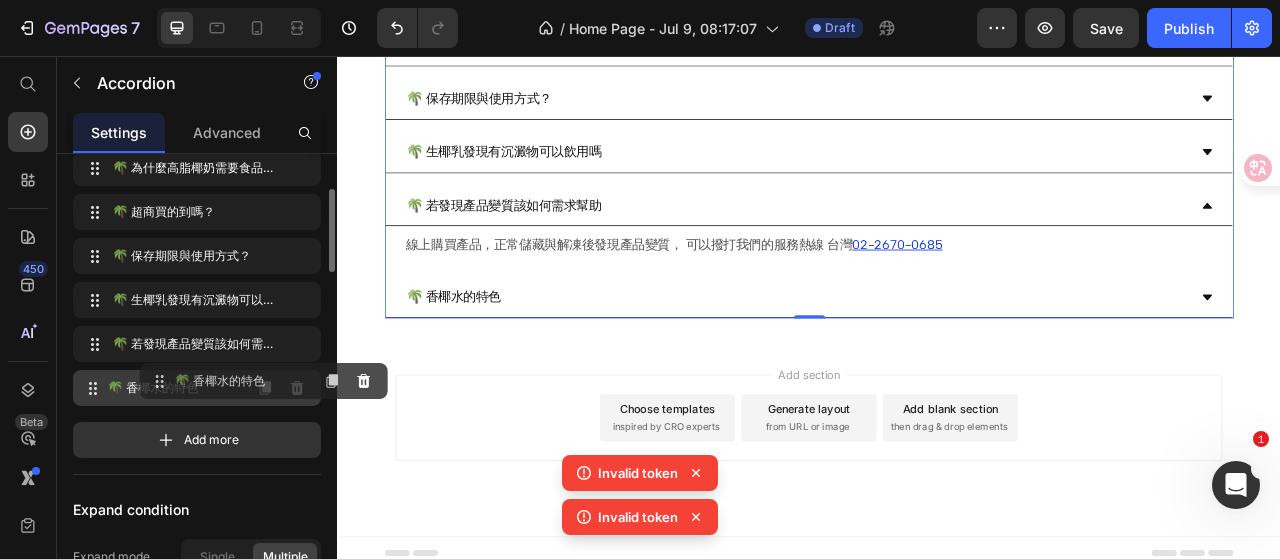 type 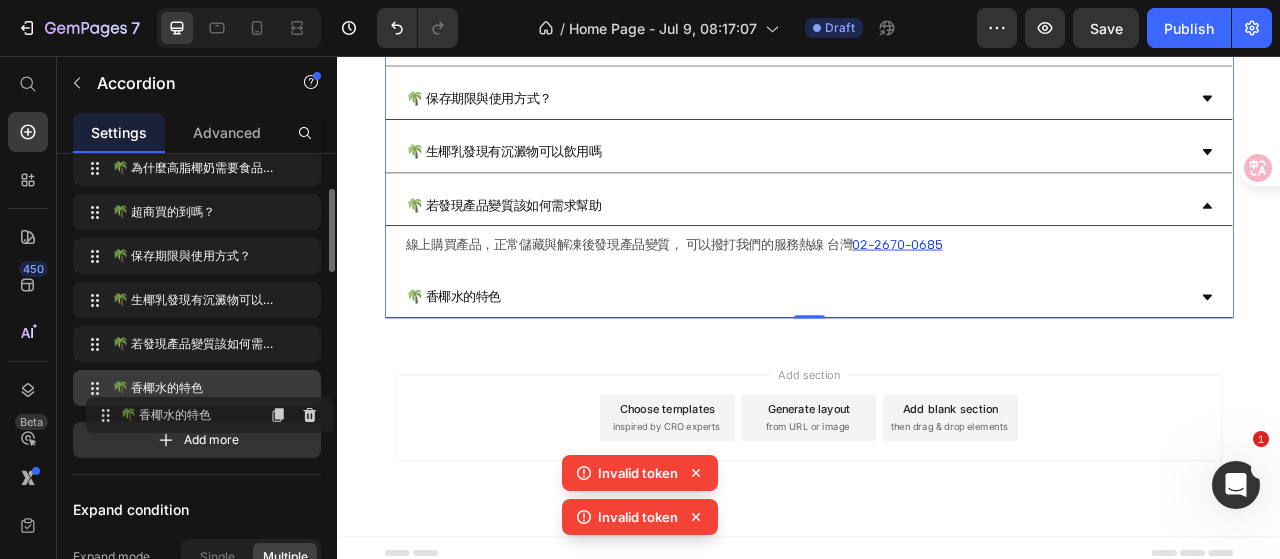 drag, startPoint x: 82, startPoint y: 386, endPoint x: 95, endPoint y: 414, distance: 30.870699 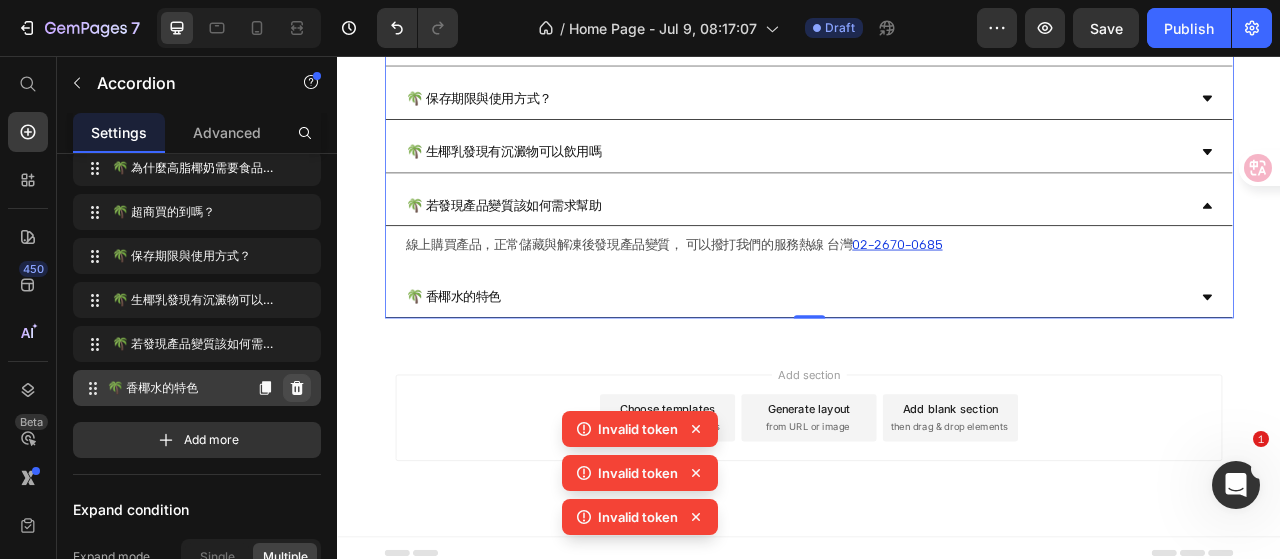 click 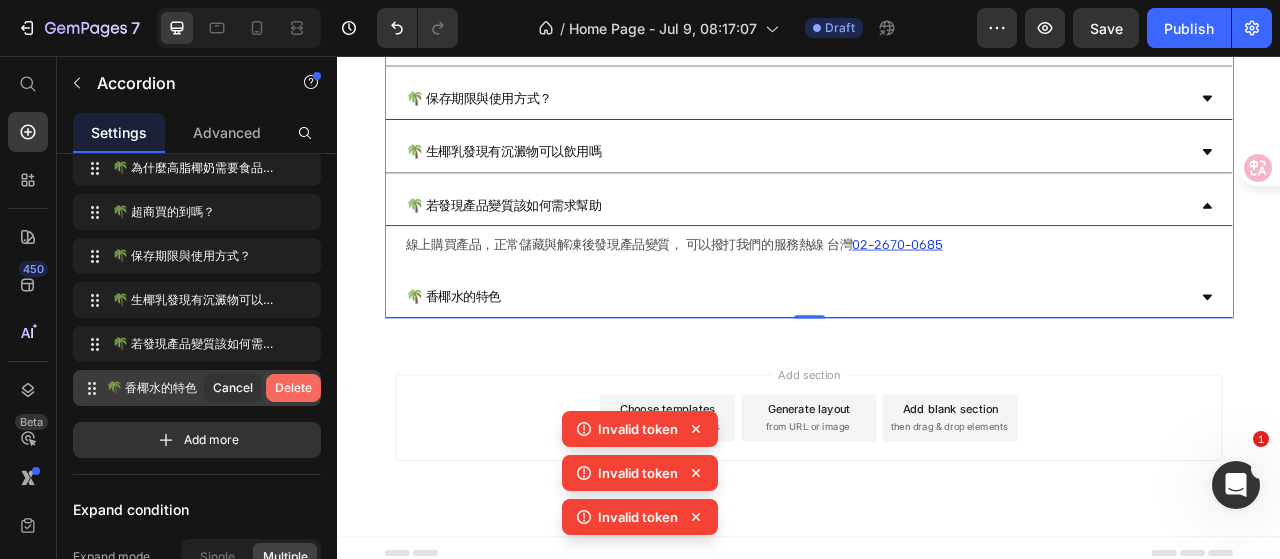 click on "Delete" at bounding box center (293, 388) 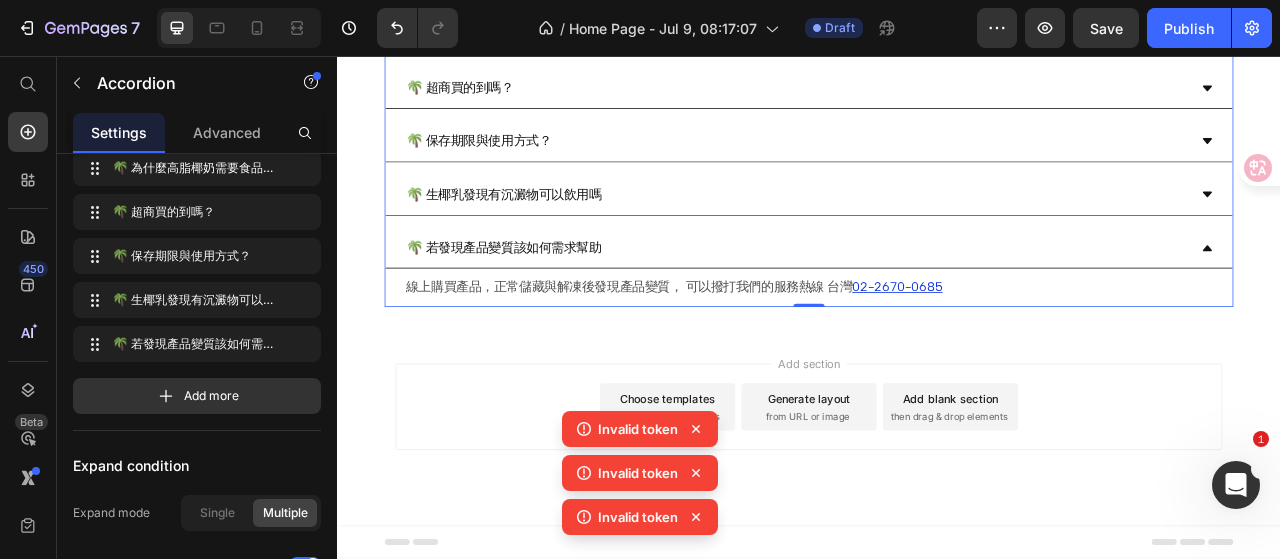 scroll, scrollTop: 601, scrollLeft: 0, axis: vertical 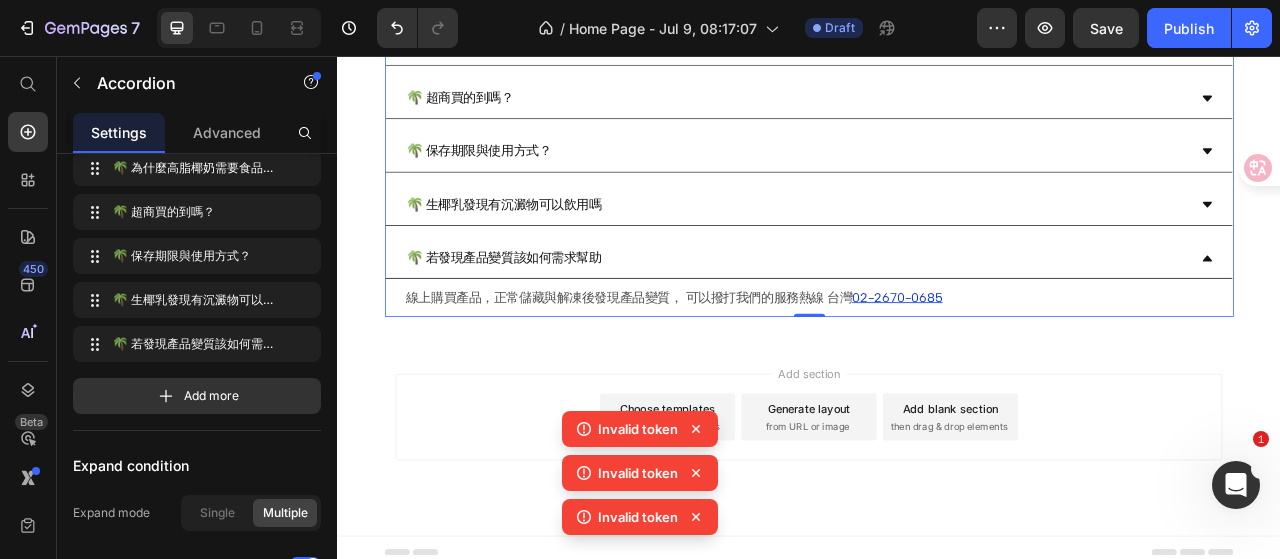 click 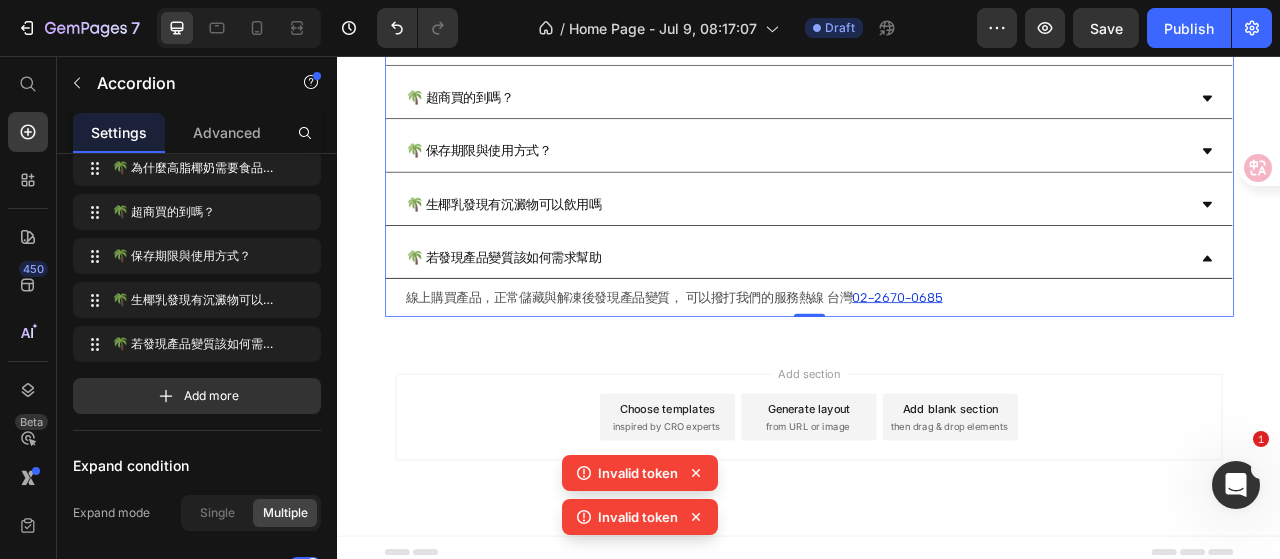 click 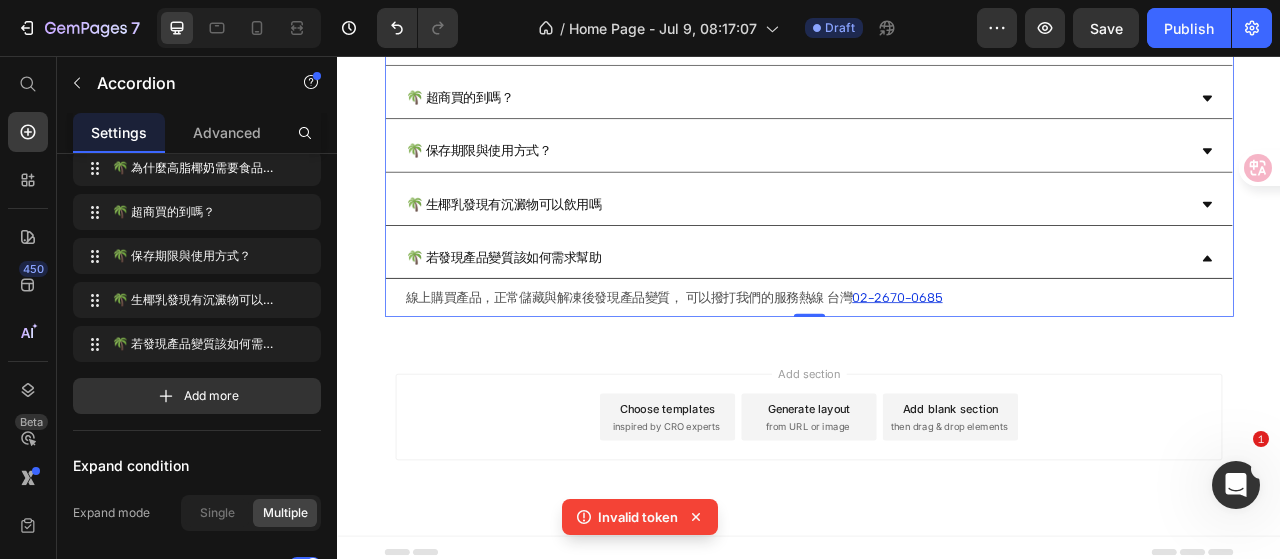 click 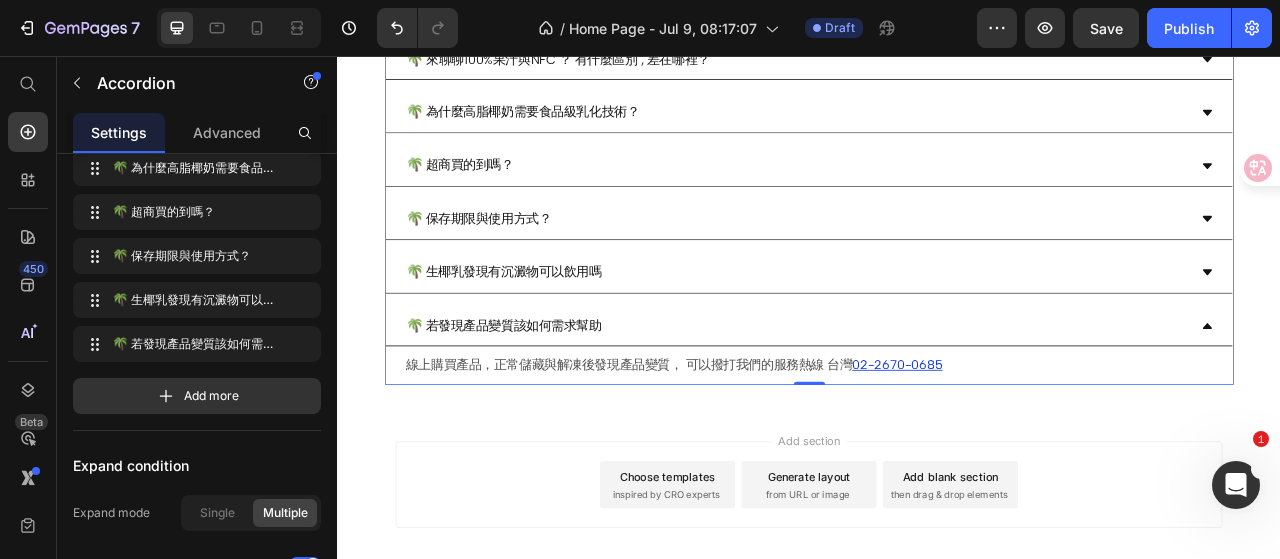 scroll, scrollTop: 401, scrollLeft: 0, axis: vertical 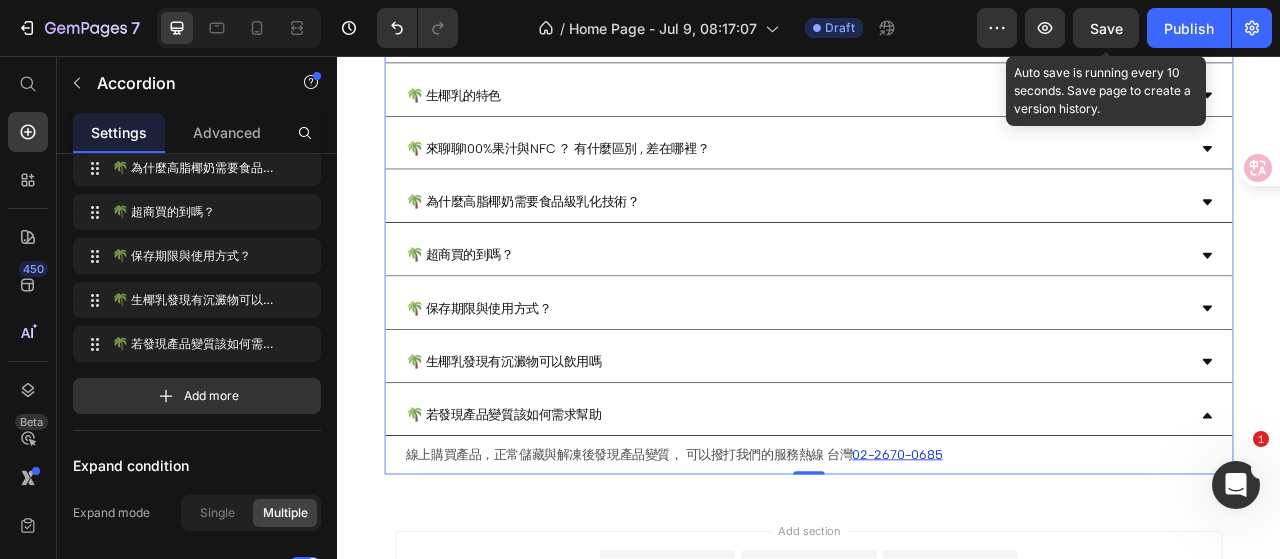 click on "Save" 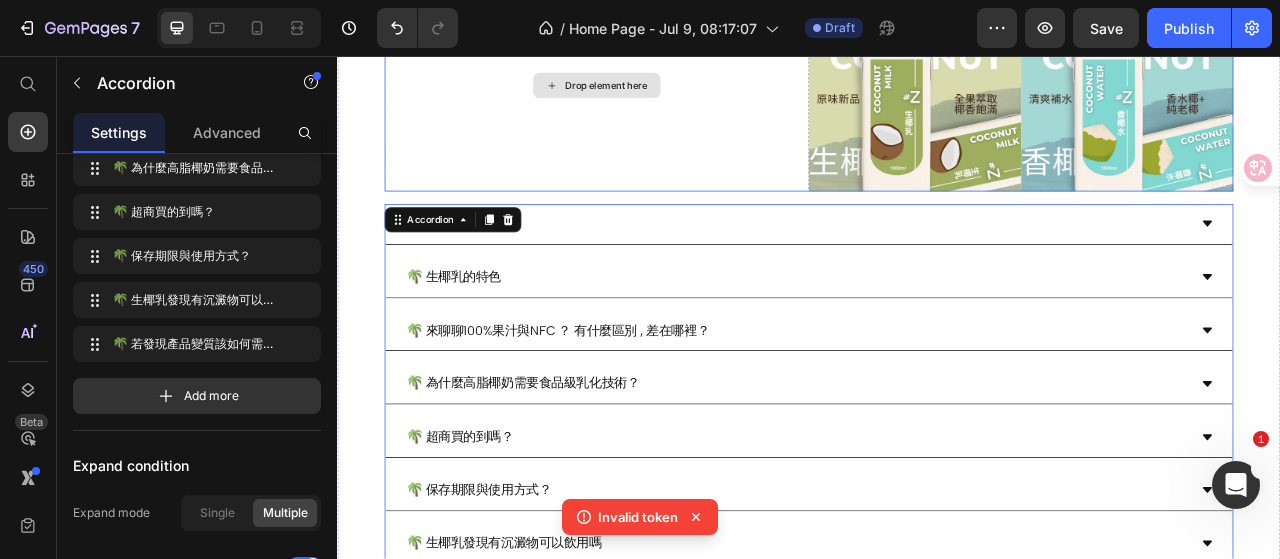 scroll, scrollTop: 201, scrollLeft: 0, axis: vertical 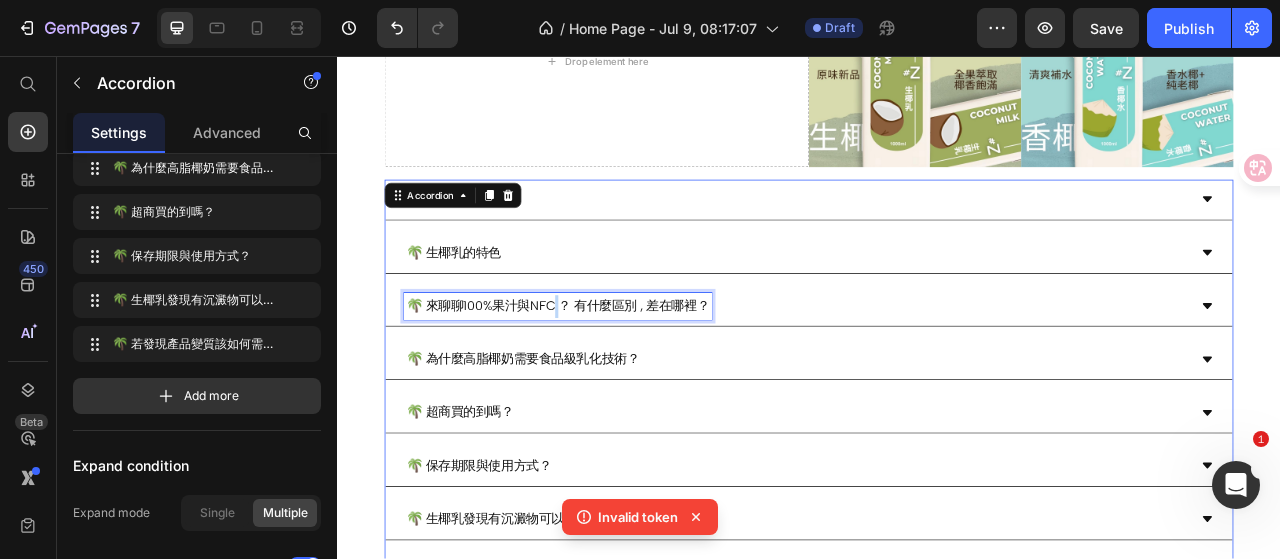 click on "🌴 來聊聊100%果汁與NFC ？ 有什麼區別 , 差在哪裡？" at bounding box center [617, 375] 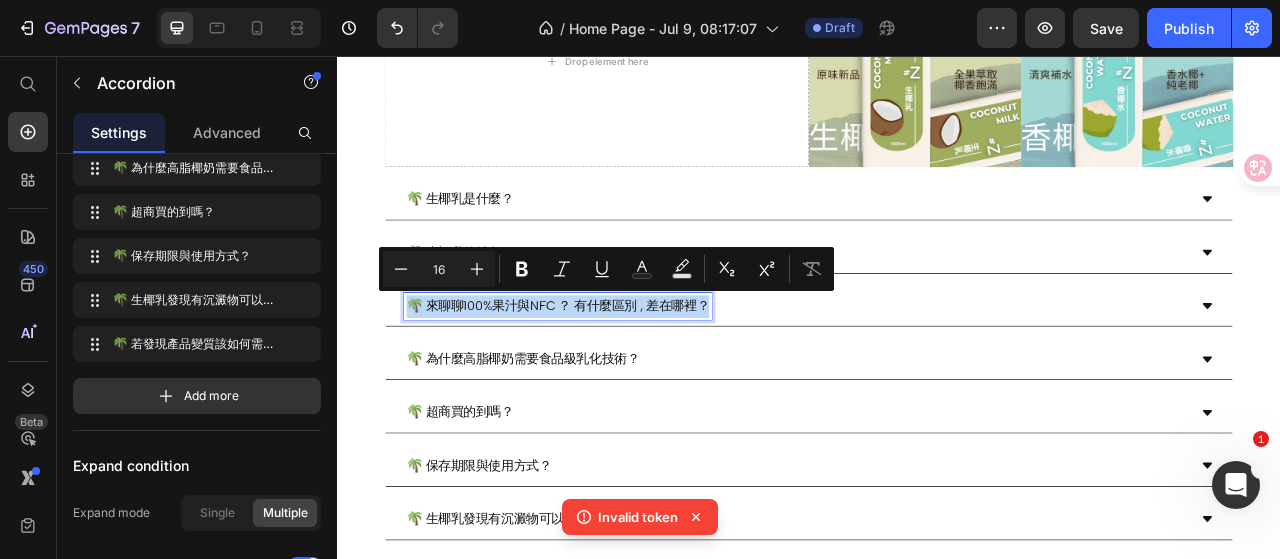 copy on "🌴 來聊聊100%果汁與NFC ？ 有什麼區別 , 差在哪裡？" 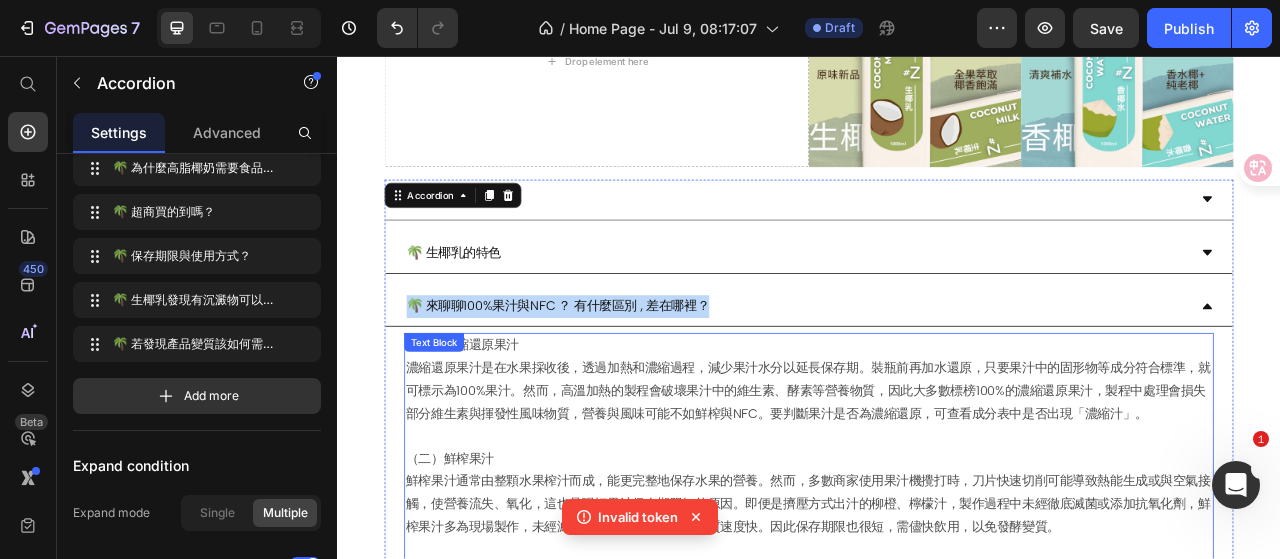 click on "濃縮還原果汁是在水果採收後，透過加熱和濃縮過程，減少果汁水分以延長保存期。裝瓶前再加水還原，只要果汁中的固形物等成分符合標準，就可標示為100%果汁。然而，高溫加熱的製程會破壞果汁中的維生素、酵素等營養物質，因此大多數標榜100%的濃縮還原果汁，製程中處理會損失部分維生素與揮發性風味物質，營養與風味可能不如鮮榨與NFC。要判斷果汁是否為濃縮還原，可查看成分表中是否出現「濃縮汁」。" at bounding box center [937, 483] 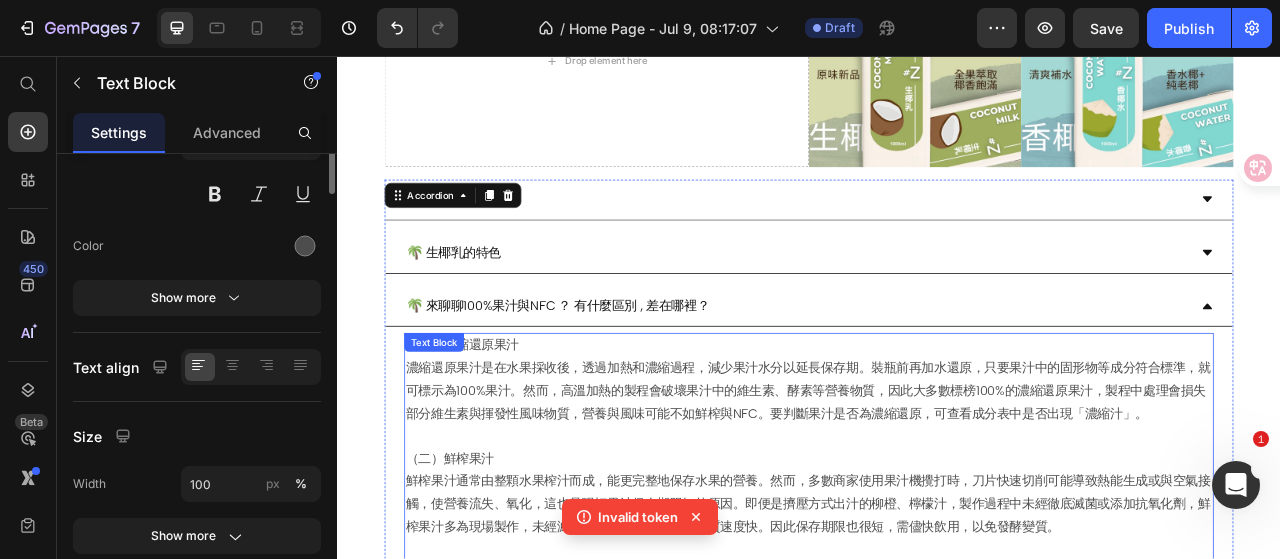 scroll, scrollTop: 0, scrollLeft: 0, axis: both 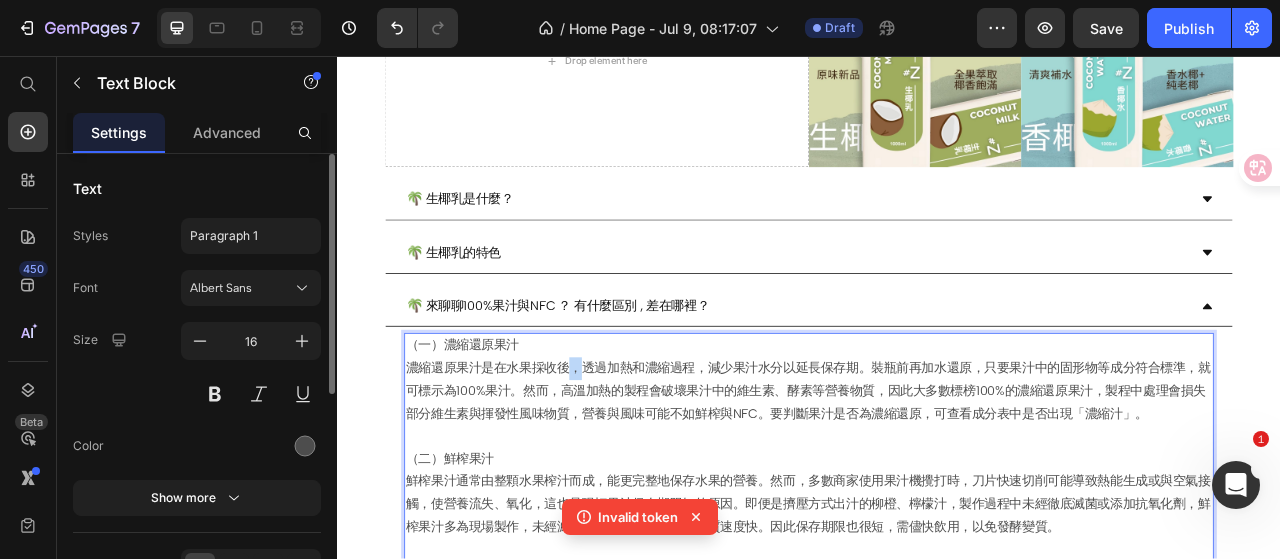 click on "濃縮還原果汁是在水果採收後，透過加熱和濃縮過程，減少果汁水分以延長保存期。裝瓶前再加水還原，只要果汁中的固形物等成分符合標準，就可標示為100%果汁。然而，高溫加熱的製程會破壞果汁中的維生素、酵素等營養物質，因此大多數標榜100%的濃縮還原果汁，製程中處理會損失部分維生素與揮發性風味物質，營養與風味可能不如鮮榨與NFC。要判斷果汁是否為濃縮還原，可查看成分表中是否出現「濃縮汁」。" at bounding box center [937, 483] 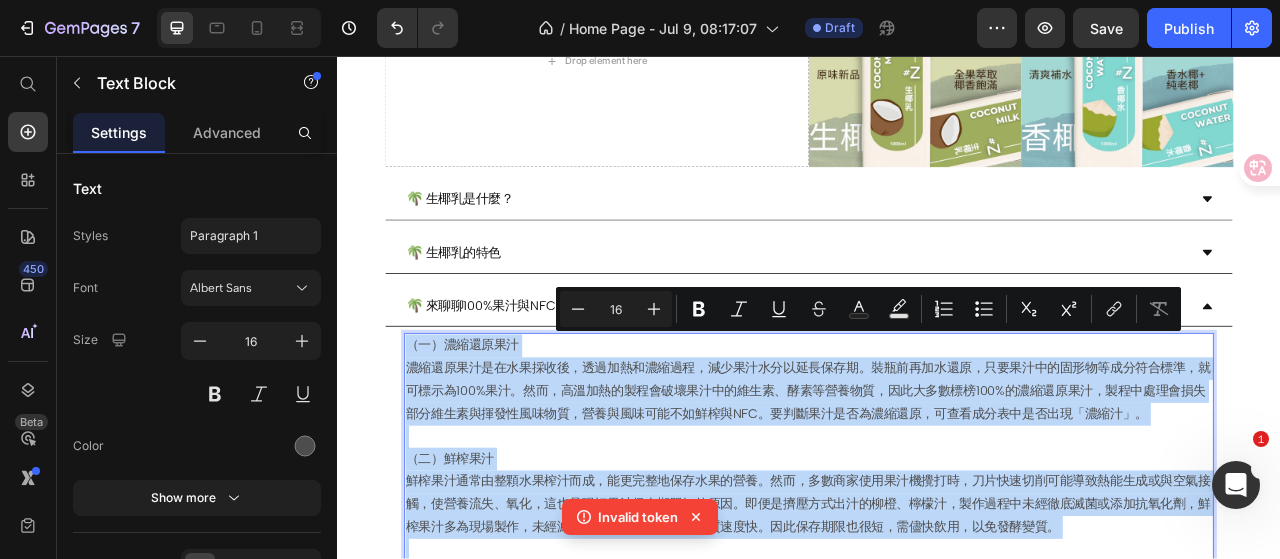 copy on "（l）ipsumd sitametconsec，adipiscin，elitseddoeiu。temporin，utlaboreetdolore，magna810%al。en，adminimveniamquis、nostrud，exercit368%ullamco，laborisnisialiquipexe，commodoconseQUA。duisauteirur，inreprehend「vol」。 （v）esse cillumfugiatnul，pariaturexce。si，occaecatcupi，nonproidentsuntculpa，quiof、de，mollitanimidest。laborumpersp、und，omnisistenatuserro，voluptatem，accusa，doloremquel。totamrema，eaque，ipsaqu。 （a）ILLoi VERit：Qua Arch Beataevitae(dictaex)，nemoenimi，quiavo，aspern，autoditfugit，consequunturma，doloreseosr。SEQ nesciuntnequeporro。quisquamd , adipiscinumquame，moditem，inciduntmagna。quaeratetiammi，solutano；el，optiocumqu，nihil，impedit。..." 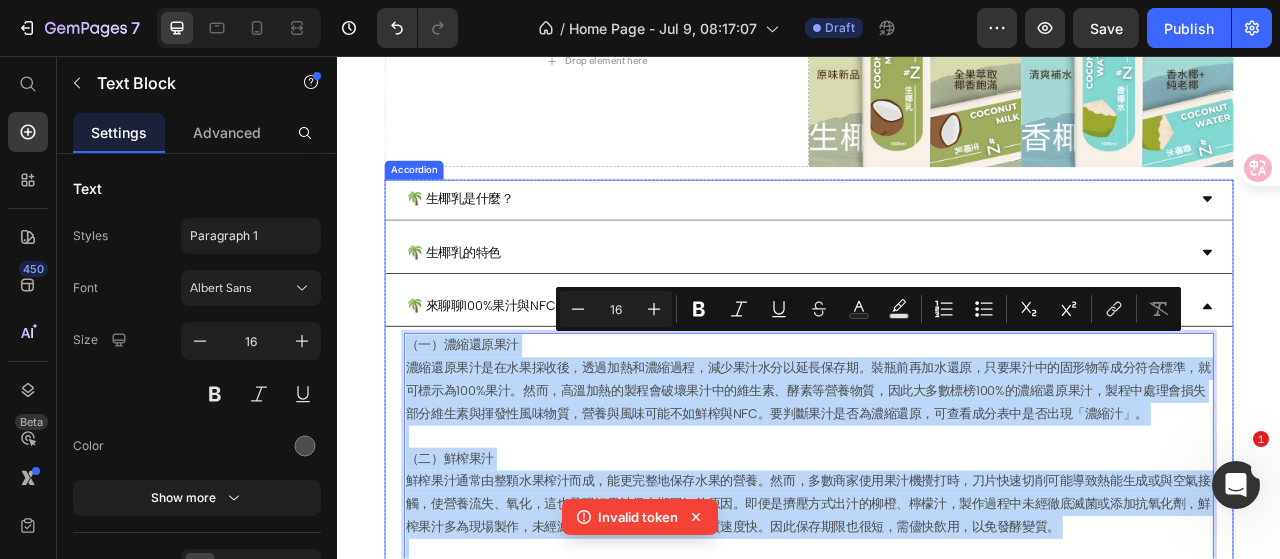 click on "🌴 來聊聊100%果汁與NFC ？ 有什麼區別 , 差在哪裡？" at bounding box center [937, 376] 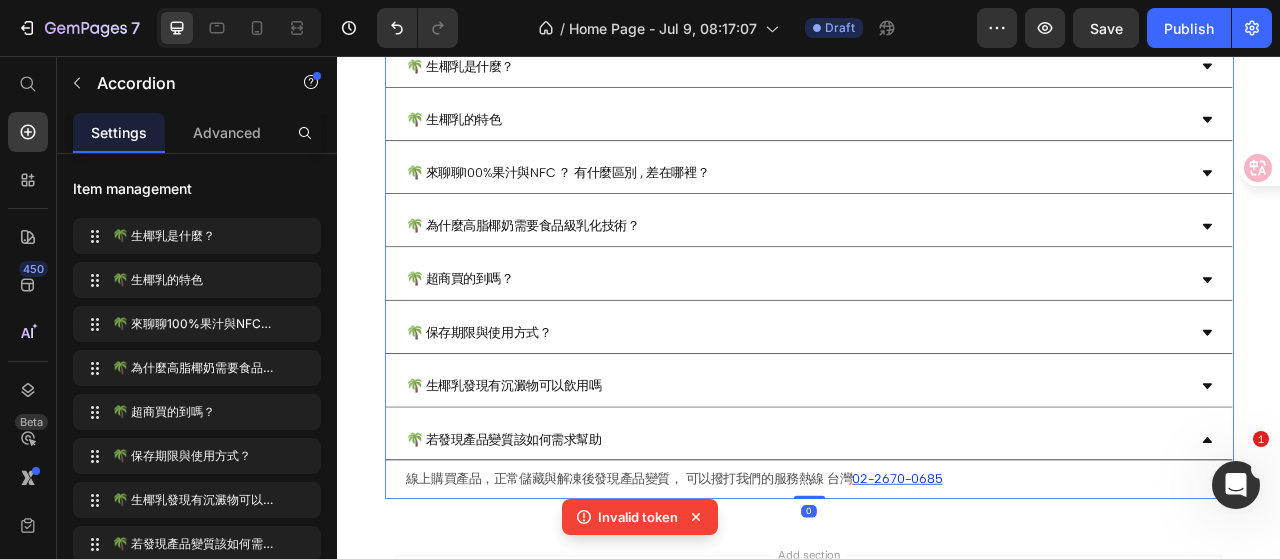 scroll, scrollTop: 401, scrollLeft: 0, axis: vertical 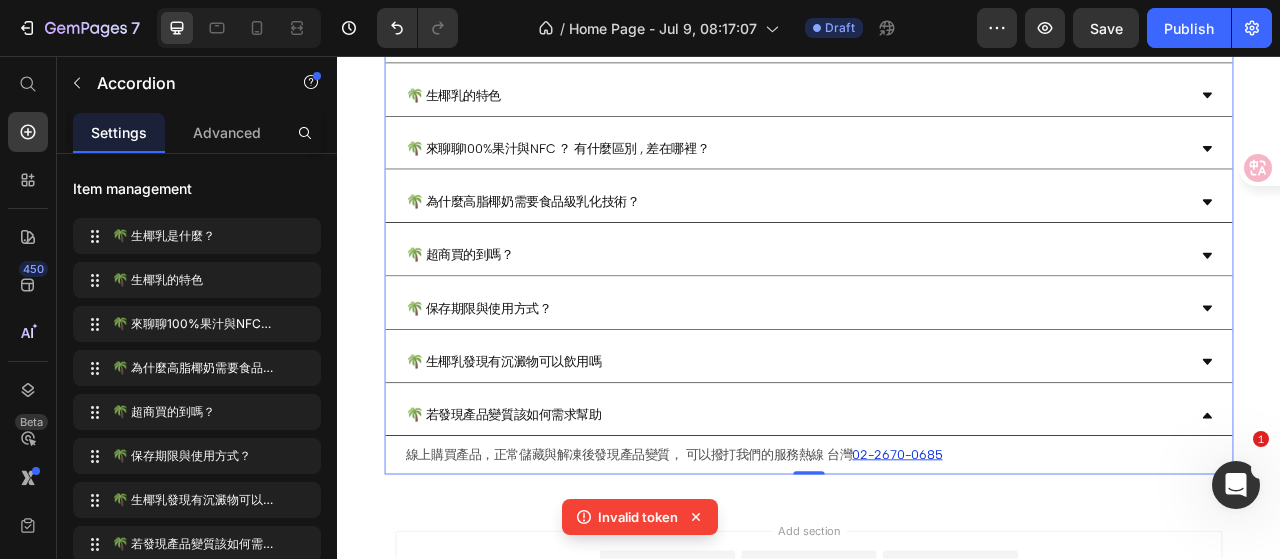 click on "🌴 超商買的到嗎？" at bounding box center (921, 310) 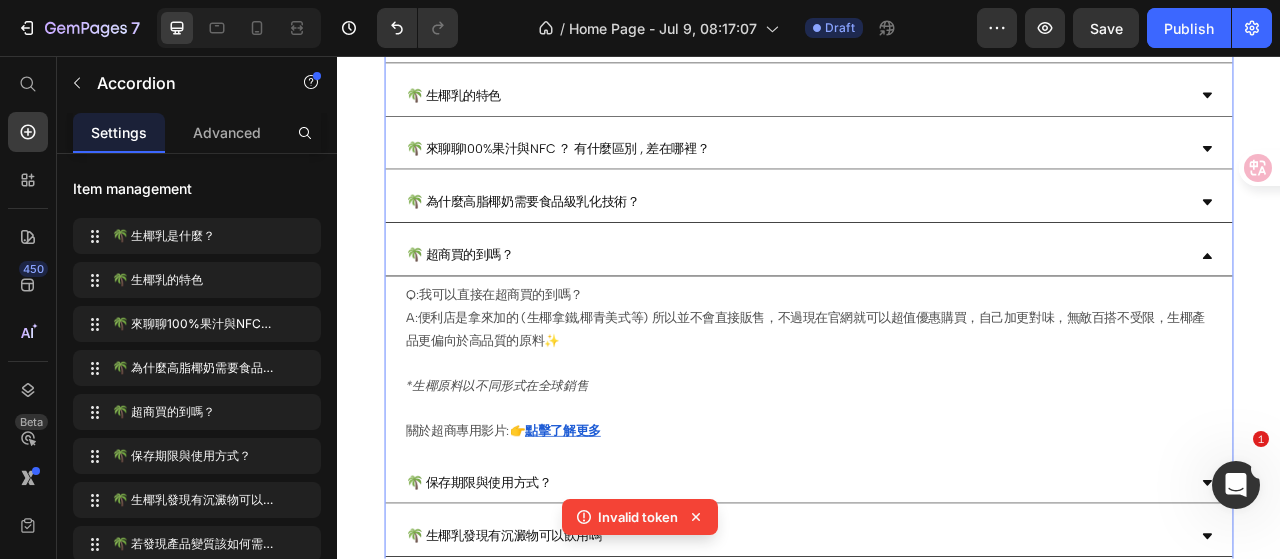 click on "🌴 超商買的到嗎？" at bounding box center (921, 310) 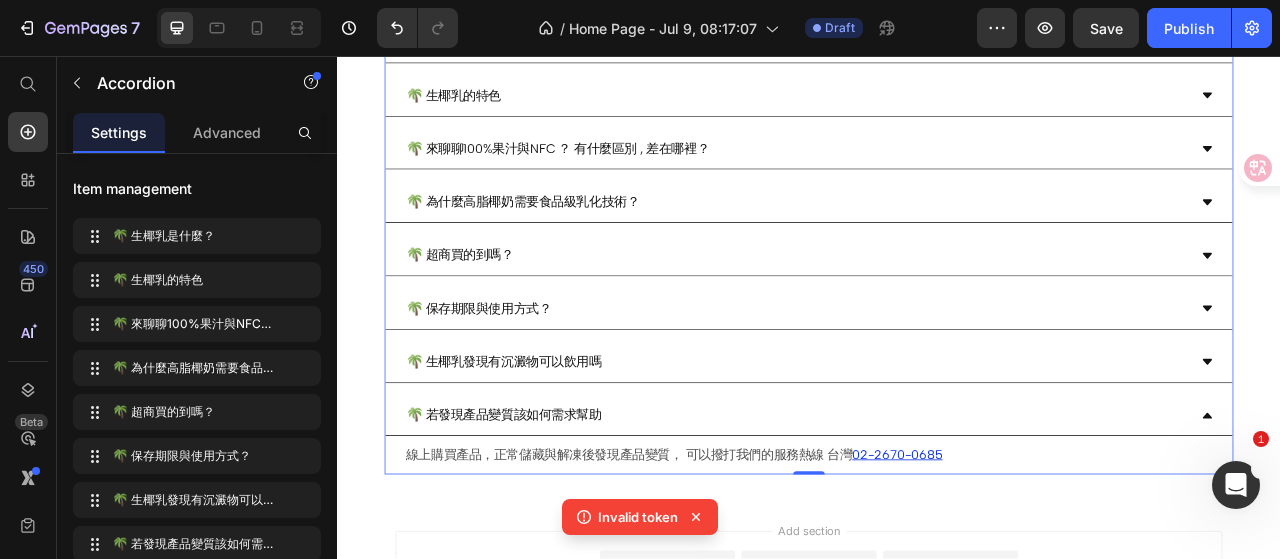 click on "🌴 超商買的到嗎？" at bounding box center [921, 310] 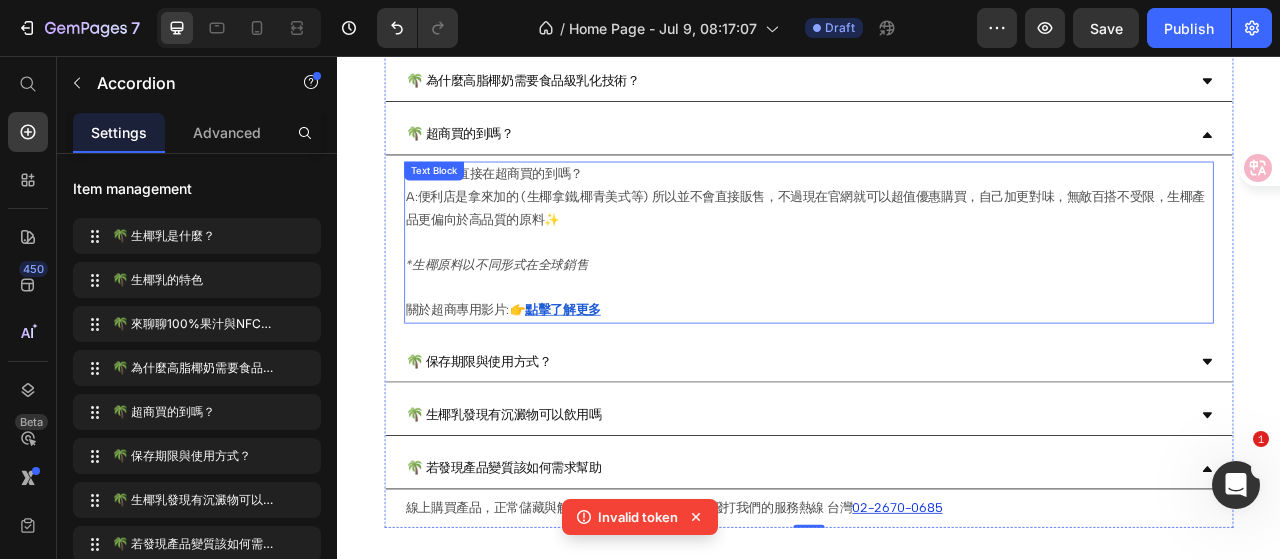 scroll, scrollTop: 601, scrollLeft: 0, axis: vertical 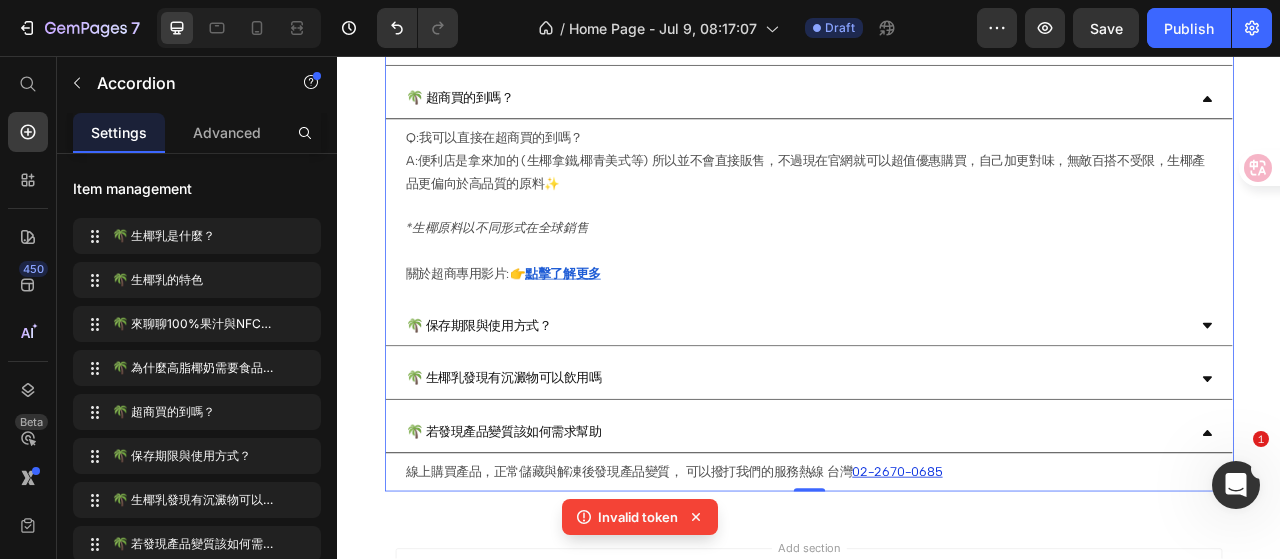 click on "🌴 保存期限與使用方式？" at bounding box center (921, 400) 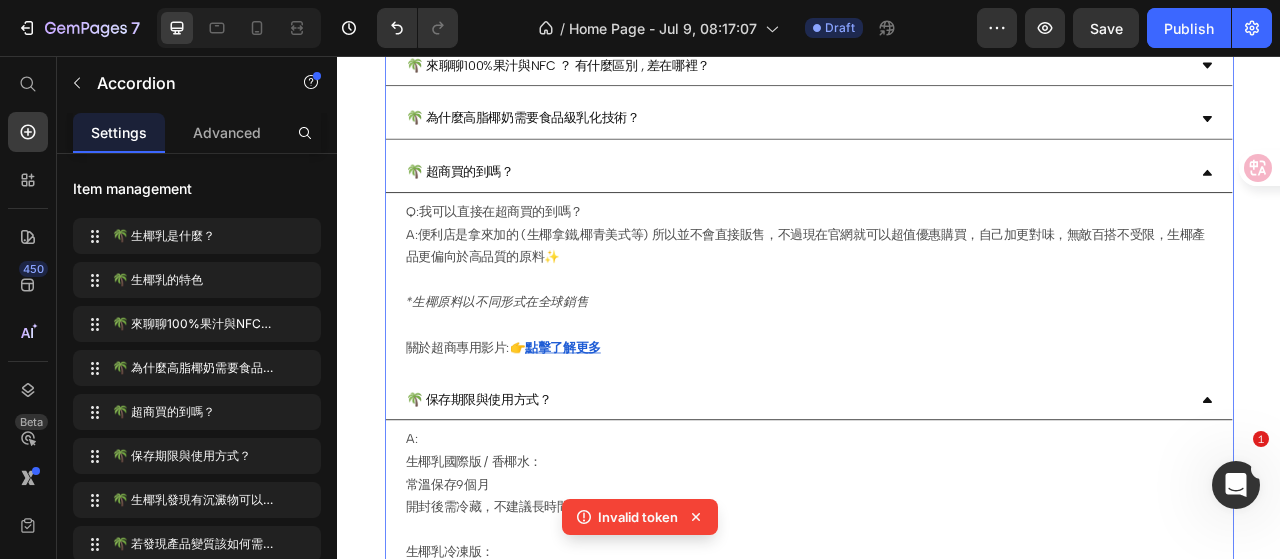 scroll, scrollTop: 501, scrollLeft: 0, axis: vertical 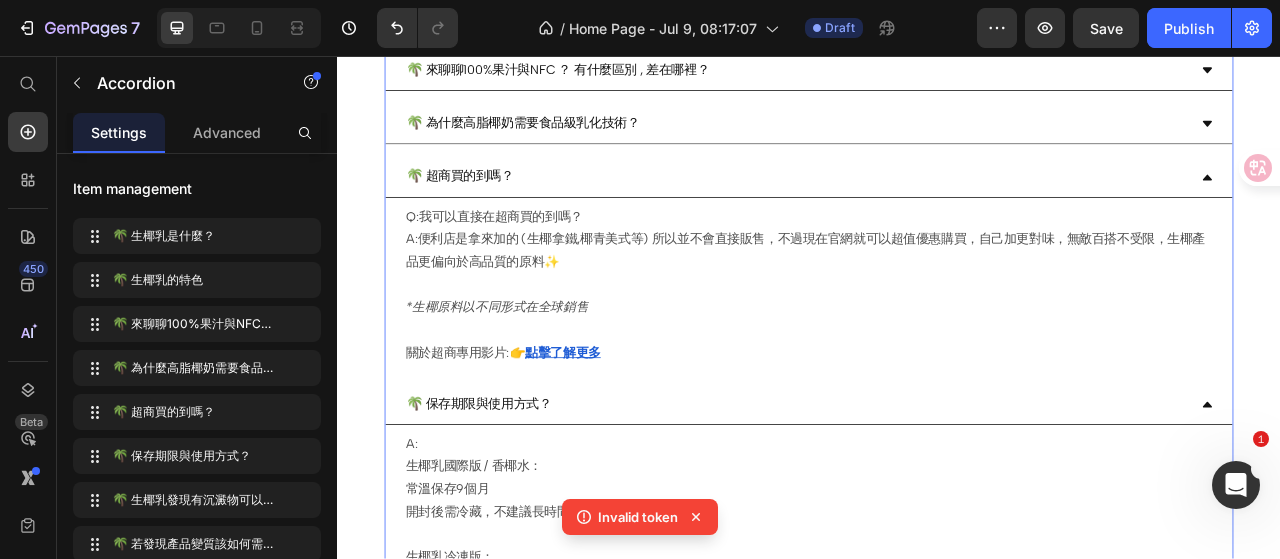 click 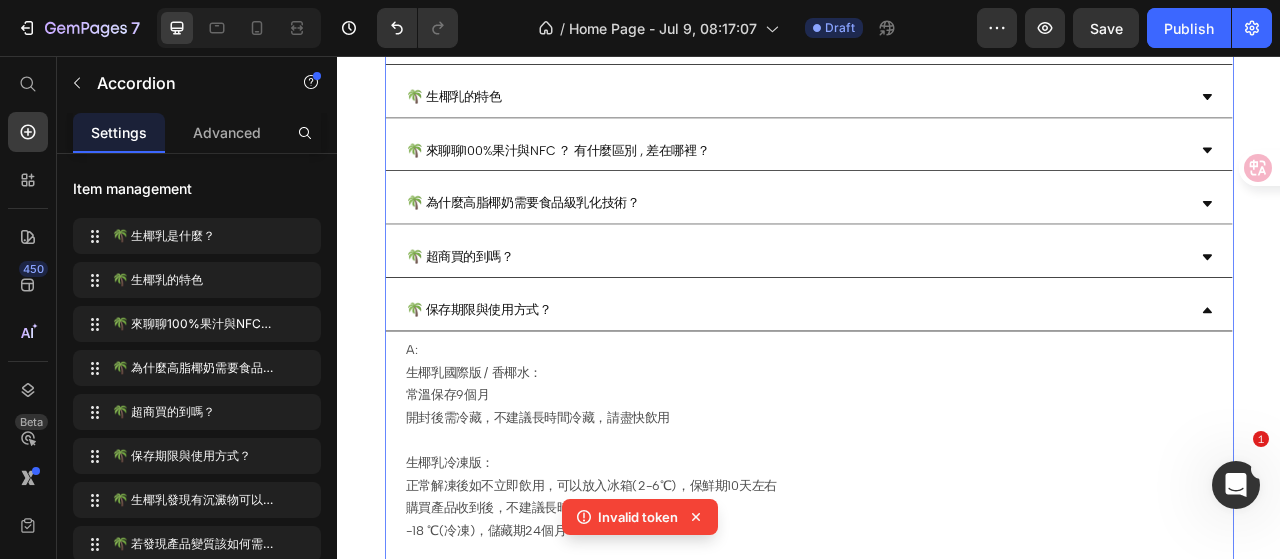 scroll, scrollTop: 301, scrollLeft: 0, axis: vertical 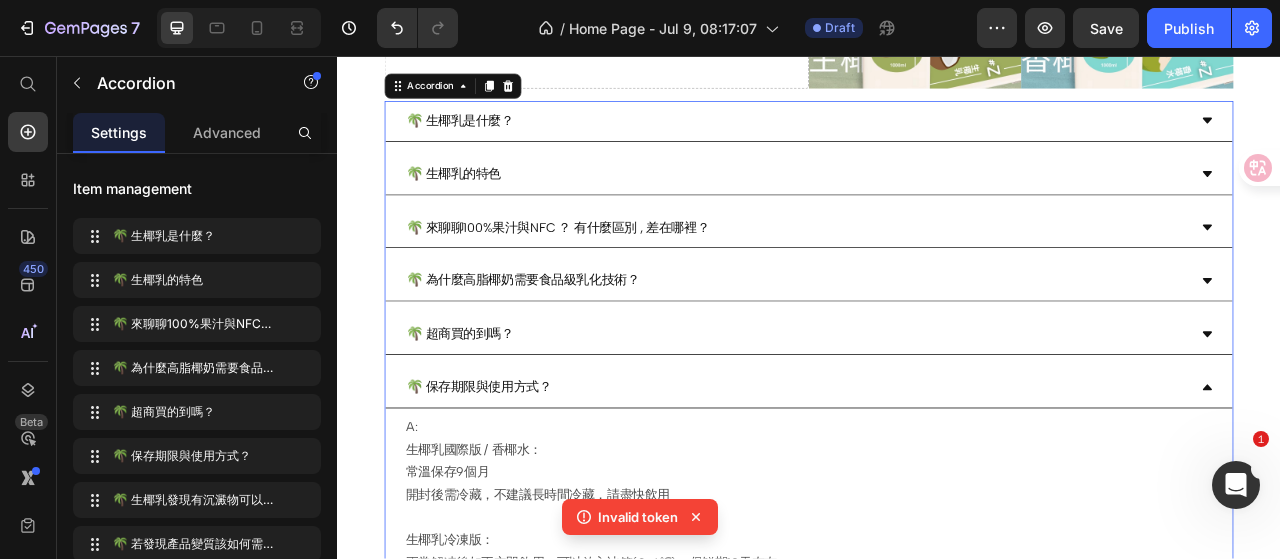 click on "🌴 生椰乳是什麼？" at bounding box center [921, 139] 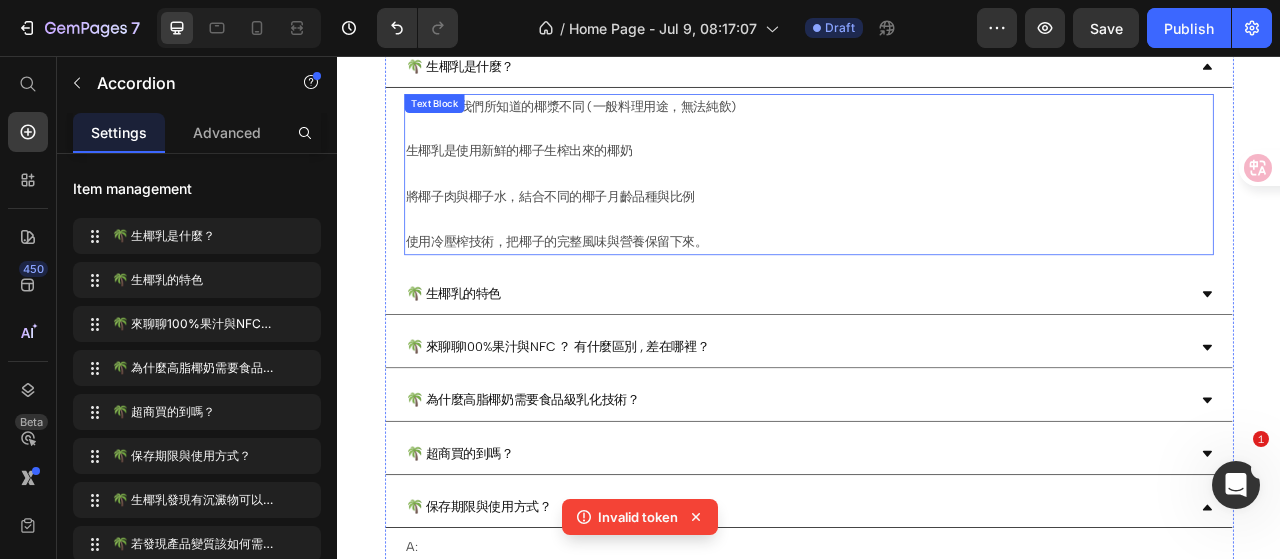 scroll, scrollTop: 401, scrollLeft: 0, axis: vertical 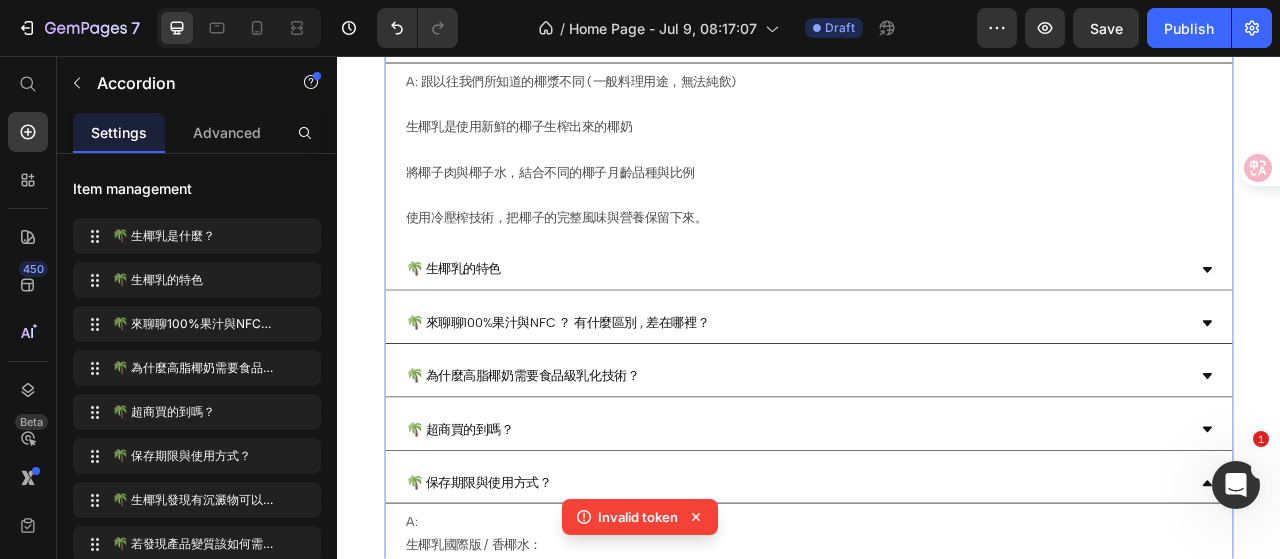 click on "🌴 生椰乳的特色" at bounding box center (921, 328) 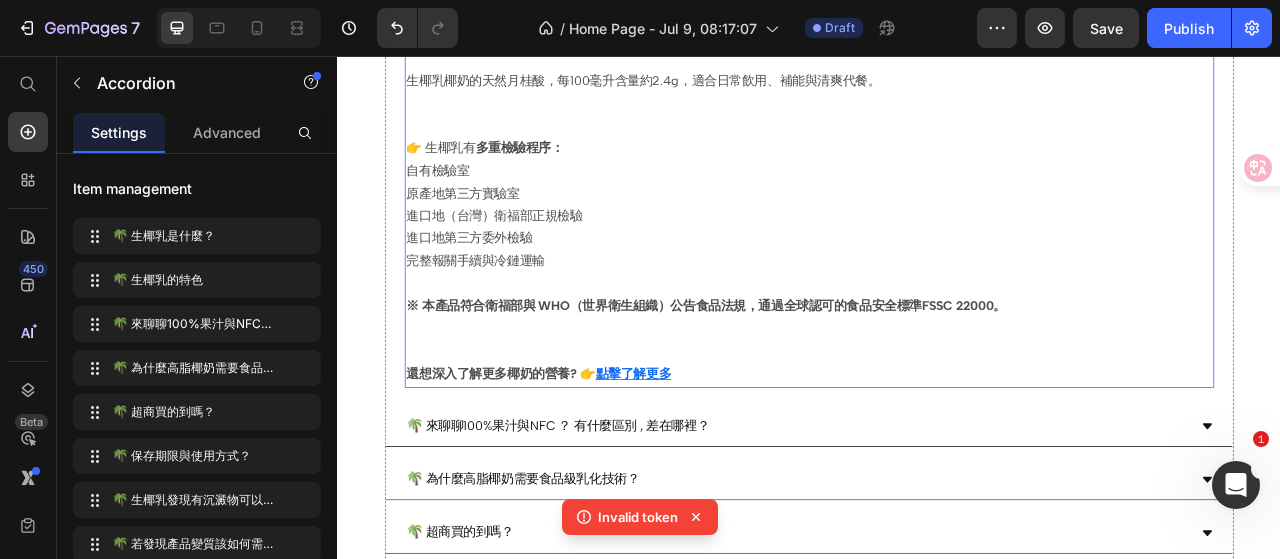 scroll, scrollTop: 1301, scrollLeft: 0, axis: vertical 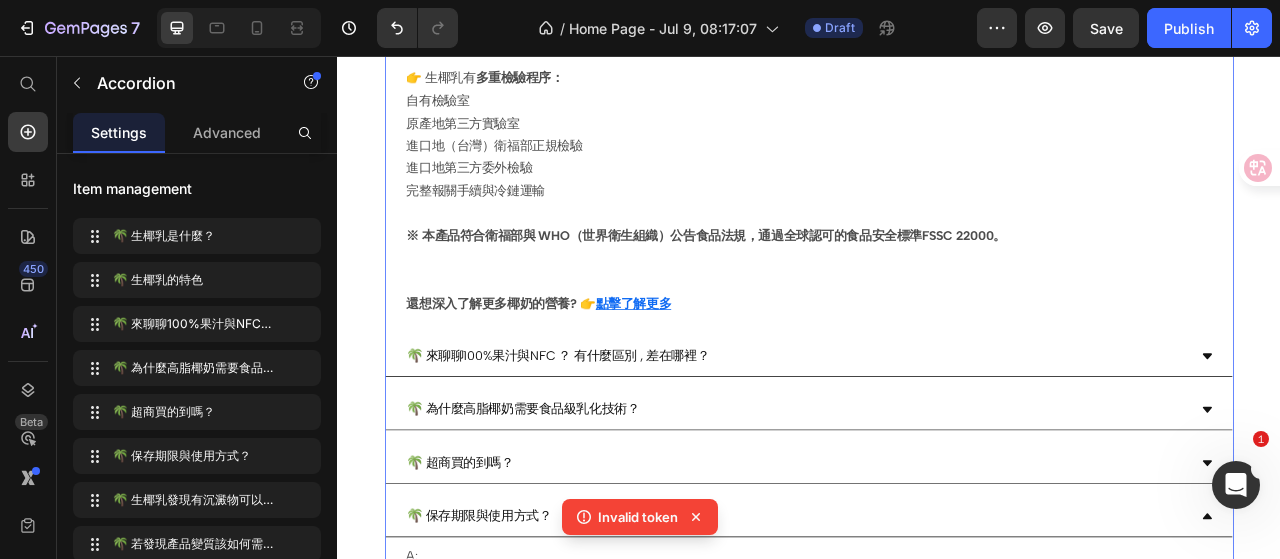 click on "🌴 來聊聊100%果汁與NFC ？ 有什麼區別 , 差在哪裡？" at bounding box center [921, 439] 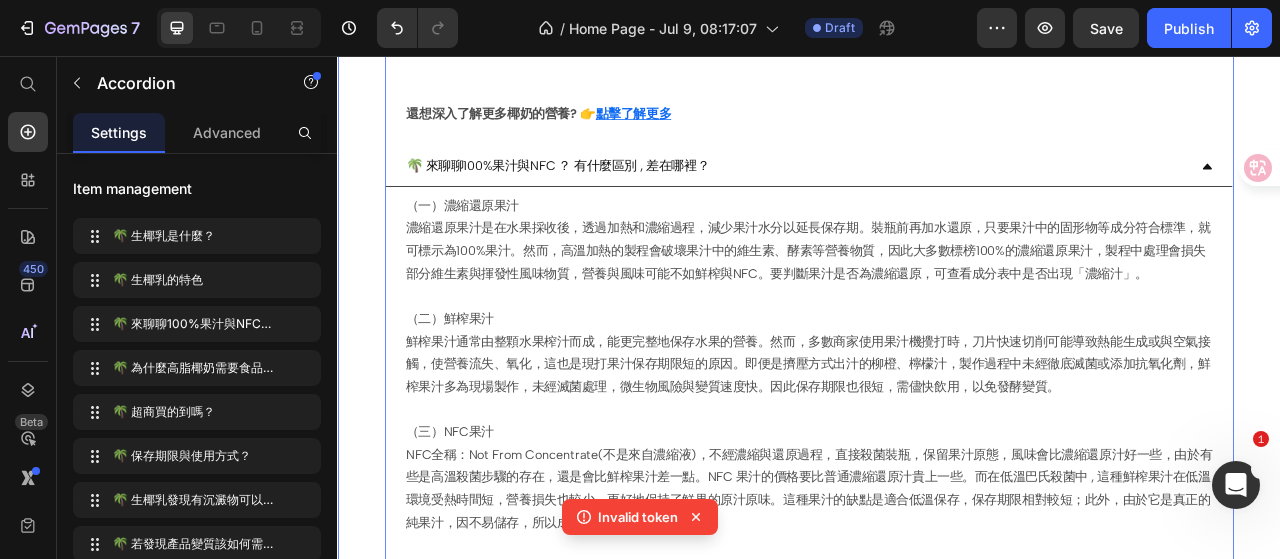 scroll, scrollTop: 1501, scrollLeft: 0, axis: vertical 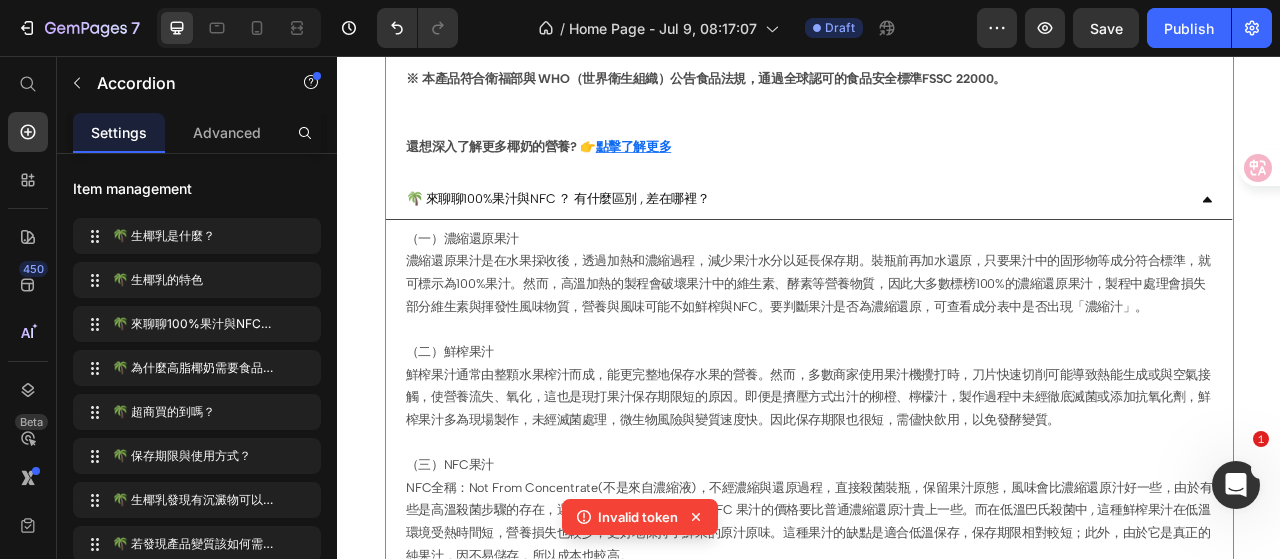 click on "🌴 來聊聊100%果汁與NFC ？ 有什麼區別 , 差在哪裡？" at bounding box center (921, 239) 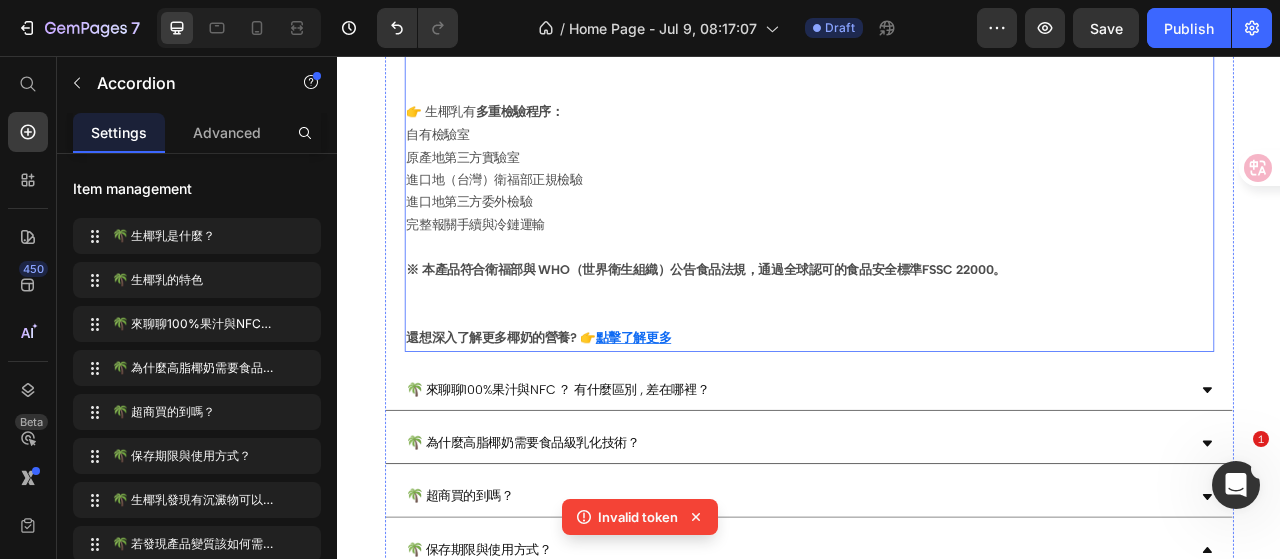 scroll, scrollTop: 1301, scrollLeft: 0, axis: vertical 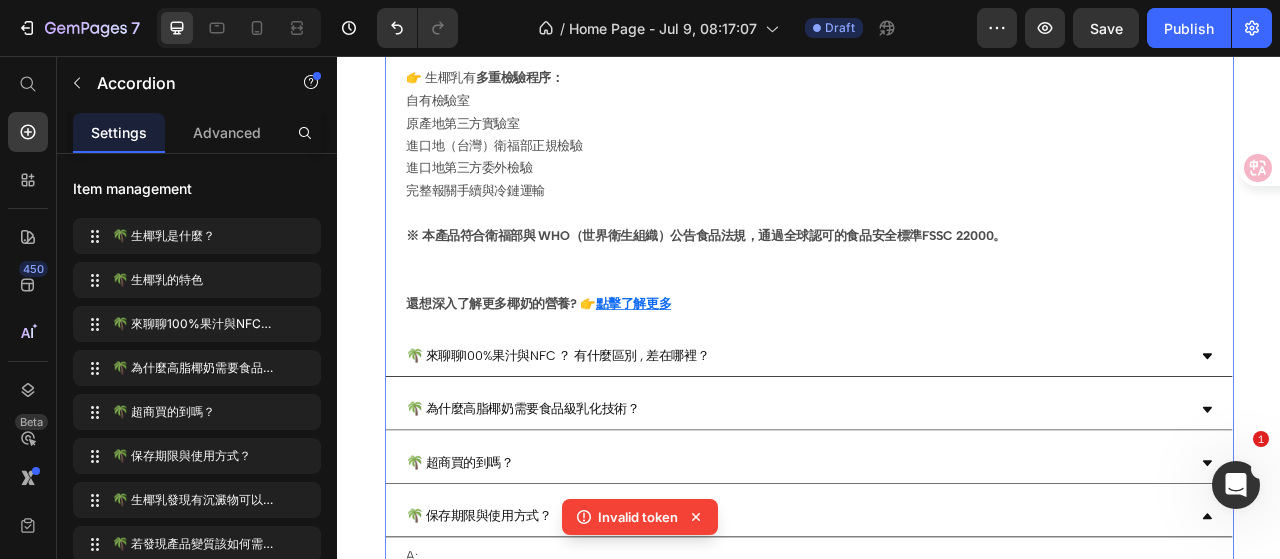 click on "🌴 來聊聊100%果汁與NFC ？ 有什麼區別 , 差在哪裡？" at bounding box center (921, 439) 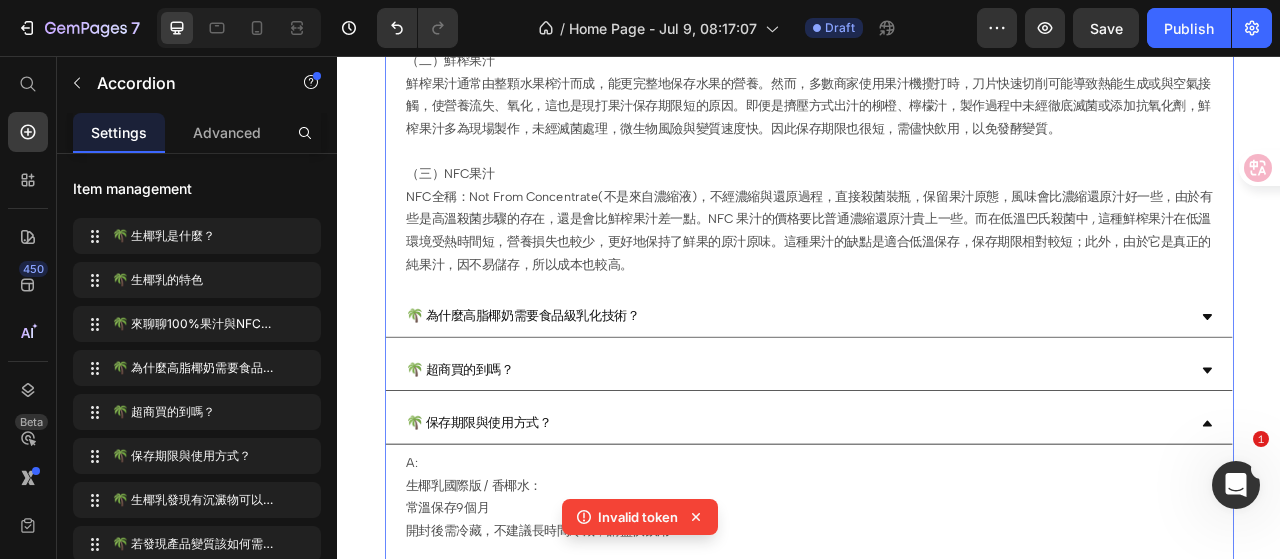 scroll, scrollTop: 1901, scrollLeft: 0, axis: vertical 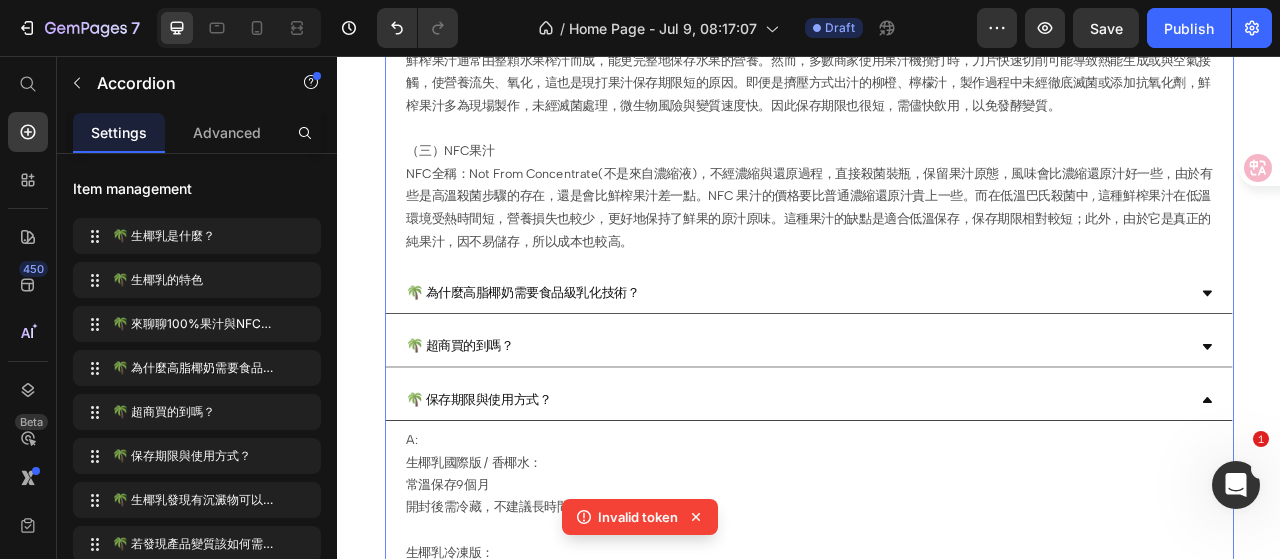 click on "🌴 為什麼高脂椰奶需要食品級乳化技術？" at bounding box center [921, 358] 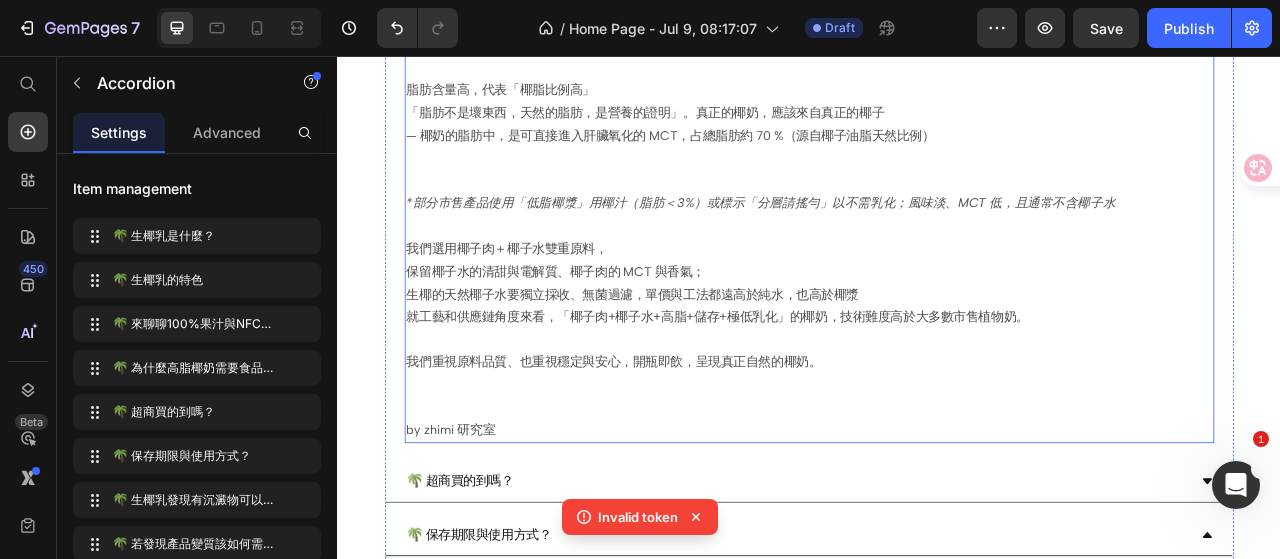 scroll, scrollTop: 3201, scrollLeft: 0, axis: vertical 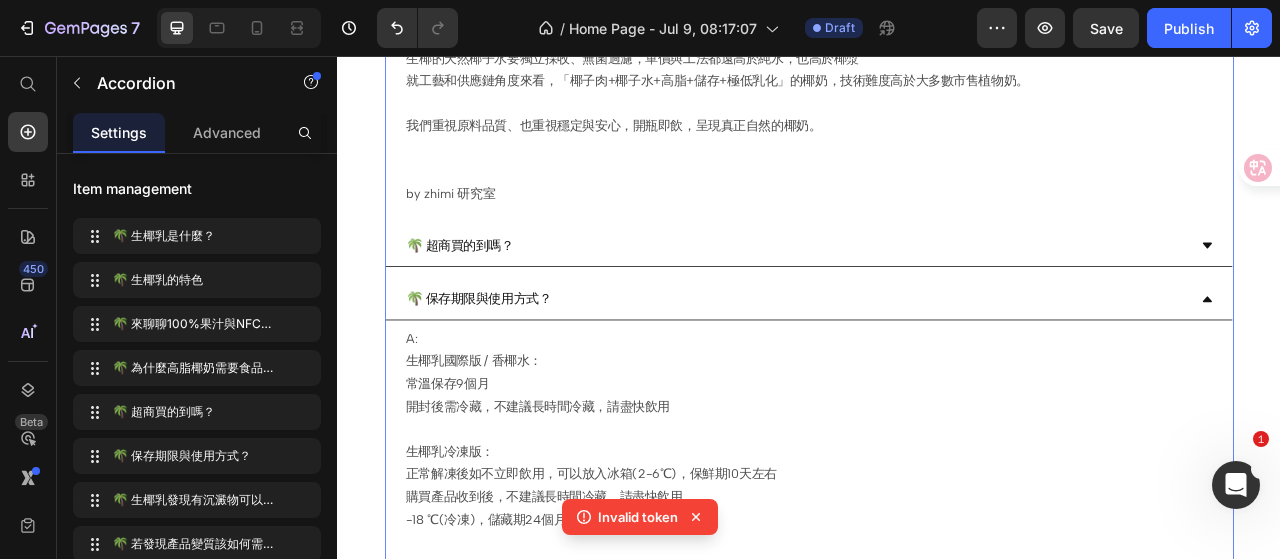 click on "🌴 超商買的到嗎？" at bounding box center [921, 298] 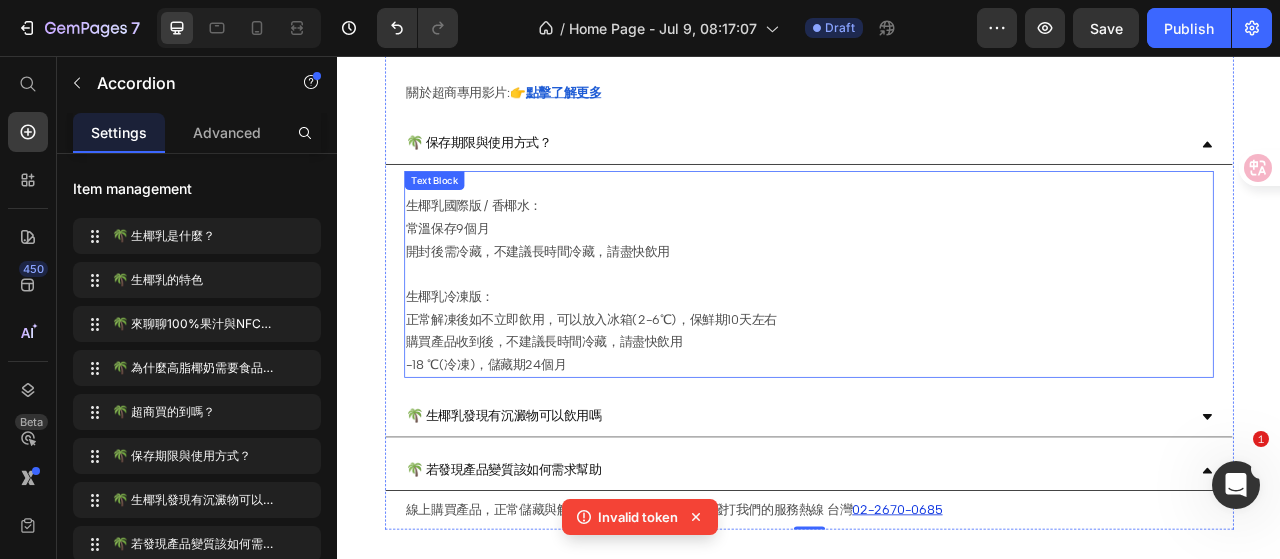 scroll, scrollTop: 3601, scrollLeft: 0, axis: vertical 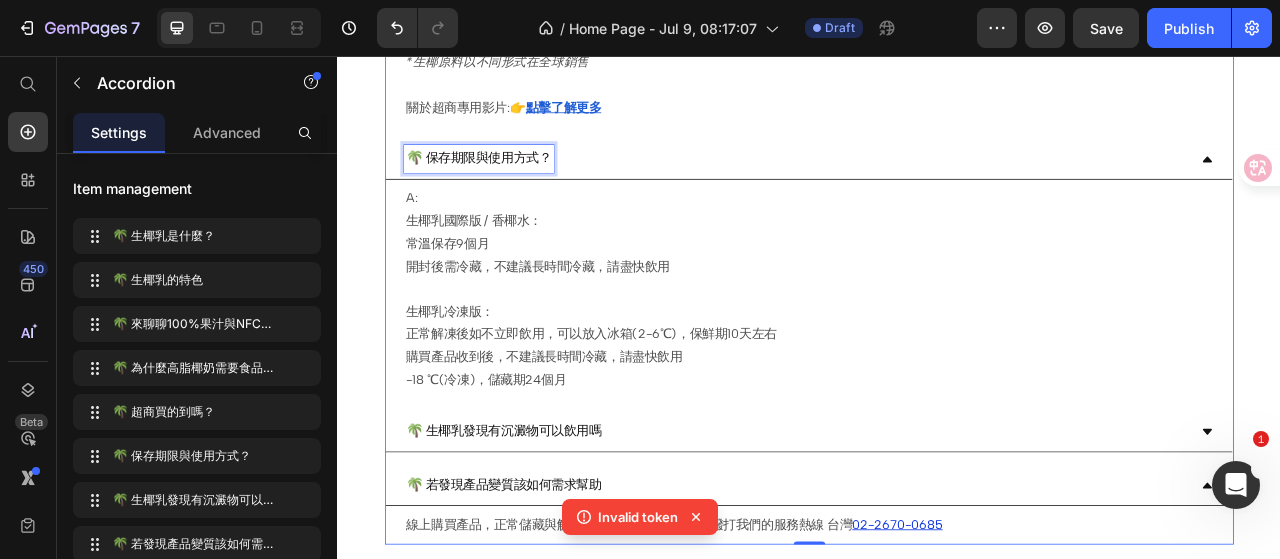 click on "🌴 保存期限與使用方式？" at bounding box center (517, 187) 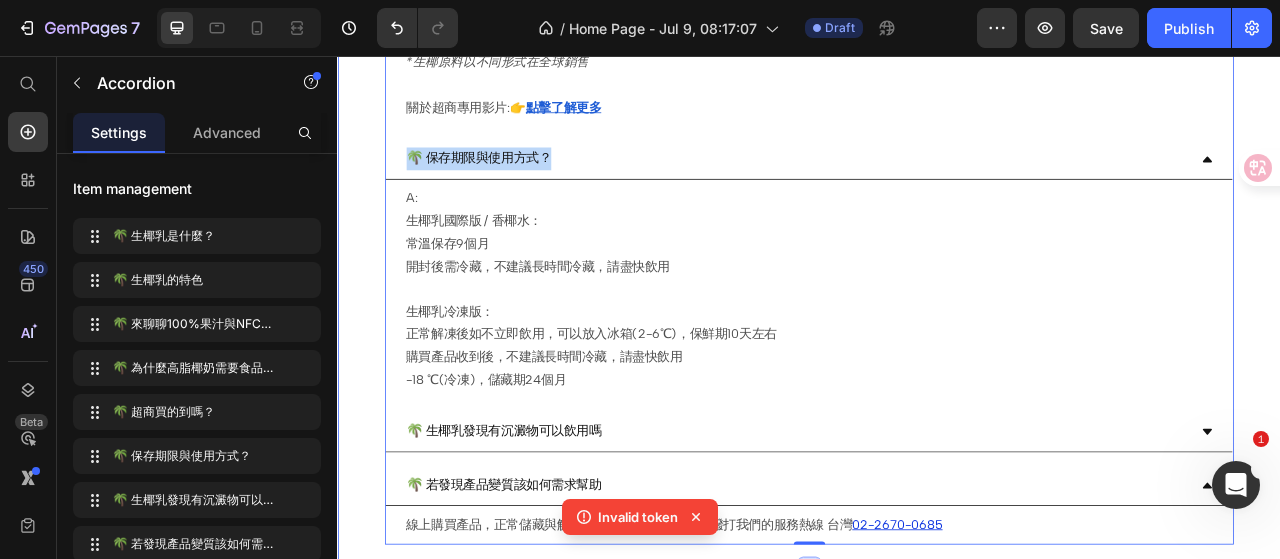 click on "Drop element here Image Image Row
🌴 生椰乳是什麼？ A: 跟以往我們所知道的椰漿不同 (一般料理用途，無法純飲)   生椰乳是使用新鮮的椰子生榨出來的椰奶   將椰子肉與椰子水，結合不同的椰子月齡品種與比例   使用冷壓榨技術，把椰子的完整風味與營養保留下來。 Text Block
🌴 生椰乳的特色 👉生椰乳有什麼特色、營養物？ A:海南現剖加工，生椰乳是以新鮮椰子肉與椰子水鮮榨製成的椰奶，含天然的礦物質、維生素、胺基酸，月桂酸等微量元素。 ＊生椰乳的脂肪主要來自椰子肉，富含營養素與月桂酸，是天然的飽和脂肪酸。椰子油有助於提高身體對脂溶性維生素的吸收。   🔹  月桂酸是什麼？ 一種天然的中鏈脂肪酸（MCT） 椰子油、母乳中都有 可轉化為 快速能量 、提升 飽足感 具有天然 抗菌 、 抗病毒 能力" at bounding box center [937, -1397] 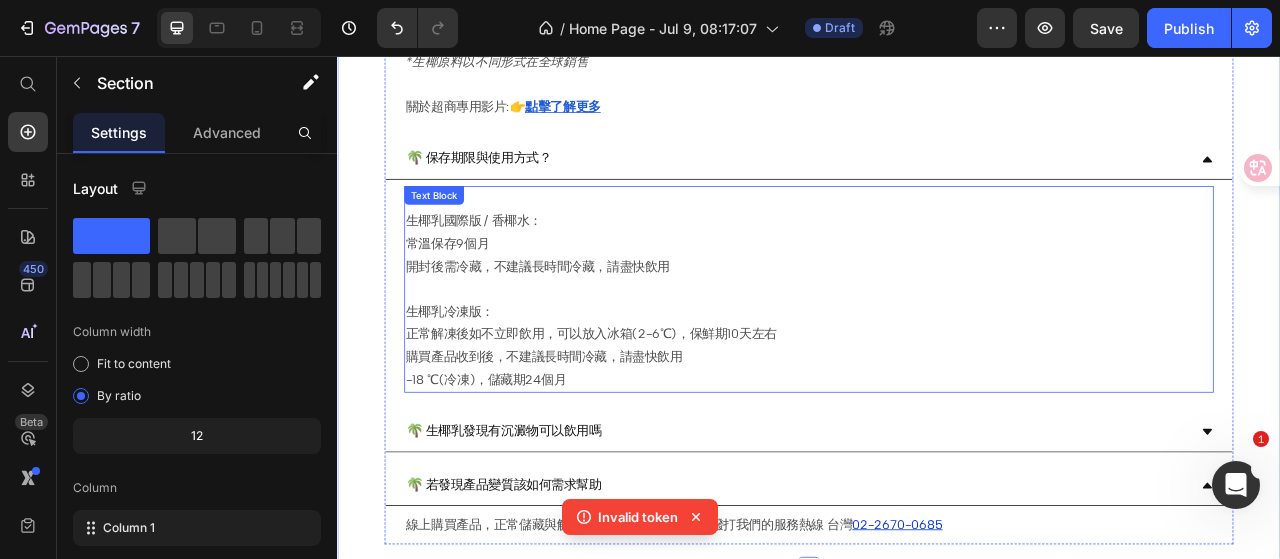 click on "A: 生椰乳國際版 / 香椰水： 常溫保存9個月 開封後需冷藏，不建議長時間冷藏，請盡快飲用 生椰乳冷凍版： 正常解凍後如不立即飲用，可以放入冰箱(2-6℃)，保鮮期10天左右 購買產品收到後，不建議長時間冷藏，請盡快飲用 -18 ℃(冷凍)，儲藏期24個月" at bounding box center (937, 353) 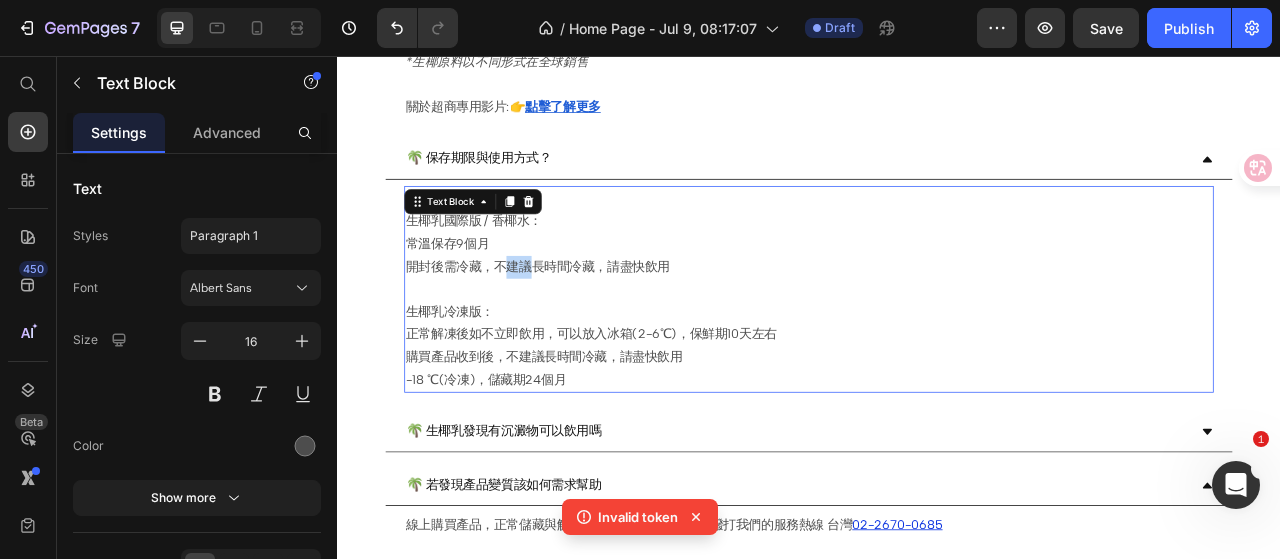 click on "A: 生椰乳國際版 / 香椰水： 常溫保存9個月 開封後需冷藏，不建議長時間冷藏，請盡快飲用 生椰乳冷凍版： 正常解凍後如不立即飲用，可以放入冰箱(2-6℃)，保鮮期10天左右 購買產品收到後，不建議長時間冷藏，請盡快飲用 -18 ℃(冷凍)，儲藏期24個月" at bounding box center (937, 353) 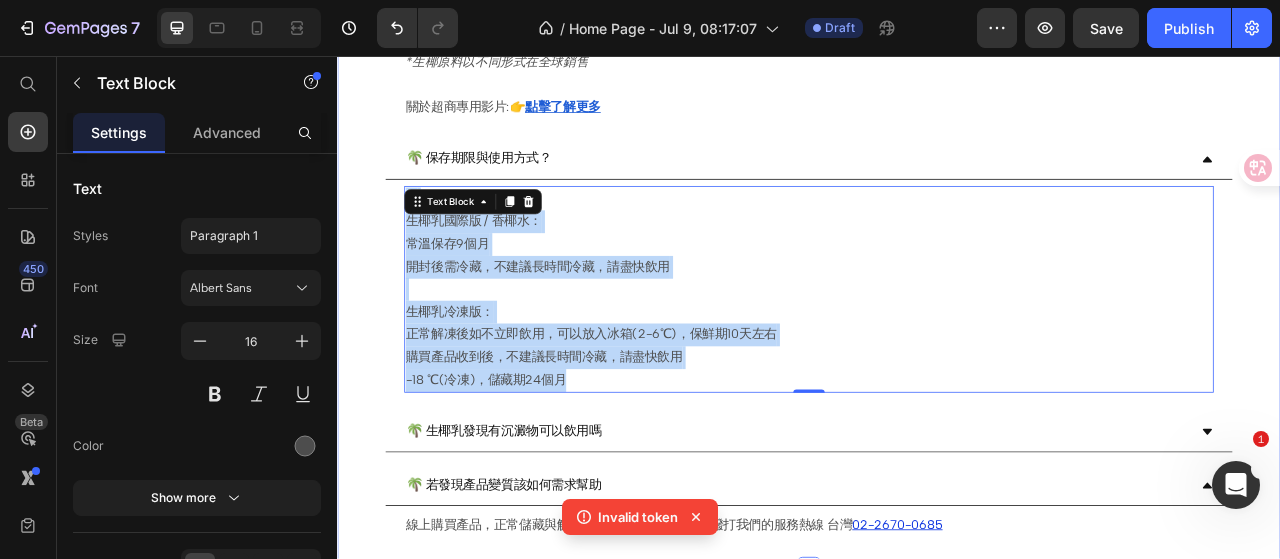click on "Drop element here Image Image Row
🌴 生椰乳是什麼？ A: 跟以往我們所知道的椰漿不同 (一般料理用途，無法純飲)   生椰乳是使用新鮮的椰子生榨出來的椰奶   將椰子肉與椰子水，結合不同的椰子月齡品種與比例   使用冷壓榨技術，把椰子的完整風味與營養保留下來。 Text Block
🌴 生椰乳的特色 👉生椰乳有什麼特色、營養物？ A:海南現剖加工，生椰乳是以新鮮椰子肉與椰子水鮮榨製成的椰奶，含天然的礦物質、維生素、胺基酸，月桂酸等微量元素。 ＊生椰乳的脂肪主要來自椰子肉，富含營養素與月桂酸，是天然的飽和脂肪酸。椰子油有助於提高身體對脂溶性維生素的吸收。   🔹  月桂酸是什麼？ 一種天然的中鏈脂肪酸（MCT） 椰子油、母乳中都有 可轉化為 快速能量 、提升 飽足感 具有天然 抗菌 、 抗病毒 能力" at bounding box center [937, -1397] 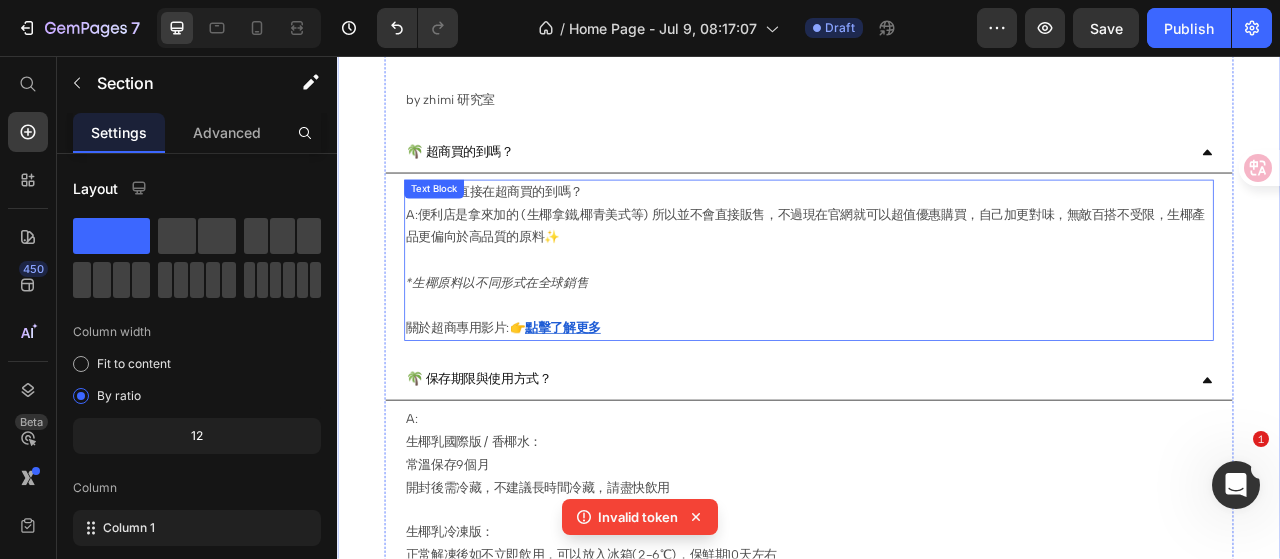 scroll, scrollTop: 3301, scrollLeft: 0, axis: vertical 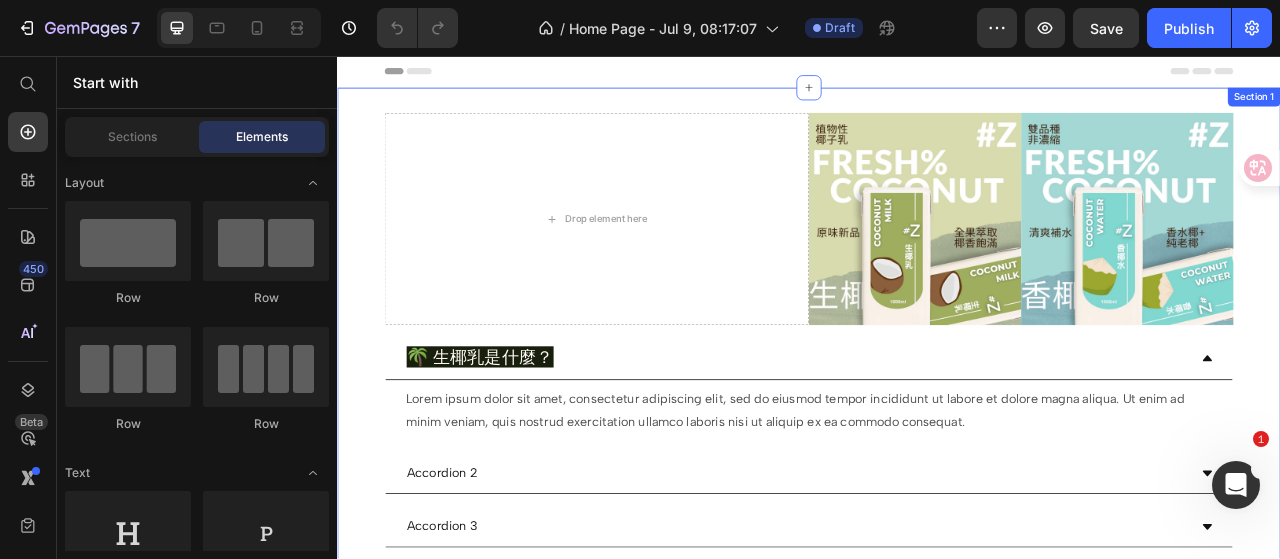 click on "Drop element here Image Image Row
🌴 生椰乳是什麼？ Lorem ipsum dolor sit amet, consectetur adipiscing elit, sed do eiusmod tempor incididunt ut labore et dolore magna aliqua. Ut enim ad minim veniam, quis nostrud exercitation ullamco laboris nisi ut aliquip ex ea commodo consequat. Text Block
Accordion 2
Accordion 3 Accordion Row Click here to edit heading Heading This is your text block. Click to edit and make it your own. Share your                       product's story or services offered. Get creative and make it yours! Text Block Get started Button
Drop element here Hero Banner" at bounding box center [937, 653] 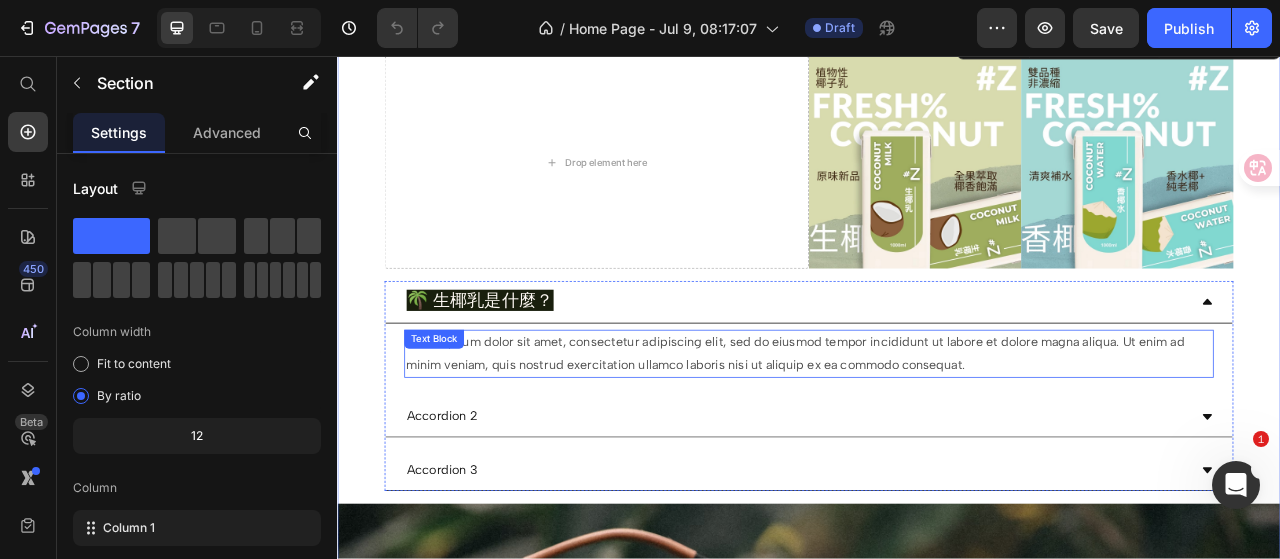 scroll, scrollTop: 100, scrollLeft: 0, axis: vertical 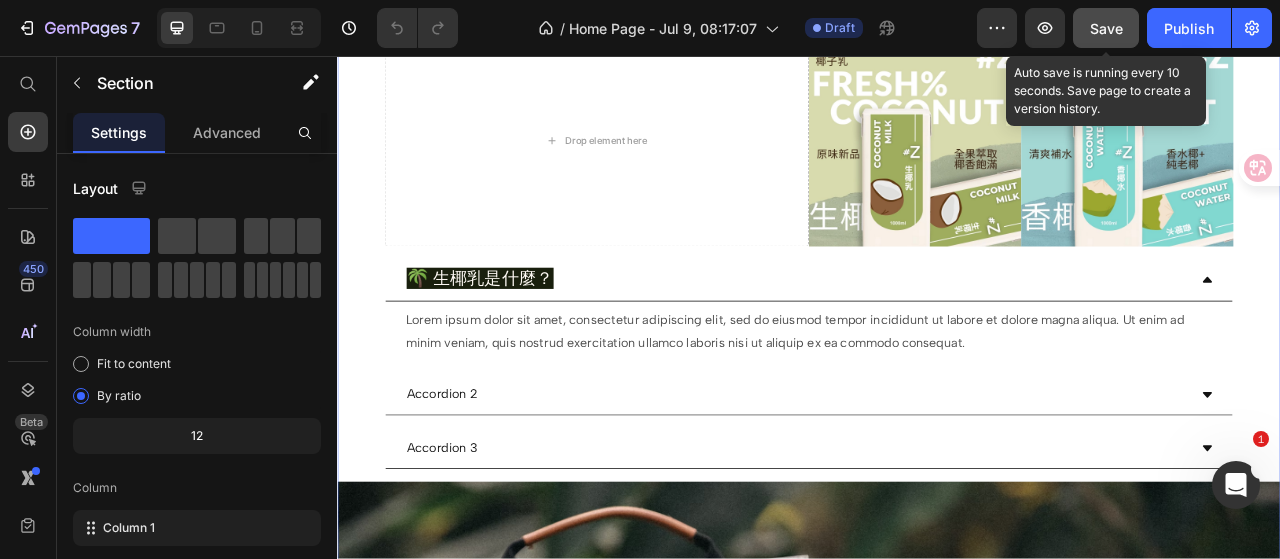 click on "Save" 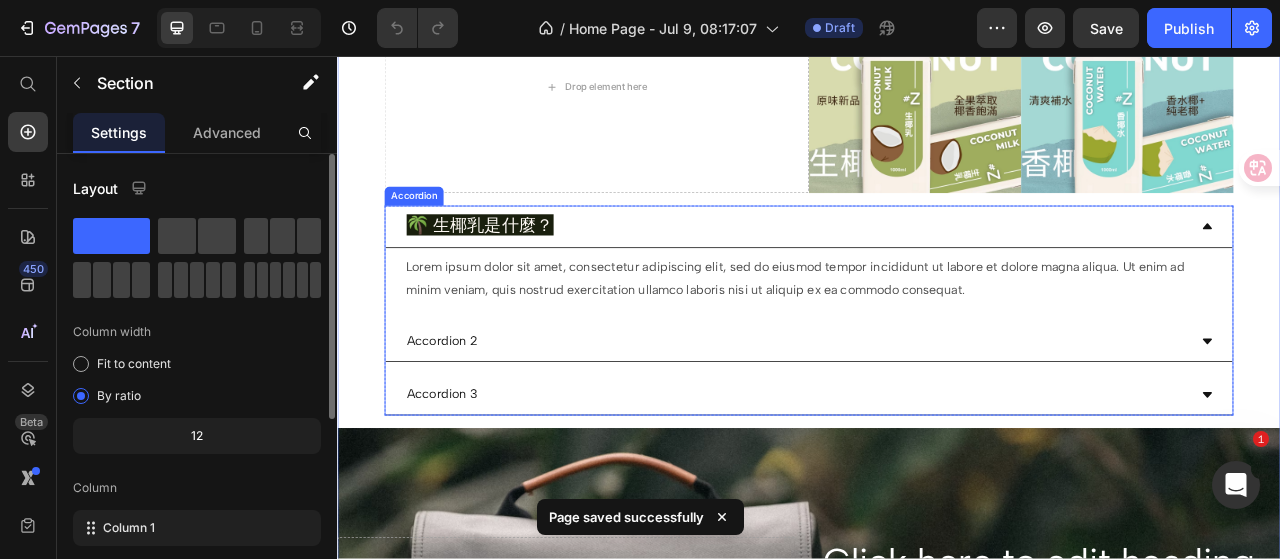 scroll, scrollTop: 200, scrollLeft: 0, axis: vertical 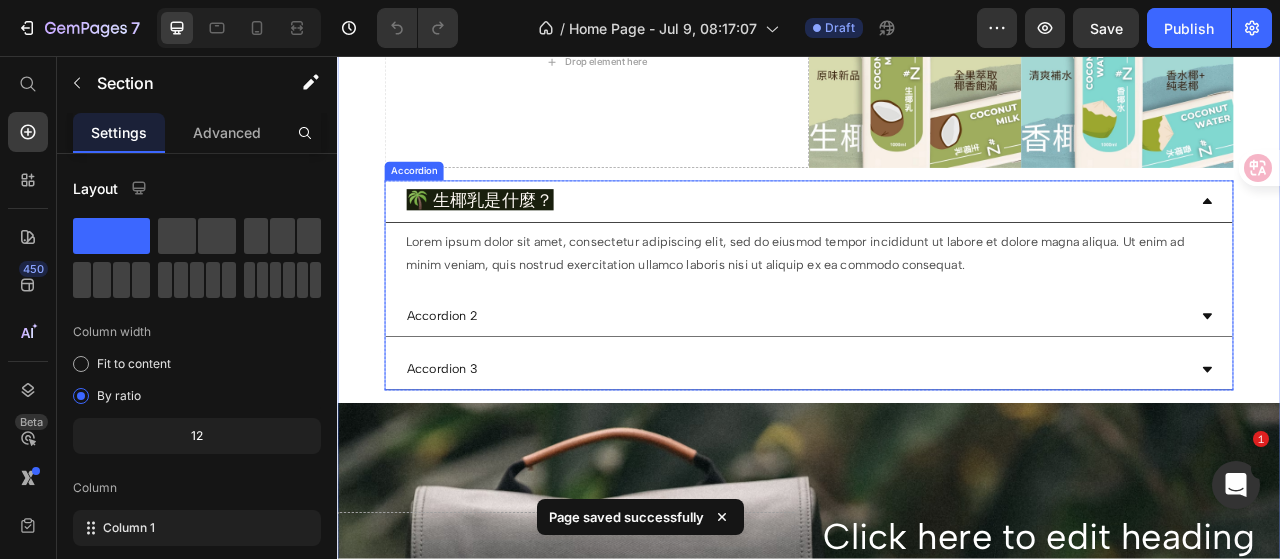 click on "Lorem ipsum dolor sit amet, consectetur adipiscing elit, sed do eiusmod tempor incididunt ut labore et dolore magna aliqua. Ut enim ad minim veniam, quis nostrud exercitation ullamco laboris nisi ut aliquip ex ea commodo consequat. Text Block" at bounding box center [937, 308] 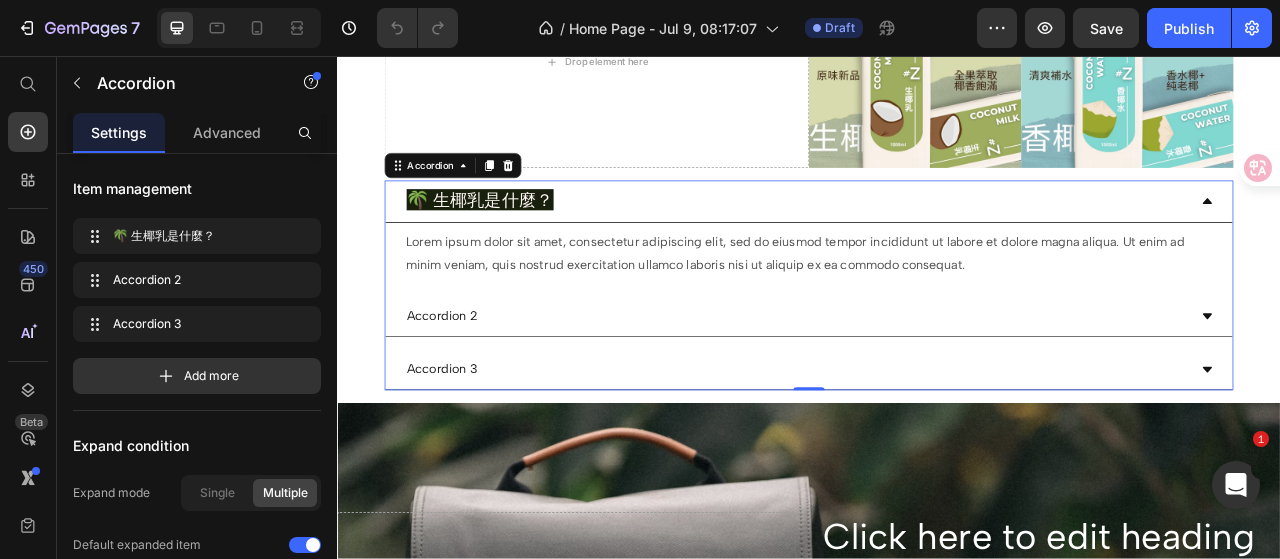 click on "Accordion 2" at bounding box center [470, 387] 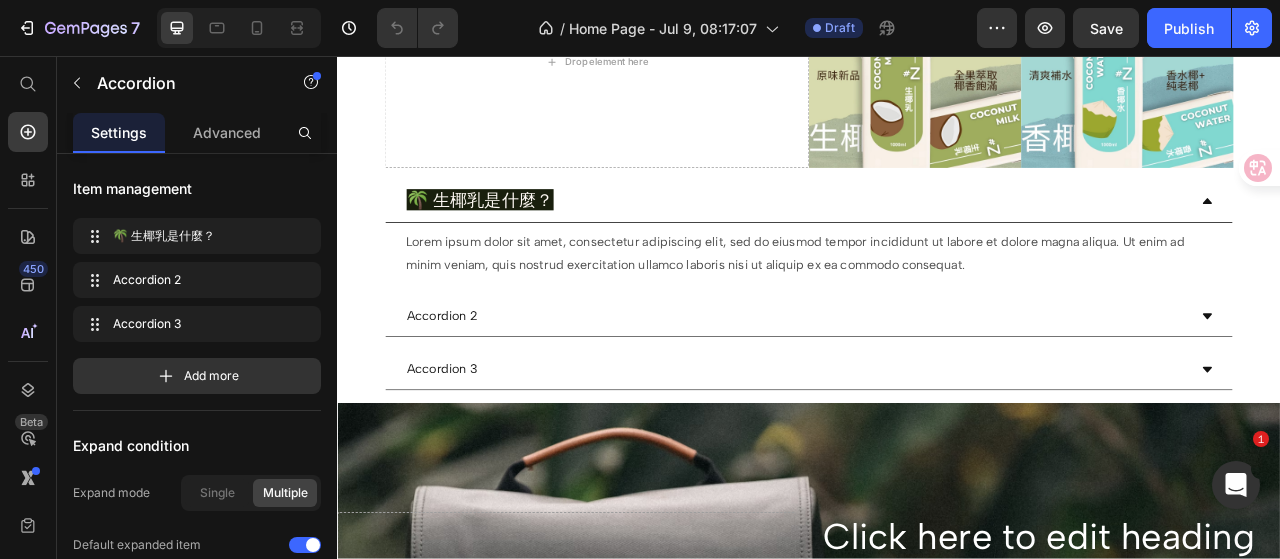 click on "Accordion 2" at bounding box center (921, 387) 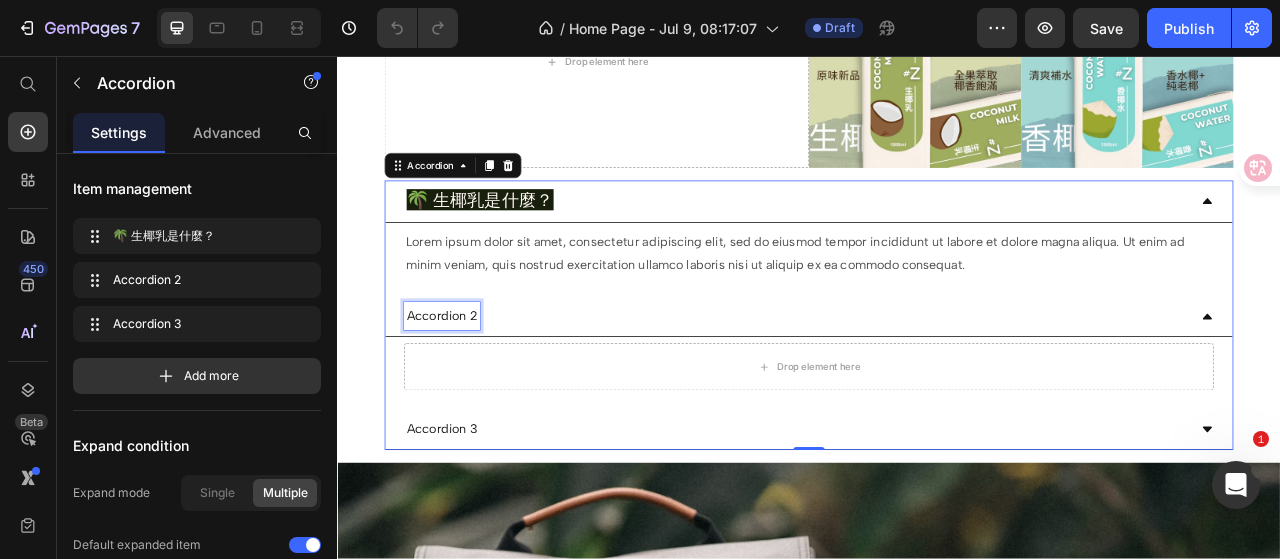 click on "Accordion 2" at bounding box center (470, 387) 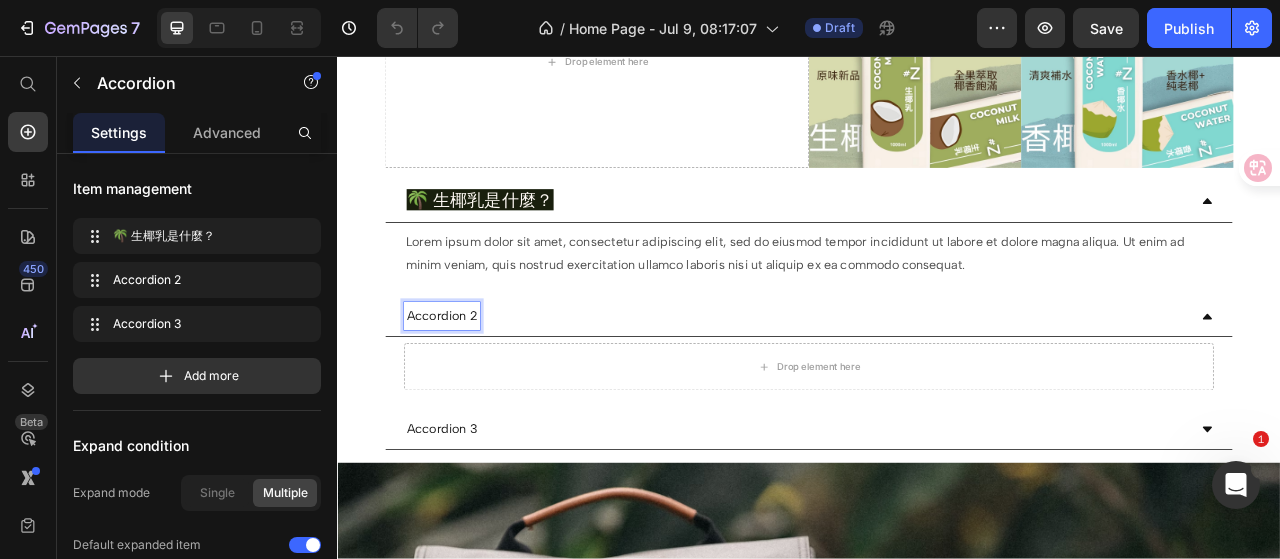 click on "🌴 生椰乳是什麼？" at bounding box center [921, 241] 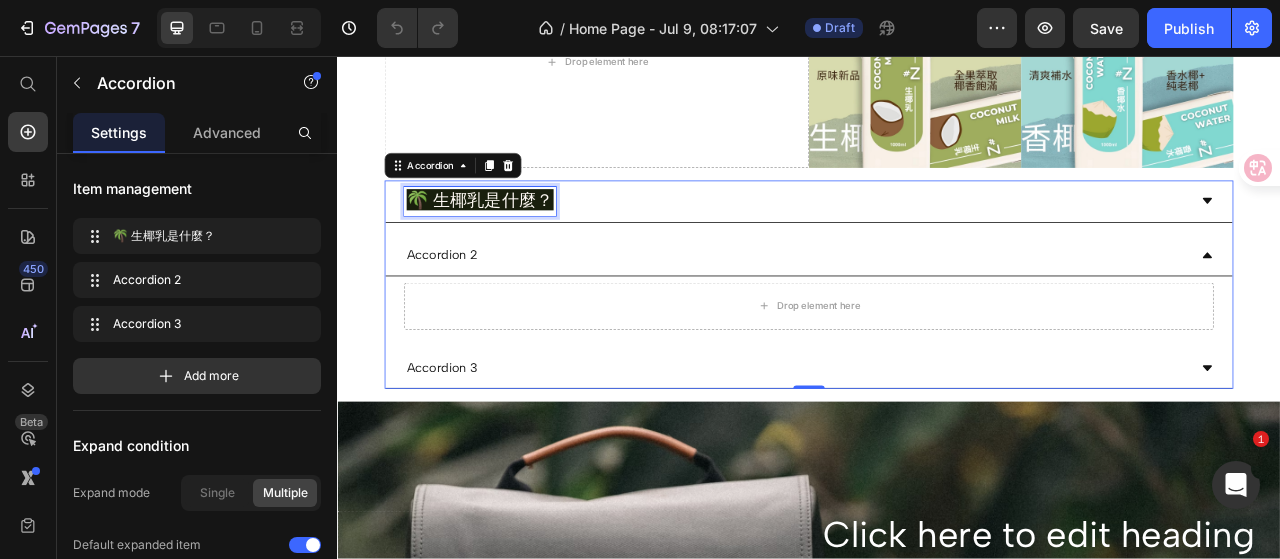 click on "🌴 生椰乳是什麼？" at bounding box center (518, 239) 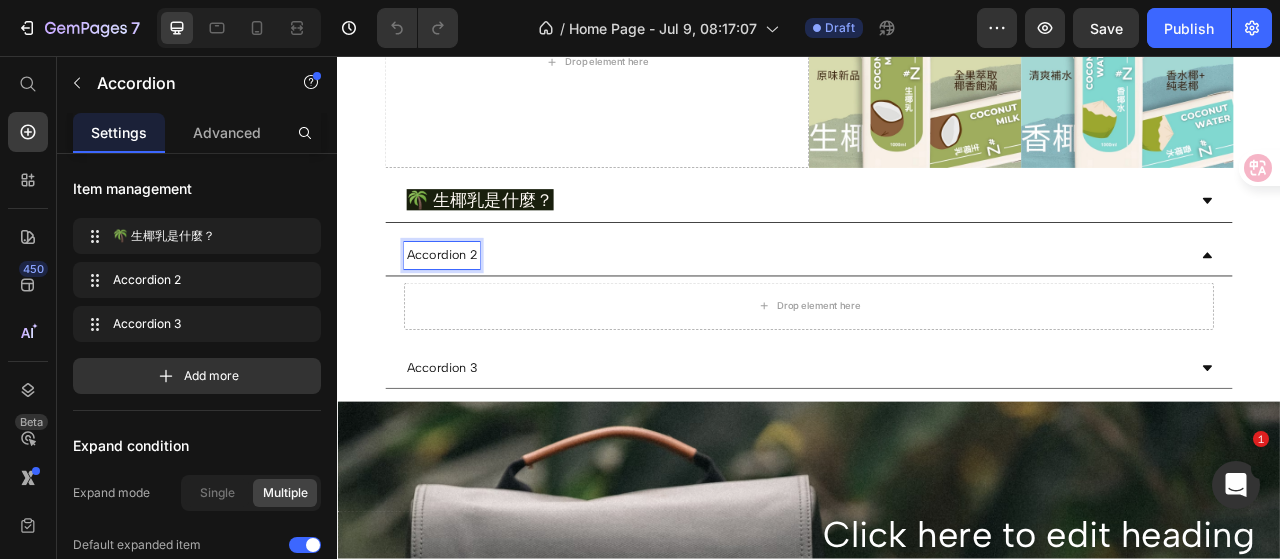 click on "Accordion 2" at bounding box center (470, 310) 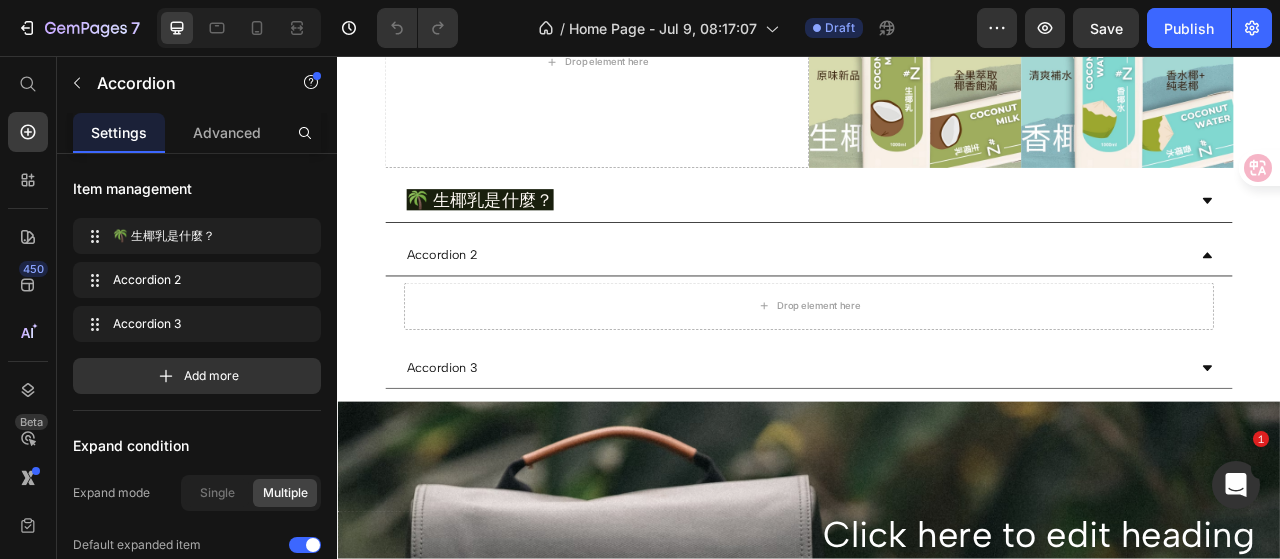 click on "Accordion 2" at bounding box center [921, 310] 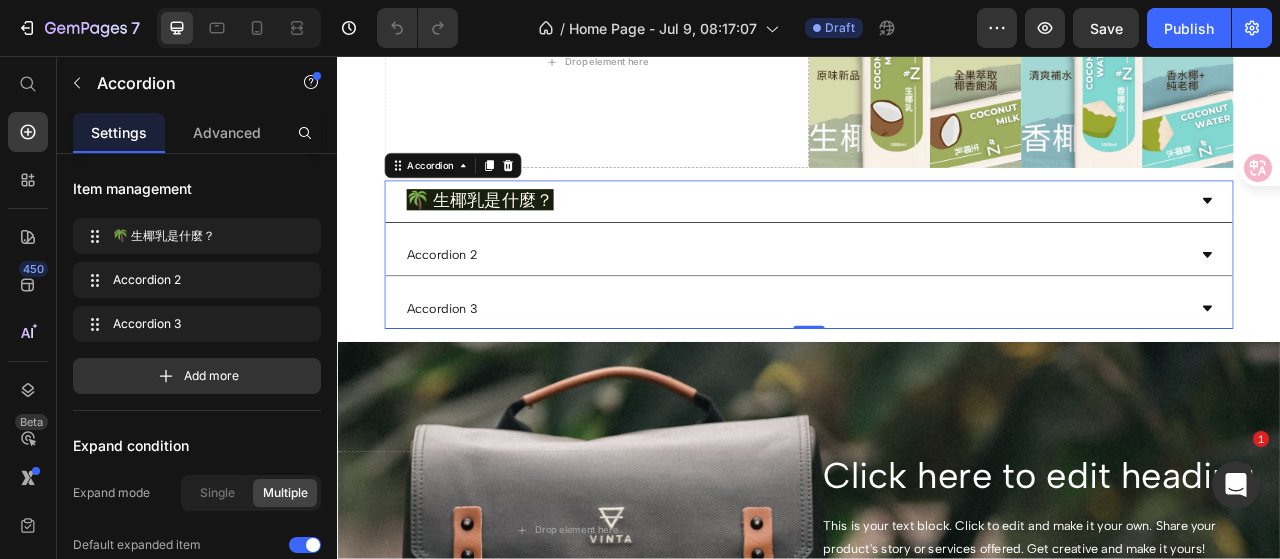 click on "Accordion 2" at bounding box center [470, 310] 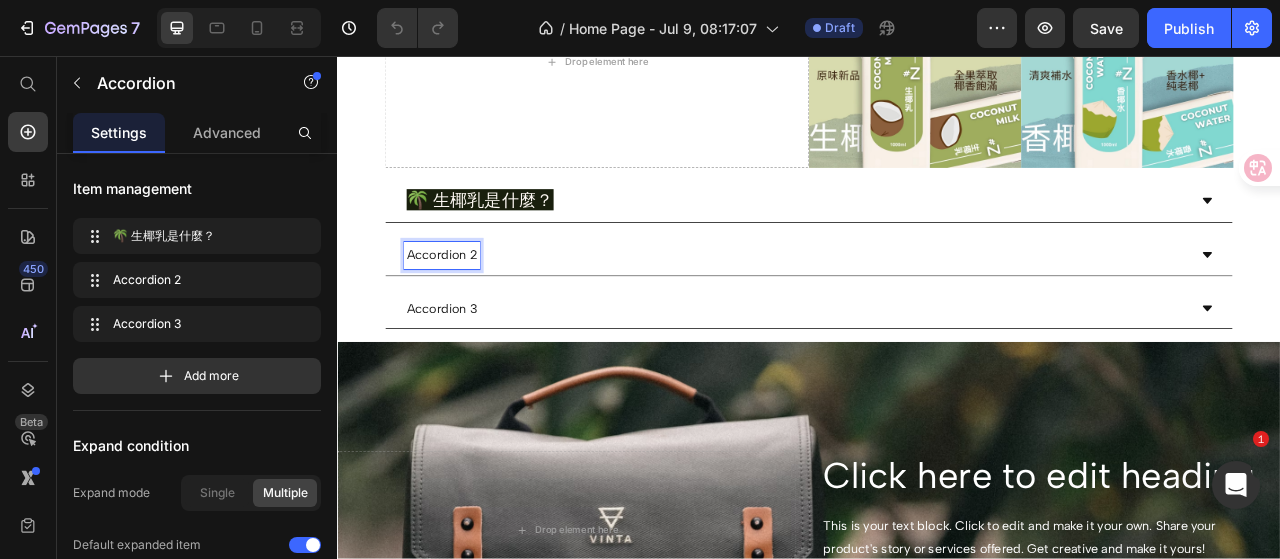 click on "Accordion 3" at bounding box center (470, 378) 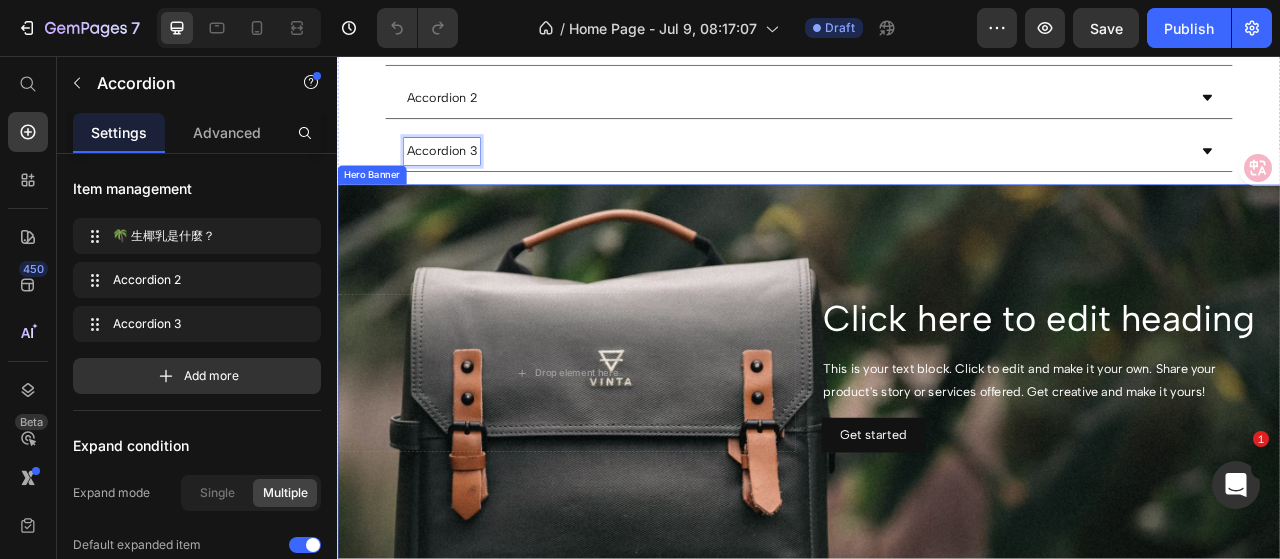 scroll, scrollTop: 300, scrollLeft: 0, axis: vertical 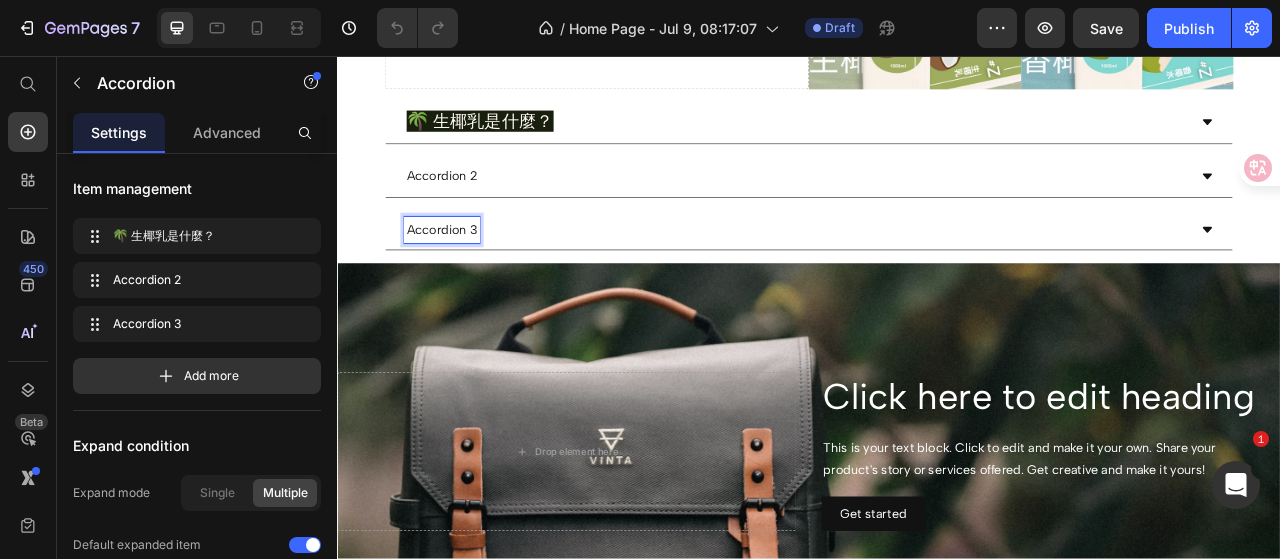 drag, startPoint x: 463, startPoint y: 271, endPoint x: 398, endPoint y: 267, distance: 65.12296 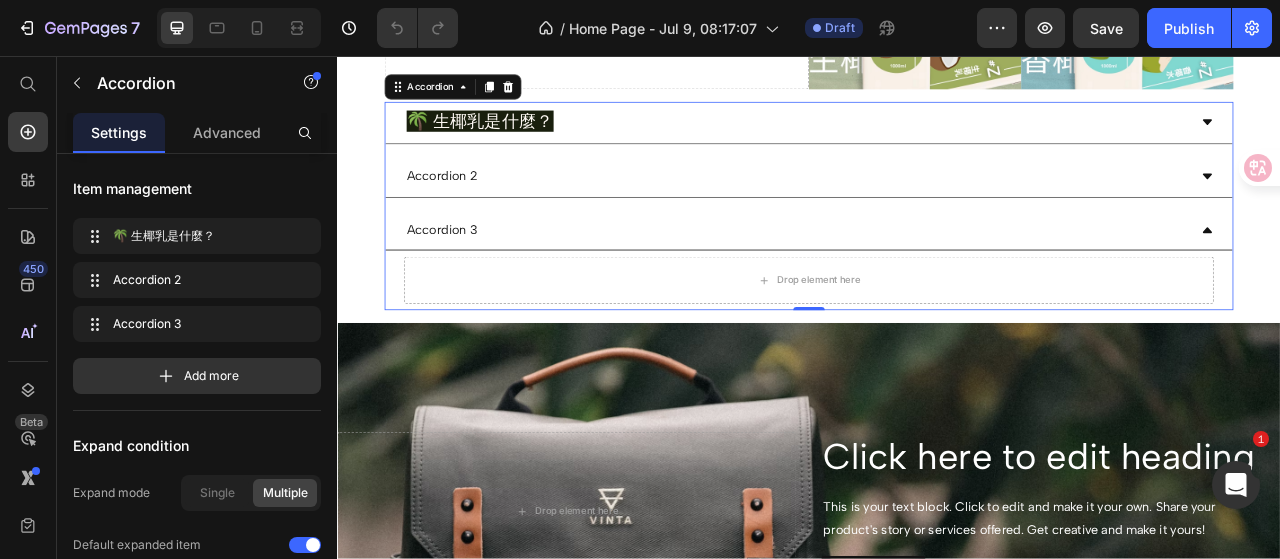 click on "Accordion 3" at bounding box center (470, 278) 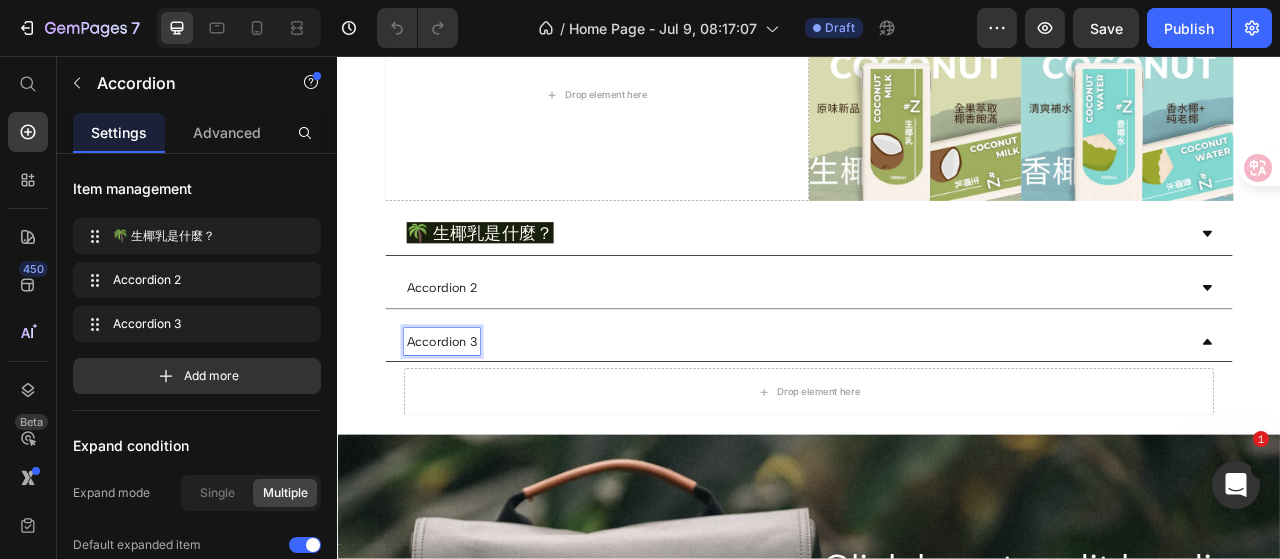 scroll, scrollTop: 200, scrollLeft: 0, axis: vertical 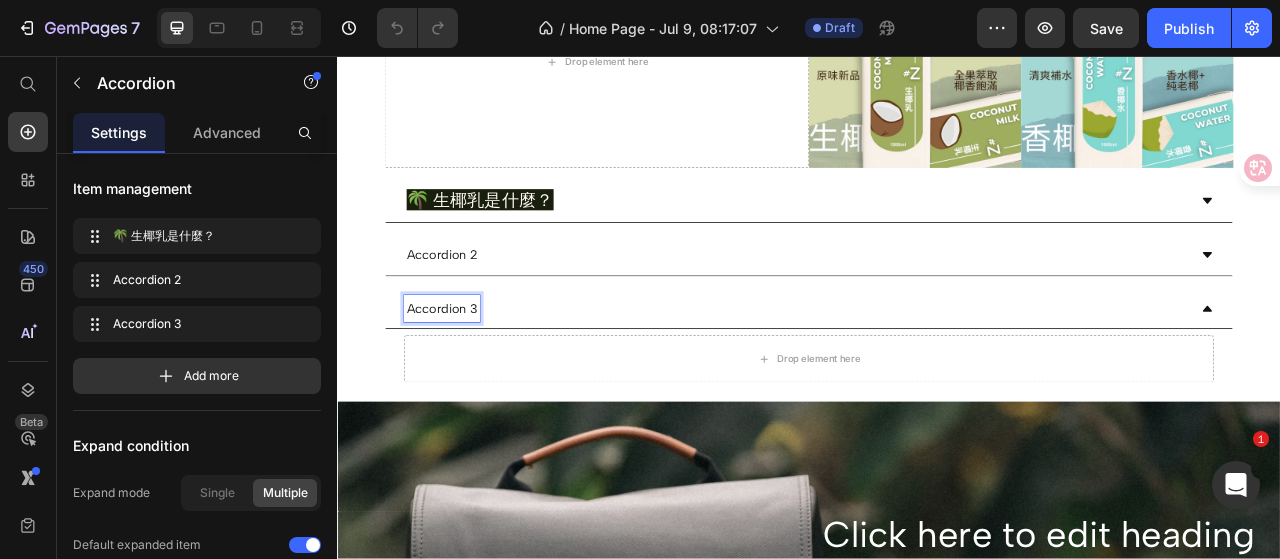 click on "Drop element here" at bounding box center (937, 442) 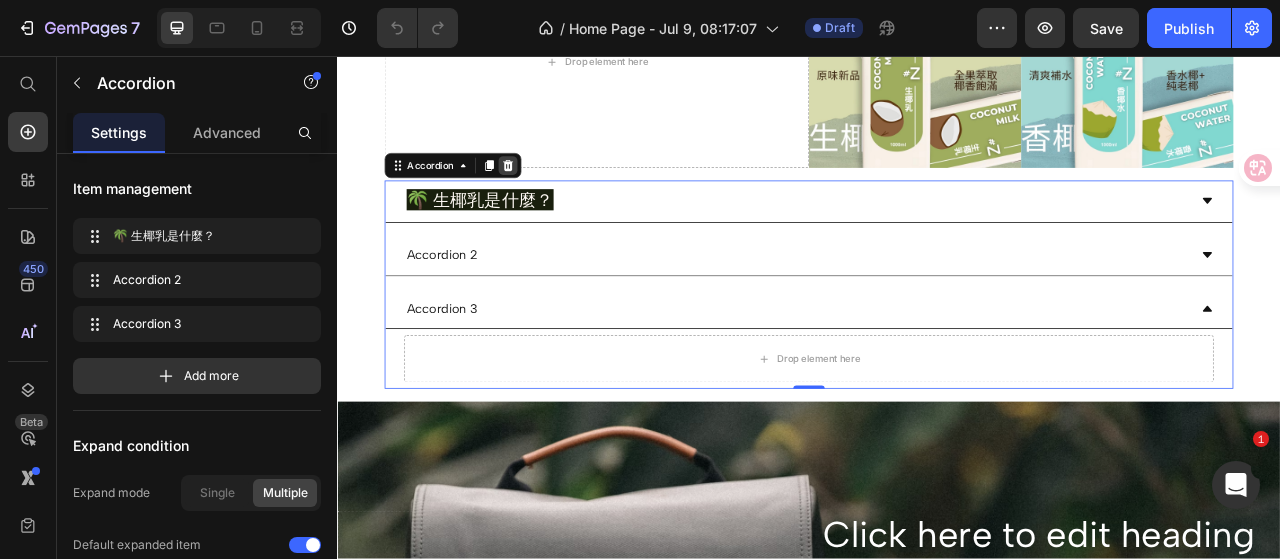 click 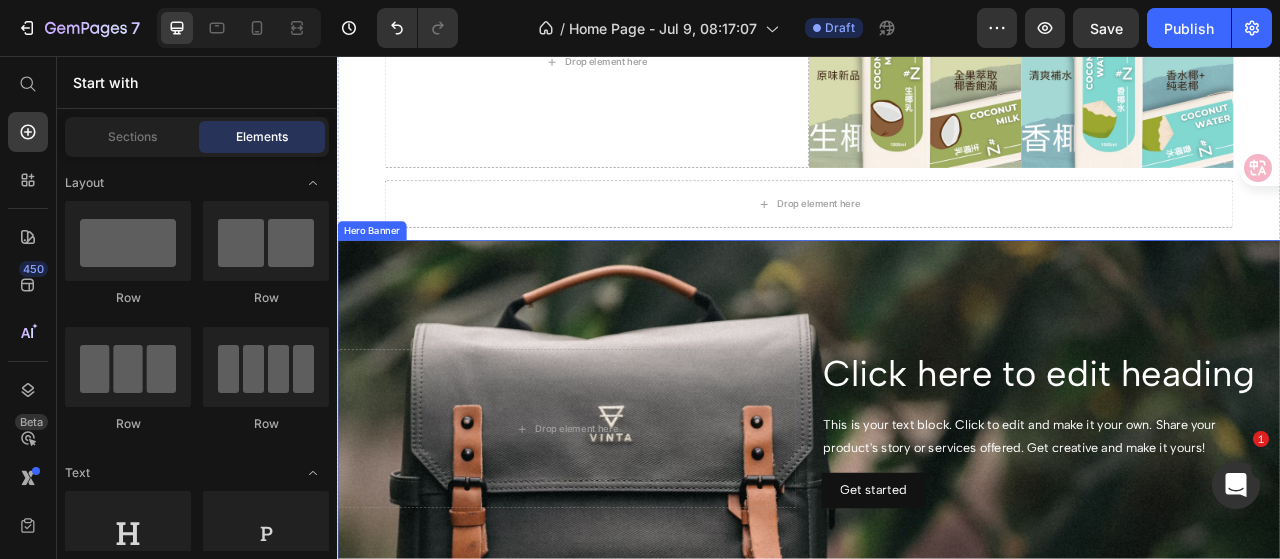 click at bounding box center [937, 531] 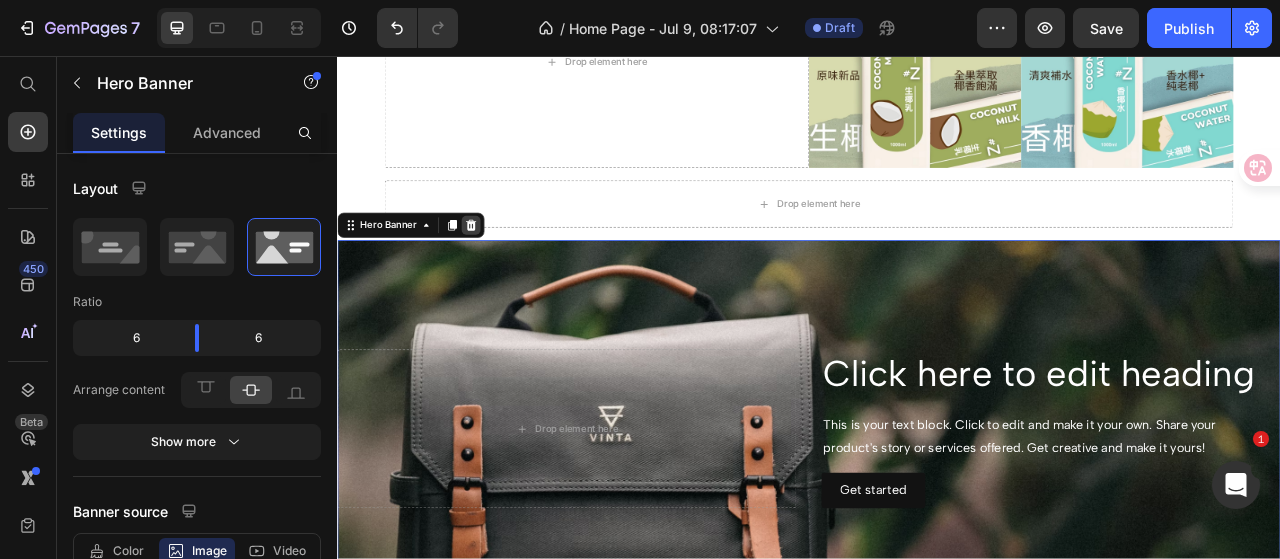 click 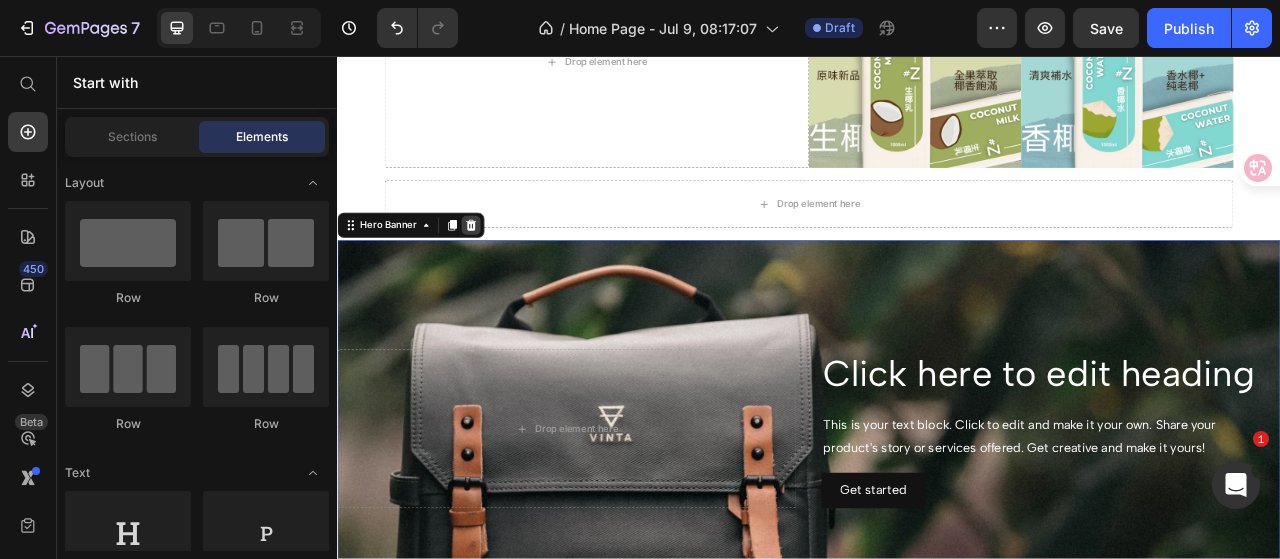scroll, scrollTop: 52, scrollLeft: 0, axis: vertical 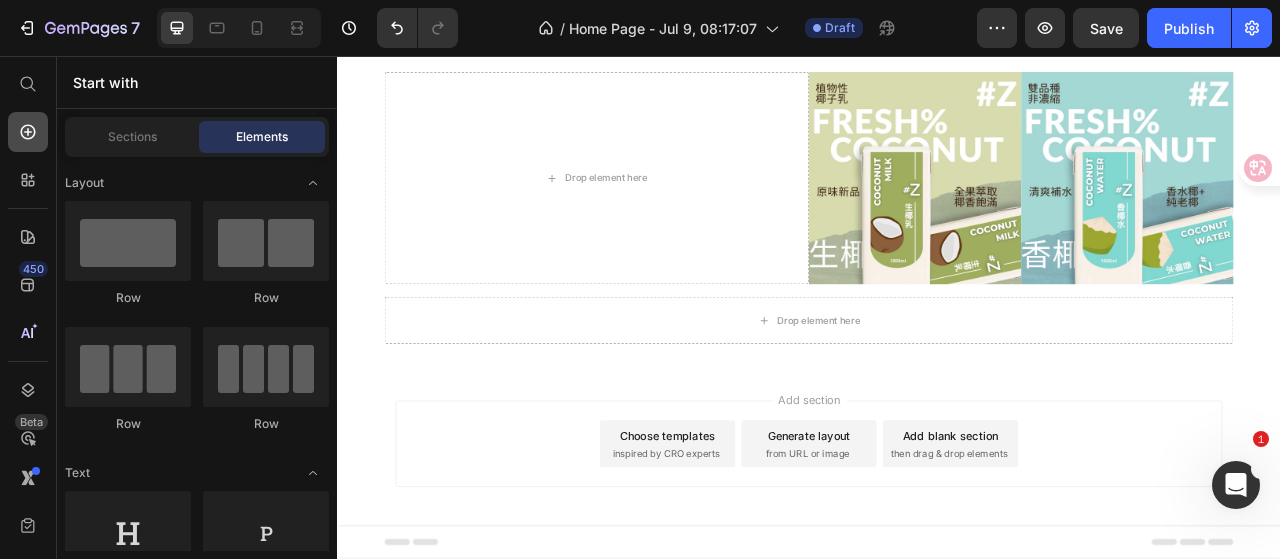 click 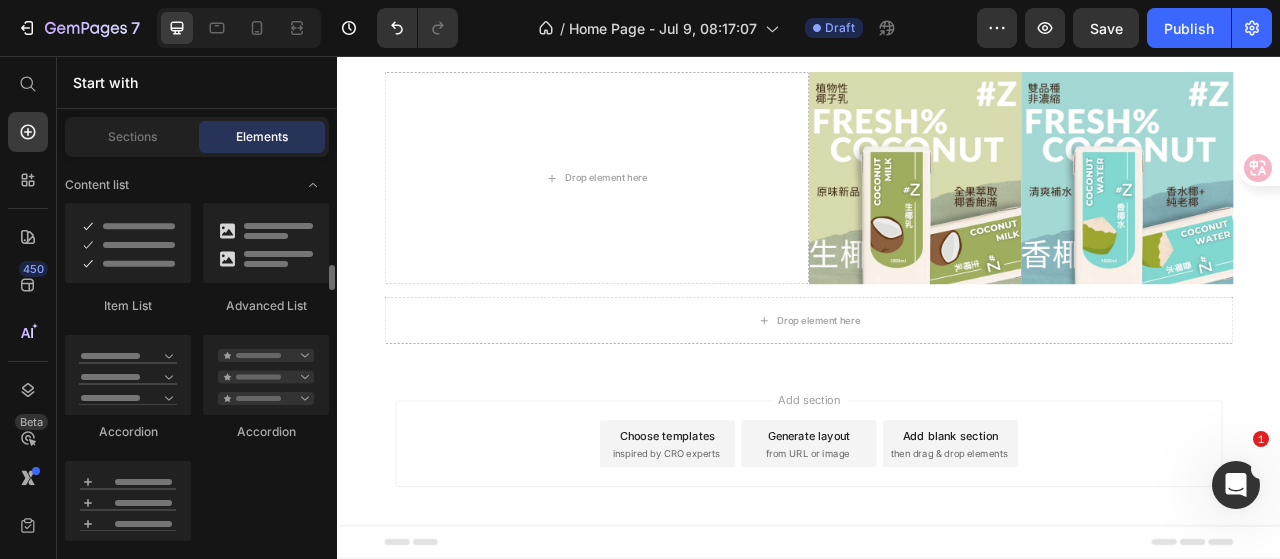 scroll, scrollTop: 1800, scrollLeft: 0, axis: vertical 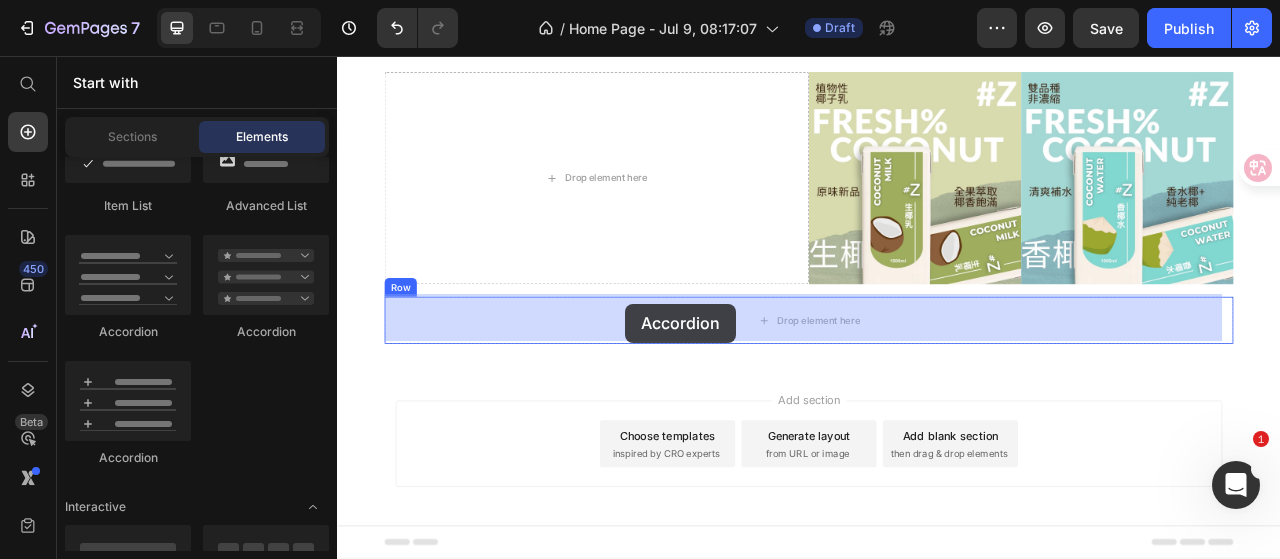 drag, startPoint x: 469, startPoint y: 357, endPoint x: 704, endPoint y: 371, distance: 235.41666 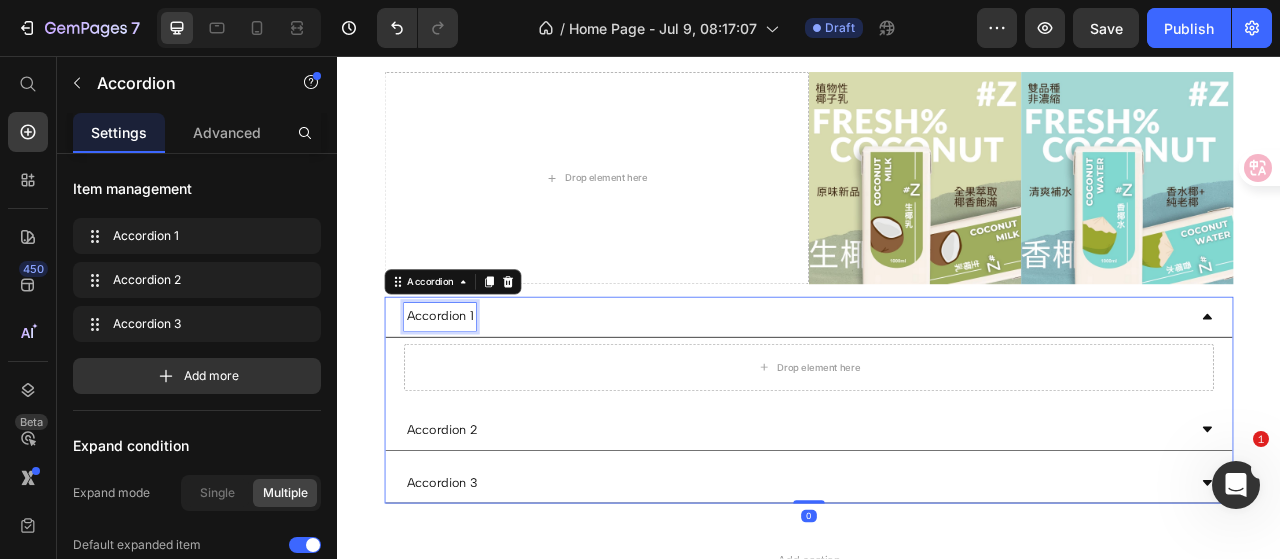 click on "Accordion 1" at bounding box center (467, 388) 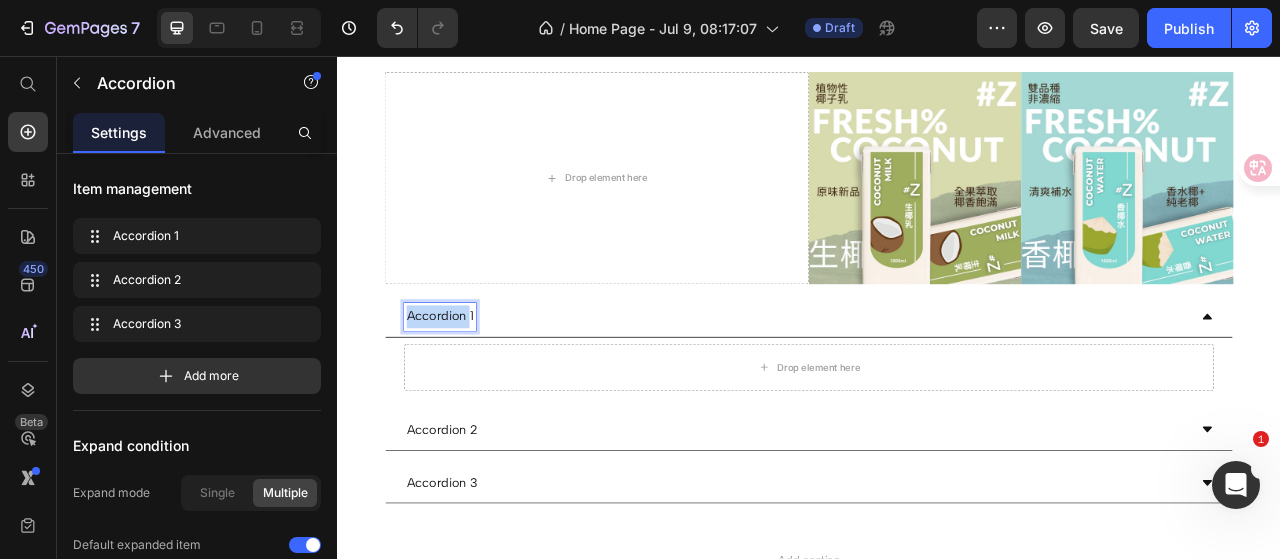 click on "Accordion 1" at bounding box center [467, 388] 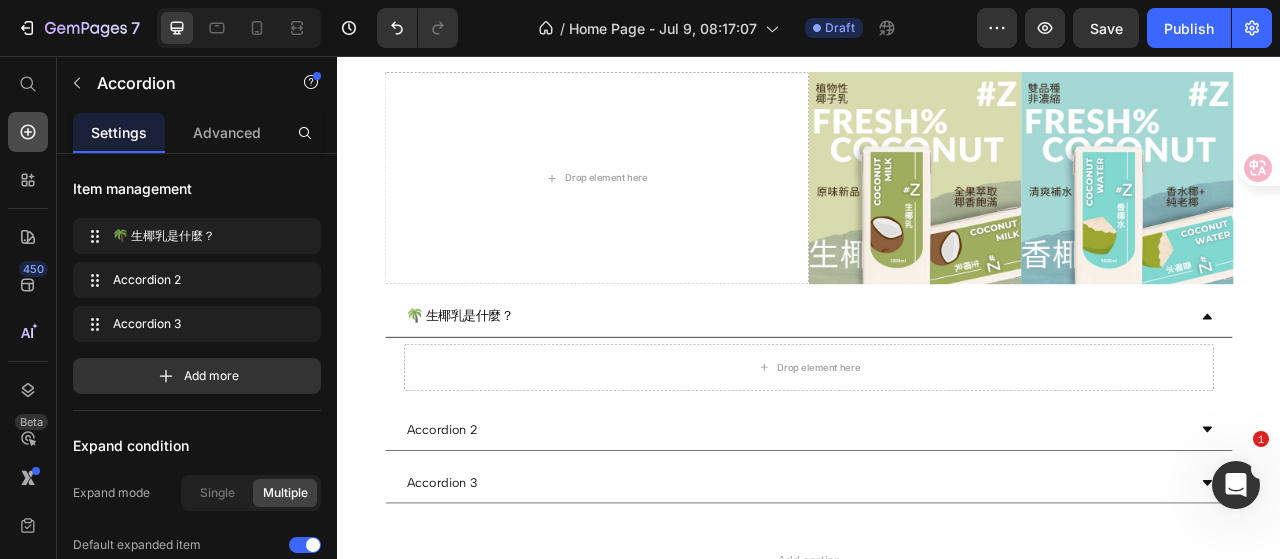 click 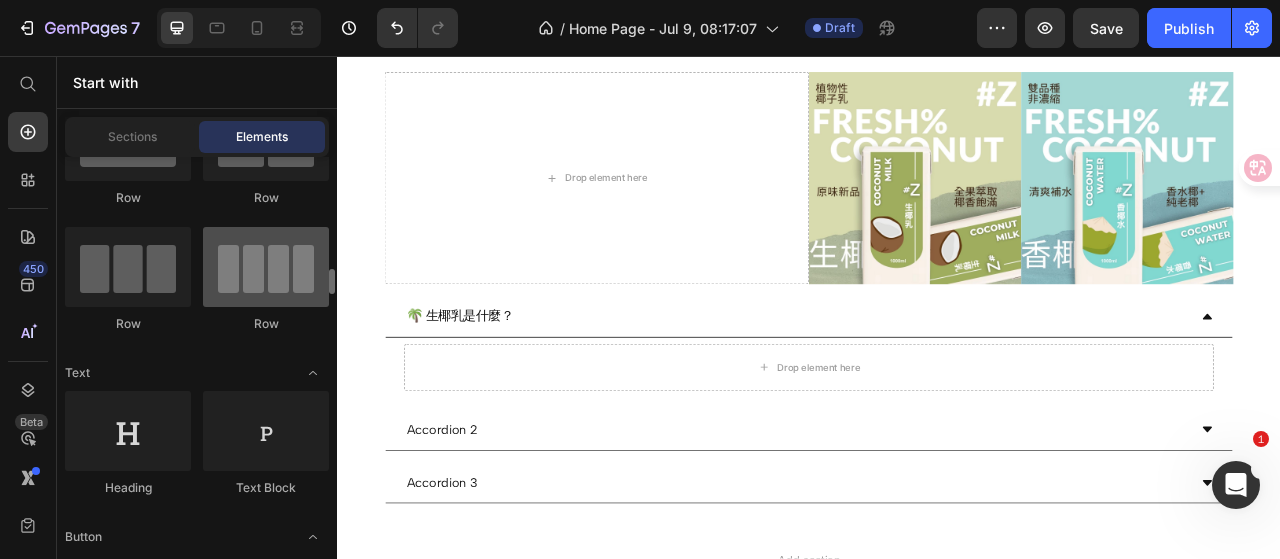 scroll, scrollTop: 200, scrollLeft: 0, axis: vertical 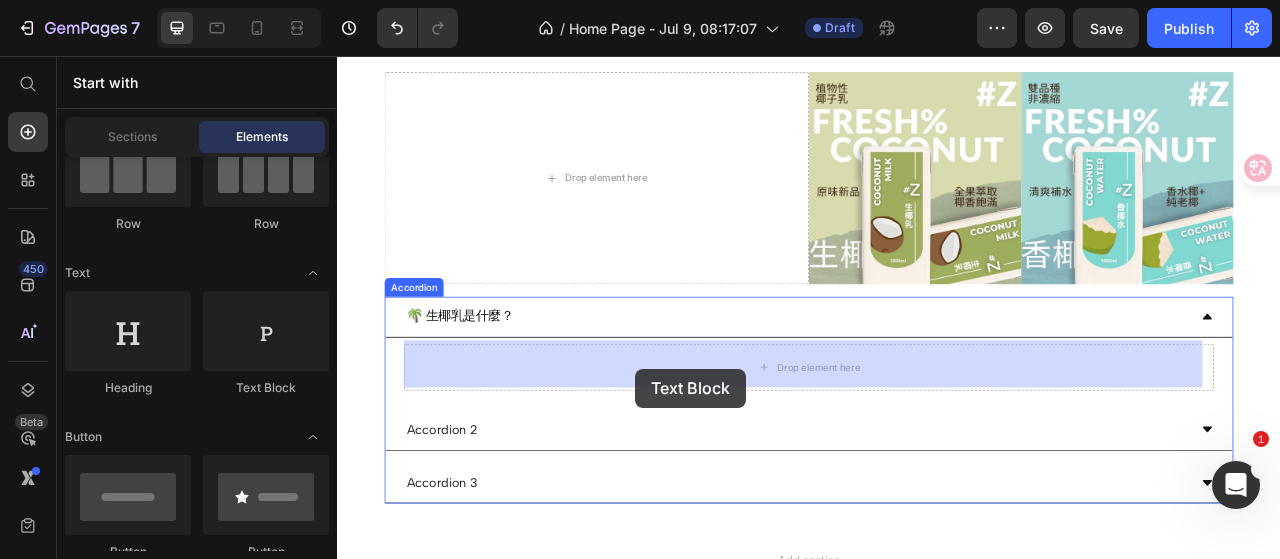 drag, startPoint x: 591, startPoint y: 375, endPoint x: 716, endPoint y: 454, distance: 147.87157 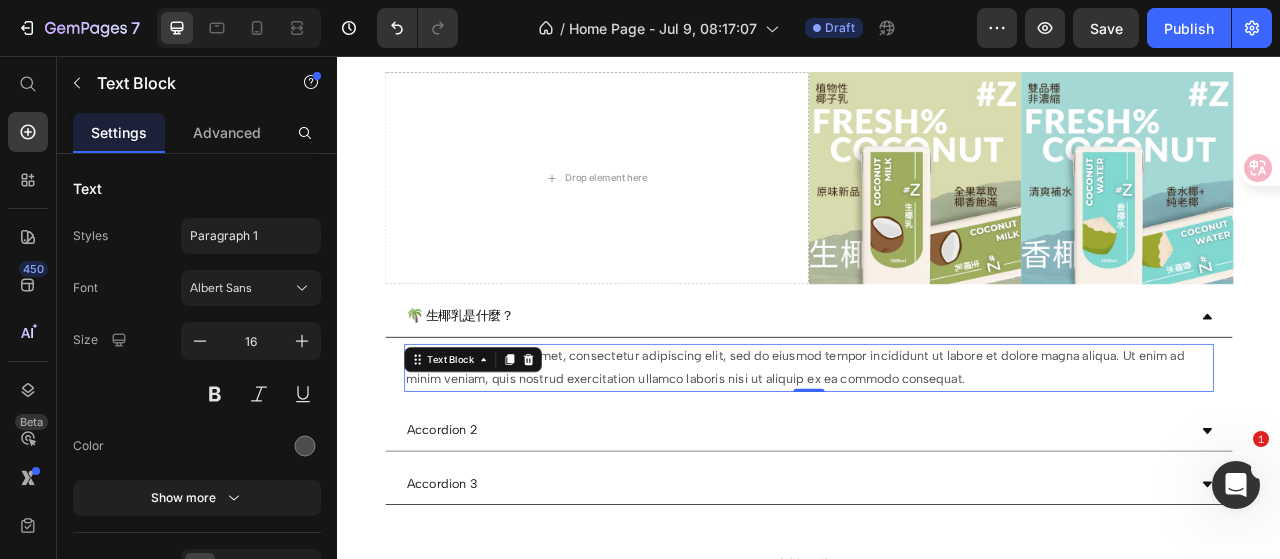 click on "Lorem ipsum dolor sit amet, consectetur adipiscing elit, sed do eiusmod tempor incididunt ut labore et dolore magna aliqua. Ut enim ad minim veniam, quis nostrud exercitation ullamco laboris nisi ut aliquip ex ea commodo consequat." at bounding box center [937, 454] 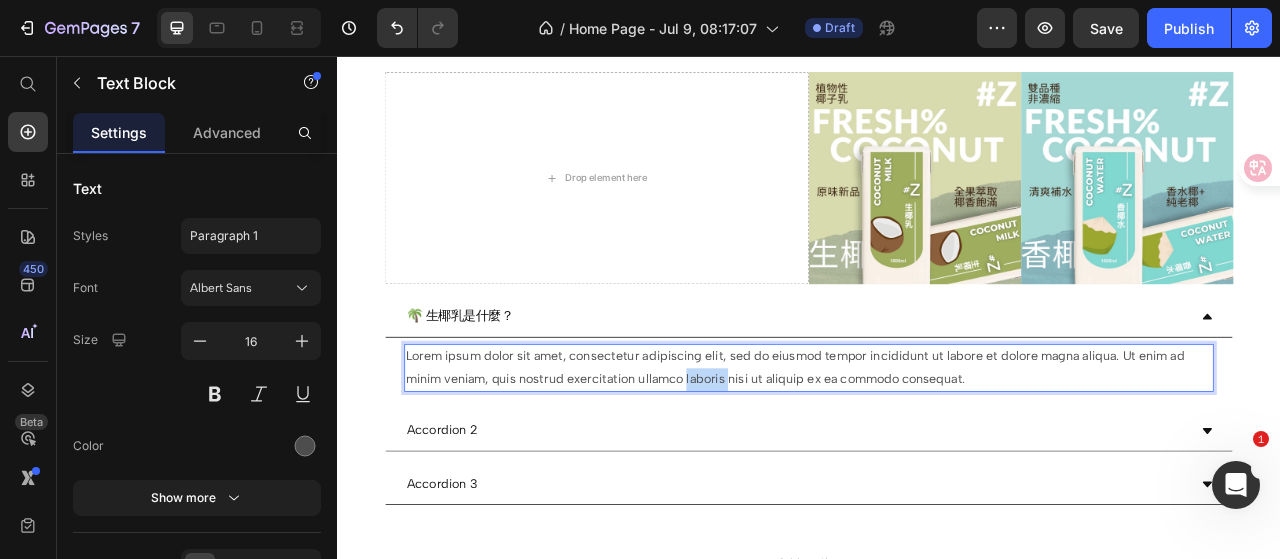 click on "Lorem ipsum dolor sit amet, consectetur adipiscing elit, sed do eiusmod tempor incididunt ut labore et dolore magna aliqua. Ut enim ad minim veniam, quis nostrud exercitation ullamco laboris nisi ut aliquip ex ea commodo consequat." at bounding box center (937, 454) 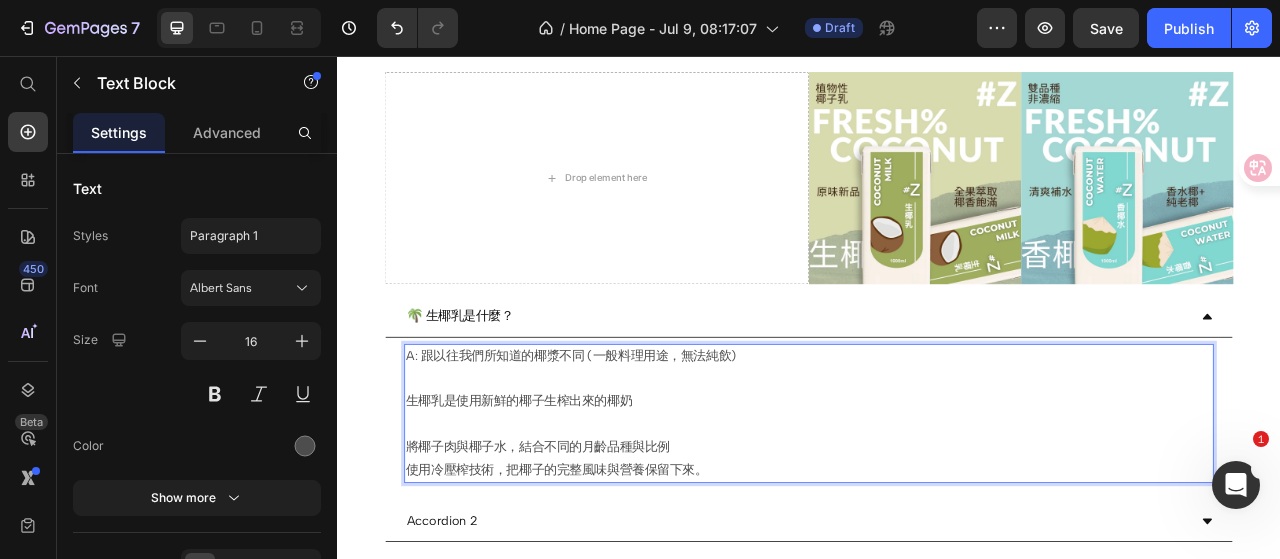 click on "A: 跟以往我們所知道的椰漿不同 (一般料理用途，無法純飲) 生椰乳是使用新鮮的椰子生榨出來的椰奶 將椰子肉與椰子水，結合不同的月齡品種與比例" at bounding box center [937, 497] 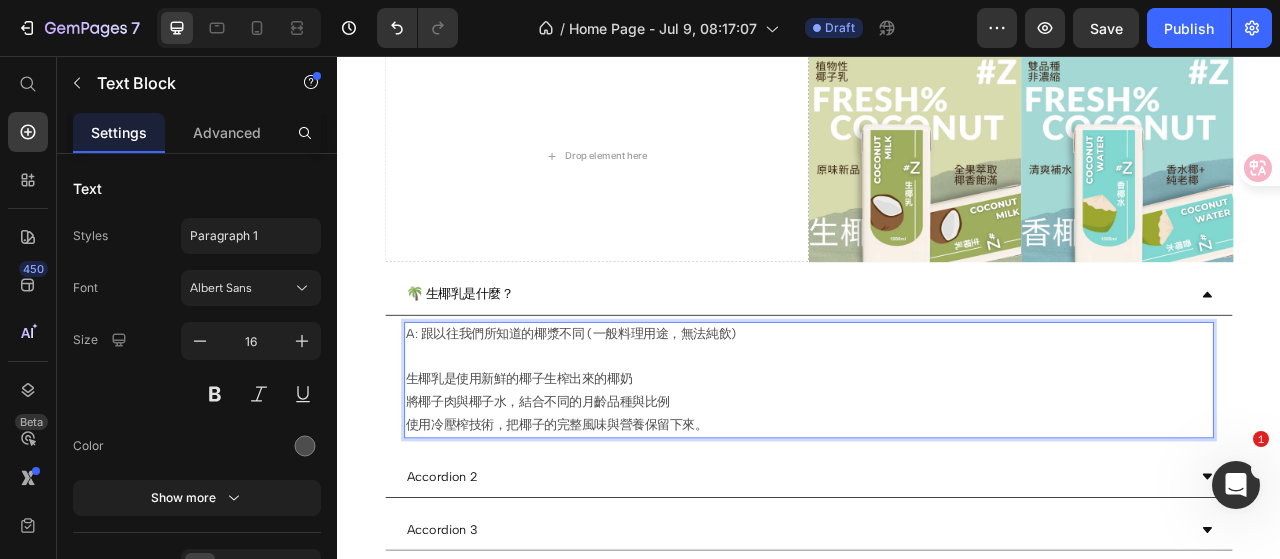 scroll, scrollTop: 152, scrollLeft: 0, axis: vertical 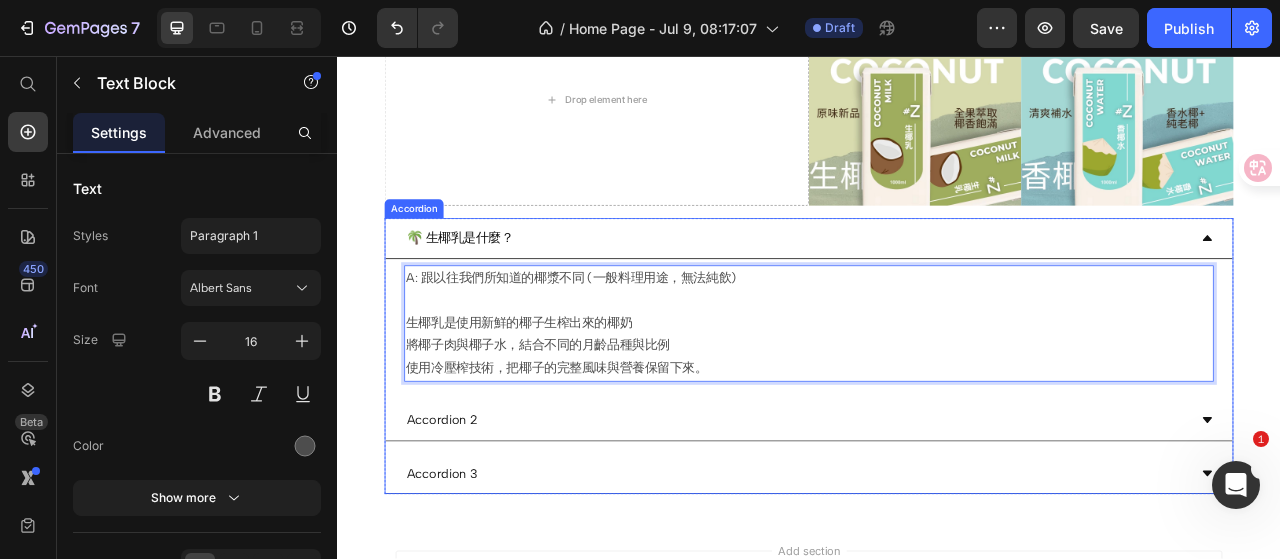 click on "Accordion 2" at bounding box center [470, 520] 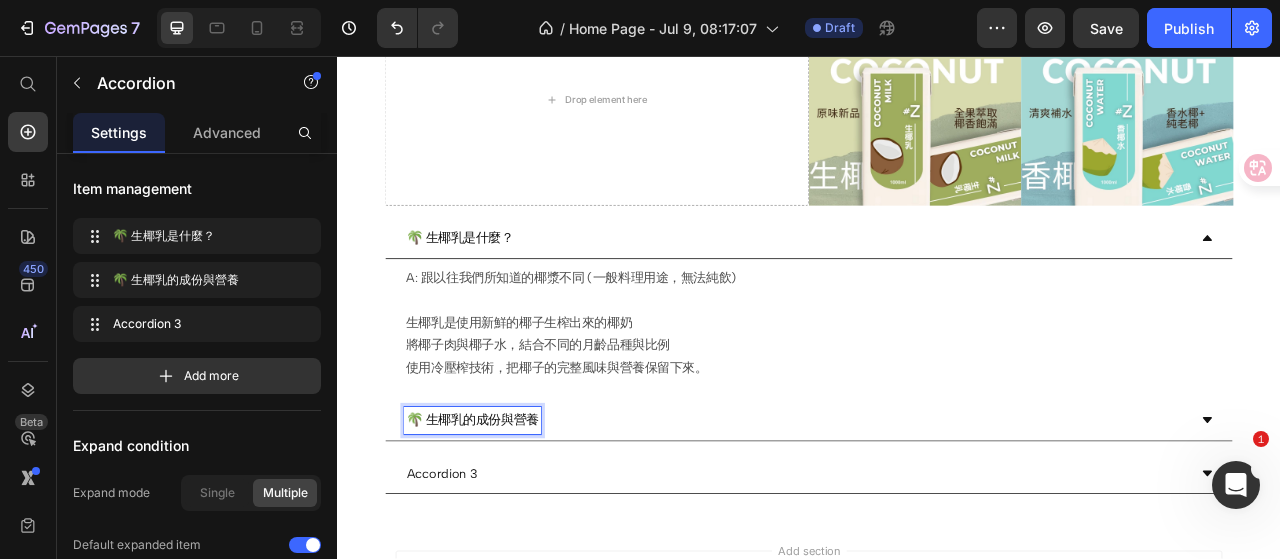 click on "🌴 生椰乳的成份與營養" at bounding box center (509, 520) 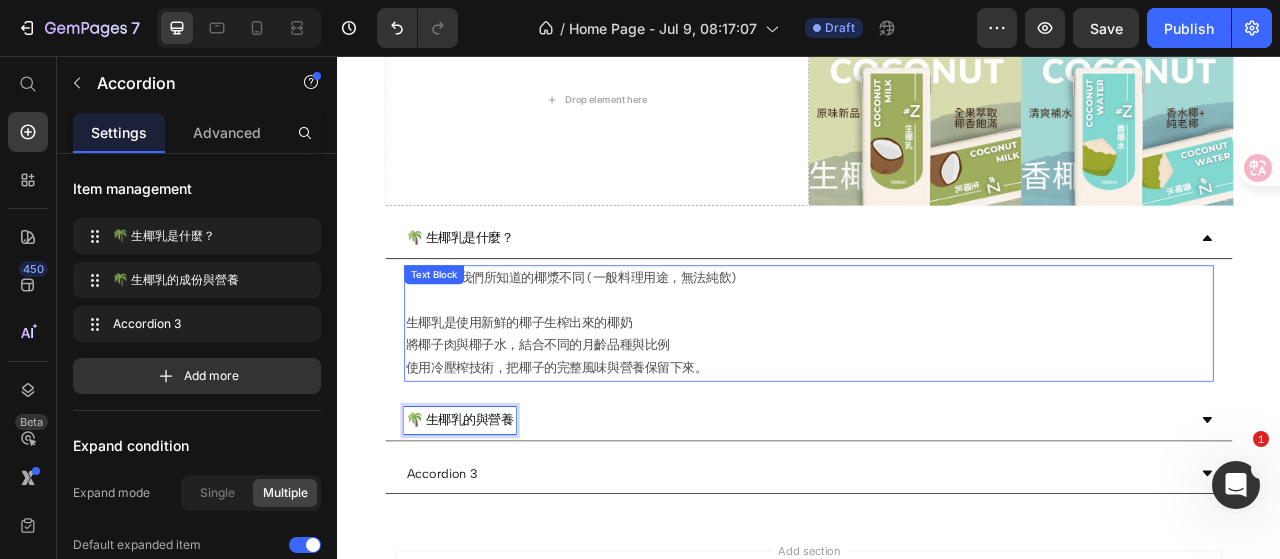 type 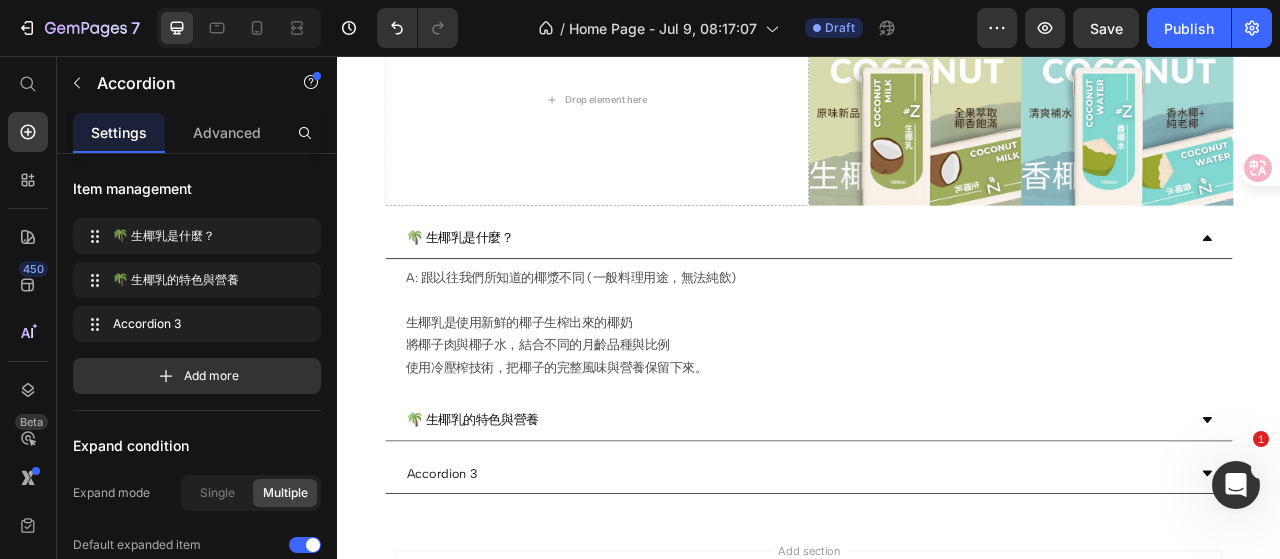 click on "🌴 生椰乳的特色與營養" at bounding box center (921, 520) 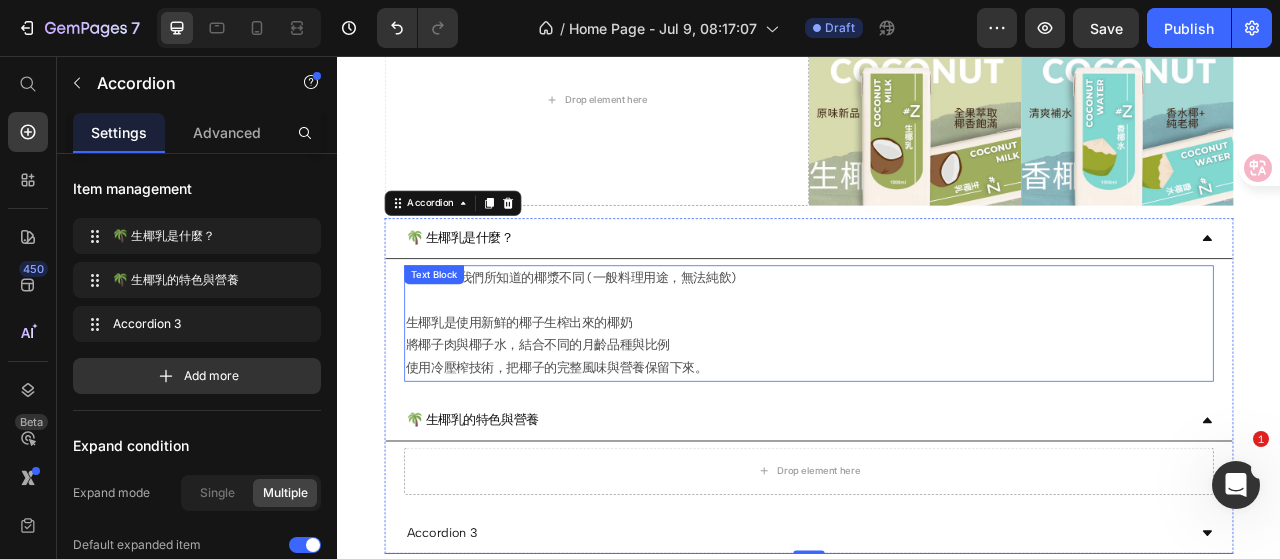 click on "A: 跟以往我們所知道的椰漿不同 (一般料理用途，無法純飲) 生椰乳是使用新鮮的椰子生榨出來的椰奶 將椰子肉與椰子水，結合不同的月齡品種與比例" at bounding box center [937, 382] 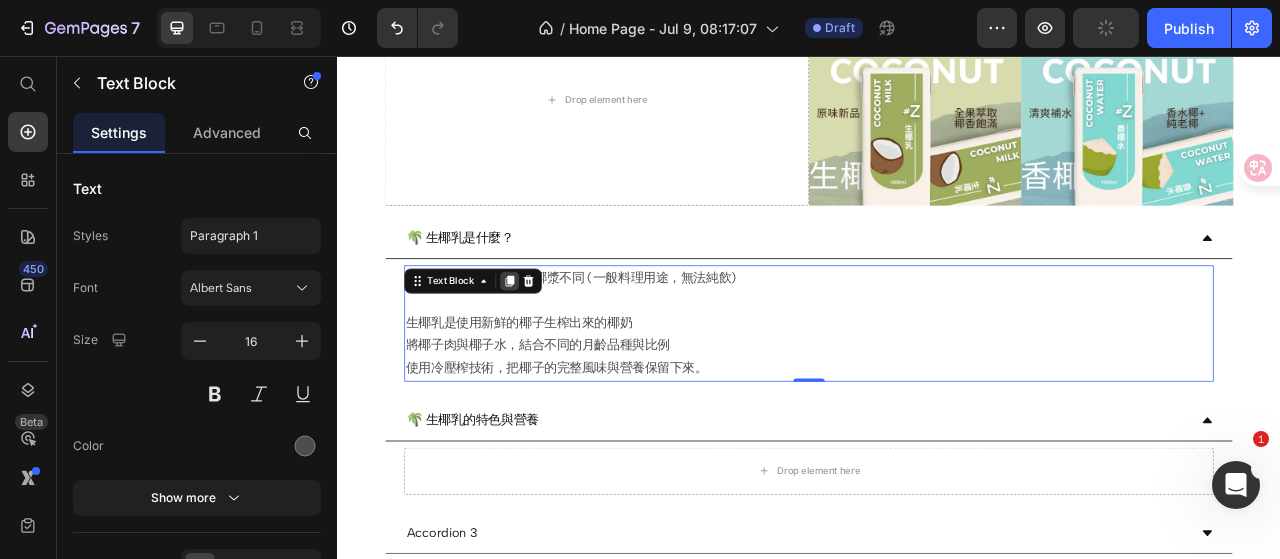 click 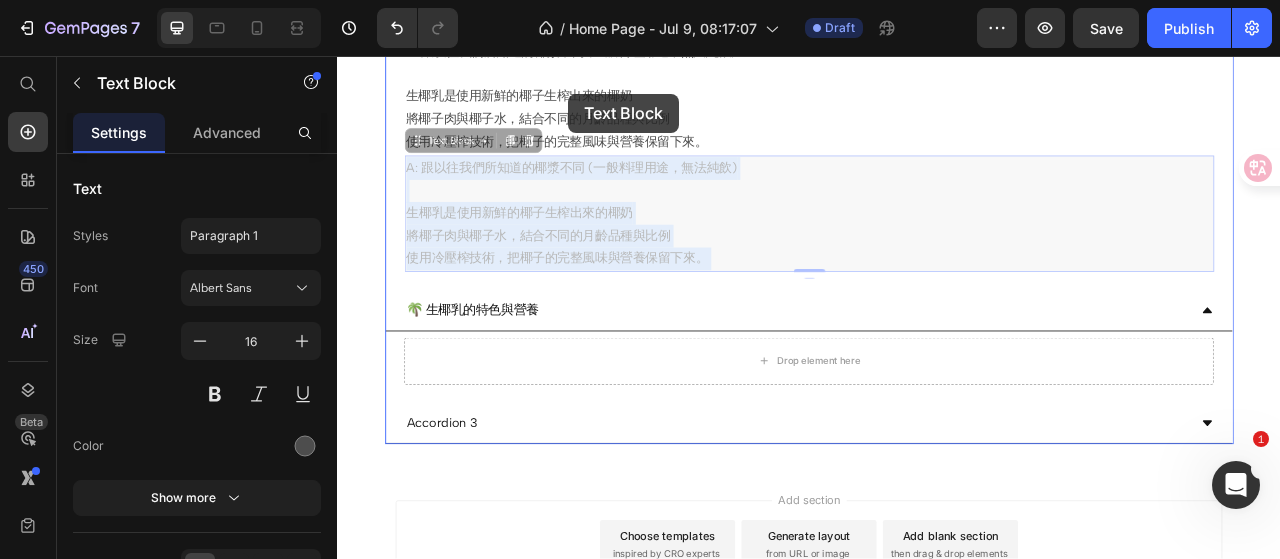 scroll, scrollTop: 404, scrollLeft: 0, axis: vertical 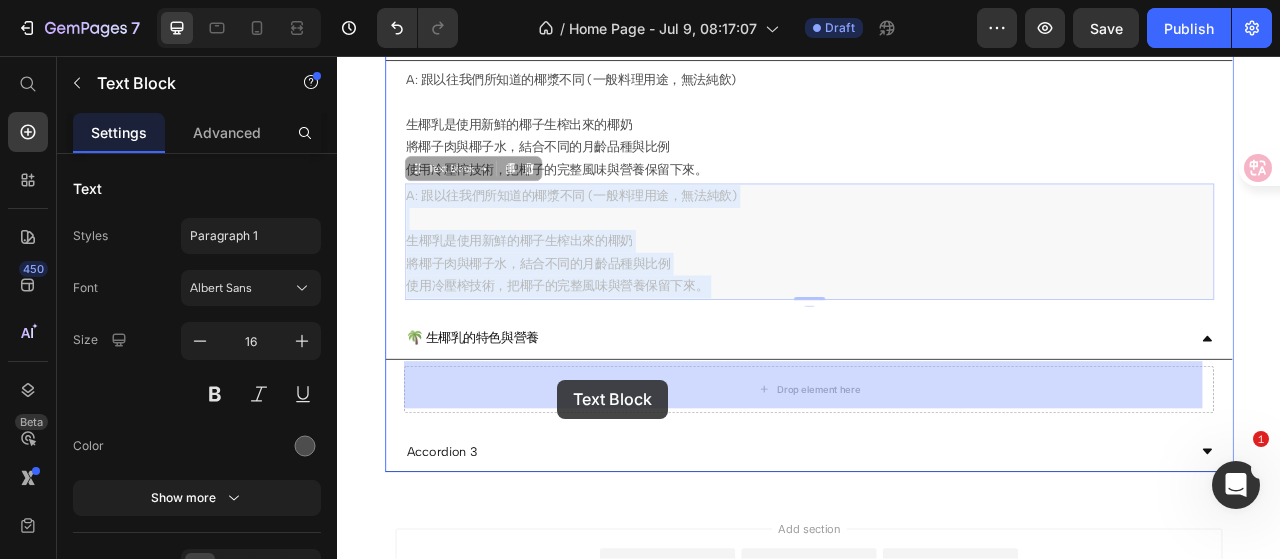 drag, startPoint x: 512, startPoint y: 487, endPoint x: 617, endPoint y: 468, distance: 106.7052 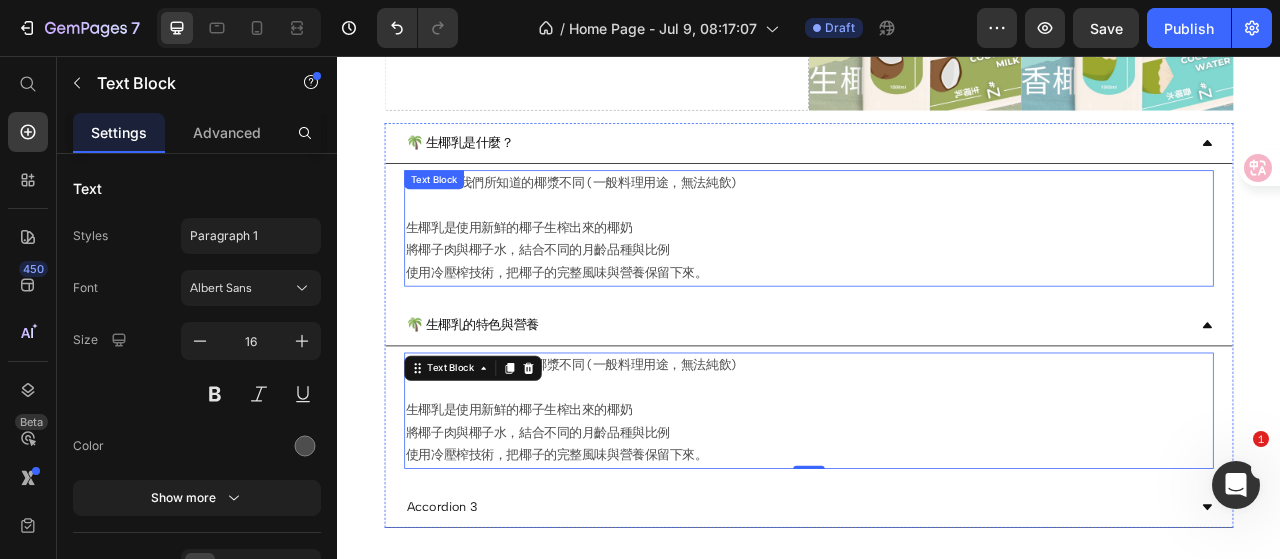 scroll, scrollTop: 304, scrollLeft: 0, axis: vertical 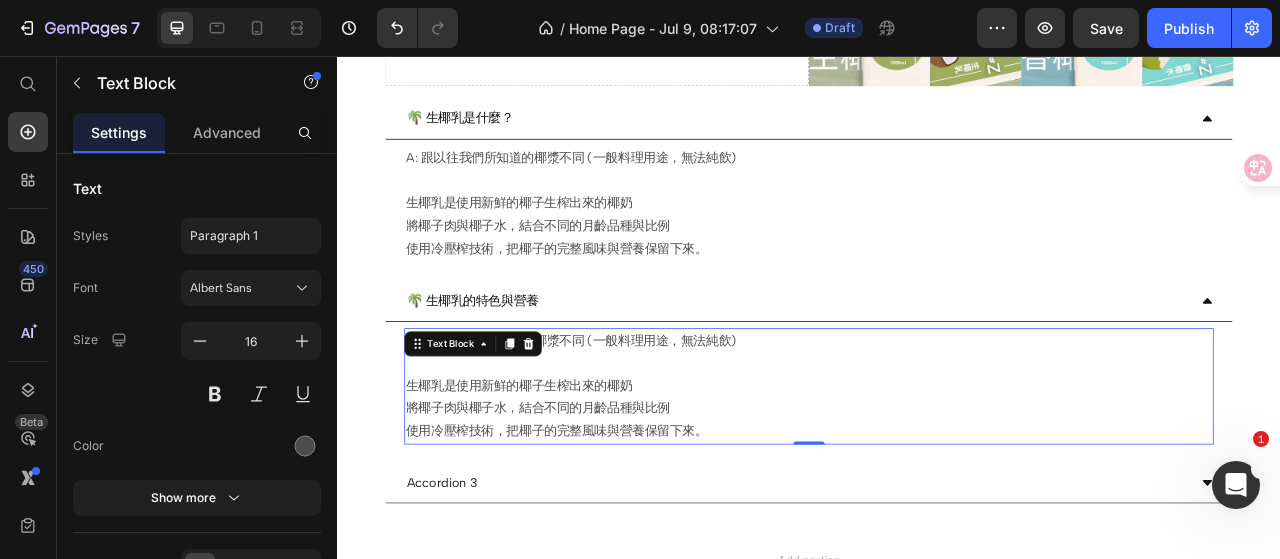 click on "A: 跟以往我們所知道的椰漿不同 (一般料理用途，無法純飲) 生椰乳是使用新鮮的椰子生榨出來的椰奶 將椰子肉與椰子水，結合不同的月齡品種與比例" at bounding box center (937, 462) 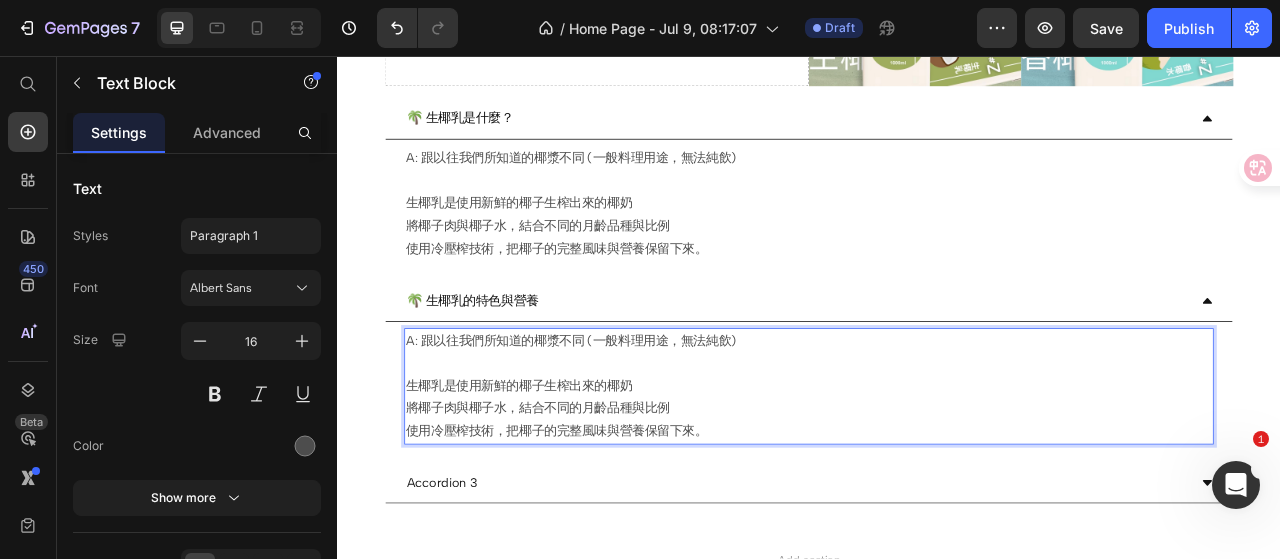 click on "A: 跟以往我們所知道的椰漿不同 (一般料理用途，無法純飲) 生椰乳是使用新鮮的椰子生榨出來的椰奶 將椰子肉與椰子水，結合不同的月齡品種與比例" at bounding box center (937, 462) 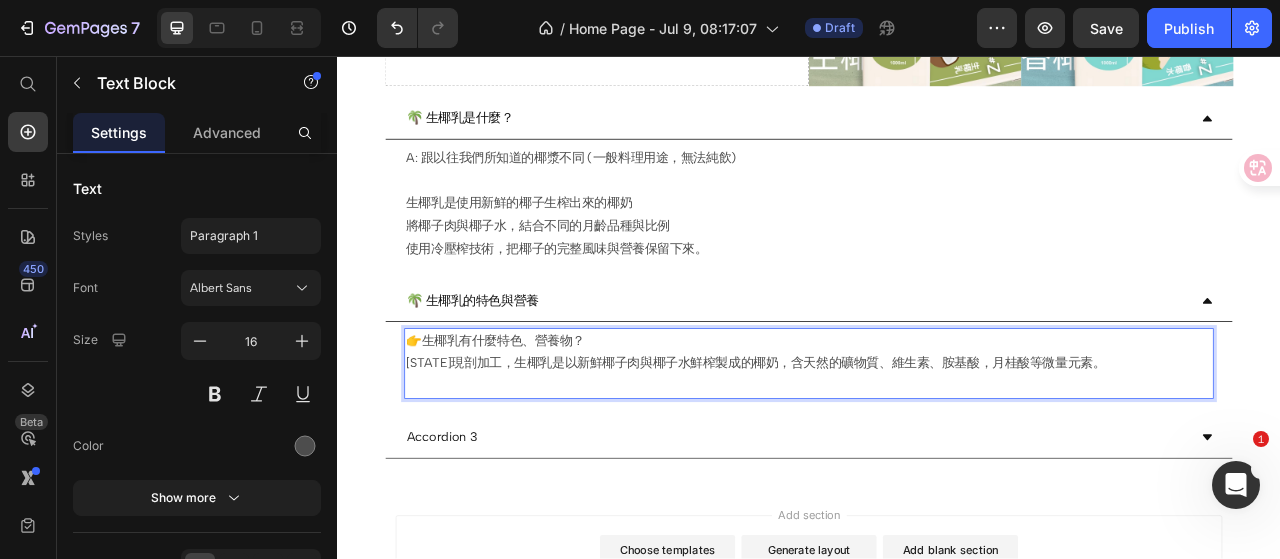 click on "👉生椰乳有什麼特色、營養物？ 海南島現剖加工，生椰乳是以新鮮椰子肉與椰子水鮮榨製成的椰奶，含天然的礦物質、維生素、胺基酸，月桂酸等微量元素。" at bounding box center [937, 448] 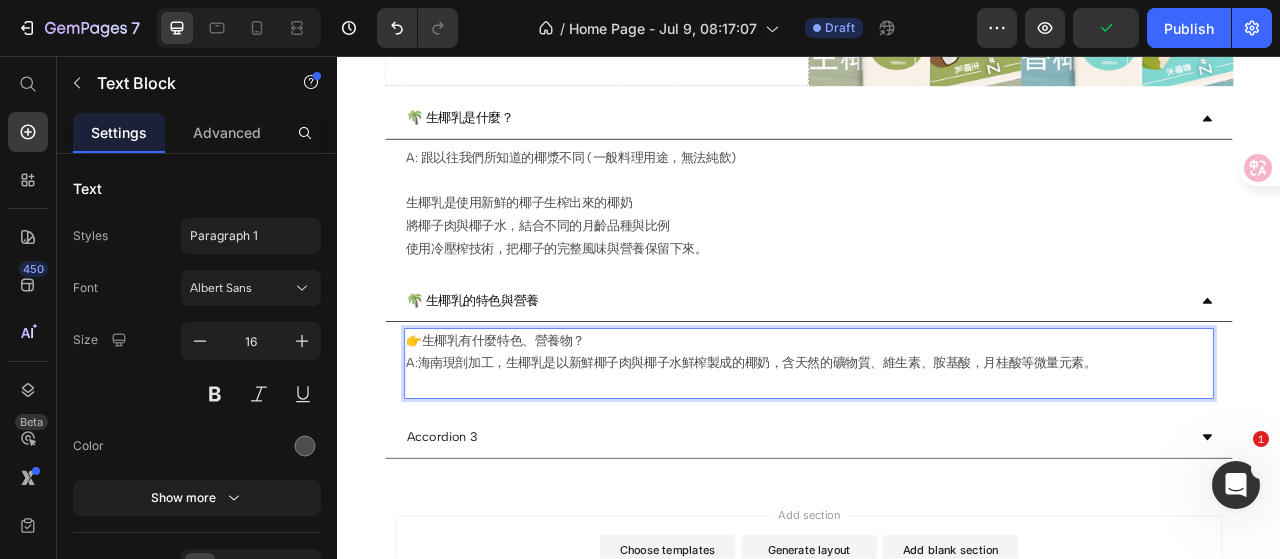 click on "👉生椰乳有什麼特色、營養物？ A:海南現剖加工，生椰乳是以新鮮椰子肉與椰子水鮮榨製成的椰奶，含天然的礦物質、維生素、胺基酸，月桂酸等微量元素。" at bounding box center [937, 448] 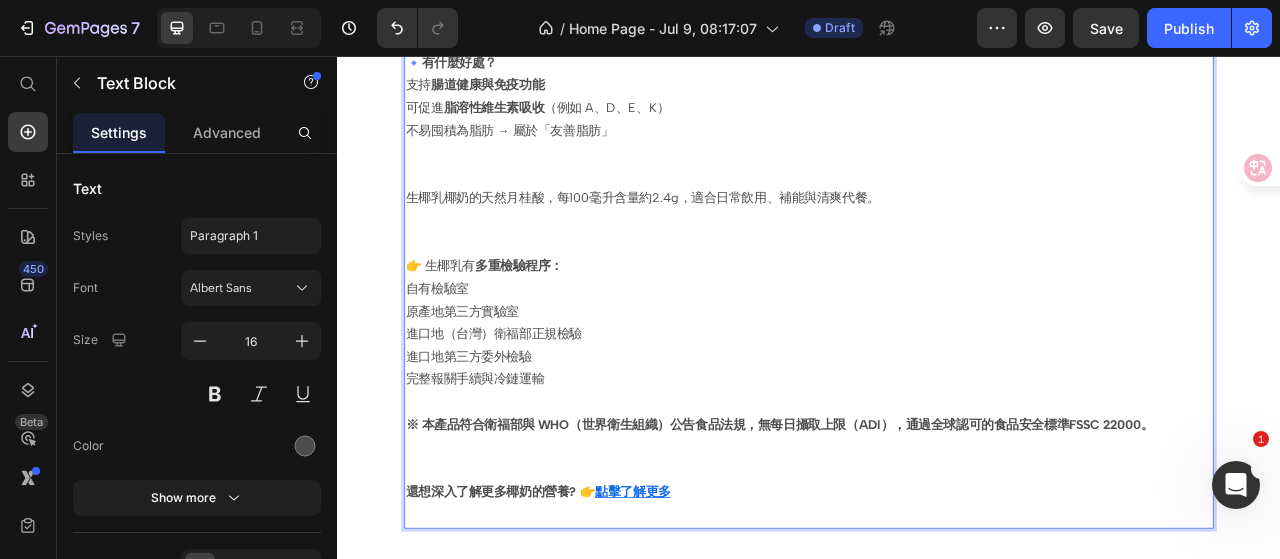 scroll, scrollTop: 1049, scrollLeft: 0, axis: vertical 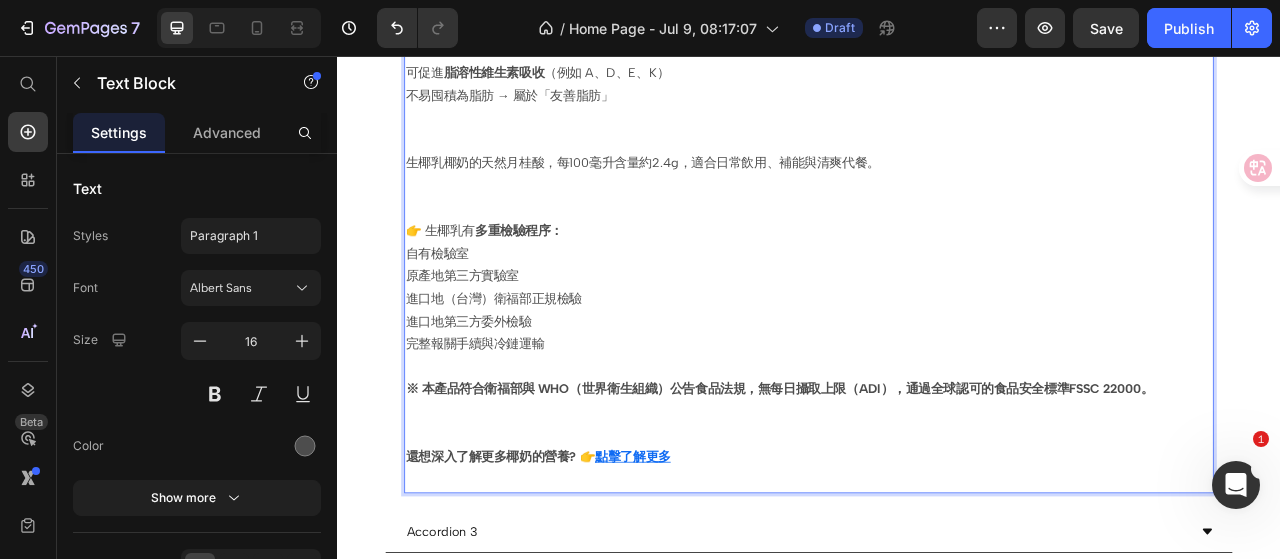 click on "※ 本產品符合衛福部與 WHO（世界衛生組織）公告食品法規，無每日攝取上限（ADI），通過全球認可的食品安全標準FSSC 22000。 還想深入了解更多椰奶的營養? 👉  點擊了解更多 ⁠⁠⁠⁠⁠⁠⁠" at bounding box center [937, 539] 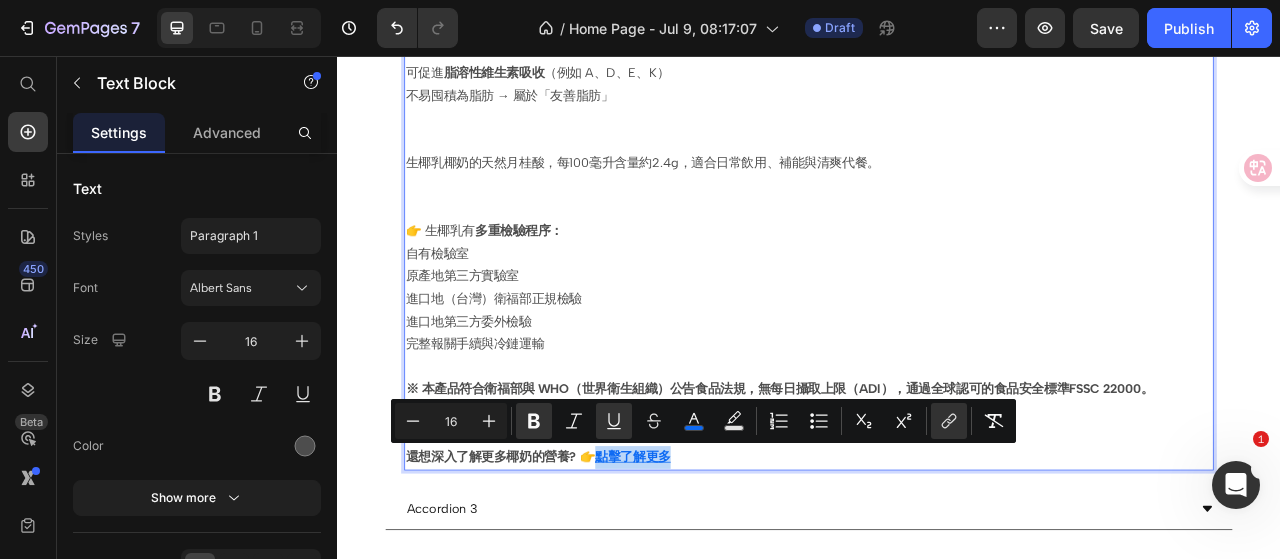 drag, startPoint x: 767, startPoint y: 553, endPoint x: 672, endPoint y: 551, distance: 95.02105 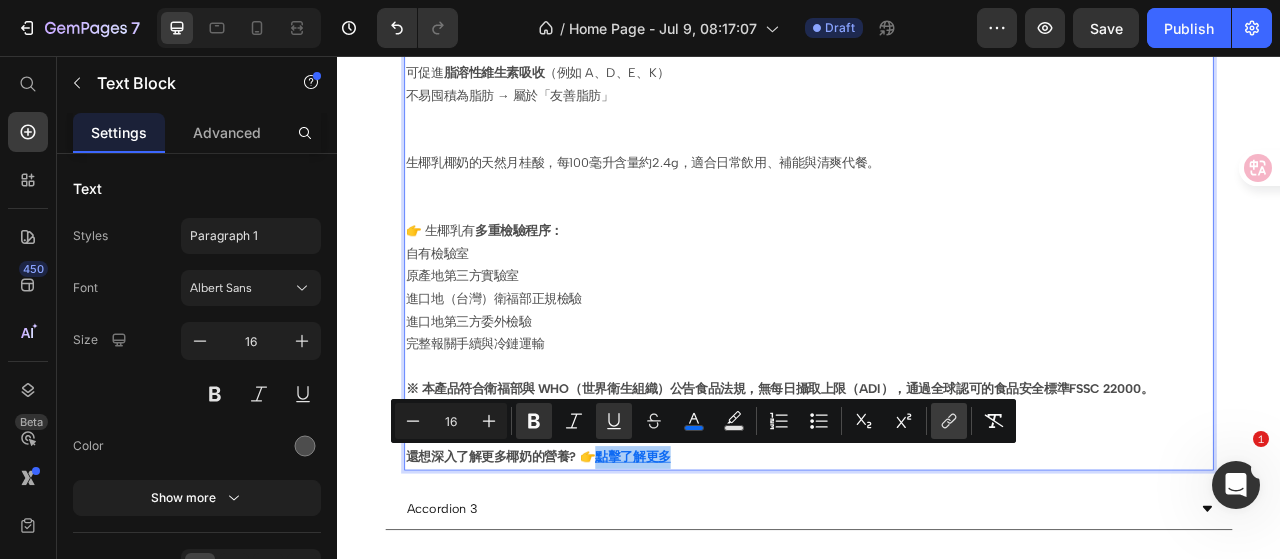 click 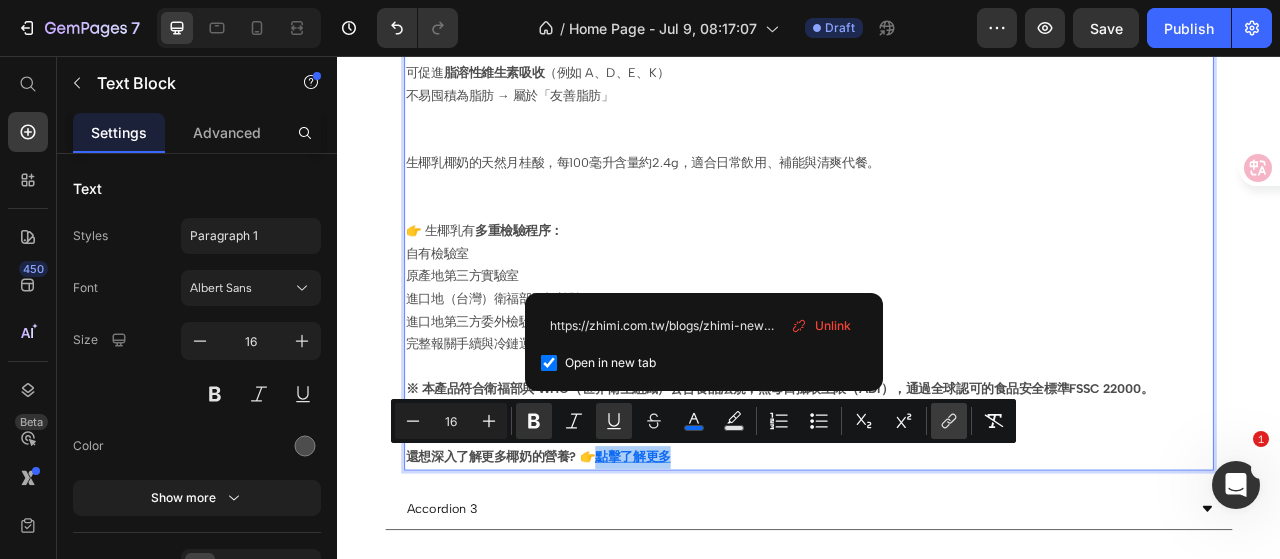 scroll, scrollTop: 0, scrollLeft: 127, axis: horizontal 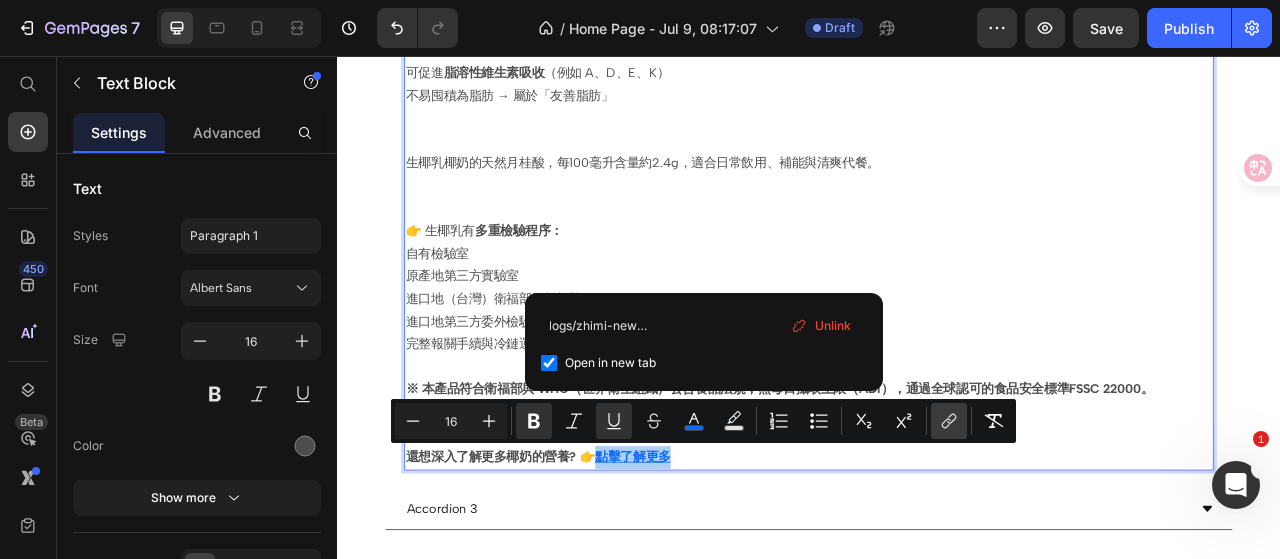 click 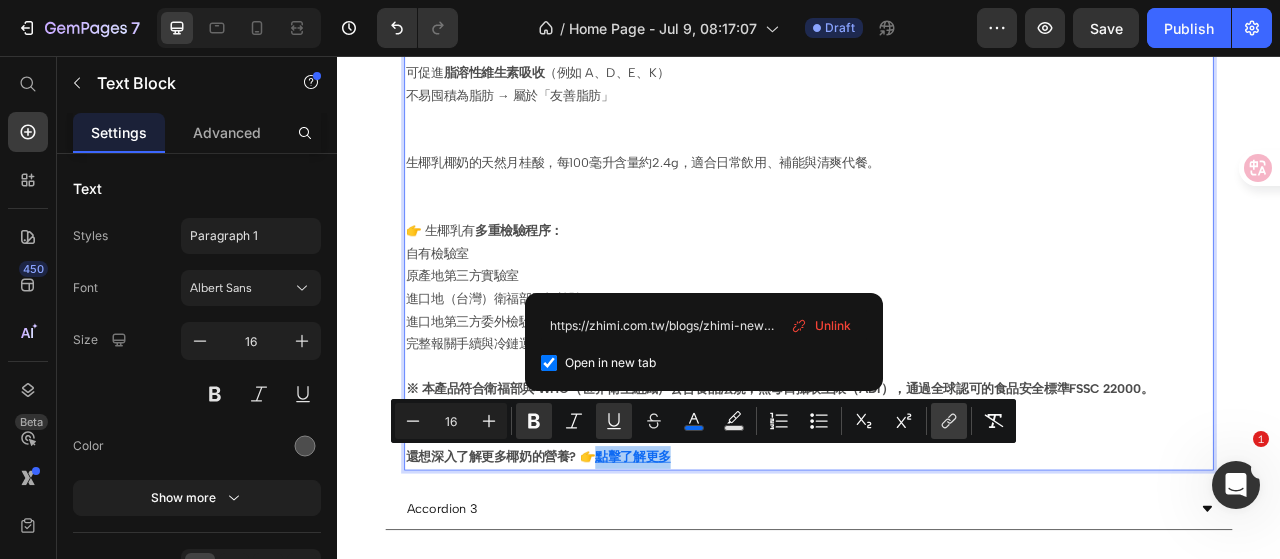 scroll, scrollTop: 0, scrollLeft: 127, axis: horizontal 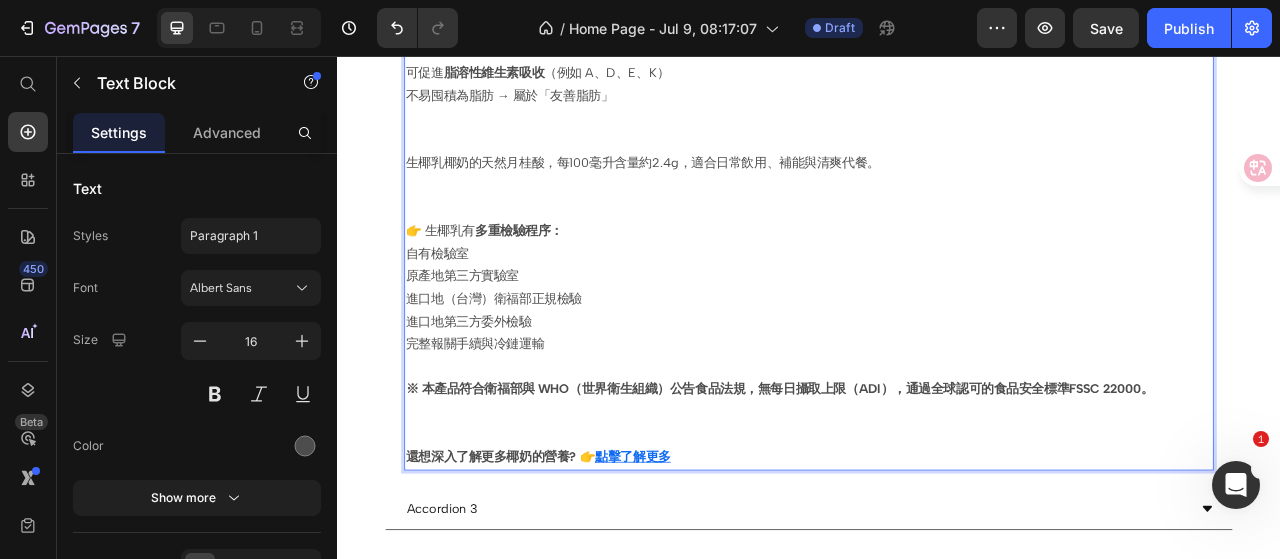 click on "完整報關手續與冷鏈運輸" at bounding box center (937, 423) 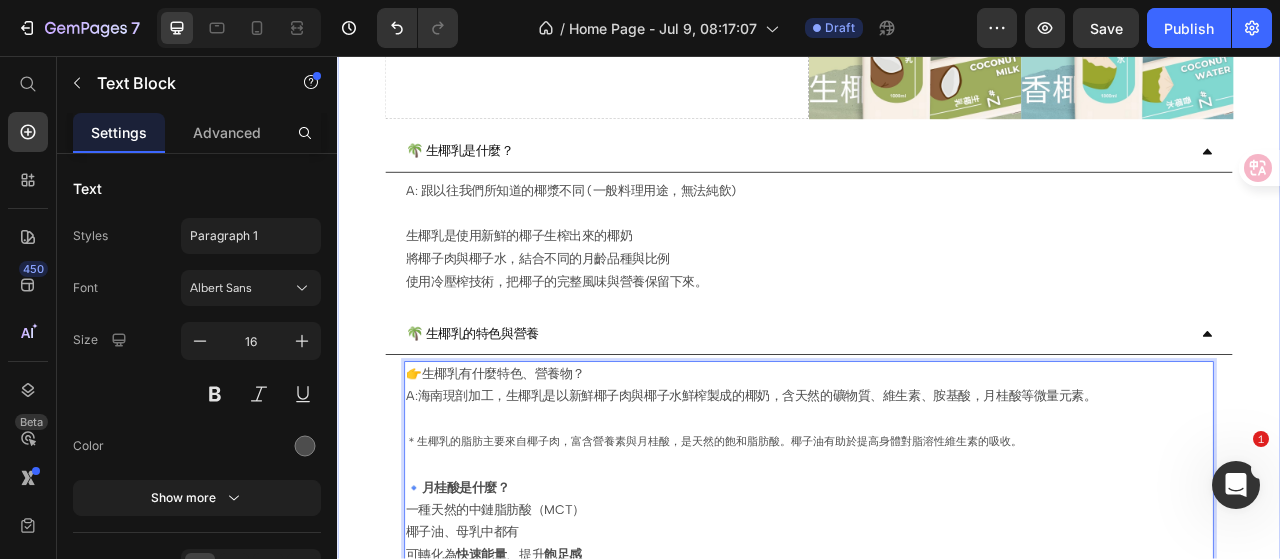 scroll, scrollTop: 249, scrollLeft: 0, axis: vertical 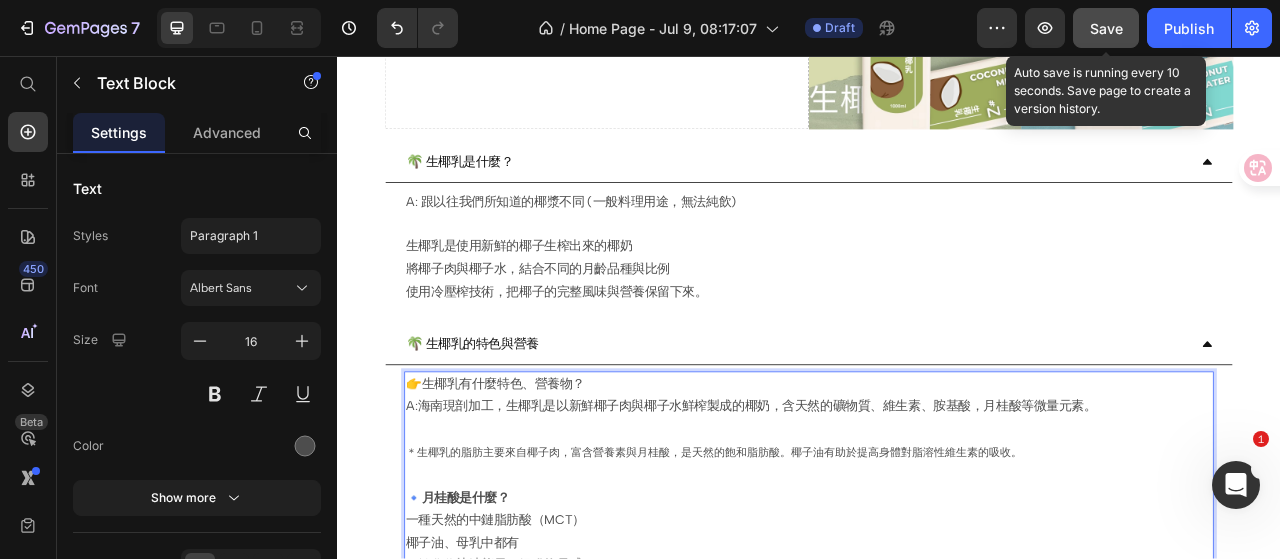 click on "Save" at bounding box center (1106, 28) 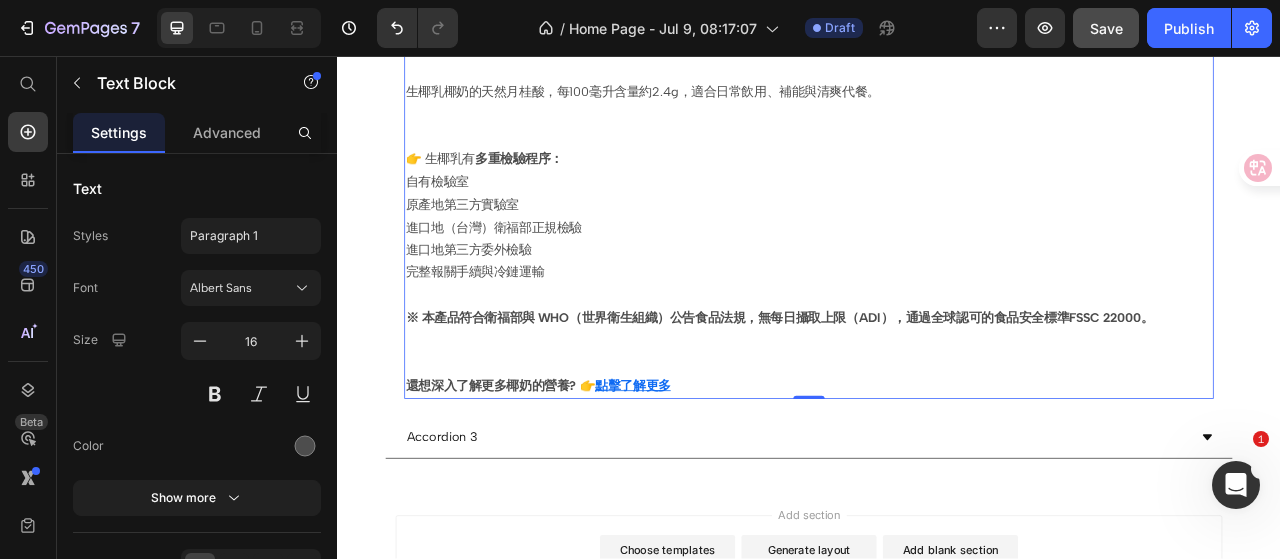 scroll, scrollTop: 1249, scrollLeft: 0, axis: vertical 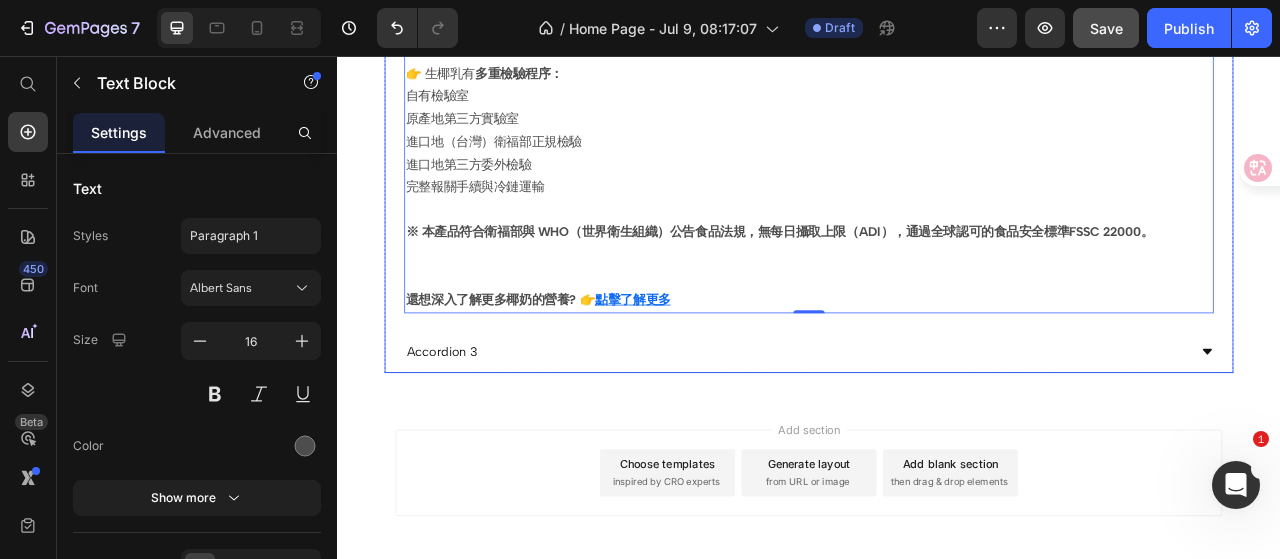 click on "Accordion 3" at bounding box center (470, 433) 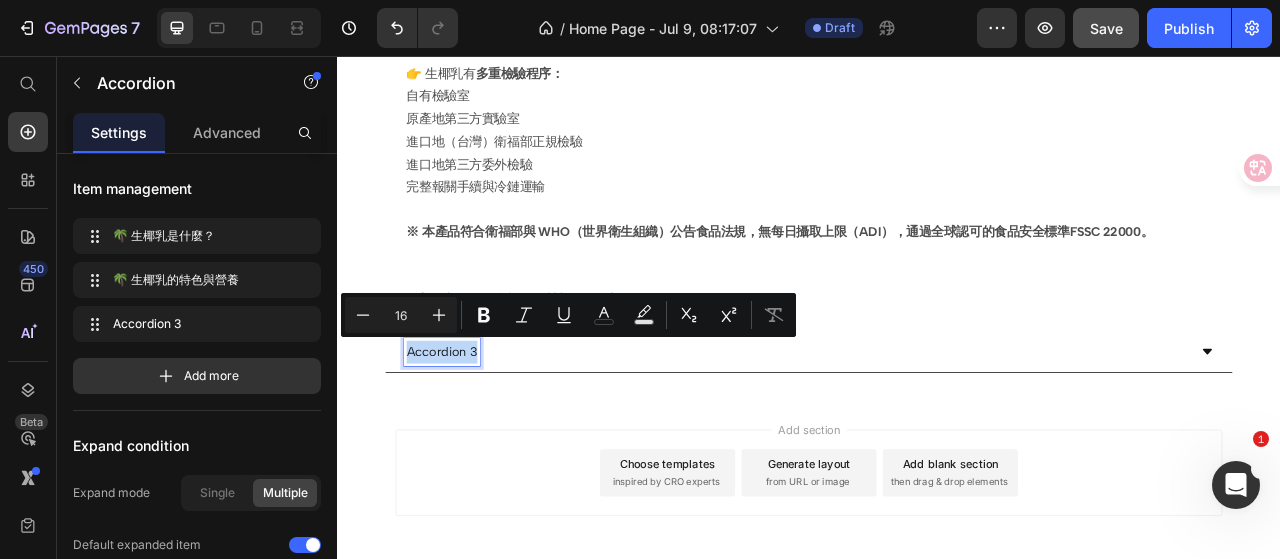 click on "Accordion 3" at bounding box center [470, 433] 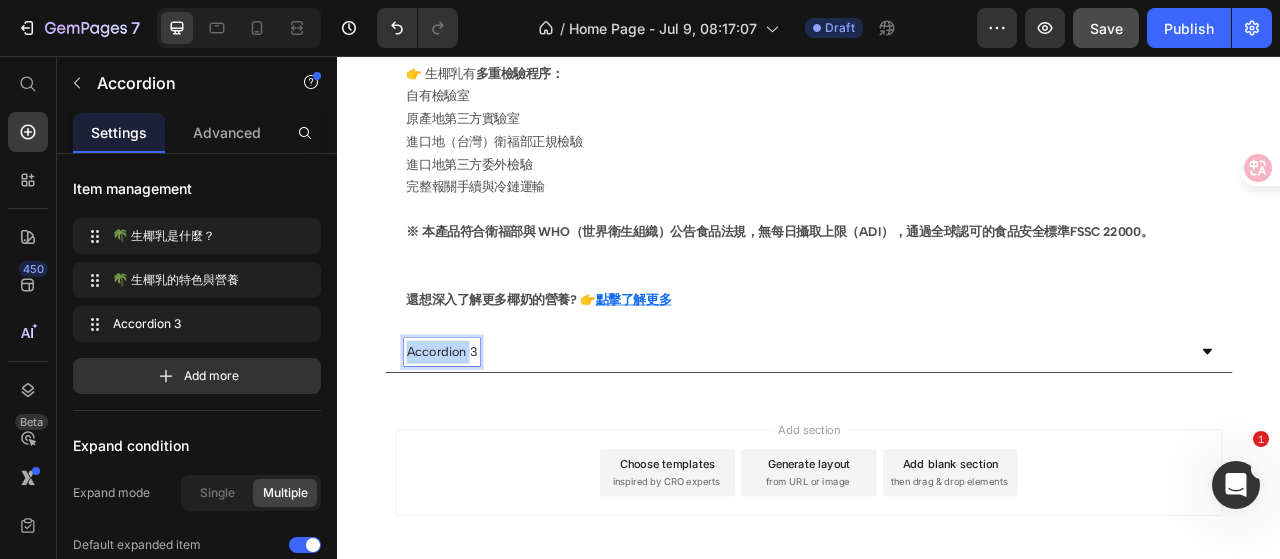 click on "Accordion 3" at bounding box center [470, 433] 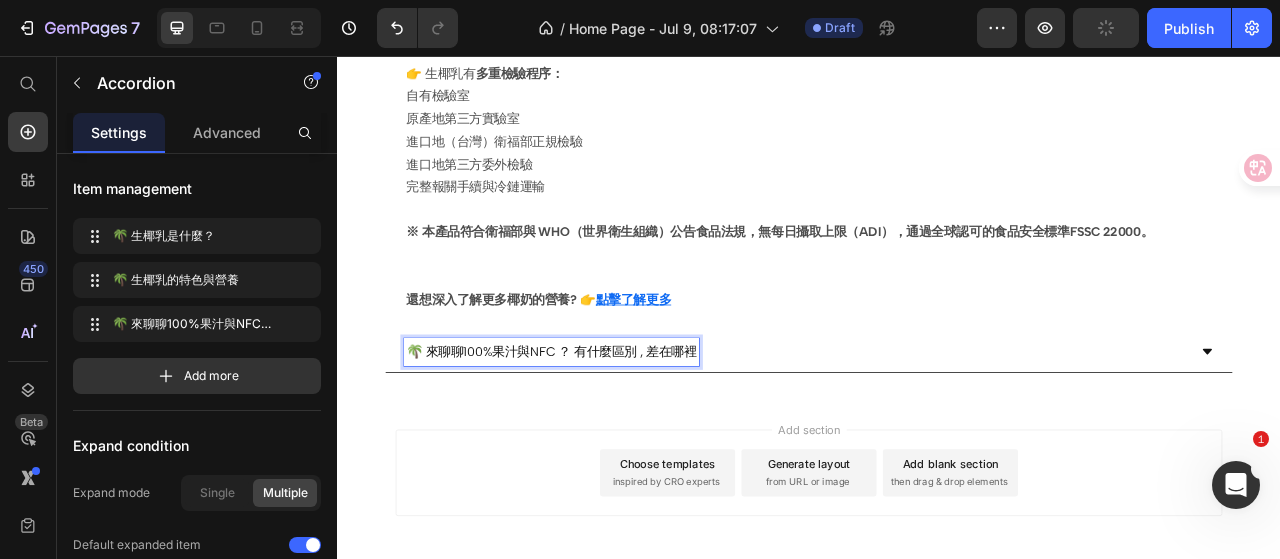 click on "🌴 來聊聊100%果汁與NFC ？ 有什麼區別 , 差在哪裡" at bounding box center (921, 433) 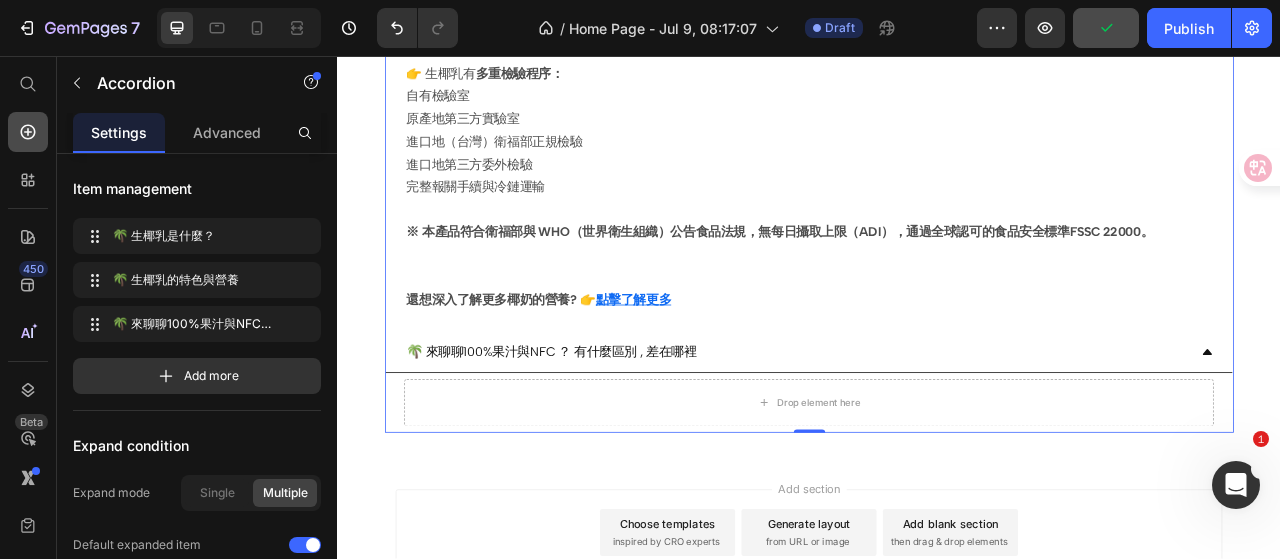 click 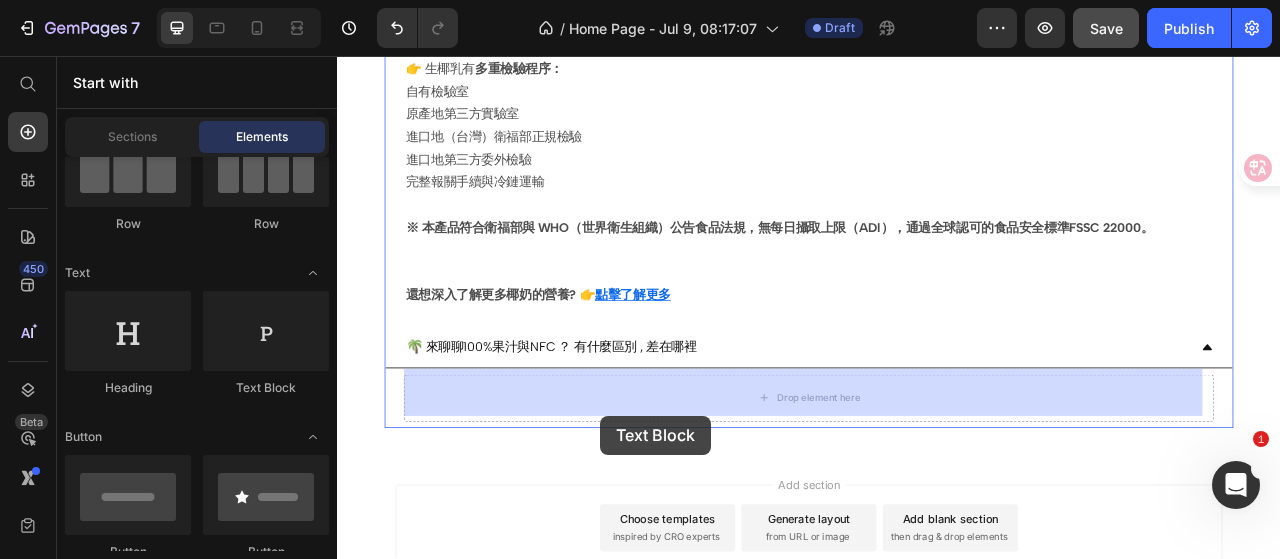 scroll, scrollTop: 1264, scrollLeft: 0, axis: vertical 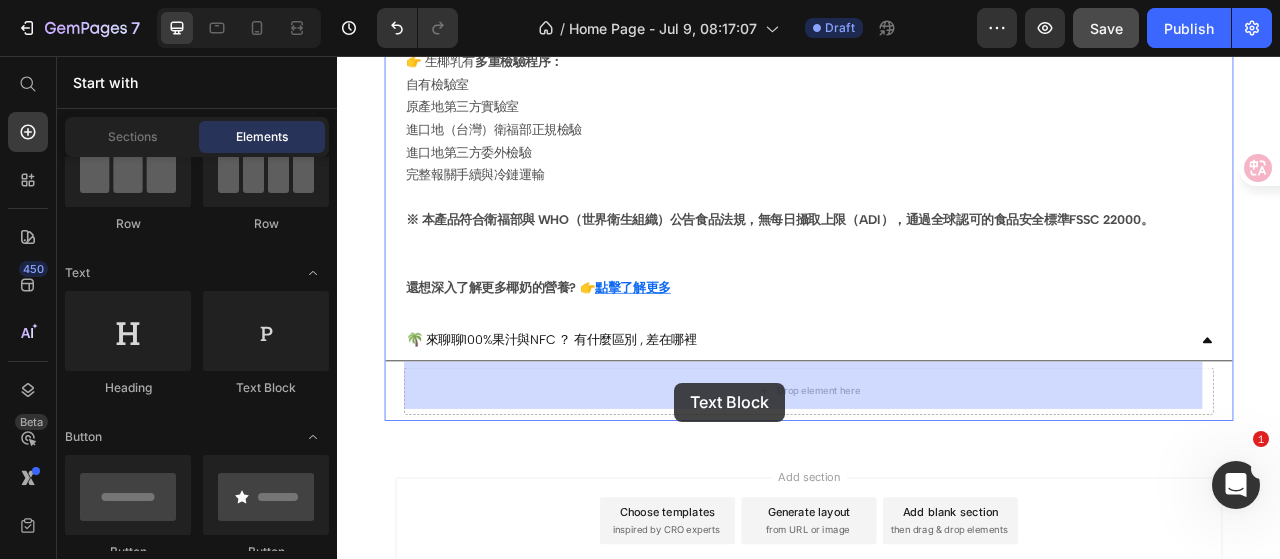 drag, startPoint x: 613, startPoint y: 386, endPoint x: 766, endPoint y: 472, distance: 175.51353 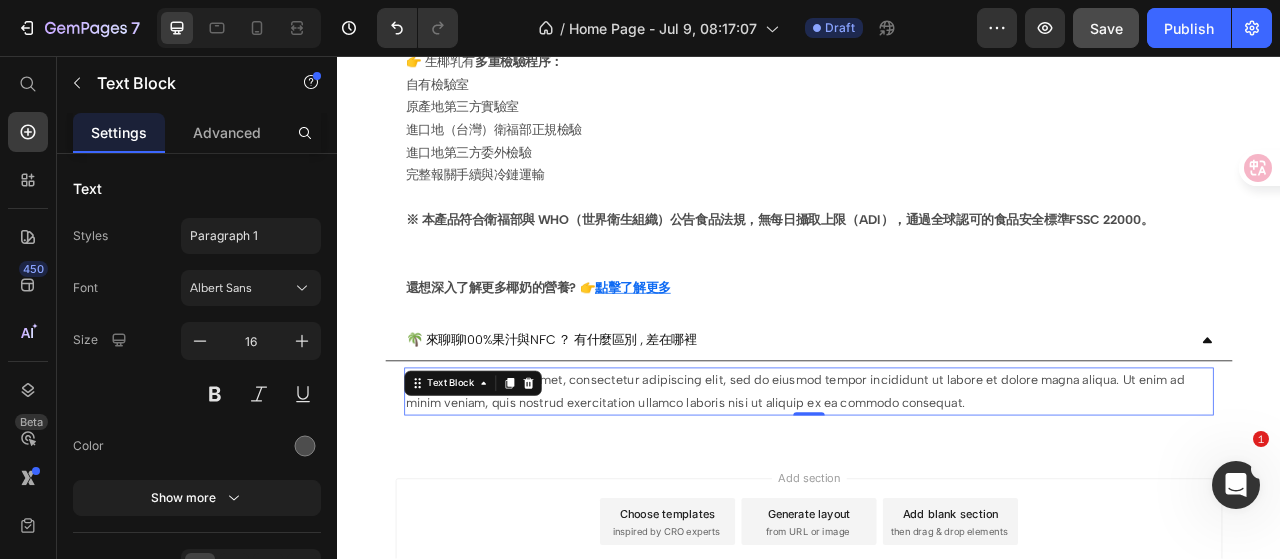 click on "Lorem ipsum dolor sit amet, consectetur adipiscing elit, sed do eiusmod tempor incididunt ut labore et dolore magna aliqua. Ut enim ad minim veniam, quis nostrud exercitation ullamco laboris nisi ut aliquip ex ea commodo consequat." at bounding box center (937, 484) 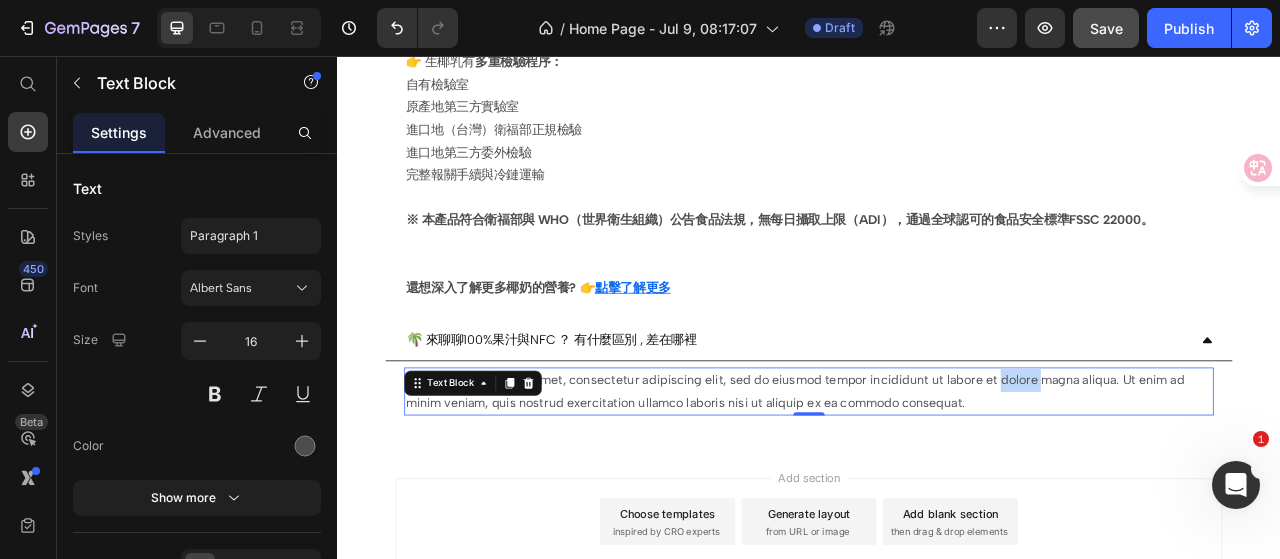 click on "Lorem ipsum dolor sit amet, consectetur adipiscing elit, sed do eiusmod tempor incididunt ut labore et dolore magna aliqua. Ut enim ad minim veniam, quis nostrud exercitation ullamco laboris nisi ut aliquip ex ea commodo consequat." at bounding box center (937, 484) 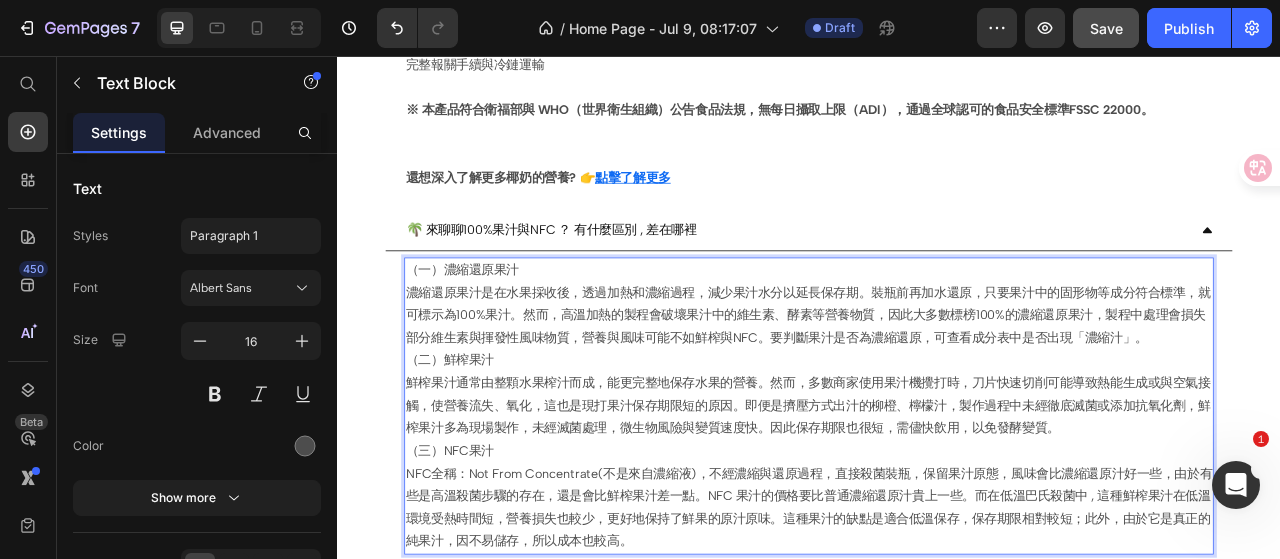 scroll, scrollTop: 1405, scrollLeft: 0, axis: vertical 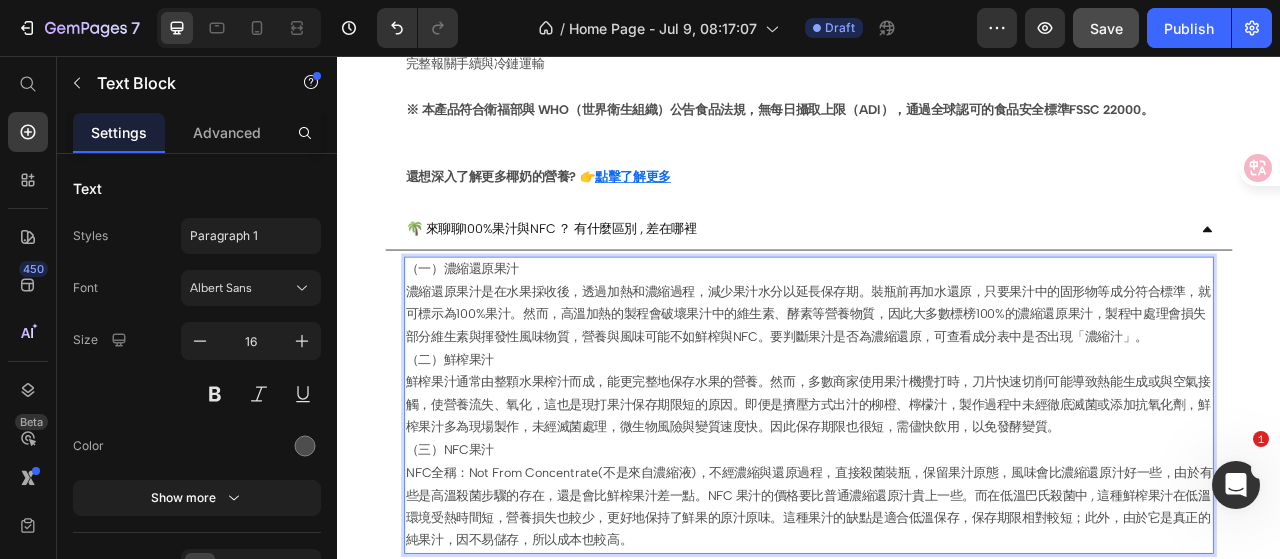 click on "（一）濃縮還原果汁 濃縮還原果汁是在水果採收後，透過加熱和濃縮過程，減少果汁水分以延長保存期。裝瓶前再加水還原，只要果汁中的固形物等成分符合標準，就可標示為100%果汁。然而，高溫加熱的製程會破壞果汁中的維生素、酵素等營養物質，因此大多數標榜100%的濃縮還原果汁，製程中處理會損失部分維生素與揮發性風味物質，營養與風味可能不如鮮榨與NFC。要判斷果汁是否為濃縮還原，可查看成分表中是否出現「濃縮汁」。 （二）鮮榨果汁 （三）NFC果汁" at bounding box center (937, 501) 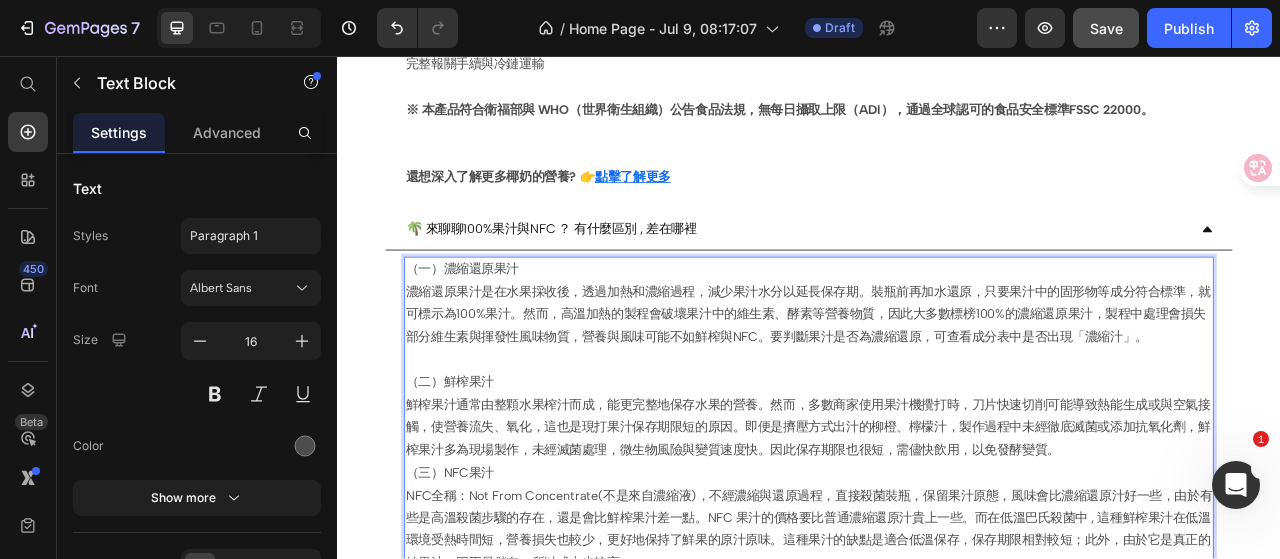click on "⁠⁠⁠⁠⁠⁠⁠ （二）鮮榨果汁 鮮榨果汁通常由整顆水果榨汁而成，能更完整地保存水果的營養。然而，多數商家使用果汁機攪打時，刀片快速切削可能導致熱能生成或與空氣接觸，使營養流失、氧化，這也是現打果汁保存期限短的原因。即便是擠壓方式出汁的柳橙、檸檬汁，製作過程中未經徹底滅菌或添加抗氧化劑，鮮榨果汁多為現場製作，未經滅菌處理，微生物風險與變質速度快。因此保存期限也很短，需儘快飲用，以免發酵變質。 （三）NFC果汁" at bounding box center [937, 573] 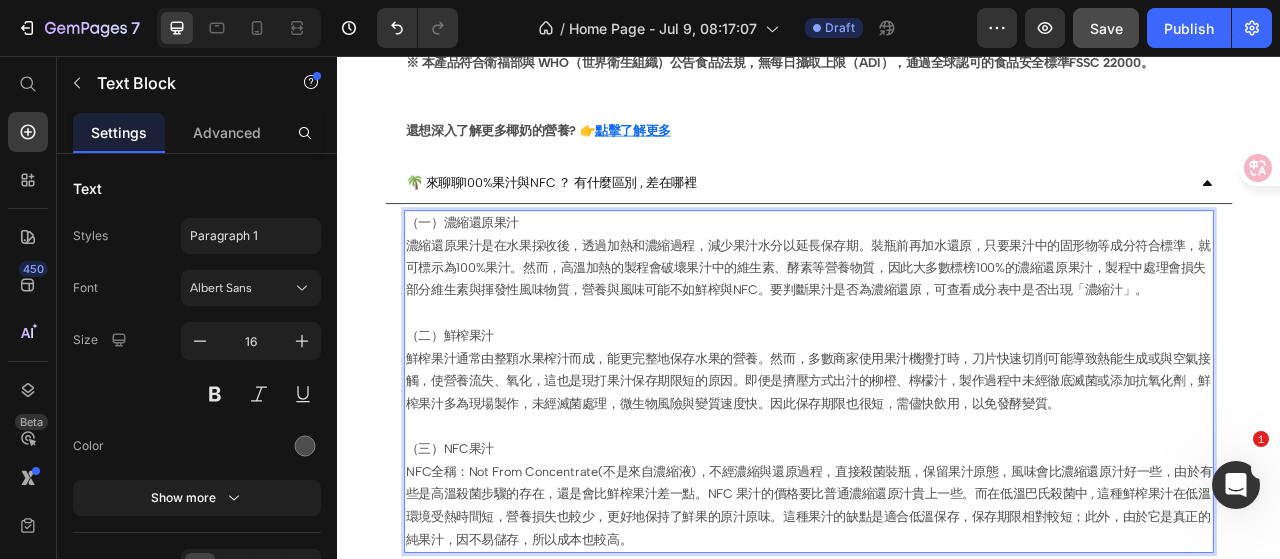 scroll, scrollTop: 1605, scrollLeft: 0, axis: vertical 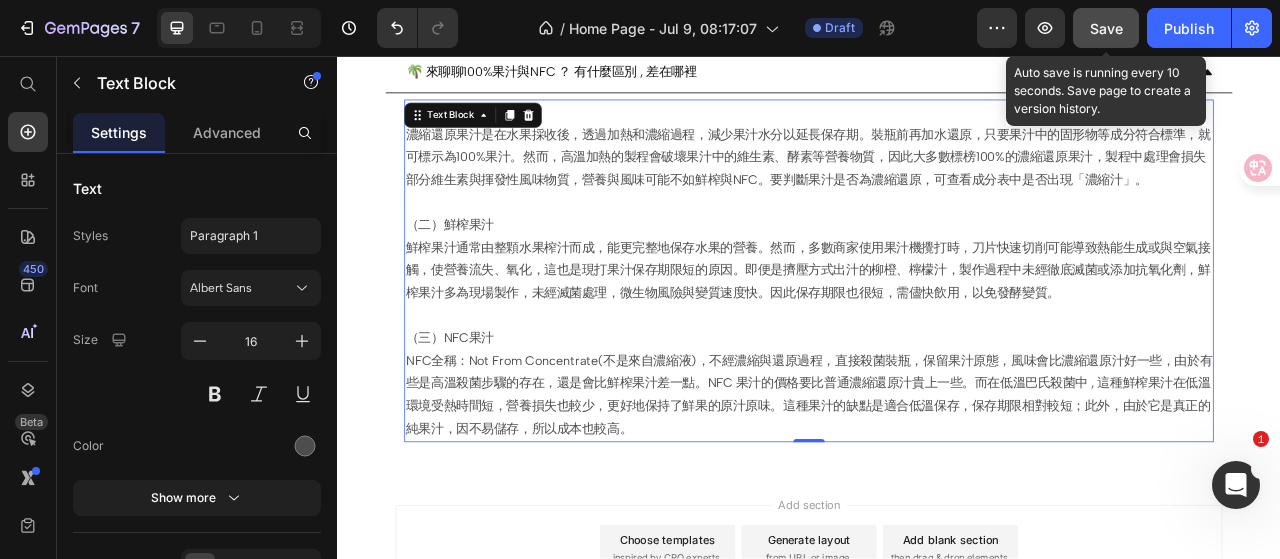 click on "Save" at bounding box center (1106, 28) 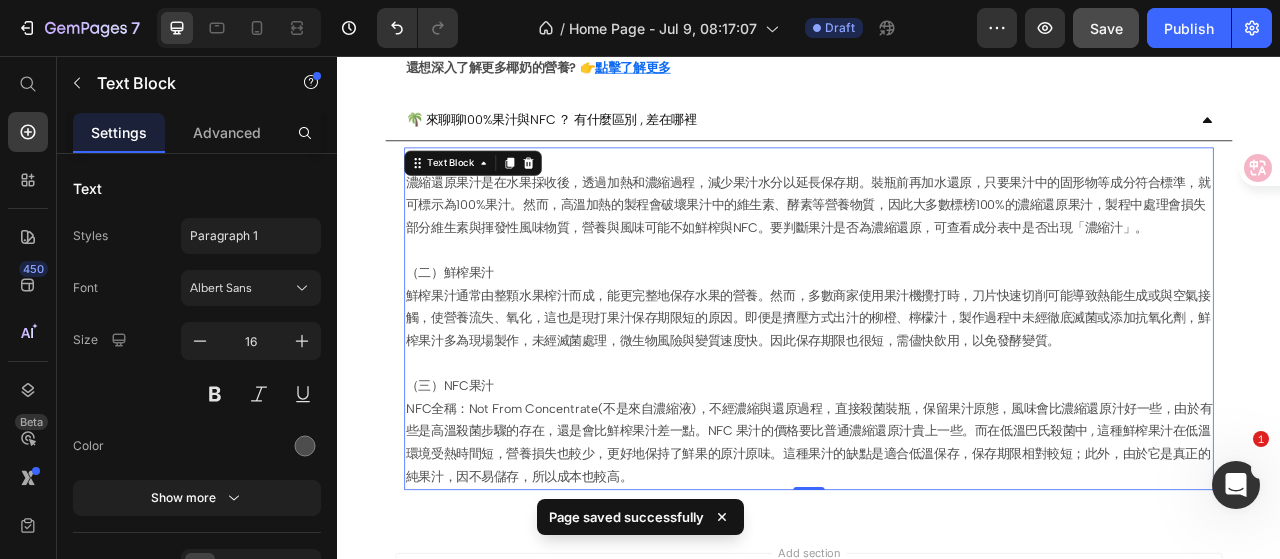 scroll, scrollTop: 1505, scrollLeft: 0, axis: vertical 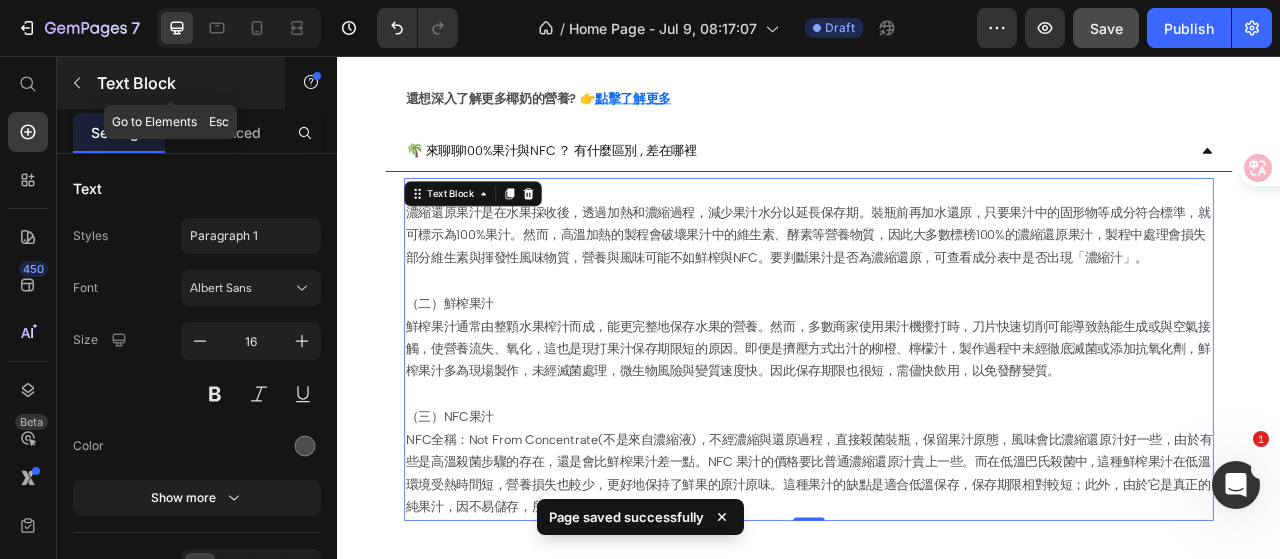 click 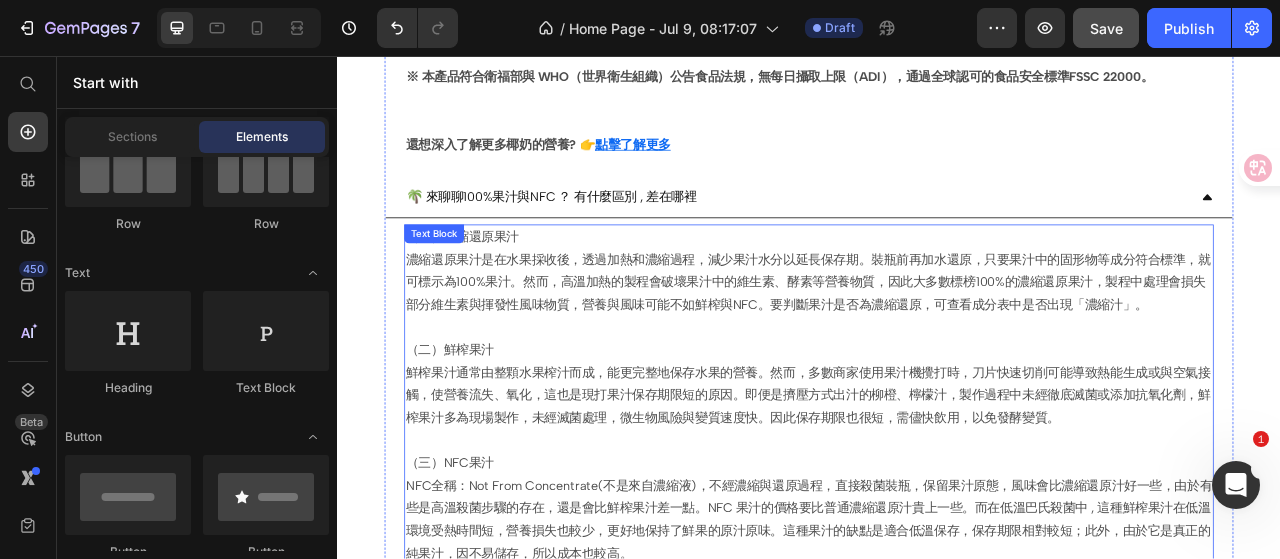 scroll, scrollTop: 1305, scrollLeft: 0, axis: vertical 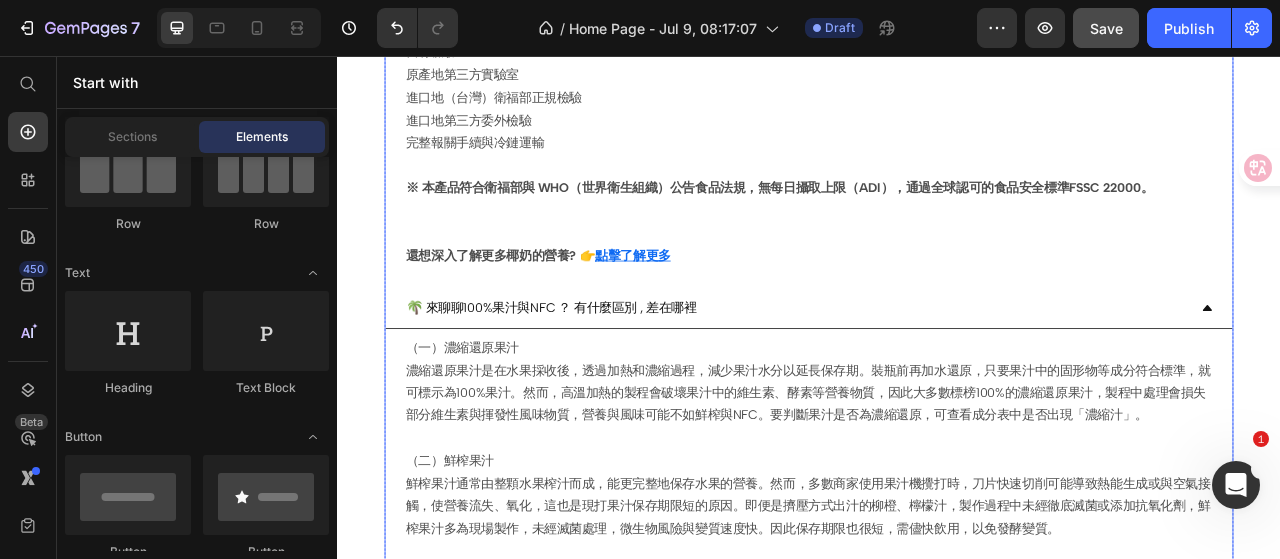 click on "👉生椰乳有什麼特色、營養物？ A:海南現剖加工，生椰乳是以新鮮椰子肉與椰子水鮮榨製成的椰奶，含天然的礦物質、維生素、胺基酸，月桂酸等微量元素。 ＊生椰乳的脂肪主要來自椰子肉，富含營養素與月桂酸，是天然的飽和脂肪酸。椰子油有助於提高身體對脂溶性維生素的吸收。 🔹  月桂酸是什麼？ 一種天然的中鏈脂肪酸（MCT） 椰子油、母乳中都有 可轉化為 快速能量 、提升 飽足感 具有天然 抗菌 、 抗病毒 能力 🔹  有什麼好處？ 支持 腸道健康與免疫功能 可促進 脂溶性維生素吸收 （例如 A、D、E、K） 不易囤積為脂肪 → 屬於「友善脂肪」 生椰乳椰奶的天然月桂酸，每100毫升含量約2.4g，適合日常飲用、補能與清爽代餐。 👉 生椰乳有 多重檢驗程序：   自有檢驗室 原產地第三方實驗室 進口地（台灣）衛福部正規檢驗 進口地第三方委外檢驗 點擊了解更多" at bounding box center (937, -135) 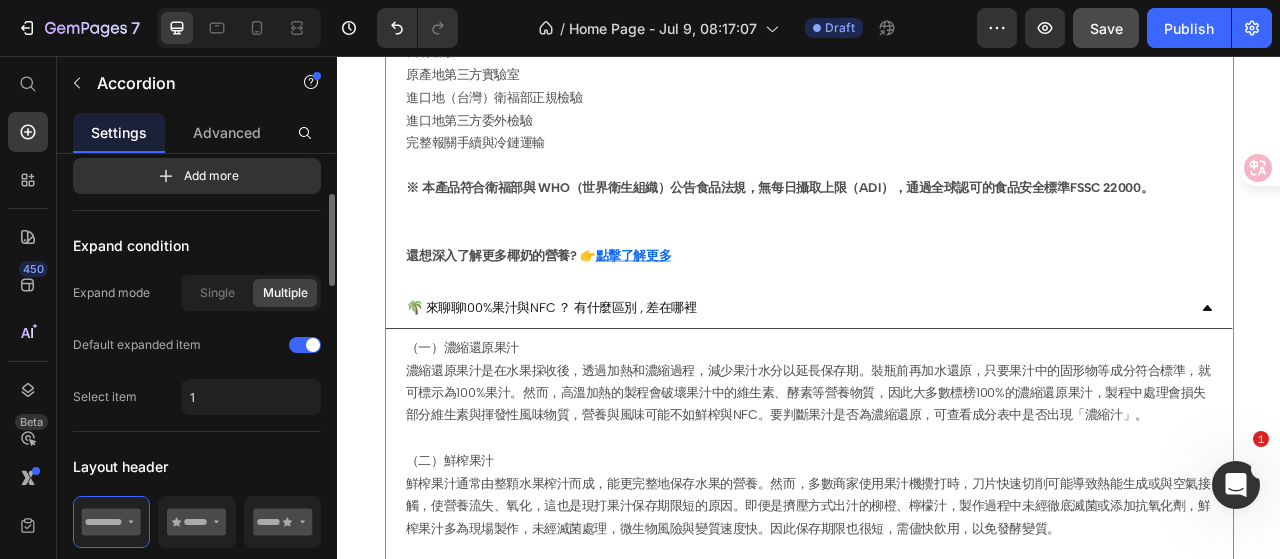 scroll, scrollTop: 100, scrollLeft: 0, axis: vertical 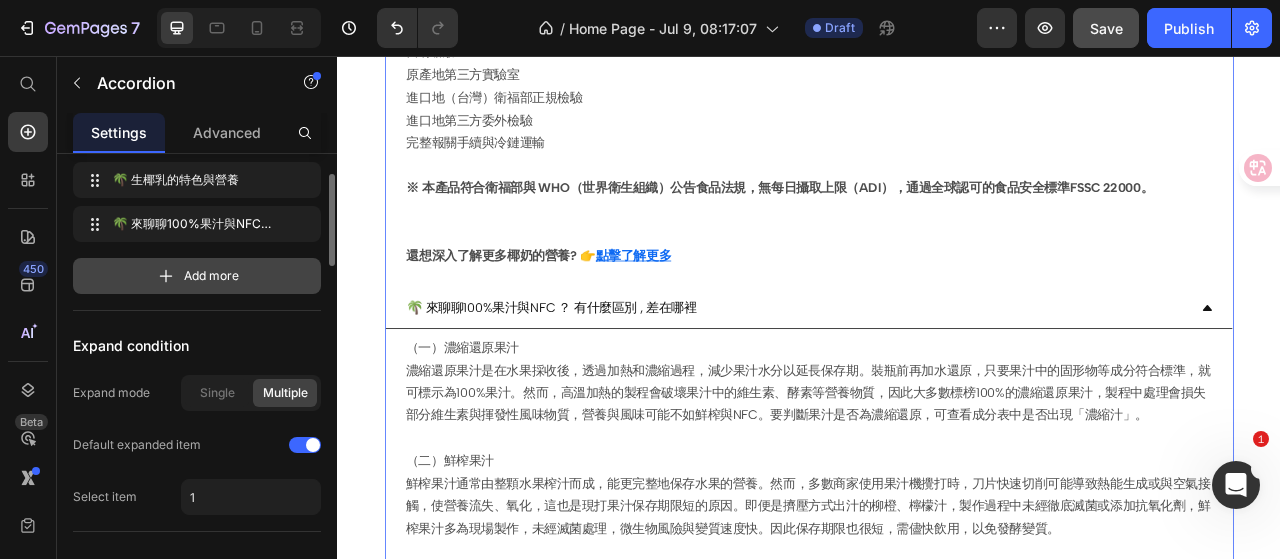 click on "Add more" at bounding box center [197, 276] 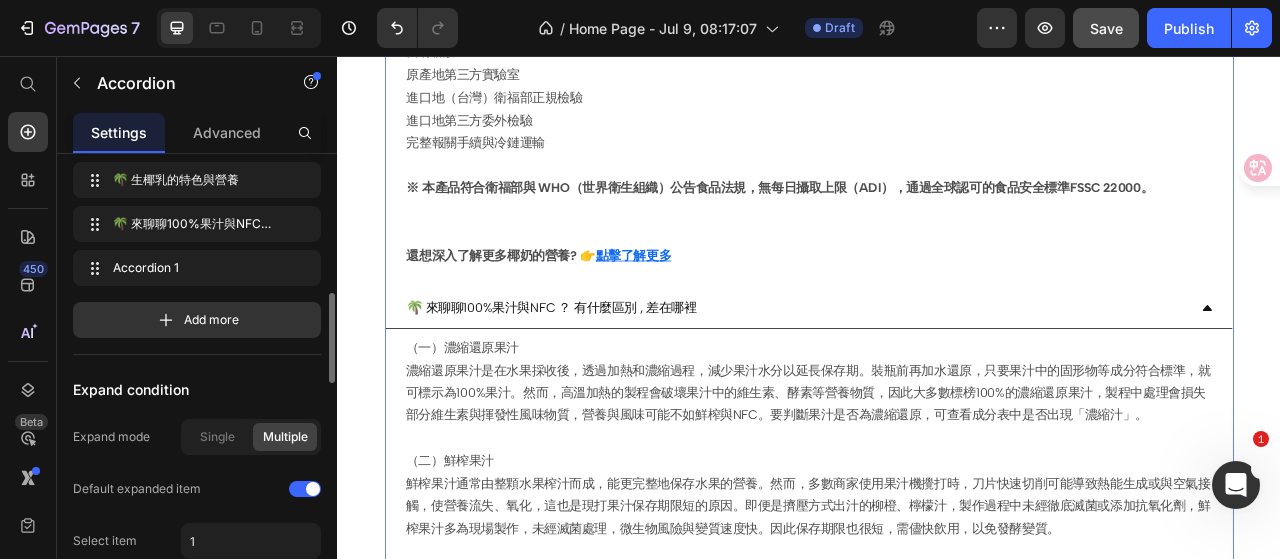 scroll, scrollTop: 200, scrollLeft: 0, axis: vertical 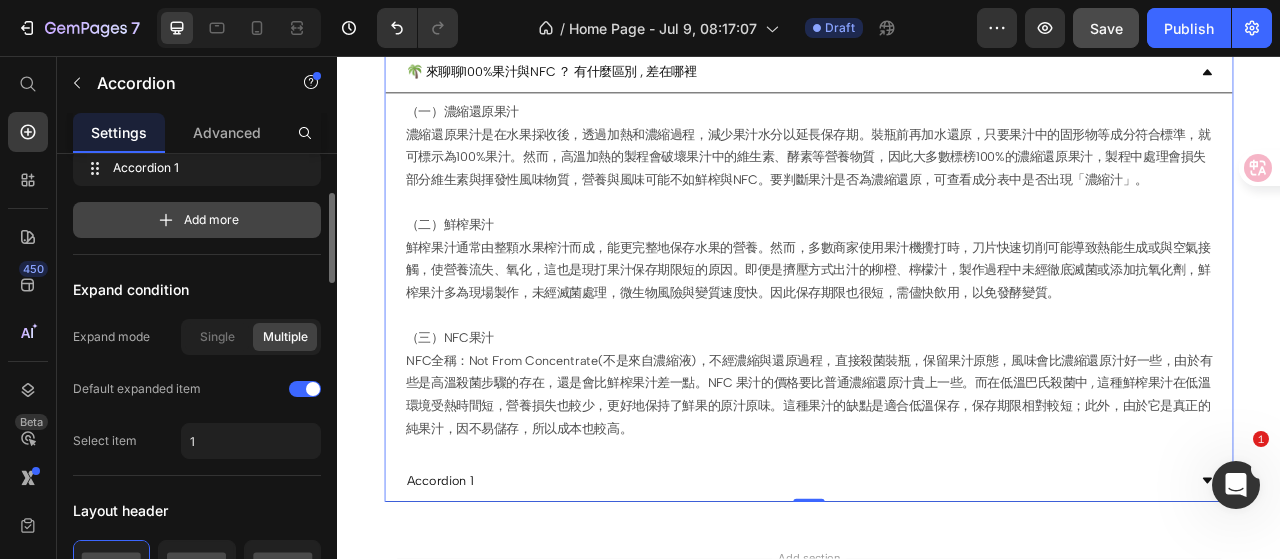 click on "Add more" at bounding box center [211, 220] 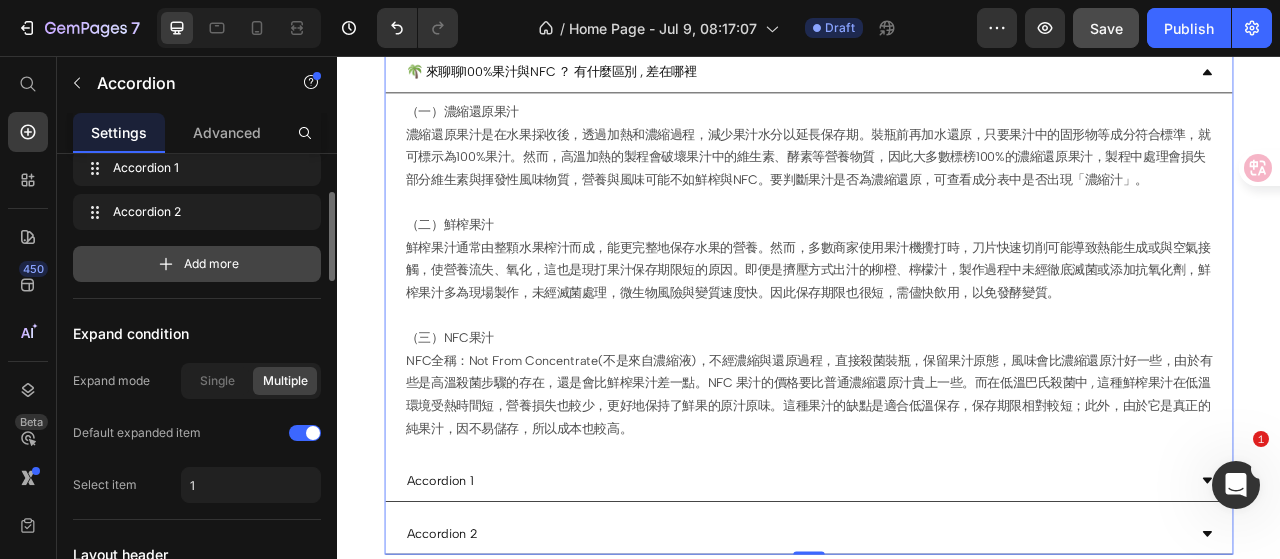 click on "Add more" at bounding box center (211, 264) 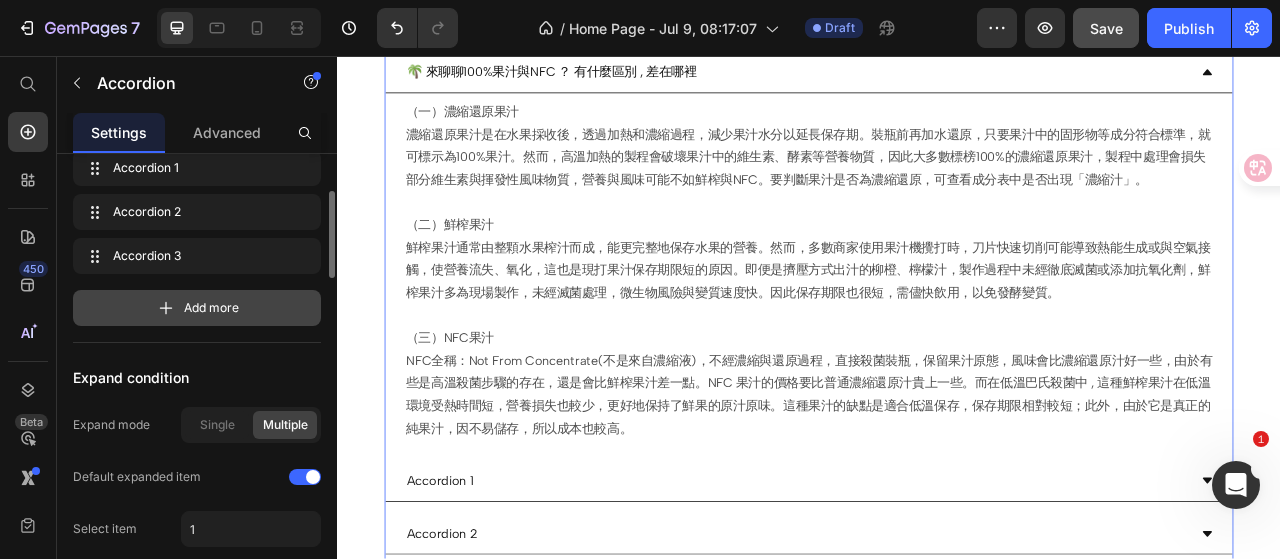 click on "Add more" at bounding box center [211, 308] 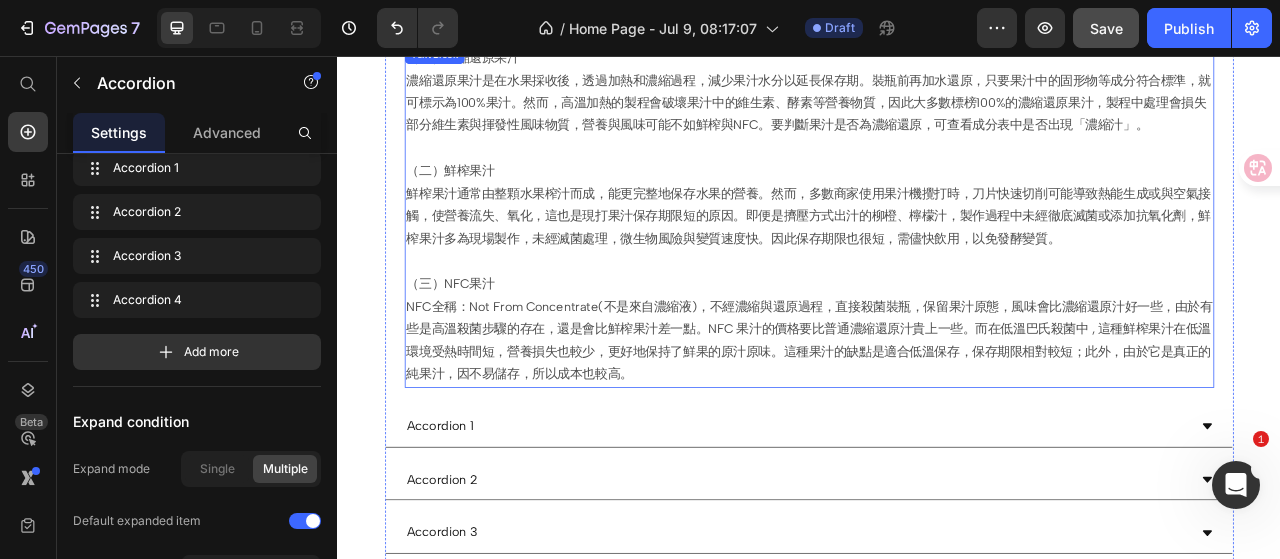 scroll, scrollTop: 1705, scrollLeft: 0, axis: vertical 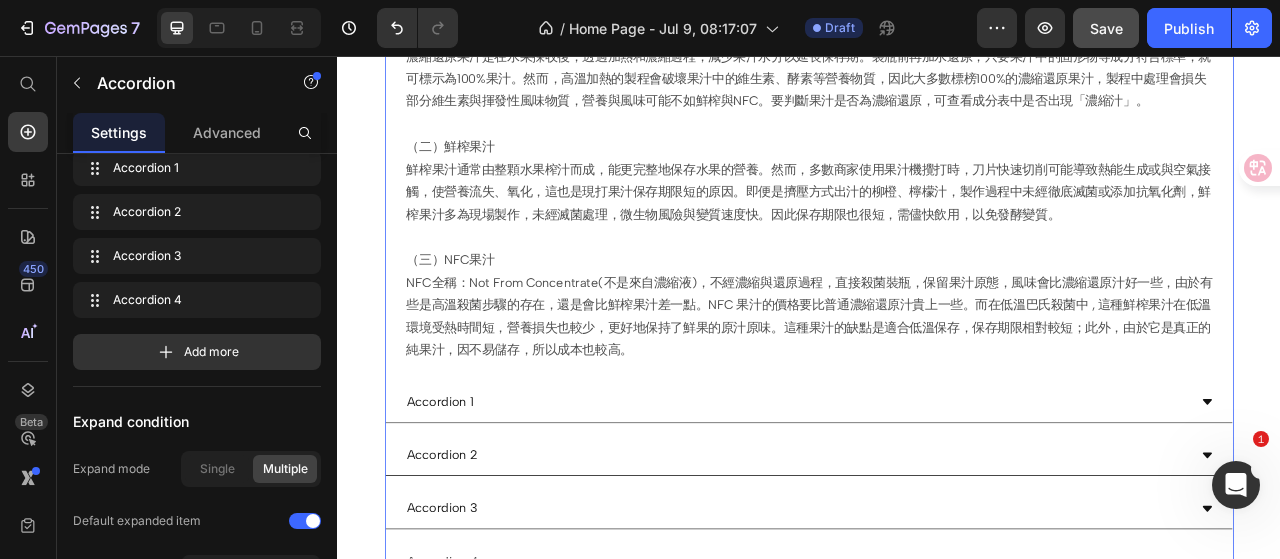 click on "Accordion 1" at bounding box center (467, 497) 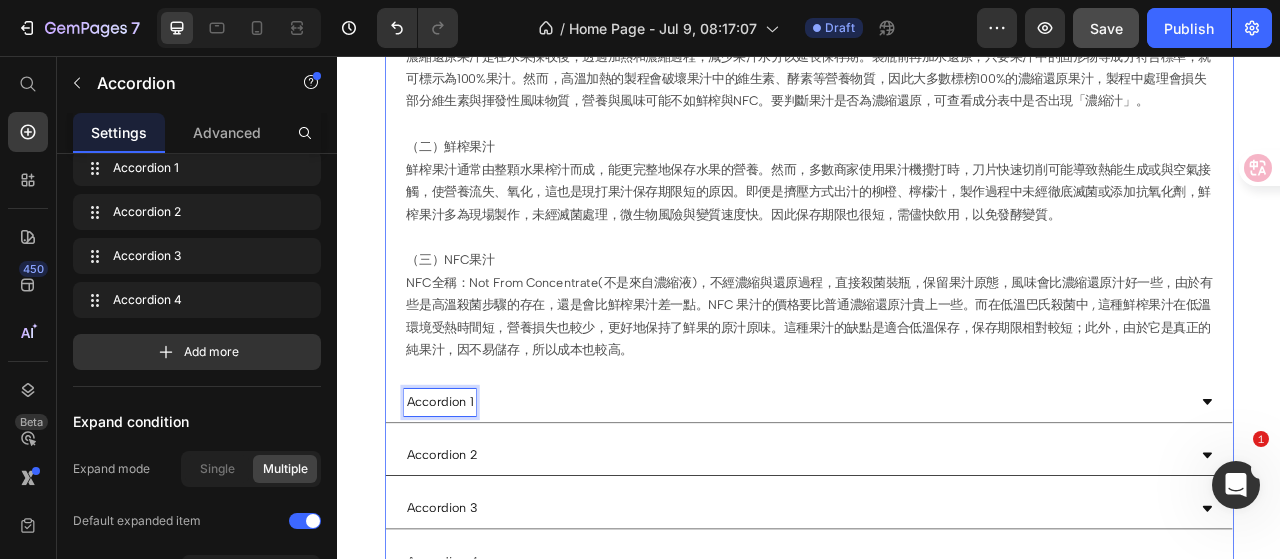 click on "Accordion 1" at bounding box center [467, 497] 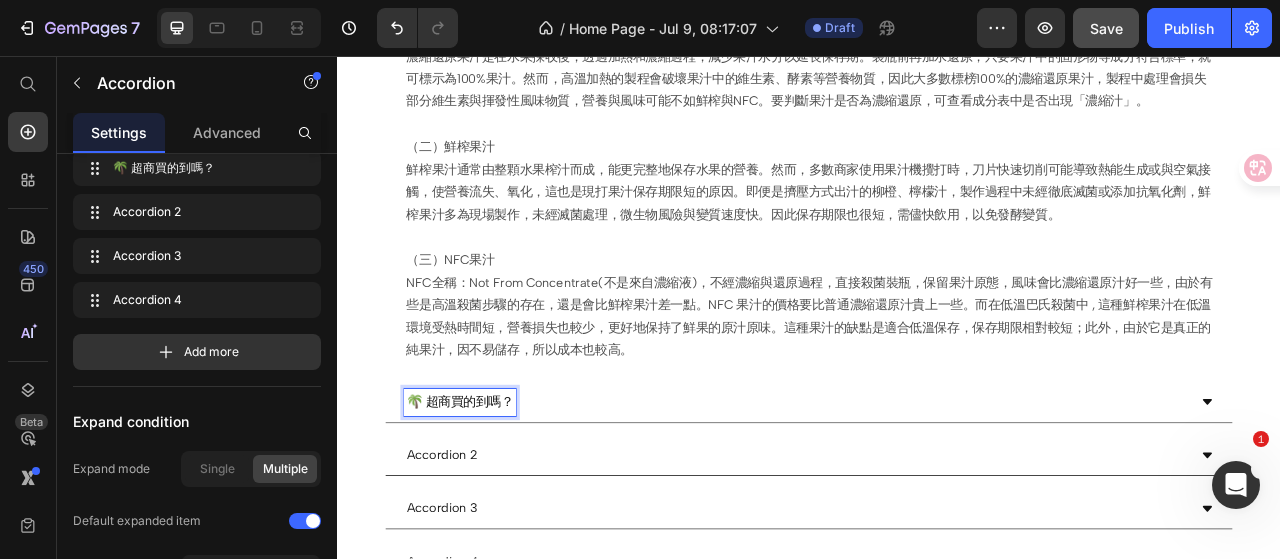 click on "🌴 超商買的到嗎？" at bounding box center (937, 498) 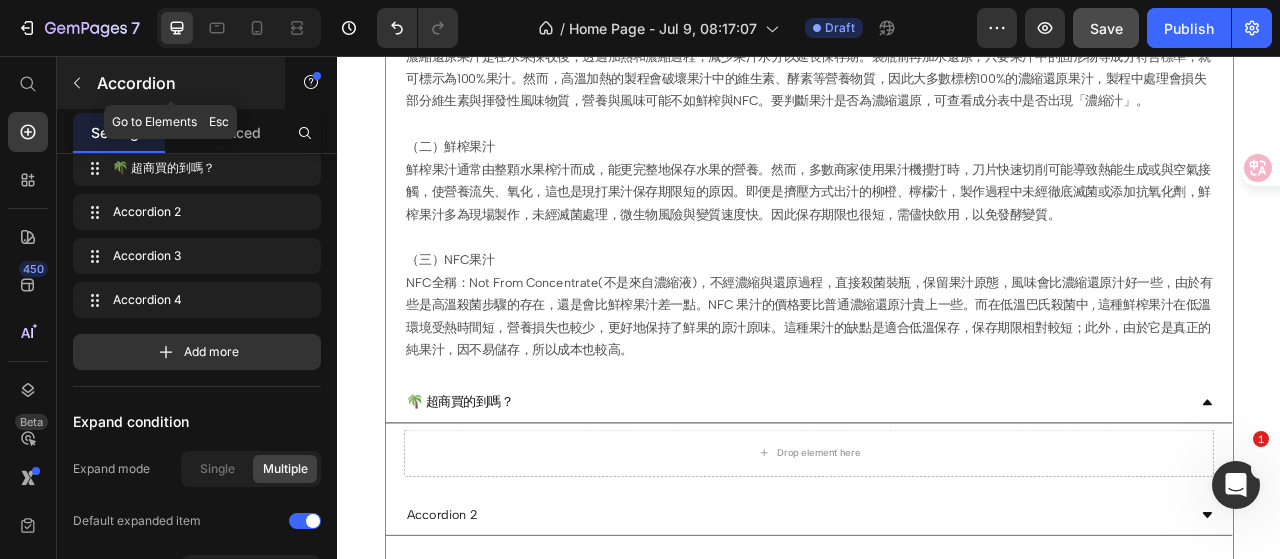 click at bounding box center (77, 83) 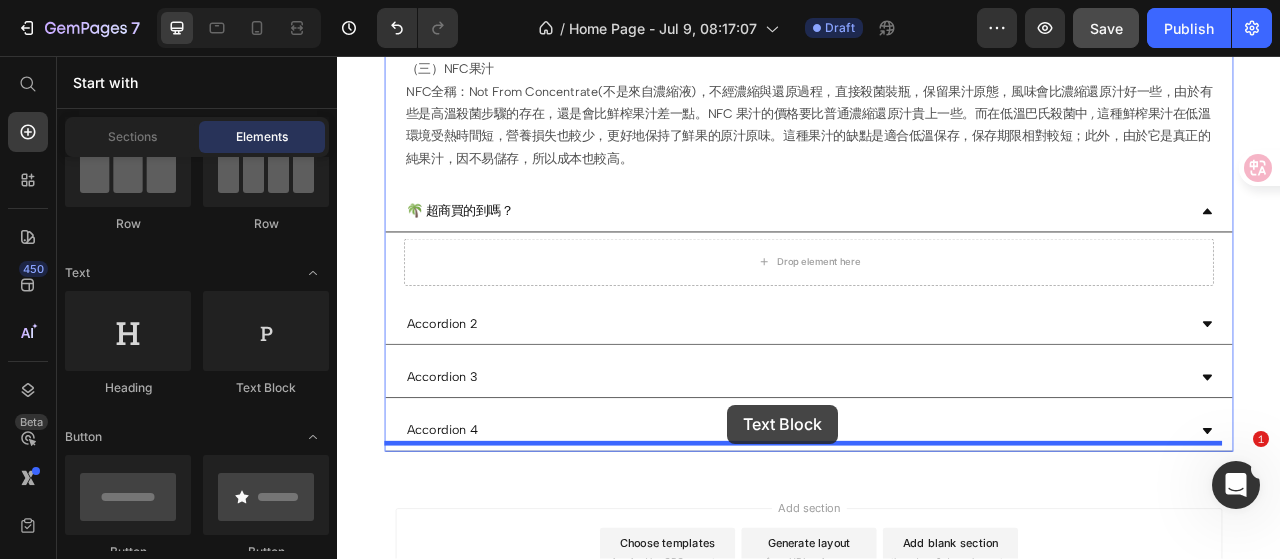 scroll, scrollTop: 1955, scrollLeft: 0, axis: vertical 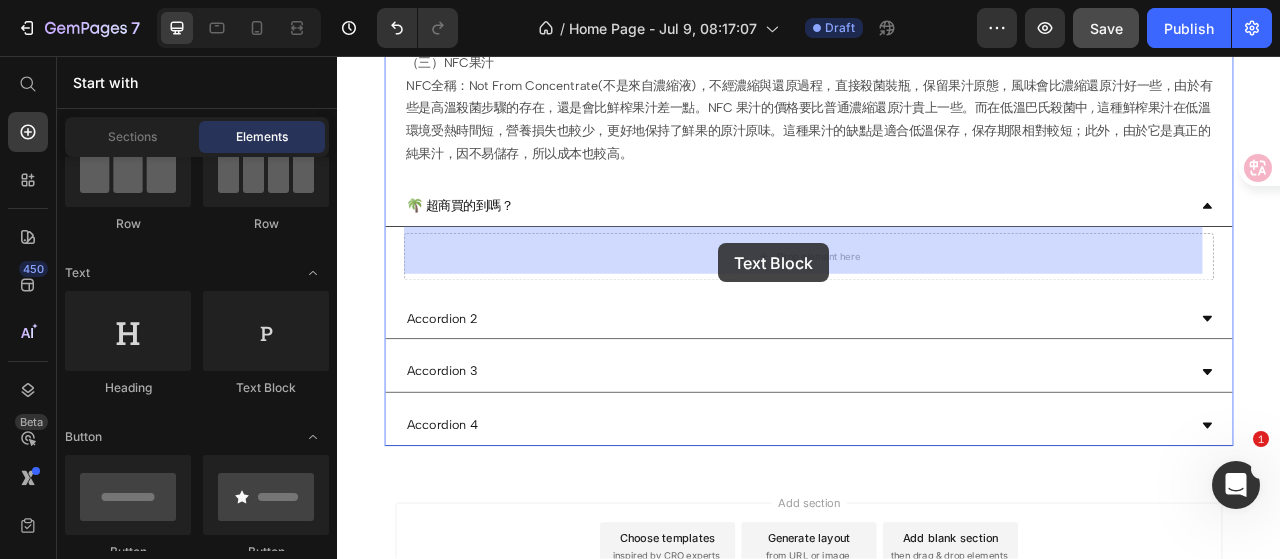 drag, startPoint x: 598, startPoint y: 376, endPoint x: 822, endPoint y: 294, distance: 238.53722 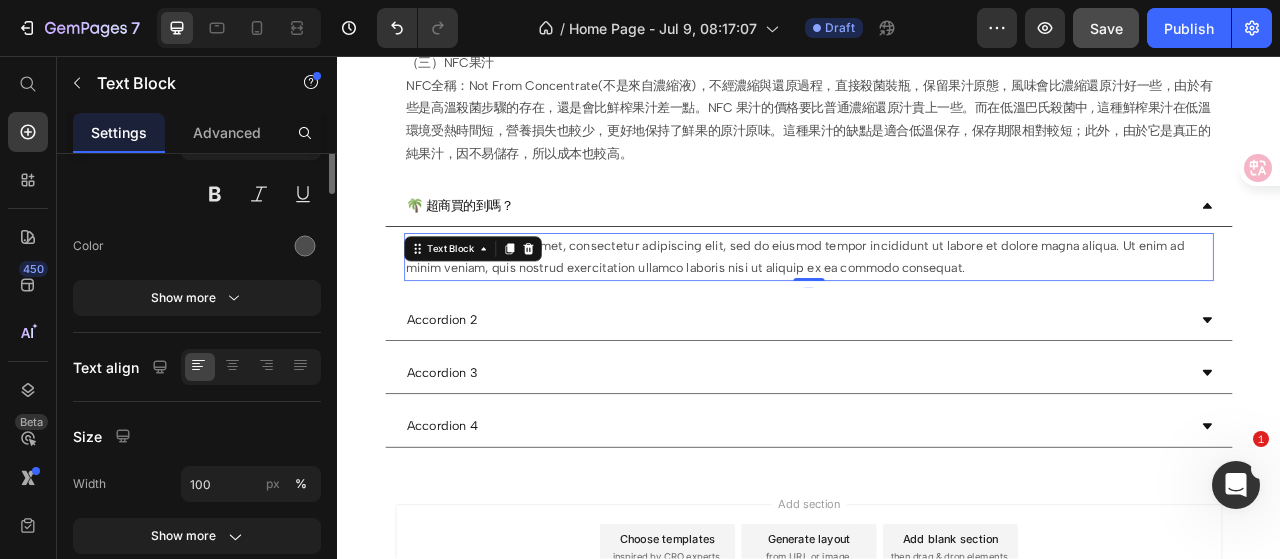 scroll, scrollTop: 0, scrollLeft: 0, axis: both 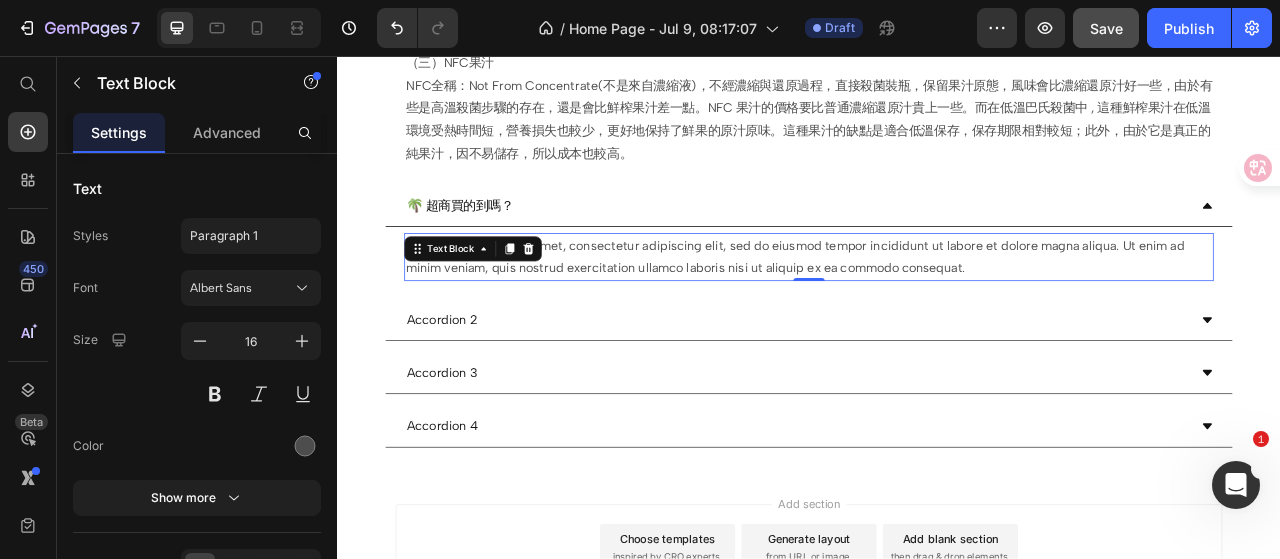 click on "Lorem ipsum dolor sit amet, consectetur adipiscing elit, sed do eiusmod tempor incididunt ut labore et dolore magna aliqua. Ut enim ad minim veniam, quis nostrud exercitation ullamco laboris nisi ut aliquip ex ea commodo consequat." at bounding box center (937, 313) 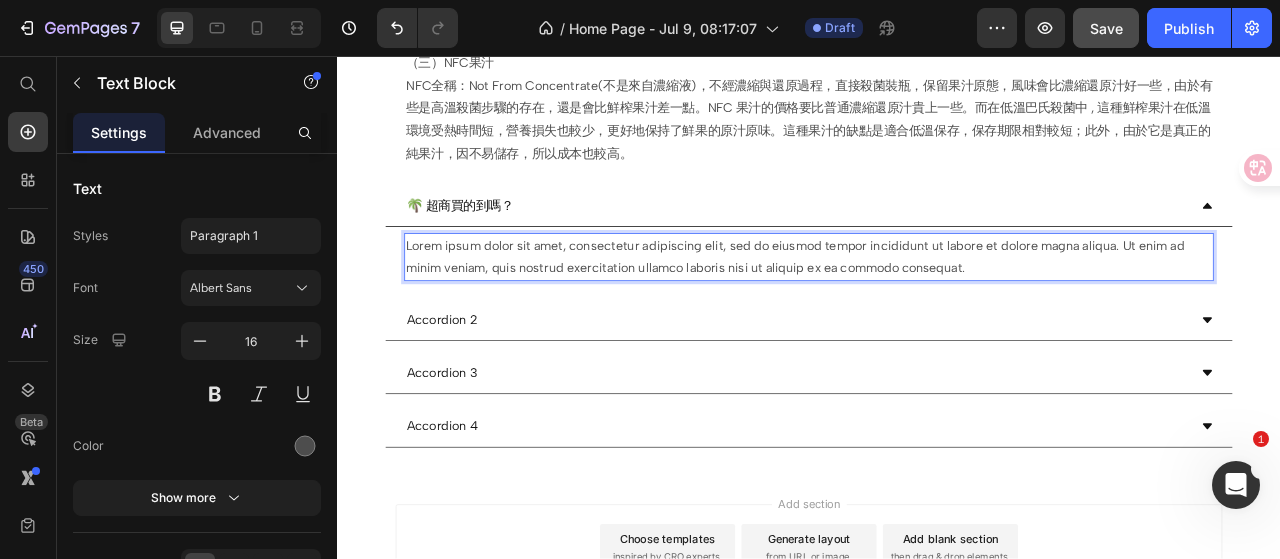 click on "Lorem ipsum dolor sit amet, consectetur adipiscing elit, sed do eiusmod tempor incididunt ut labore et dolore magna aliqua. Ut enim ad minim veniam, quis nostrud exercitation ullamco laboris nisi ut aliquip ex ea commodo consequat." at bounding box center [937, 313] 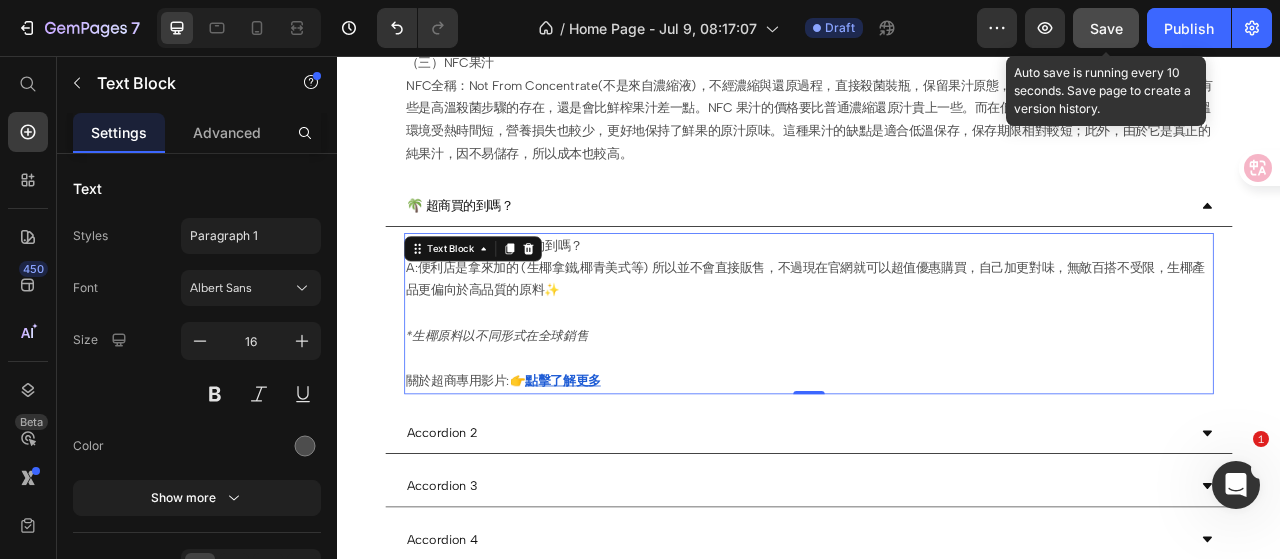 click on "Save" at bounding box center (1106, 28) 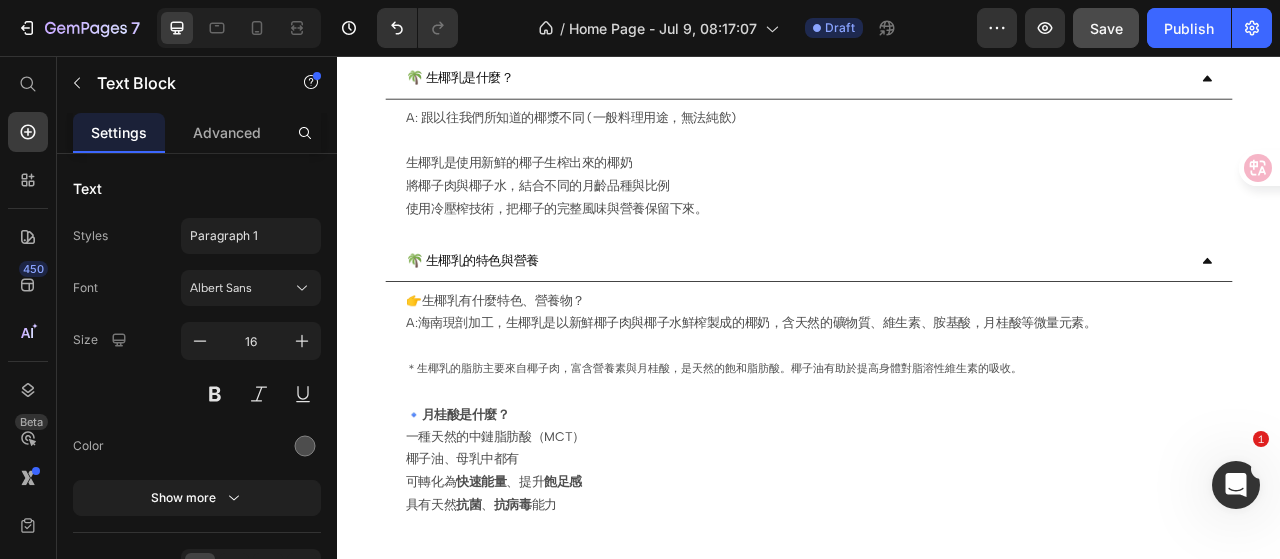 scroll, scrollTop: 455, scrollLeft: 0, axis: vertical 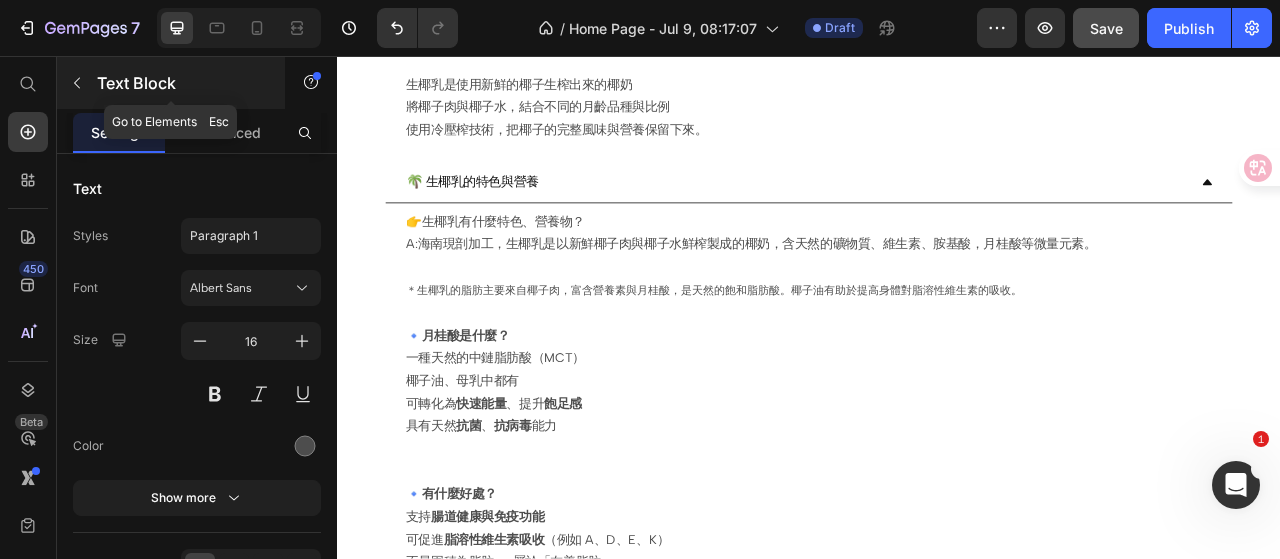 click at bounding box center [77, 83] 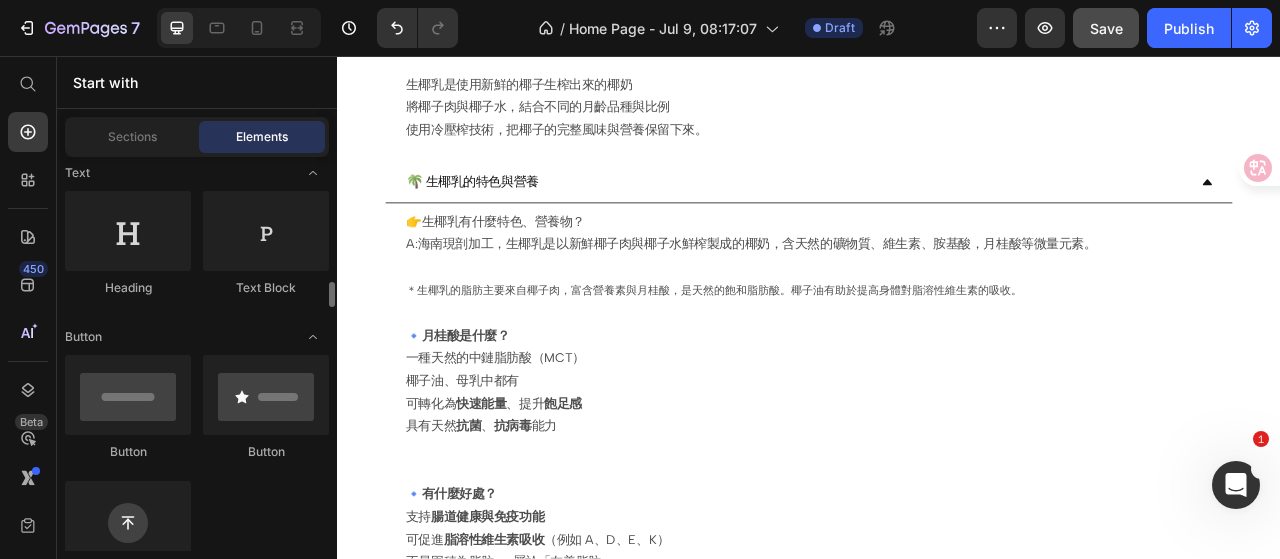 scroll, scrollTop: 400, scrollLeft: 0, axis: vertical 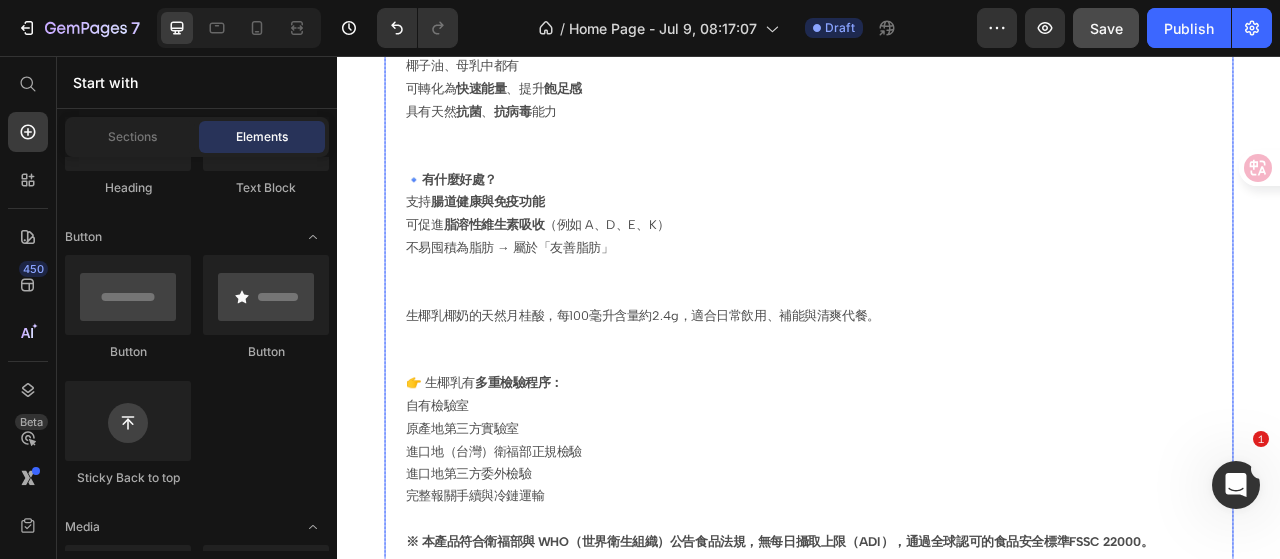 click on "👉生椰乳有什麼特色、營養物？ A:海南現剖加工，生椰乳是以新鮮椰子肉與椰子水鮮榨製成的椰奶，含天然的礦物質、維生素、胺基酸，月桂酸等微量元素。 ＊生椰乳的脂肪主要來自椰子肉，富含營養素與月桂酸，是天然的飽和脂肪酸。椰子油有助於提高身體對脂溶性維生素的吸收。 🔹  月桂酸是什麼？ 一種天然的中鏈脂肪酸（MCT） 椰子油、母乳中都有 可轉化為 快速能量 、提升 飽足感 具有天然 抗菌 、 抗病毒 能力 🔹  有什麼好處？ 支持 腸道健康與免疫功能 可促進 脂溶性維生素吸收 （例如 A、D、E、K） 不易囤積為脂肪 → 屬於「友善脂肪」 生椰乳椰奶的天然月桂酸，每100毫升含量約2.4g，適合日常飲用、補能與清爽代餐。 👉 生椰乳有 多重檢驗程序：   自有檢驗室 原產地第三方實驗室 進口地（台灣）衛福部正規檢驗 進口地第三方委外檢驗 點擊了解更多" at bounding box center [937, 315] 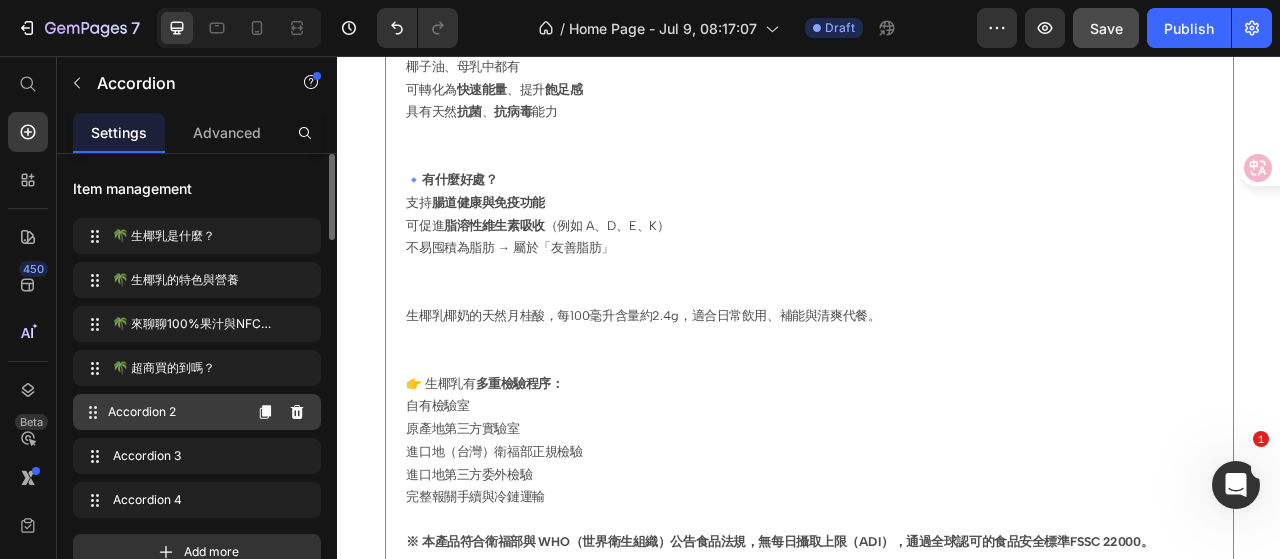 click on "Accordion 2" at bounding box center [174, 412] 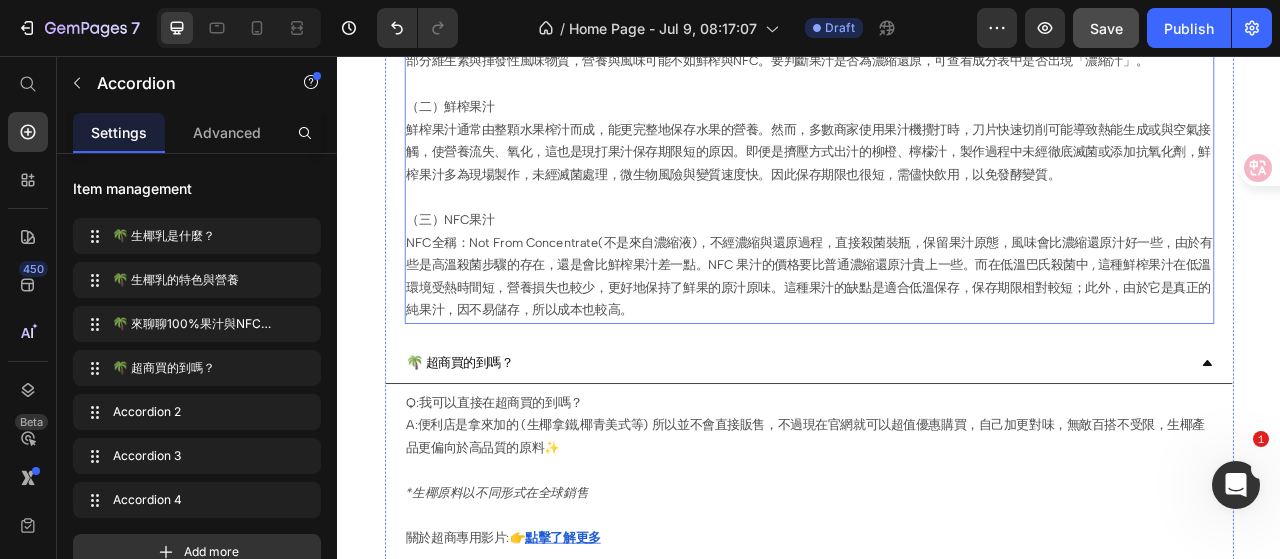 scroll, scrollTop: 2255, scrollLeft: 0, axis: vertical 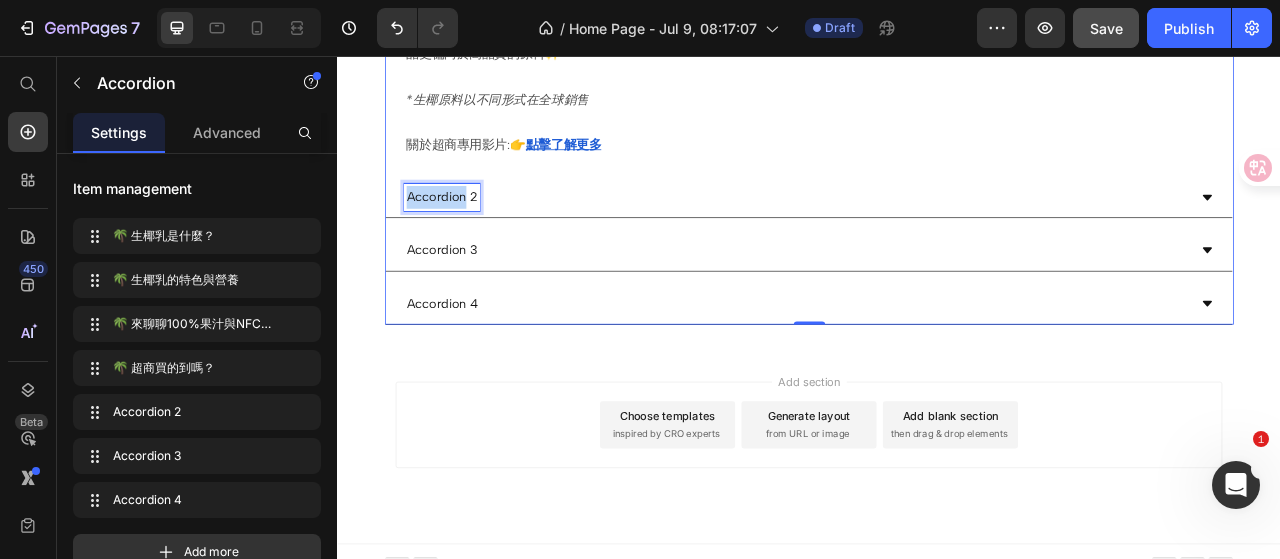 click on "Accordion 2" at bounding box center [470, 236] 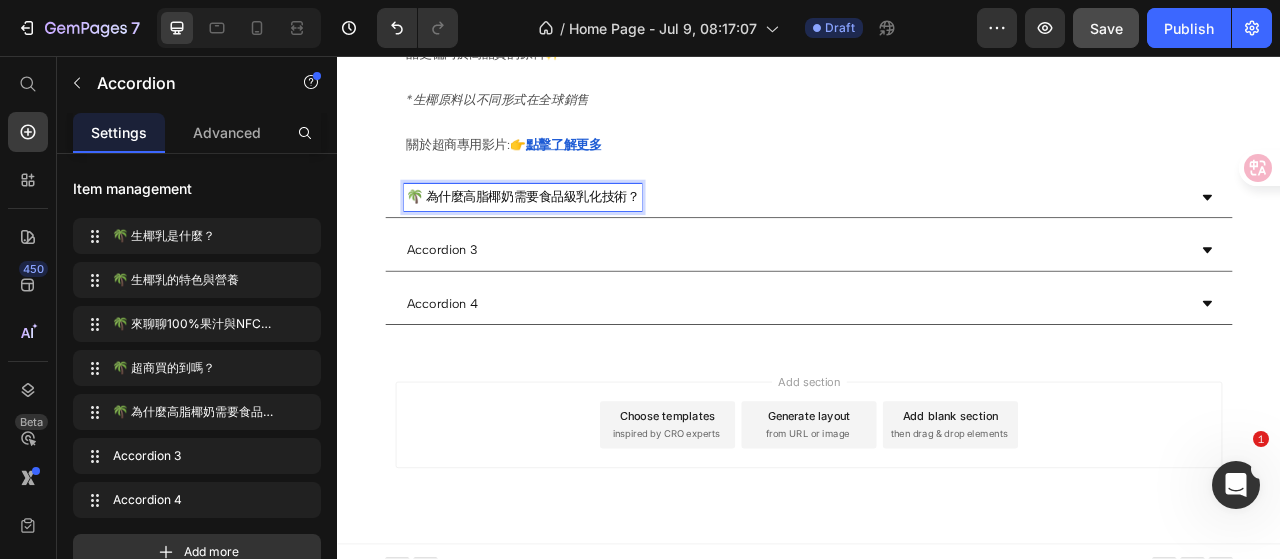 click on "🌴 為什麼高脂椰奶需要食品級乳化技術？" at bounding box center (937, 237) 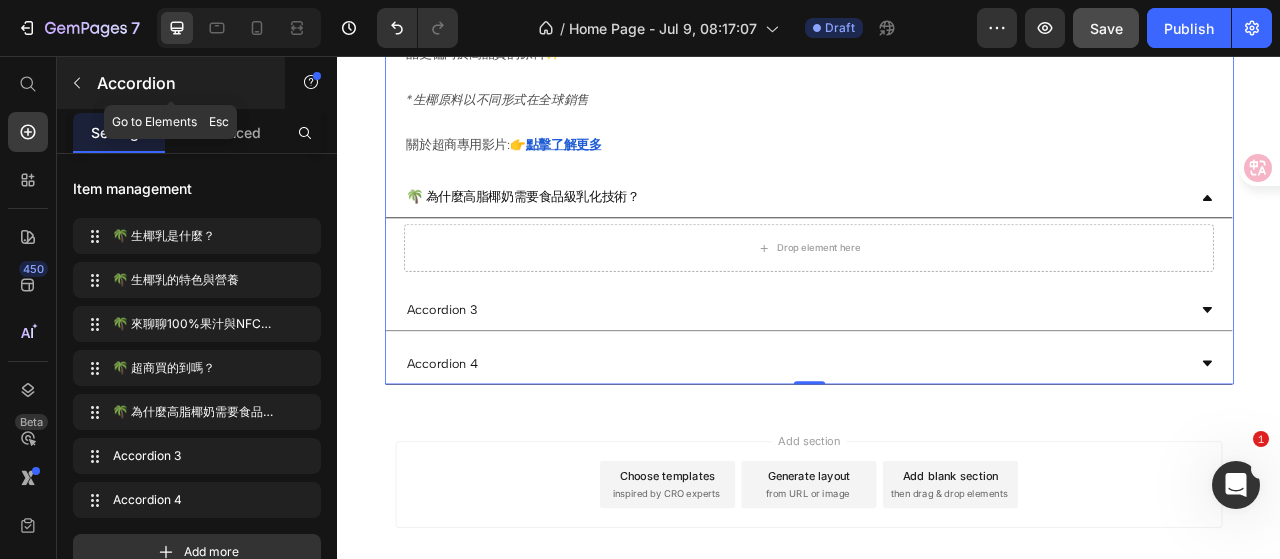 click 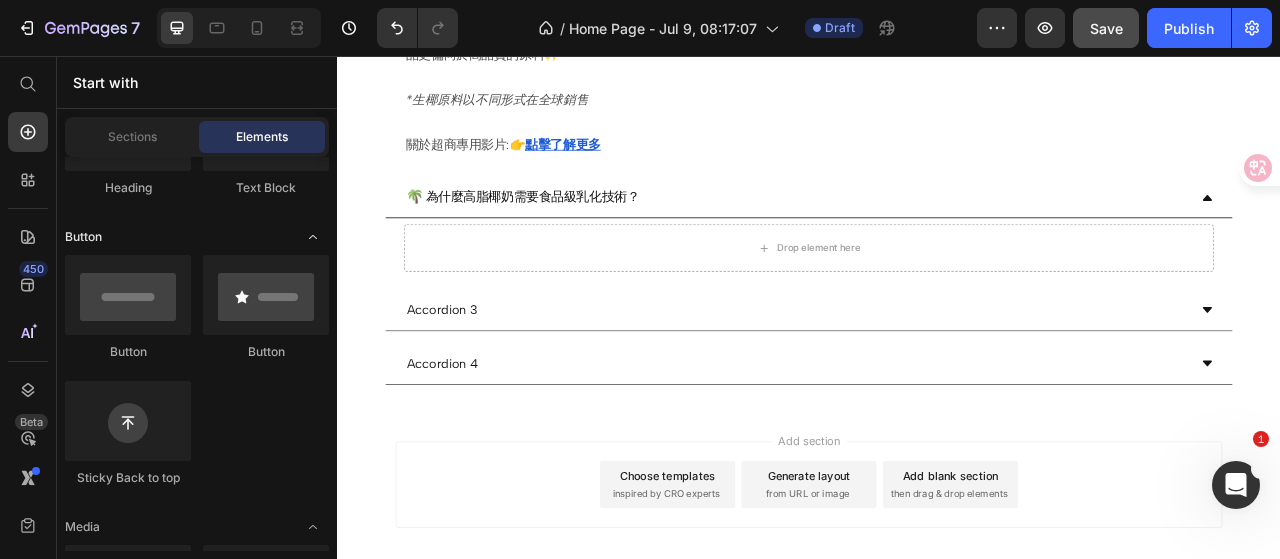 scroll, scrollTop: 300, scrollLeft: 0, axis: vertical 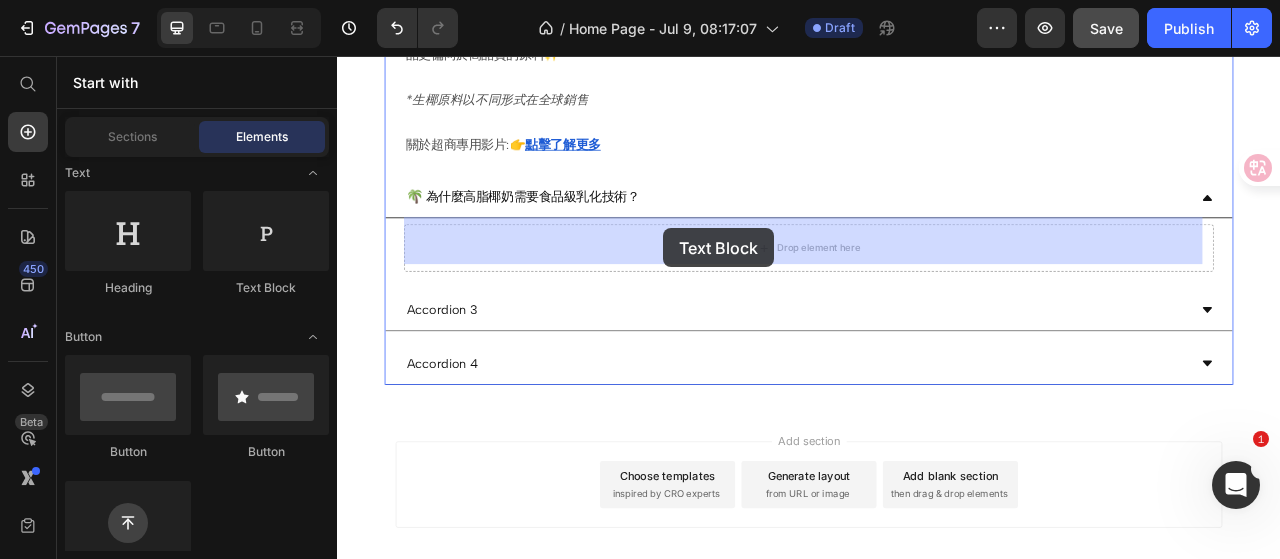 drag, startPoint x: 591, startPoint y: 295, endPoint x: 752, endPoint y: 275, distance: 162.23749 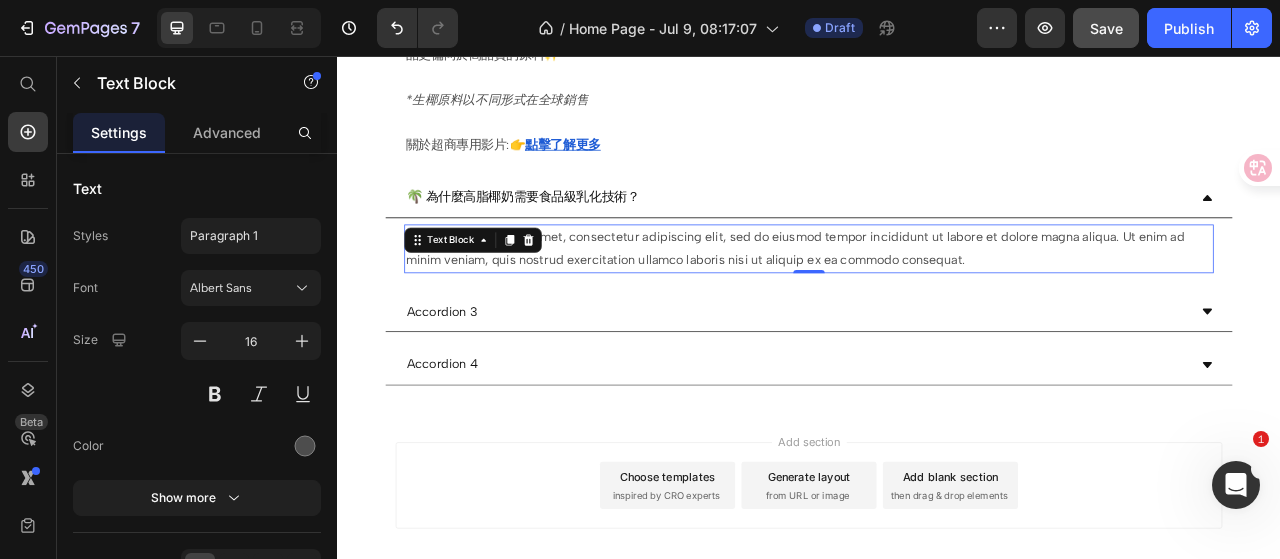 click on "Lorem ipsum dolor sit amet, consectetur adipiscing elit, sed do eiusmod tempor incididunt ut labore et dolore magna aliqua. Ut enim ad minim veniam, quis nostrud exercitation ullamco laboris nisi ut aliquip ex ea commodo consequat." at bounding box center [937, 302] 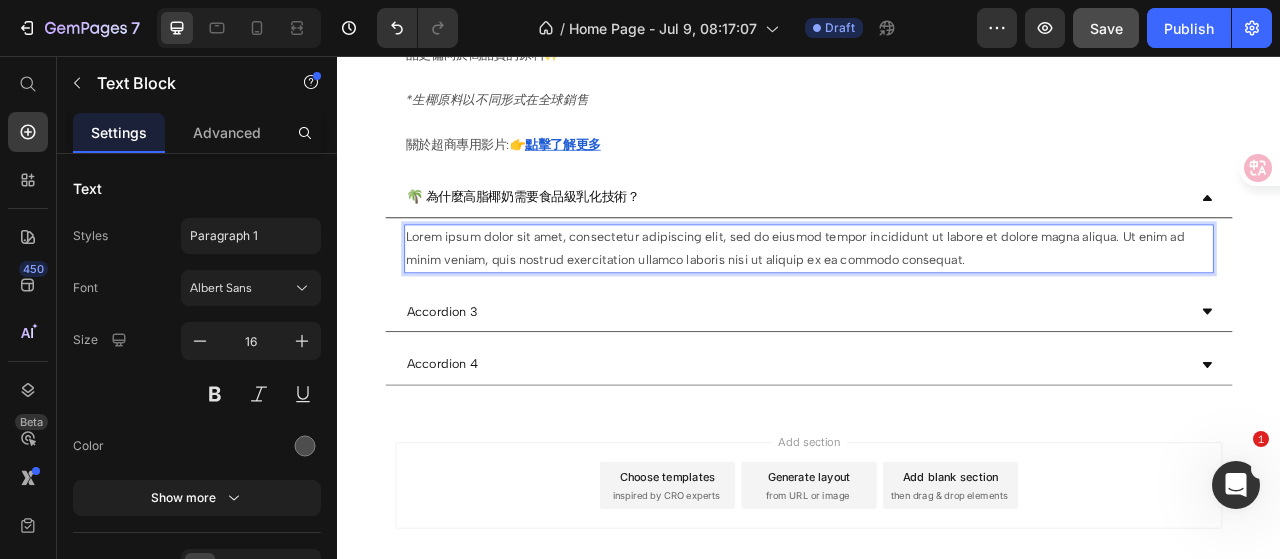 click on "Lorem ipsum dolor sit amet, consectetur adipiscing elit, sed do eiusmod tempor incididunt ut labore et dolore magna aliqua. Ut enim ad minim veniam, quis nostrud exercitation ullamco laboris nisi ut aliquip ex ea commodo consequat." at bounding box center (937, 302) 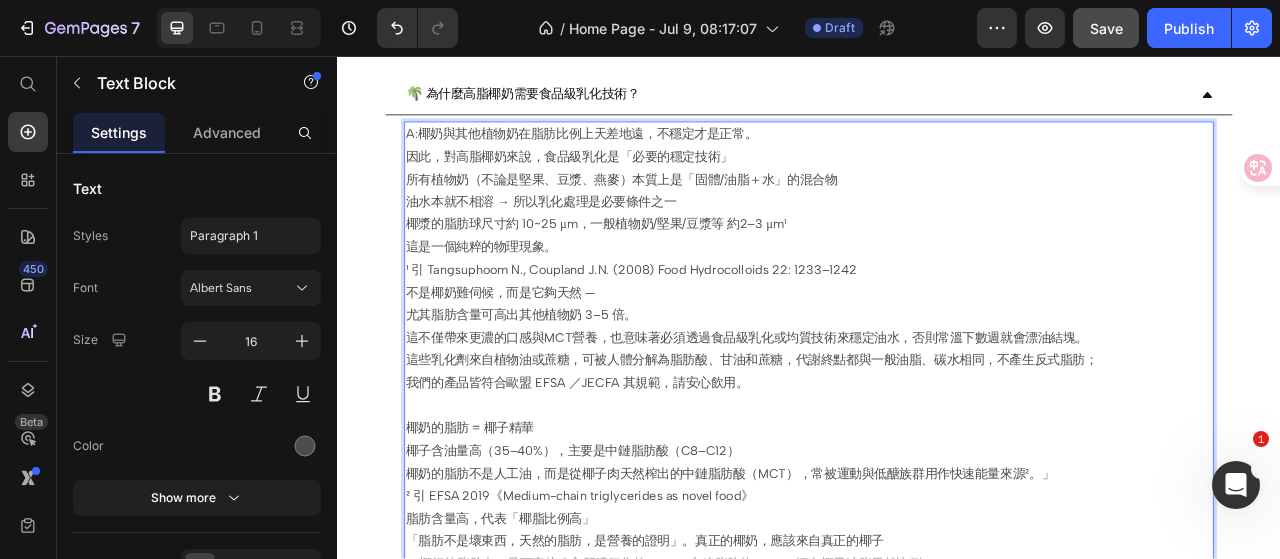 scroll, scrollTop: 2344, scrollLeft: 0, axis: vertical 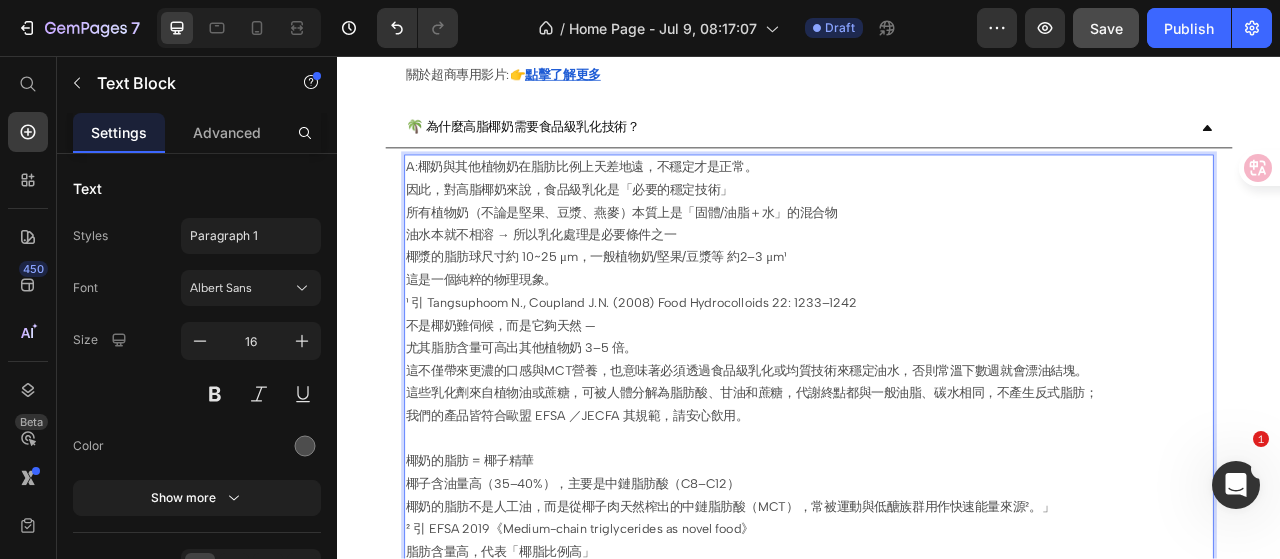 click on "A:椰奶與其他植物奶在脂肪比例上天差地遠，不穩定才是正常。 因此，對高脂椰奶來說，食品級乳化是「必要的穩定技術」" at bounding box center (937, 213) 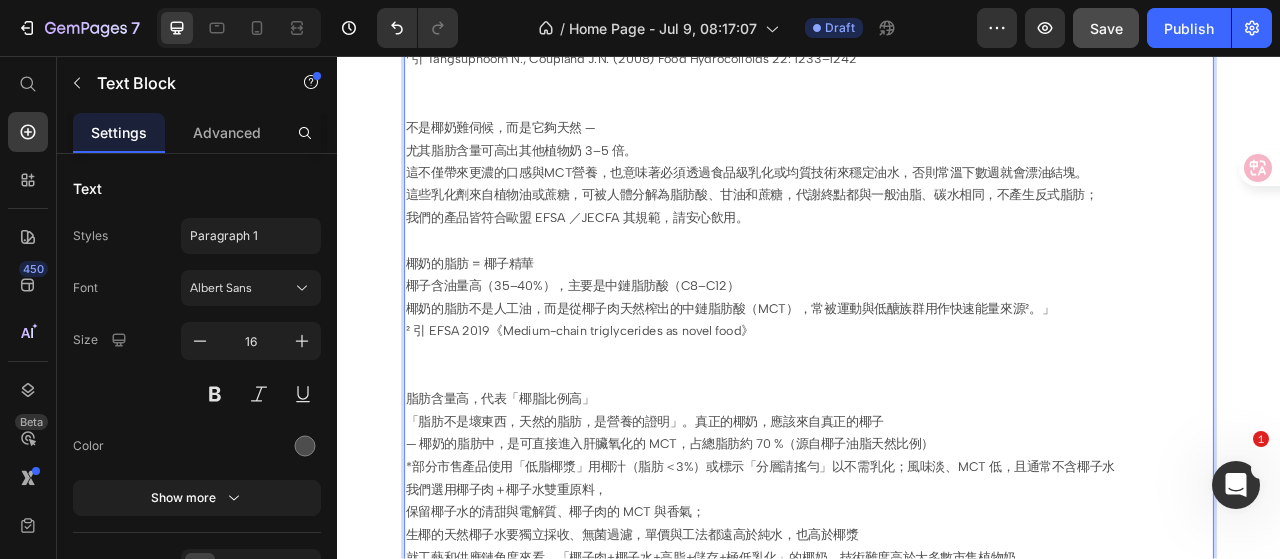 scroll, scrollTop: 2740, scrollLeft: 0, axis: vertical 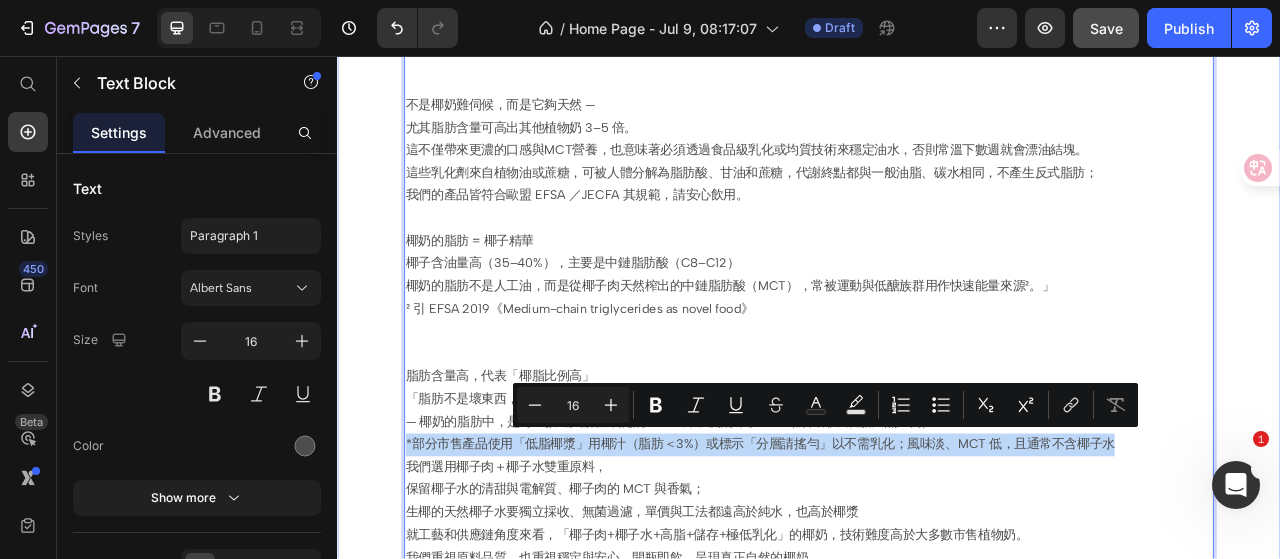 drag, startPoint x: 1355, startPoint y: 541, endPoint x: 394, endPoint y: 539, distance: 961.0021 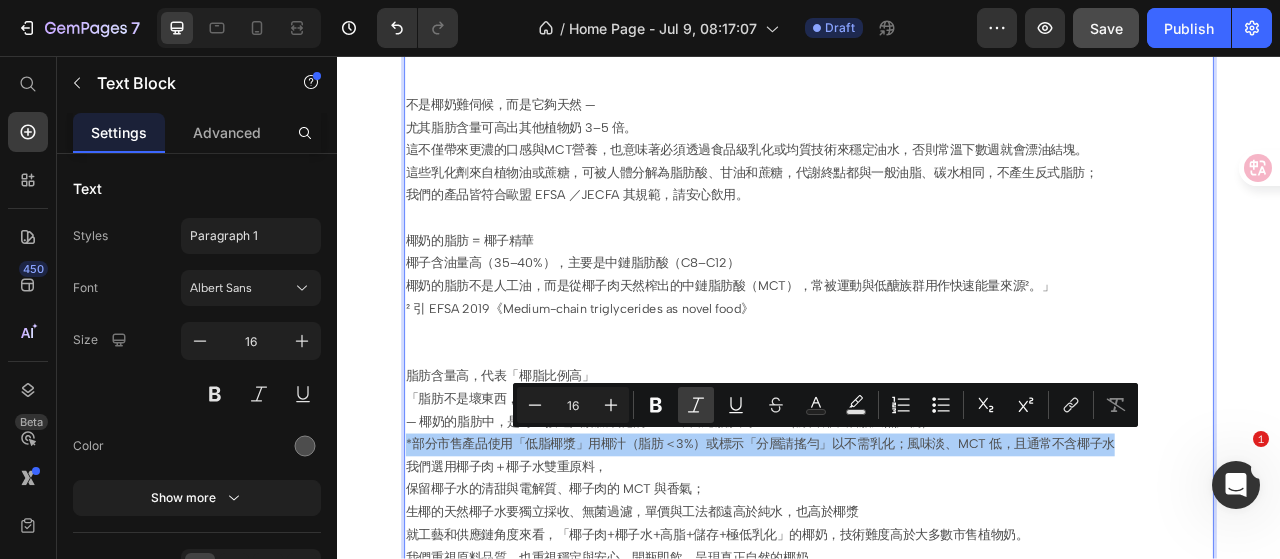 click 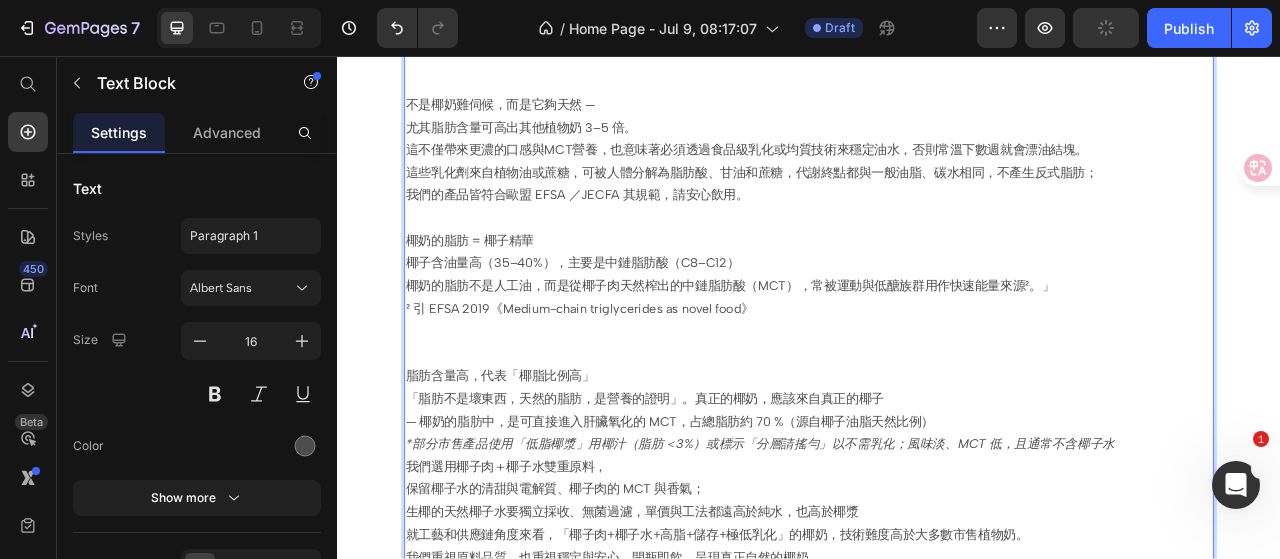 click on "我們選用椰子肉＋椰子水雙重原料， 保留椰子水的清甜與電解質、椰子肉的 MCT 與香氣； 生椰的天然椰子水要獨立採收、無菌過濾，單價與工法都遠高於純水，也高於椰漿 就工藝和供應鏈角度來看，「椰子肉+椰子水+高脂+儲存+極低乳化」的椰奶，技術難度高於大多數市售植物奶。" at bounding box center (937, 623) 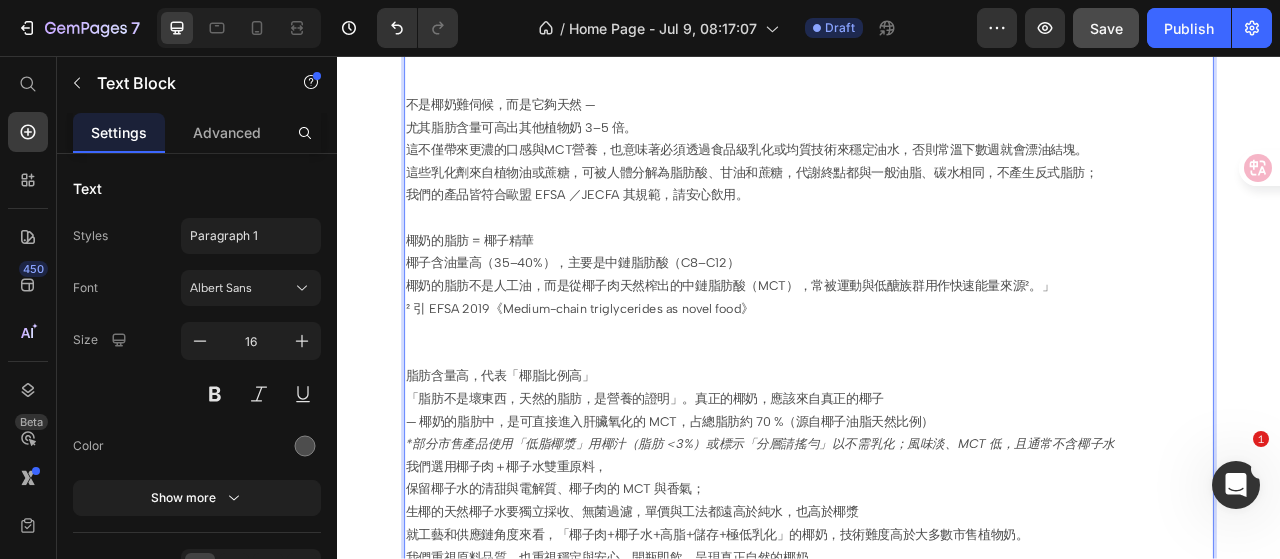click on "我們選用椰子肉＋椰子水雙重原料， 保留椰子水的清甜與電解質、椰子肉的 MCT 與香氣； 生椰的天然椰子水要獨立採收、無菌過濾，單價與工法都遠高於純水，也高於椰漿 就工藝和供應鏈角度來看，「椰子肉+椰子水+高脂+儲存+極低乳化」的椰奶，技術難度高於大多數市售植物奶。" at bounding box center [937, 623] 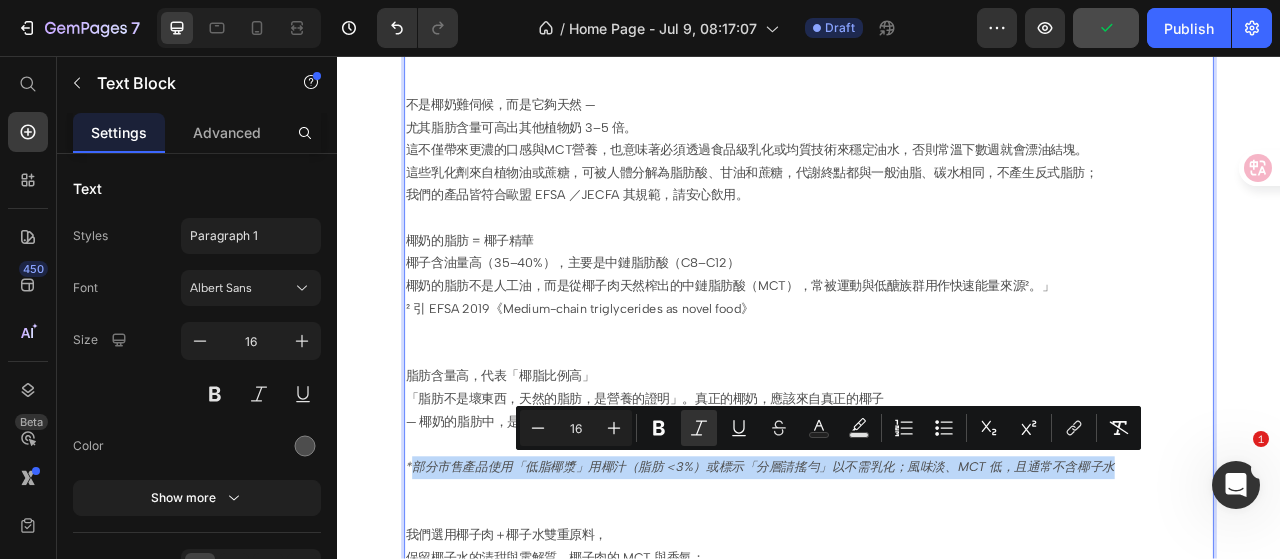 drag, startPoint x: 1331, startPoint y: 562, endPoint x: 433, endPoint y: 573, distance: 898.0674 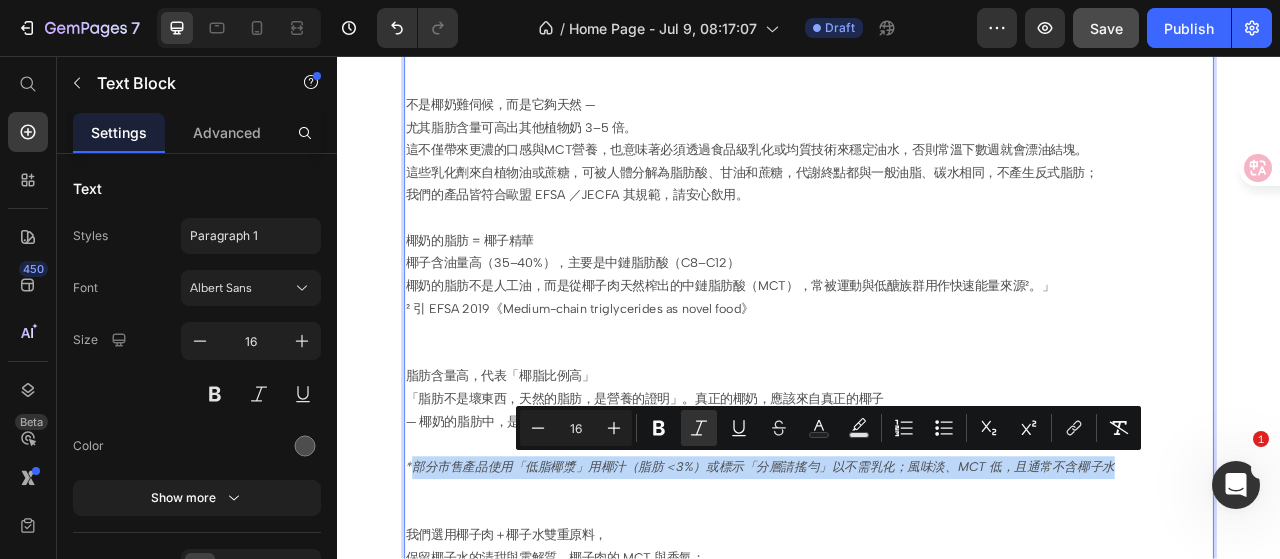 click on "*部分市售產品使用「低脂椰漿」用椰汁（脂肪＜3%）或標示「分層請搖勻」以不需乳化；風味淡、MCT 低，且通常不含椰子水" at bounding box center (937, 580) 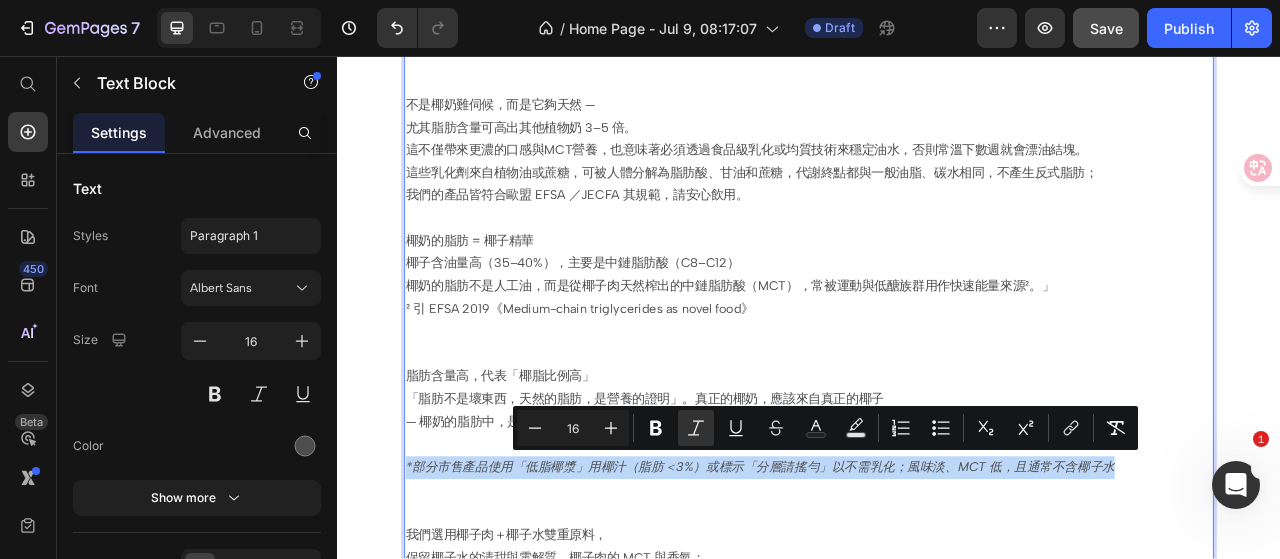 drag, startPoint x: 1330, startPoint y: 573, endPoint x: 426, endPoint y: 567, distance: 904.0199 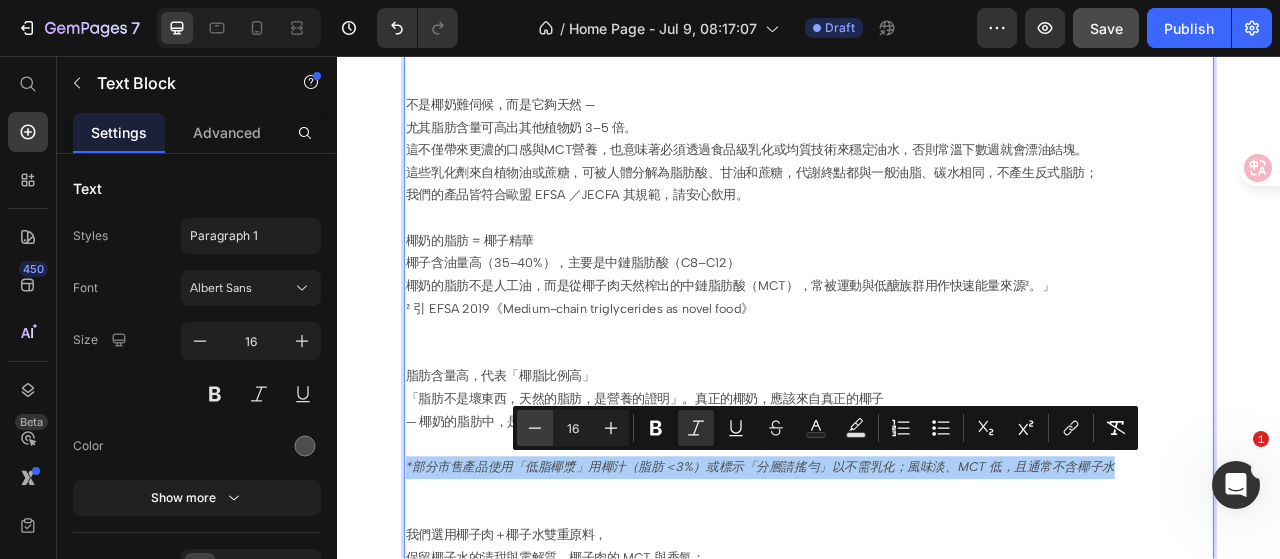 click 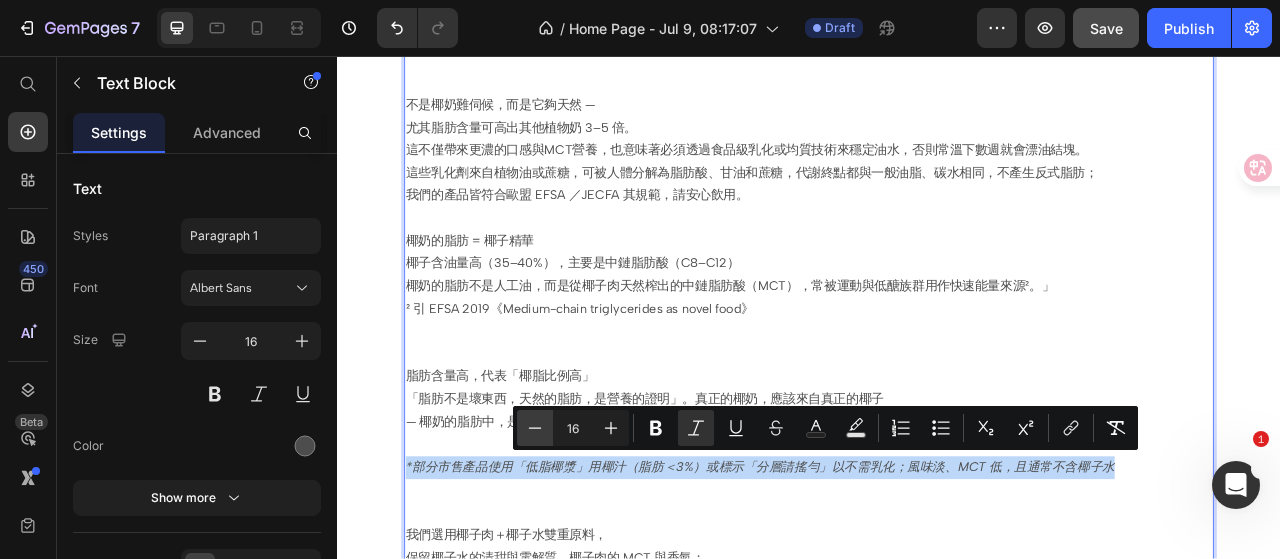 type on "15" 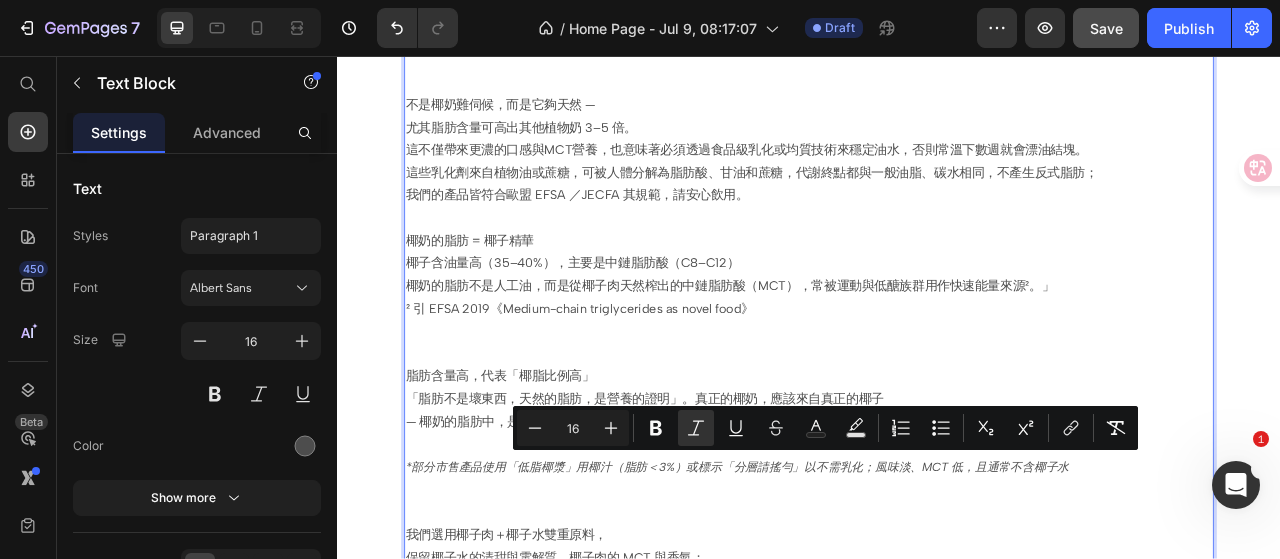 click at bounding box center (937, 608) 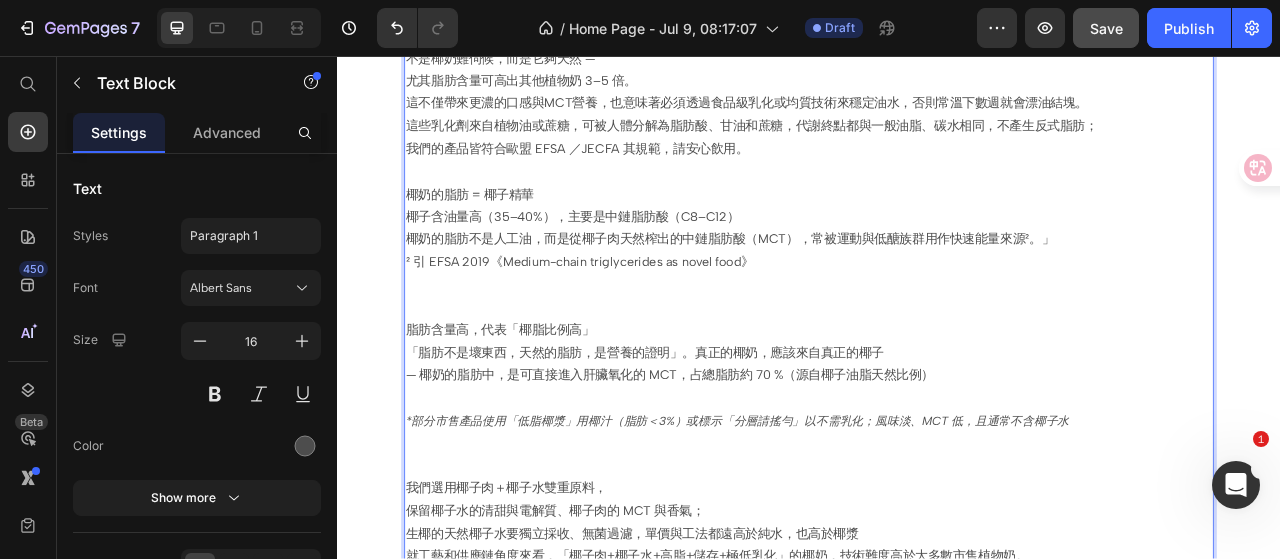 scroll, scrollTop: 2840, scrollLeft: 0, axis: vertical 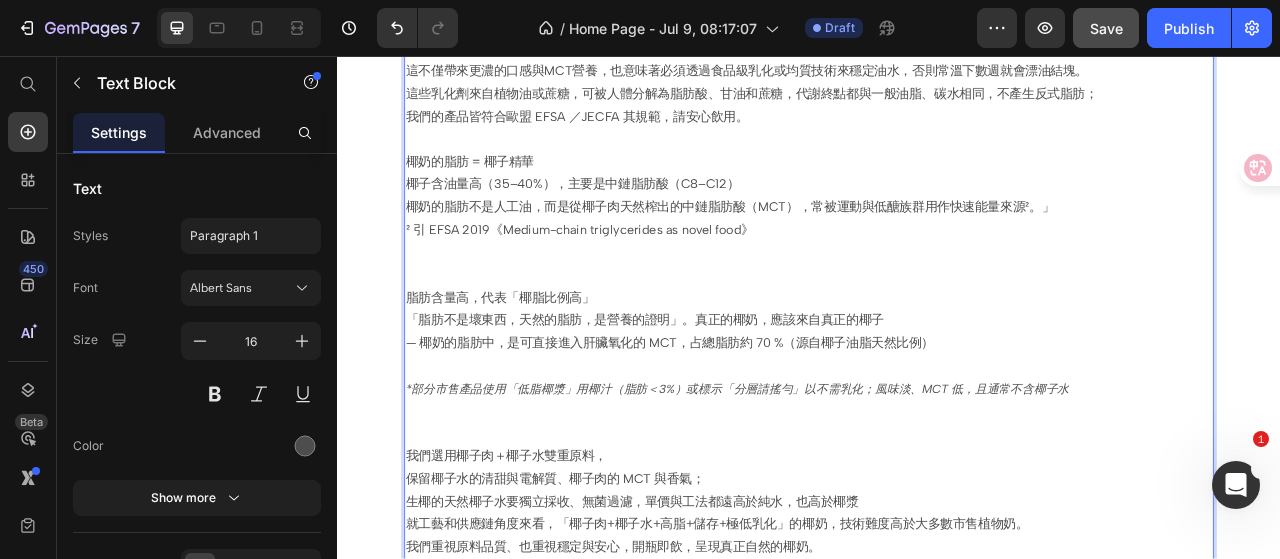 click at bounding box center (937, 537) 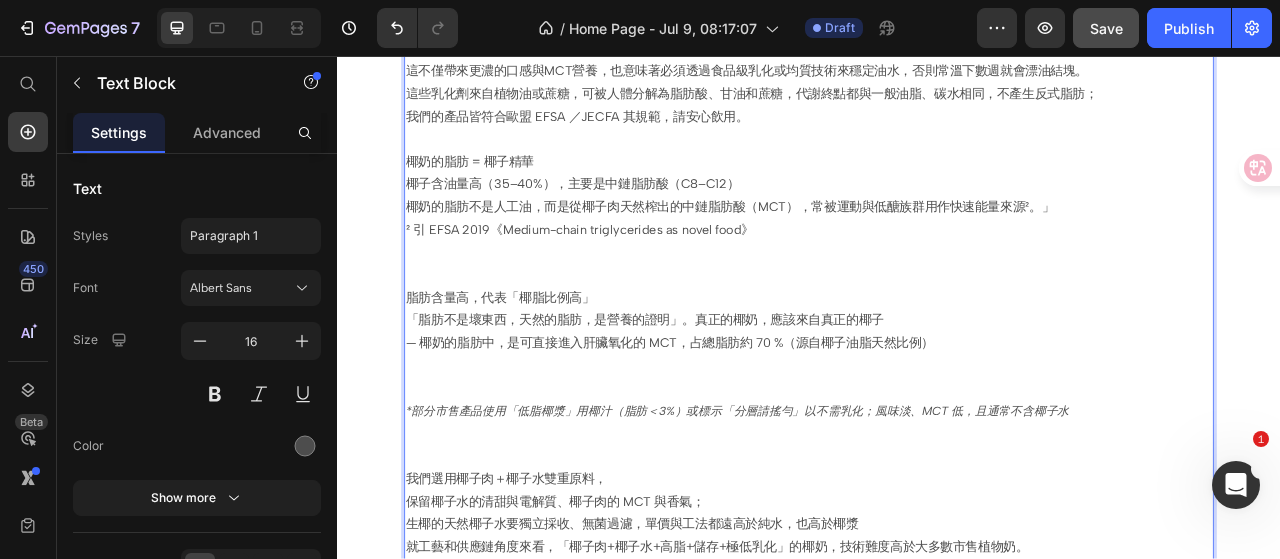 click at bounding box center [937, 566] 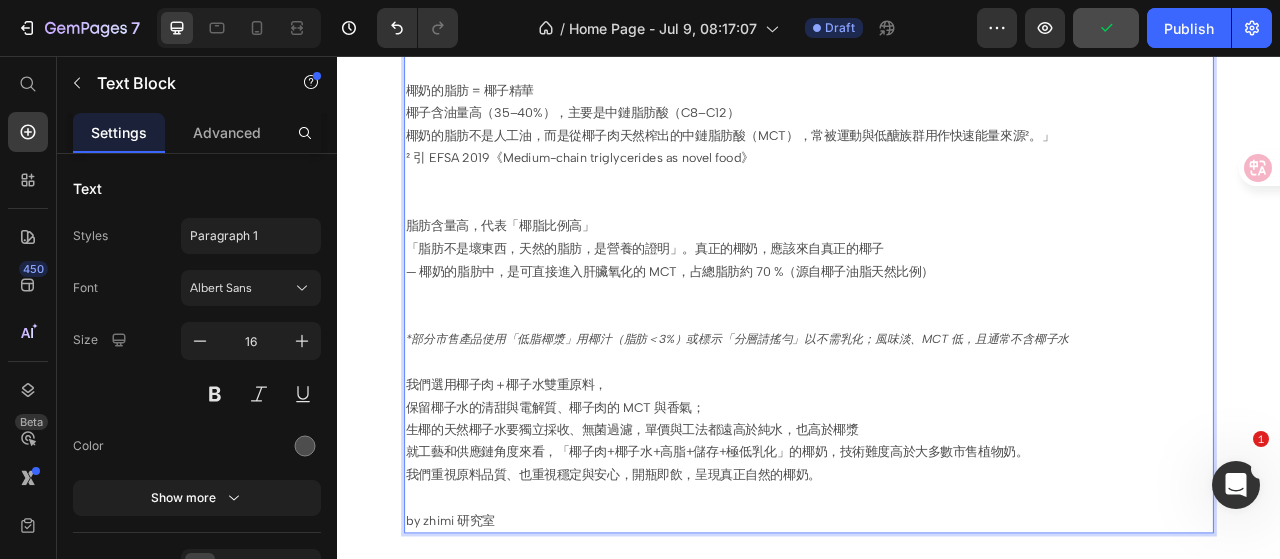 scroll, scrollTop: 2940, scrollLeft: 0, axis: vertical 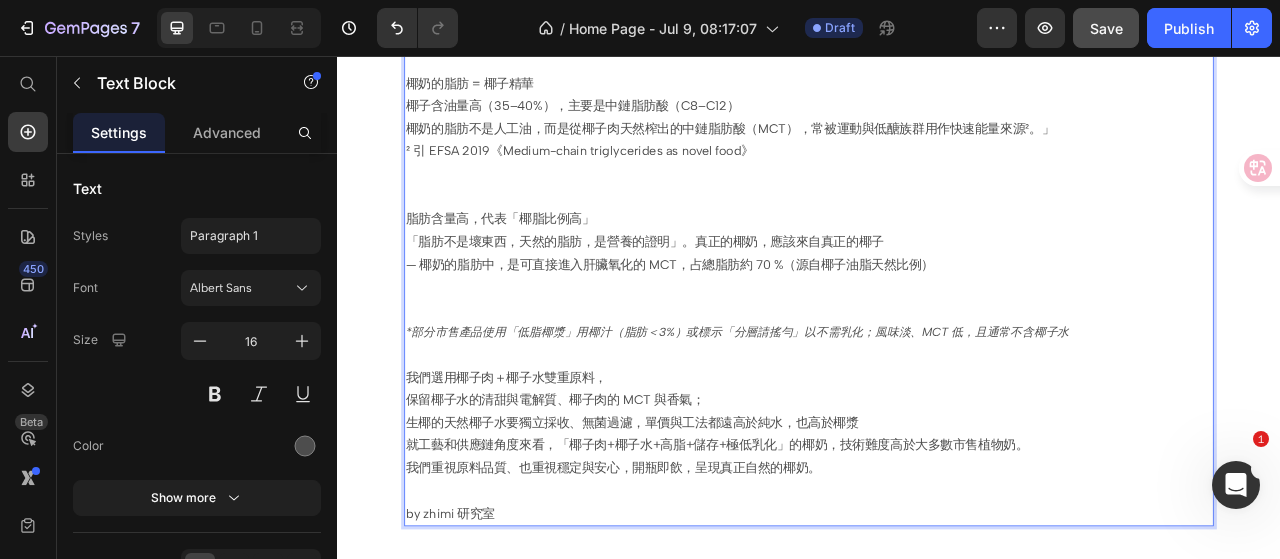 click on "by zhimi 研究室" at bounding box center [937, 625] 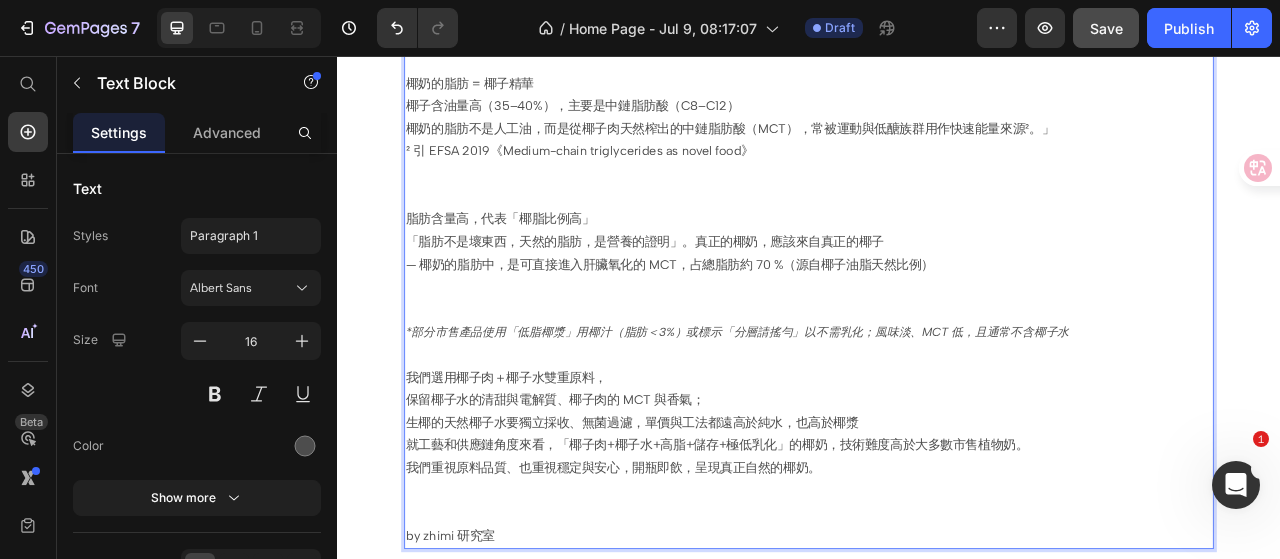 scroll, scrollTop: 2840, scrollLeft: 0, axis: vertical 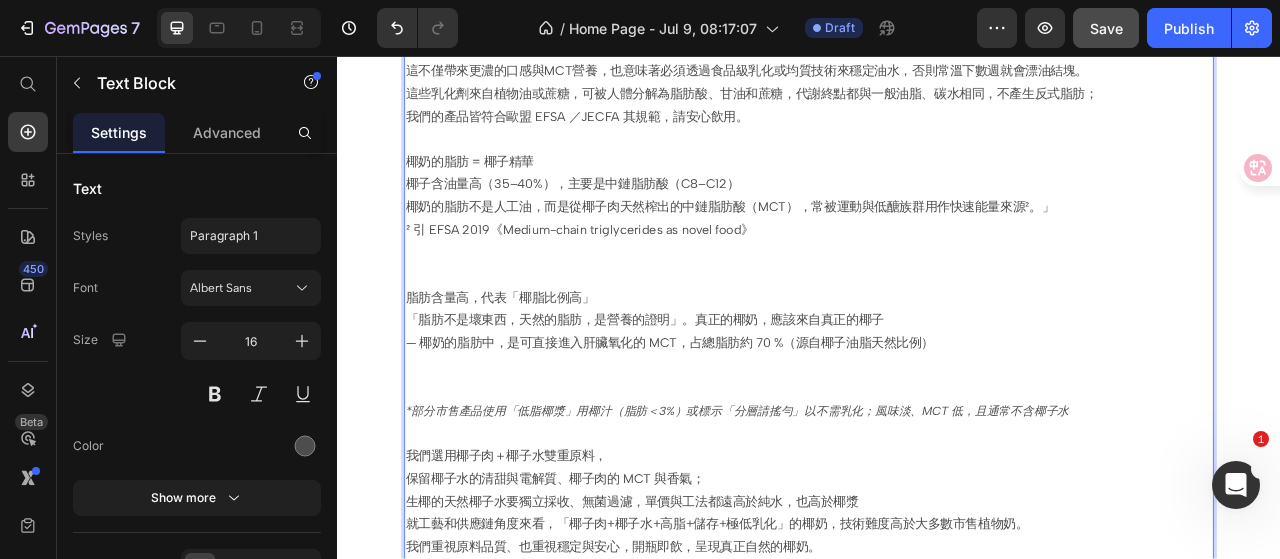 click at bounding box center (937, 336) 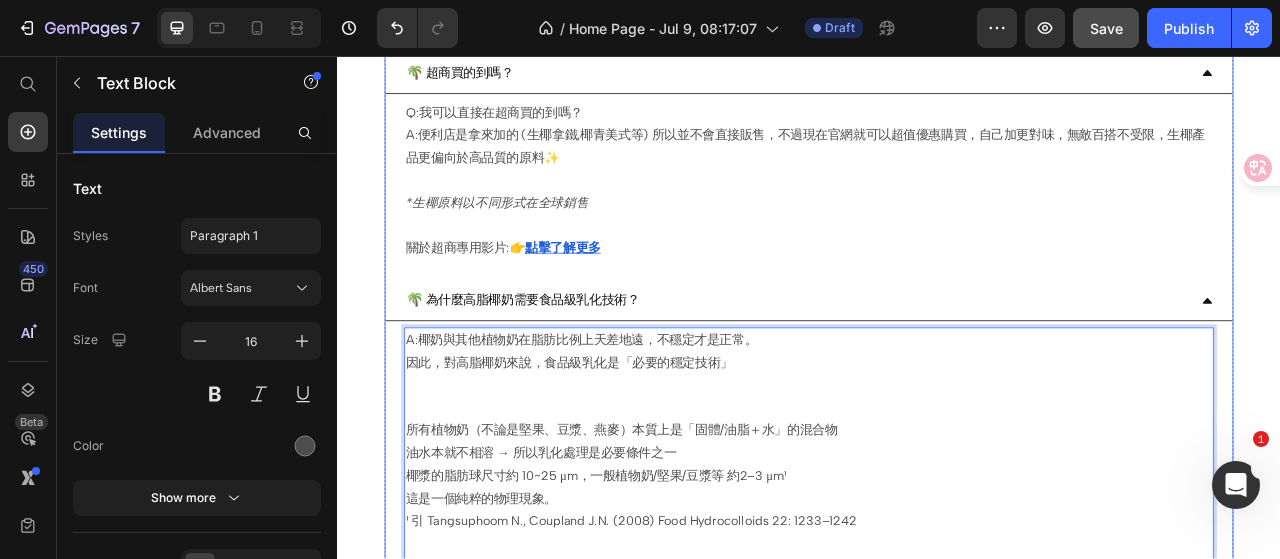scroll, scrollTop: 2040, scrollLeft: 0, axis: vertical 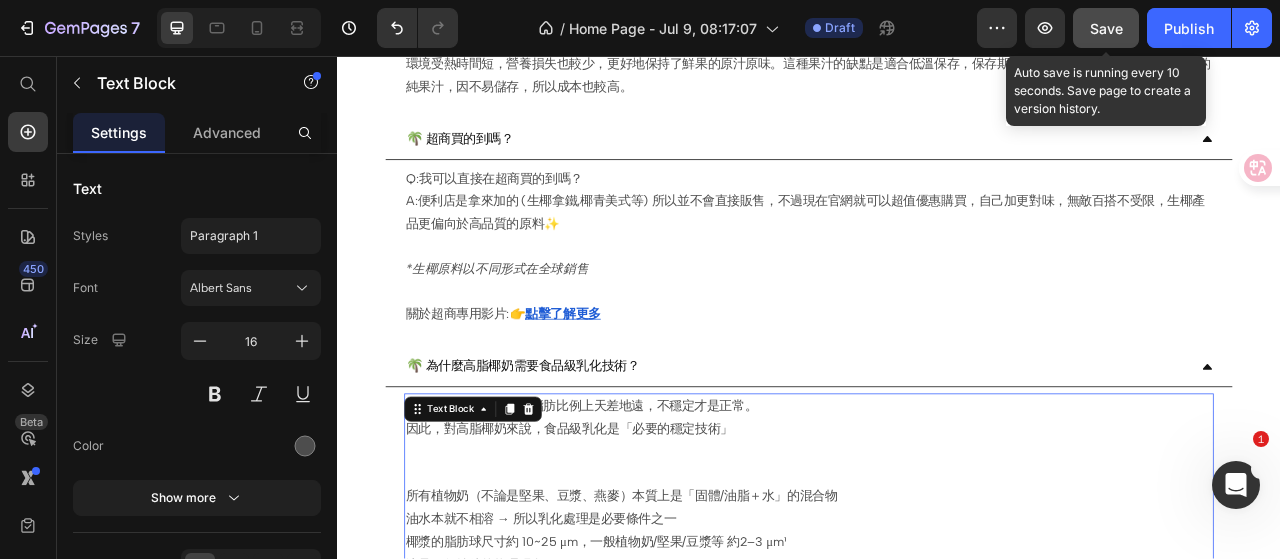 click on "Save" 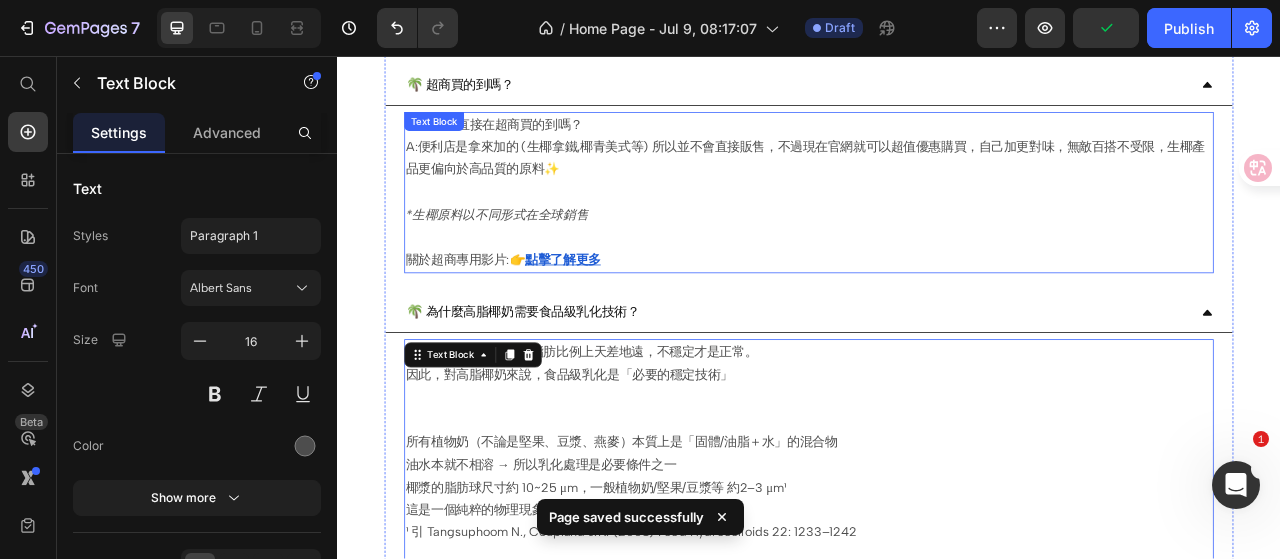scroll, scrollTop: 2140, scrollLeft: 0, axis: vertical 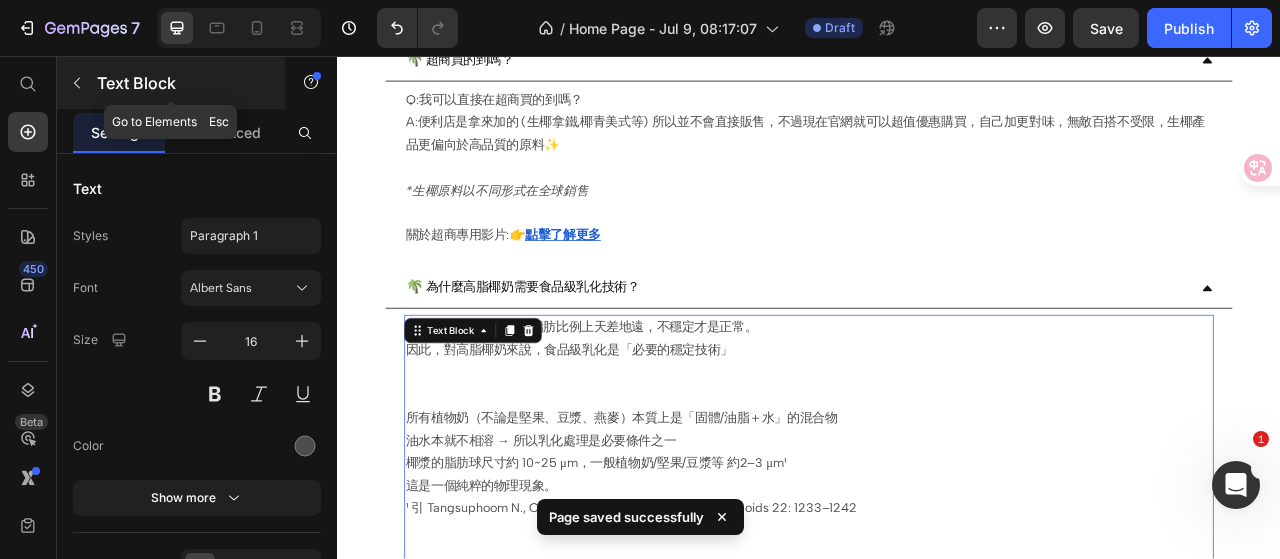 click 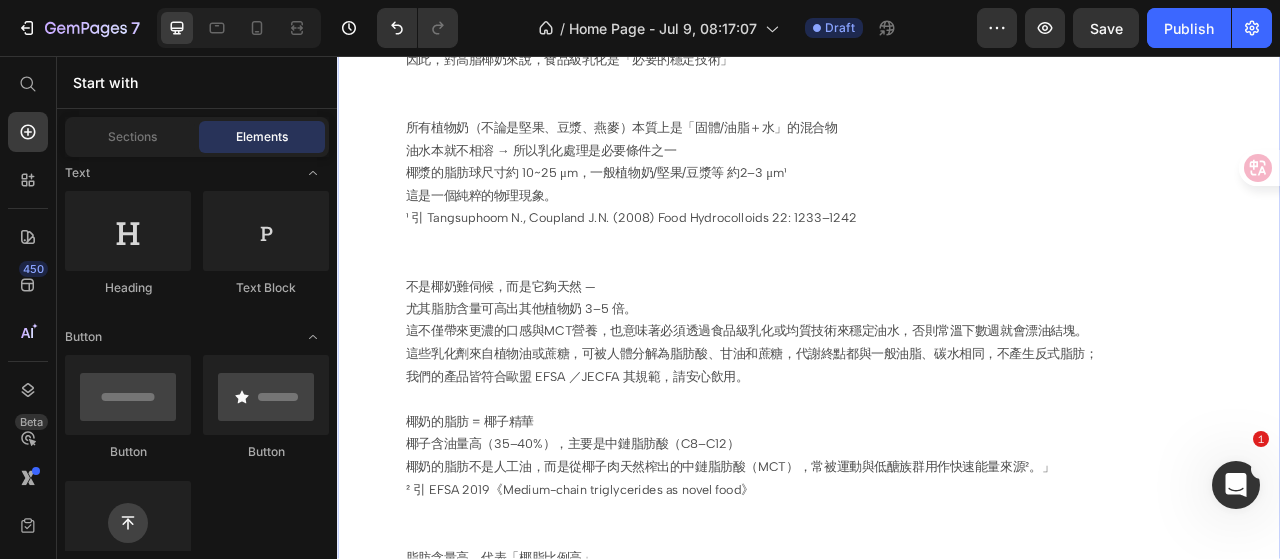 scroll, scrollTop: 2540, scrollLeft: 0, axis: vertical 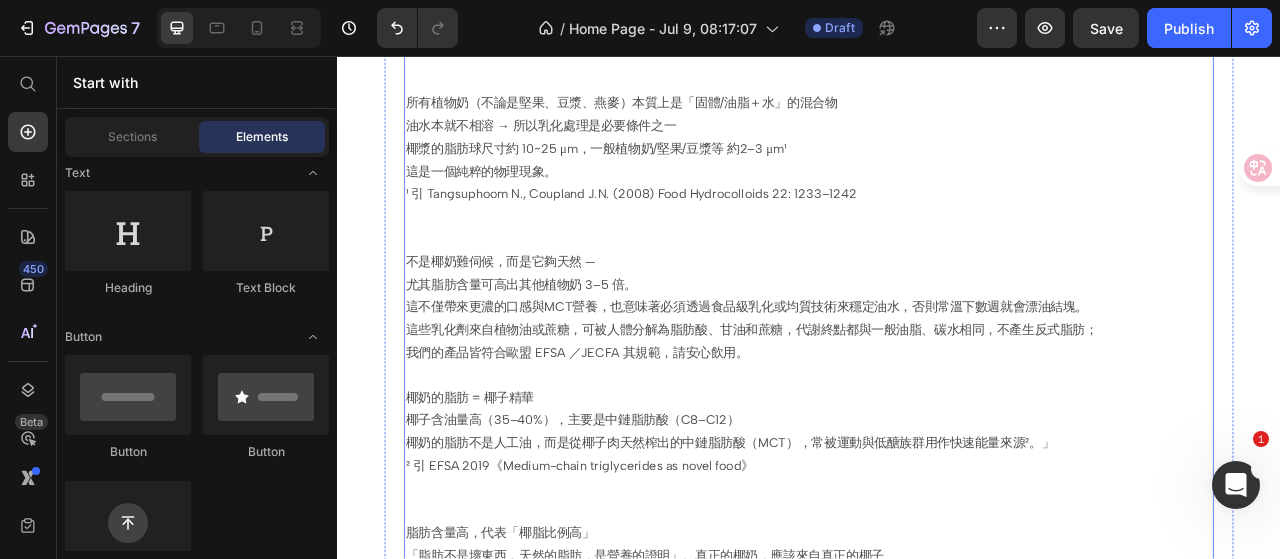 click on "不是椰奶難伺候，而是它夠天然 —  尤其脂肪含量可高出其他植物奶 3–5 倍。 這不僅帶來更濃的口感與MCT營養，也意味著必須透過食品級乳化或均質技術來穩定油水，否則常溫下數週就會漂油結塊。 這些乳化劑來自植物油或蔗糖，可被人體分解為脂肪酸、甘油和蔗糖，代謝終點都與一般油脂、碳水相同，不產生反式脂肪； 我們的產品皆符合歐盟 EFSA ／JECFA 其規範，請安心飲用。   椰奶的脂肪 = 椰子精華  椰子含油量高（35–40%），主要是中鏈脂肪酸（C8–C12） 椰奶的脂肪不是人工油，而是從椰子肉天然榨出的中鏈脂肪酸（MCT），常被運動與低醣族群用作快速能量來源²。」 ² 引 EFSA 2019《Medium-chain triglycerides as novel food》" at bounding box center (937, 449) 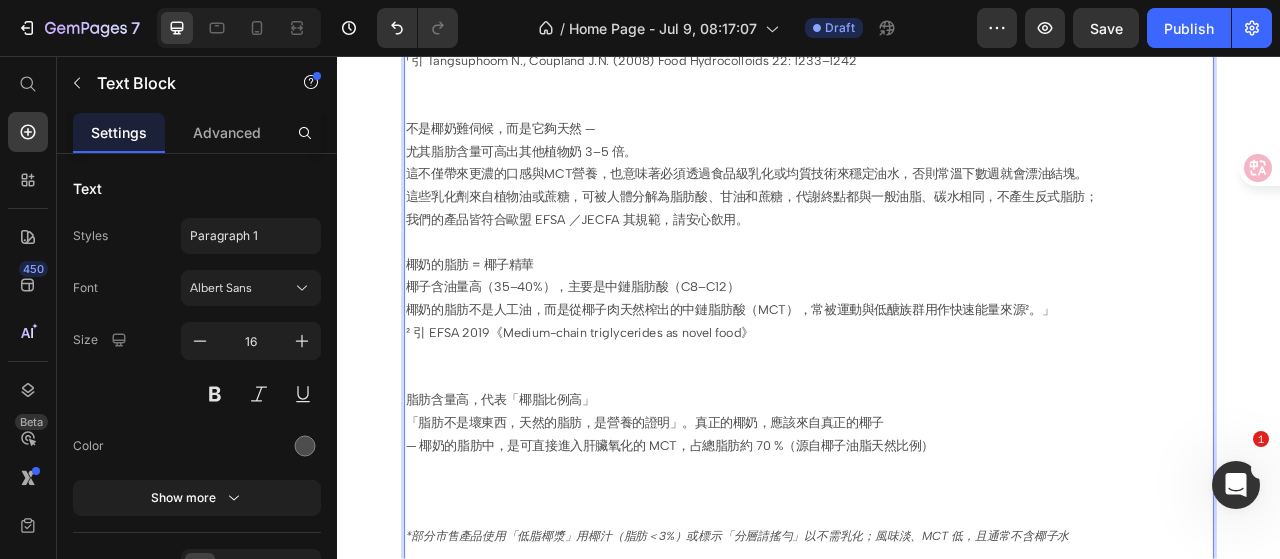 scroll, scrollTop: 2740, scrollLeft: 0, axis: vertical 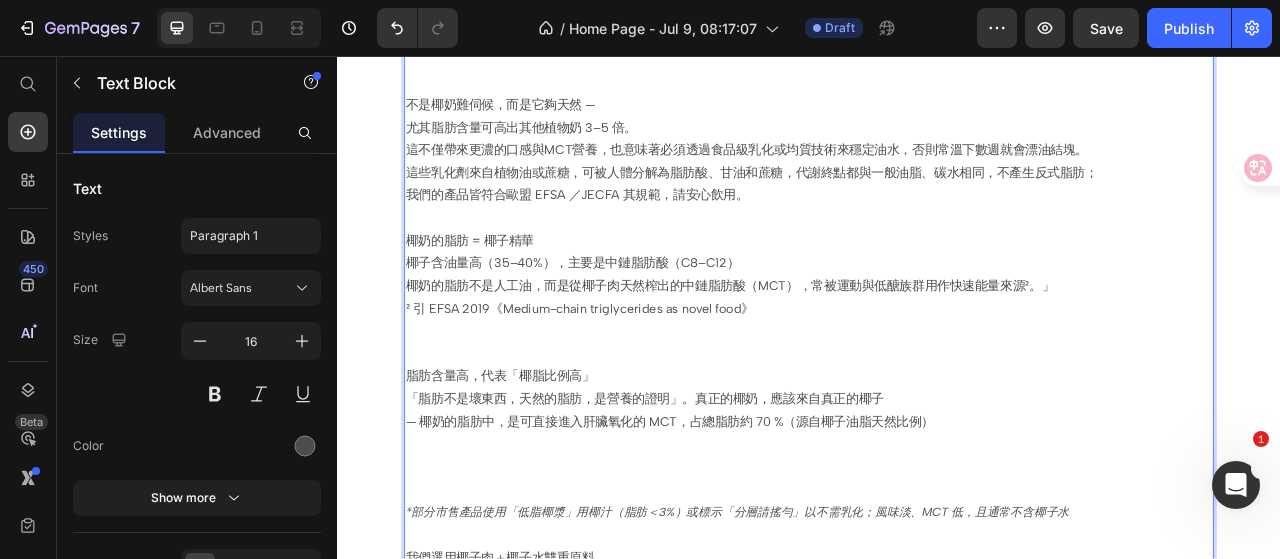 click at bounding box center (937, 436) 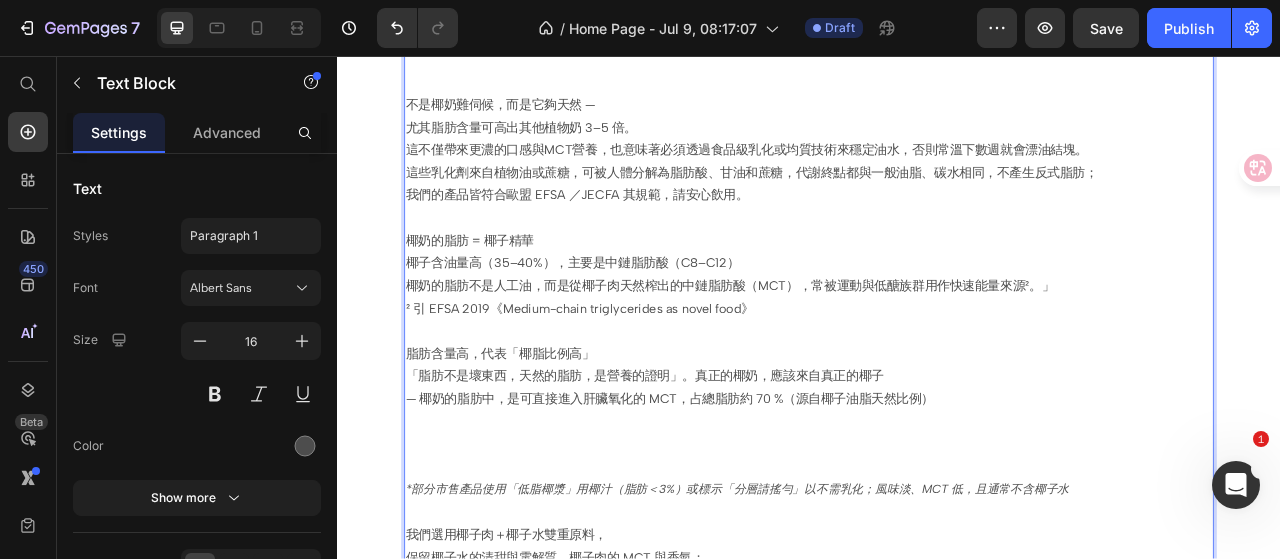 click at bounding box center (937, 580) 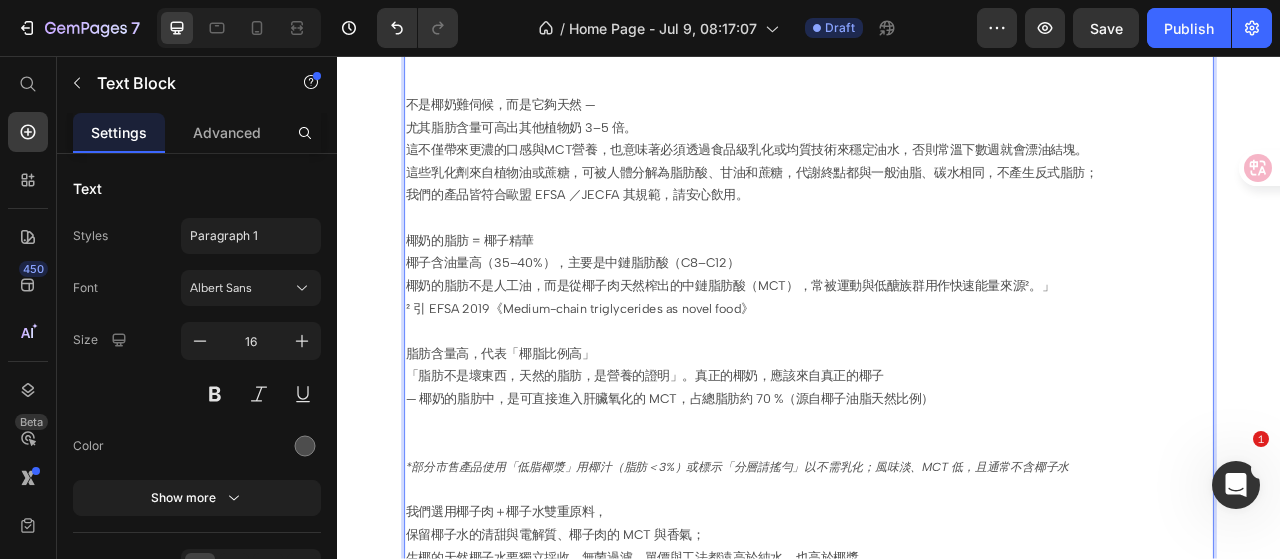 scroll, scrollTop: 2840, scrollLeft: 0, axis: vertical 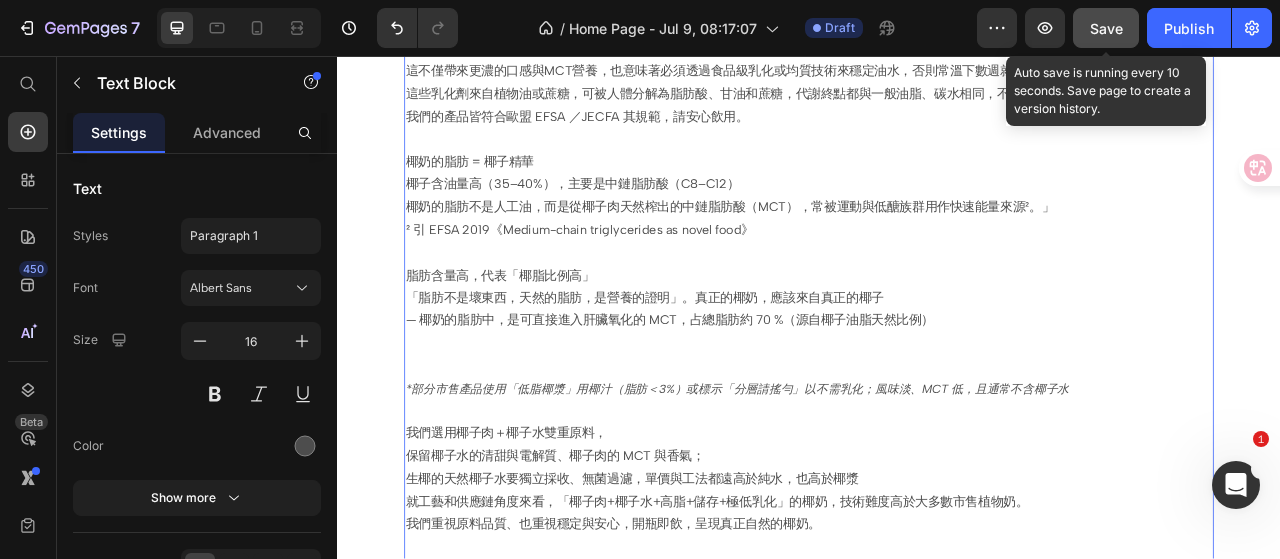click on "Save" 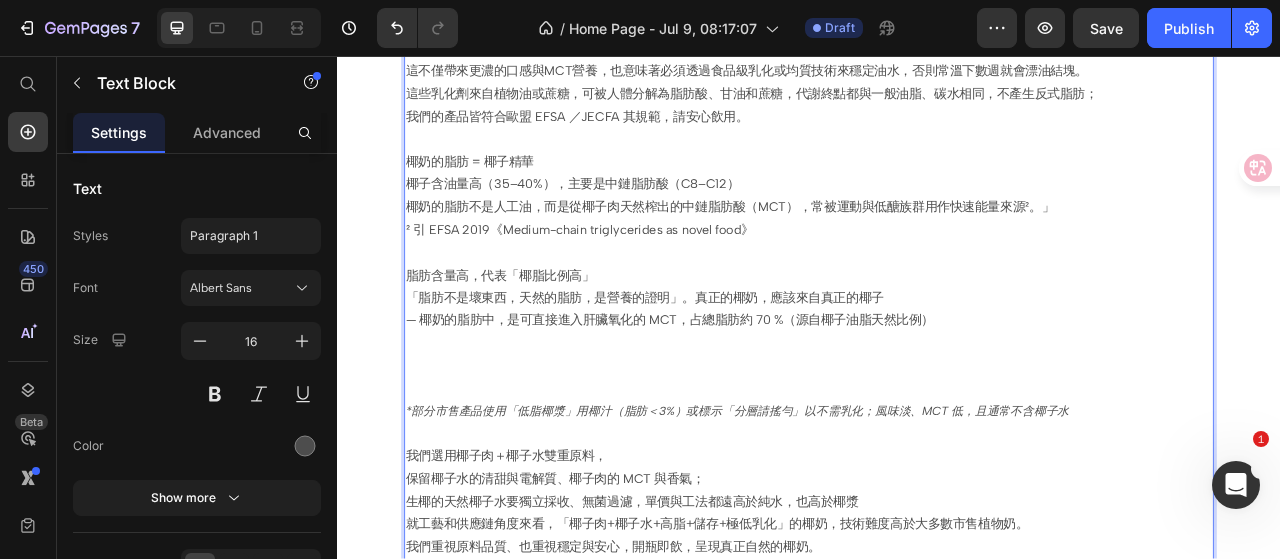 click on "*部分市售產品使用「低脂椰漿」用椰汁（脂肪＜3%）或標示「分層請搖勻」以不需乳化；風味淡、MCT 低，且通常不含椰子水" at bounding box center [846, 508] 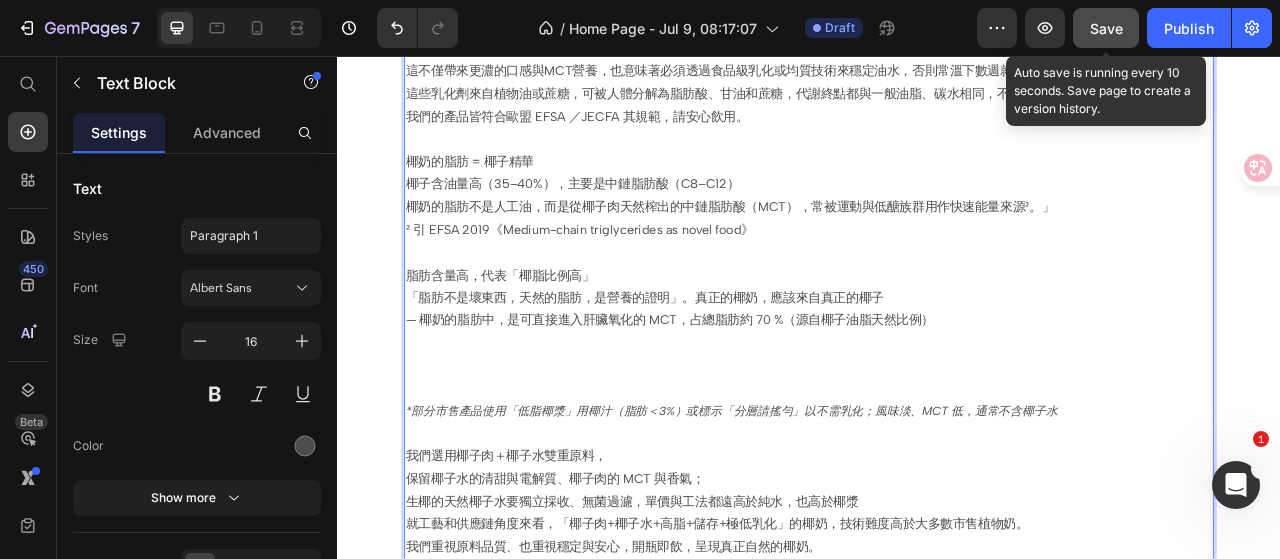 click on "Save" 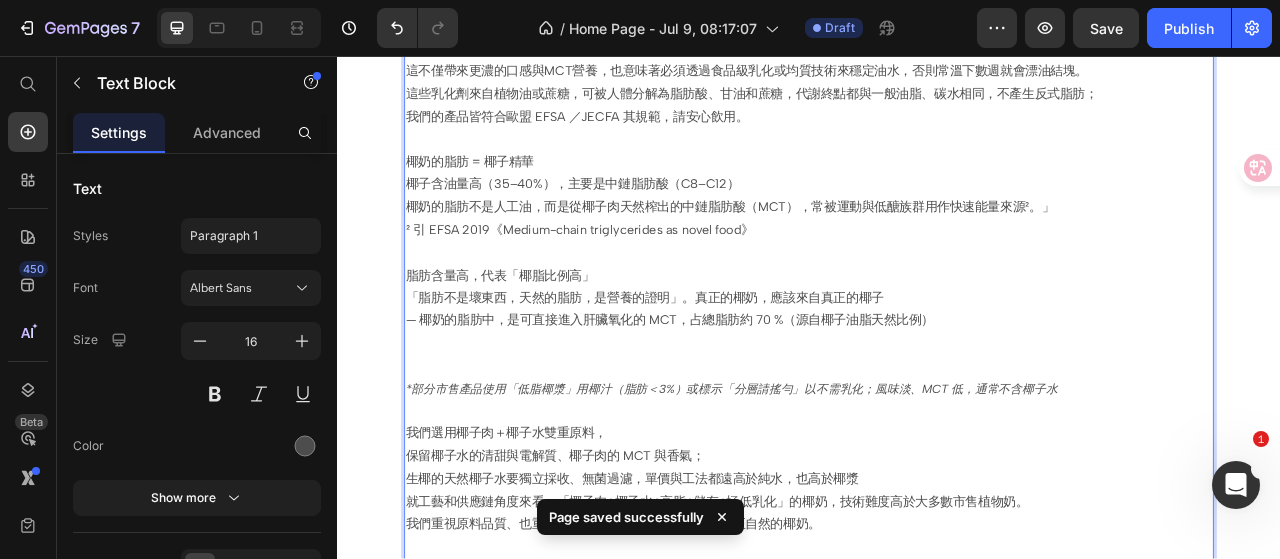 click on "脂肪含量高，代表「椰脂比例高」 「脂肪不是壞東西，天然的脂肪，是營養的證明」。真正的椰奶，應該來自真正的椰子 — 椰奶的脂肪中，是可直接進入肝臟氧化的 MCT，占總脂肪約 70 %（源自椰子油脂天然比例） ⁠⁠⁠⁠⁠⁠⁠" at bounding box center (937, 394) 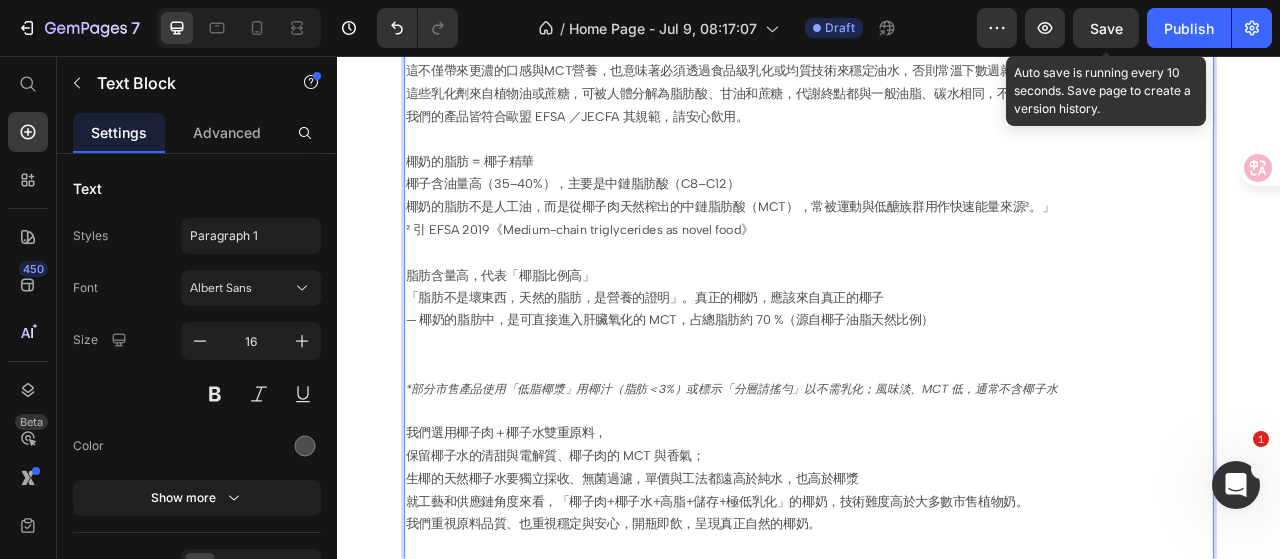 click on "Save" 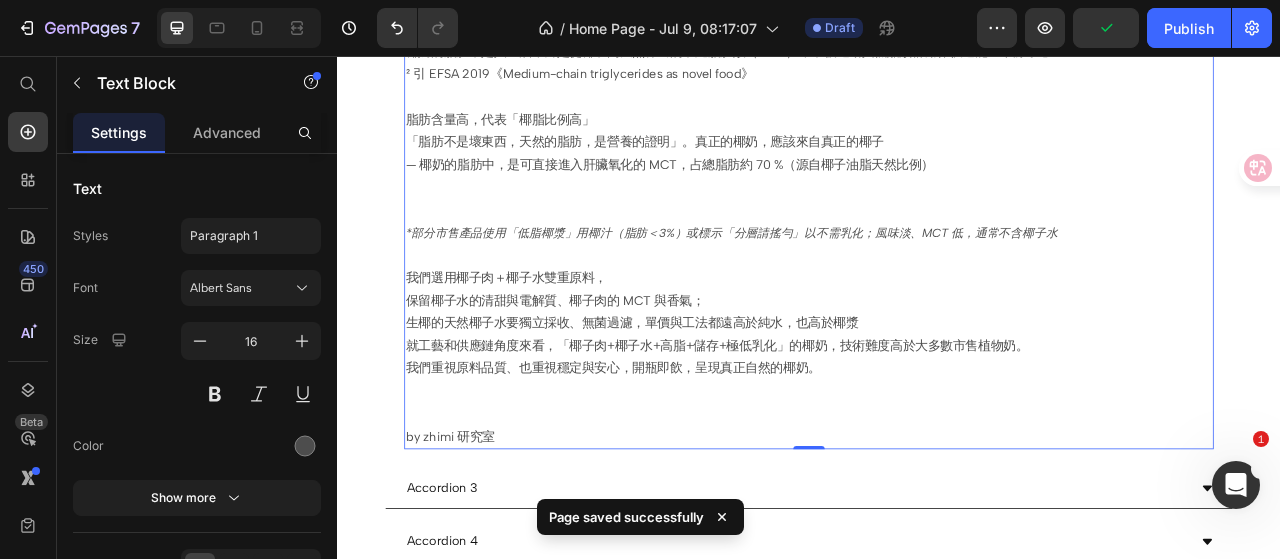 scroll, scrollTop: 3040, scrollLeft: 0, axis: vertical 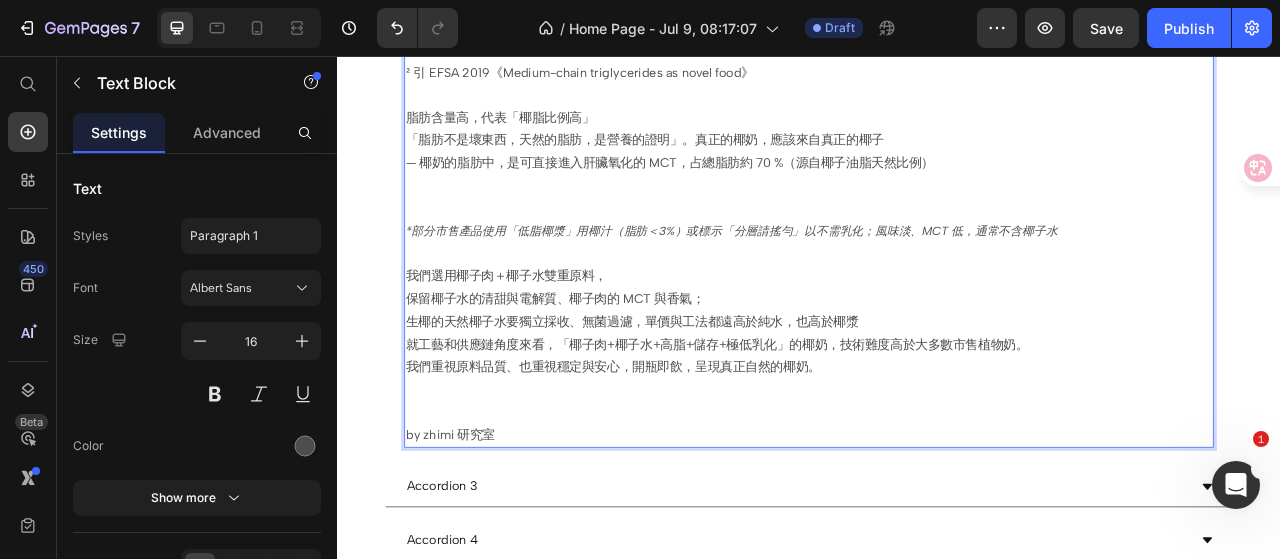 click on "我們選用椰子肉＋椰子水雙重原料， 保留椰子水的清甜與電解質、椰子肉的 MCT 與香氣； 生椰的天然椰子水要獨立採收、無菌過濾，單價與工法都遠高於純水，也高於椰漿 就工藝和供應鏈角度來看，「椰子肉+椰子水+高脂+儲存+極低乳化」的椰奶，技術難度高於大多數市售植物奶。" at bounding box center [937, 380] 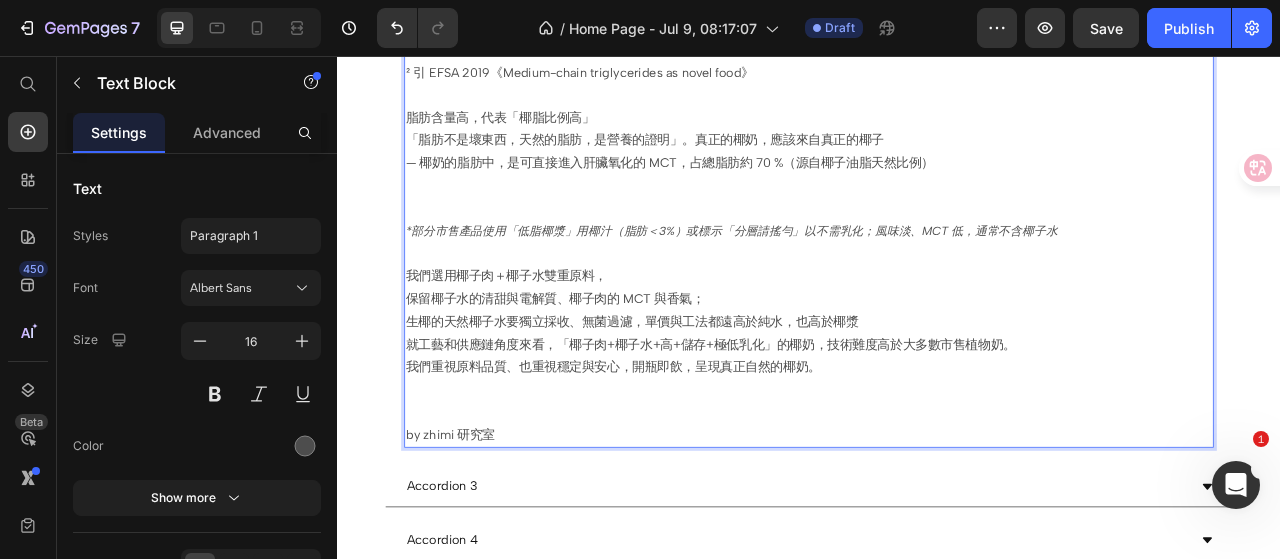 type 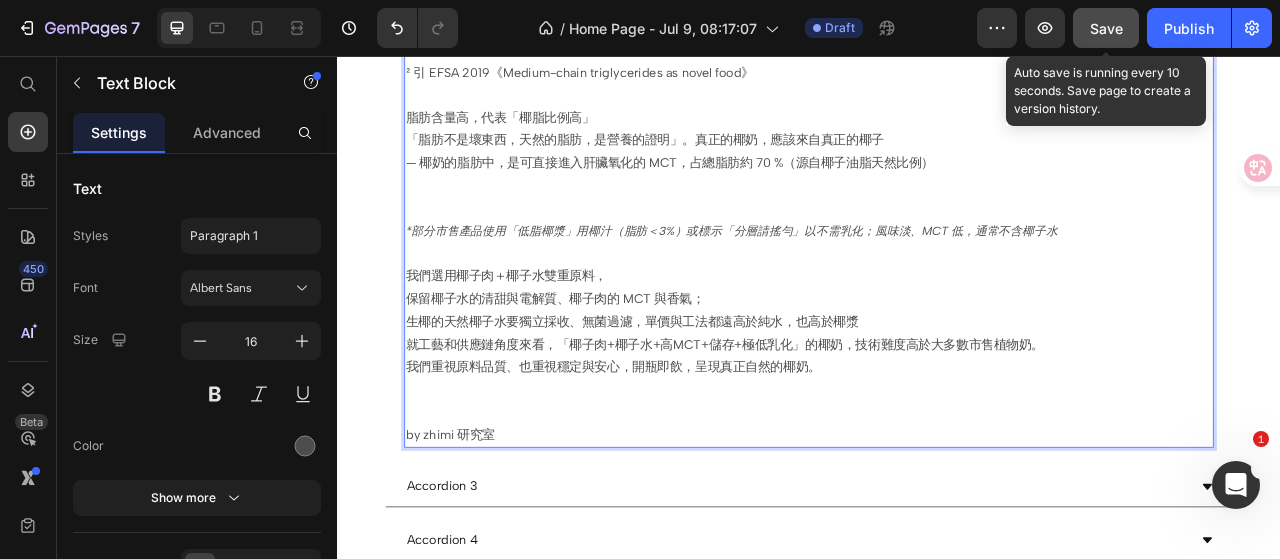 click on "Save" 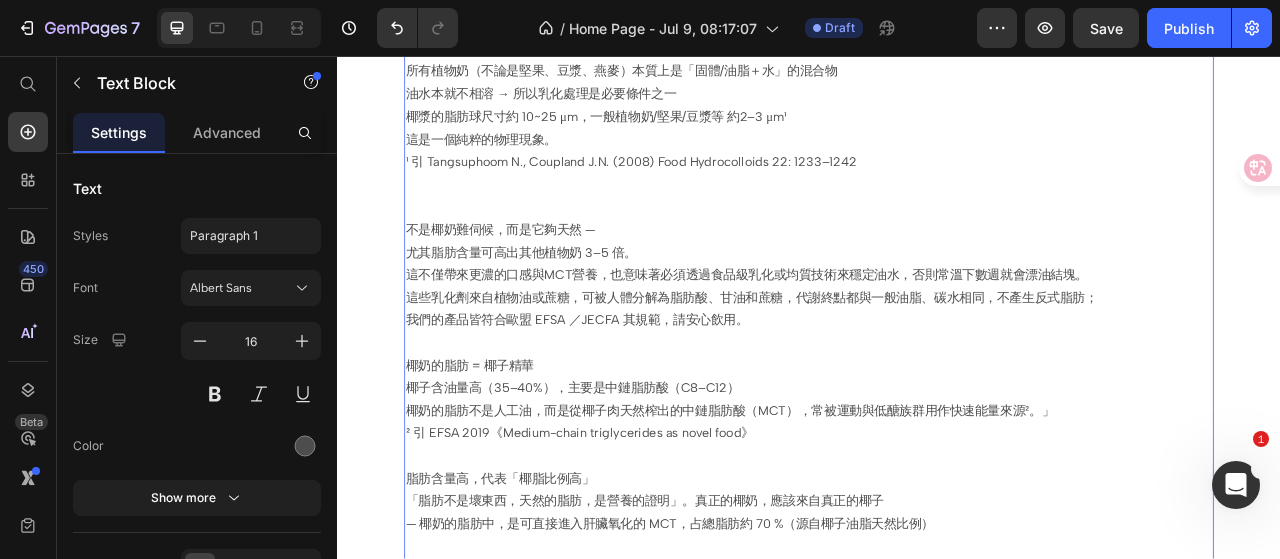 scroll, scrollTop: 2540, scrollLeft: 0, axis: vertical 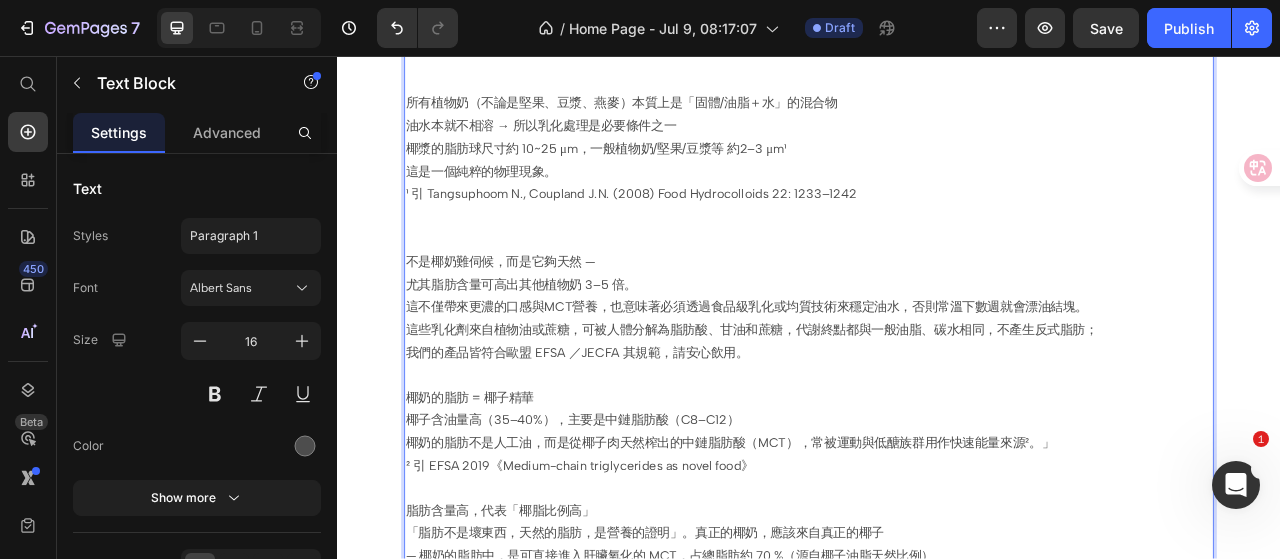 click at bounding box center (937, 290) 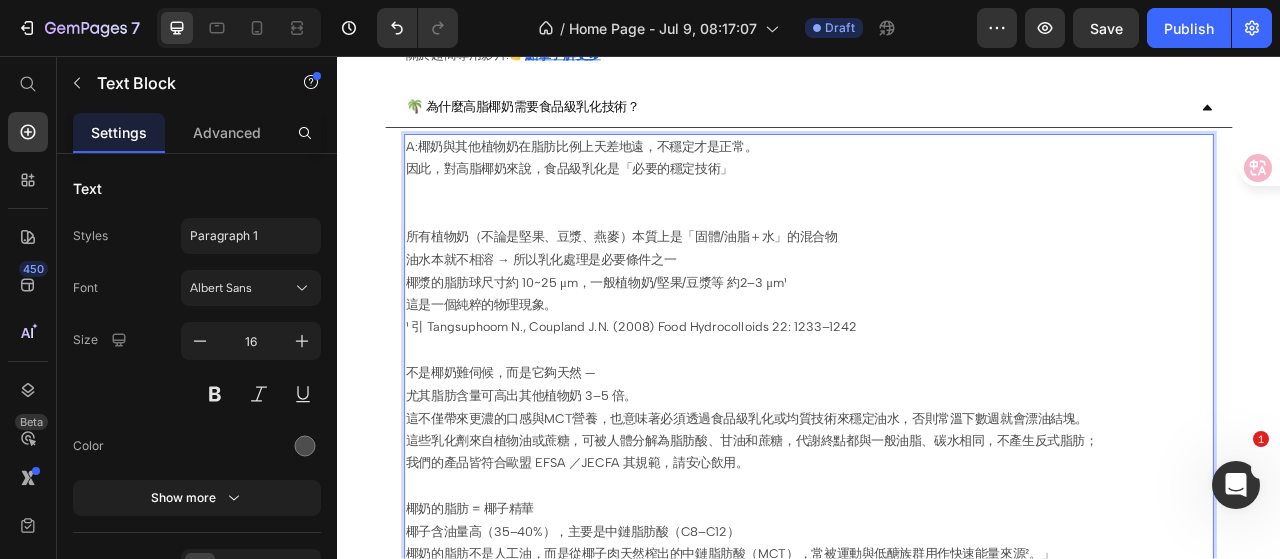 scroll, scrollTop: 2340, scrollLeft: 0, axis: vertical 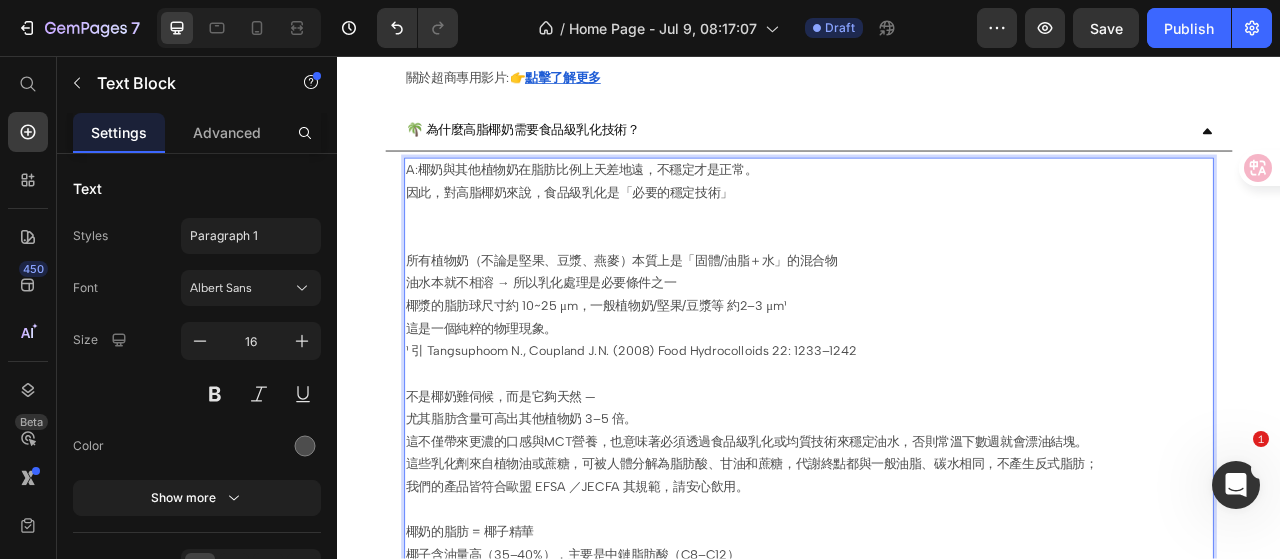click at bounding box center (937, 288) 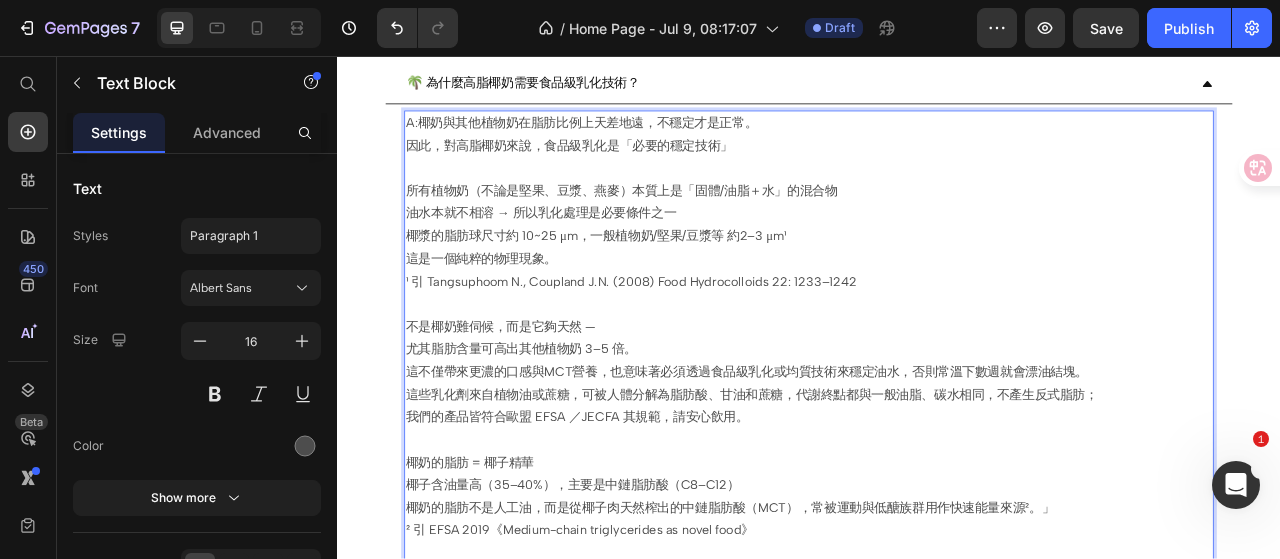 scroll, scrollTop: 2440, scrollLeft: 0, axis: vertical 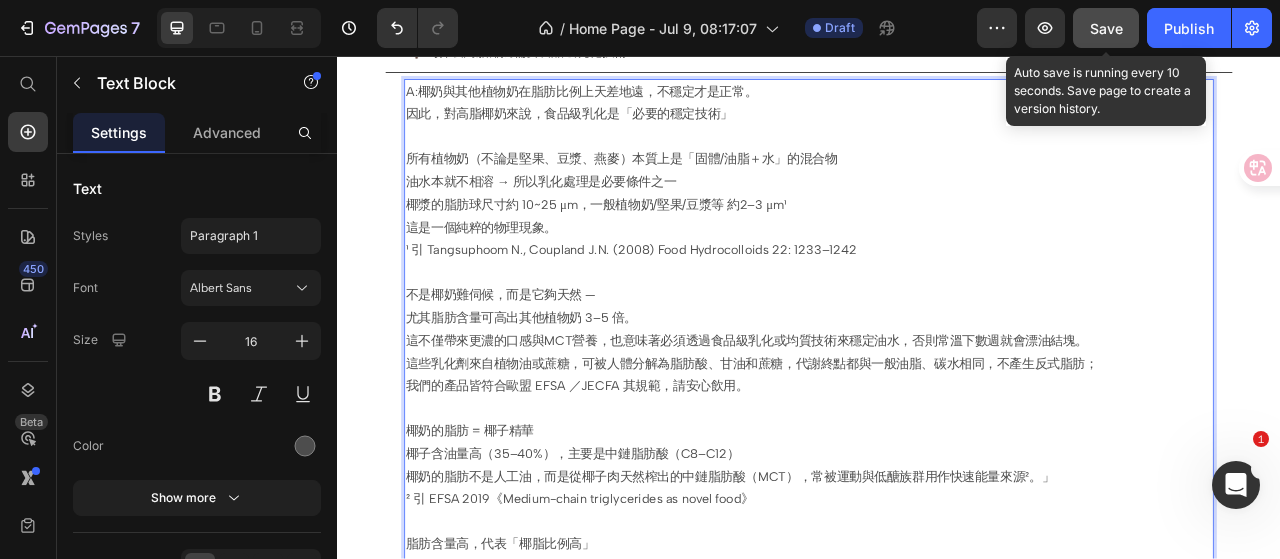 click on "Save" 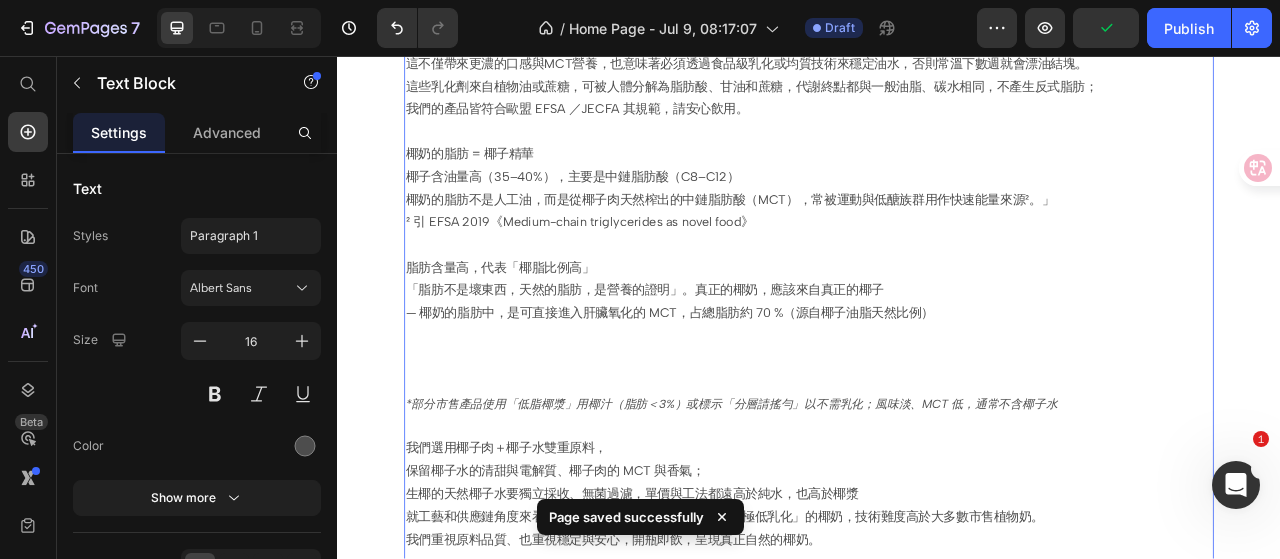 scroll, scrollTop: 2840, scrollLeft: 0, axis: vertical 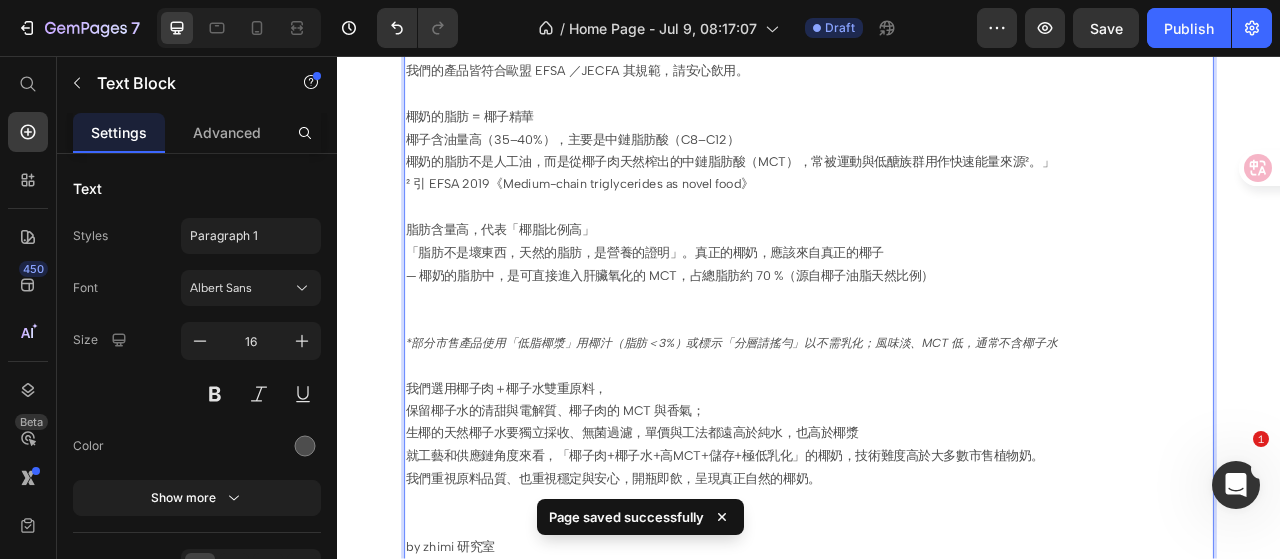 click on "脂肪含量高，代表「椰脂比例高」 「脂肪不是壞東西，天然的脂肪，是營養的證明」。真正的椰奶，應該來自真正的椰子 — 椰奶的脂肪中，是可直接進入肝臟氧化的 MCT，占總脂肪約 70 %（源自椰子油脂天然比例） ⁠⁠⁠⁠⁠⁠⁠" at bounding box center [937, 336] 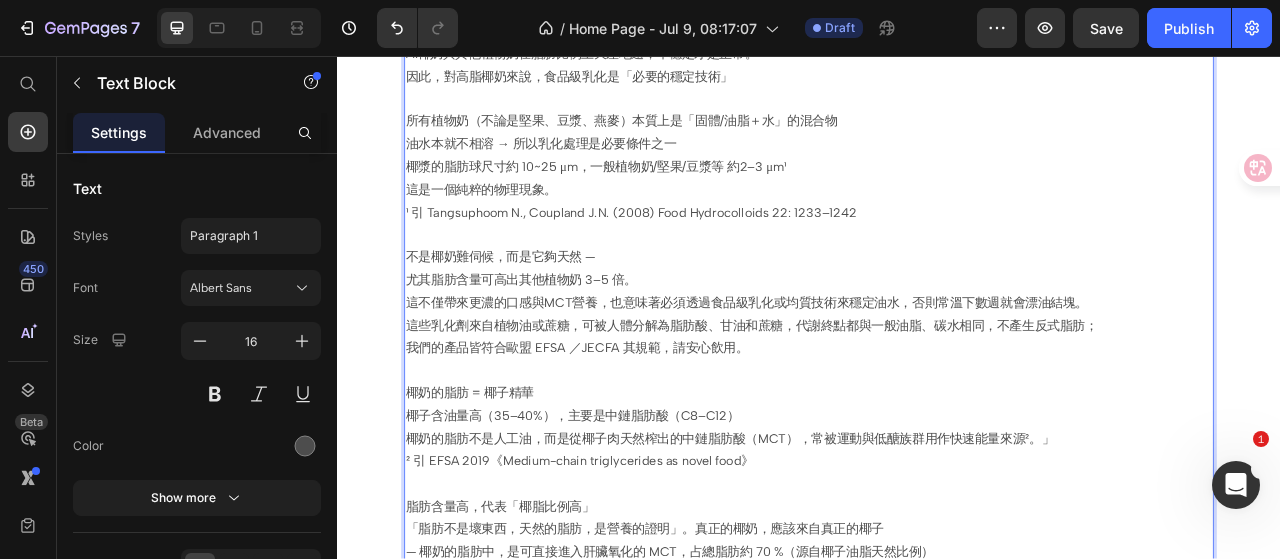 scroll, scrollTop: 2440, scrollLeft: 0, axis: vertical 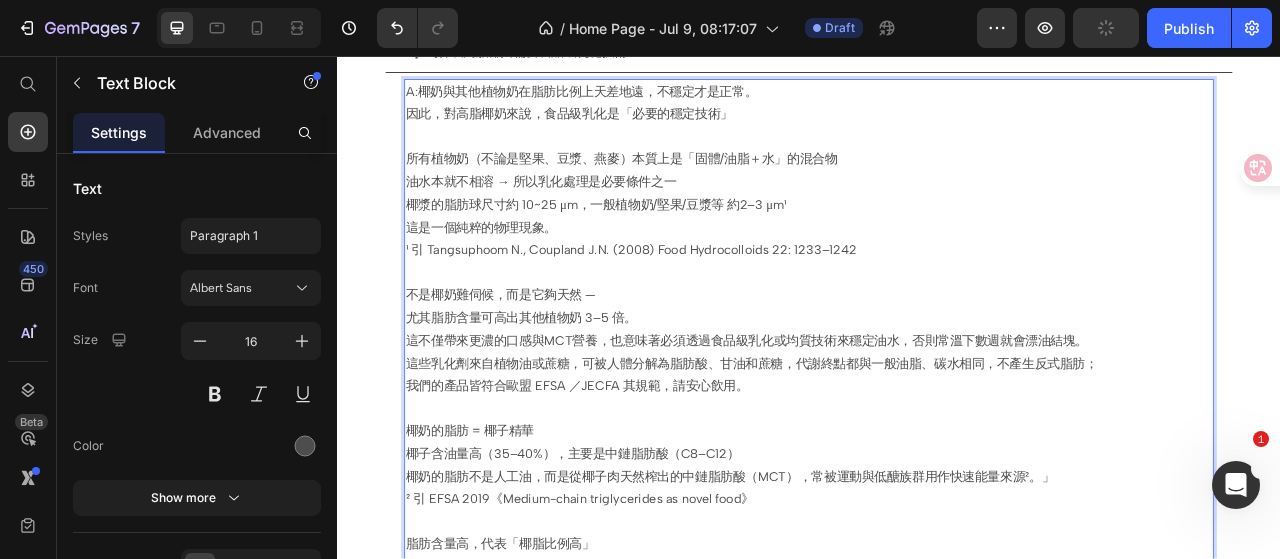 click at bounding box center [937, 332] 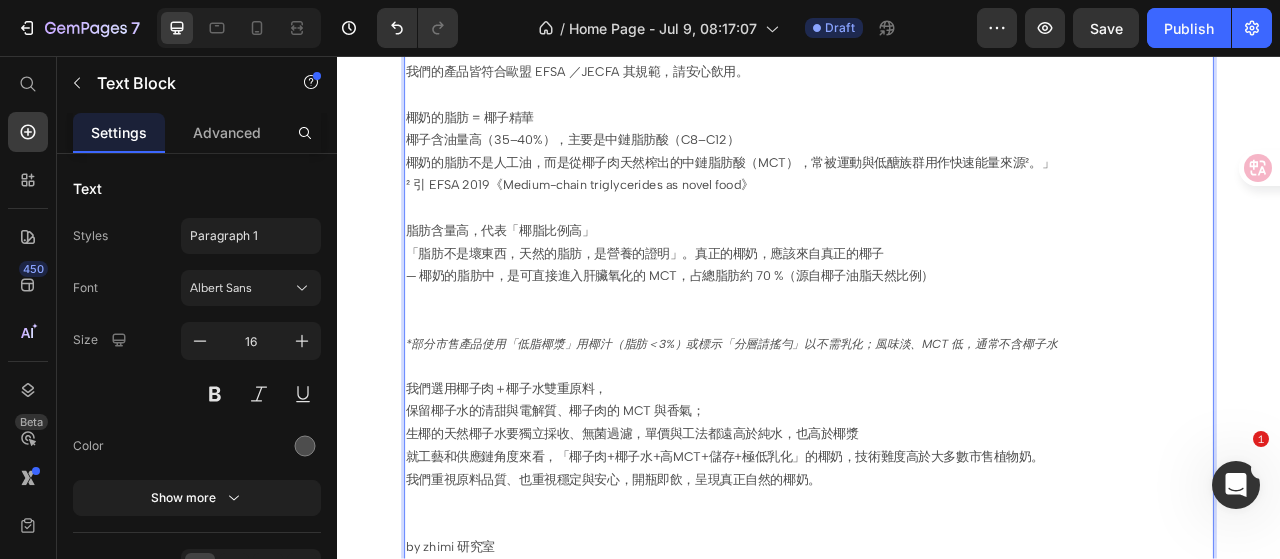 scroll, scrollTop: 2840, scrollLeft: 0, axis: vertical 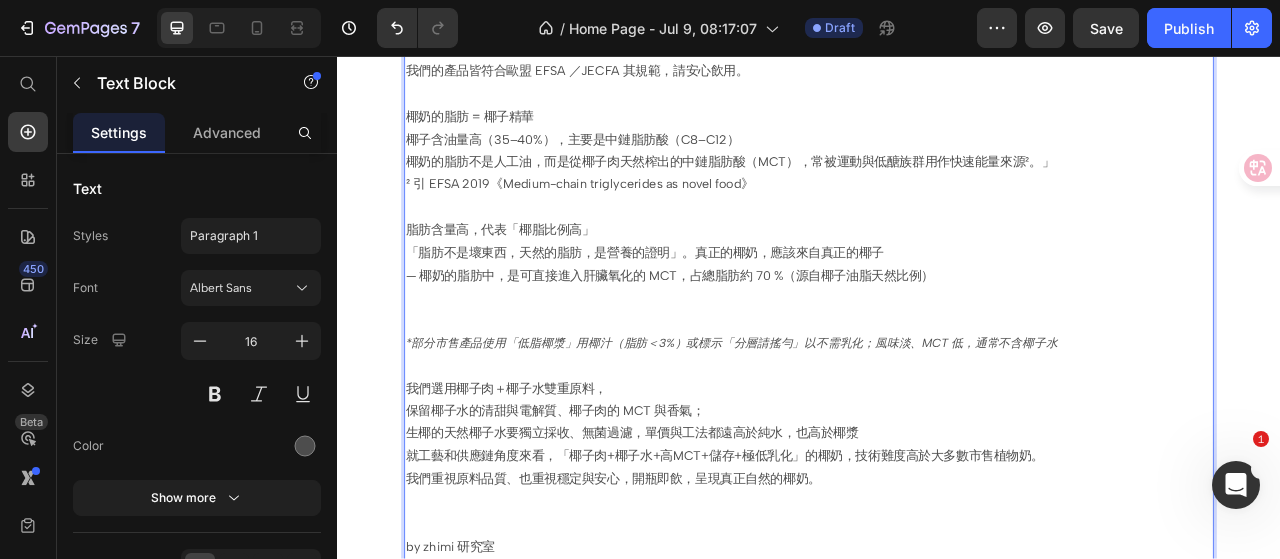 click on "我們選用椰子肉＋椰子水雙重原料， 保留椰子水的清甜與電解質、椰子肉的 MCT 與香氣； 生椰的天然椰子水要獨立採收、無菌過濾，單價與工法都遠高於純水，也高於椰漿 就工藝和供應鏈角度來看，「椰子肉+椰子水+高MCT+儲存+極低乳化」的椰奶，技術難度高於大多數市售植物奶。" at bounding box center [937, 523] 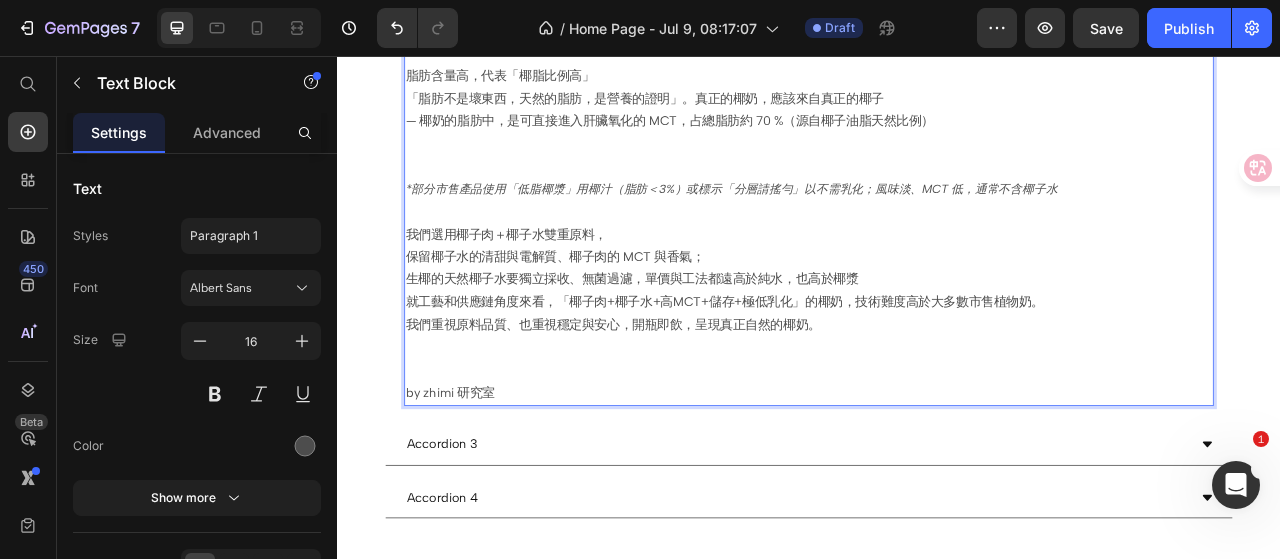 scroll, scrollTop: 3040, scrollLeft: 0, axis: vertical 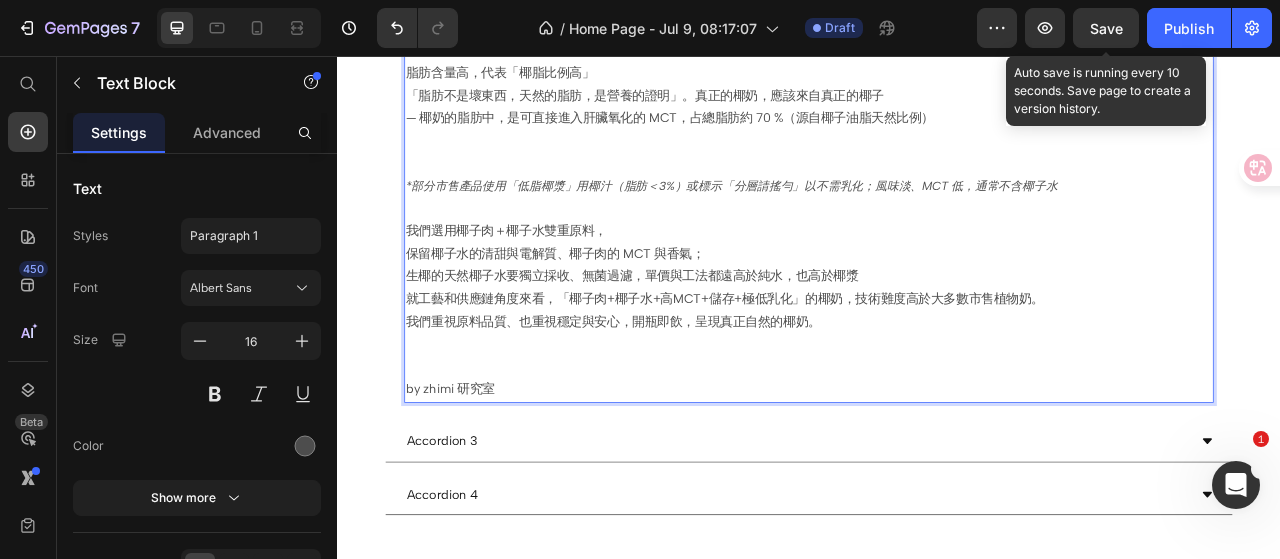 click on "Save" at bounding box center [1106, 28] 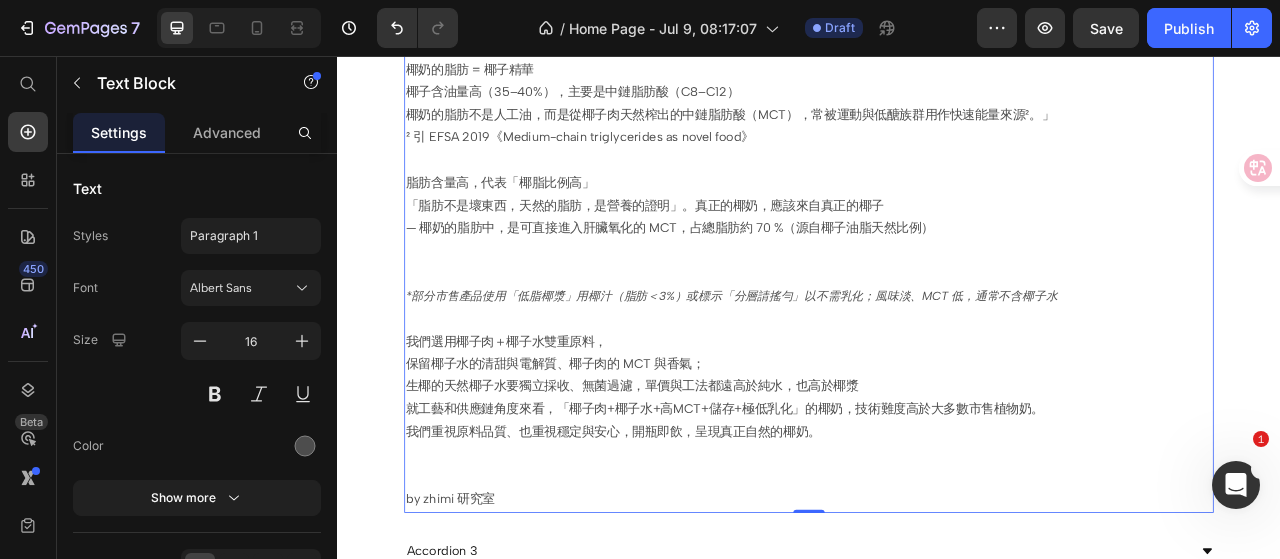 scroll, scrollTop: 2940, scrollLeft: 0, axis: vertical 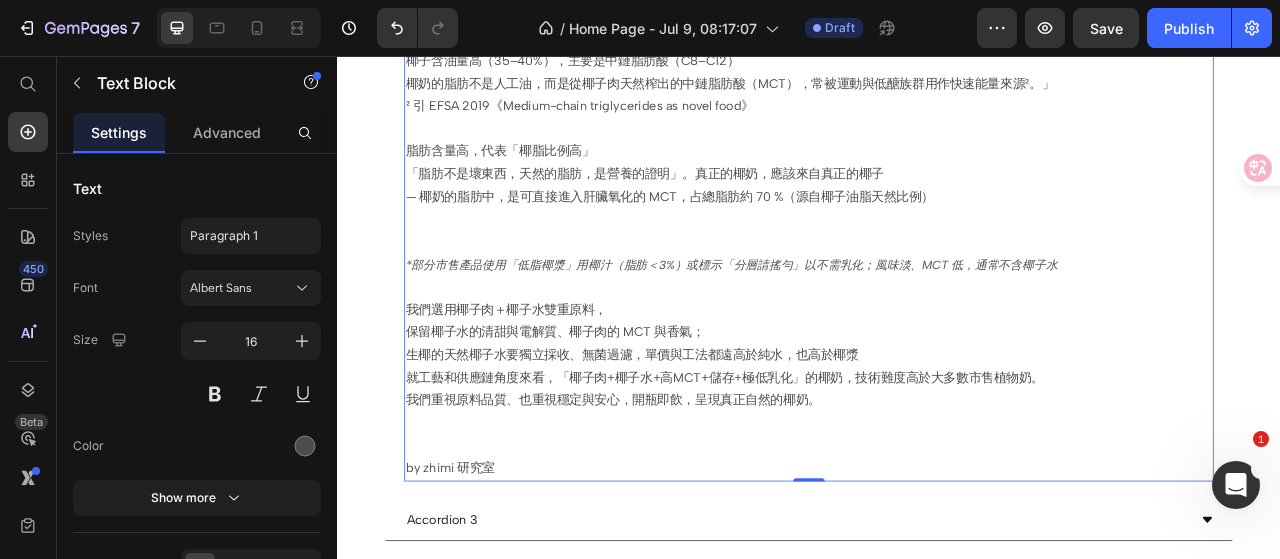 click on "我們重視原料品質、也重視穩定與安心，開瓶即飲，呈現真正自然的椰奶。" at bounding box center (937, 495) 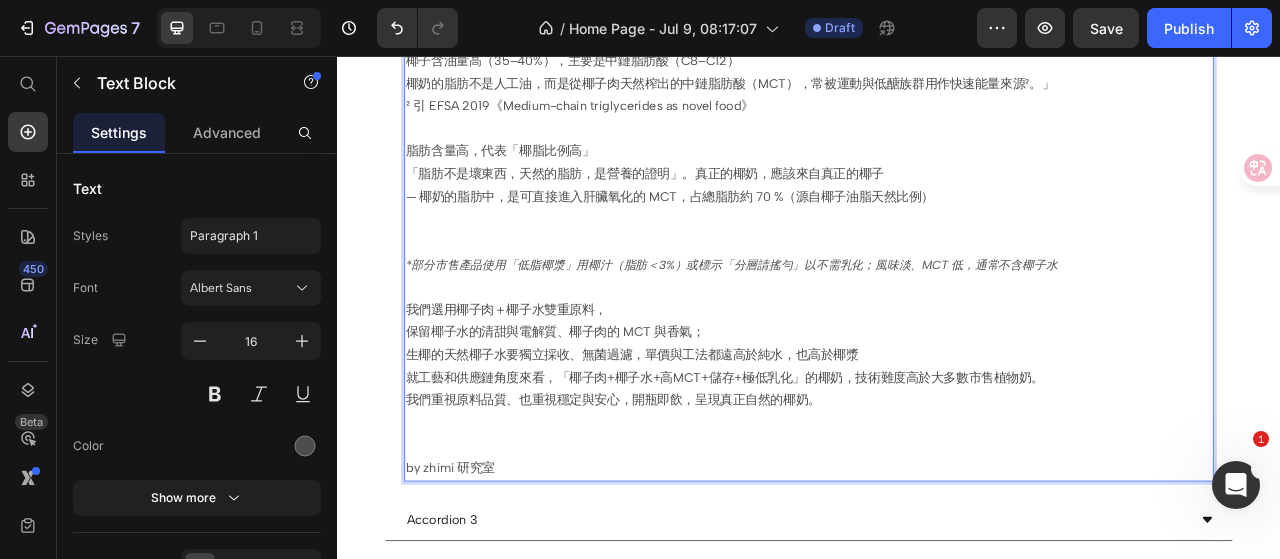 click on "我們重視原料品質、也重視穩定與安心，開瓶即飲，呈現真正自然的椰奶。" at bounding box center [937, 495] 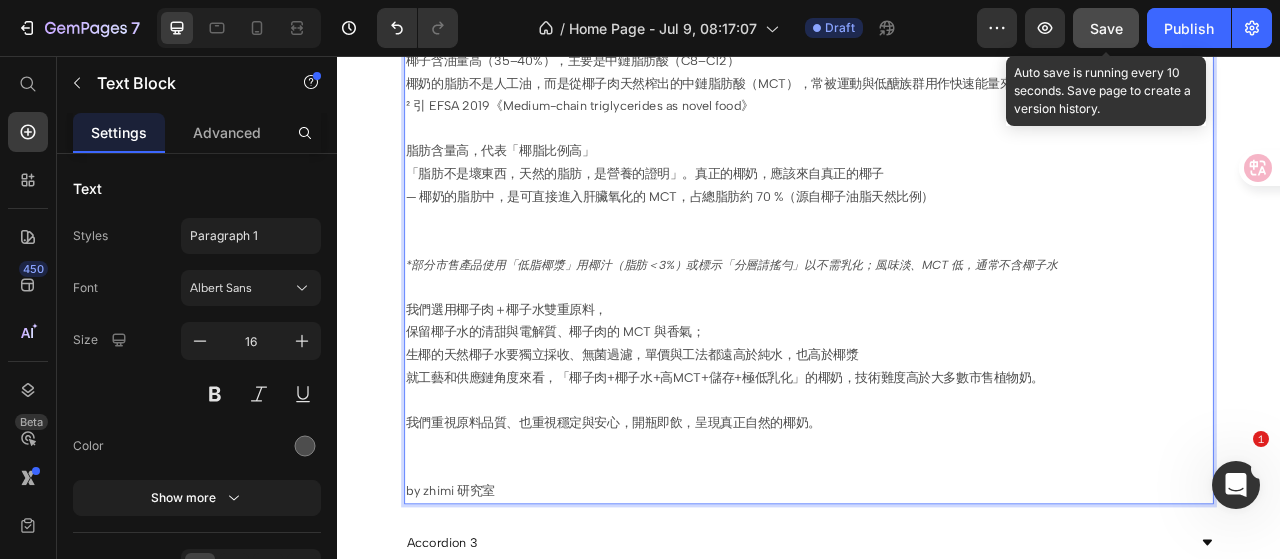 click on "Save" 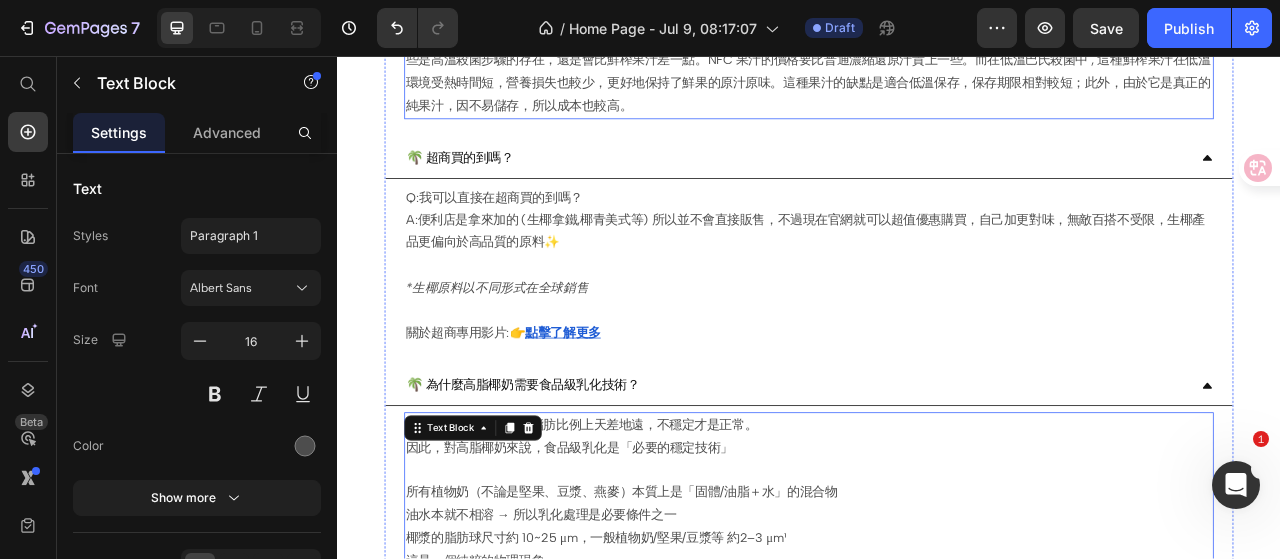 scroll, scrollTop: 2040, scrollLeft: 0, axis: vertical 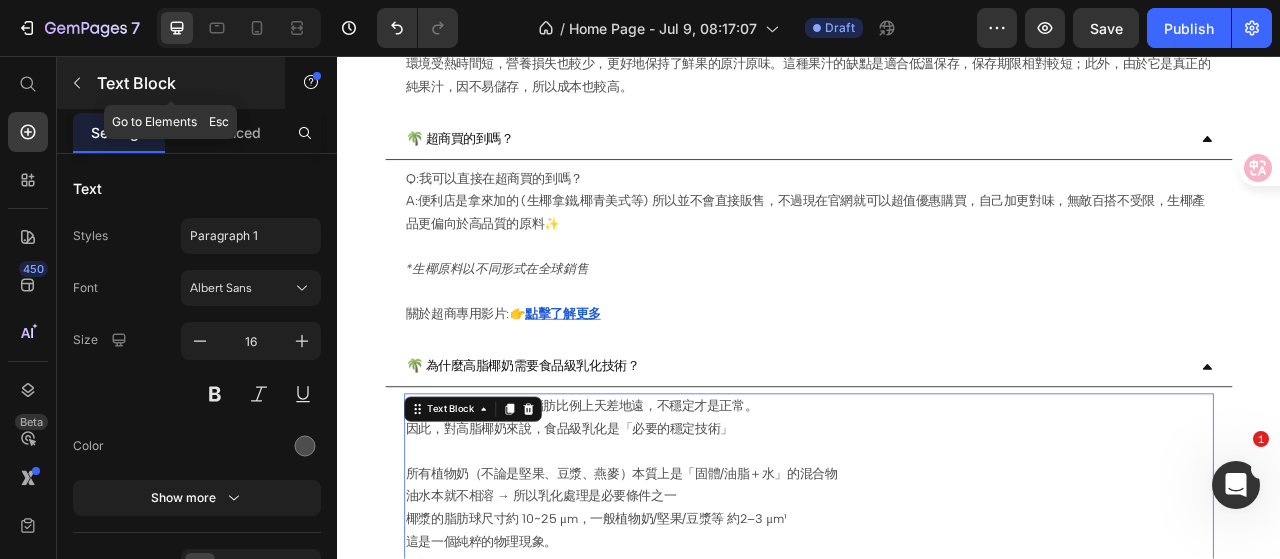 click 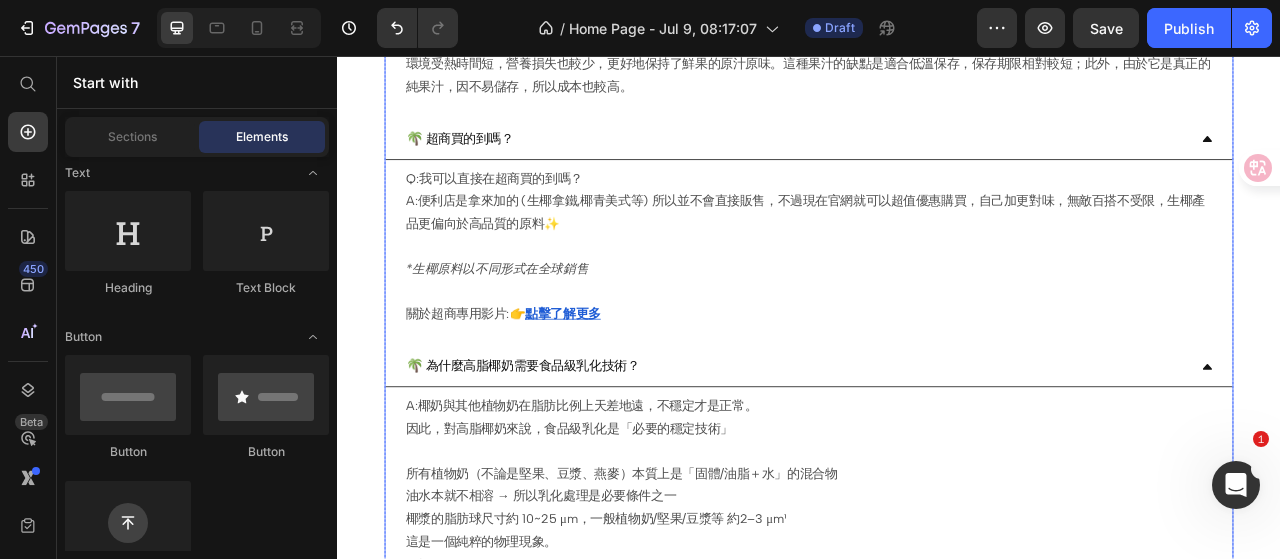 click on "Q:我可以直接在超商買的到嗎？ A:便利店是拿來加的 (生椰拿鐵,椰青美式等) 所以並不會直接販售，不過現在官網就可以超值優惠購買，自己加更對味，無敵百搭不受限，生椰產品更偏向於高品質的原料✨ *生椰原料以不同形式在全球銷售  關於超商專用影片:  👉  點擊了解更多 ⁠⁠⁠⁠⁠⁠⁠ Text Block" at bounding box center [937, 300] 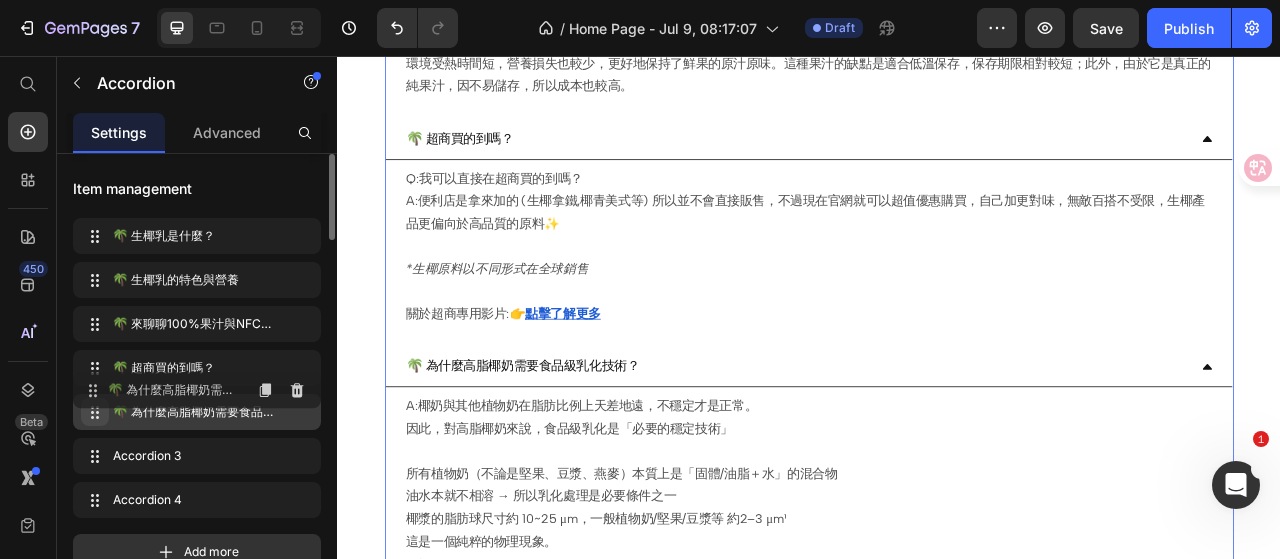 type 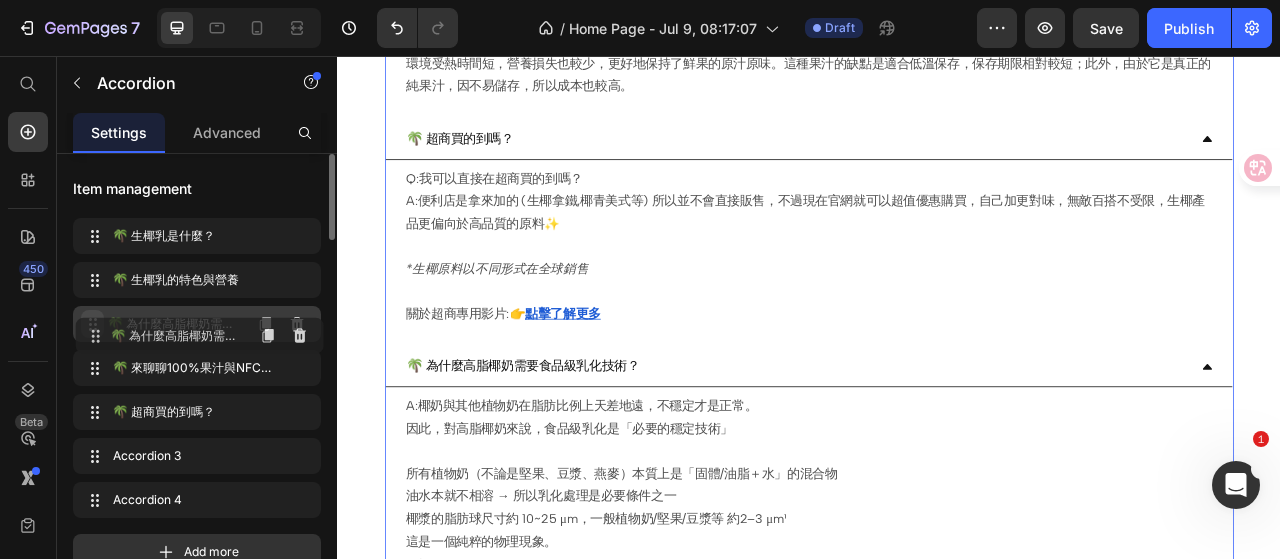 drag, startPoint x: 94, startPoint y: 409, endPoint x: 97, endPoint y: 333, distance: 76.05919 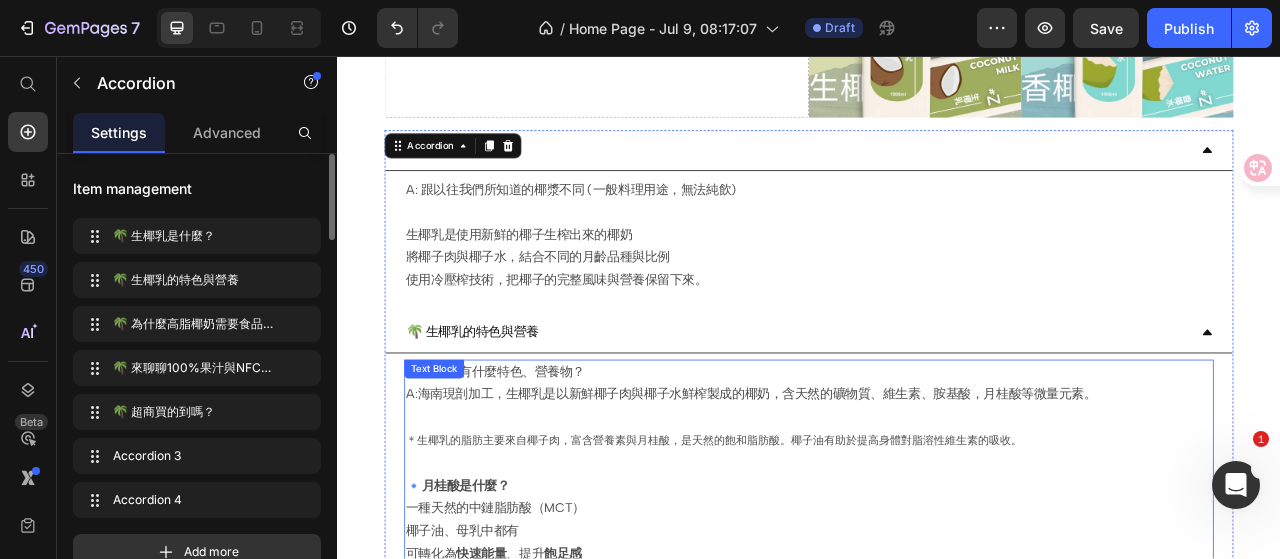 scroll, scrollTop: 233, scrollLeft: 0, axis: vertical 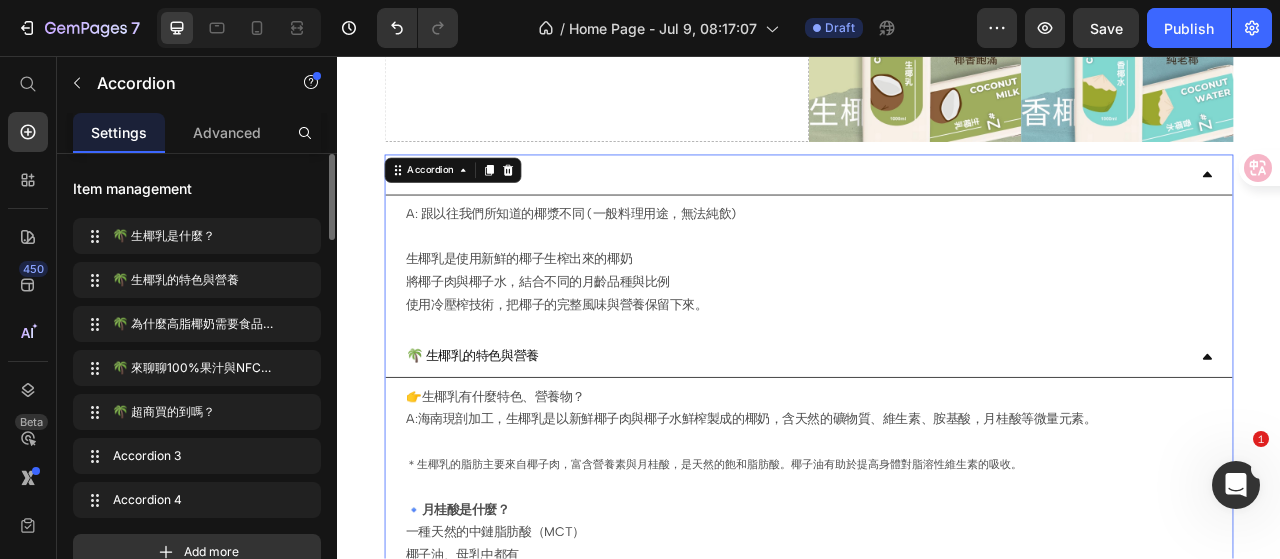 click 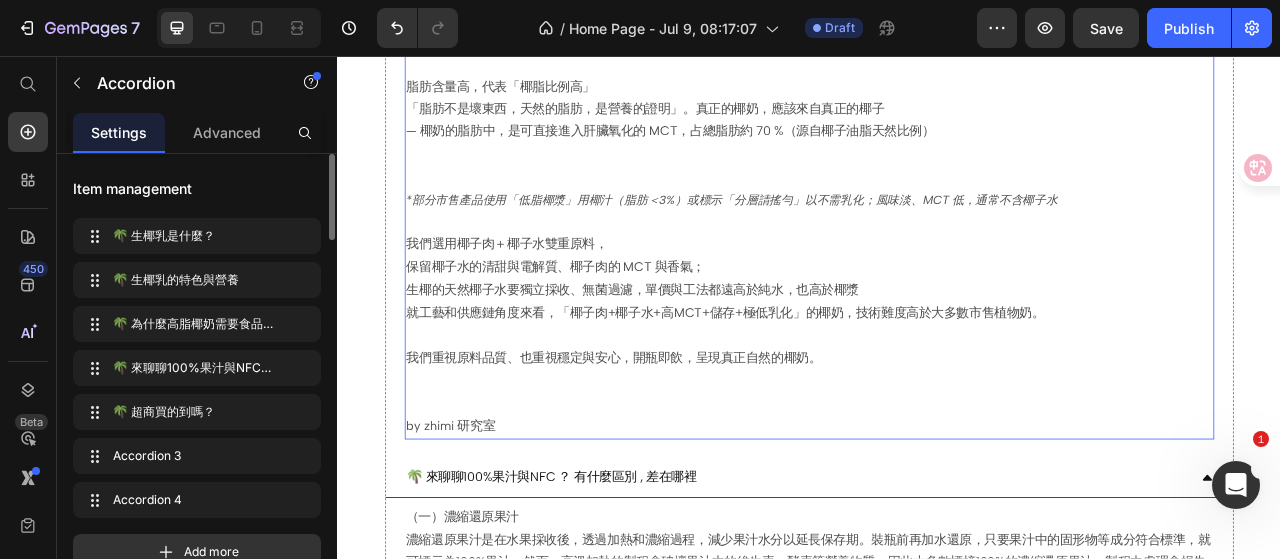 scroll, scrollTop: 2133, scrollLeft: 0, axis: vertical 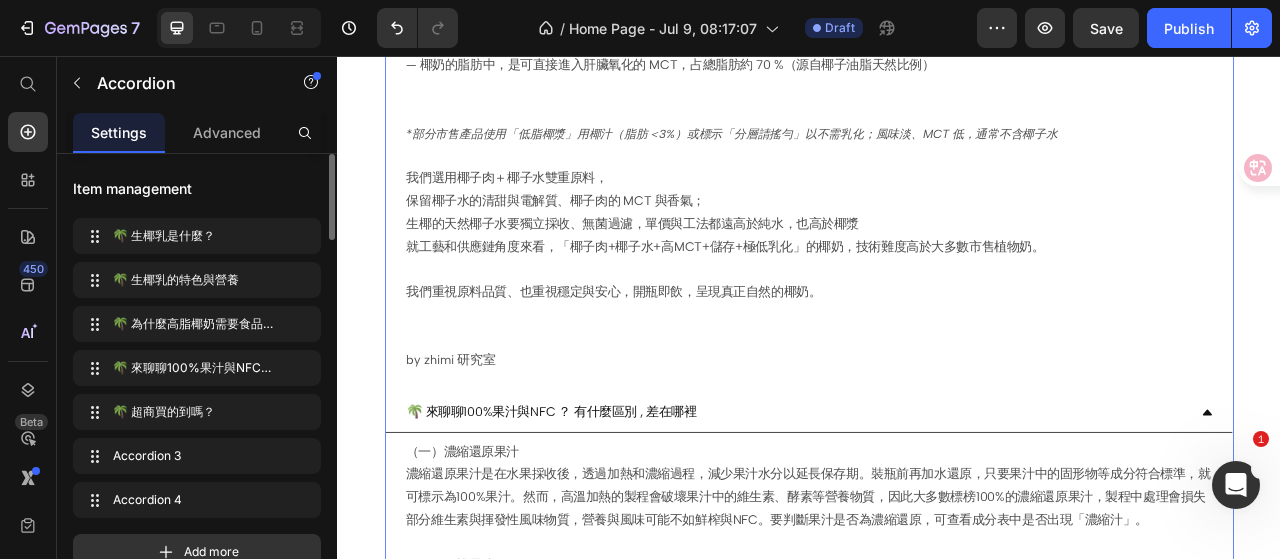 click on "🌴 來聊聊100%果汁與NFC ？ 有什麼區別 , 差在哪裡" at bounding box center [921, 510] 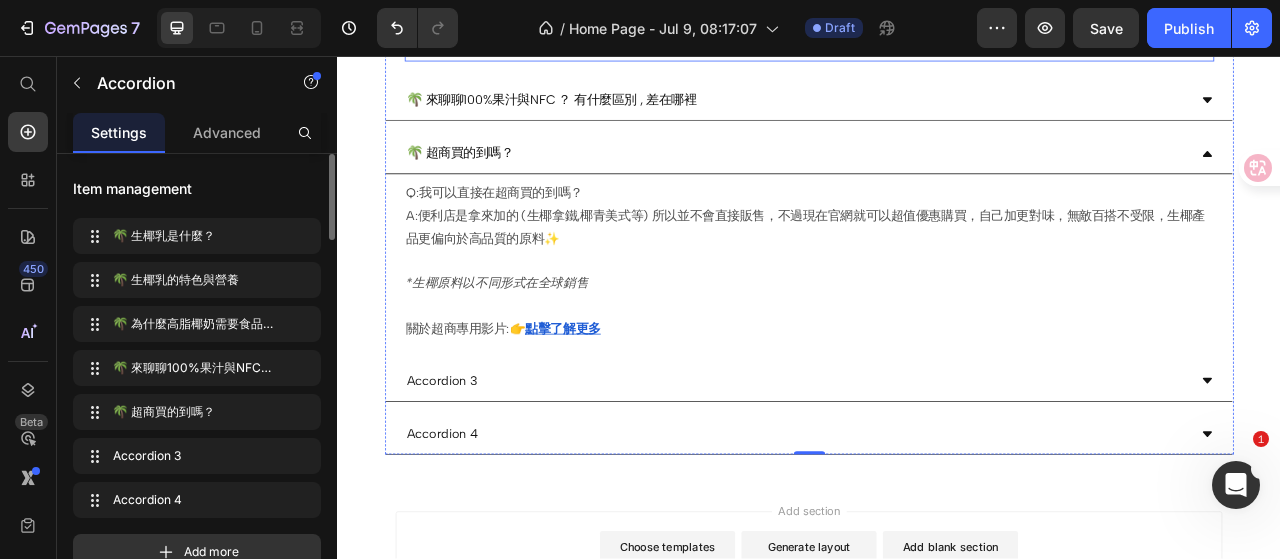 scroll, scrollTop: 2533, scrollLeft: 0, axis: vertical 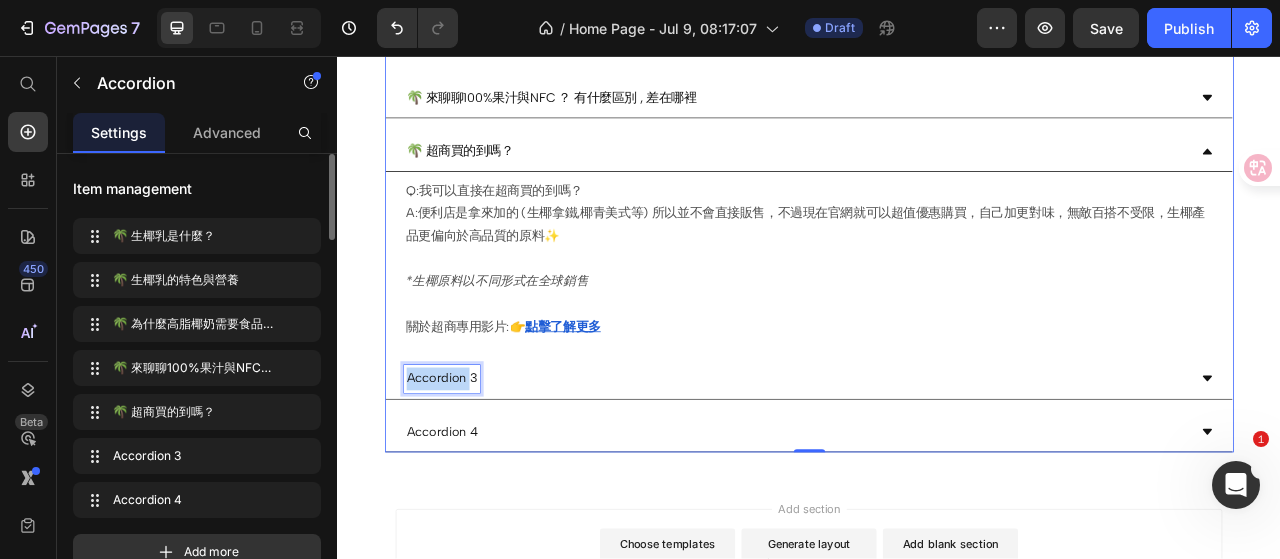 click on "Accordion 3" at bounding box center (470, 467) 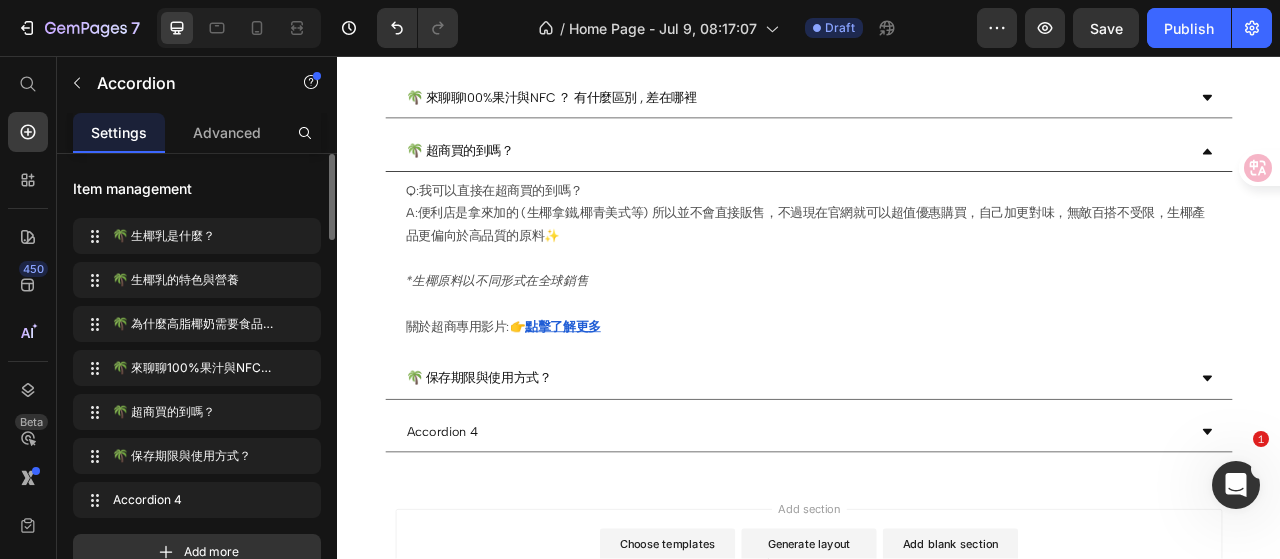 click 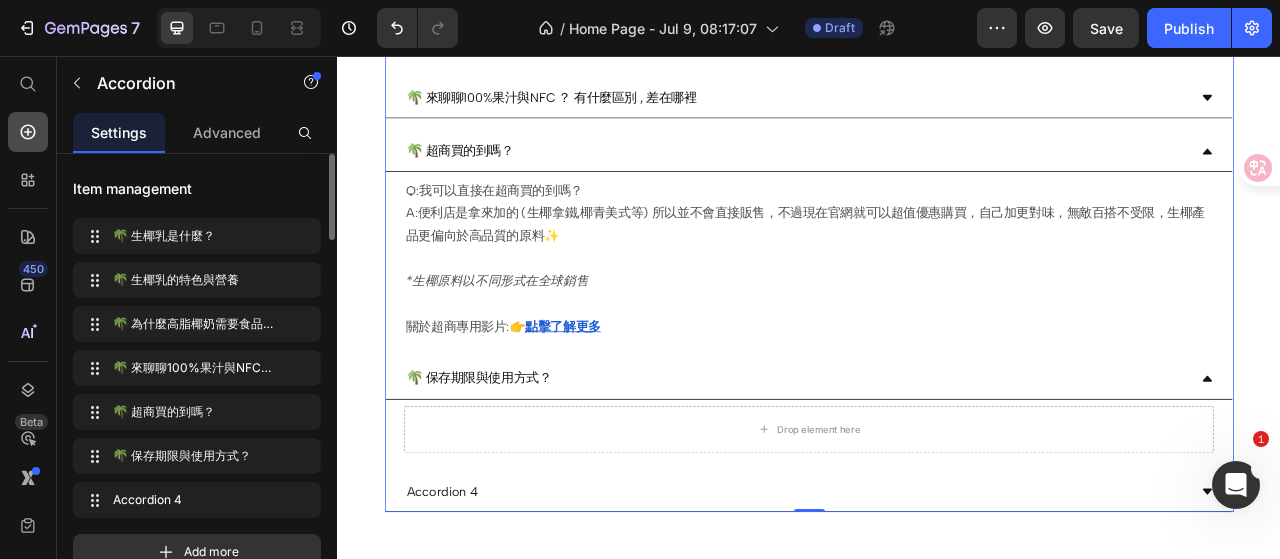 click 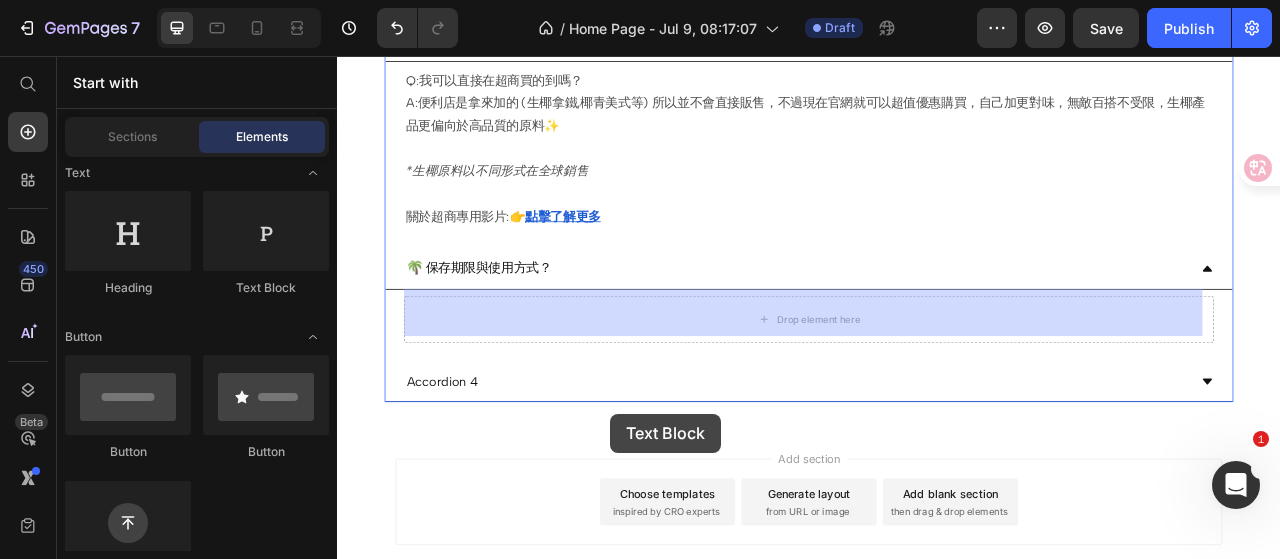 drag, startPoint x: 575, startPoint y: 300, endPoint x: 684, endPoint y: 511, distance: 237.49106 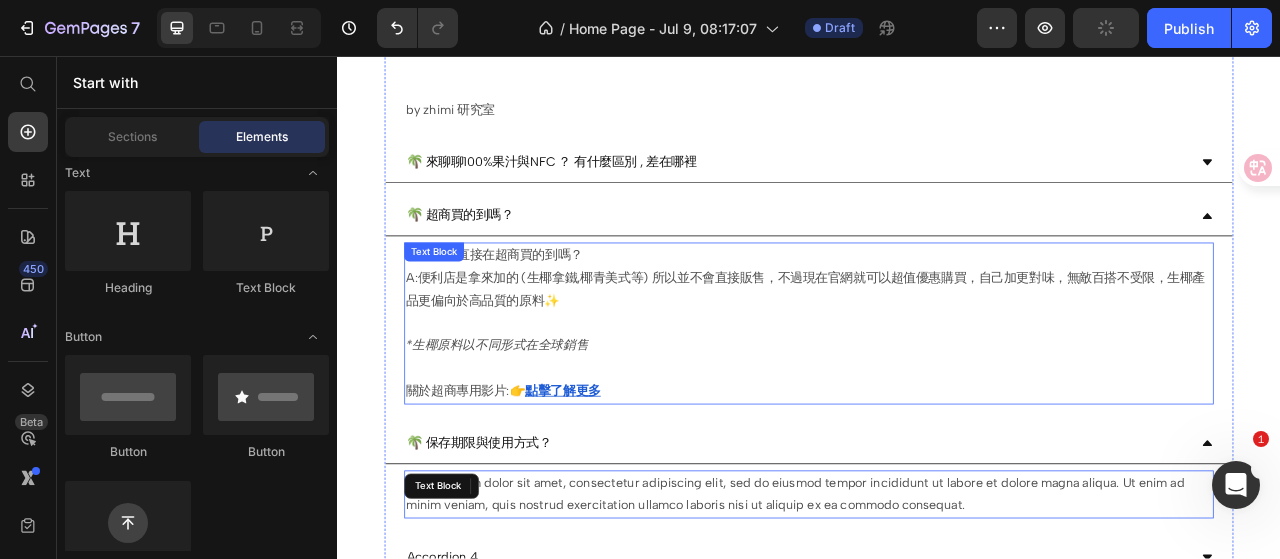scroll, scrollTop: 2482, scrollLeft: 0, axis: vertical 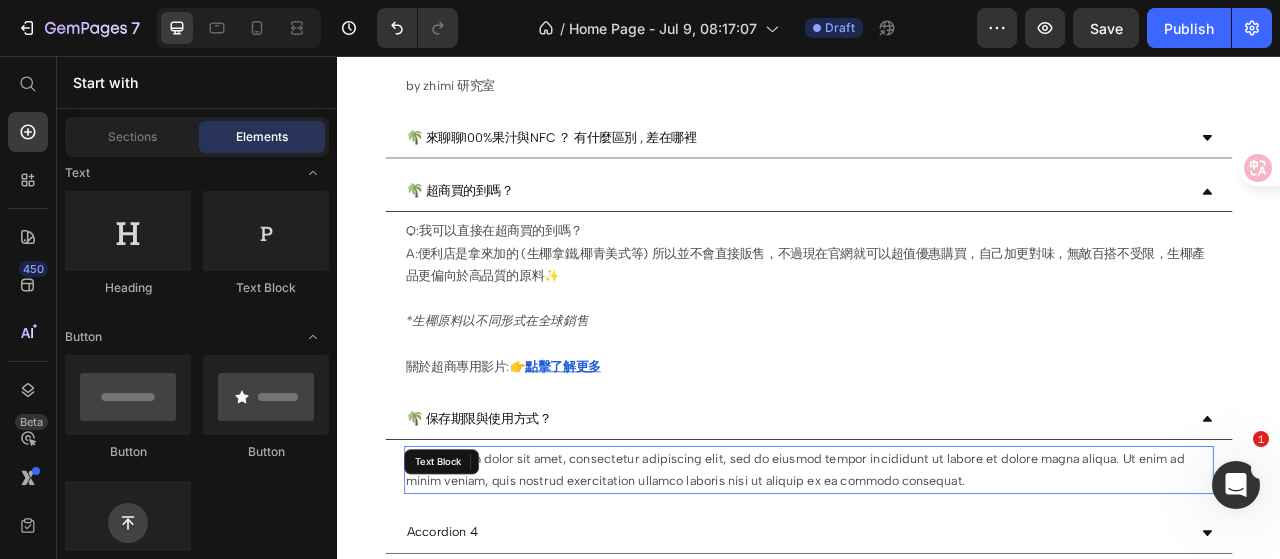 click on "Lorem ipsum dolor sit amet, consectetur adipiscing elit, sed do eiusmod tempor incididunt ut labore et dolore magna aliqua. Ut enim ad minim veniam, quis nostrud exercitation ullamco laboris nisi ut aliquip ex ea commodo consequat." at bounding box center [937, 584] 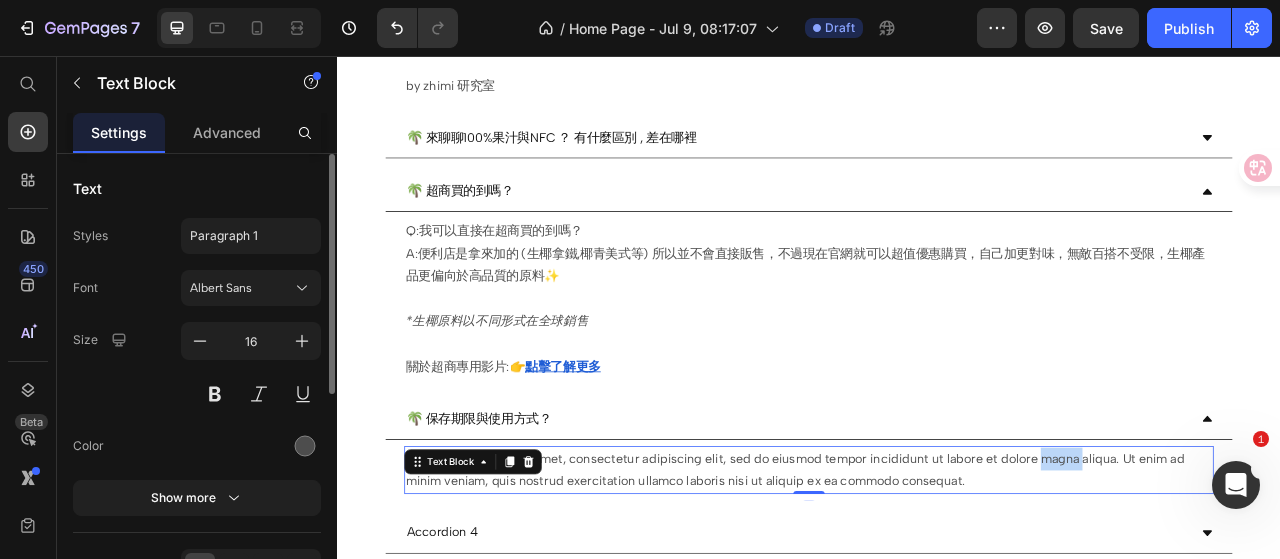 click on "Lorem ipsum dolor sit amet, consectetur adipiscing elit, sed do eiusmod tempor incididunt ut labore et dolore magna aliqua. Ut enim ad minim veniam, quis nostrud exercitation ullamco laboris nisi ut aliquip ex ea commodo consequat." at bounding box center [937, 584] 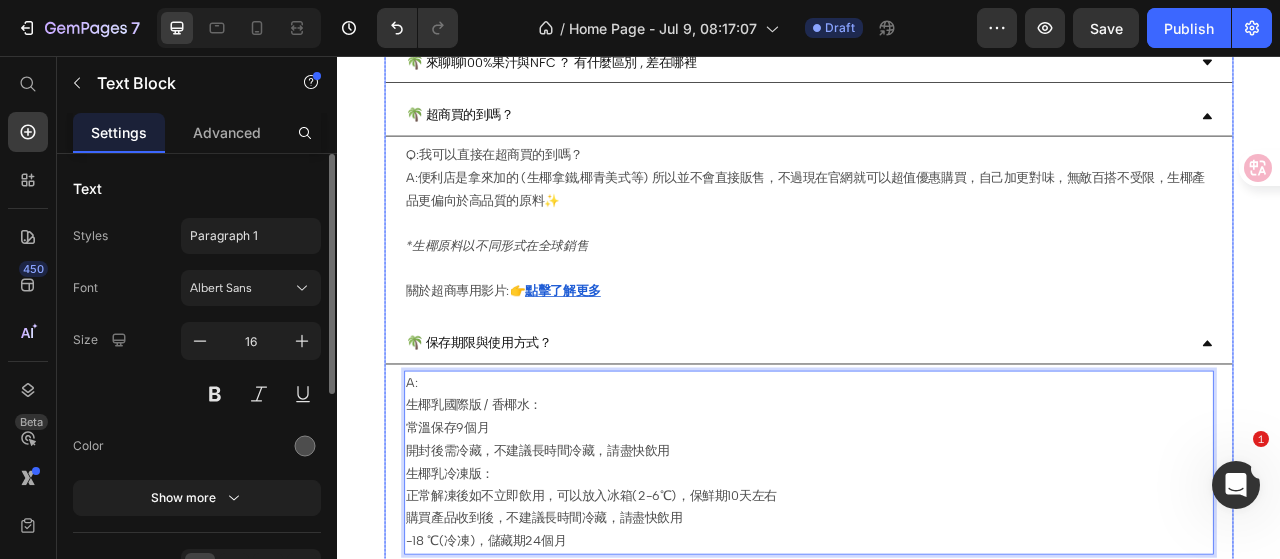 scroll, scrollTop: 2677, scrollLeft: 0, axis: vertical 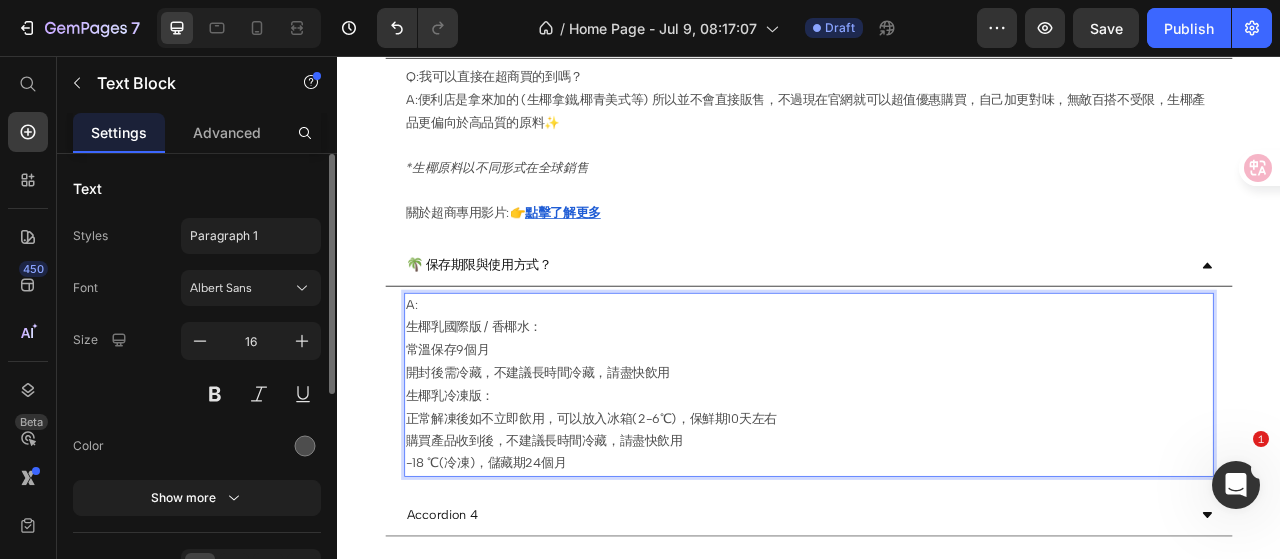 click on "A: 生椰乳國際版 / 香椰水： 常溫保存9個月 開封後需冷藏，不建議長時間冷藏，請盡快飲用" at bounding box center (937, 417) 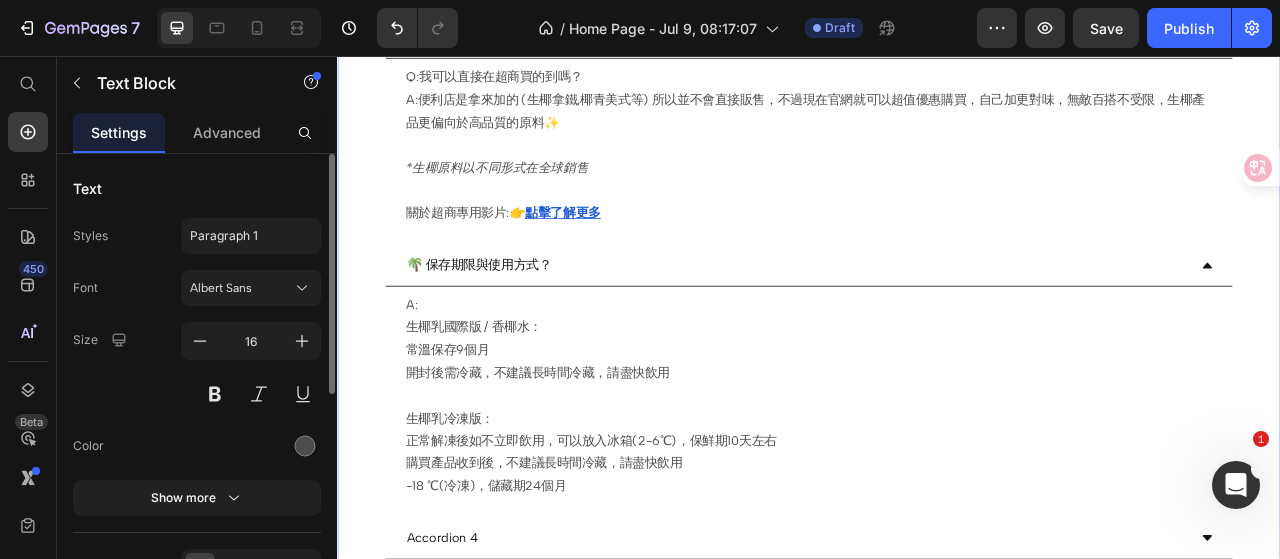 click on "Drop element here Image Image Row
🌴 生椰乳是什麼？
🌴 生椰乳的特色與營養 👉生椰乳有什麼特色、營養物？ A:海南現剖加工，生椰乳是以新鮮椰子肉與椰子水鮮榨製成的椰奶，含天然的礦物質、維生素、胺基酸，月桂酸等微量元素。 ＊生椰乳的脂肪主要來自椰子肉，富含營養素與月桂酸，是天然的飽和脂肪酸。椰子油有助於提高身體對脂溶性維生素的吸收。 🔹  月桂酸是什麼？ 一種天然的中鏈脂肪酸（MCT） 椰子油、母乳中都有 可轉化為 快速能量 、提升 飽足感 具有天然 抗菌 、 抗病毒 能力 🔹  有什麼好處？ 支持 腸道健康與免疫功能 可促進 脂溶性維生素吸收 （例如 A、D、E、K） 不易囤積為脂肪 → 屬於「友善脂肪」 生椰乳椰奶的天然月桂酸，每100毫升含量約2.4g，適合日常飲用、補能與清爽代餐。" at bounding box center (937, -926) 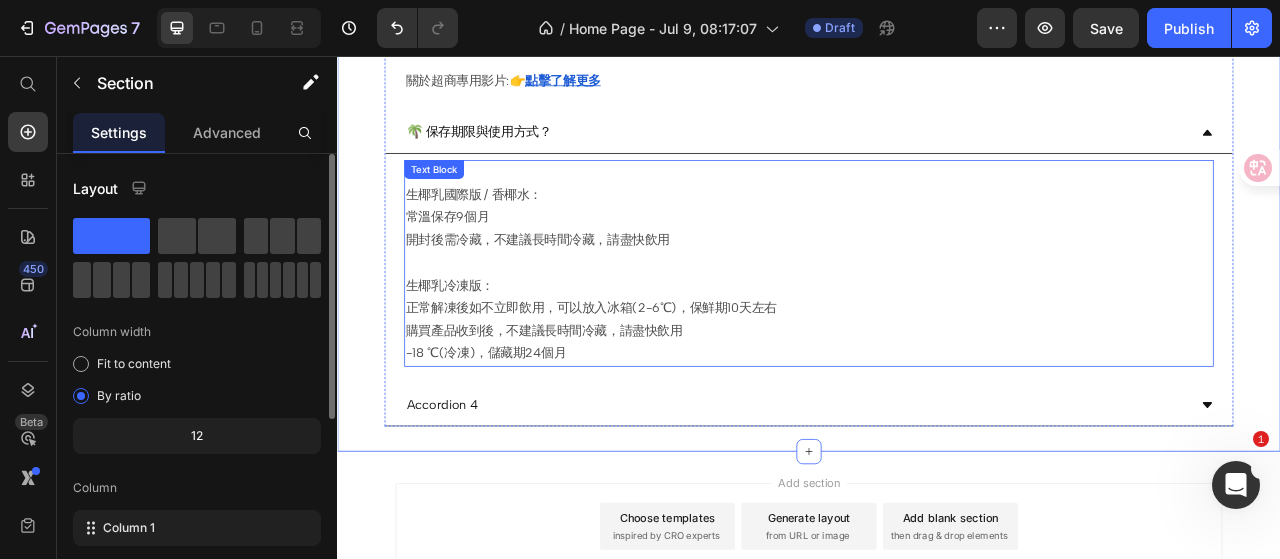 scroll, scrollTop: 2877, scrollLeft: 0, axis: vertical 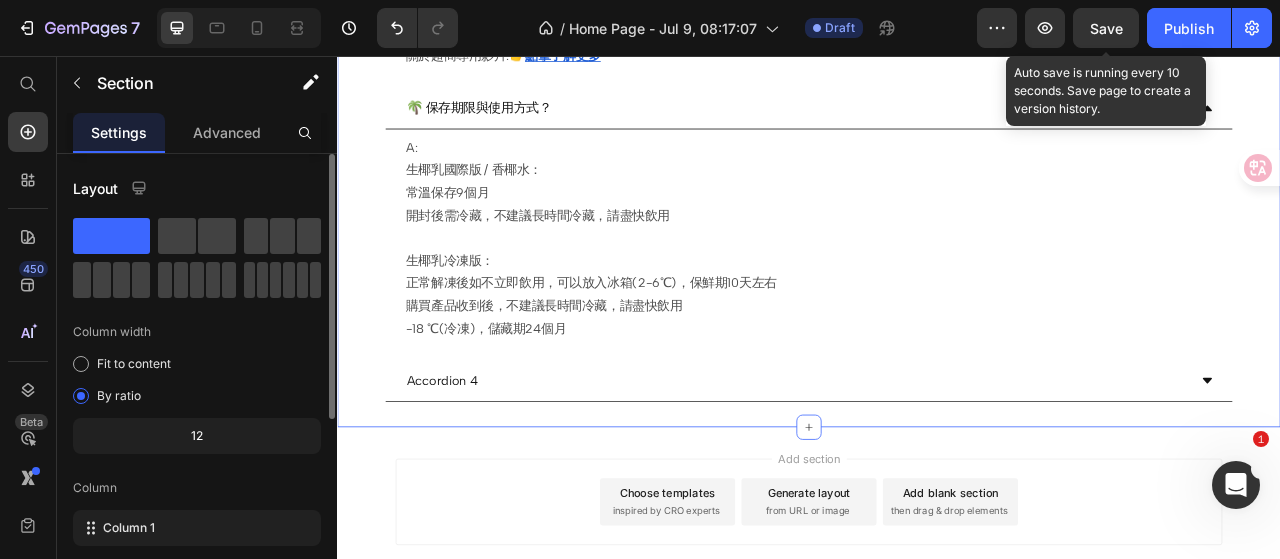 click on "Save" at bounding box center (1106, 28) 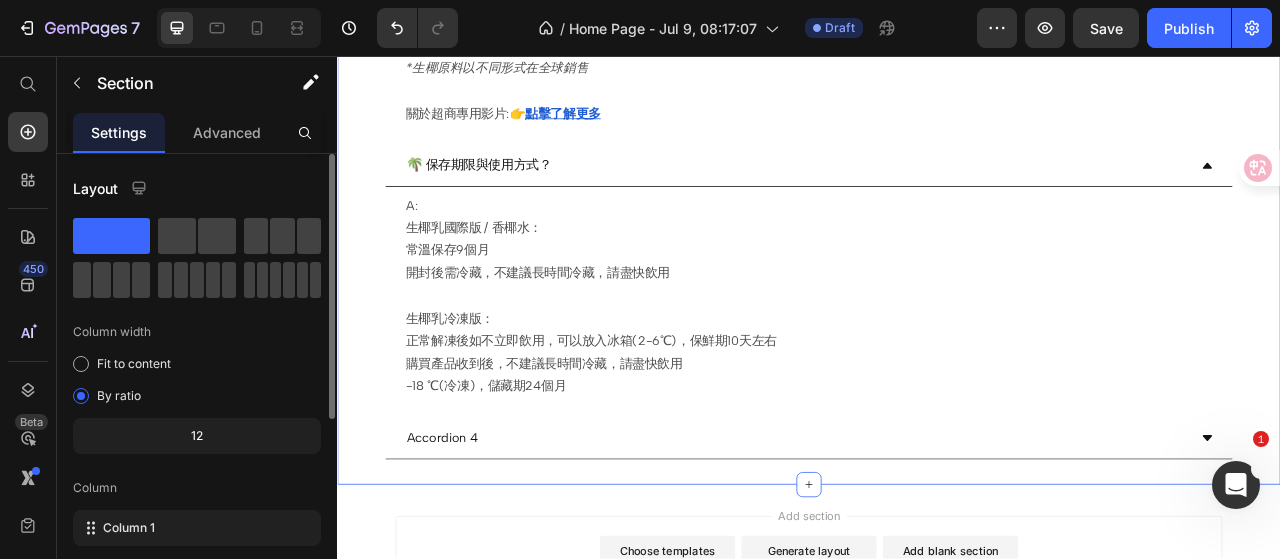 scroll, scrollTop: 2777, scrollLeft: 0, axis: vertical 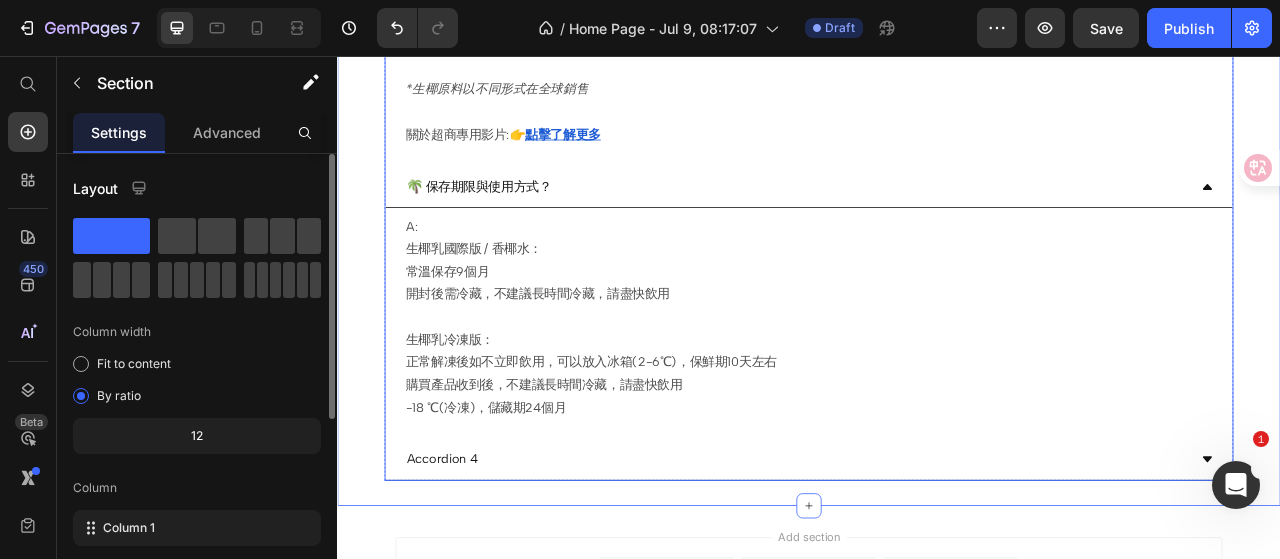 click on "Accordion 4" at bounding box center [470, 570] 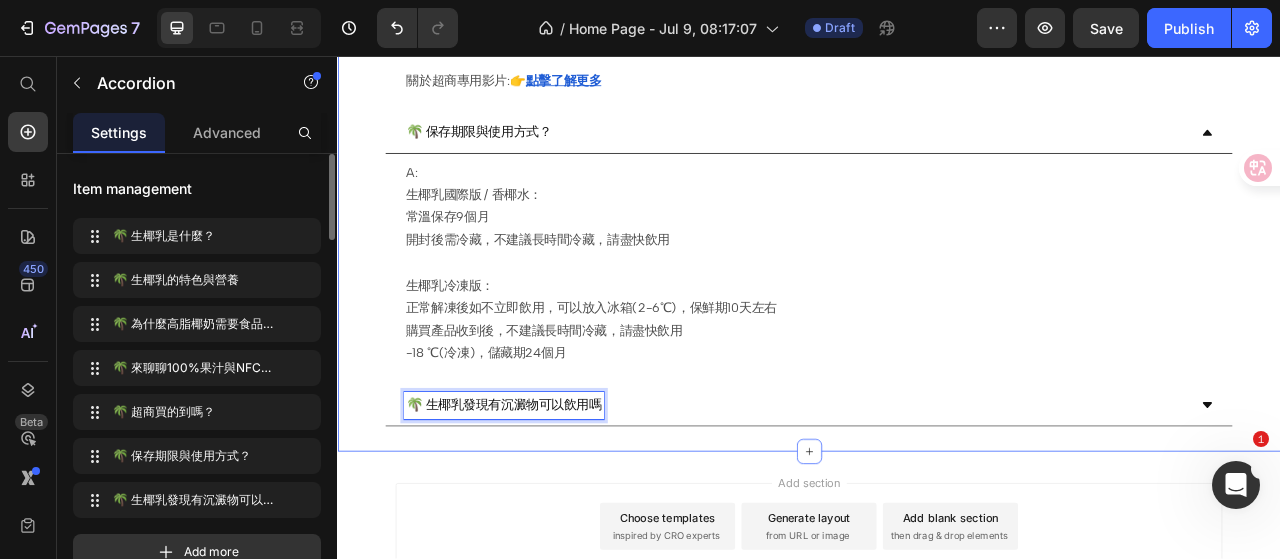 scroll, scrollTop: 2877, scrollLeft: 0, axis: vertical 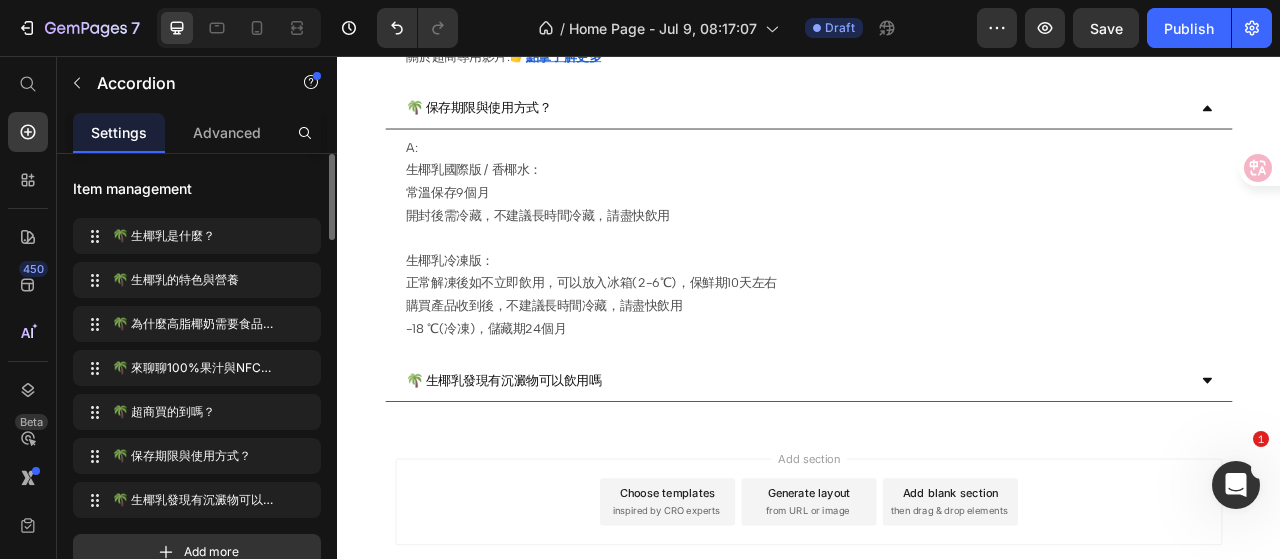 click 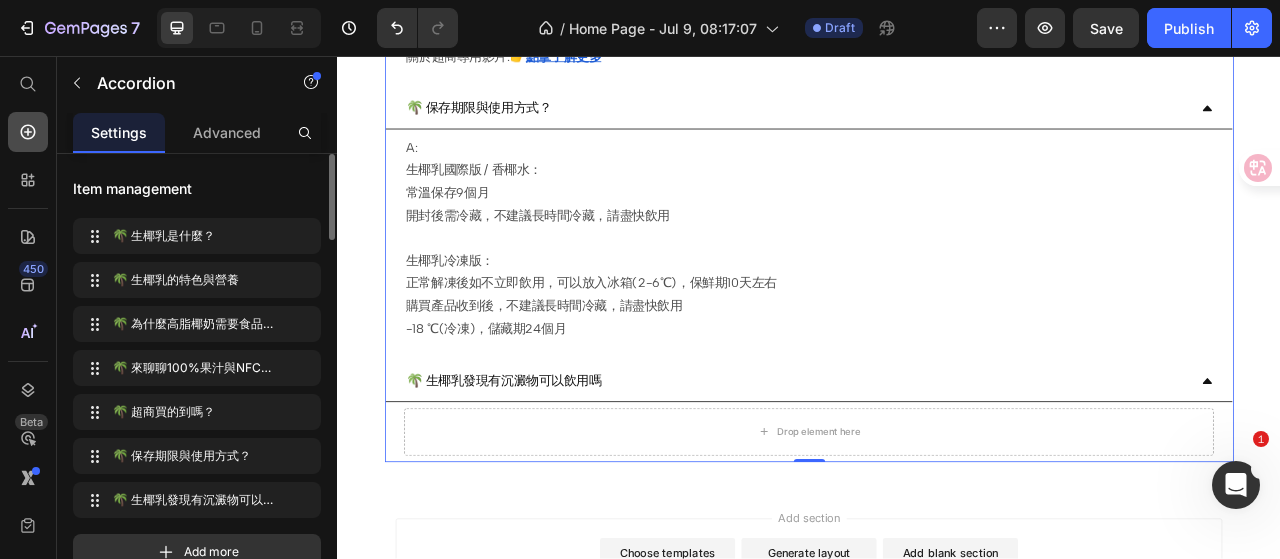 click 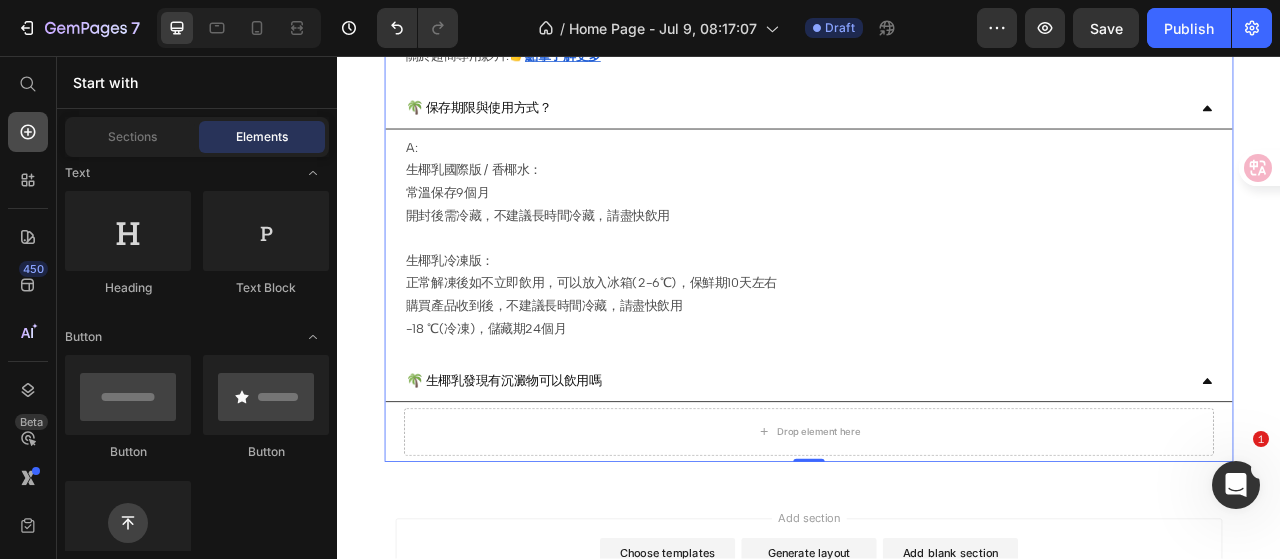 scroll, scrollTop: 0, scrollLeft: 0, axis: both 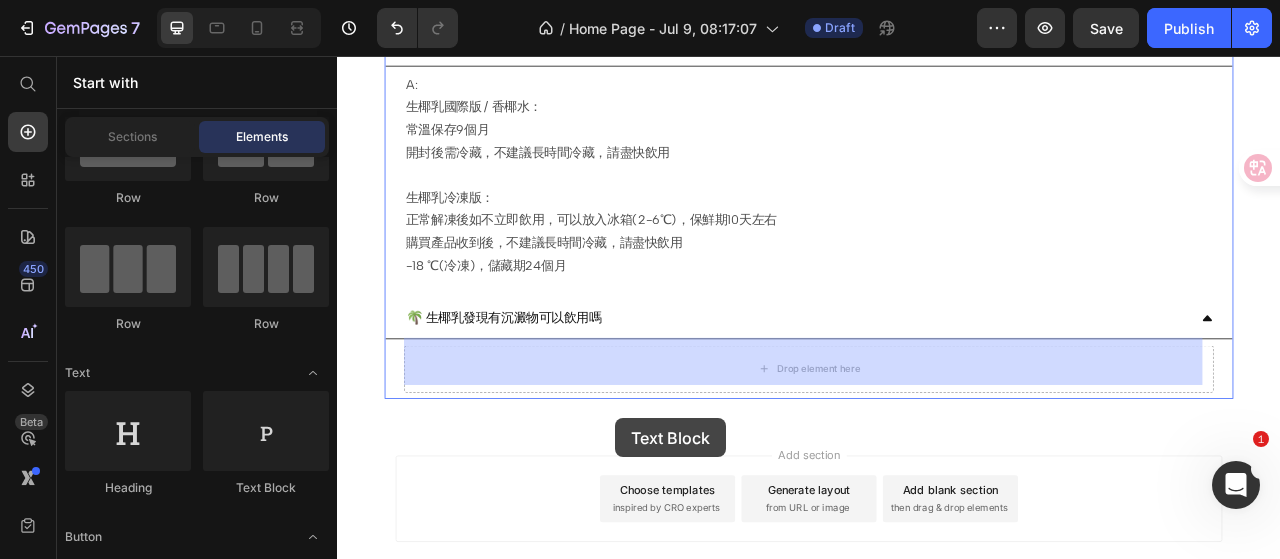 drag, startPoint x: 601, startPoint y: 467, endPoint x: 691, endPoint y: 517, distance: 102.9563 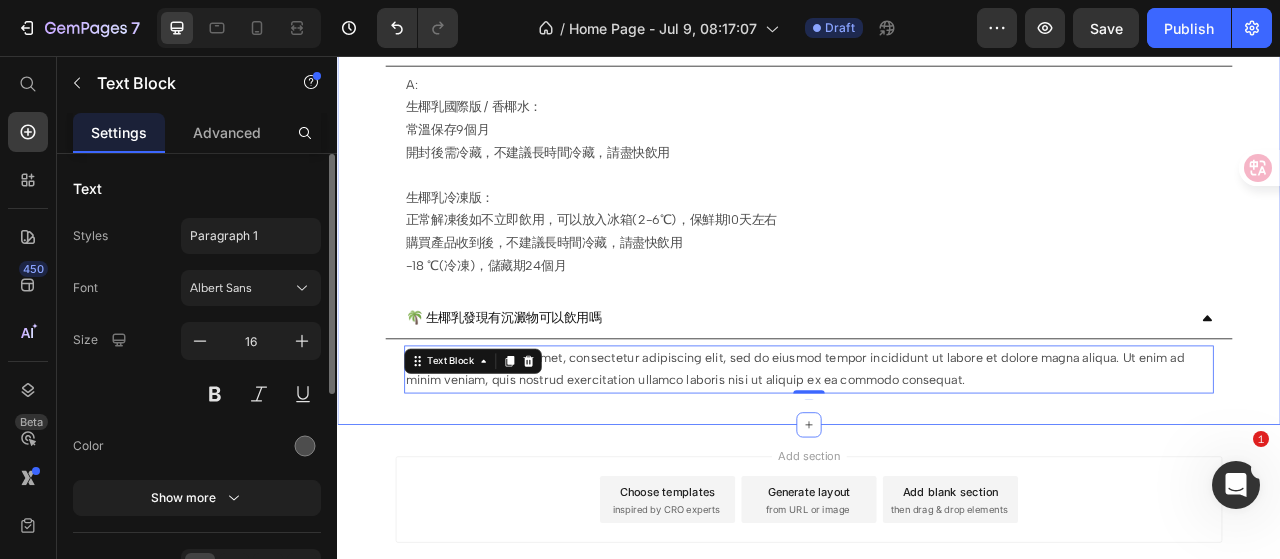 scroll, scrollTop: 3007, scrollLeft: 0, axis: vertical 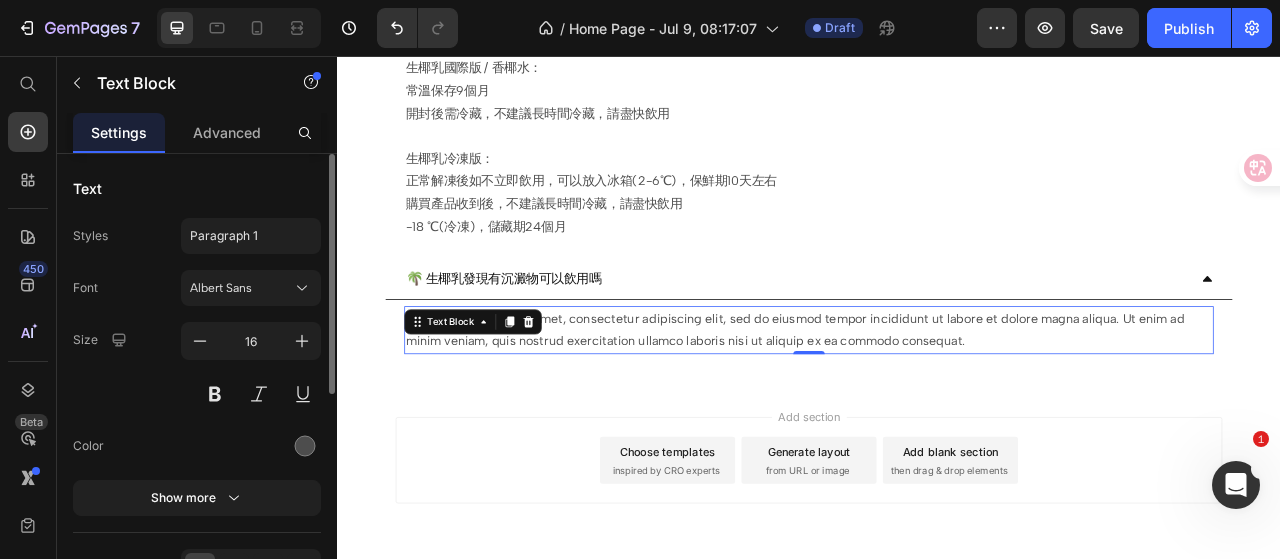 click on "Lorem ipsum dolor sit amet, consectetur adipiscing elit, sed do eiusmod tempor incididunt ut labore et dolore magna aliqua. Ut enim ad minim veniam, quis nostrud exercitation ullamco laboris nisi ut aliquip ex ea commodo consequat." at bounding box center (937, 406) 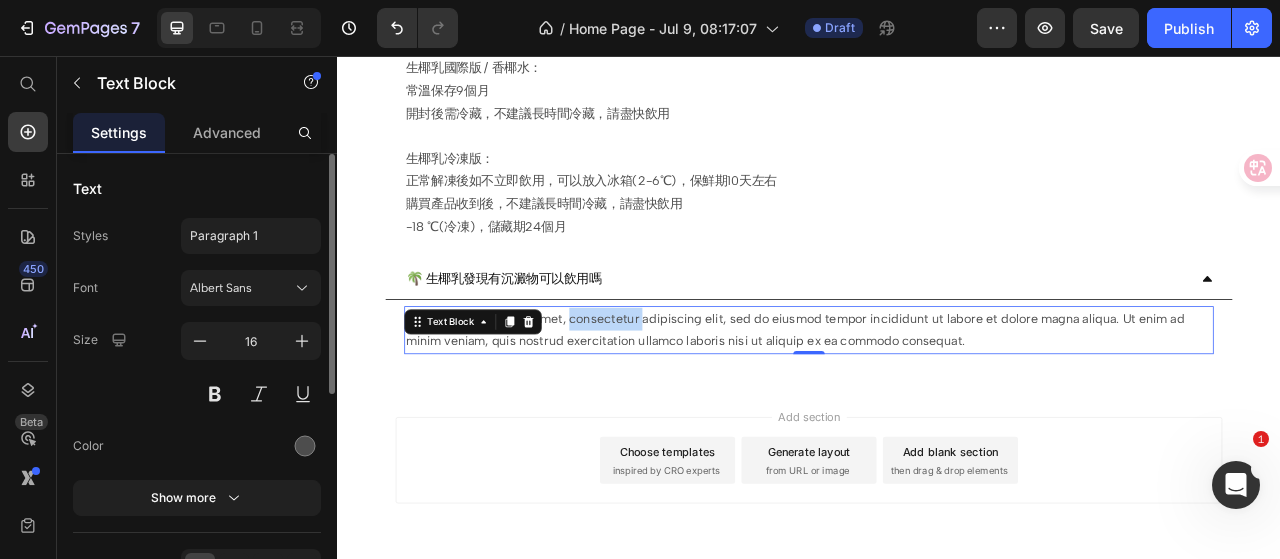 click on "Lorem ipsum dolor sit amet, consectetur adipiscing elit, sed do eiusmod tempor incididunt ut labore et dolore magna aliqua. Ut enim ad minim veniam, quis nostrud exercitation ullamco laboris nisi ut aliquip ex ea commodo consequat." at bounding box center [937, 406] 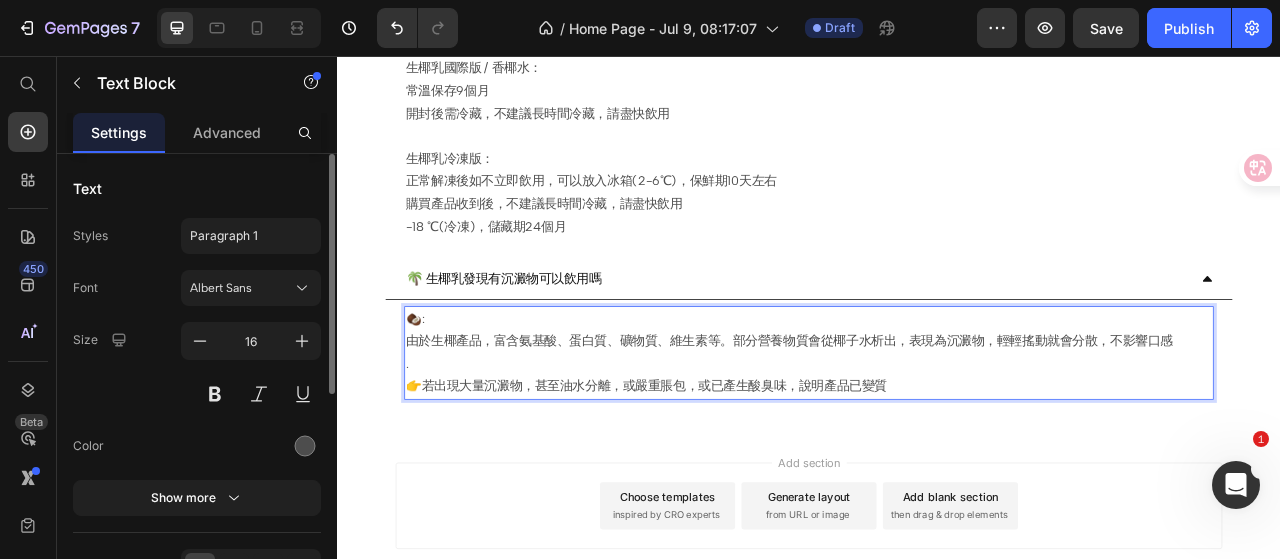 click on "🥥: 由於生椰產品，富含氨基酸、蛋白質、礦物質、維生素等。部分營養物質會從椰子水析出，表現為沉澱物，輕輕搖動就會分散，不影響口感" at bounding box center [937, 406] 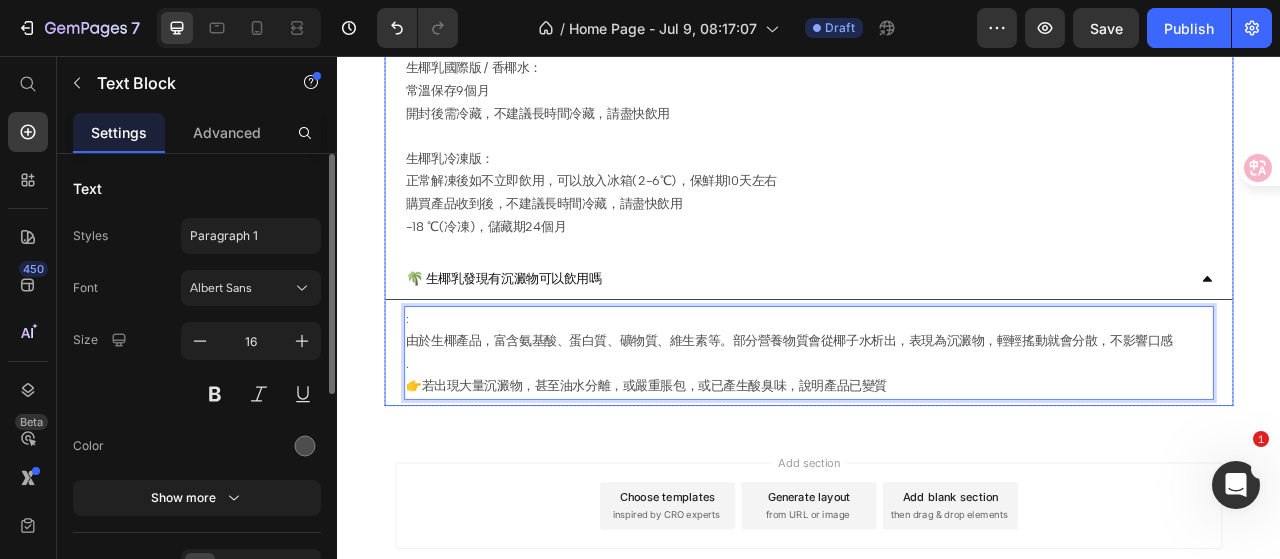 type 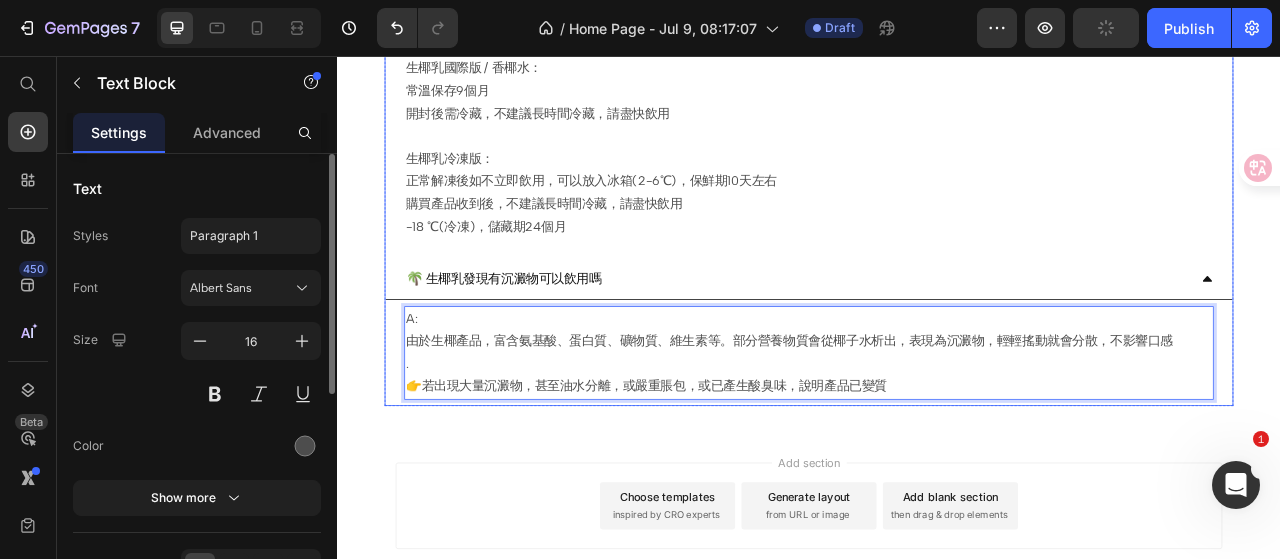 click on "🌴 生椰乳發現有沉澱物可以飲用嗎" at bounding box center (921, 340) 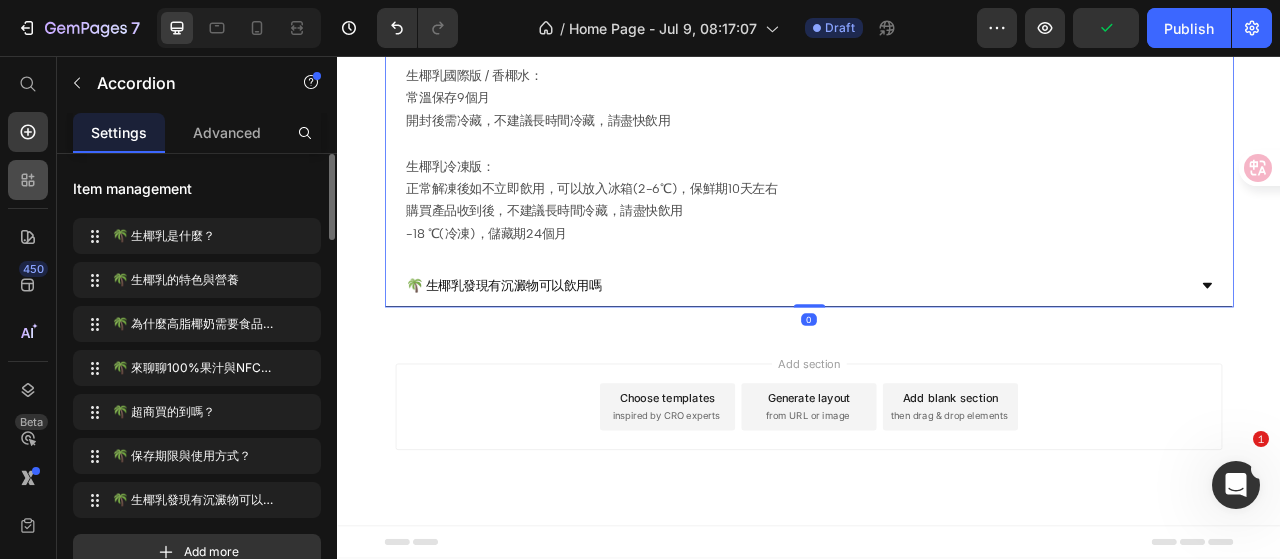 scroll, scrollTop: 2986, scrollLeft: 0, axis: vertical 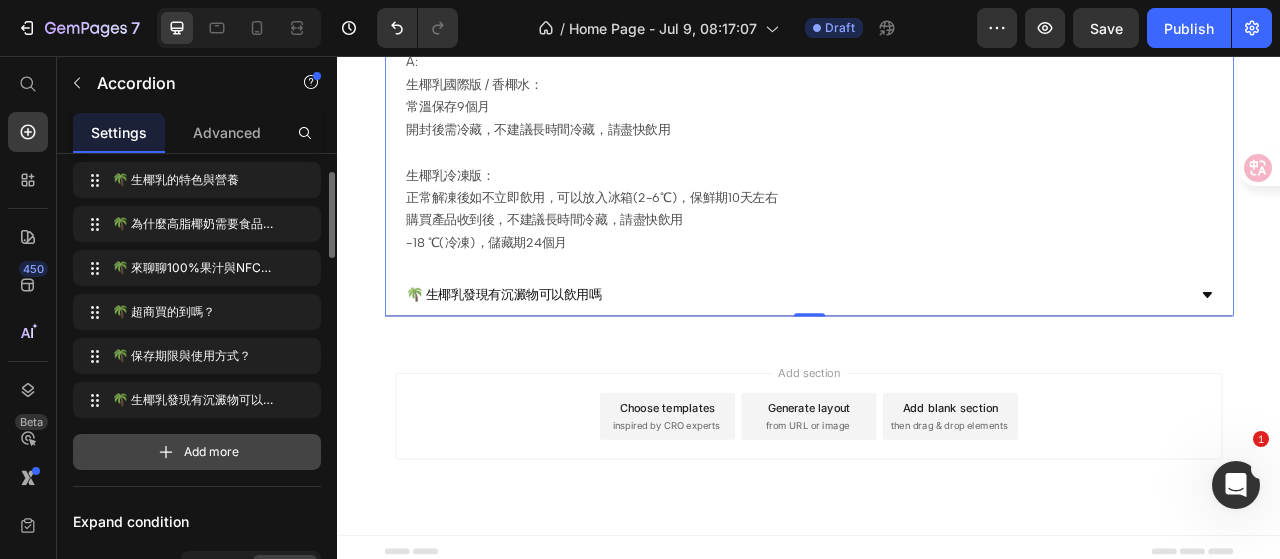 click 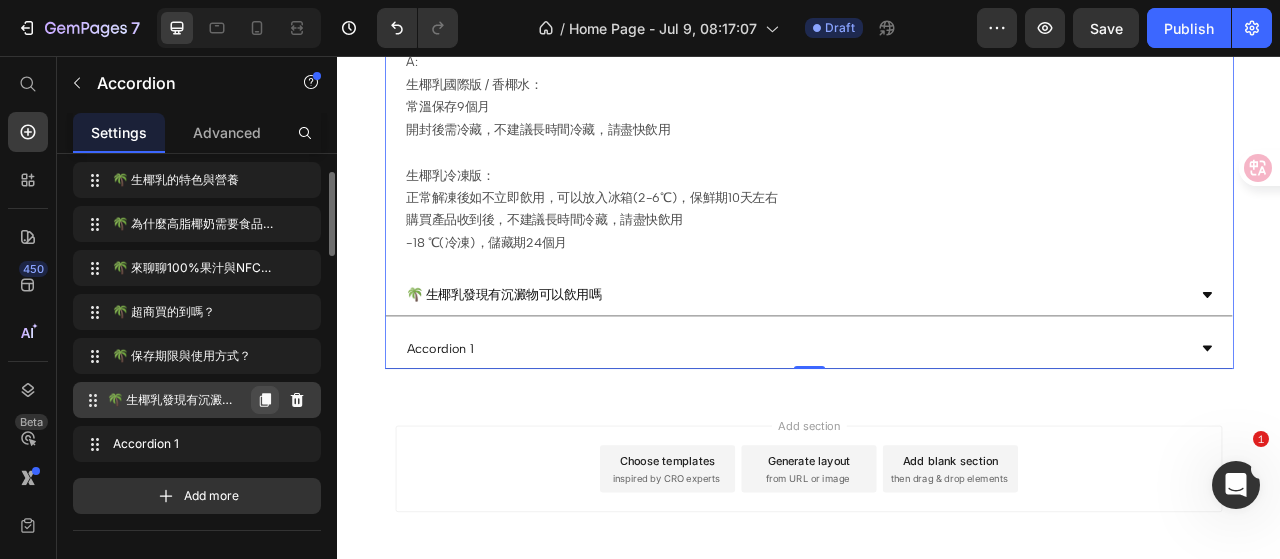 scroll, scrollTop: 3007, scrollLeft: 0, axis: vertical 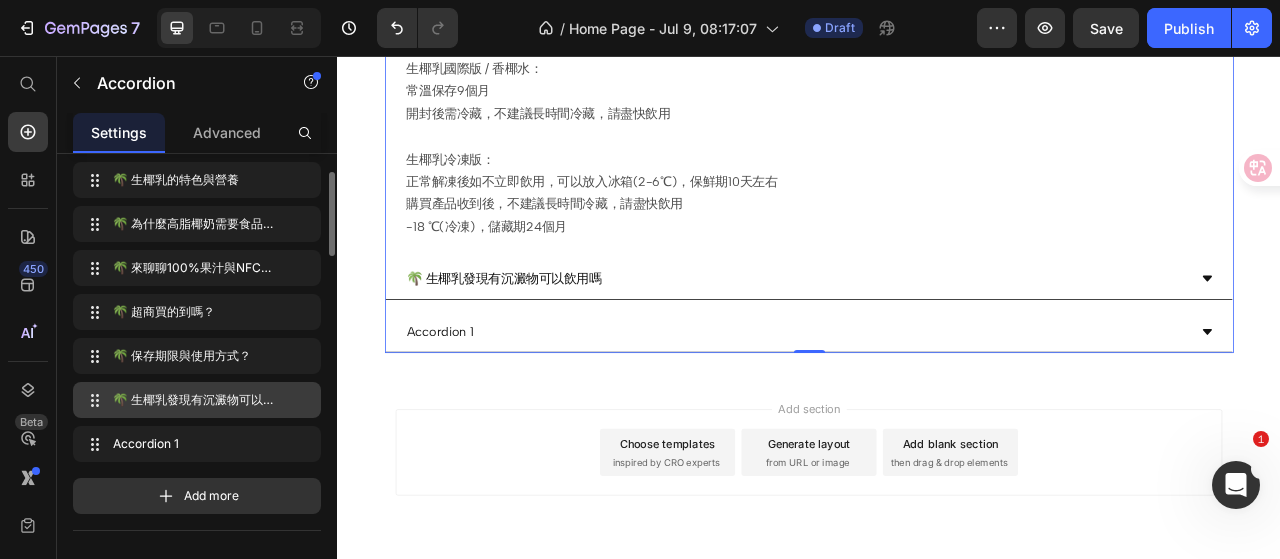 click on "Accordion 1" at bounding box center [467, 408] 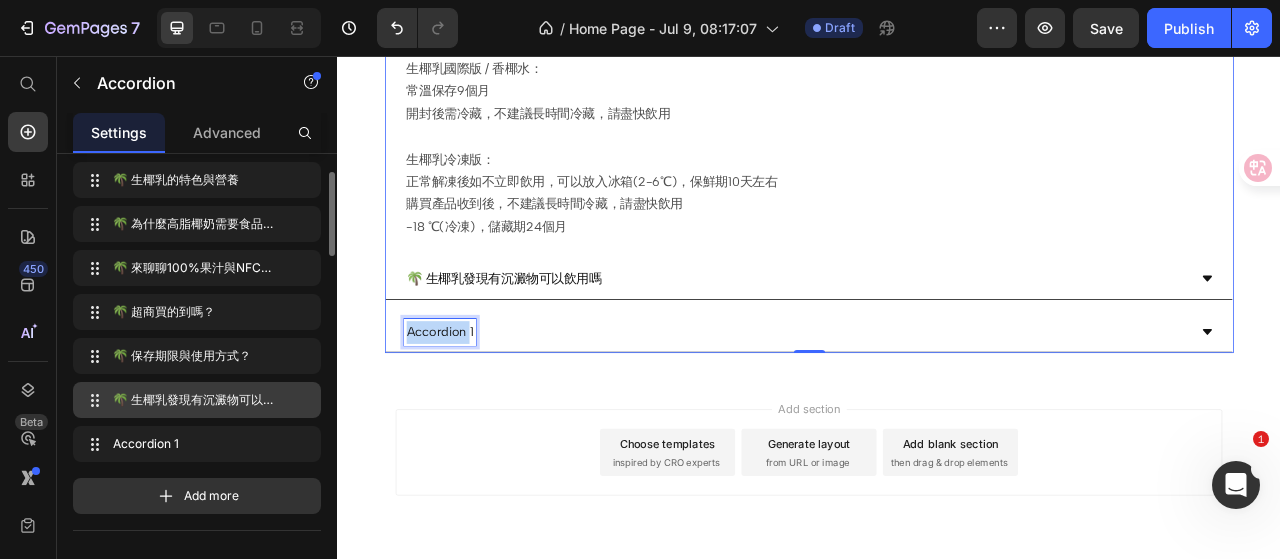 click on "Accordion 1" at bounding box center [467, 408] 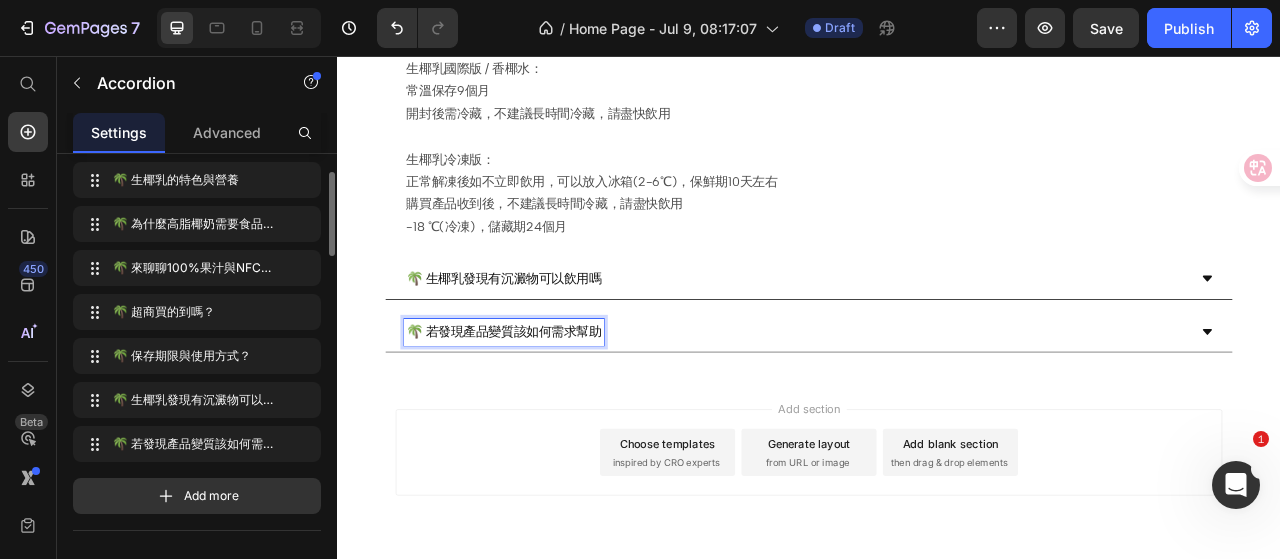 click on "🌴 若發現產品變質該如何需求幫助" at bounding box center [921, 408] 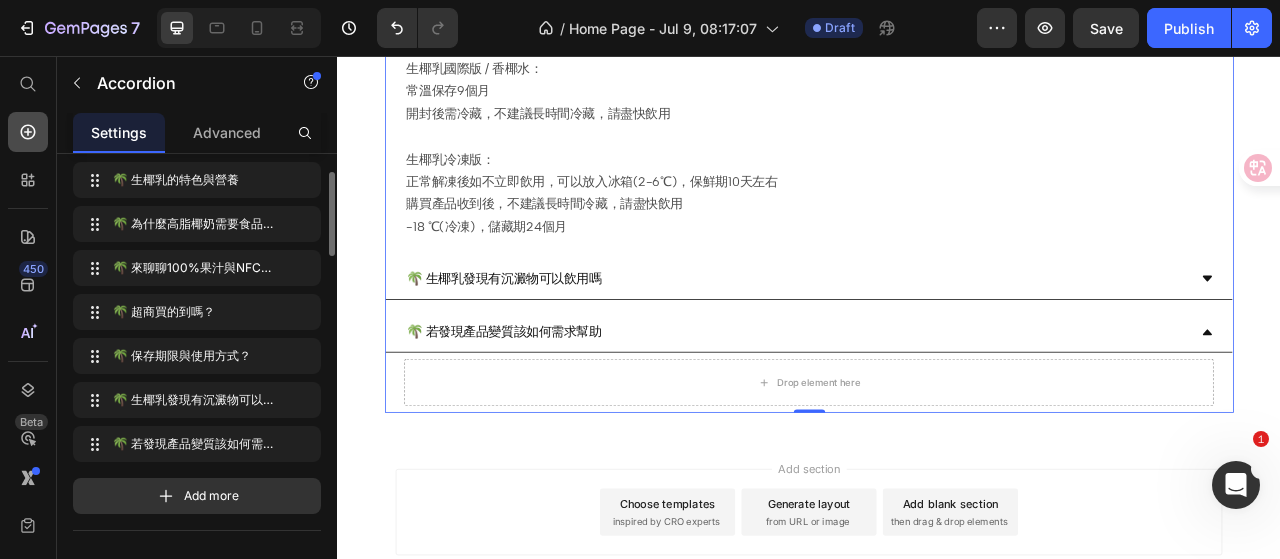 click 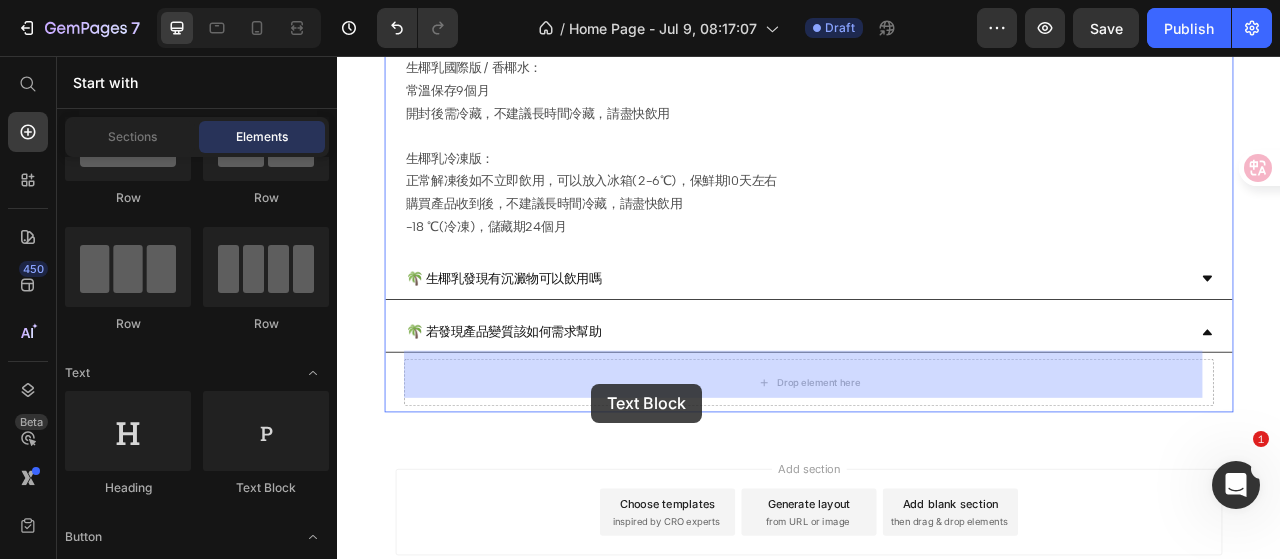 drag, startPoint x: 611, startPoint y: 501, endPoint x: 660, endPoint y: 473, distance: 56.435802 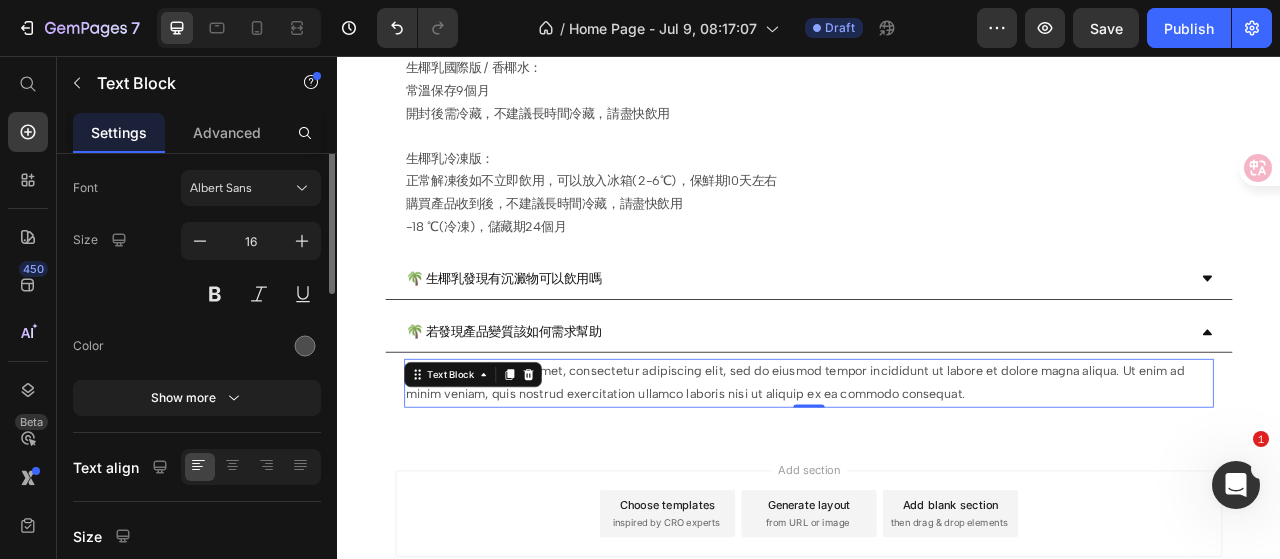 scroll, scrollTop: 0, scrollLeft: 0, axis: both 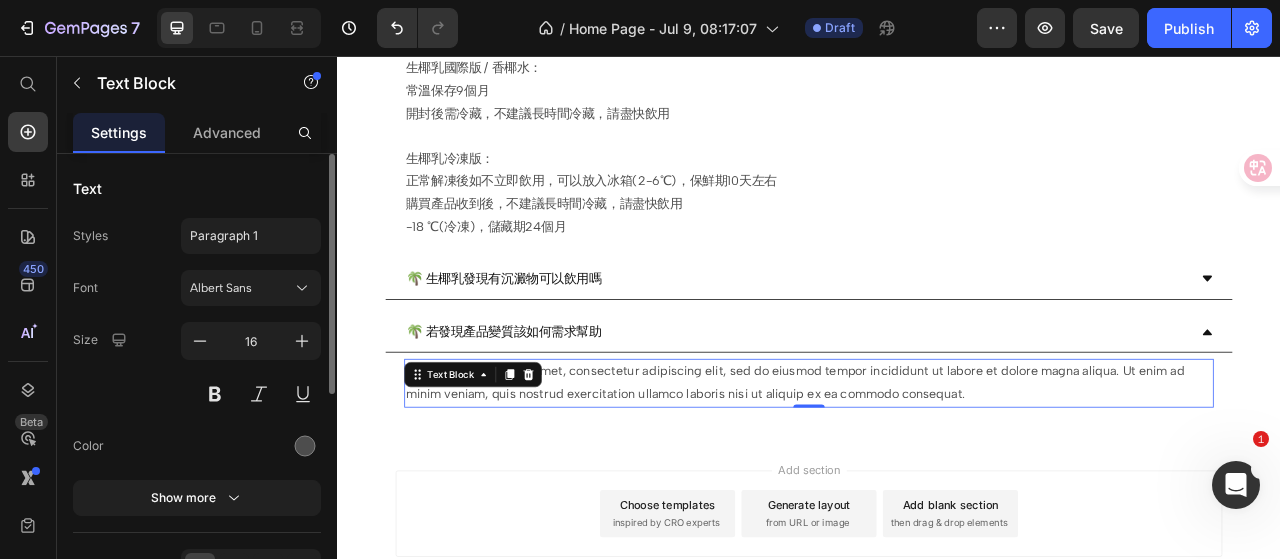 click on "Lorem ipsum dolor sit amet, consectetur adipiscing elit, sed do eiusmod tempor incididunt ut labore et dolore magna aliqua. Ut enim ad minim veniam, quis nostrud exercitation ullamco laboris nisi ut aliquip ex ea commodo consequat." at bounding box center [937, 473] 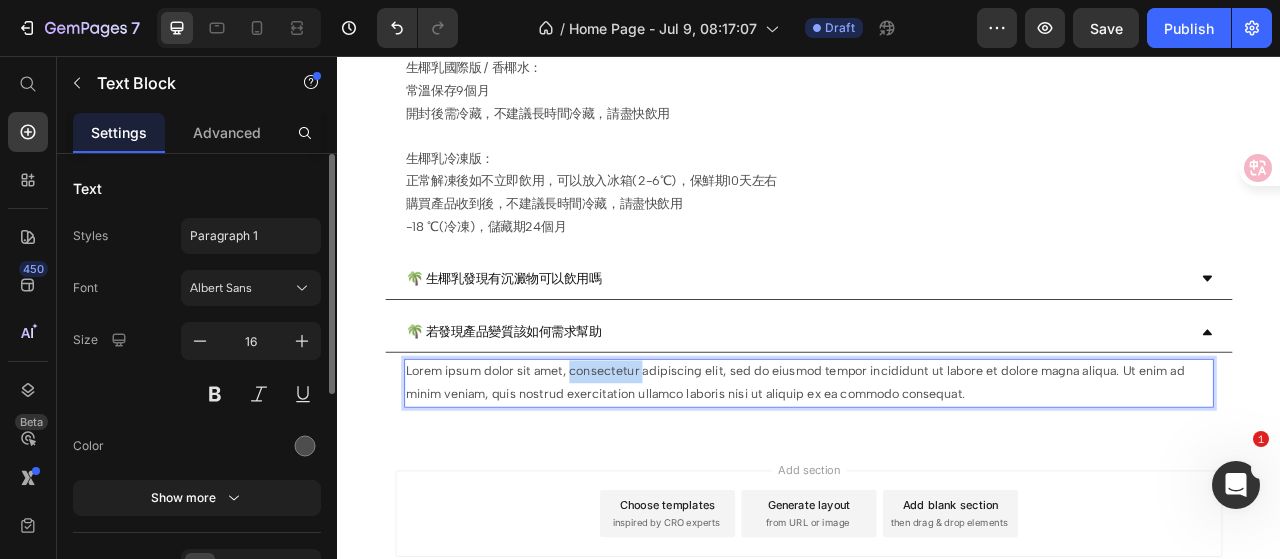 click on "Lorem ipsum dolor sit amet, consectetur adipiscing elit, sed do eiusmod tempor incididunt ut labore et dolore magna aliqua. Ut enim ad minim veniam, quis nostrud exercitation ullamco laboris nisi ut aliquip ex ea commodo consequat." at bounding box center [937, 473] 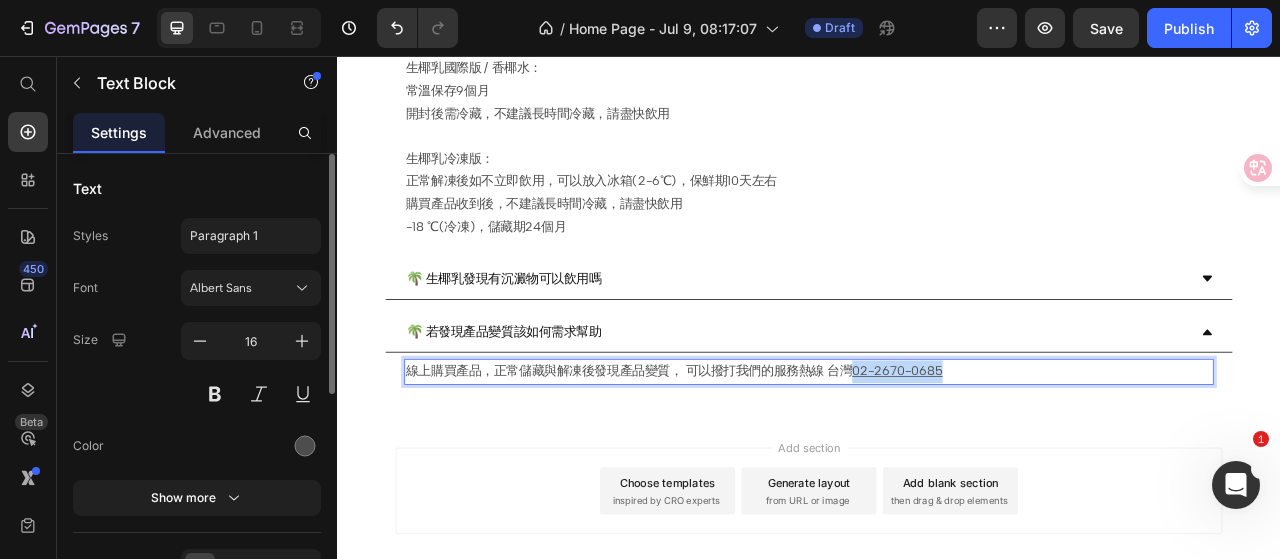 drag, startPoint x: 1128, startPoint y: 446, endPoint x: 998, endPoint y: 452, distance: 130.13838 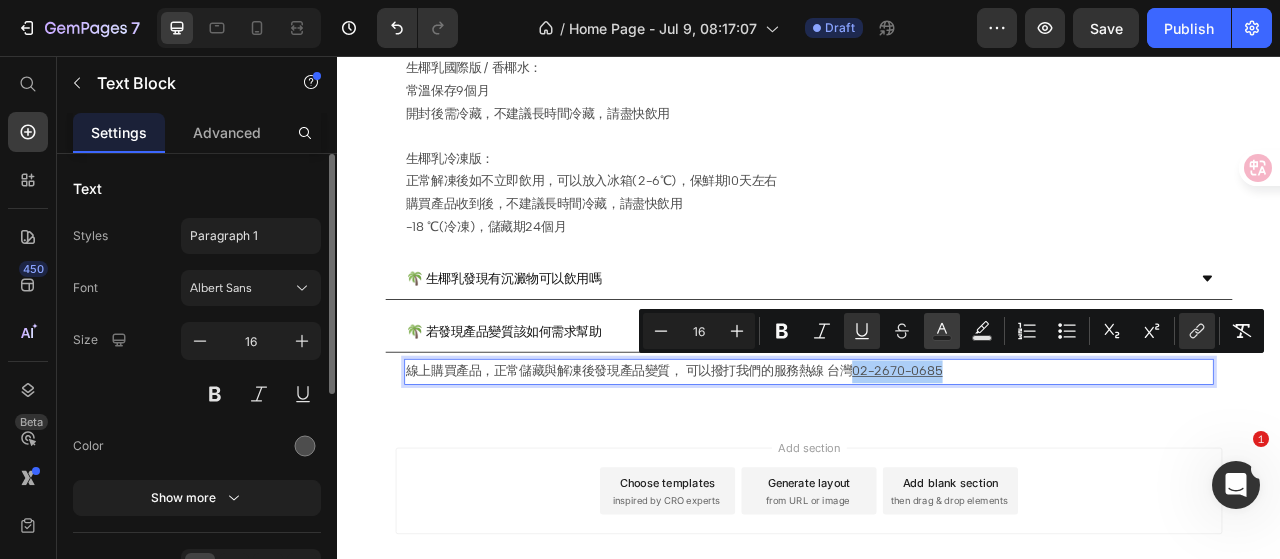 click 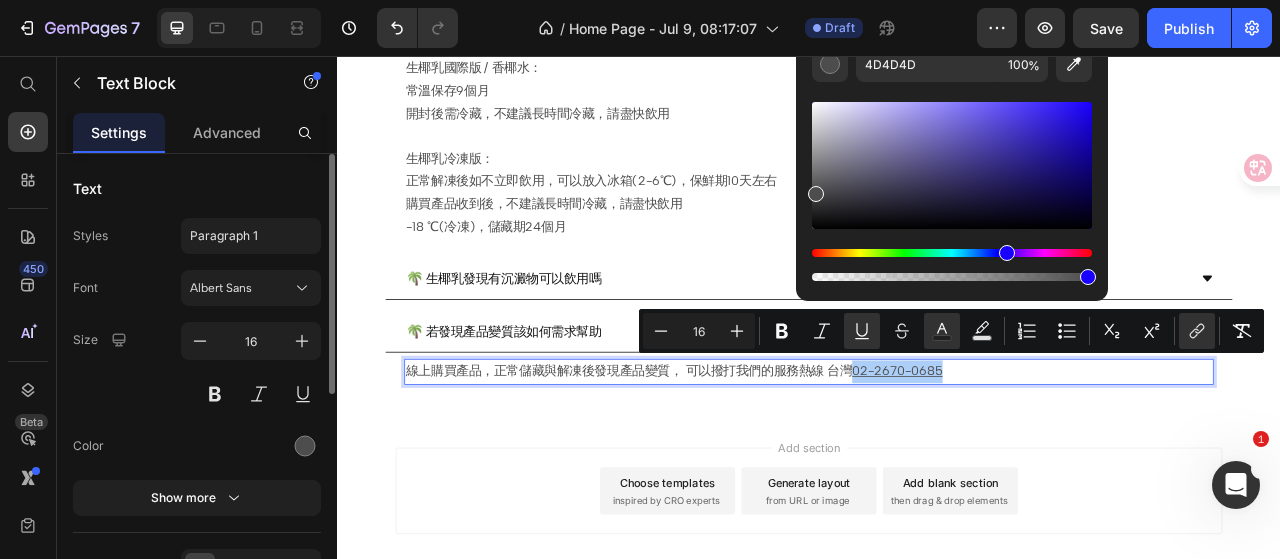 click at bounding box center [952, 253] 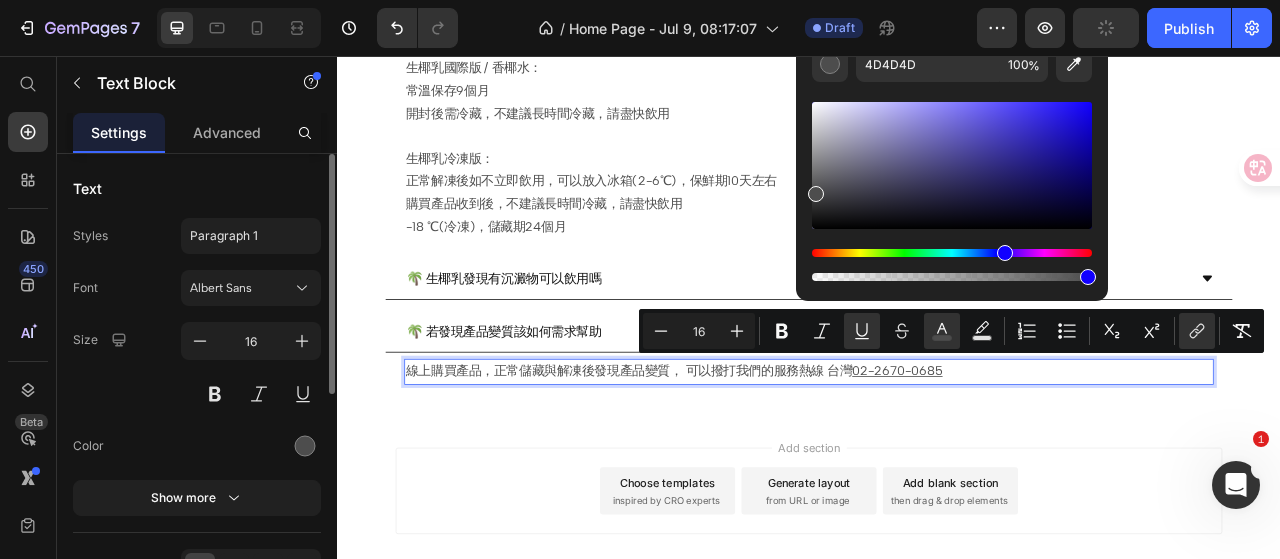 click at bounding box center [952, 253] 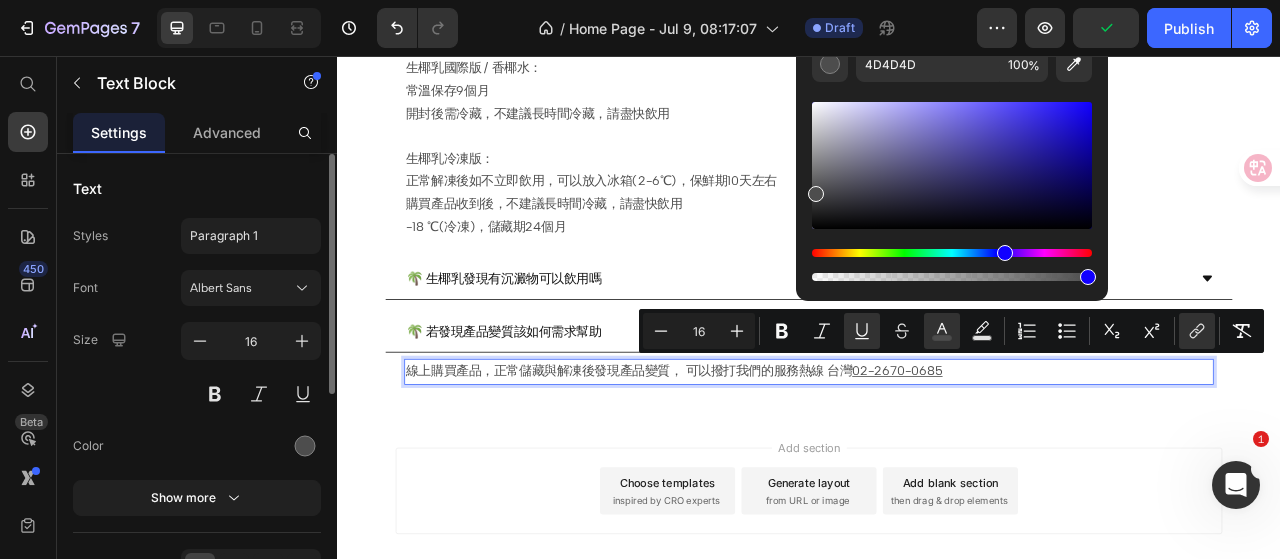 click at bounding box center (952, 165) 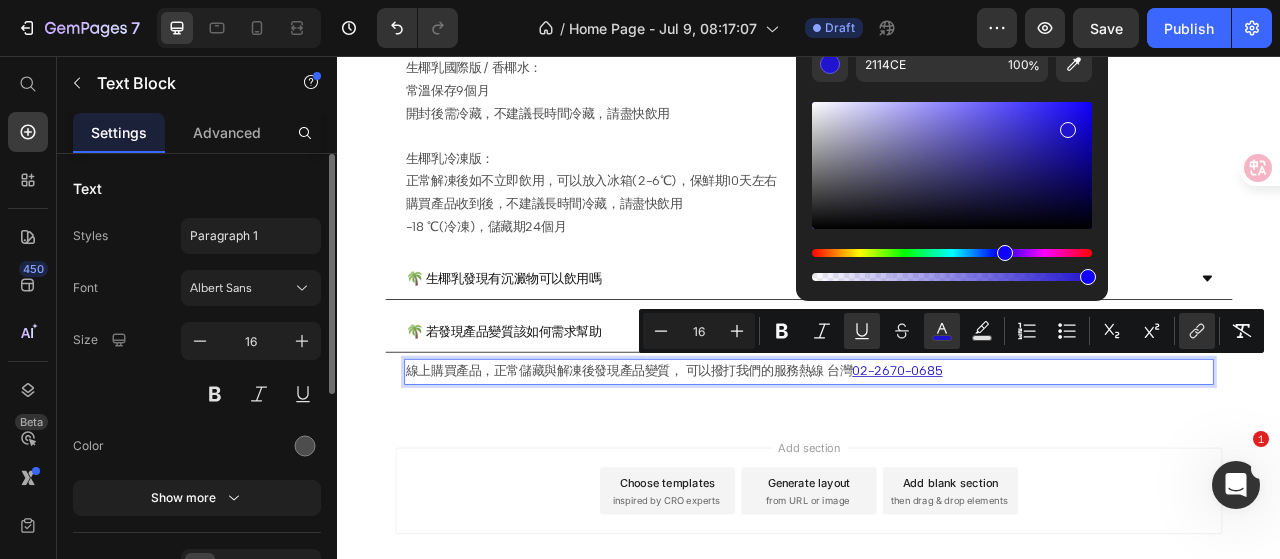 click on "Add section Choose templates inspired by CRO experts Generate layout from URL or image Add blank section then drag & drop elements" at bounding box center (937, 638) 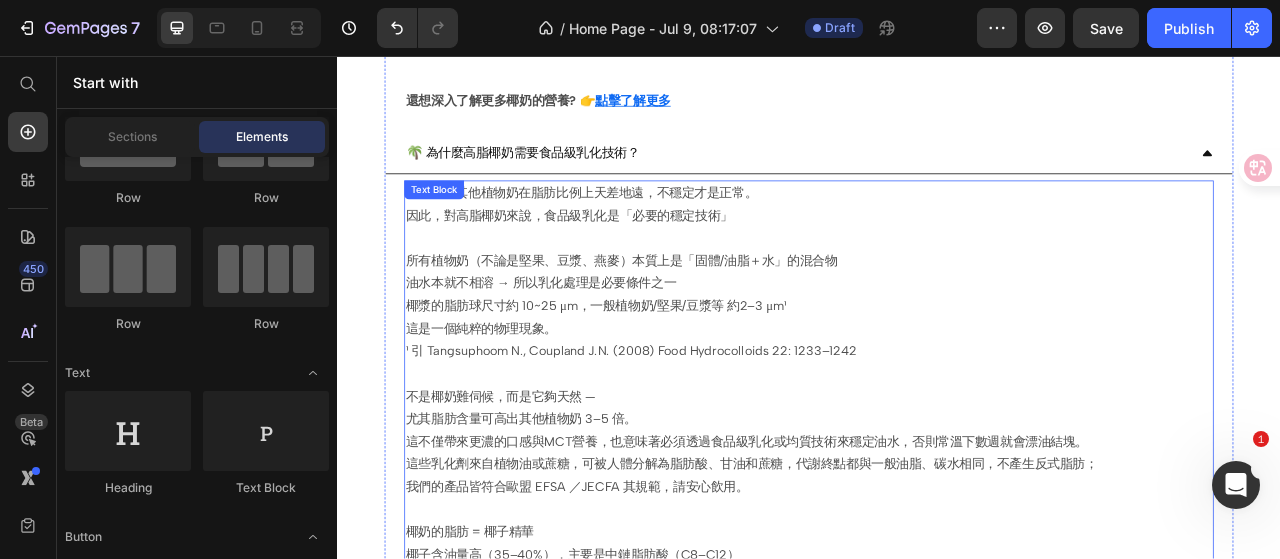 scroll, scrollTop: 1307, scrollLeft: 0, axis: vertical 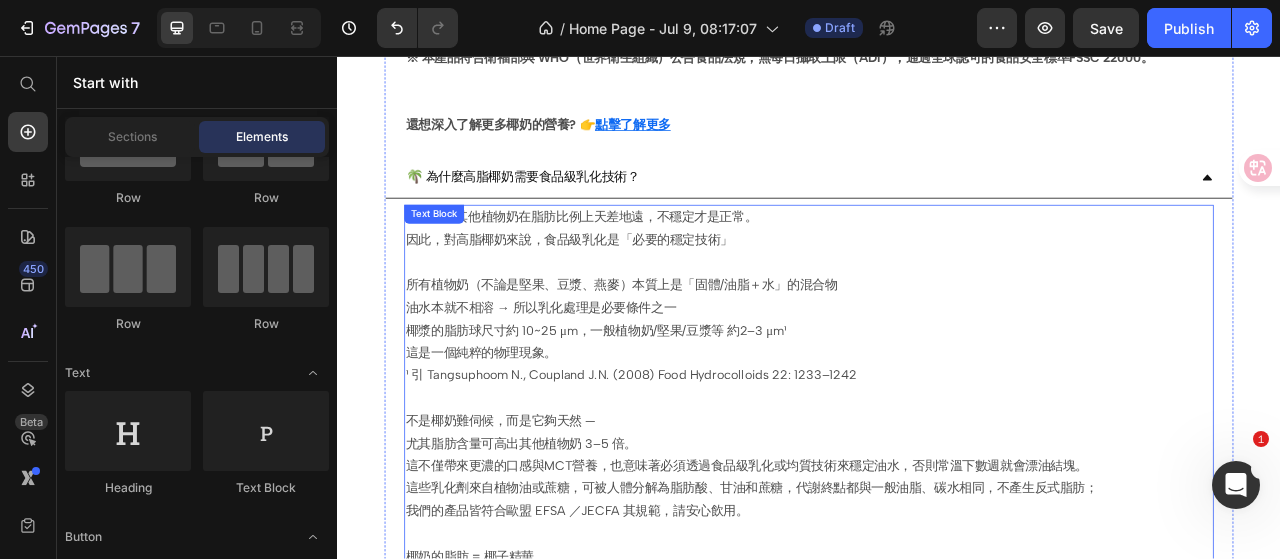 click at bounding box center (937, 319) 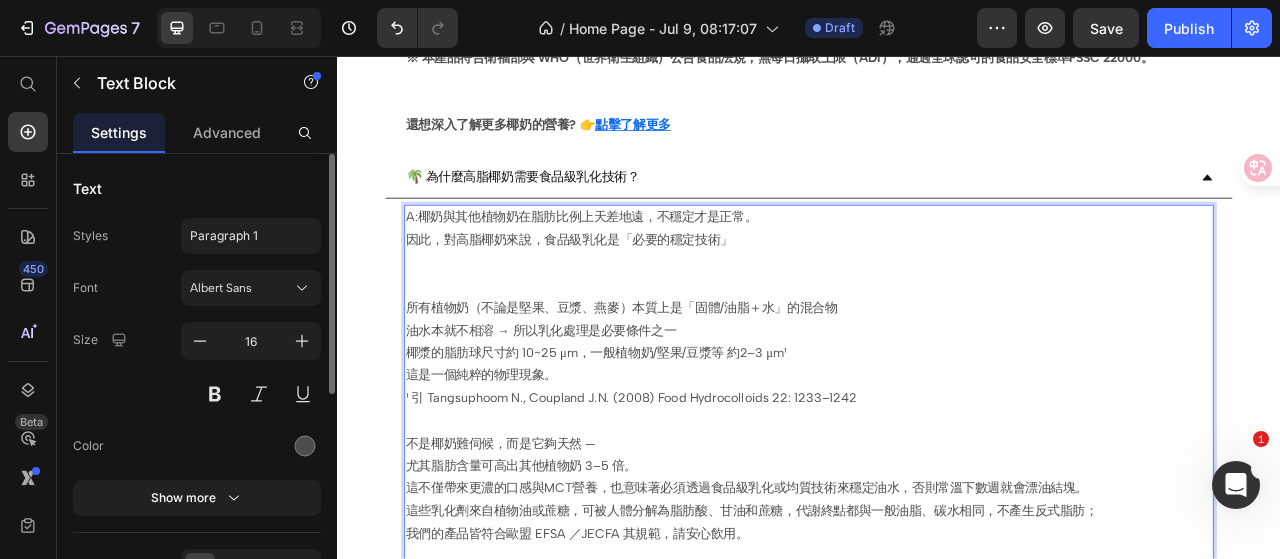 click at bounding box center (937, 521) 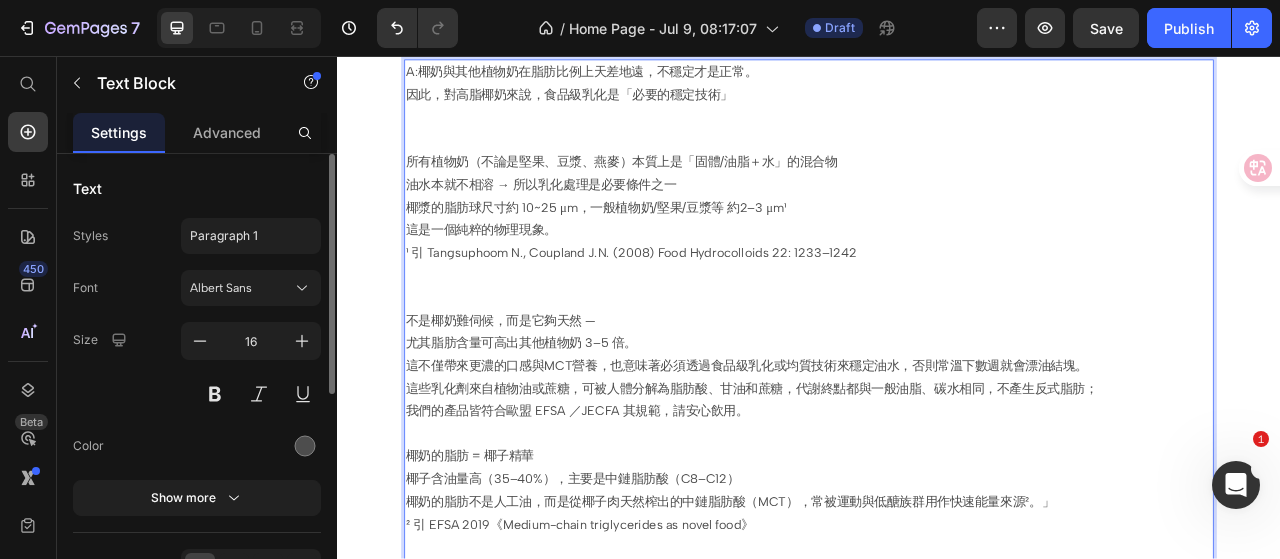 scroll, scrollTop: 1507, scrollLeft: 0, axis: vertical 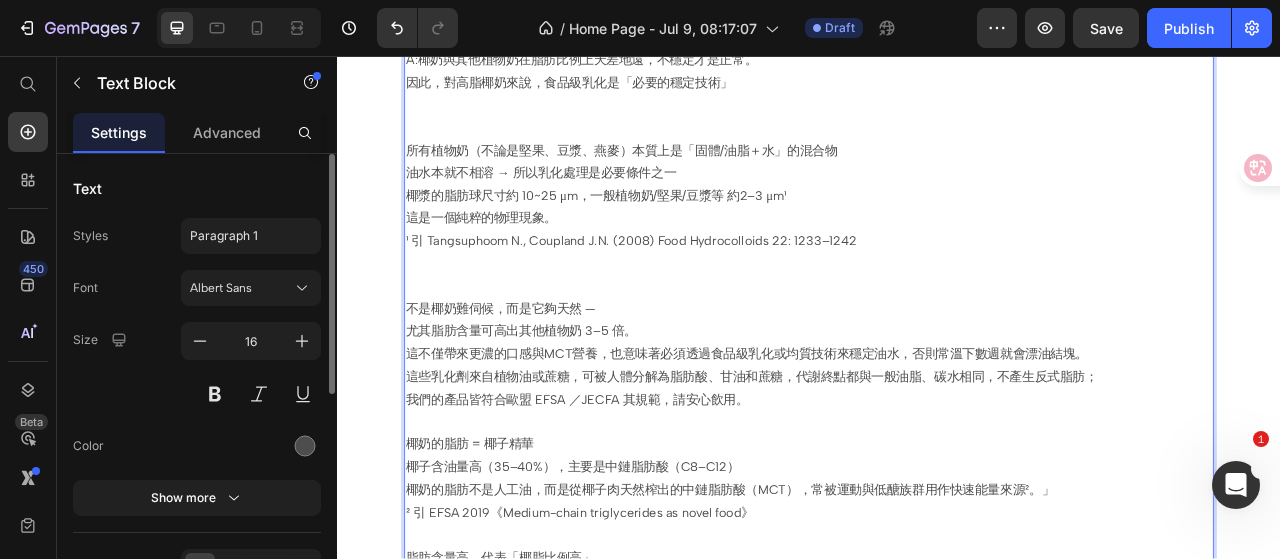 click on "不是椰奶難伺候，而是它夠天然 —  尤其脂肪含量可高出其他植物奶 3–5 倍。 這不僅帶來更濃的口感與MCT營養，也意味著必須透過食品級乳化或均質技術來穩定油水，否則常溫下數週就會漂油結塊。 這些乳化劑來自植物油或蔗糖，可被人體分解為脂肪酸、甘油和蔗糖，代謝終點都與一般油脂、碳水相同，不產生反式脂肪； 我們的產品皆符合歐盟 EFSA ／JECFA 其規範，請安心飲用。   椰奶的脂肪 = 椰子精華  椰子含油量高（35–40%），主要是中鏈脂肪酸（C8–C12） 椰奶的脂肪不是人工油，而是從椰子肉天然榨出的中鏈脂肪酸（MCT），常被運動與低醣族群用作快速能量來源²。」 ² 引 EFSA 2019《Medium-chain triglycerides as novel food》" at bounding box center (937, 509) 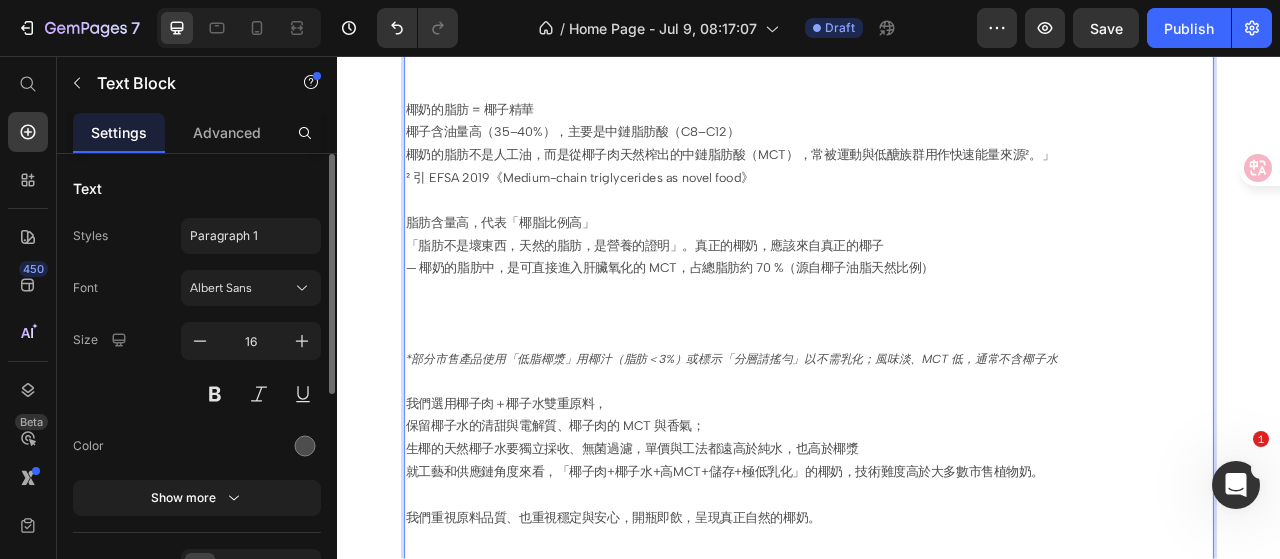scroll, scrollTop: 2007, scrollLeft: 0, axis: vertical 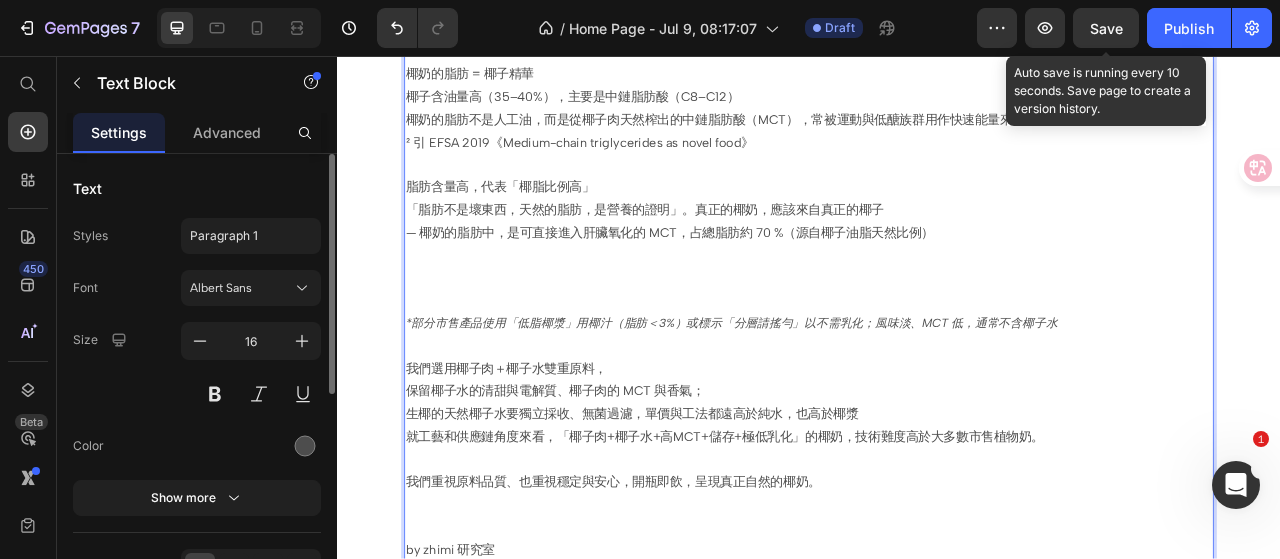 click on "Save" at bounding box center (1106, 28) 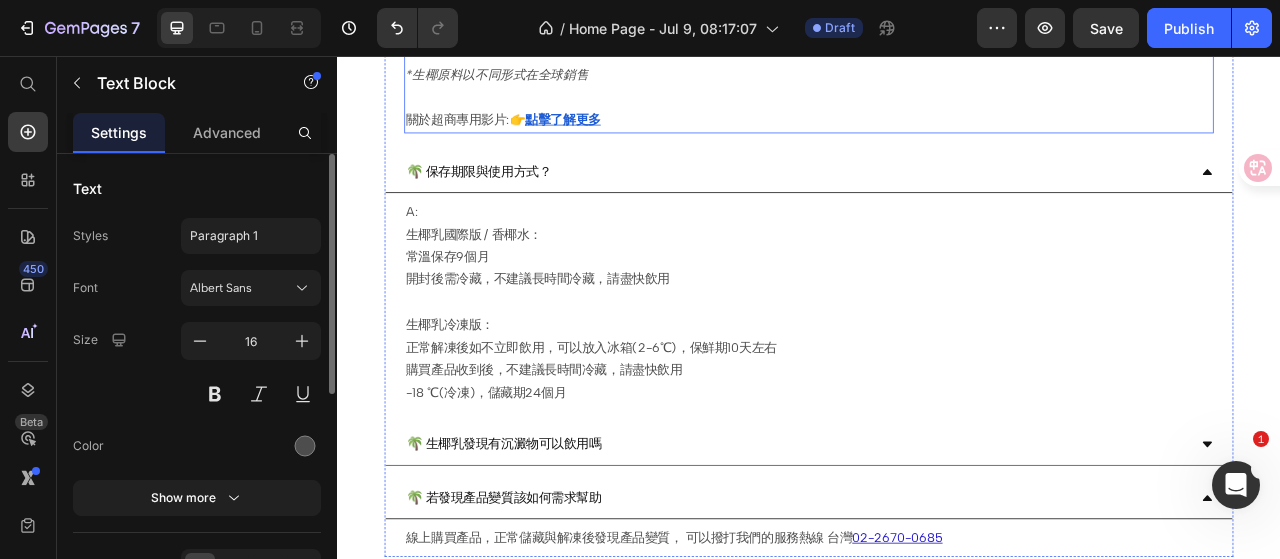 scroll, scrollTop: 2917, scrollLeft: 0, axis: vertical 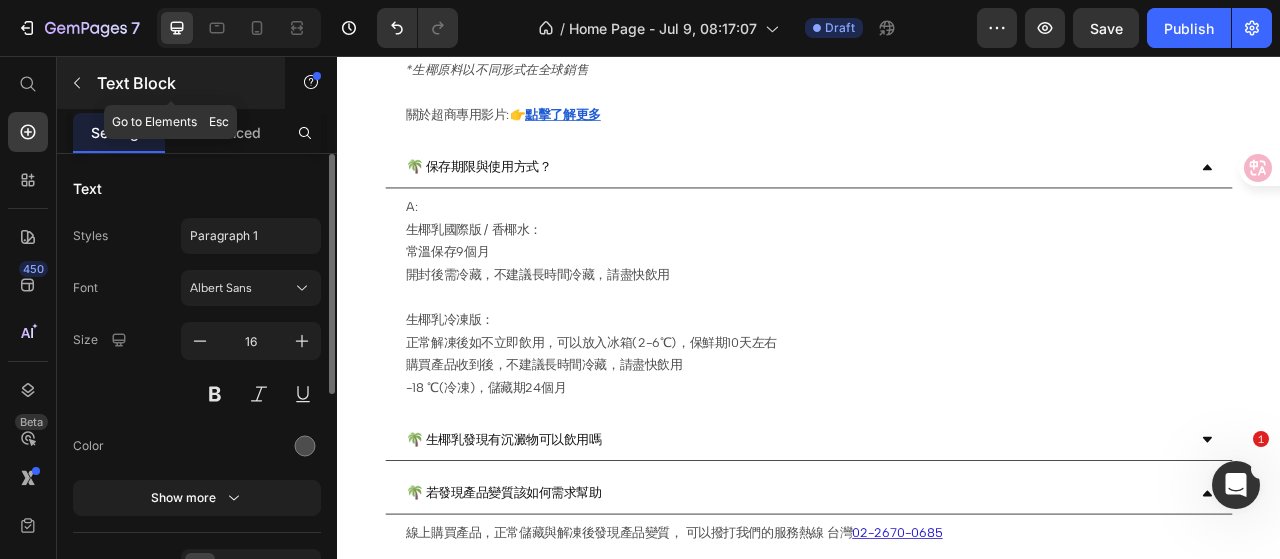 click at bounding box center (77, 83) 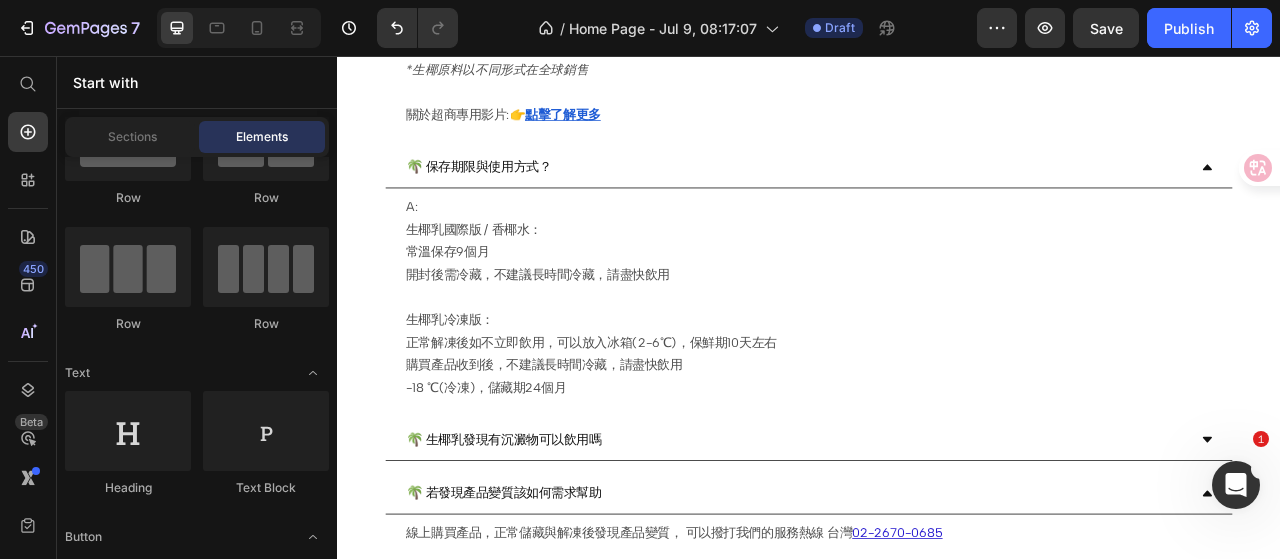 scroll, scrollTop: 300, scrollLeft: 0, axis: vertical 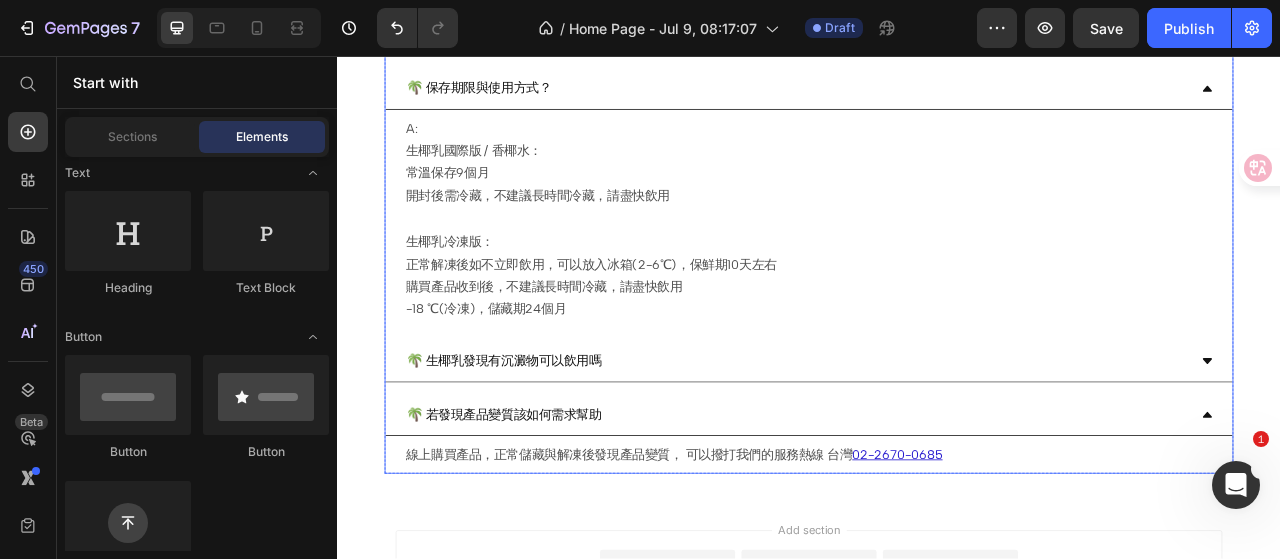 click on "A: 生椰乳國際版 / 香椰水： 常溫保存9個月 開封後需冷藏，不建議長時間冷藏，請盡快飲用 生椰乳冷凍版： 正常解凍後如不立即飲用，可以放入冰箱(2-6℃)，保鮮期10天左右 購買產品收到後，不建議長時間冷藏，請盡快飲用 -18 ℃(冷凍)，儲藏期24個月 Text Block" at bounding box center [937, 264] 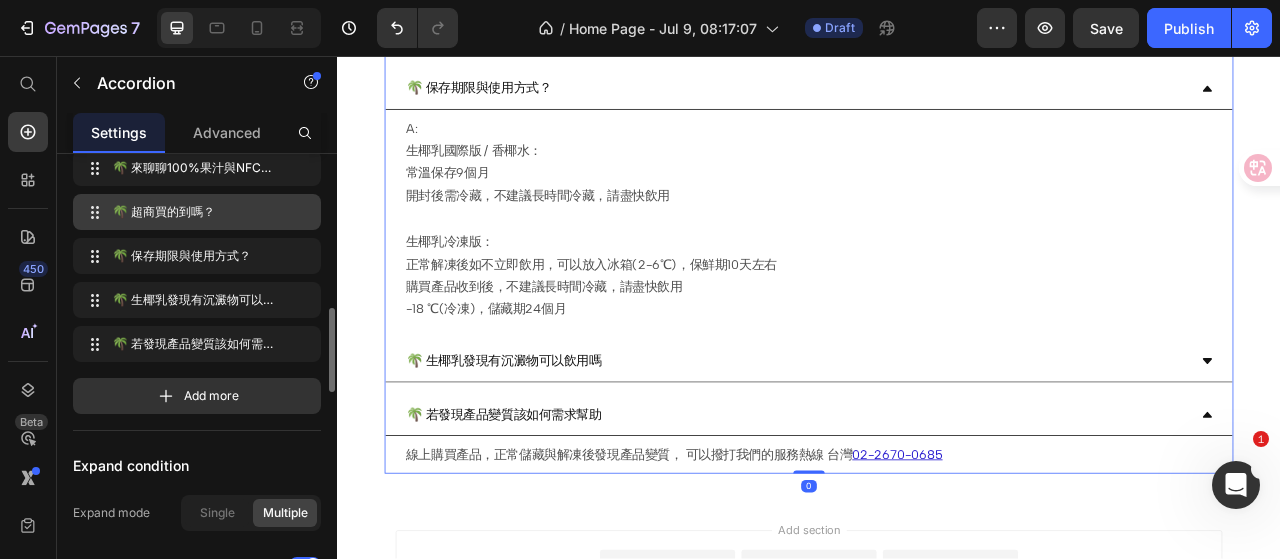 scroll, scrollTop: 400, scrollLeft: 0, axis: vertical 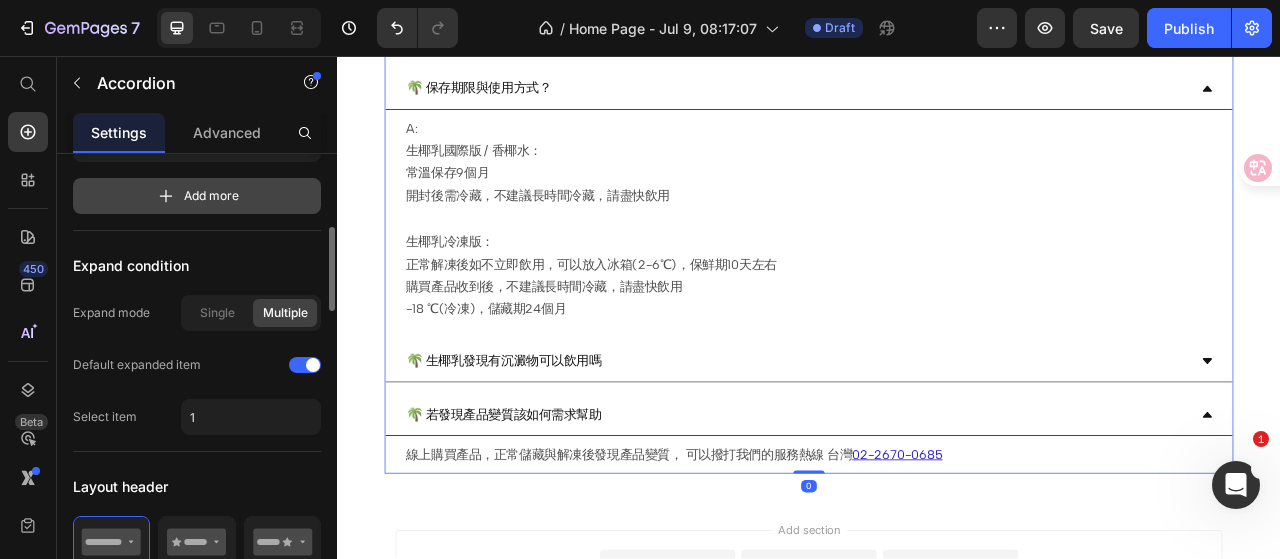 click on "Add more" at bounding box center (197, 196) 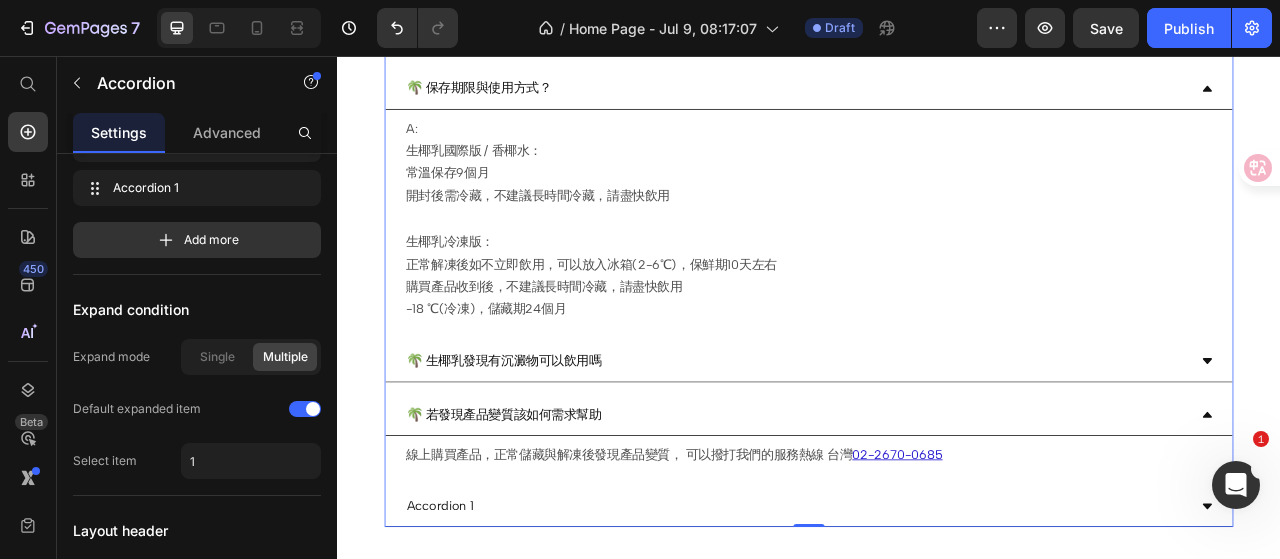 click on "Accordion 1" at bounding box center [467, 629] 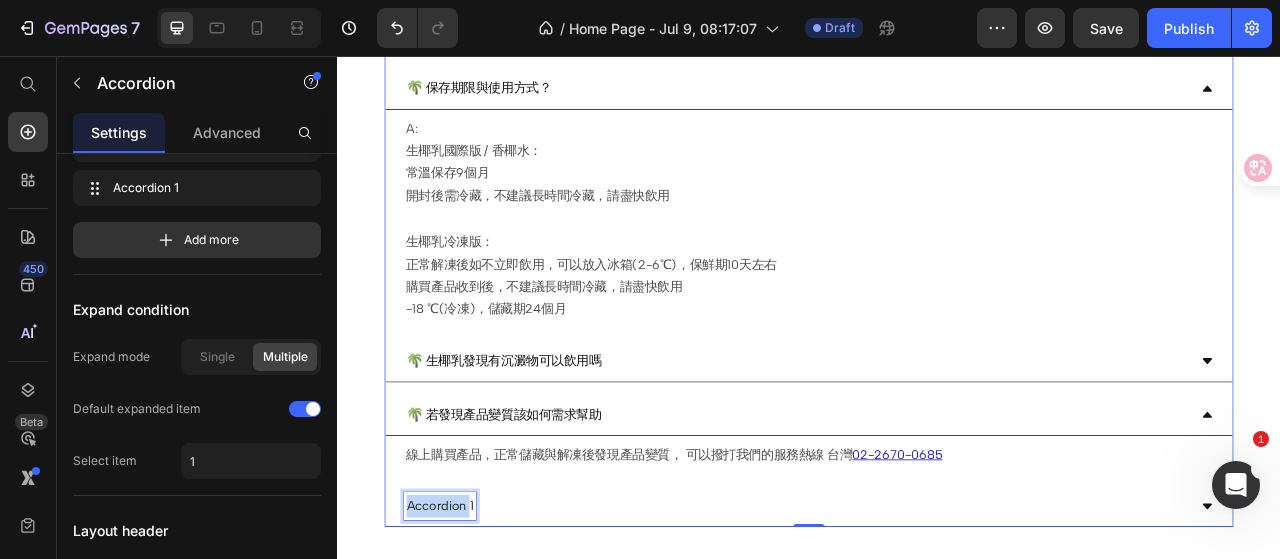 click on "Accordion 1" at bounding box center (467, 629) 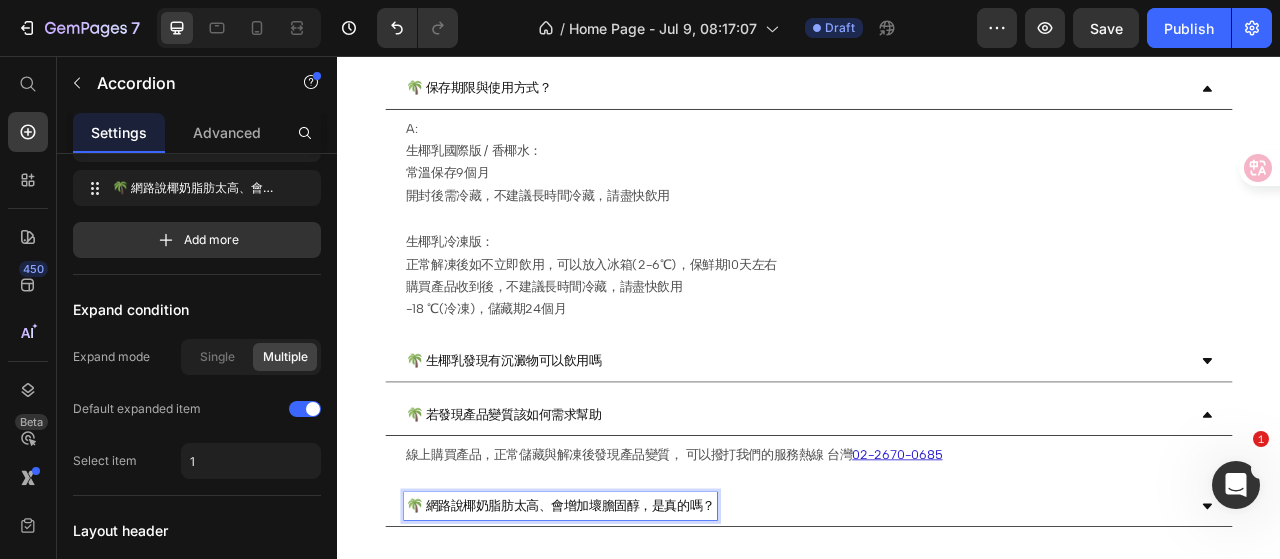 scroll, scrollTop: 3117, scrollLeft: 0, axis: vertical 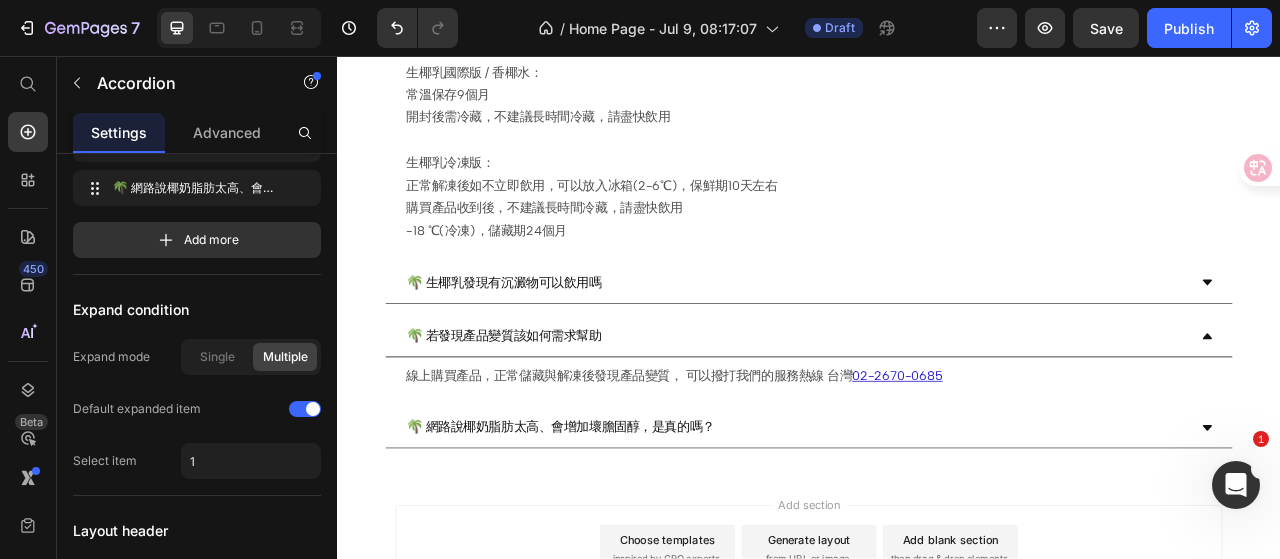 click on "🌴 網路說椰奶脂肪太高、會增加壞膽固醇，是真的嗎？" at bounding box center (937, 530) 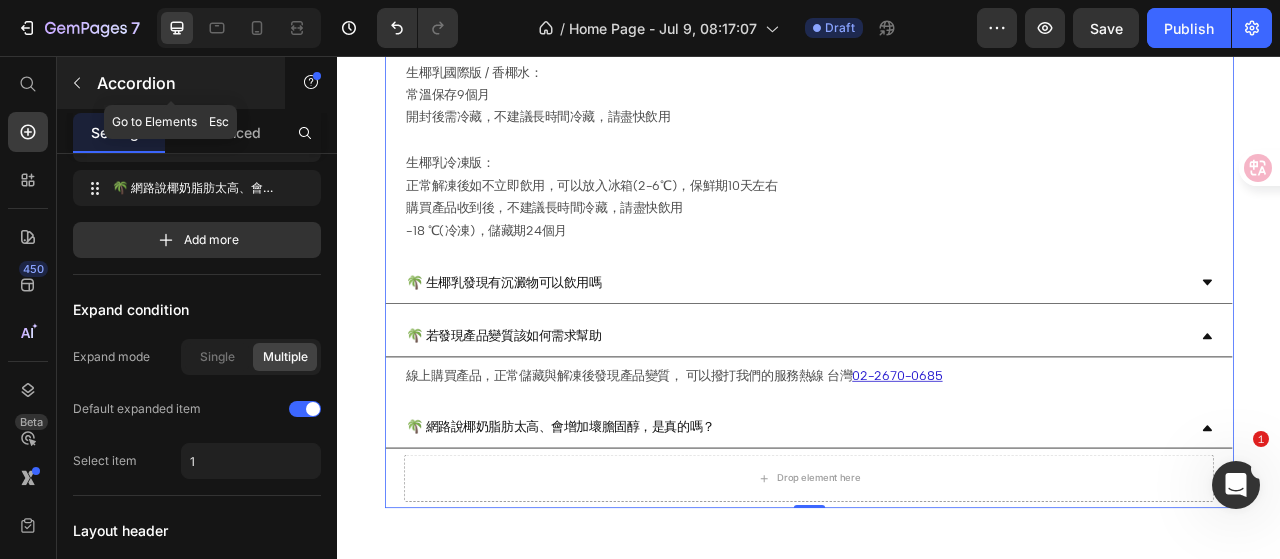 click 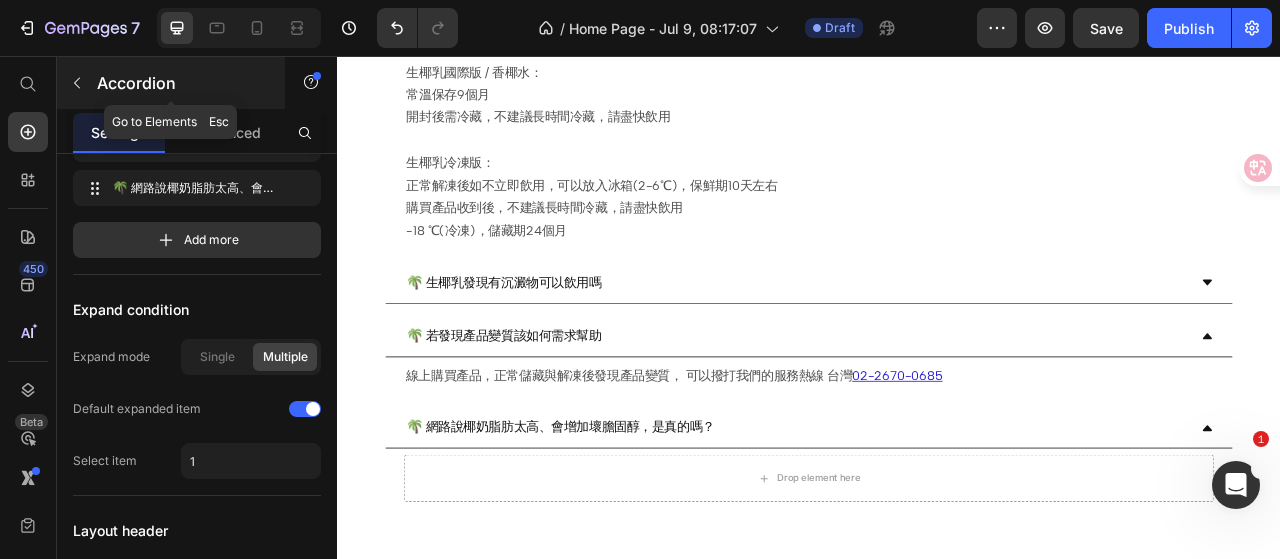 scroll, scrollTop: 0, scrollLeft: 0, axis: both 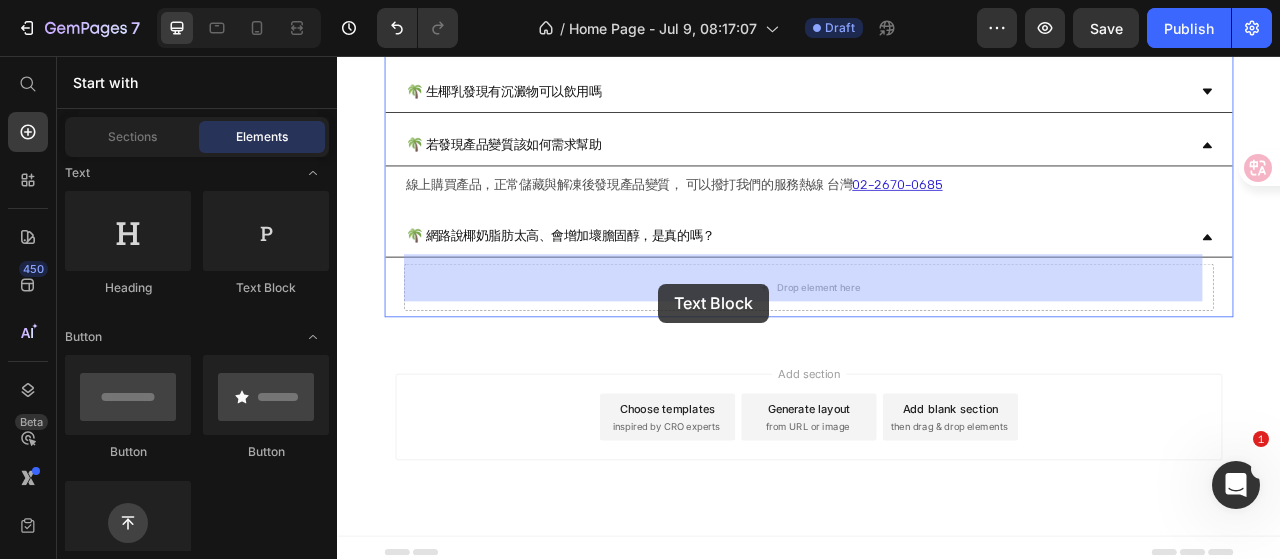 drag, startPoint x: 561, startPoint y: 279, endPoint x: 746, endPoint y: 346, distance: 196.75873 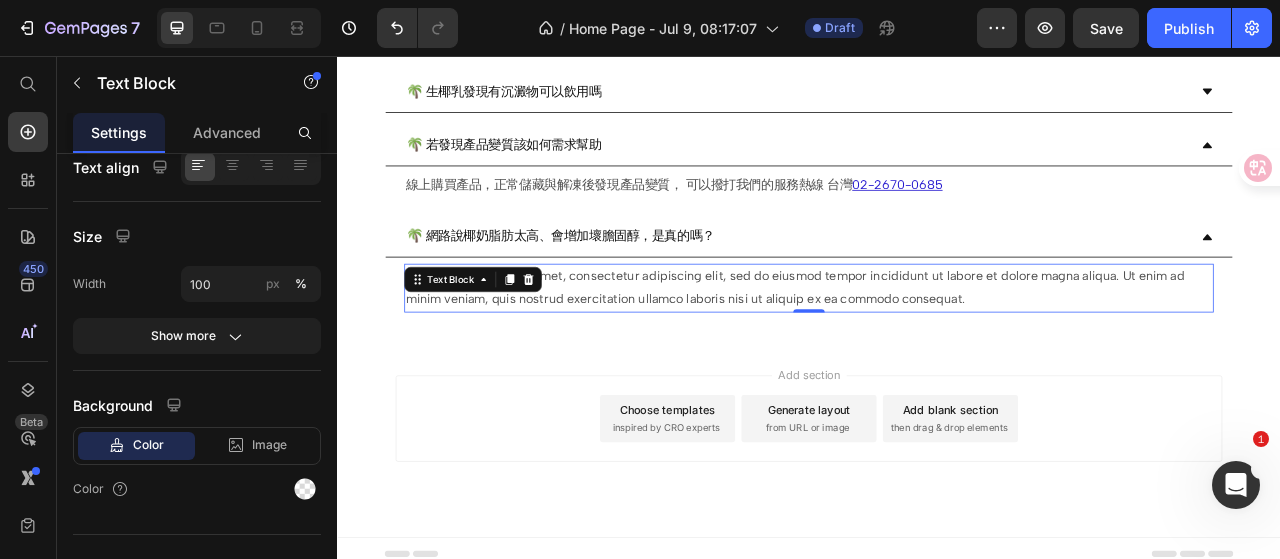 scroll, scrollTop: 0, scrollLeft: 0, axis: both 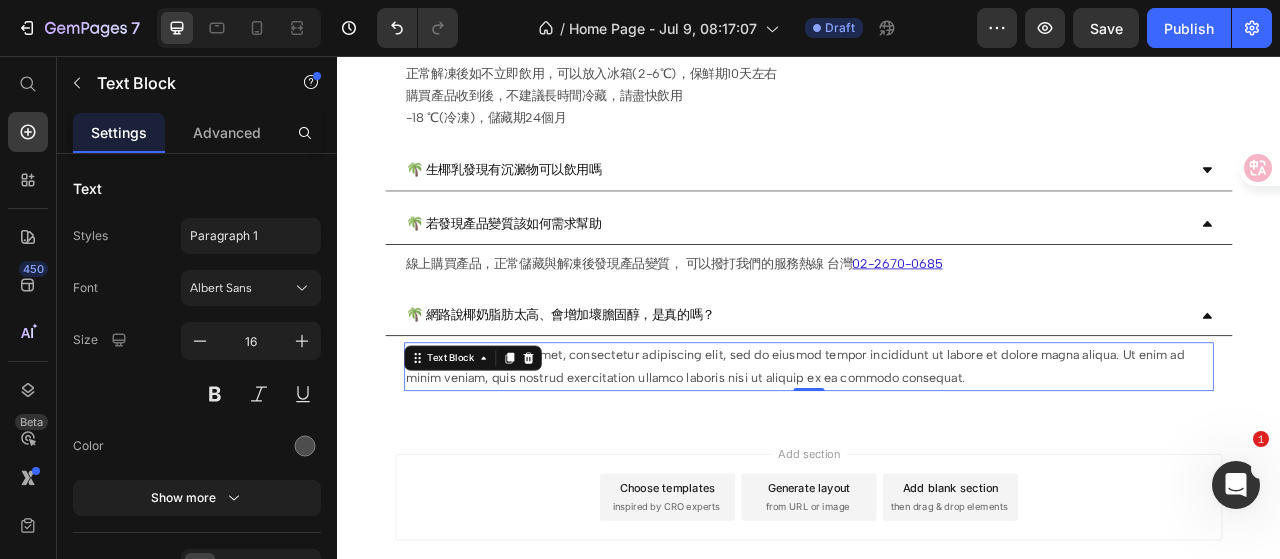 click on "Lorem ipsum dolor sit amet, consectetur adipiscing elit, sed do eiusmod tempor incididunt ut labore et dolore magna aliqua. Ut enim ad minim veniam, quis nostrud exercitation ullamco laboris nisi ut aliquip ex ea commodo consequat." at bounding box center [937, 452] 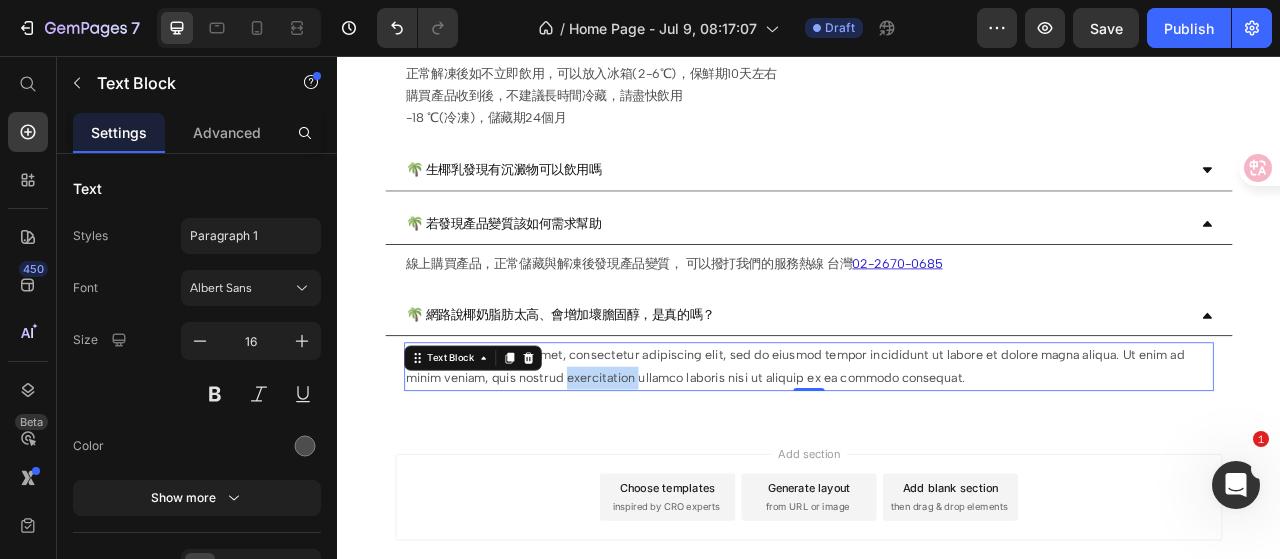 click on "Lorem ipsum dolor sit amet, consectetur adipiscing elit, sed do eiusmod tempor incididunt ut labore et dolore magna aliqua. Ut enim ad minim veniam, quis nostrud exercitation ullamco laboris nisi ut aliquip ex ea commodo consequat." at bounding box center (937, 452) 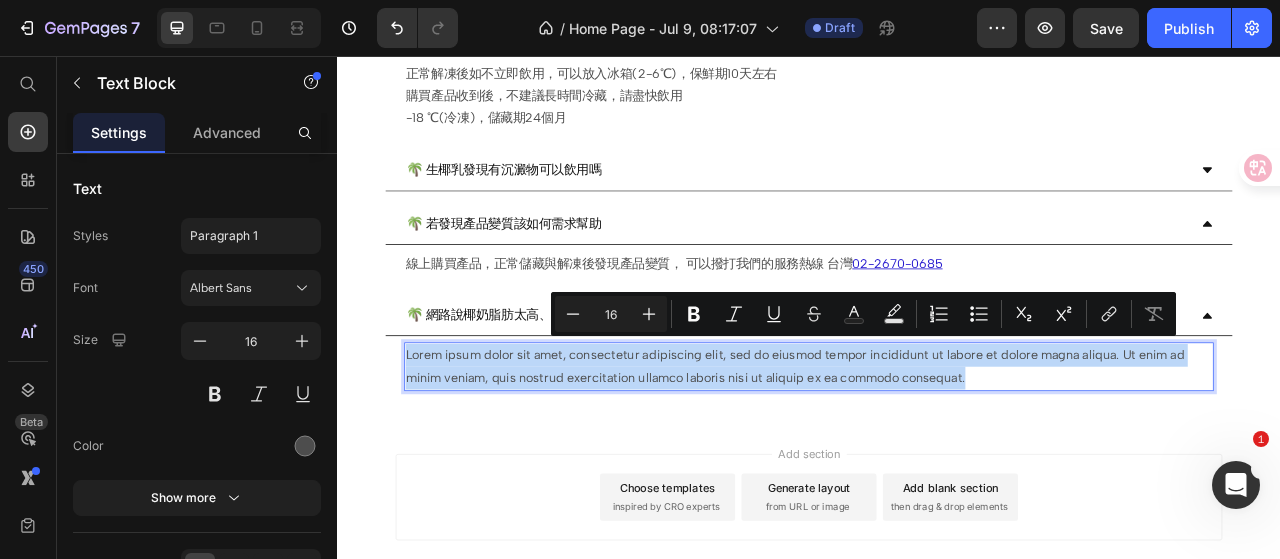type 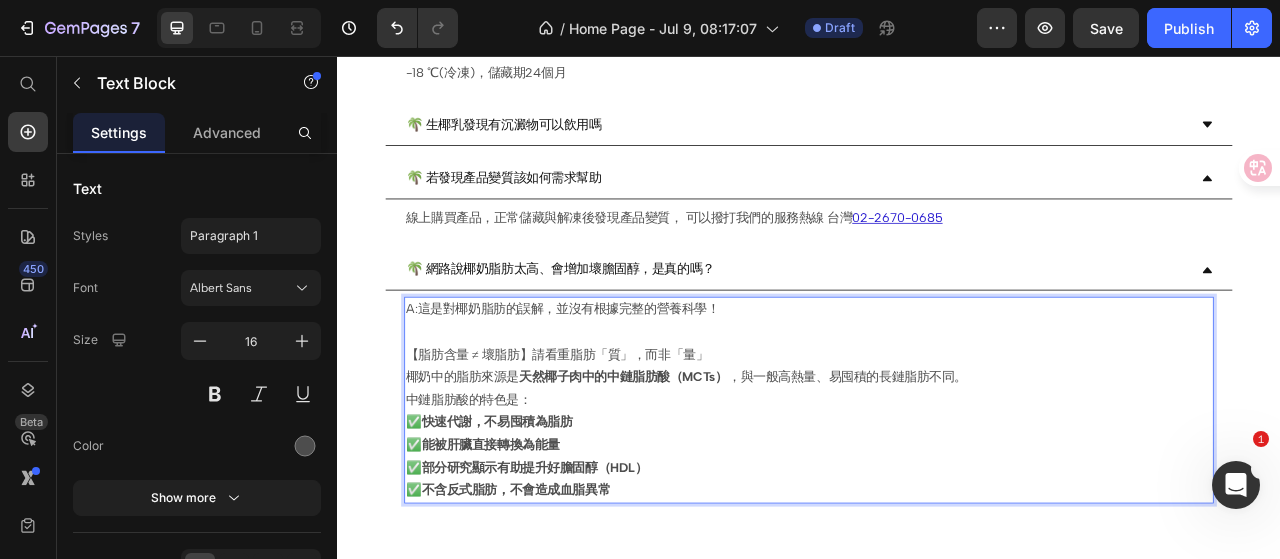 scroll, scrollTop: 3360, scrollLeft: 0, axis: vertical 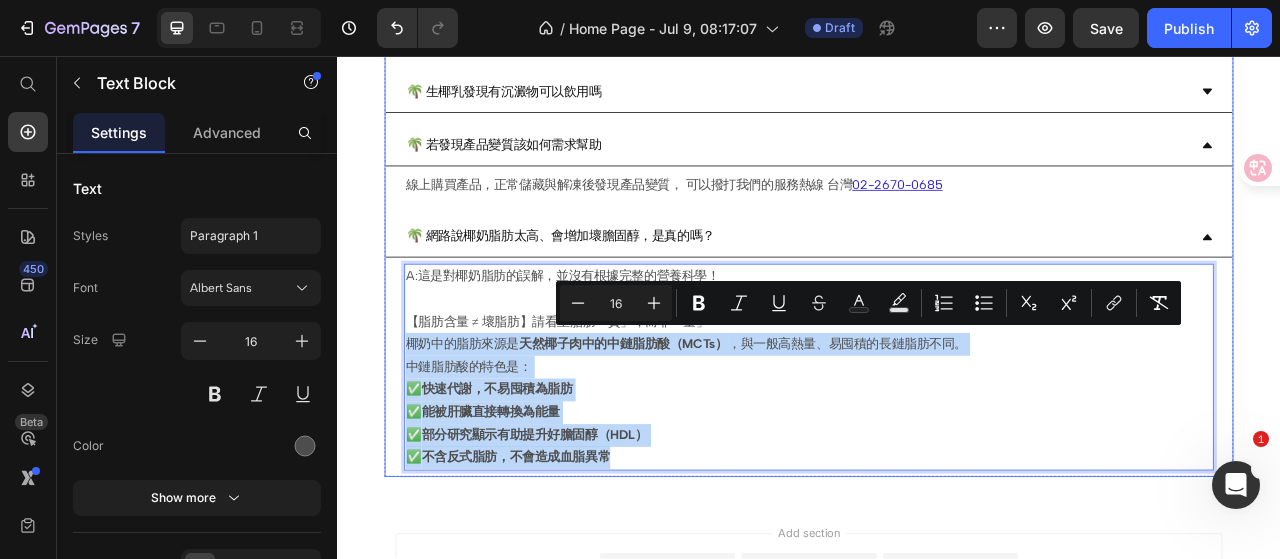 drag, startPoint x: 709, startPoint y: 556, endPoint x: 406, endPoint y: 412, distance: 335.47726 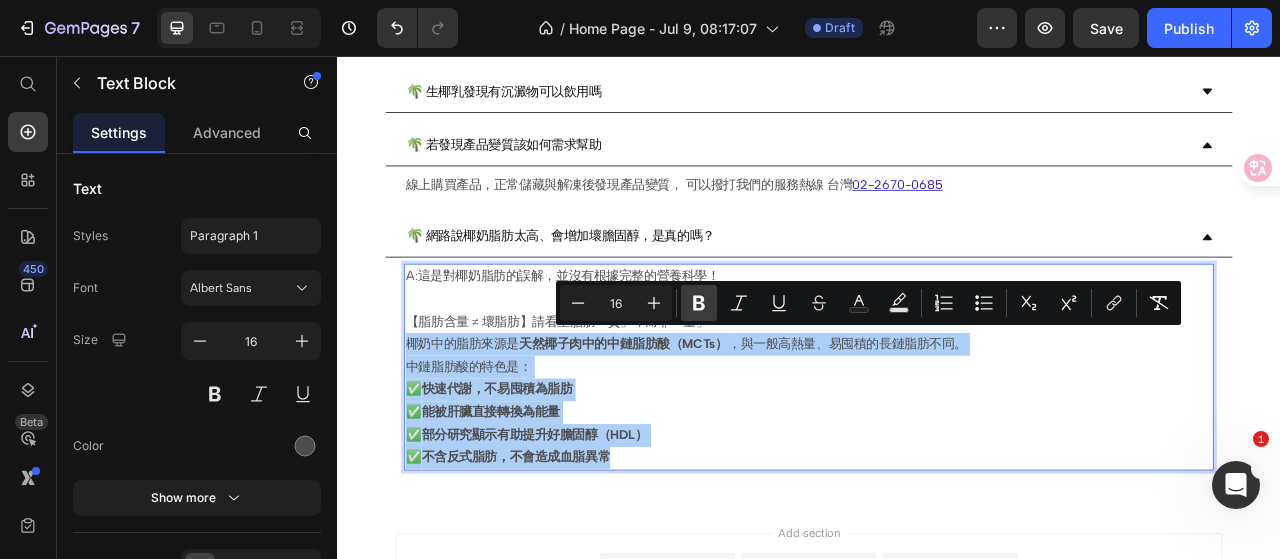 click 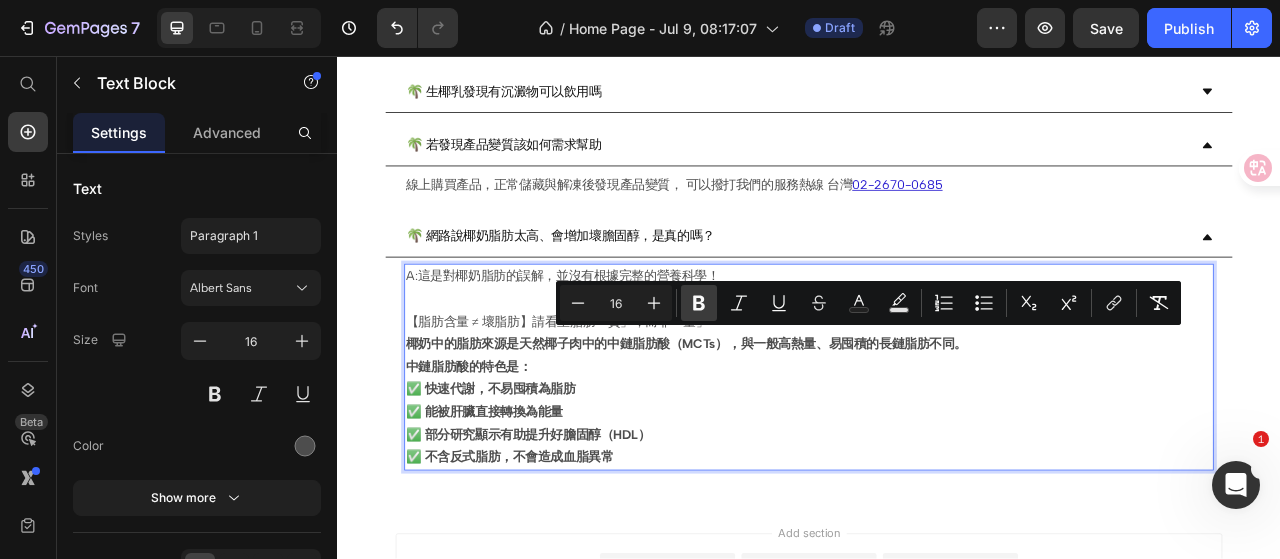 click 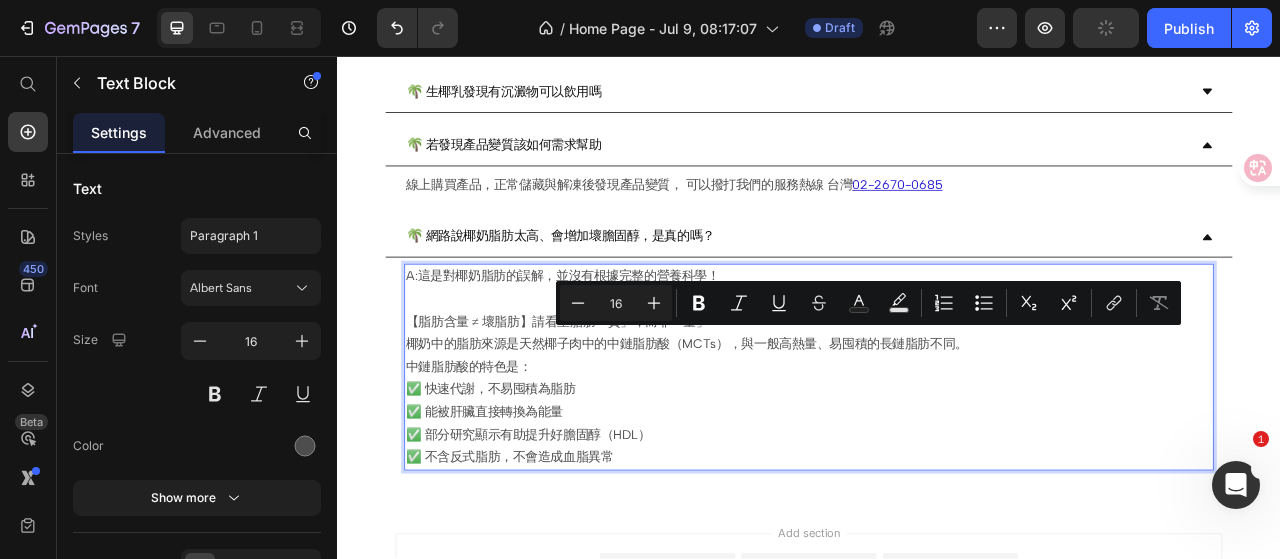 click on "✅ 能被肝臟直接轉換為能量" at bounding box center (937, 510) 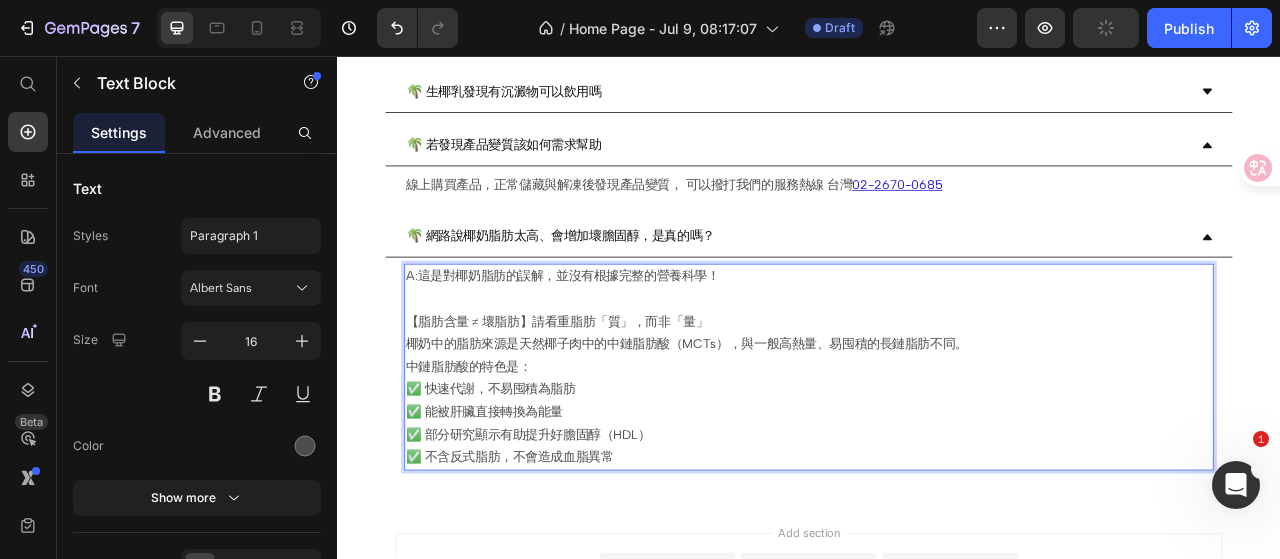 click on "✅ 不含反式脂肪，不會造成血脂異常" at bounding box center (937, 567) 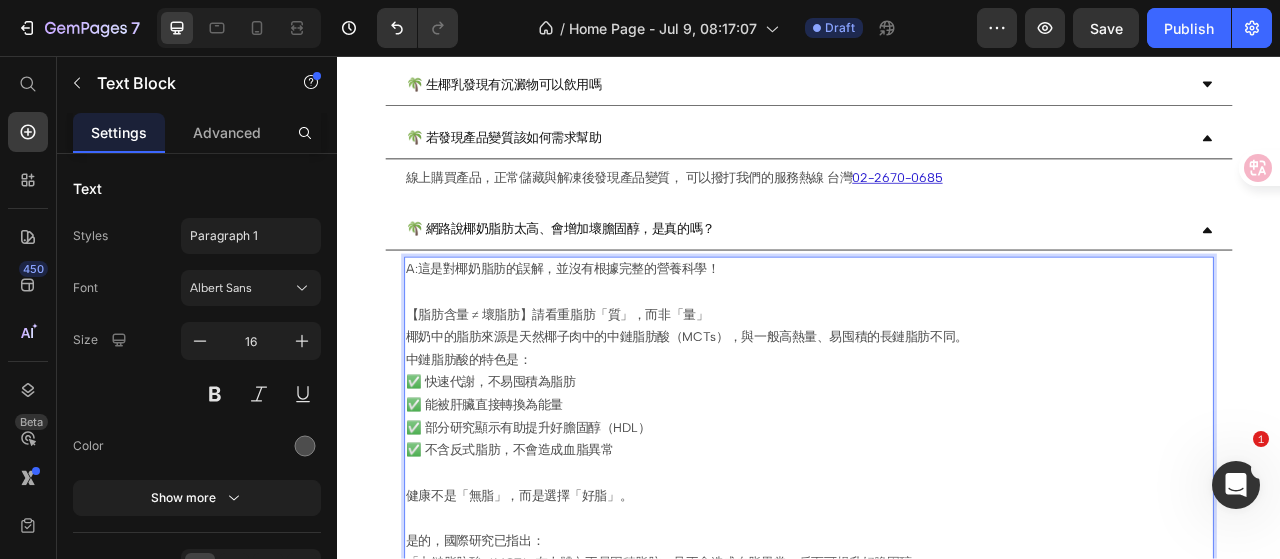 scroll, scrollTop: 3480, scrollLeft: 0, axis: vertical 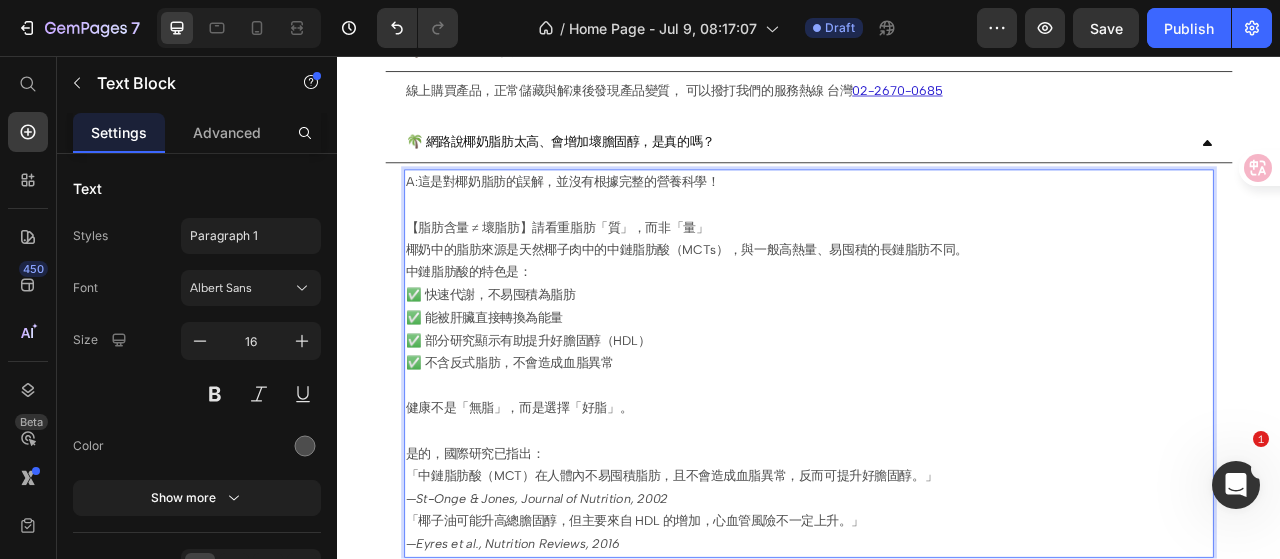 drag, startPoint x: 463, startPoint y: 553, endPoint x: 449, endPoint y: 551, distance: 14.142136 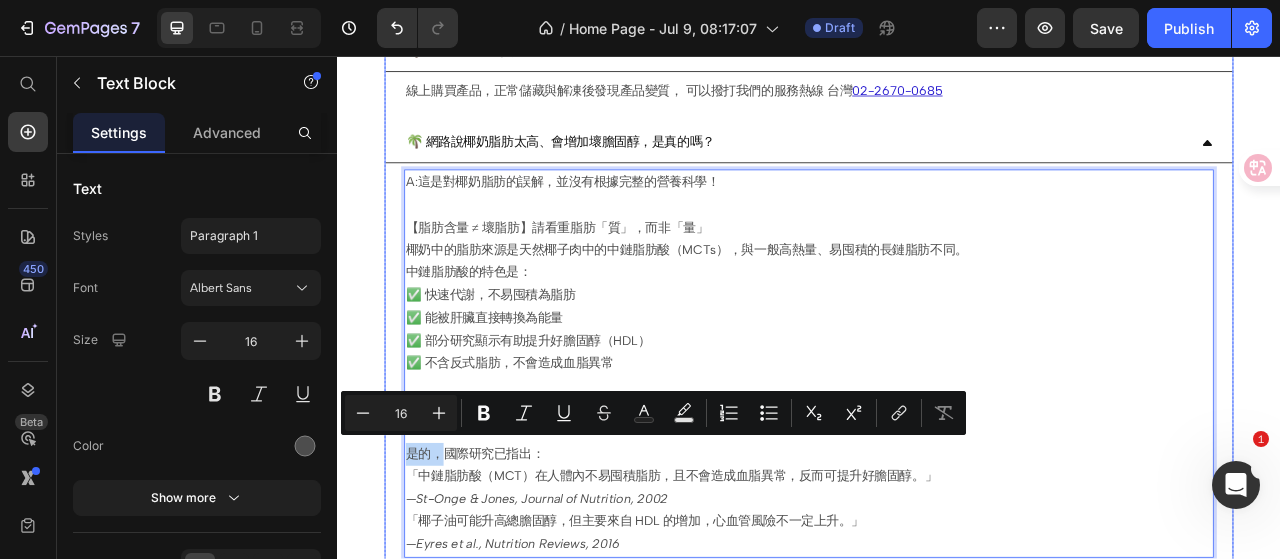 drag, startPoint x: 469, startPoint y: 555, endPoint x: 399, endPoint y: 552, distance: 70.064255 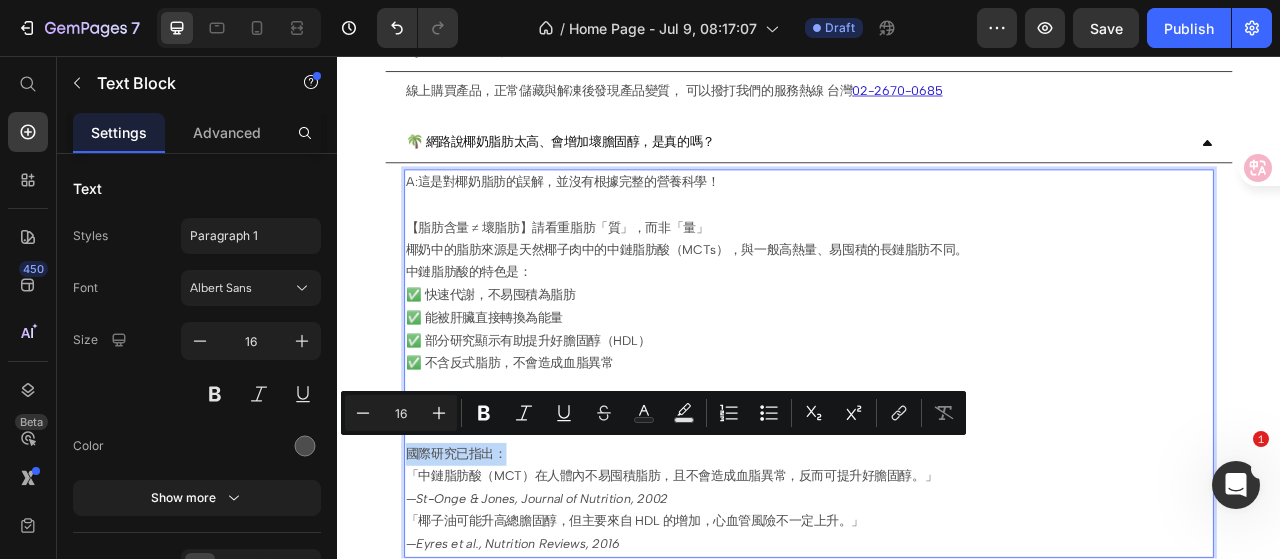 drag, startPoint x: 583, startPoint y: 546, endPoint x: 421, endPoint y: 541, distance: 162.07715 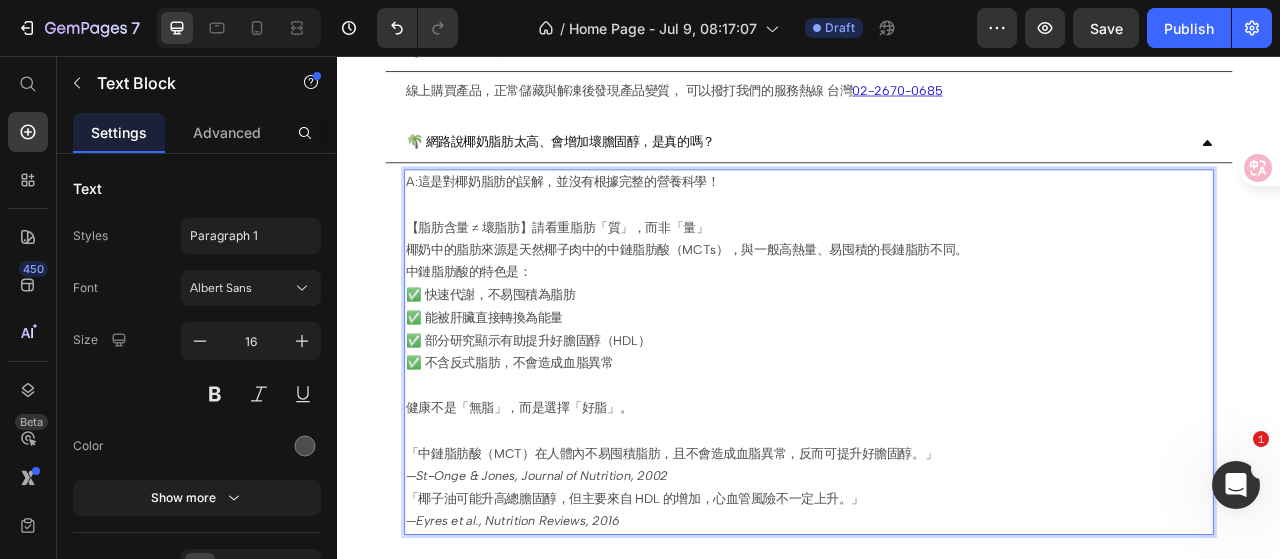 scroll, scrollTop: 3580, scrollLeft: 0, axis: vertical 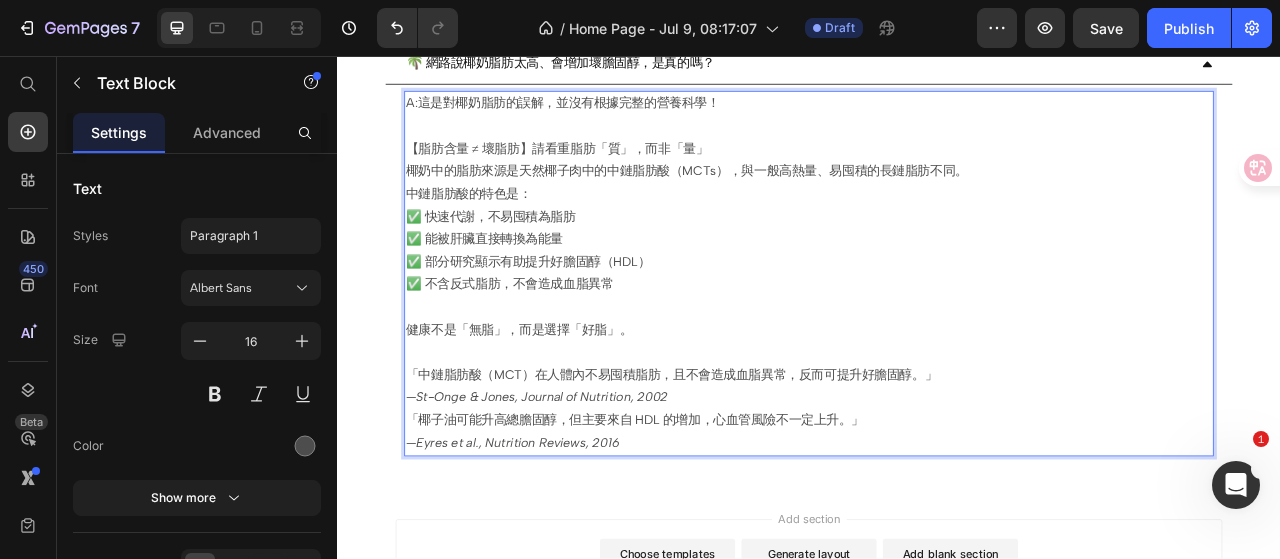 click on "「椰子油可能升高總膽固醇，但主要來自 HDL 的增加，心血管風險不一定上升。」 —  Eyres et al., Nutrition Reviews, 2016" at bounding box center [937, 535] 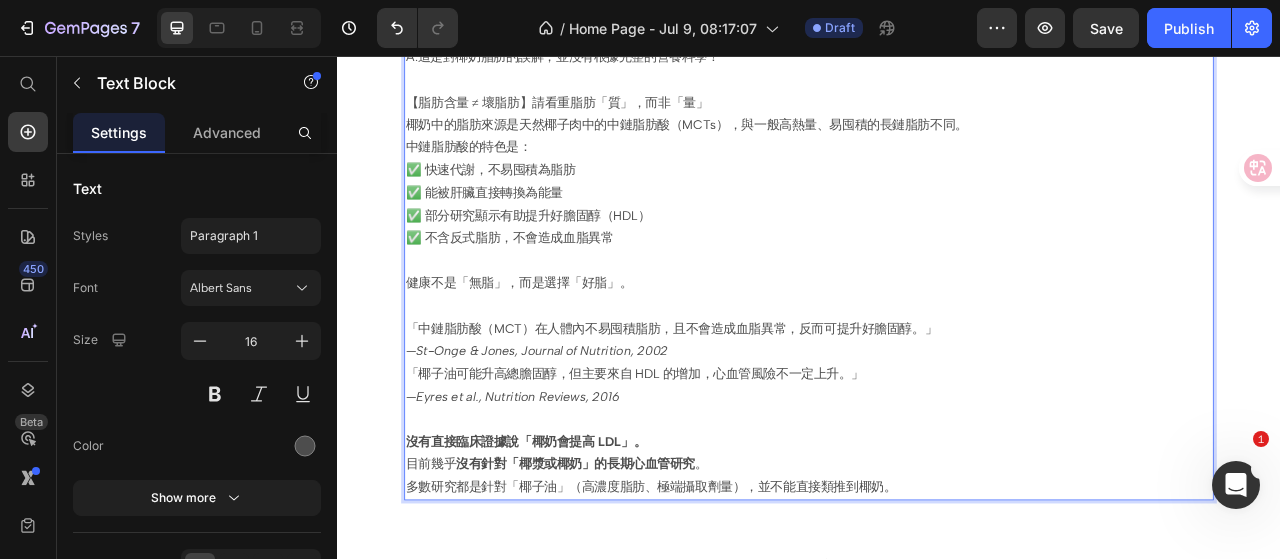 scroll, scrollTop: 3680, scrollLeft: 0, axis: vertical 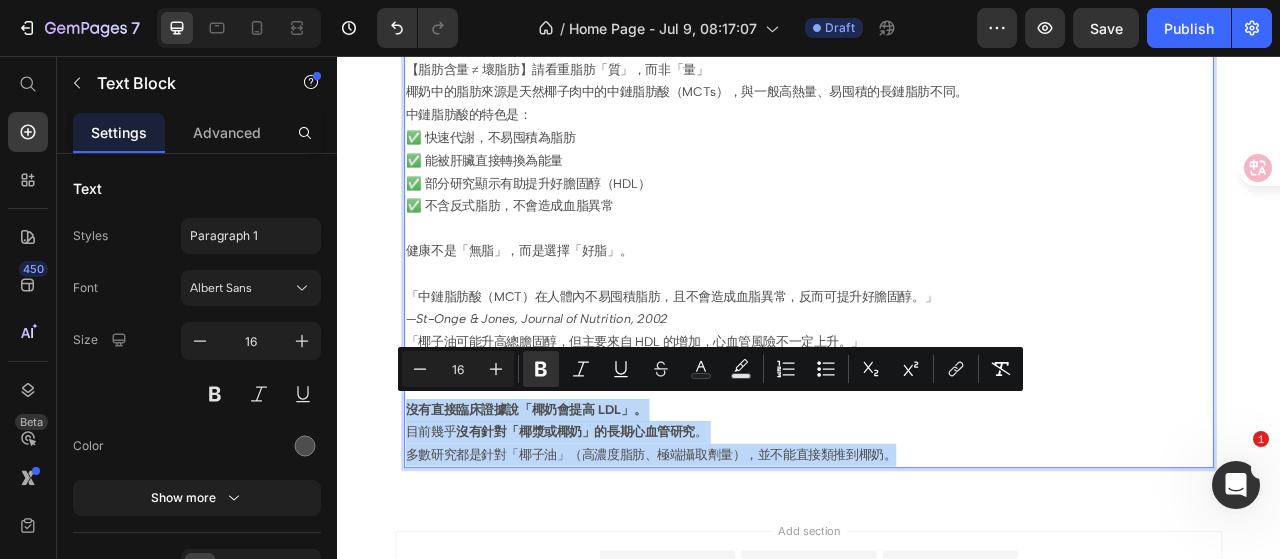 drag, startPoint x: 1027, startPoint y: 555, endPoint x: 749, endPoint y: 439, distance: 301.2308 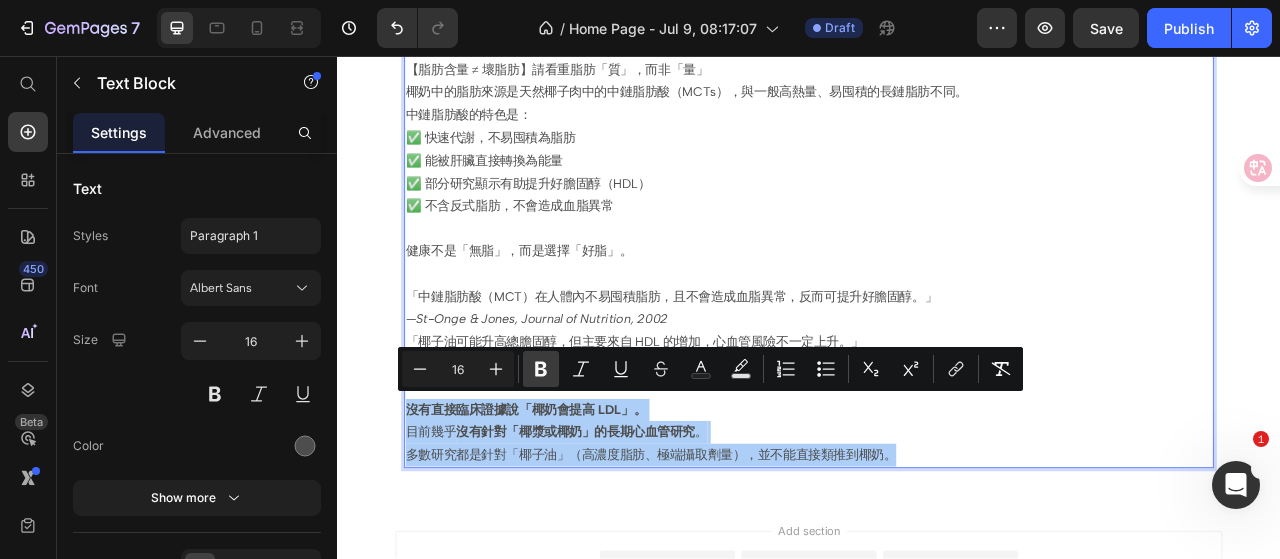 click 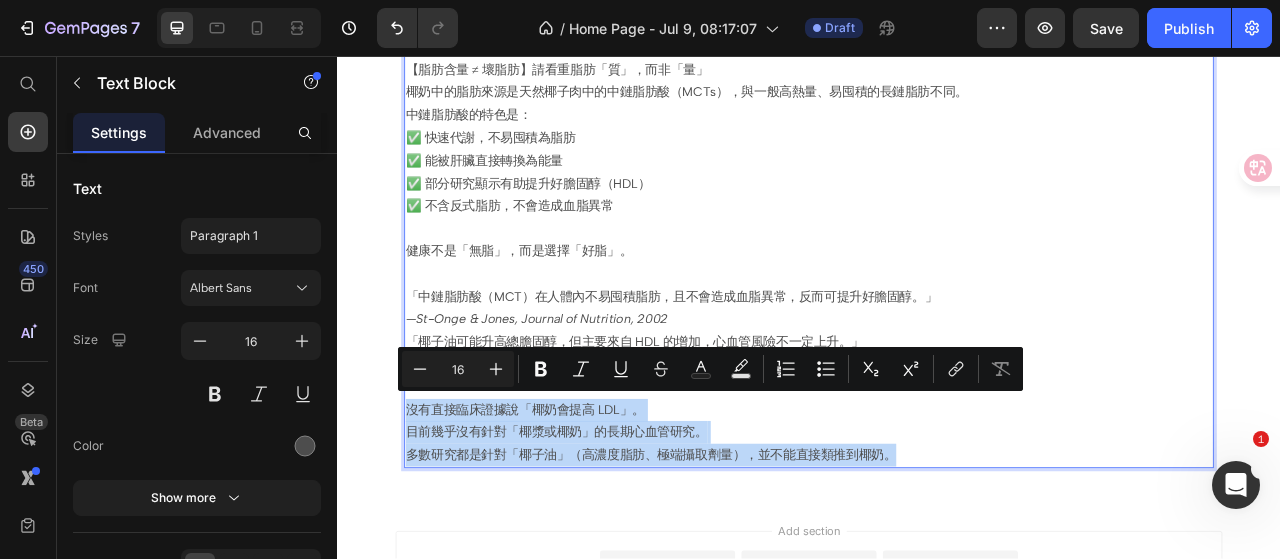 click on "沒有直接臨床證據說「椰奶會提高 LDL」。" at bounding box center (937, 507) 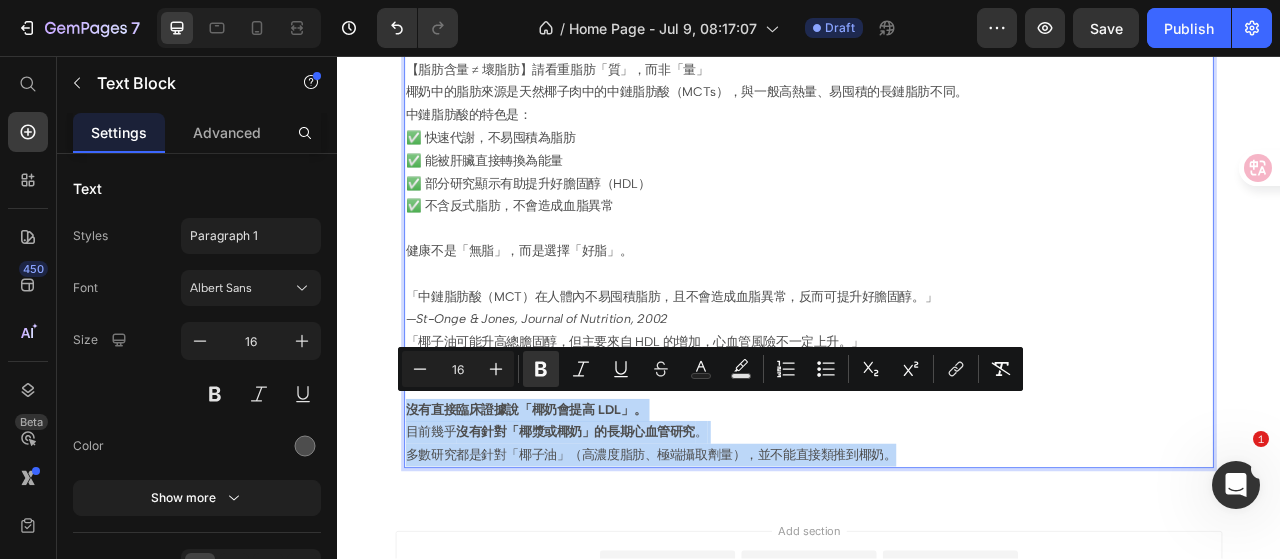 click on "目前幾乎 沒有針對「椰漿或椰奶」的長期心血管研究 。 多數研究都是針對「椰子油」（高濃度脂肪、極端攝取劑量），並不能直接類推到椰奶。" at bounding box center [937, 550] 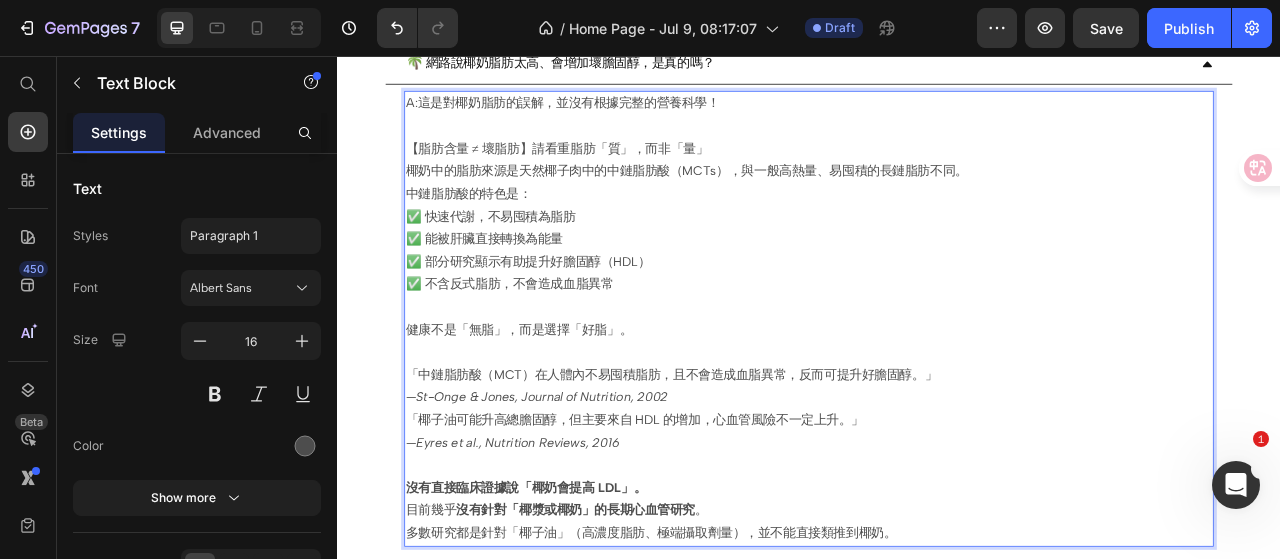 scroll, scrollTop: 3680, scrollLeft: 0, axis: vertical 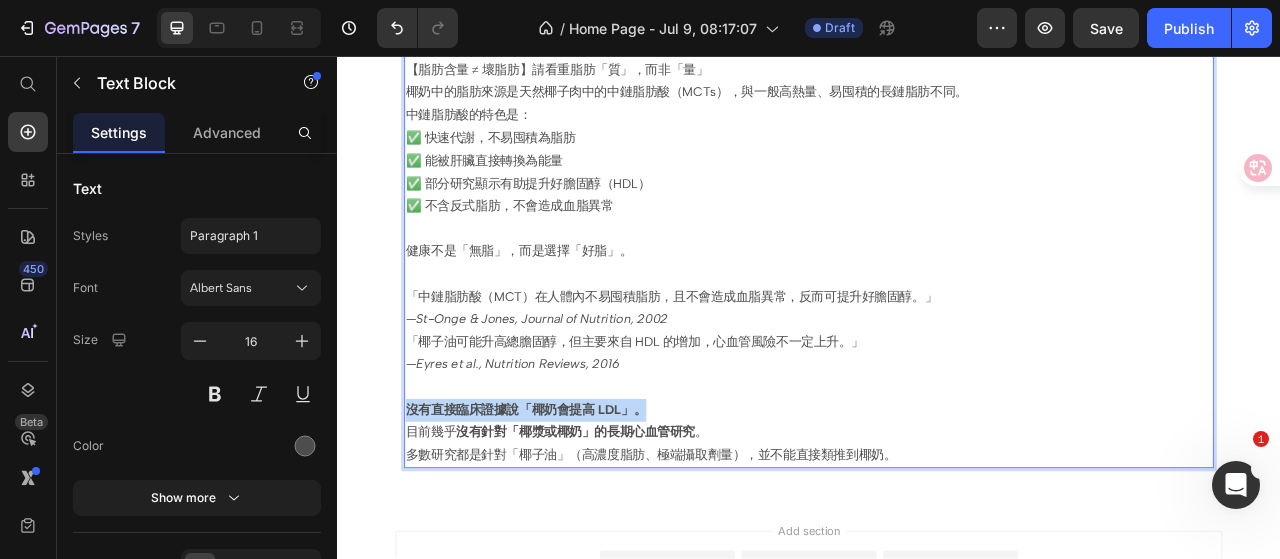drag, startPoint x: 731, startPoint y: 495, endPoint x: 425, endPoint y: 499, distance: 306.02615 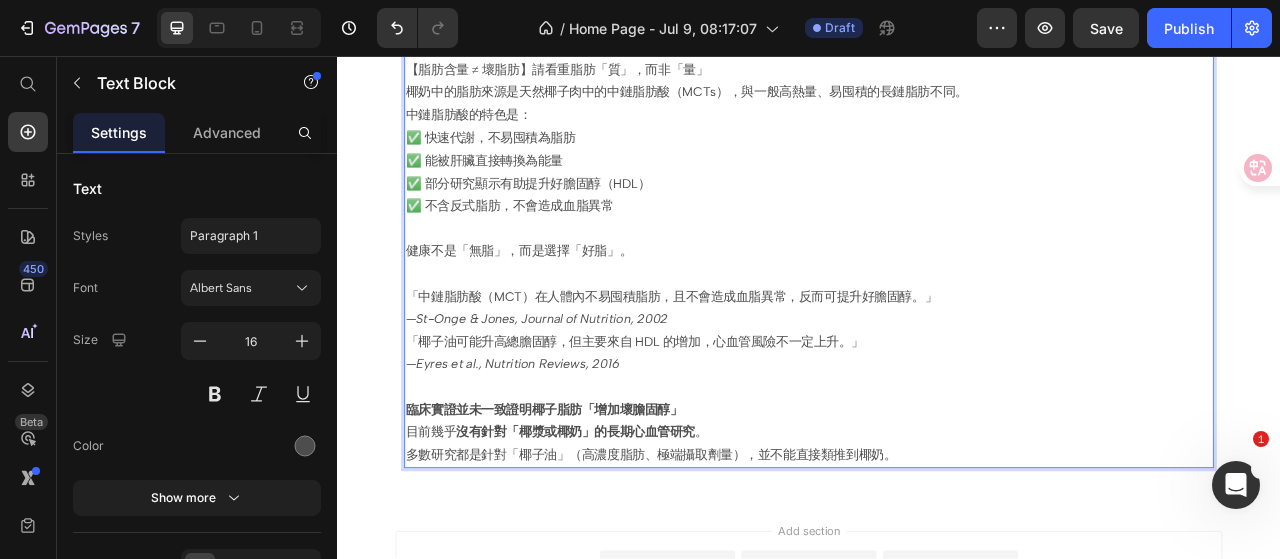 click on "目前幾乎 沒有針對「椰漿或椰奶」的長期心血管研究 。 多數研究都是針對「椰子油」（高濃度脂肪、極端攝取劑量），並不能直接類推到椰奶。" at bounding box center (937, 550) 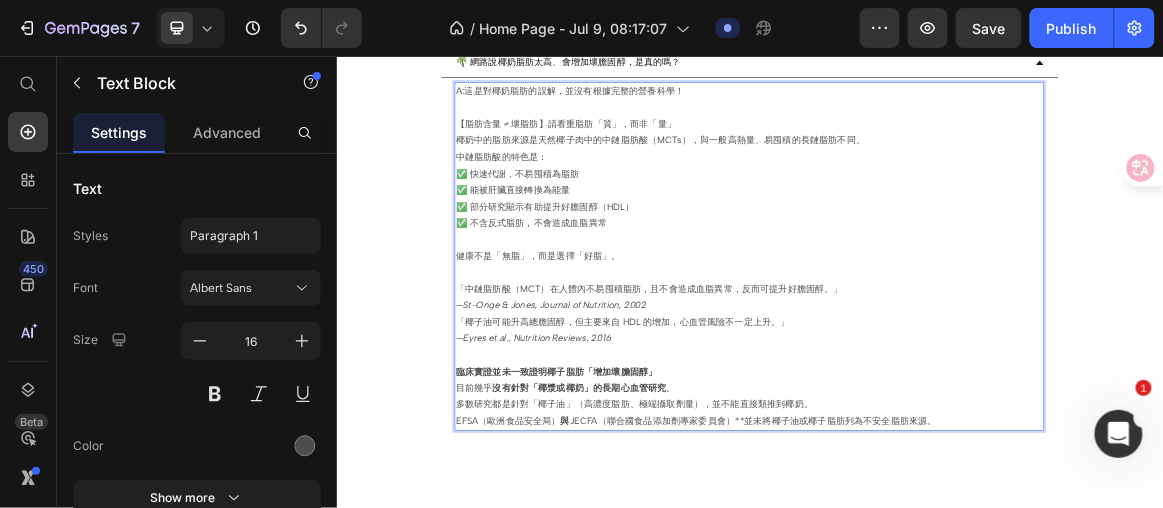scroll, scrollTop: 3580, scrollLeft: 0, axis: vertical 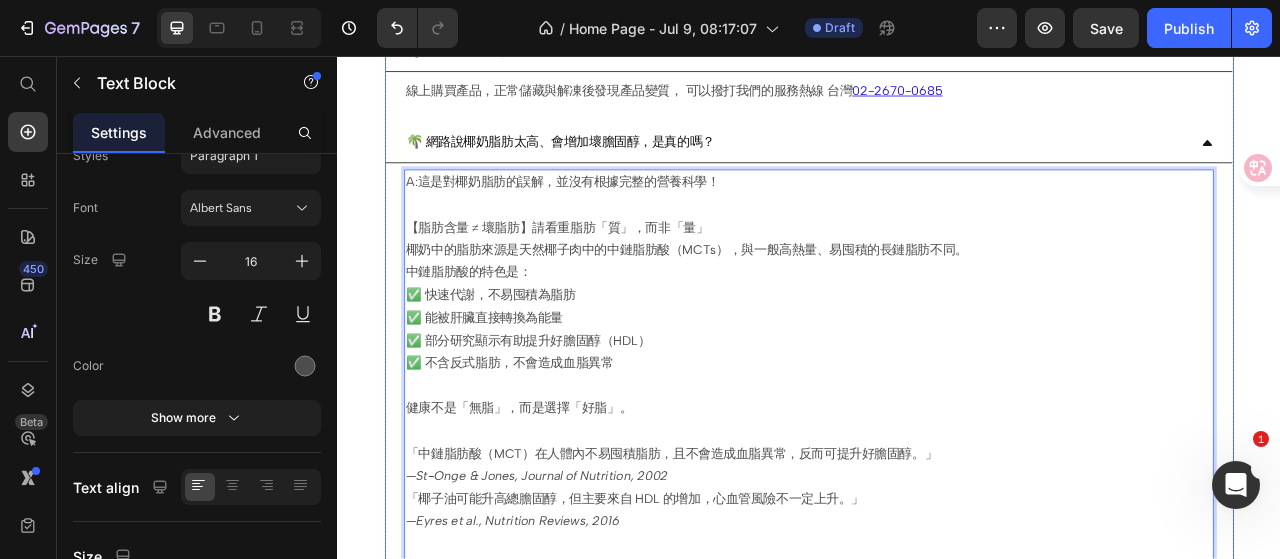click on "🌴 網路說椰奶脂肪太高、會增加壞膽固醇，是真的嗎？" at bounding box center [921, 166] 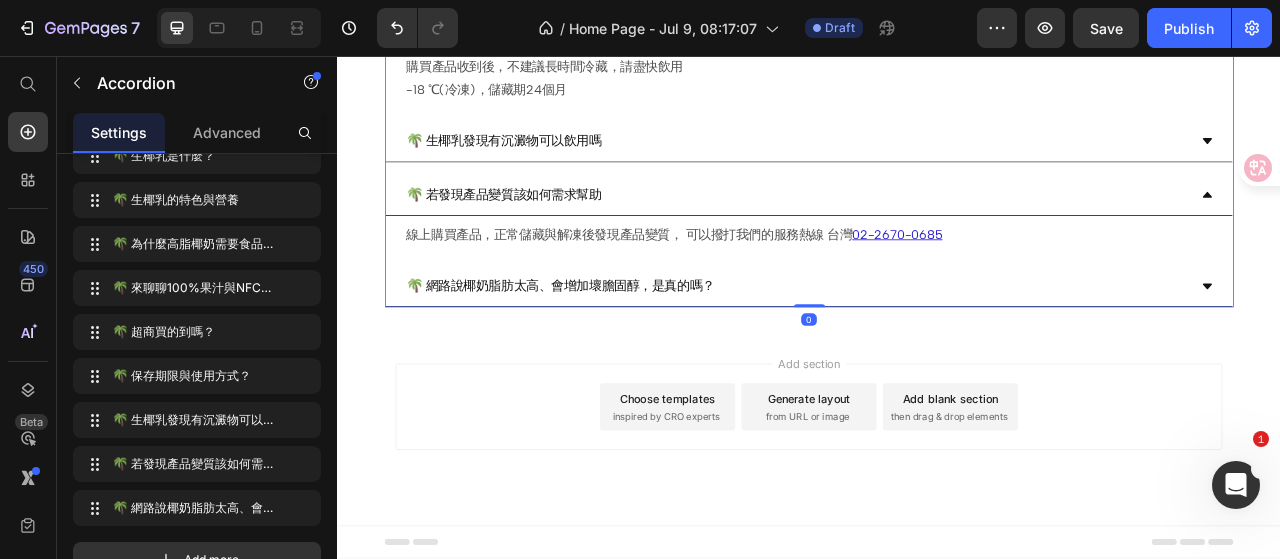 scroll, scrollTop: 0, scrollLeft: 0, axis: both 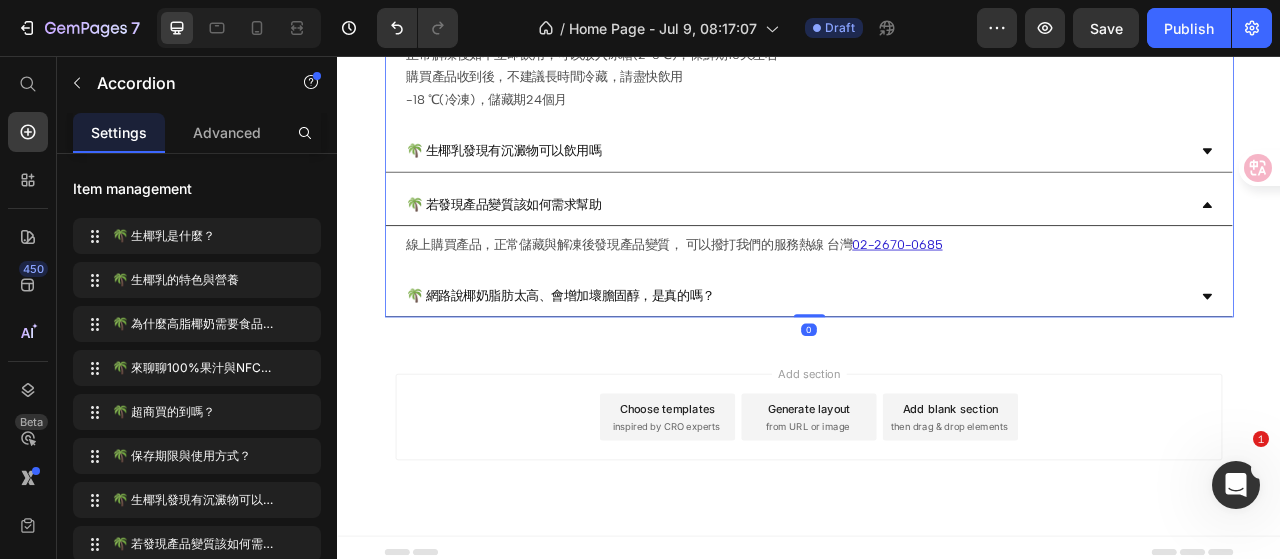 click on "🌴 網路說椰奶脂肪太高、會增加壞膽固醇，是真的嗎？" at bounding box center (921, 362) 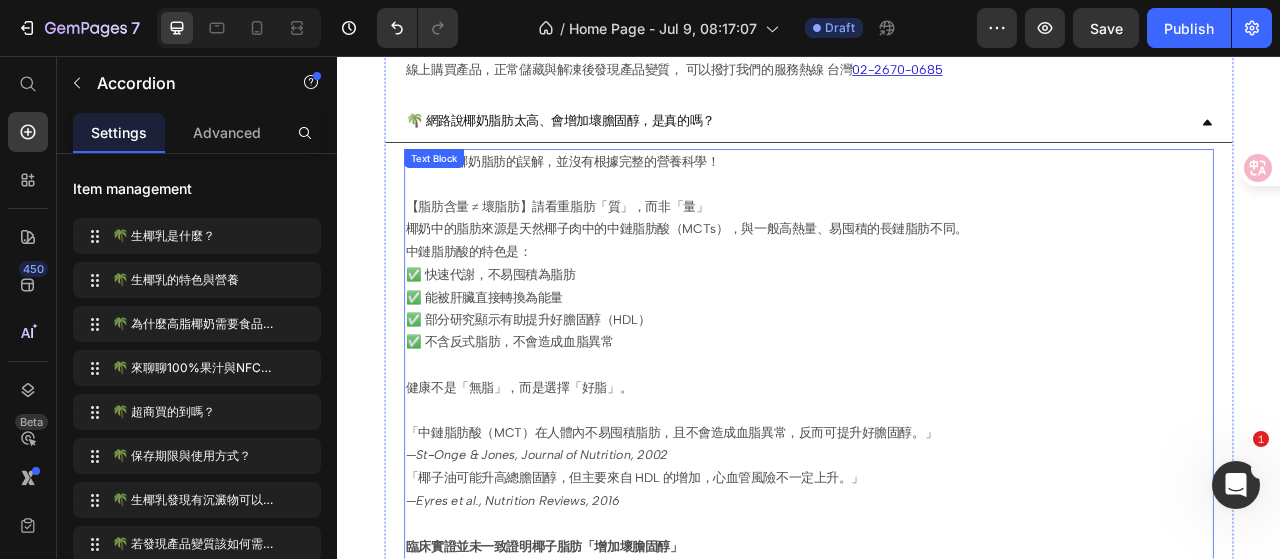 scroll, scrollTop: 3480, scrollLeft: 0, axis: vertical 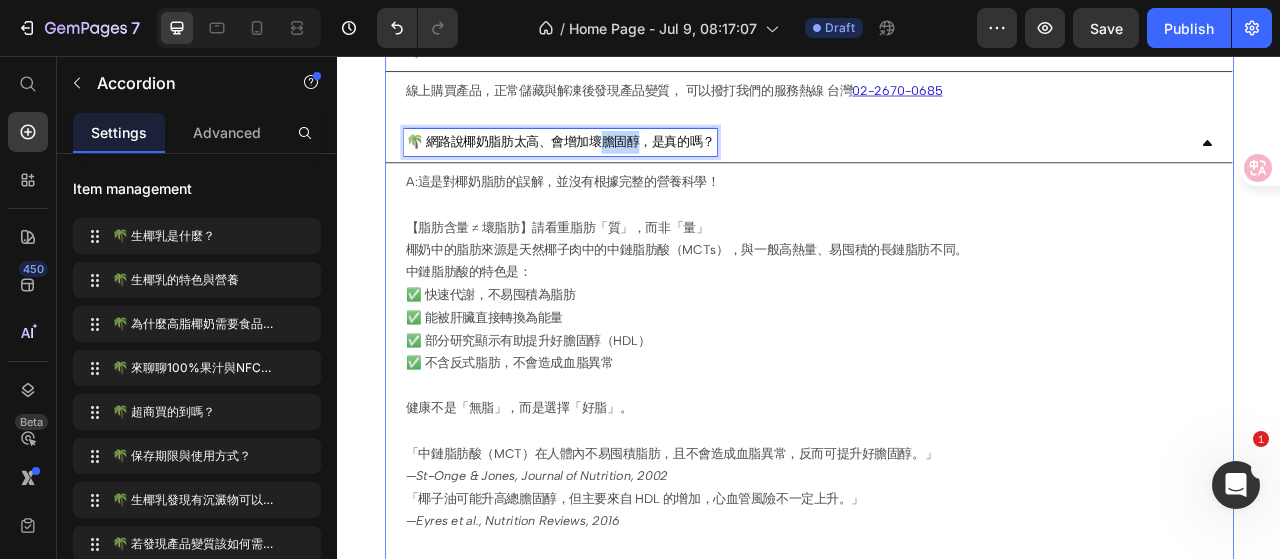 click on "🌴 網路說椰奶脂肪太高、會增加壞膽固醇，是真的嗎？" at bounding box center (621, 166) 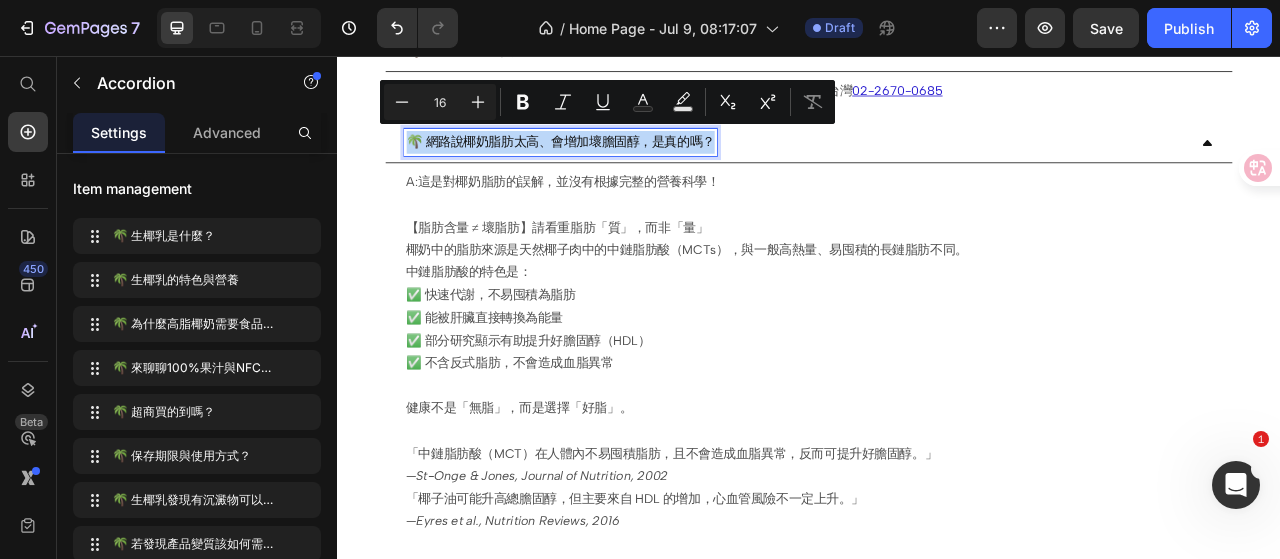 copy on "🌴 網路說椰奶脂肪太高、會增加壞膽固醇，是真的嗎？" 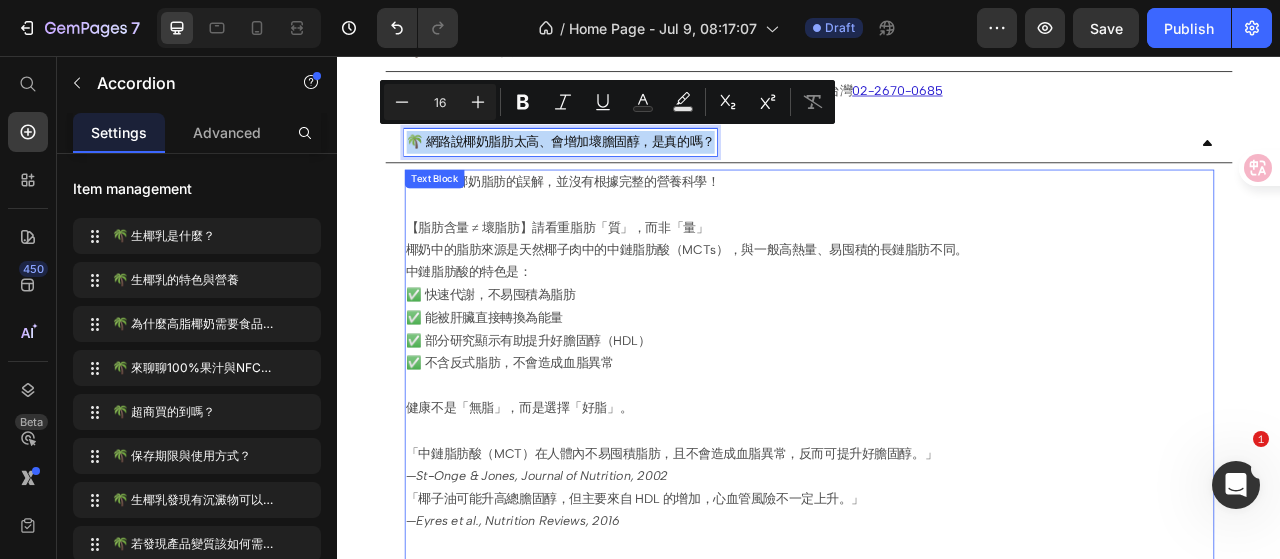 click on "✅ 不含反式脂肪，不會造成血脂異常 健康不是「無脂」，而是選擇「好脂」。" at bounding box center (937, 490) 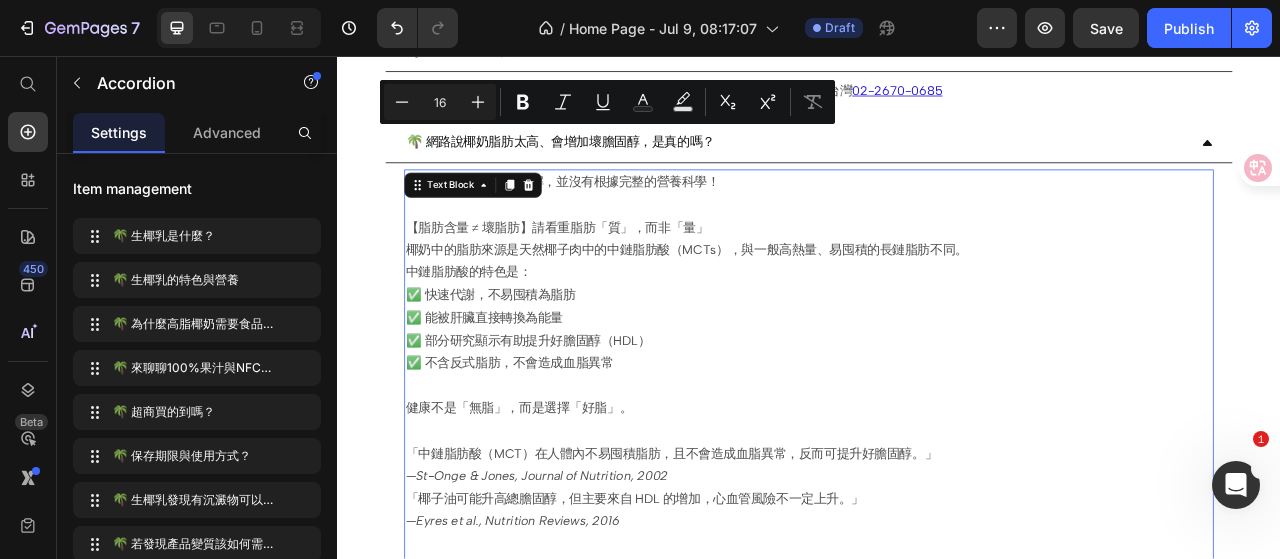 click on "✅ 不含反式脂肪，不會造成血脂異常 健康不是「無脂」，而是選擇「好脂」。" at bounding box center [937, 490] 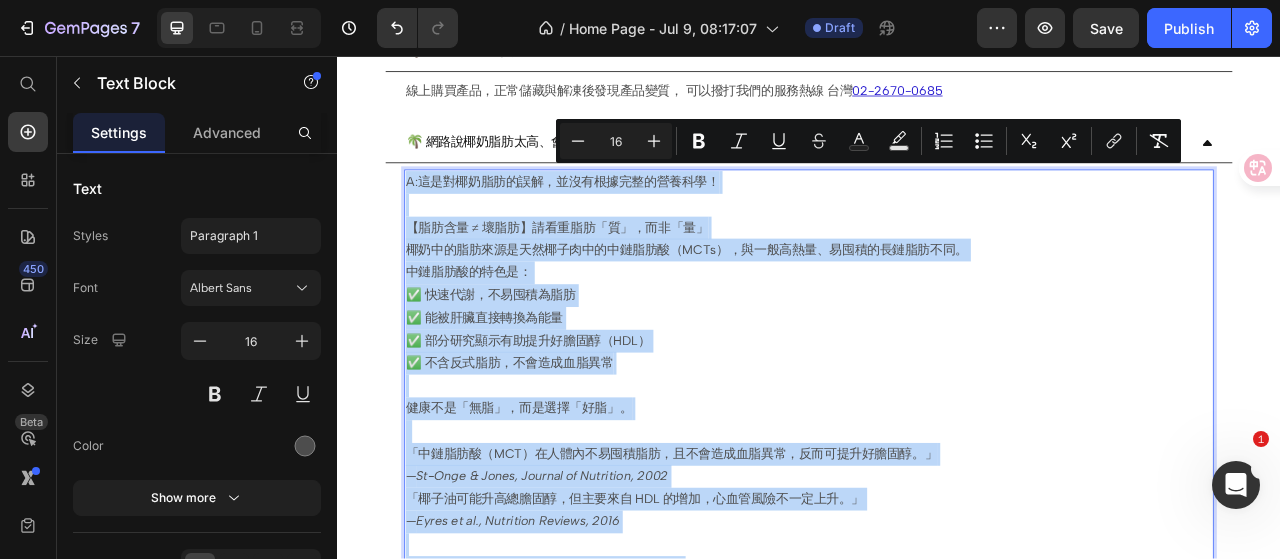 copy on "A:這是對椰奶脂肪的誤解，並沒有根據完整的營養科學！ 【脂肪含量 ≠ 壞脂肪】請看重脂肪「質」，而非「量」 椰奶中的脂肪來源是天然椰子肉中的中鏈脂肪酸（MCTs），與一般高熱量、易囤積的長鏈脂肪不同。 中鏈脂肪酸的特色是： ✅ 快速代謝，不易囤積為脂肪 ✅ 能被肝臟直接轉換為能量 ✅ 部分研究顯示有助提升好膽固醇（HDL） ✅ 不含反式脂肪，不會造成血脂異常 健康不是「無脂」，而是選擇「好脂」。   「中鏈脂肪酸（MCT）在人體內不易囤積脂肪，且不會造成血脂異常，反而可提升好膽固醇。」 —  St-Onge & Jones, Journal of Nutrition, 2002 「椰子油可能升高總膽固醇，但主要來自 HDL 的增加，心血管風險不一定上升。」 —  Eyres et al., Nutrition Reviews, 2016 臨床實證並未一致證明椰子脂肪「增加壞膽固醇」 目前幾乎 沒有針對「椰漿或椰奶」的長期心血管研究 。 多數研究都是針對「椰子油」（高濃度脂肪、極端攝取劑量），並不能直接類推到椰奶。 EFSA（歐洲食品安全局） 與 JECFA（聯合國食品添加劑專家委員會）**並未將椰子油或椰子脂肪列為不安全脂肪來源。..." 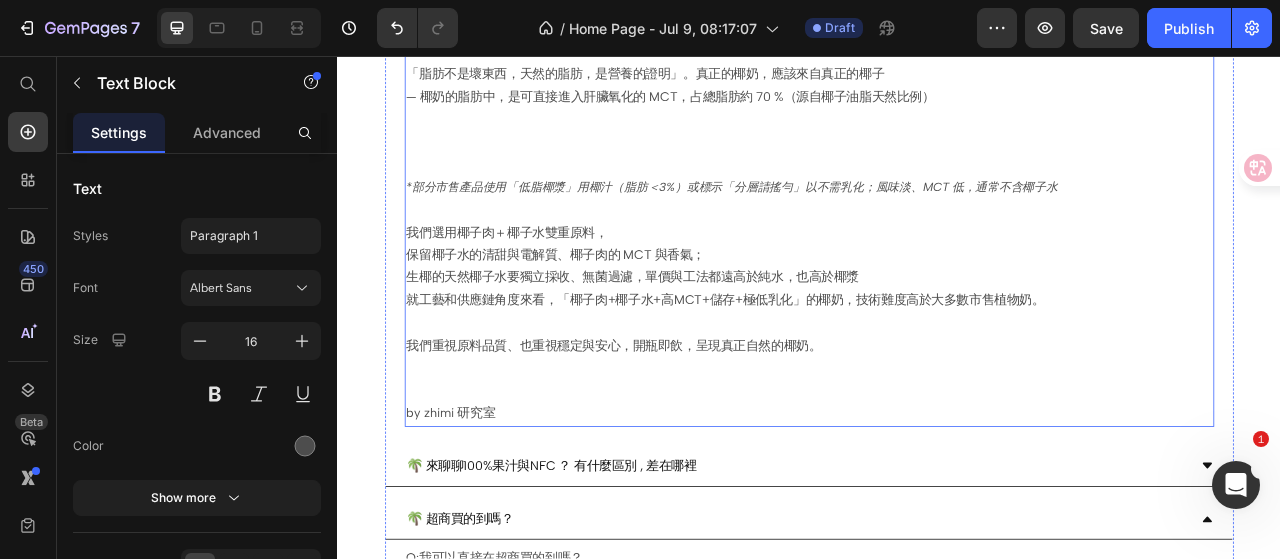 click on "我們選用椰子肉＋椰子水雙重原料， 保留椰子水的清甜與電解質、椰子肉的 MCT 與香氣； 生椰的天然椰子水要獨立採收、無菌過濾，單價與工法都遠高於純水，也高於椰漿 就工藝和供應鏈角度來看，「椰子肉+椰子水+高MCT+儲存+極低乳化」的椰奶，技術難度高於大多數市售植物奶。" at bounding box center (937, 325) 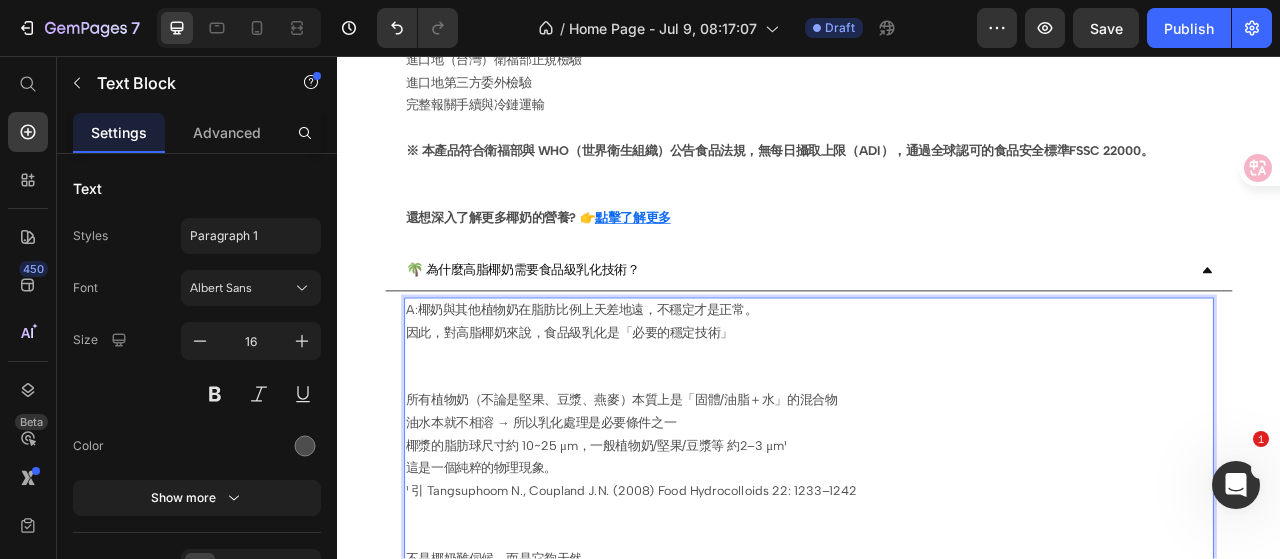 scroll, scrollTop: 1186, scrollLeft: 0, axis: vertical 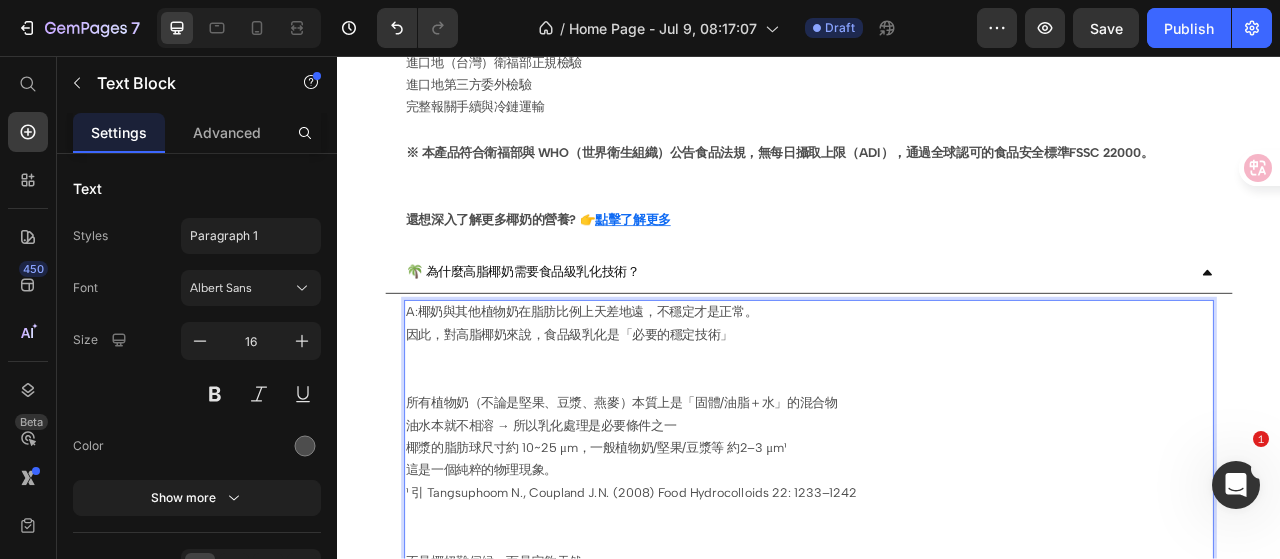 click on "所有植物奶（不論是堅果、豆漿、燕麥）本質上是「固體/油脂＋水」的混合物 油水本就不相溶 → 所以乳化處理是必要條件之一 椰漿的脂肪球尺寸約 10~25 μm，一般植物奶/堅果/豆漿等 約2–3 μm¹ 這是一個純粹的物理現象。 ¹ 引 Tangsuphoom N., Coupland J.N. (2008) Food Hydrocolloids 22: 1233–1242" at bounding box center [937, 556] 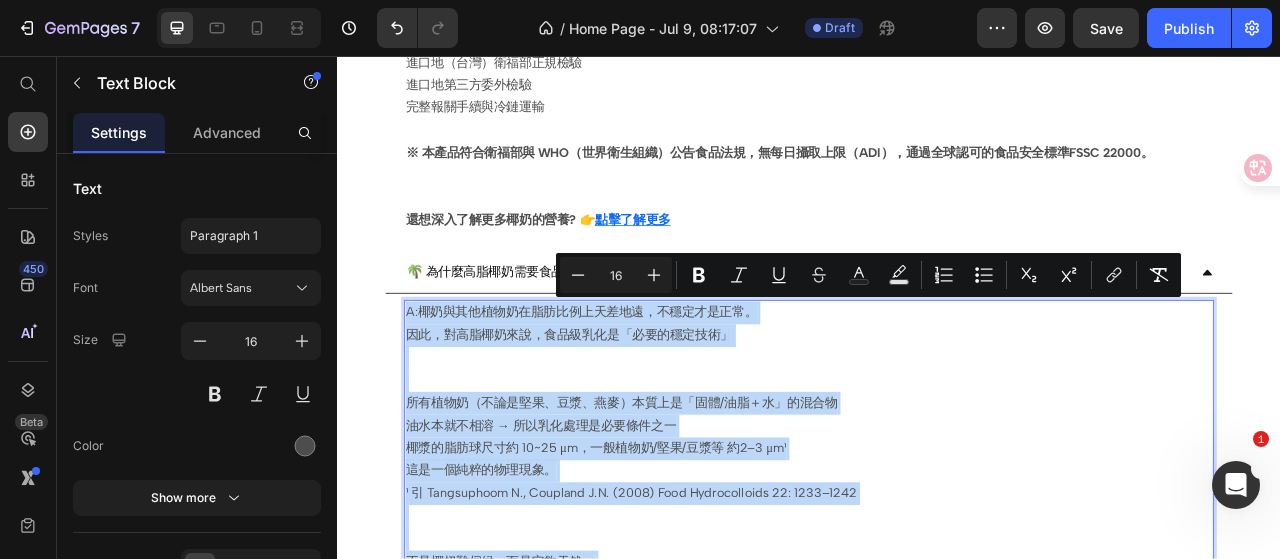 copy on "A:椰奶與其他植物奶在脂肪比例上天差地遠，不穩定才是正常。 因此，對高脂椰奶來說，食品級乳化是「必要的穩定技術」 所有植物奶（不論是堅果、豆漿、燕麥）本質上是「固體/油脂＋水」的混合物 油水本就不相溶 → 所以乳化處理是必要條件之一 椰漿的脂肪球尺寸約 10~25 μm，一般植物奶/堅果/豆漿等 約2–3 μm¹ 這是一個純粹的物理現象。 ¹ 引 Tangsuphoom N., Coupland J.N. (2008) Food Hydrocolloids 22: 1233–1242 不是椰奶難伺候，而是它夠天然 —  尤其脂肪含量可高出其他植物奶 3–5 倍。 這不僅帶來更濃的口感與MCT營養，也意味著必須透過食品級乳化或均質技術來穩定油水，否則常溫下數週就會漂油結塊。 這些乳化劑來自植物油或蔗糖，可被人體分解為脂肪酸、甘油和蔗糖，代謝終點都與一般油脂、碳水相同，不產生反式脂肪； 我們的產品皆符合歐盟 EFSA ／JECFA 其規範，請安心飲用。   椰奶的脂肪 = 椰子精華  椰子含油量高（35–40%），主要是中鏈脂肪酸（C8–C12） 椰奶的脂肪不是人工油，而是從椰子肉天然榨出的中鏈脂肪酸（MCT），常被運動與低醣族群用作快速能量來源²。」 ² 引 EFSA 2019《Medium-chain triglycerides as novel food》 脂肪含量高，代表「椰脂比例高」 「脂肪不是壞東西，天然的脂肪，是營養的證明」。真正的椰奶，應該來自真正的椰子 — 椰奶的脂肪中，是可直接進入肝臟氧化的 MCT，占總脂肪約 70 %（源自椰子油脂天然比例） *部分市售產品使用「低脂椰漿」用椰汁（脂肪＜3%）或標示「分層請搖勻」以不需乳化；風味淡、MCT 低，通常不含椰子水 我們選用椰子肉＋椰子水雙重原料， 保留椰子水的清甜與電解質、椰子肉的 MCT 與香氣； 生椰的天然椰子水要獨立採收、無菌過濾，單價與工法都遠高於純水，也高於椰漿 就工藝和供應鏈角度來看，「椰子肉+椰子水+高MCT+儲存+極低乳化」的椰奶，技術難度高於大多數市售植物奶。 我們重視原料品質、也重視穩定與安心，開瓶即飲，呈現真正自然的椰奶。 by zhimi 研究室..." 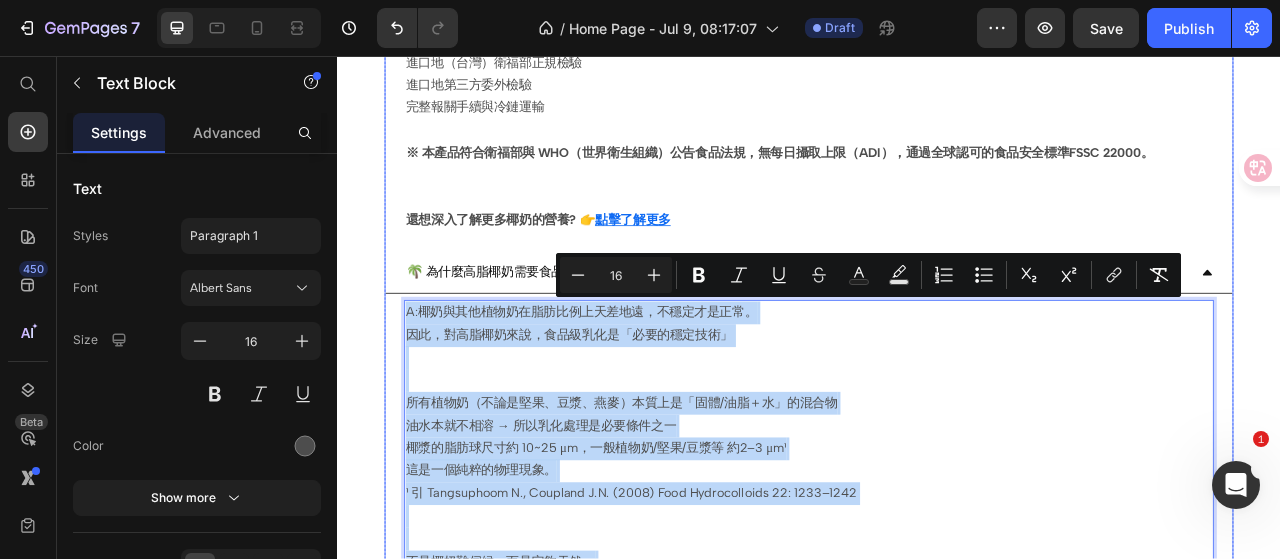 click on "🌴 為什麼高脂椰奶需要食品級乳化技術？" at bounding box center (573, 332) 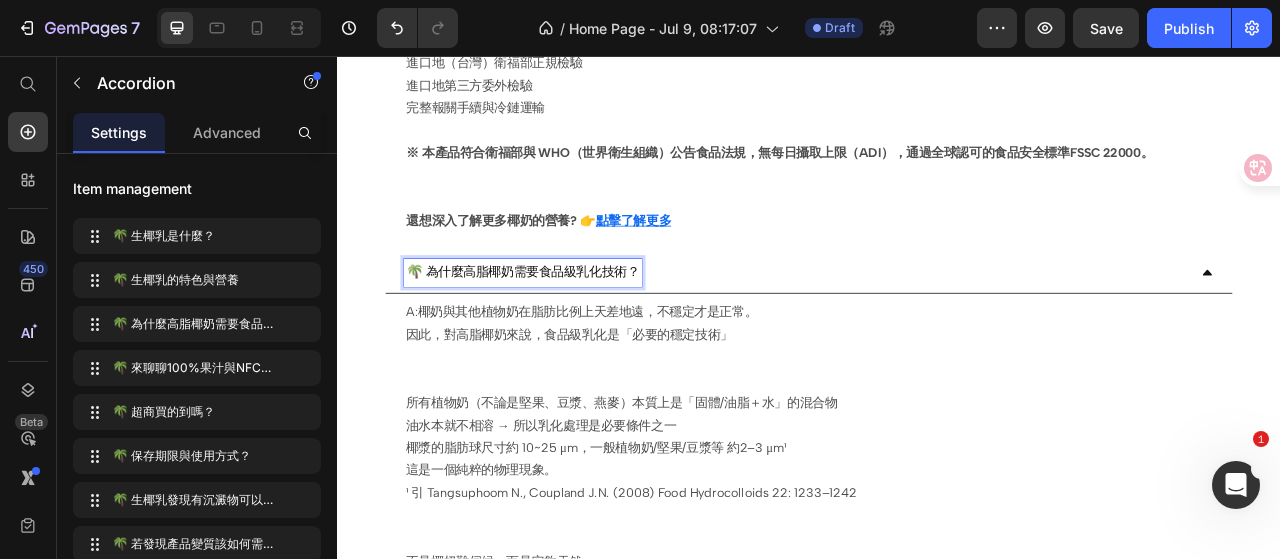 click on "🌴 為什麼高脂椰奶需要食品級乳化技術？" at bounding box center [573, 332] 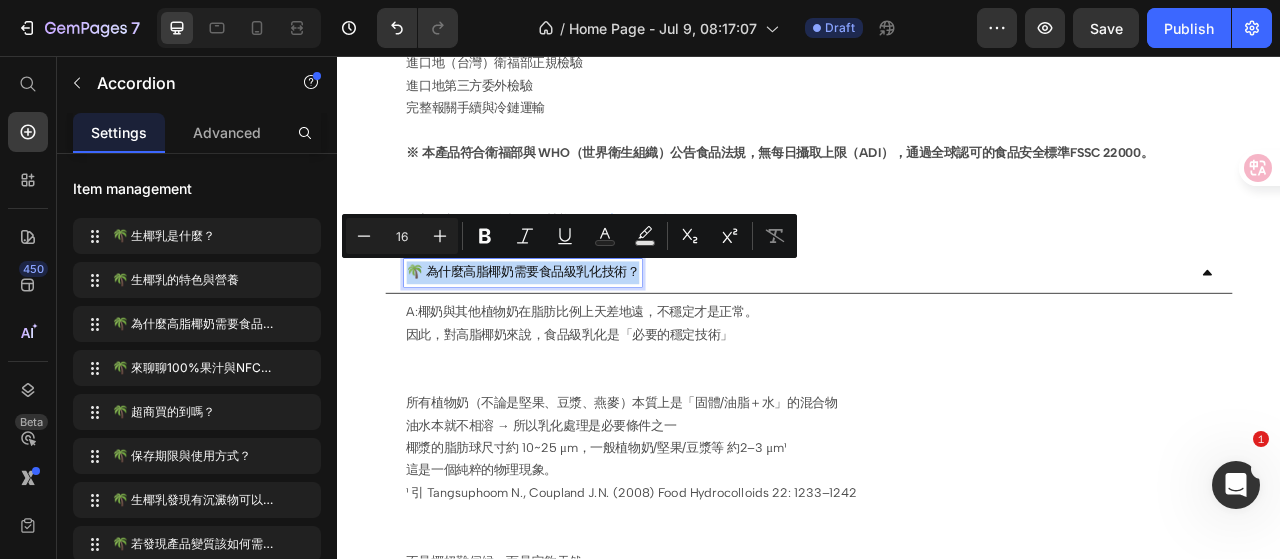 copy on "🌴 為什麼高脂椰奶需要食品級乳化技術？" 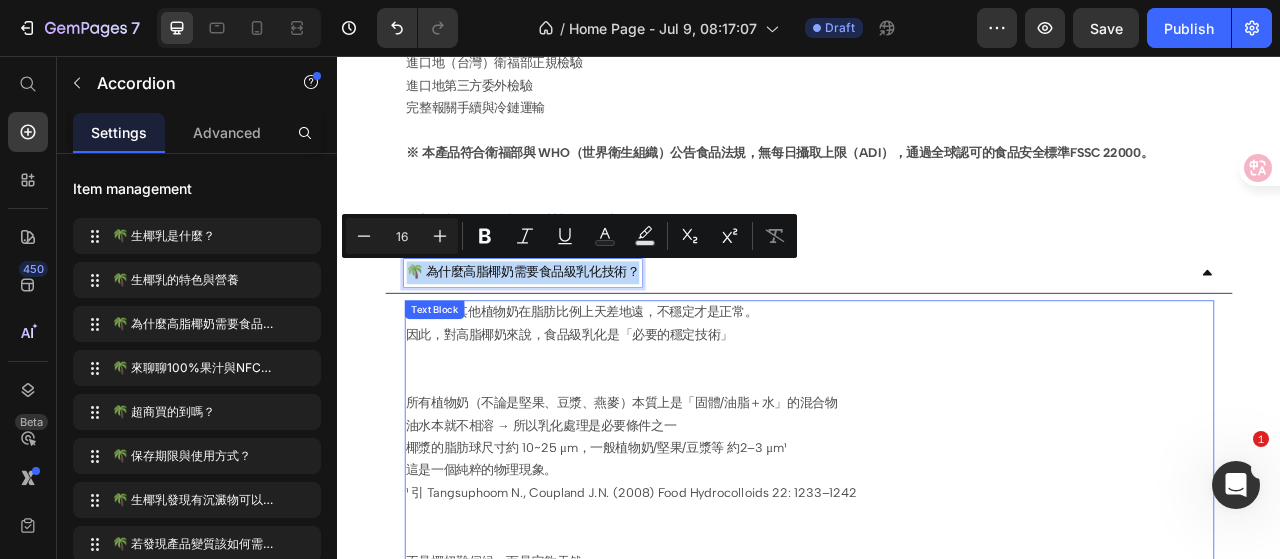 click on "A:椰奶與其他植物奶在脂肪比例上天差地遠，不穩定才是正常。 因此，對高脂椰奶來說，食品級乳化是「必要的穩定技術」" at bounding box center [937, 398] 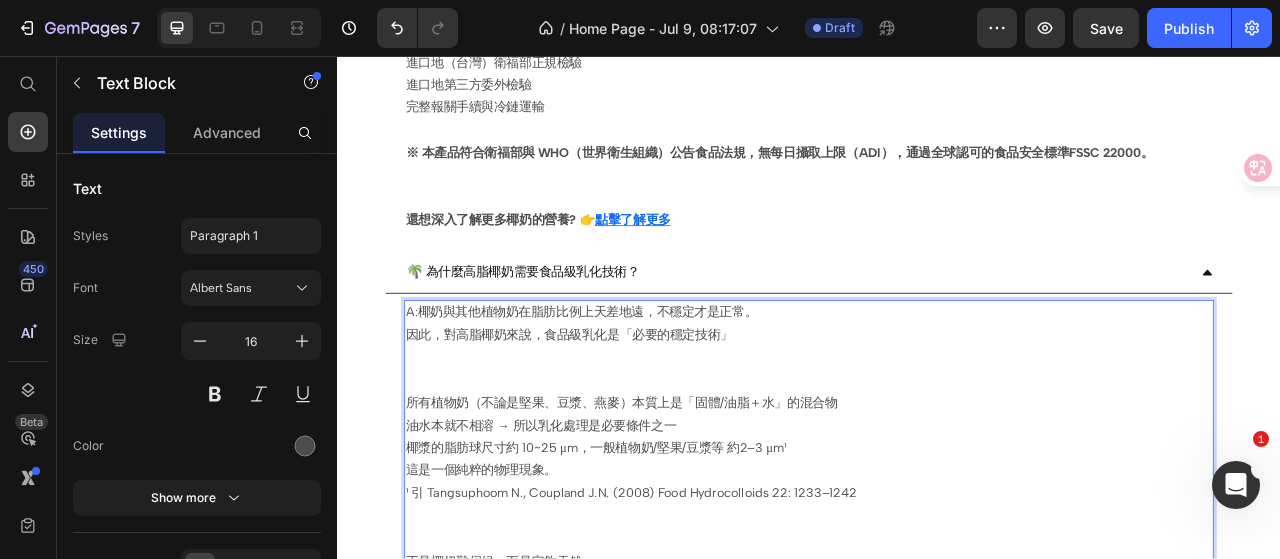 click at bounding box center [937, 469] 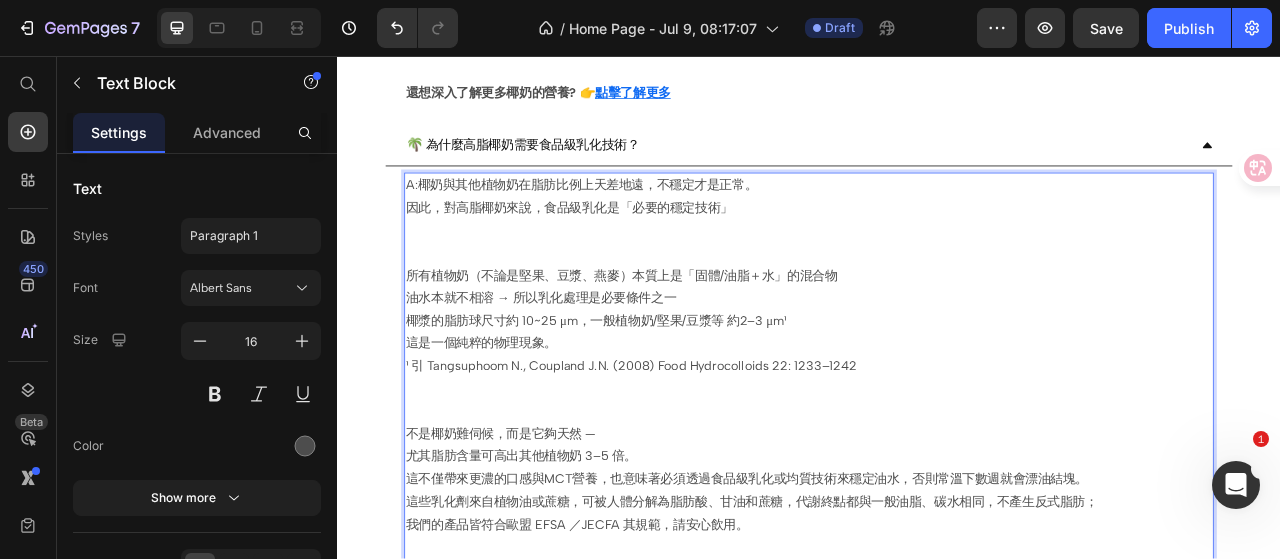 scroll, scrollTop: 1386, scrollLeft: 0, axis: vertical 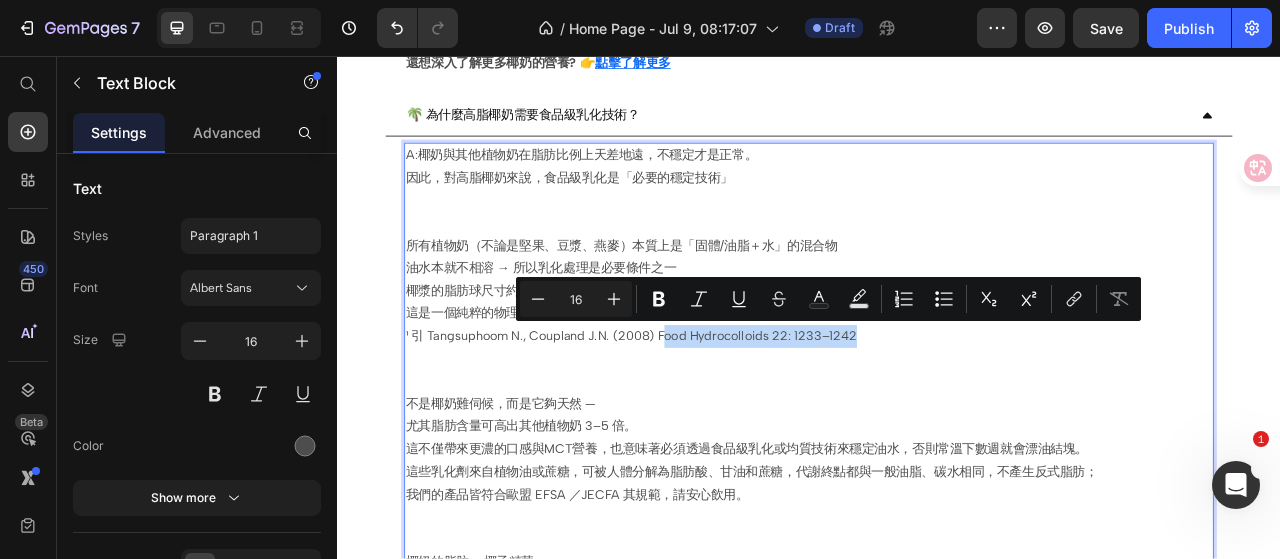 drag, startPoint x: 1009, startPoint y: 408, endPoint x: 754, endPoint y: 405, distance: 255.01764 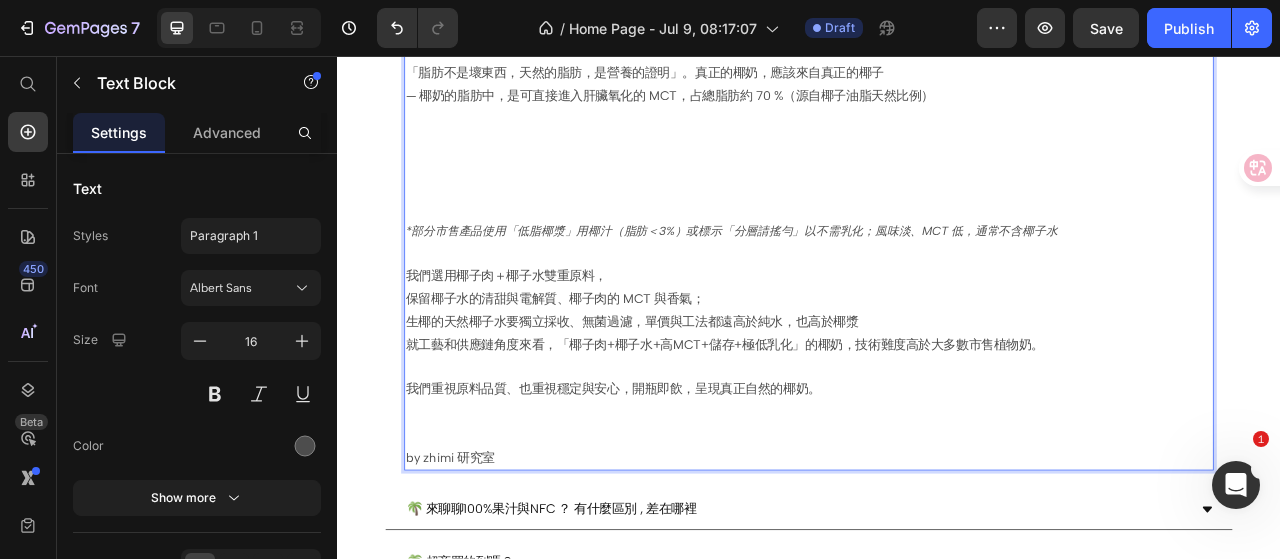 scroll, scrollTop: 2186, scrollLeft: 0, axis: vertical 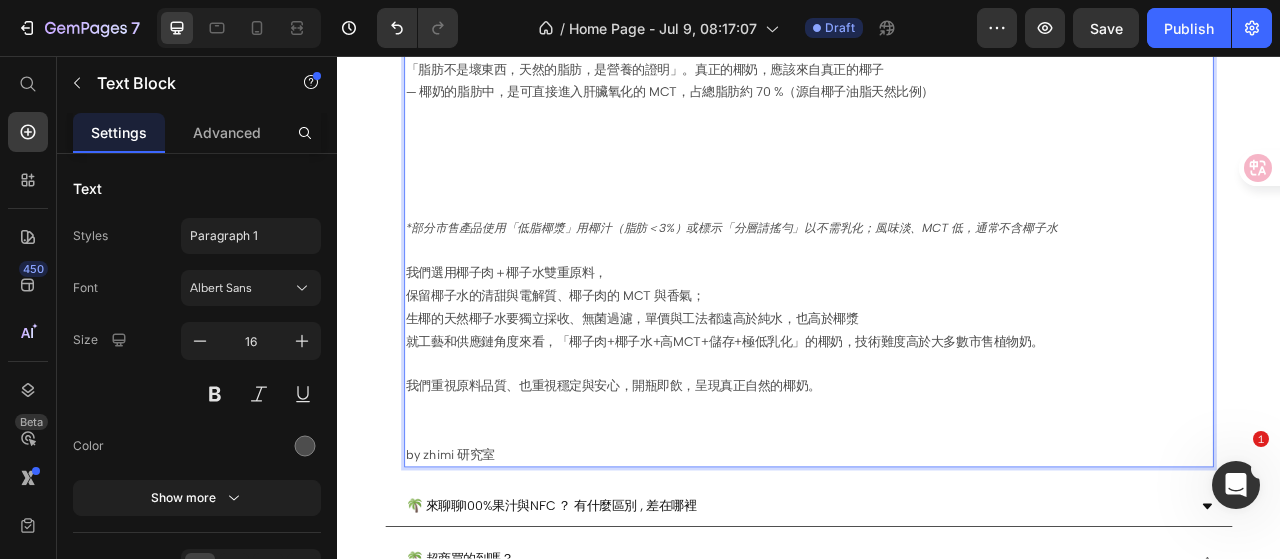 click on "我們重視原料品質、也重視穩定與安心，開瓶即飲，呈現真正自然的椰奶。" at bounding box center (937, 477) 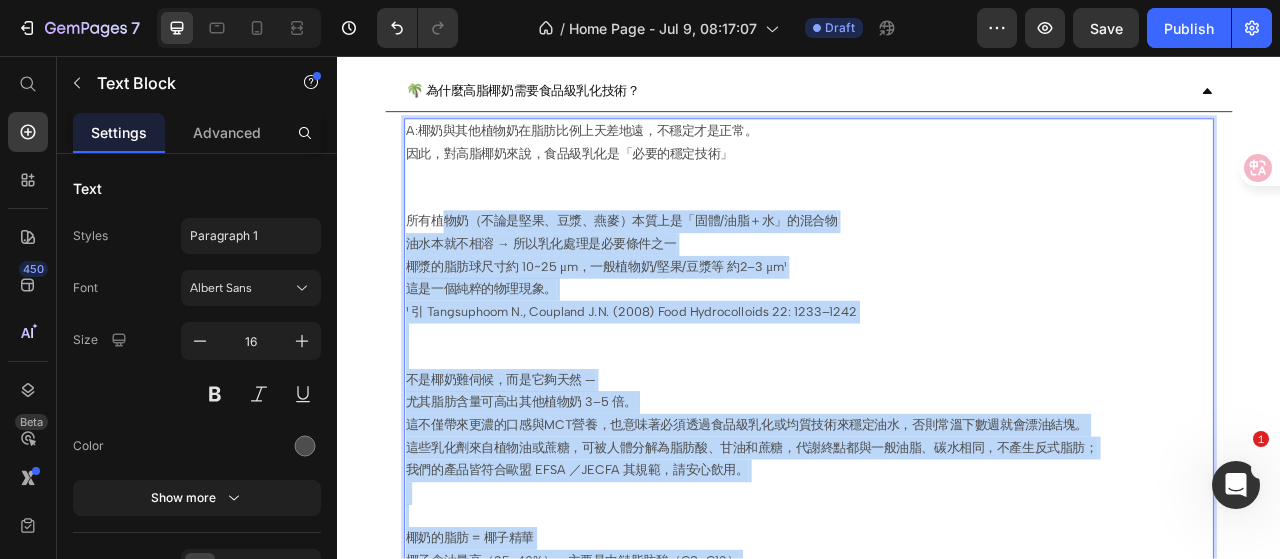 scroll, scrollTop: 1386, scrollLeft: 0, axis: vertical 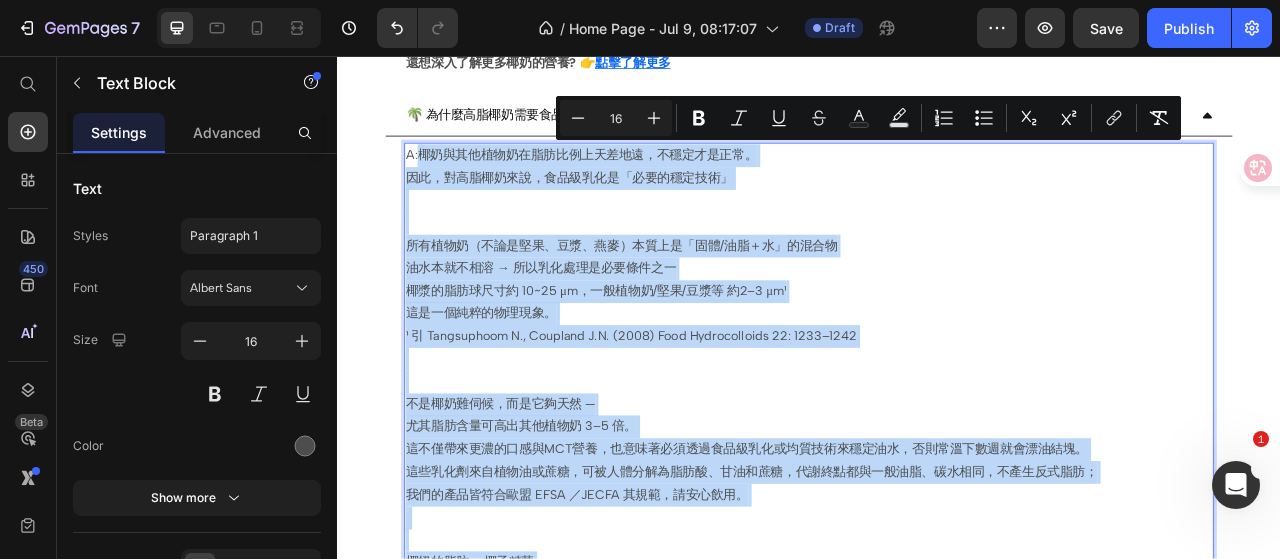 drag, startPoint x: 978, startPoint y: 465, endPoint x: 439, endPoint y: 178, distance: 610.6472 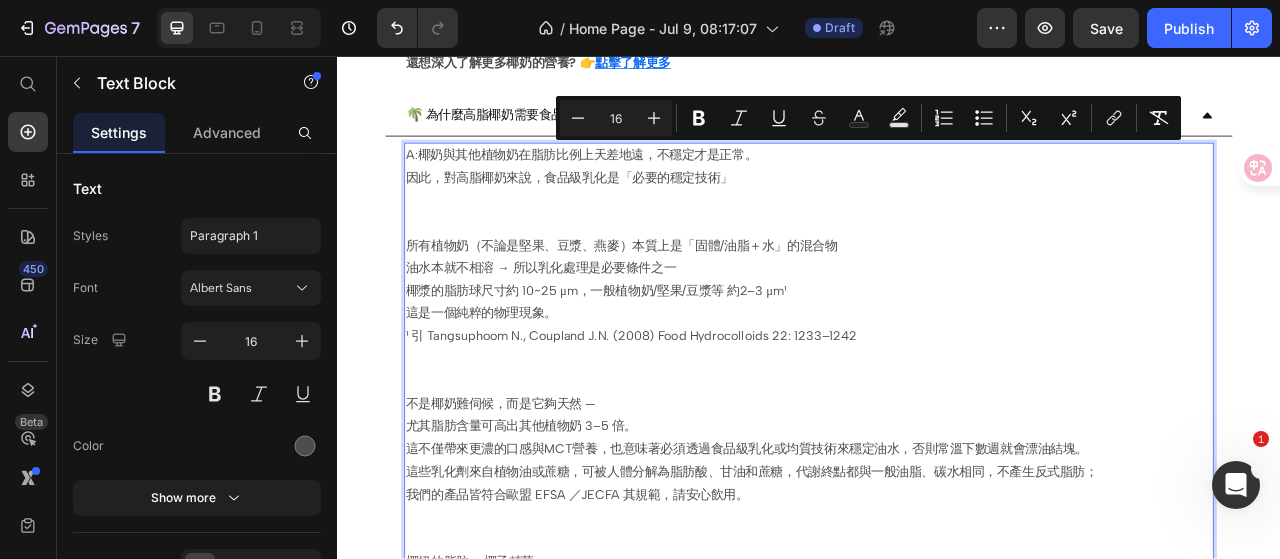 click on "所有植物奶（不論是堅果、豆漿、燕麥）本質上是「固體/油脂＋水」的混合物 油水本就不相溶 → 所以乳化處理是必要條件之一 椰漿的脂肪球尺寸約 10~25 μm，一般植物奶/堅果/豆漿等 約2–3 μm¹ 這是一個純粹的物理現象。 ¹ 引 Tangsuphoom N., Coupland J.N. (2008) Food Hydrocolloids 22: 1233–1242" at bounding box center [937, 356] 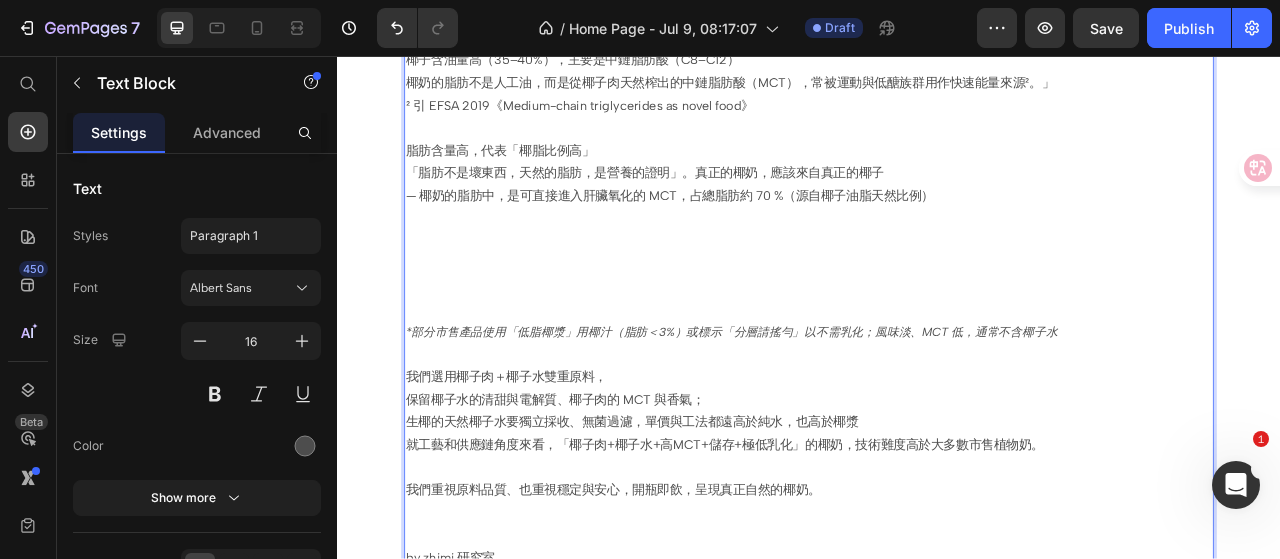 scroll, scrollTop: 2086, scrollLeft: 0, axis: vertical 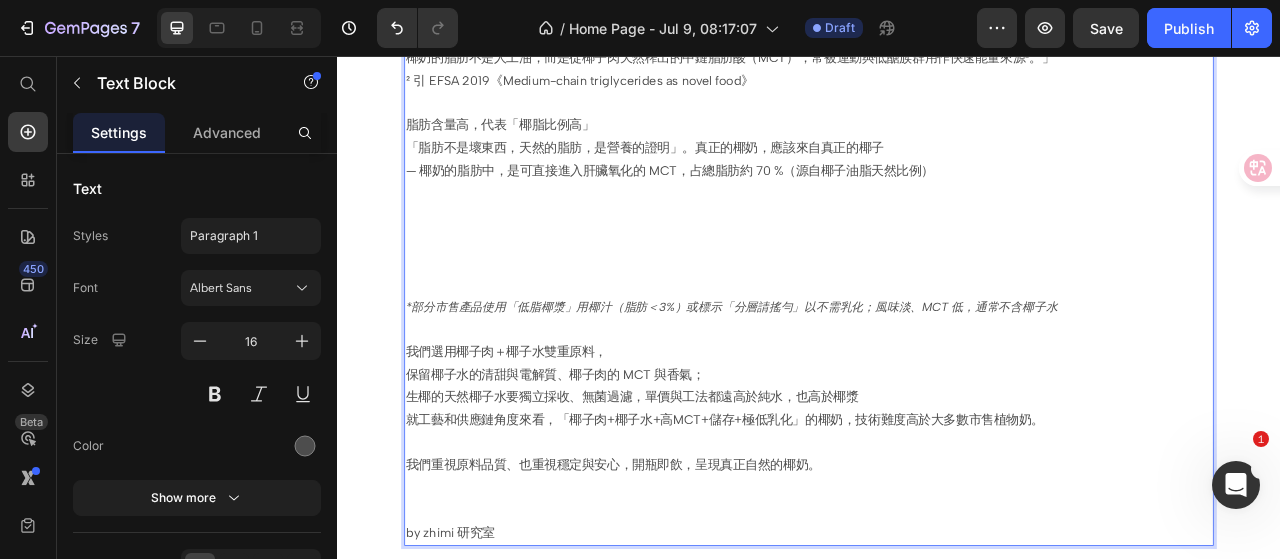 click on "*部分市售產品使用「低脂椰漿」用椰汁（脂肪＜3%）或標示「分層請搖勻」以不需乳化；風味淡、MCT 低，通常不含椰子水" at bounding box center [838, 376] 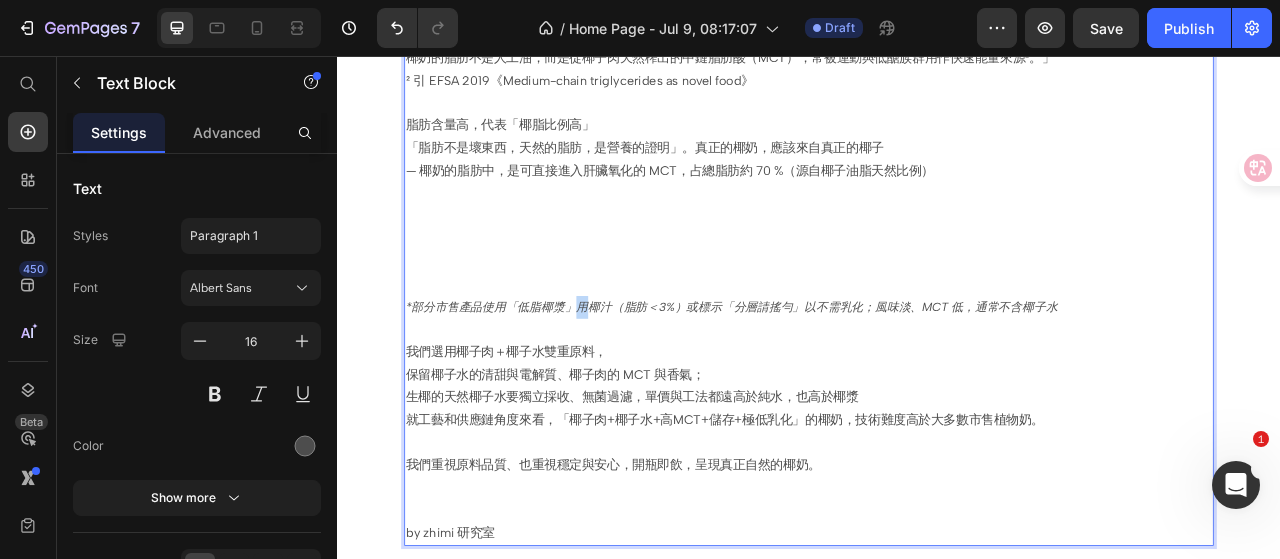 click on "*部分市售產品使用「低脂椰漿」用椰汁（脂肪＜3%）或標示「分層請搖勻」以不需乳化；風味淡、MCT 低，通常不含椰子水" at bounding box center (838, 376) 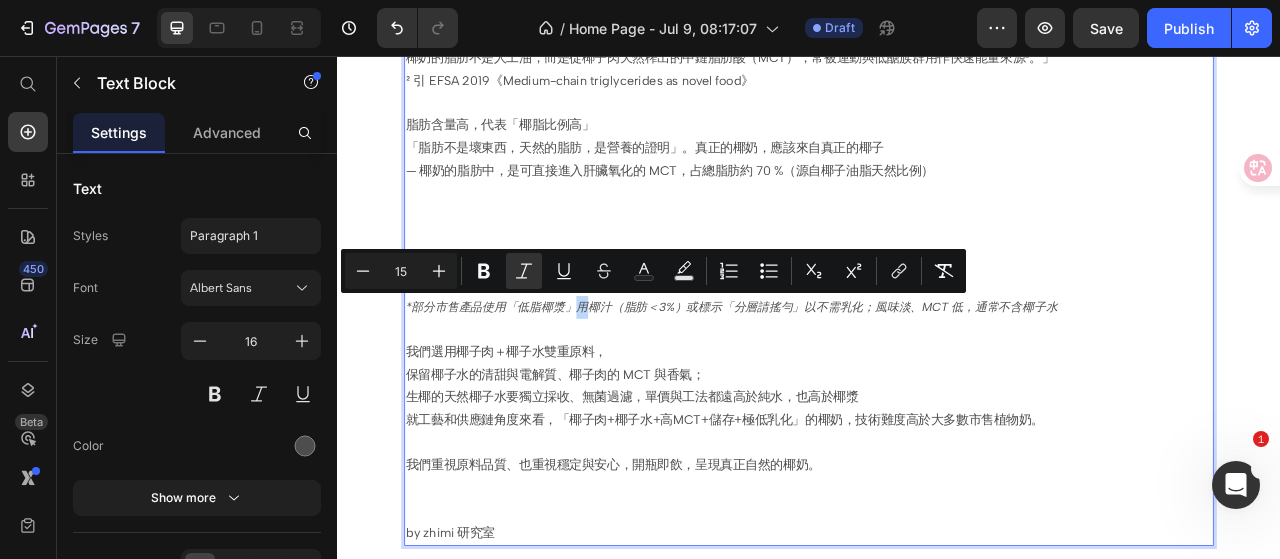type on "16" 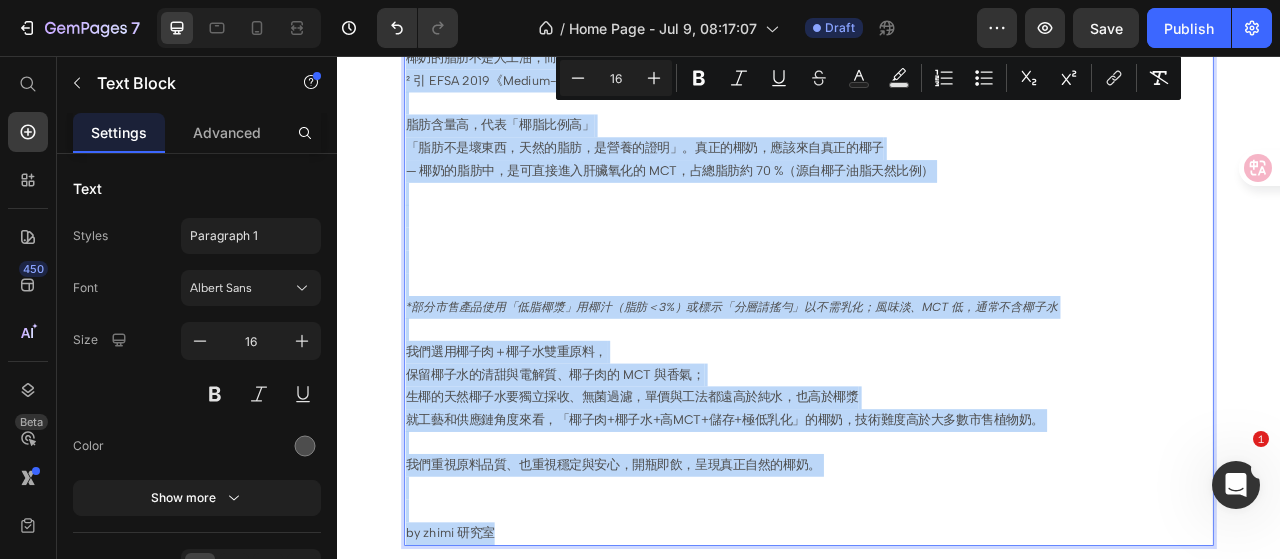 copy on "A:椰奶與其他植物奶在脂肪比例上天差地遠，不穩定才是正常。 因此，對高脂椰奶來說，食品級乳化是「必要的穩定技術」 所有植物奶（不論是堅果、豆漿、燕麥）本質上是「固體/油脂＋水」的混合物 油水本就不相溶 → 所以乳化處理是必要條件之一 椰漿的脂肪球尺寸約 10~25 μm，一般植物奶/堅果/豆漿等 約2–3 μm¹ 這是一個純粹的物理現象。 ¹ 引 Tangsuphoom N., Coupland J.N. (2008) Food Hydrocolloids 22: 1233–1242 不是椰奶難伺候，而是它夠天然 —  尤其脂肪含量可高出其他植物奶 3–5 倍。 這不僅帶來更濃的口感與MCT營養，也意味著必須透過食品級乳化或均質技術來穩定油水，否則常溫下數週就會漂油結塊。 這些乳化劑來自植物油或蔗糖，可被人體分解為脂肪酸、甘油和蔗糖，代謝終點都與一般油脂、碳水相同，不產生反式脂肪； 我們的產品皆符合歐盟 EFSA ／JECFA 其規範，請安心飲用。   椰奶的脂肪 = 椰子精華  椰子含油量高（35–40%），主要是中鏈脂肪酸（C8–C12） 椰奶的脂肪不是人工油，而是從椰子肉天然榨出的中鏈脂肪酸（MCT），常被運動與低醣族群用作快速能量來源²。」 ² 引 EFSA 2019《Medium-chain triglycerides as novel food》 脂肪含量高，代表「椰脂比例高」 「脂肪不是壞東西，天然的脂肪，是營養的證明」。真正的椰奶，應該來自真正的椰子 — 椰奶的脂肪中，是可直接進入肝臟氧化的 MCT，占總脂肪約 70 %（源自椰子油脂天然比例） *部分市售產品使用「低脂椰漿」用椰汁（脂肪＜3%）或標示「分層請搖勻」以不需乳化；風味淡、MCT 低，通常不含椰子水 我們選用椰子肉＋椰子水雙重原料， 保留椰子水的清甜與電解質、椰子肉的 MCT 與香氣； 生椰的天然椰子水要獨立採收、無菌過濾，單價與工法都遠高於純水，也高於椰漿 就工藝和供應鏈角度來看，「椰子肉+椰子水+高MCT+儲存+極低乳化」的椰奶，技術難度高於大多數市售植物奶。 我們重視原料品質、也重視穩定與安心，開瓶即飲，呈現真正自然的椰奶。 by zhimi 研究室..." 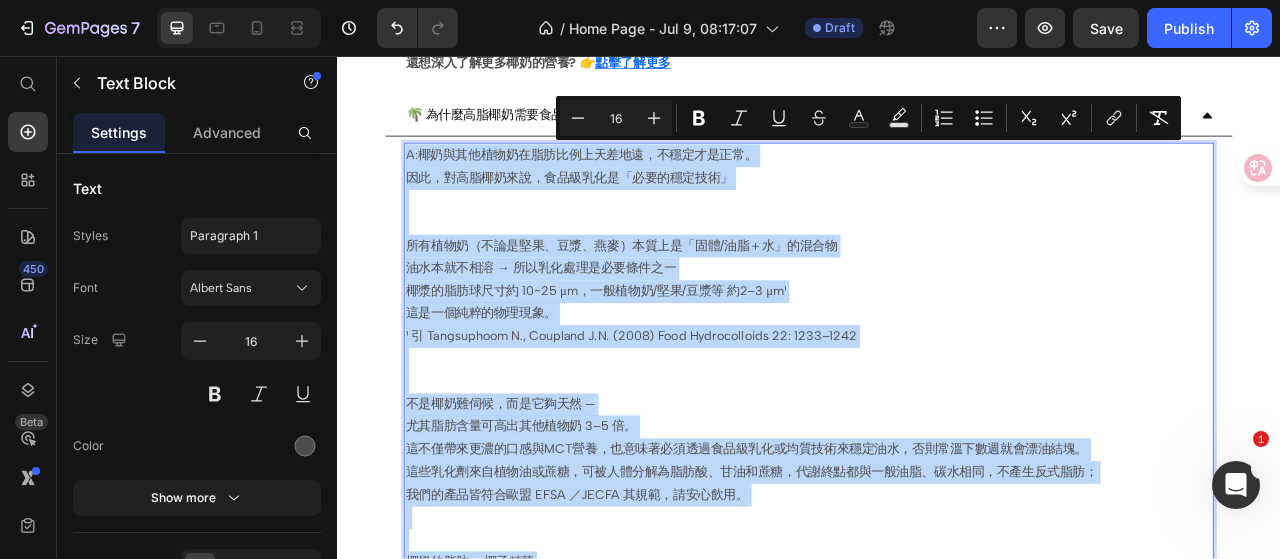scroll, scrollTop: 1186, scrollLeft: 0, axis: vertical 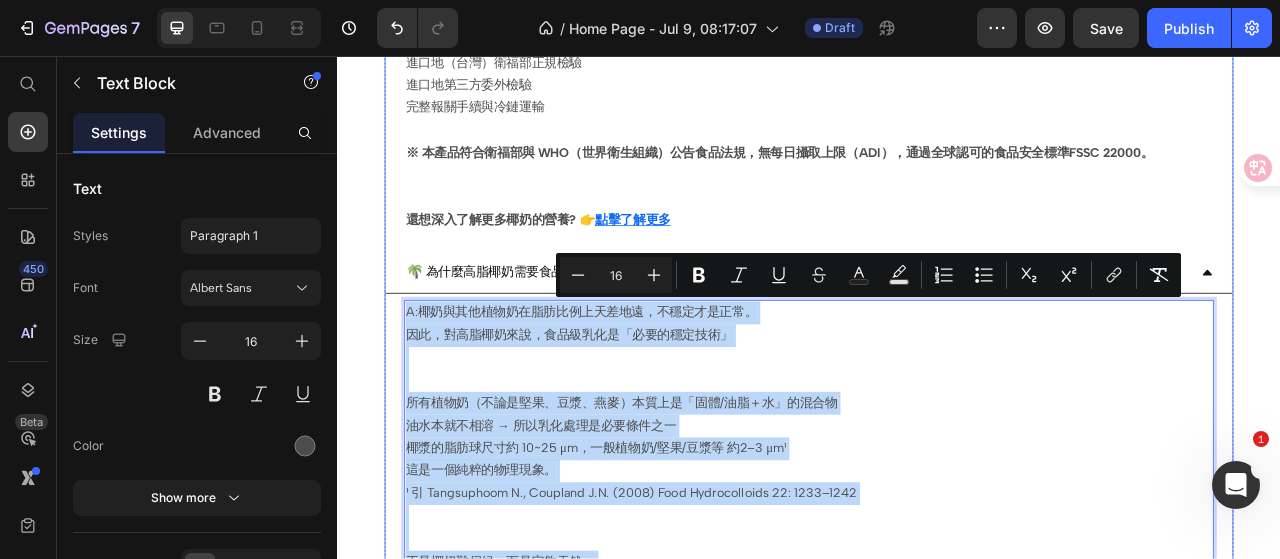 click on "🌴 為什麼高脂椰奶需要食品級乳化技術？" at bounding box center (573, 332) 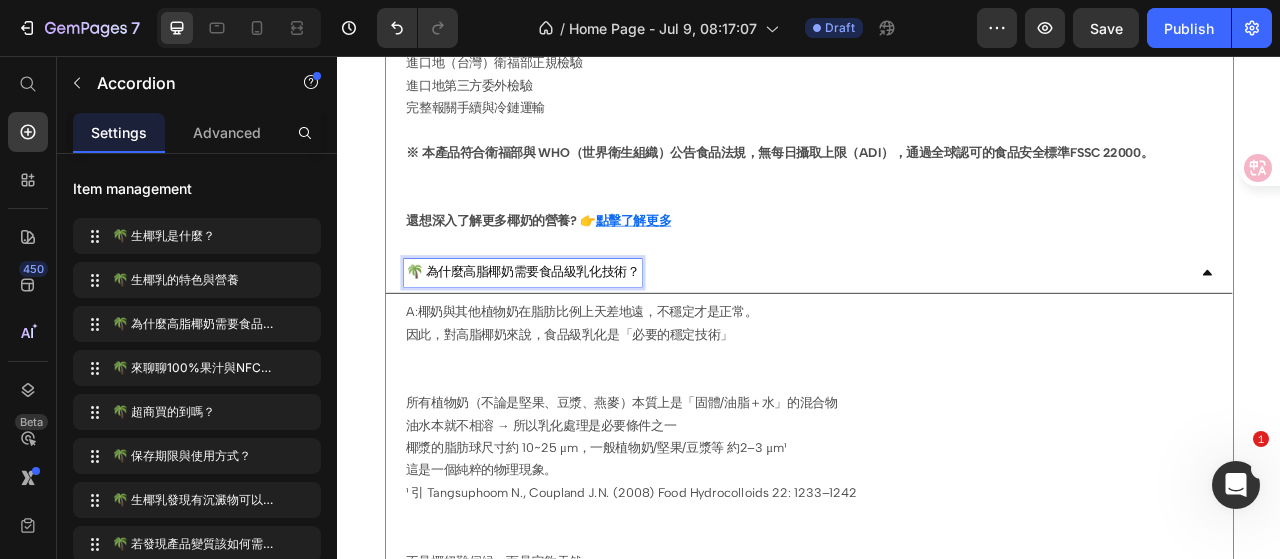 click on "🌴 為什麼高脂椰奶需要食品級乳化技術？" at bounding box center (573, 332) 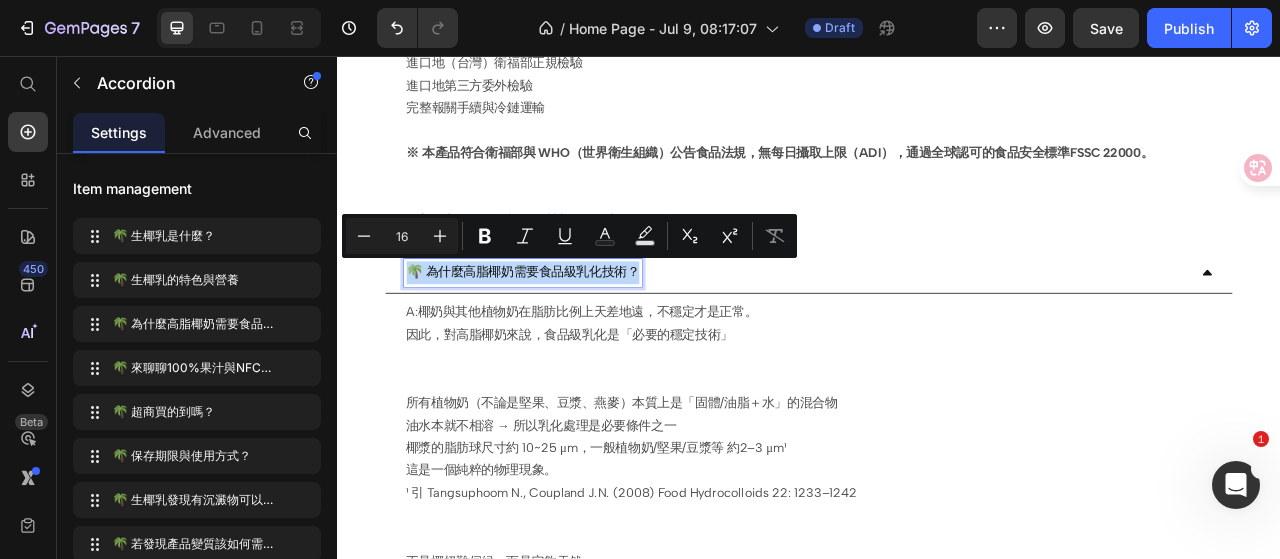 copy on "🌴 為什麼高脂椰奶需要食品級乳化技術？" 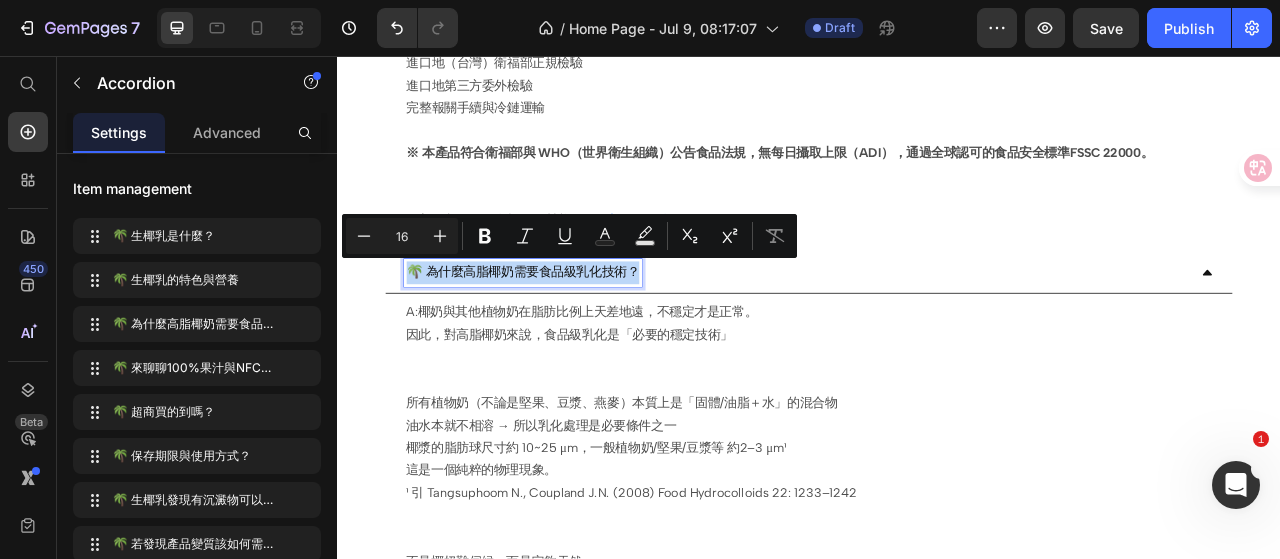click on "🌴 為什麼高脂椰奶需要食品級乳化技術？" at bounding box center (573, 332) 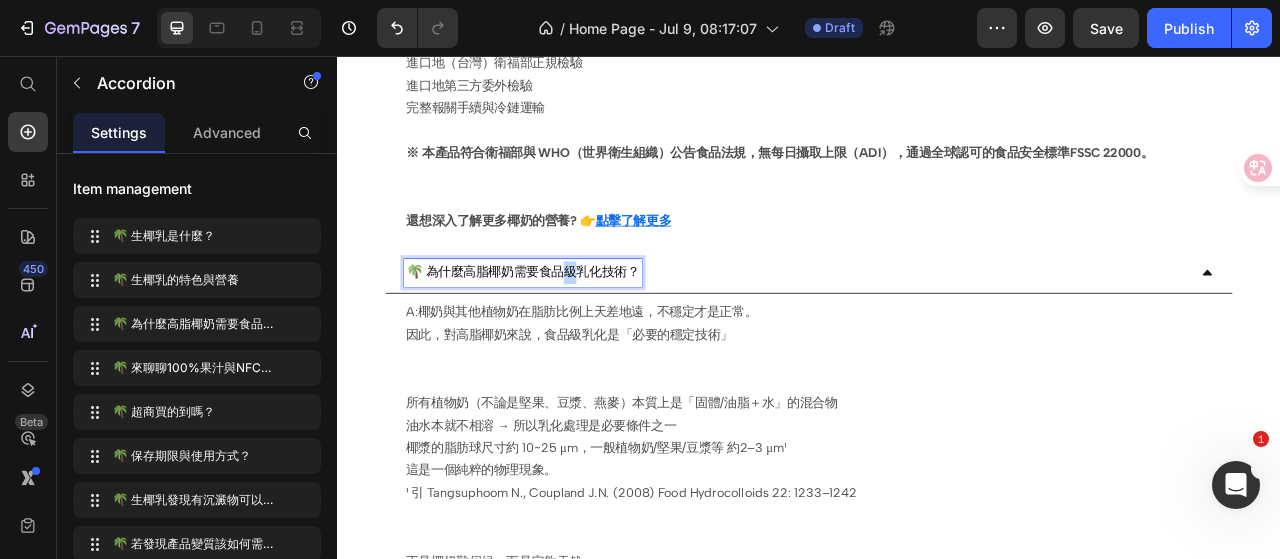 click on "🌴 為什麼高脂椰奶需要食品級乳化技術？" at bounding box center (573, 332) 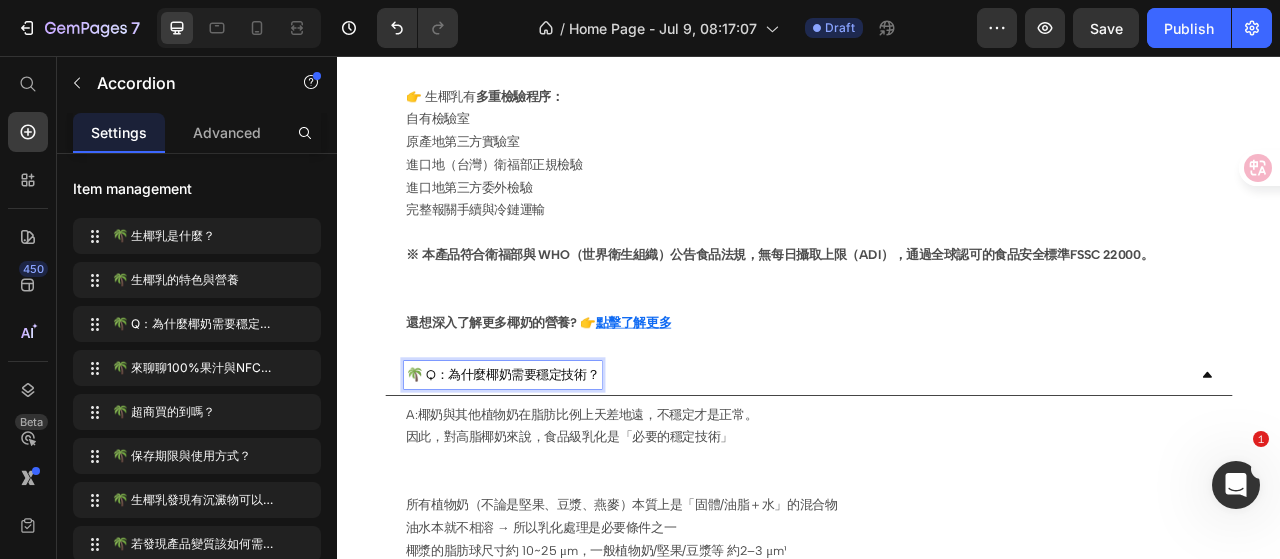 scroll, scrollTop: 1086, scrollLeft: 0, axis: vertical 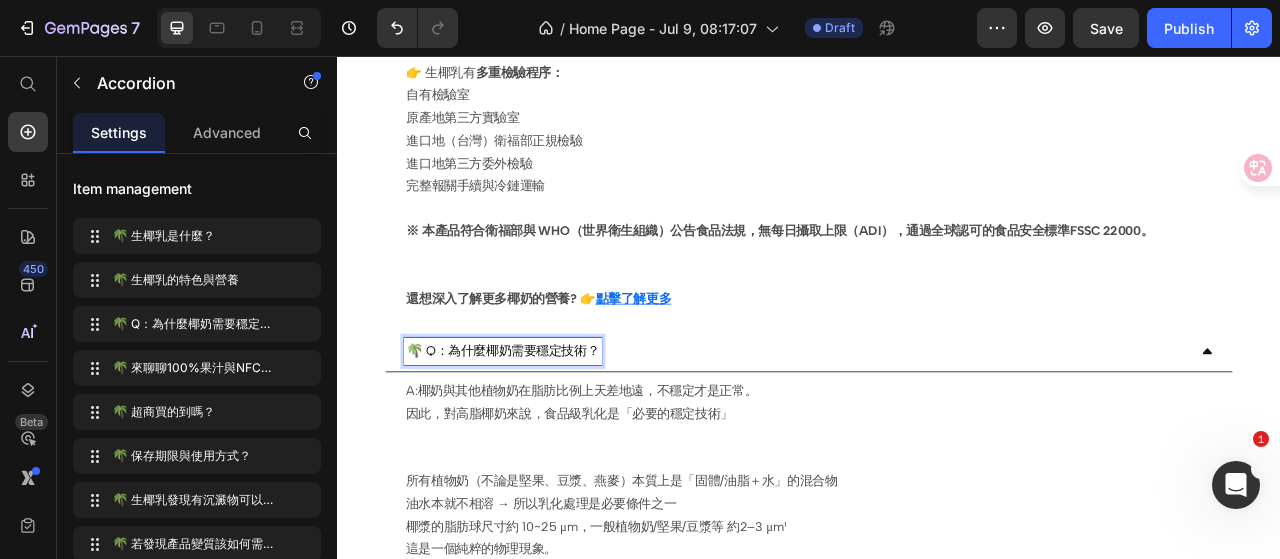 click on "🌴 Q：為什麼椰奶需要穩定技術？" at bounding box center (547, 432) 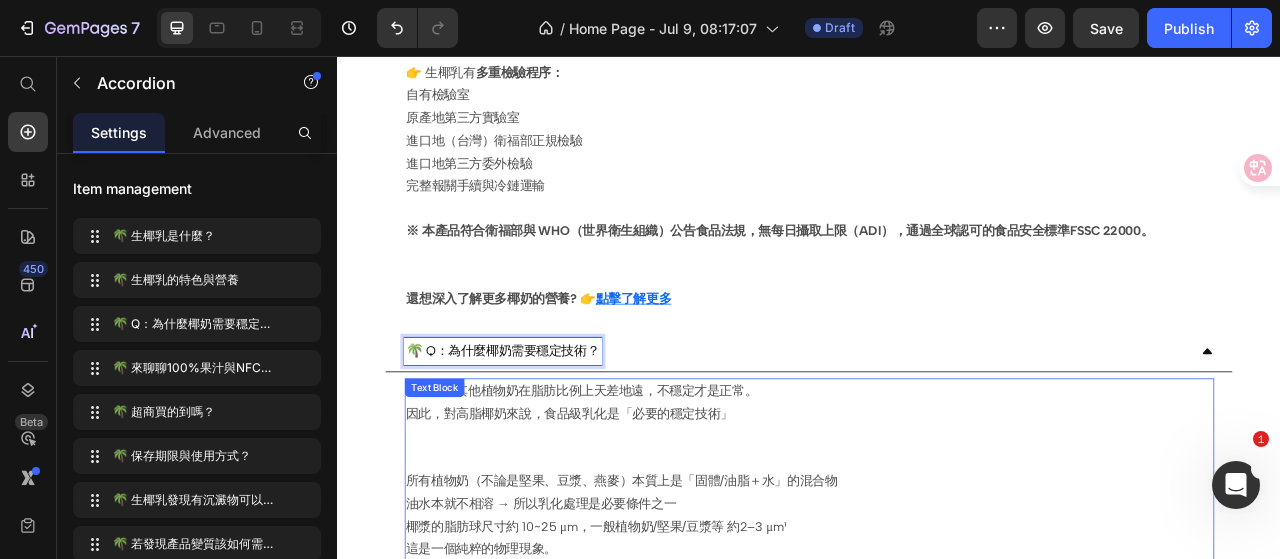 click on "A:椰奶與其他植物奶在脂肪比例上天差地遠，不穩定才是正常。 因此，對高脂椰奶來說，食品級乳化是「必要的穩定技術」" at bounding box center (937, 498) 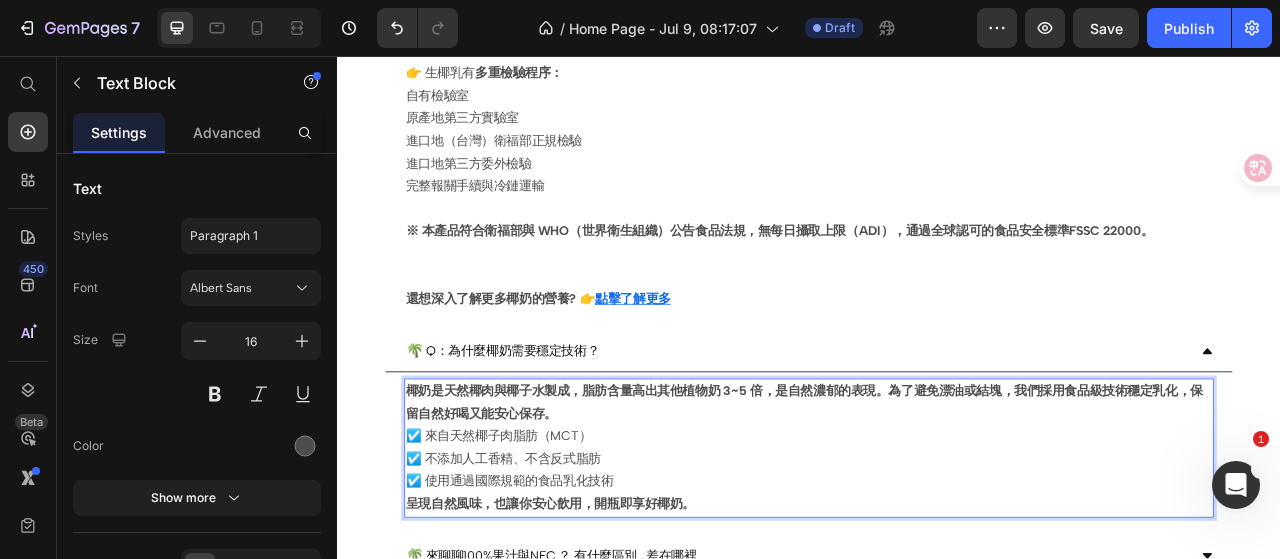 click on "椰奶是天然椰肉與椰子水製成，脂肪含量高出其他植物奶 3~5 倍，是自然濃郁的表現。為了避免漂油或結塊，我們採用食品級技術穩定乳化，保留自然好喝又能安心保存。" at bounding box center (937, 498) 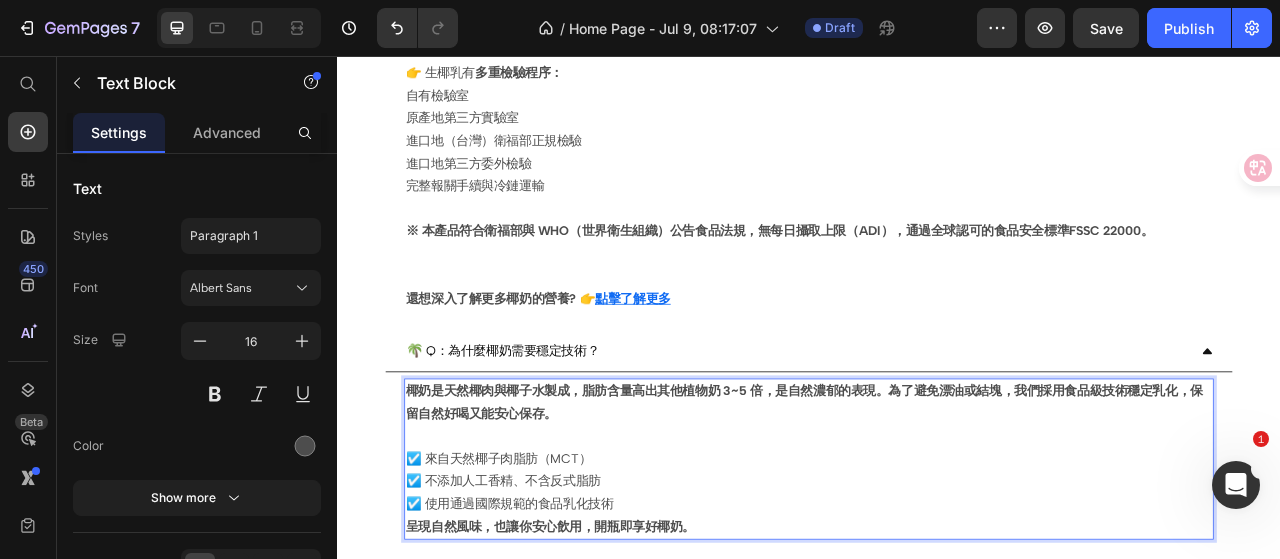 click on "☑️ 來自天然椰子肉脂肪（MCT） ☑️ 不添加人工香精、不含反式脂肪 ☑️ 使用通過國際規範的食品乳化技術" at bounding box center [937, 598] 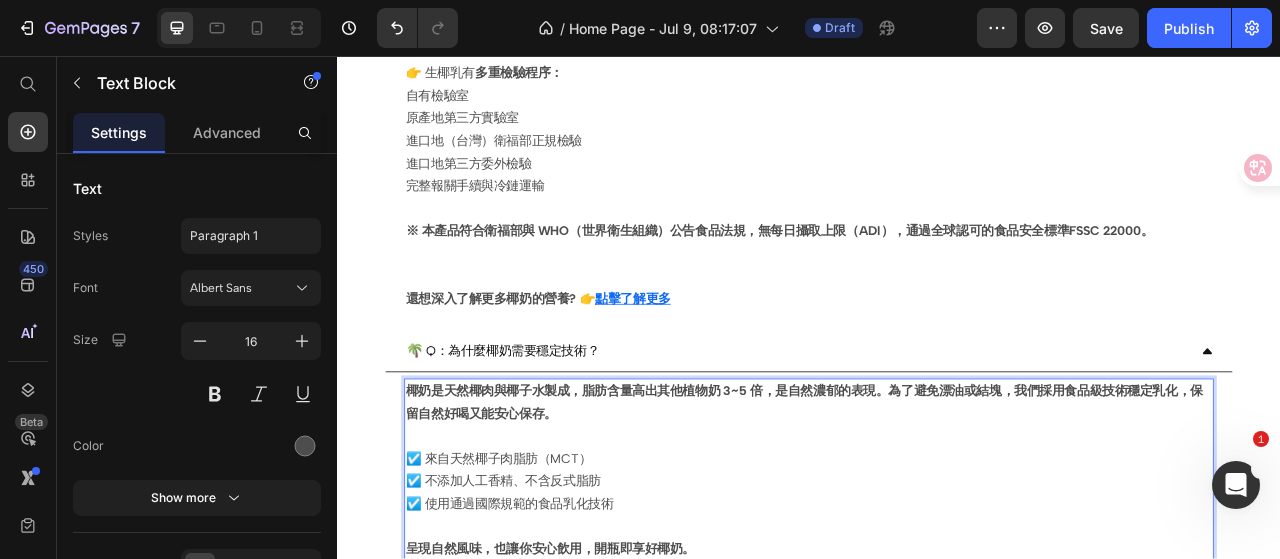 click on "椰奶是天然椰肉與椰子水製成，脂肪含量高出其他植物奶 3~5 倍，是自然濃郁的表現。為了避免漂油或結塊，我們採用食品級技術穩定乳化，保留自然好喝又能安心保存。" at bounding box center (937, 512) 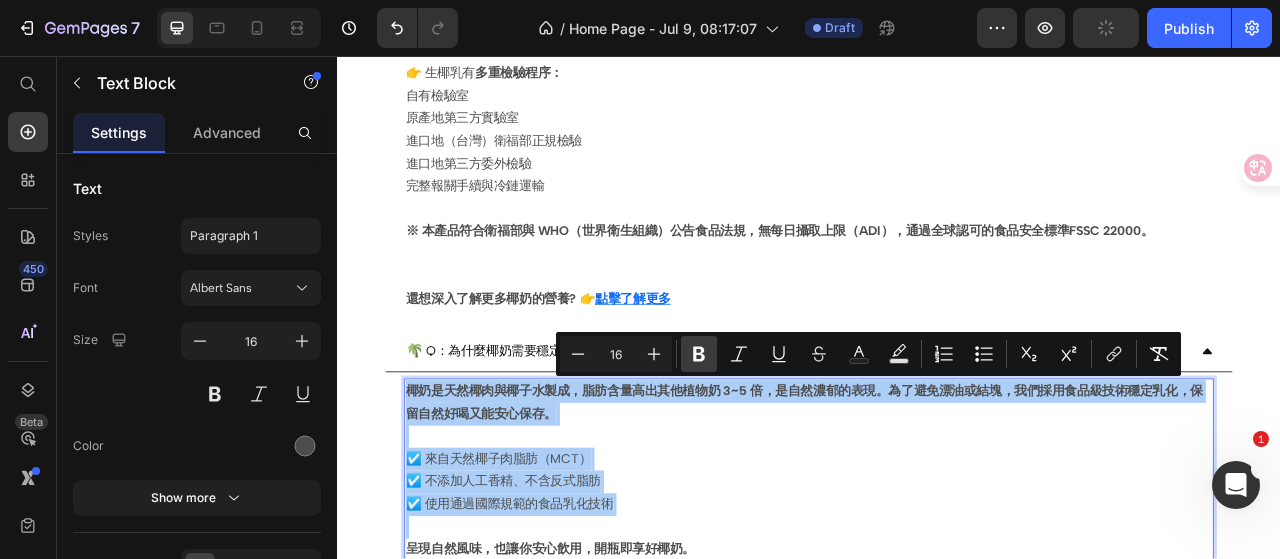 click 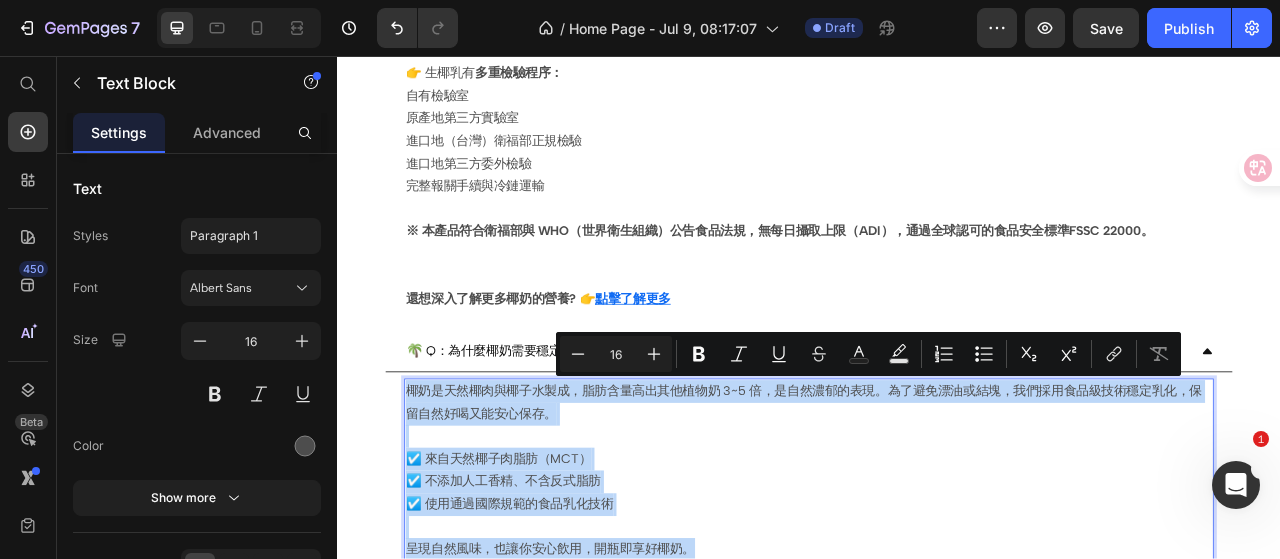 click on "椰奶是天然椰肉與椰子水製成，脂肪含量高出其他植物奶 3~5 倍，是自然濃郁的表現。為了避免漂油或結塊，我們採用食品級技術穩定乳化，保留自然好喝又能安心保存。" at bounding box center (937, 512) 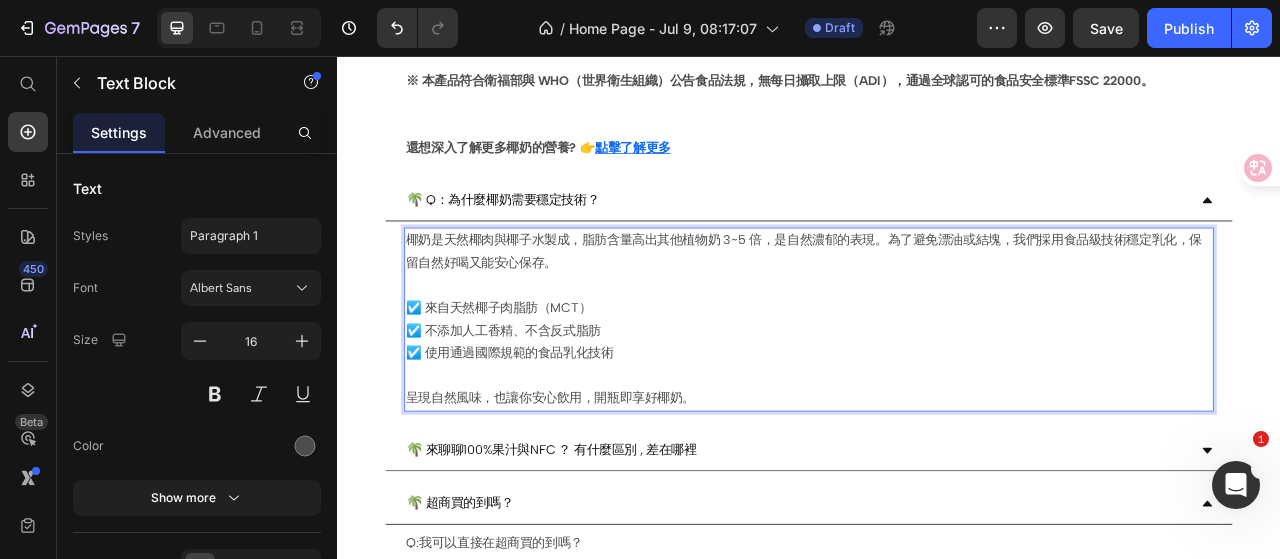 scroll, scrollTop: 1286, scrollLeft: 0, axis: vertical 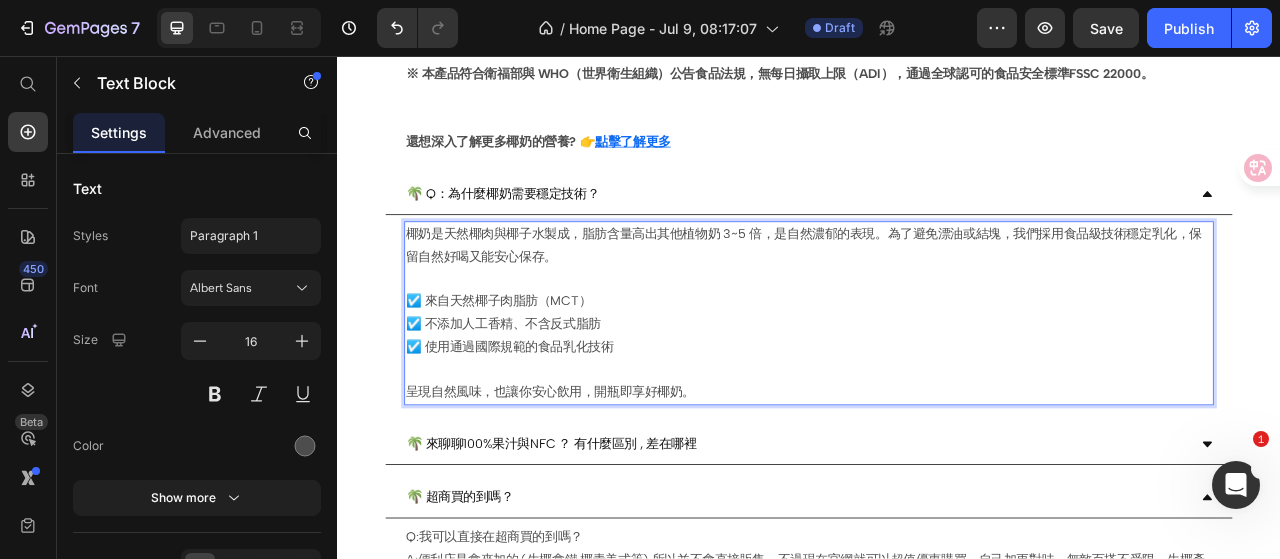 click on "☑️ 來自天然椰子肉脂肪（MCT） ☑️ 不添加人工香精、不含反式脂肪 ☑️ 使用通過國際規範的食品乳化技術" at bounding box center (937, 412) 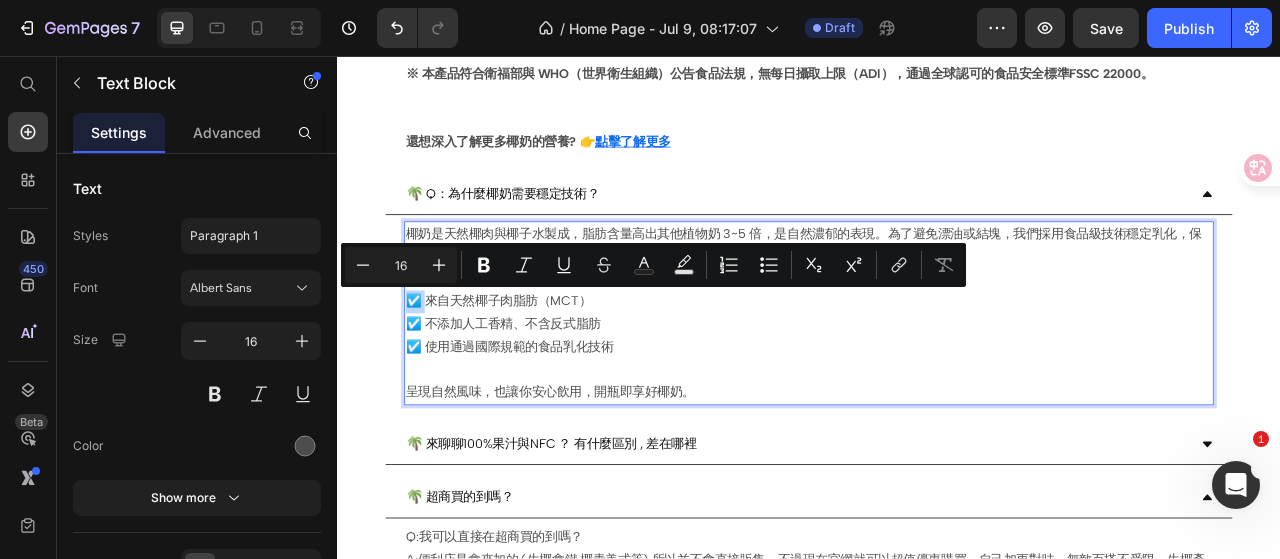 drag, startPoint x: 451, startPoint y: 363, endPoint x: 425, endPoint y: 358, distance: 26.476404 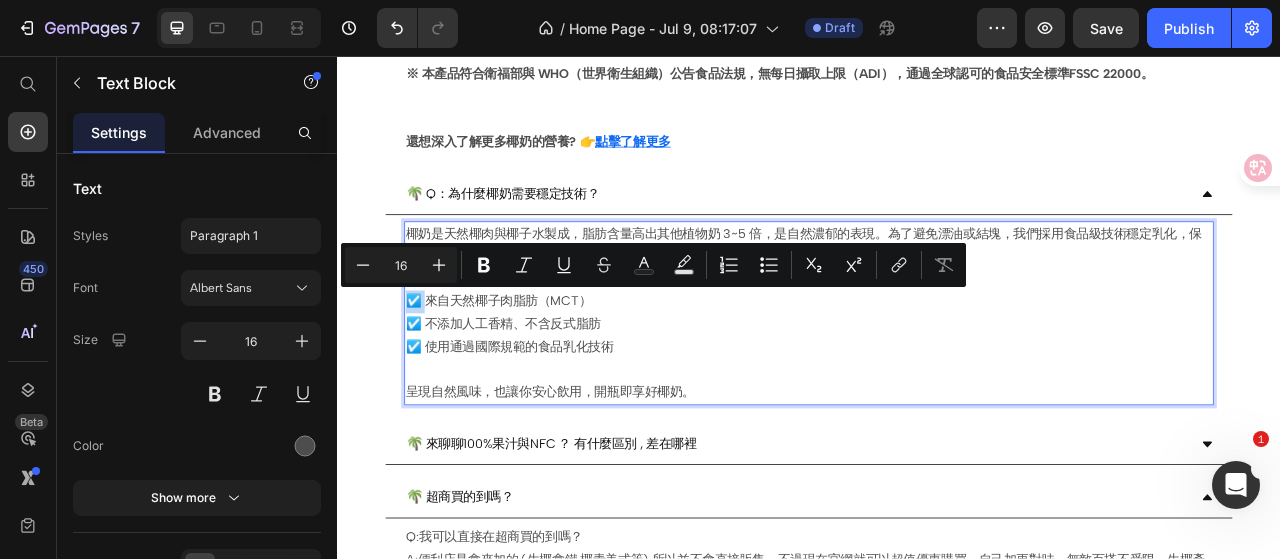 click on "☑️ 來自天然椰子肉脂肪（MCT） ☑️ 不添加人工香精、不含反式脂肪 ☑️ 使用通過國際規範的食品乳化技術" at bounding box center [937, 412] 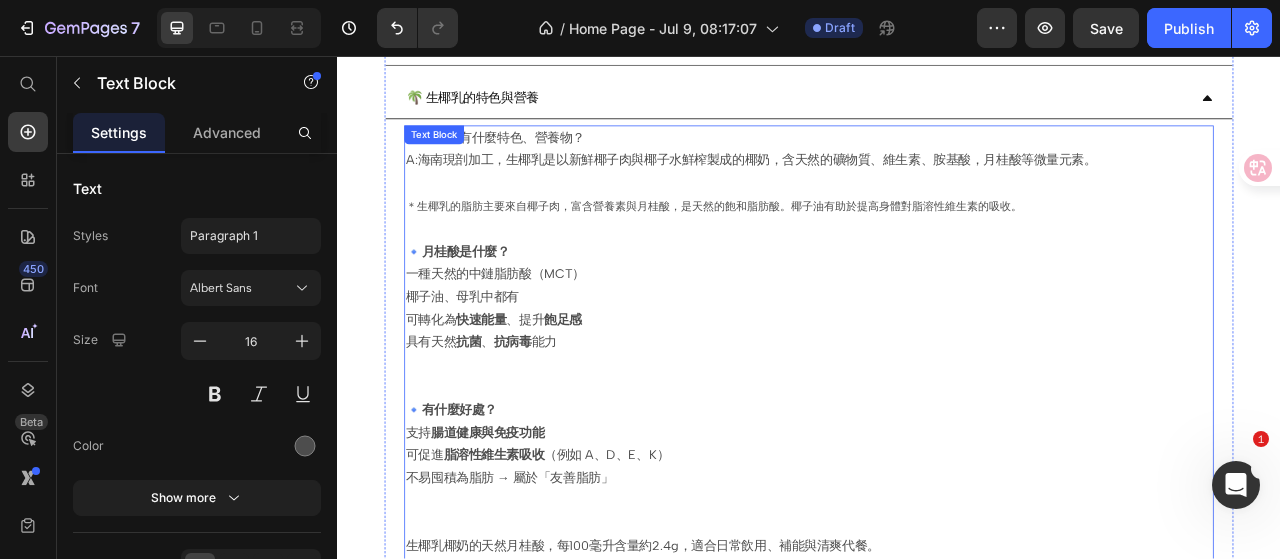 scroll, scrollTop: 186, scrollLeft: 0, axis: vertical 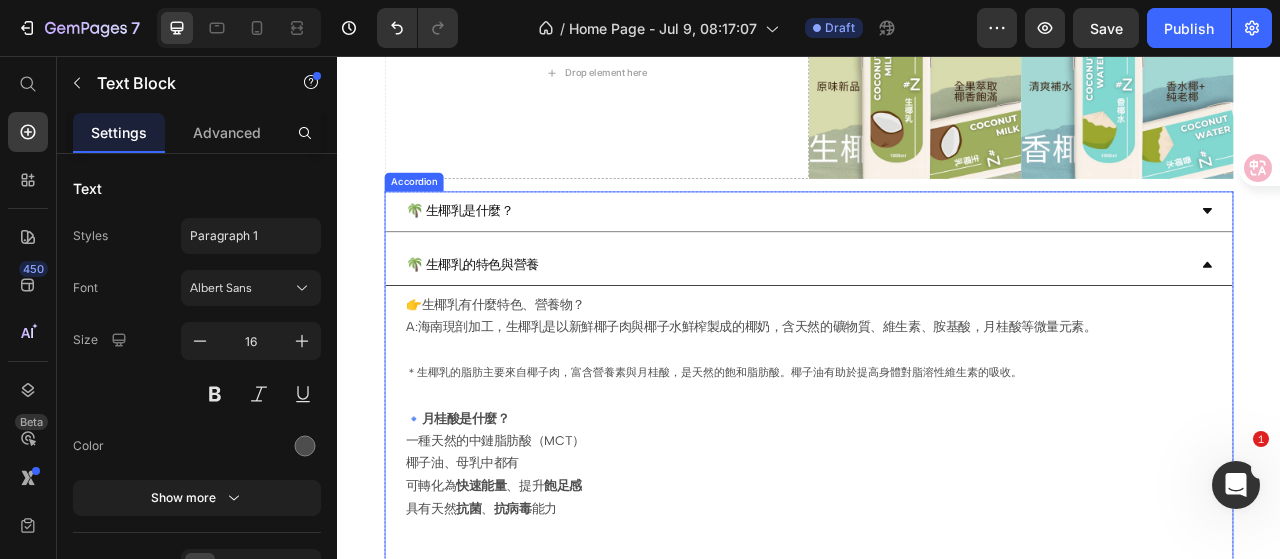 click on "🌴 生椰乳的特色與營養" at bounding box center (509, 322) 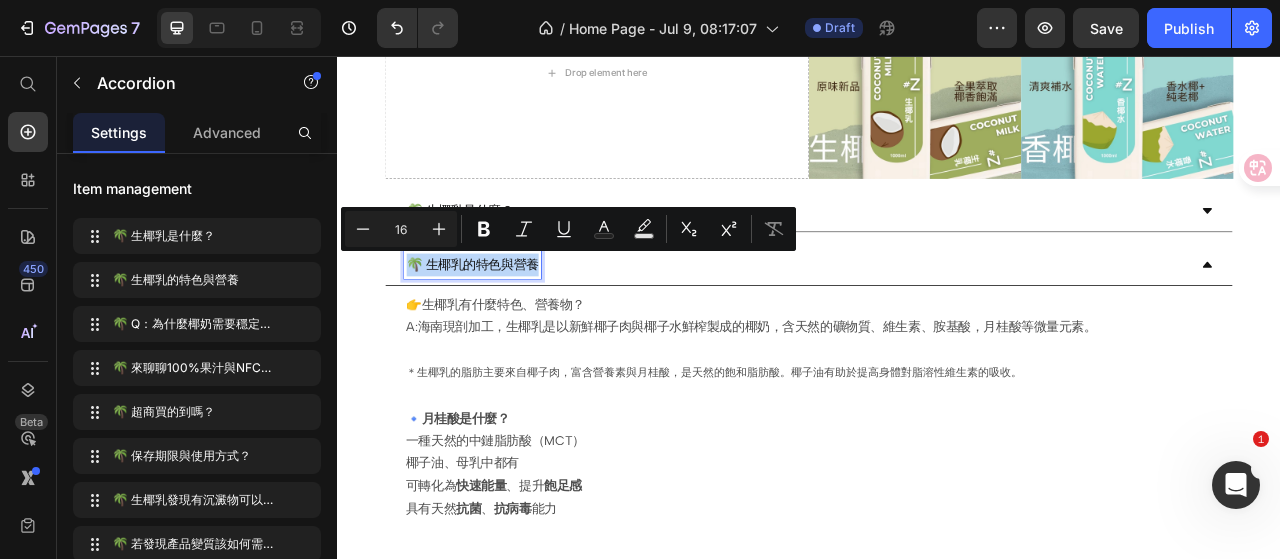 copy on "🌴 生椰乳的特色與營養" 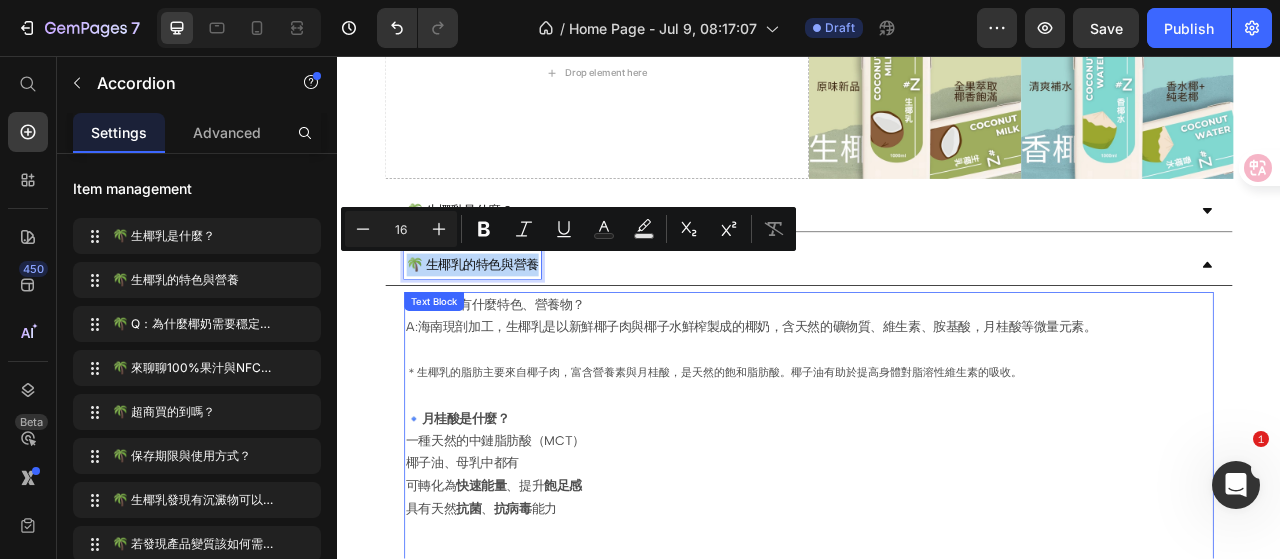 click on "＊生椰乳的脂肪主要來自椰子肉，富含營養素與月桂酸，是天然的飽和脂肪酸。椰子油有助於提高身體對脂溶性維生素的吸收。" at bounding box center (816, 459) 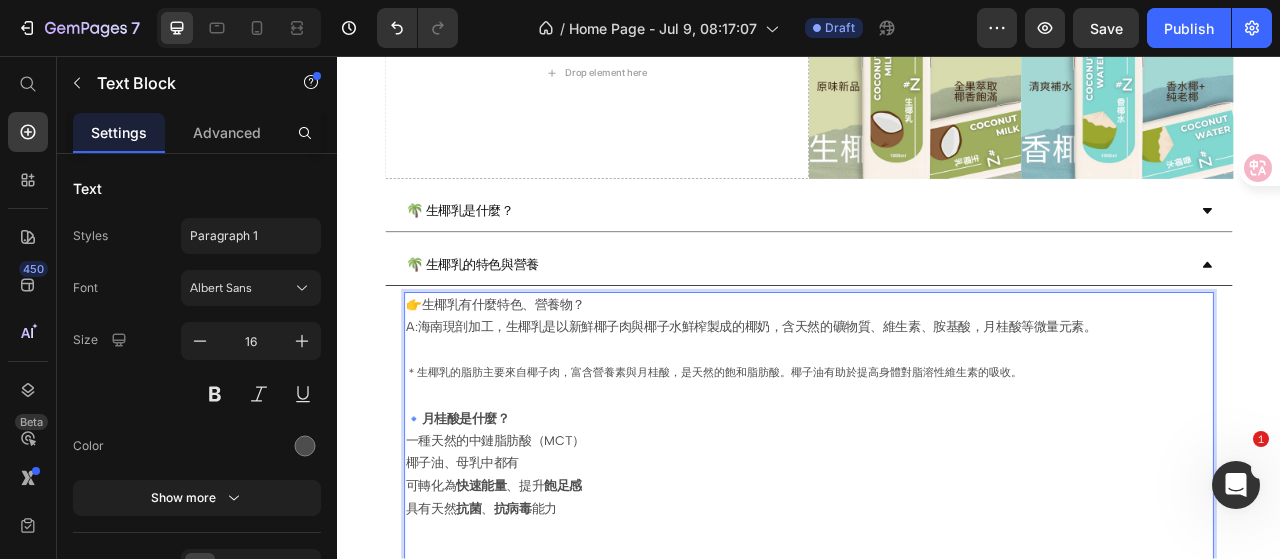 click on "＊生椰乳的脂肪主要來自椰子肉，富含營養素與月桂酸，是天然的飽和脂肪酸。椰子油有助於提高身體對脂溶性維生素的吸收。" at bounding box center [816, 459] 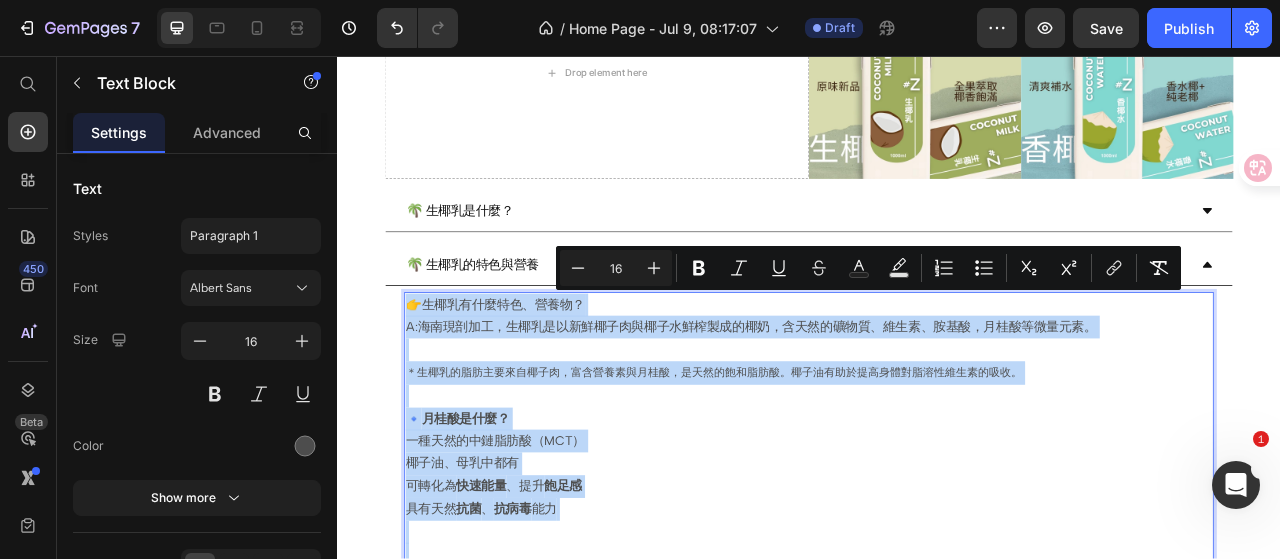 copy on "👉生椰乳有什麼特色、營養物？ A:海南現剖加工，生椰乳是以新鮮椰子肉與椰子水鮮榨製成的椰奶，含天然的礦物質、維生素、胺基酸，月桂酸等微量元素。 ＊生椰乳的脂肪主要來自椰子肉，富含營養素與月桂酸，是天然的飽和脂肪酸。椰子油有助於提高身體對脂溶性維生素的吸收。 🔹  月桂酸是什麼？ 一種天然的中鏈脂肪酸（MCT） 椰子油、母乳中都有 可轉化為 快速能量 、提升 飽足感 具有天然 抗菌 、 抗病毒 能力 🔹  有什麼好處？ 支持 腸道健康與免疫功能 可促進 脂溶性維生素吸收 （例如 A、D、E、K） 不易囤積為脂肪 → 屬於「友善脂肪」 生椰乳椰奶的天然月桂酸，每100毫升含量約2.4g，適合日常飲用、補能與清爽代餐。 👉 生椰乳有 多重檢驗程序：   自有檢驗室 原產地第三方實驗室 進口地（台灣）衛福部正規檢驗 進口地第三方委外檢驗 完整報關手續與冷鏈運輸 ※ 本產品符合衛福部與 WHO（世界衛生組織）公告食品法規，無每日攝取上限（ADI），通過全球認可的食品安全標準FSSC 22000。 還想深入了解更多椰奶的營養? 👉 ..." 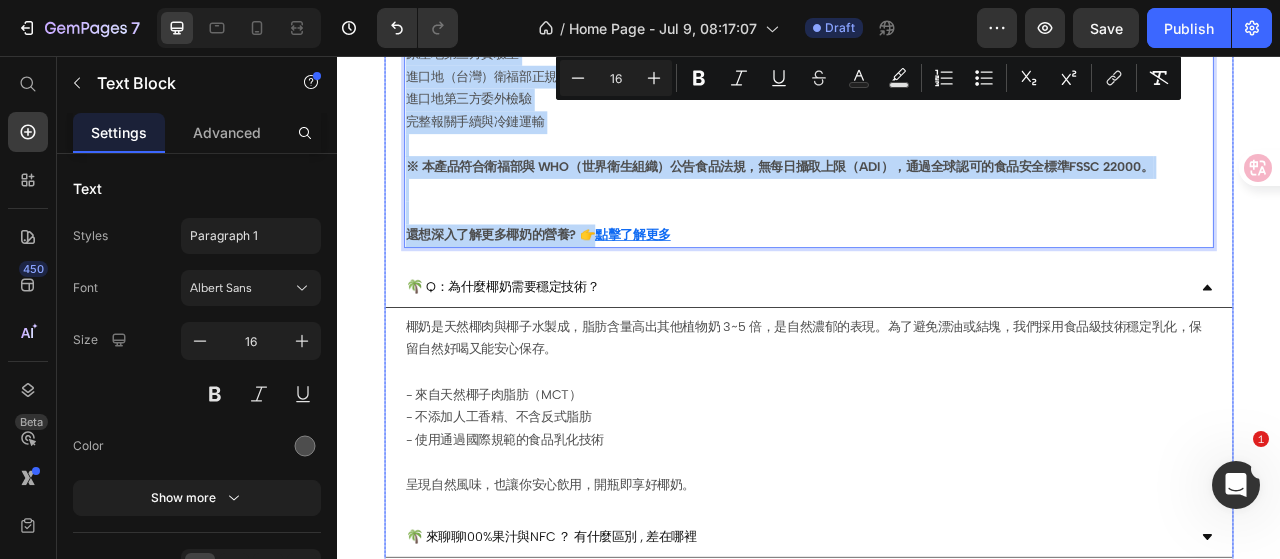 scroll, scrollTop: 1286, scrollLeft: 0, axis: vertical 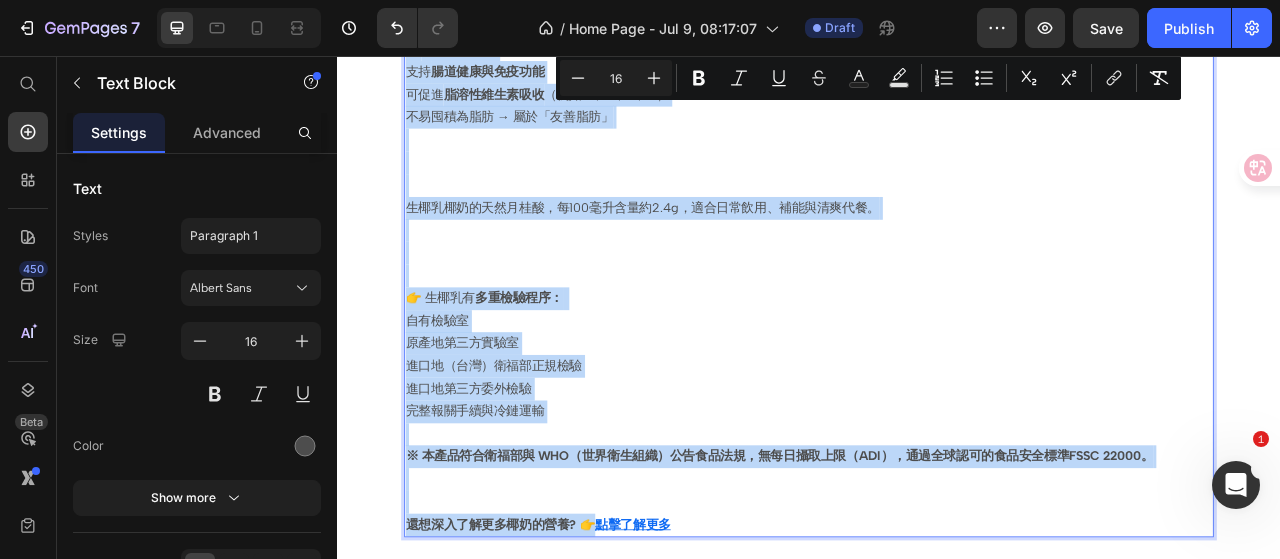 click on "生椰乳椰奶的天然月桂酸，每100毫升含量約2.4g，適合日常飲用、補能與清爽代餐。" at bounding box center [937, 279] 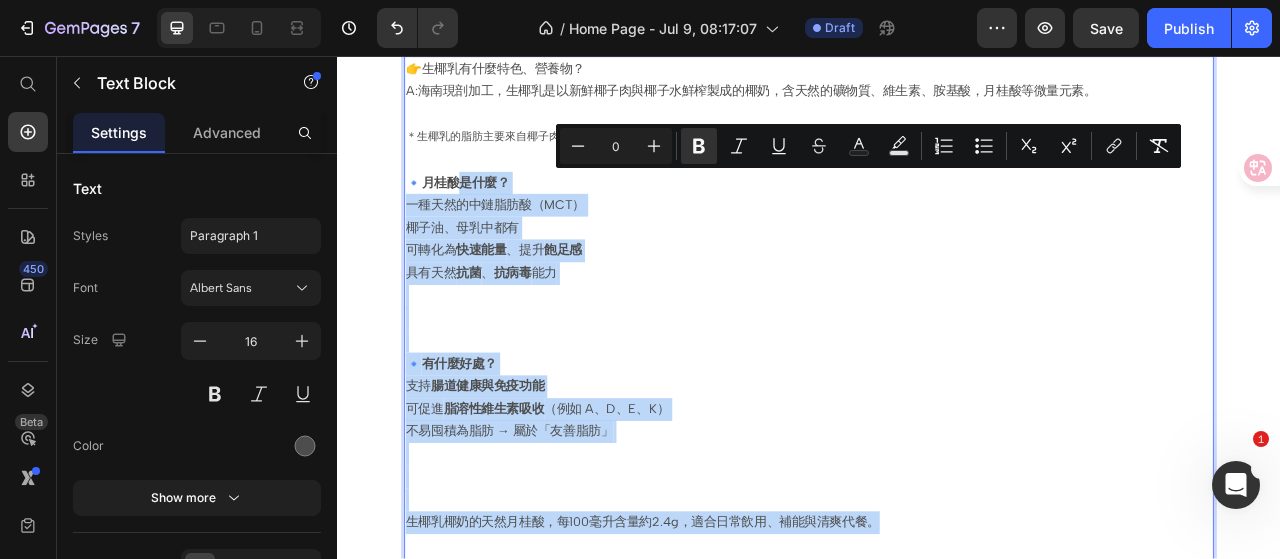 scroll, scrollTop: 386, scrollLeft: 0, axis: vertical 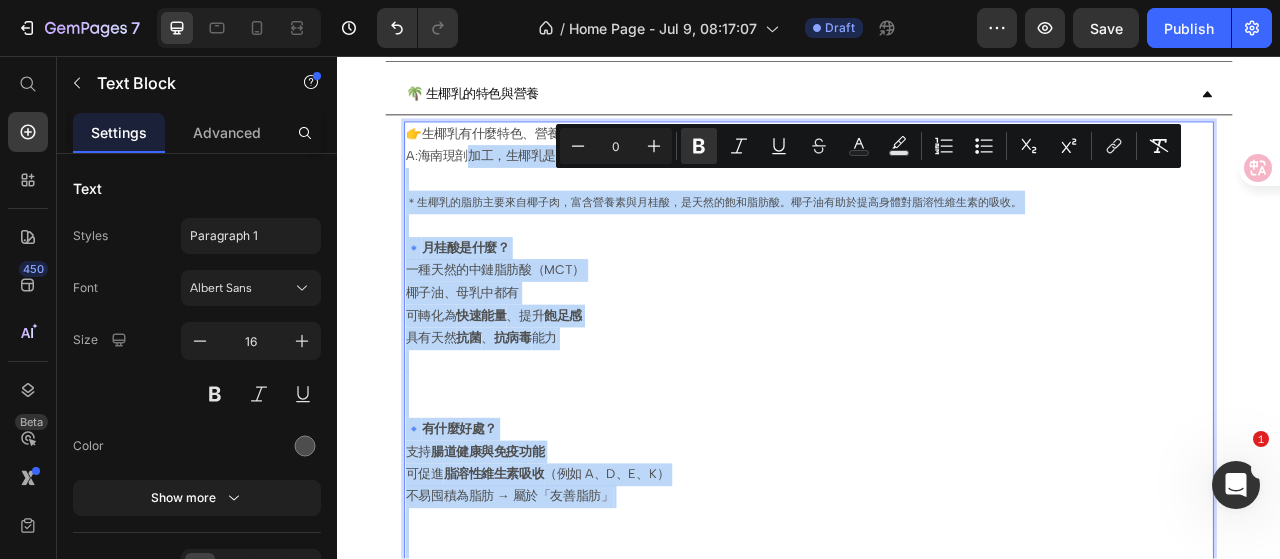 type on "16" 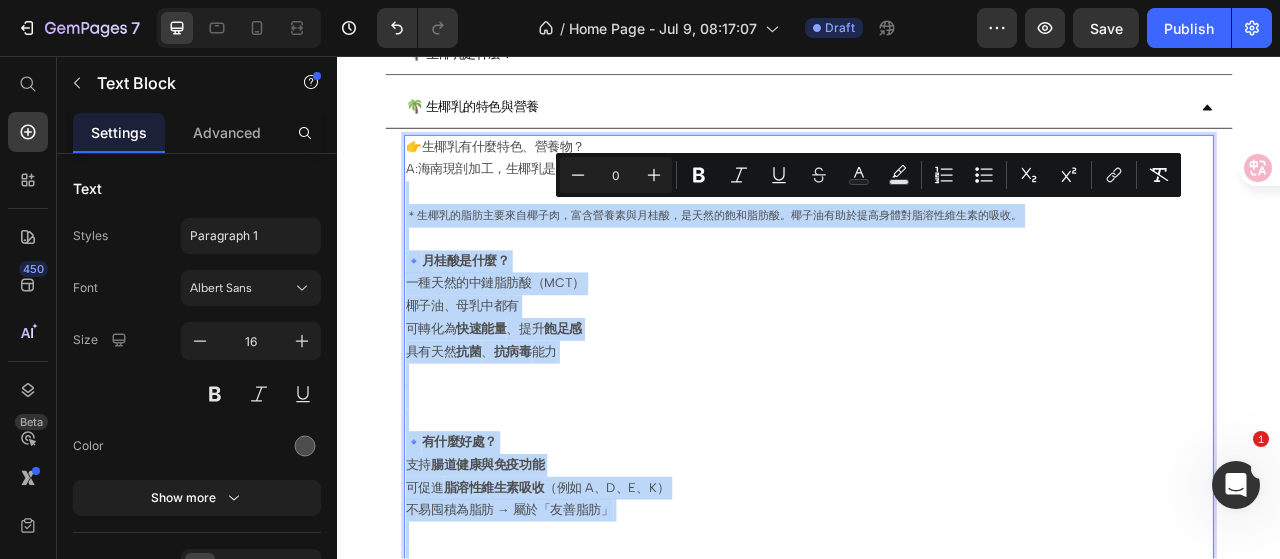 type on "16" 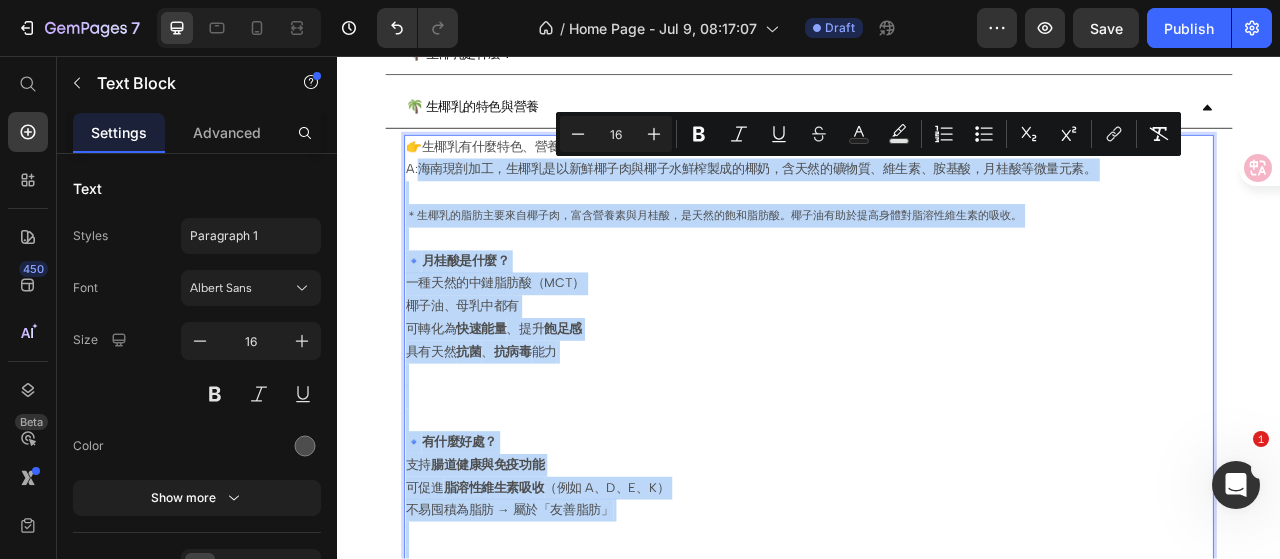 drag, startPoint x: 1032, startPoint y: 254, endPoint x: 444, endPoint y: 196, distance: 590.85364 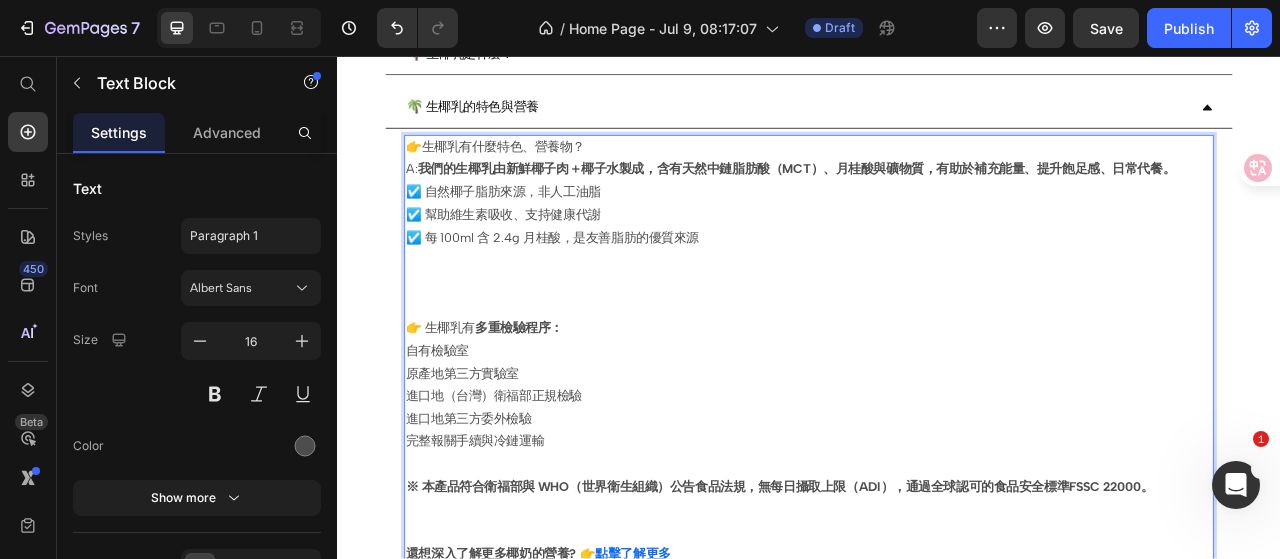 click on "☑️ 自然椰子脂肪來源，非人工油脂 ☑️ 幫助維生素吸收、支持健康代謝 ☑️ 每 100ml 含 2.4g 月桂酸，是友善脂肪的優質來源" at bounding box center (937, 302) 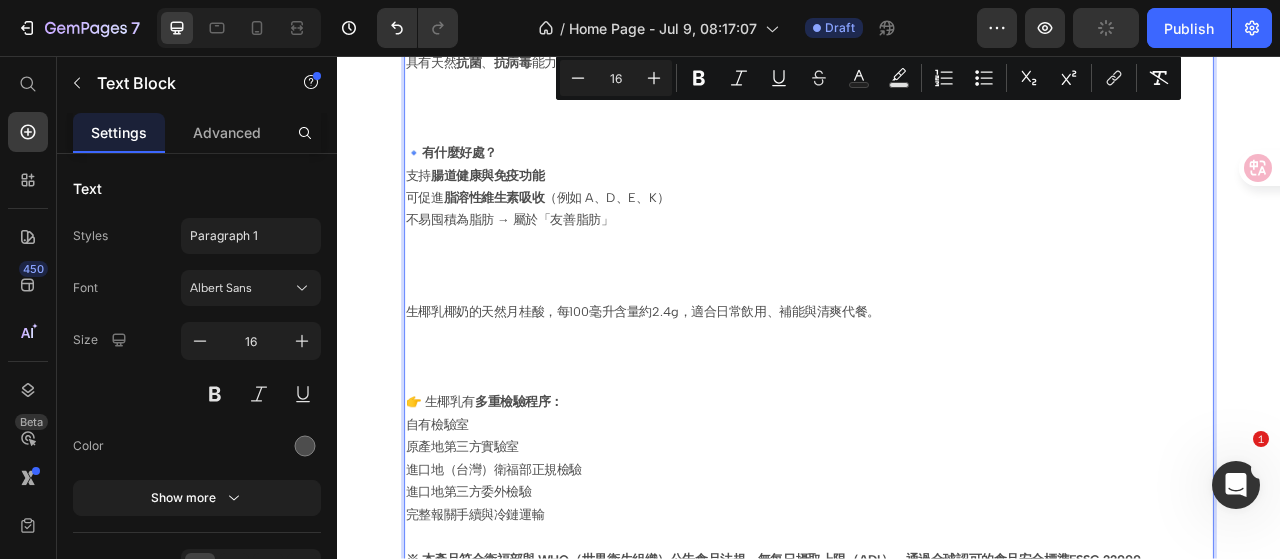 scroll, scrollTop: 786, scrollLeft: 0, axis: vertical 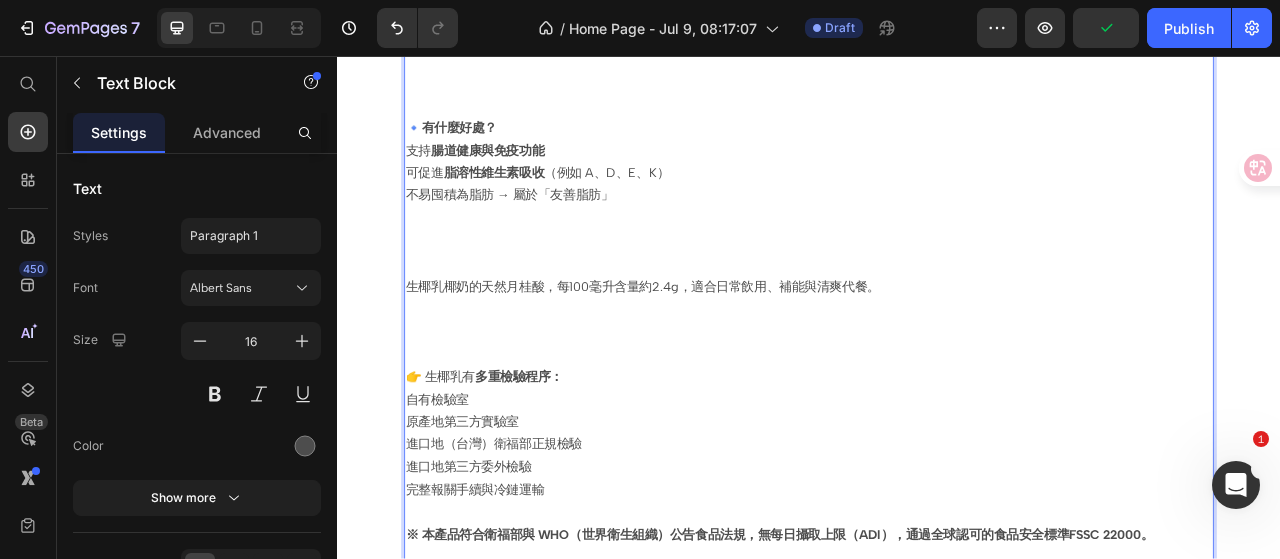 click on "生椰乳椰奶的天然月桂酸，每100毫升含量約2.4g，適合日常飲用、補能與清爽代餐。" at bounding box center (937, 379) 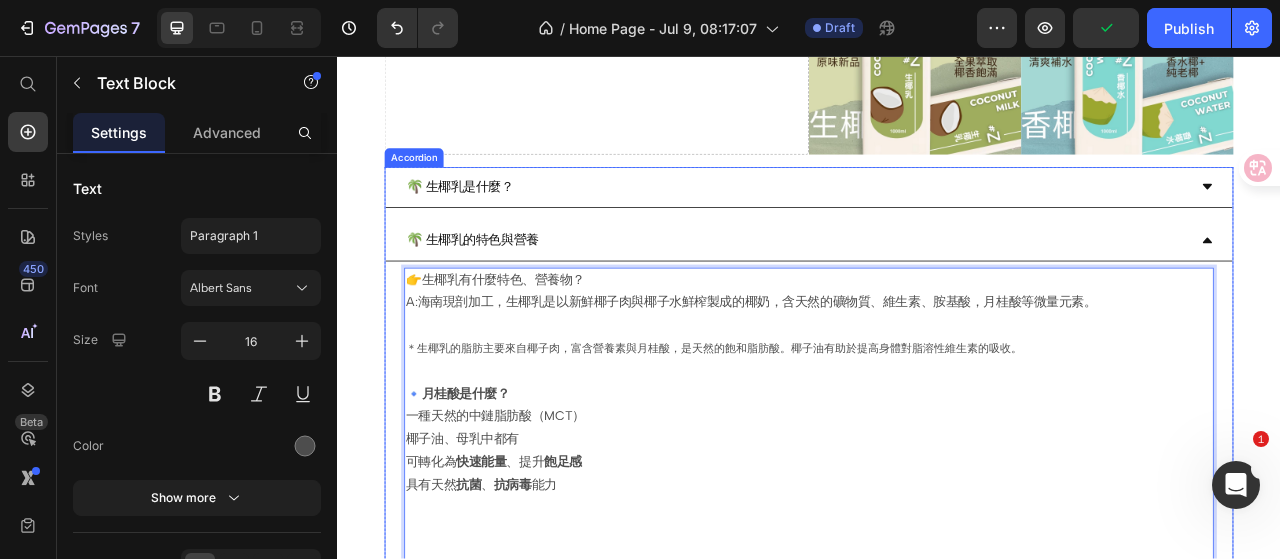 scroll, scrollTop: 186, scrollLeft: 0, axis: vertical 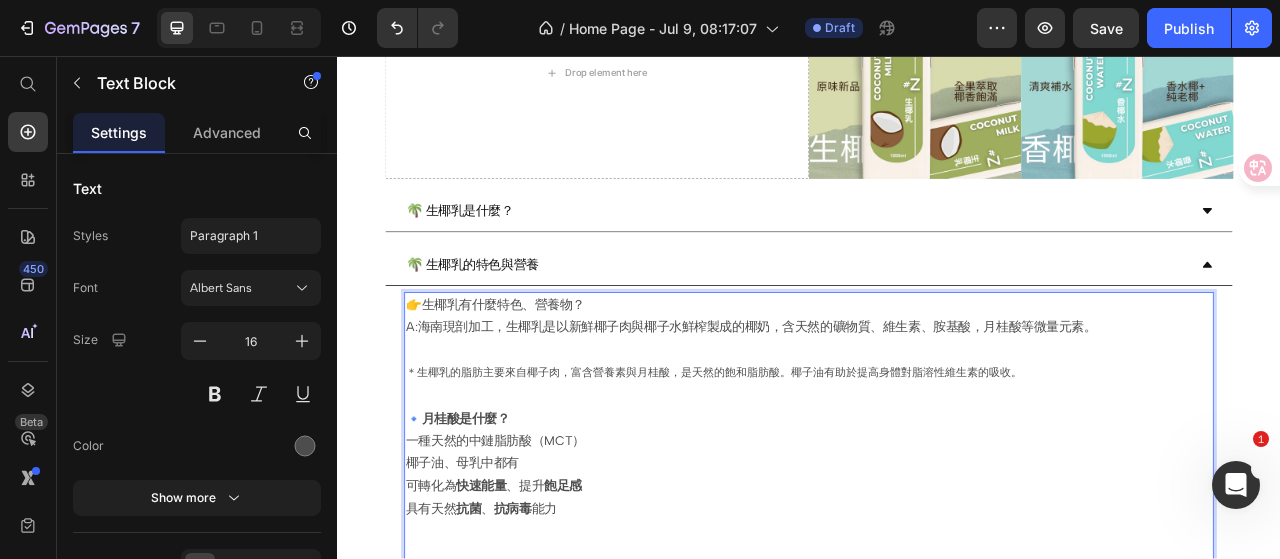 click on "👉生椰乳有什麼特色、營養物？ A:海南現剖加工，生椰乳是以新鮮椰子肉與椰子水鮮榨製成的椰奶，含天然的礦物質、維生素、胺基酸，月桂酸等微量元素。" at bounding box center [937, 388] 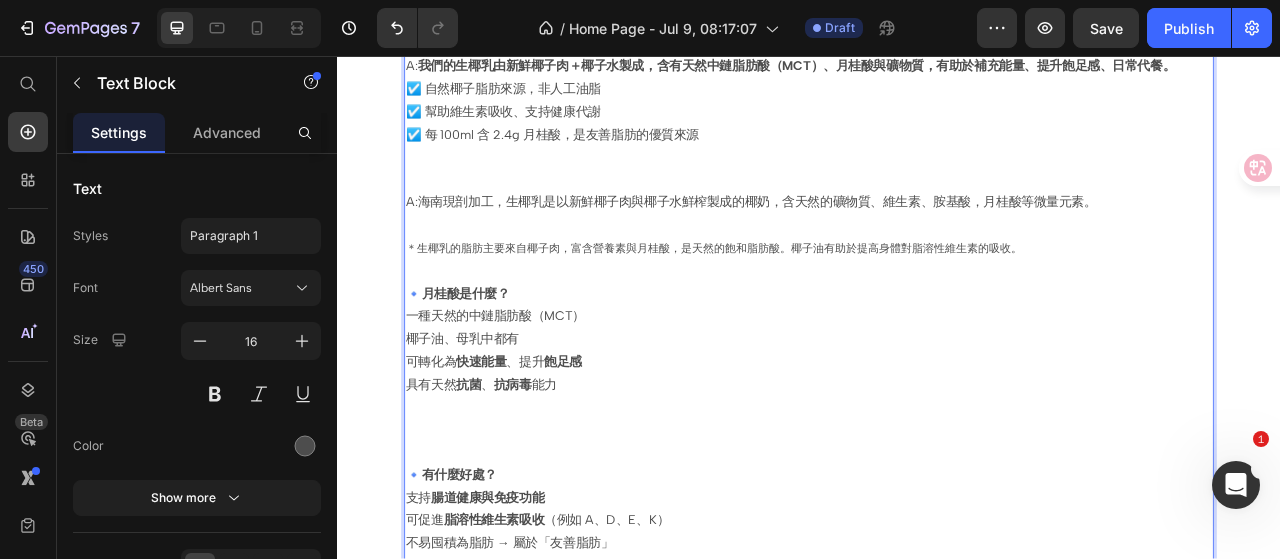 scroll, scrollTop: 486, scrollLeft: 0, axis: vertical 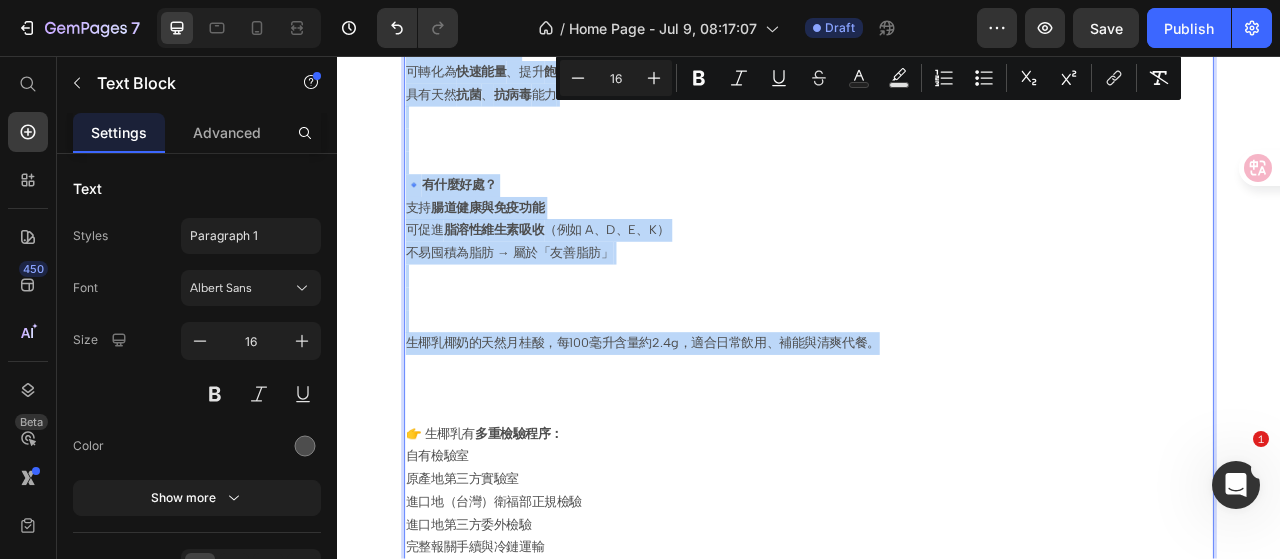 drag, startPoint x: 426, startPoint y: 269, endPoint x: 1027, endPoint y: 422, distance: 620.1693 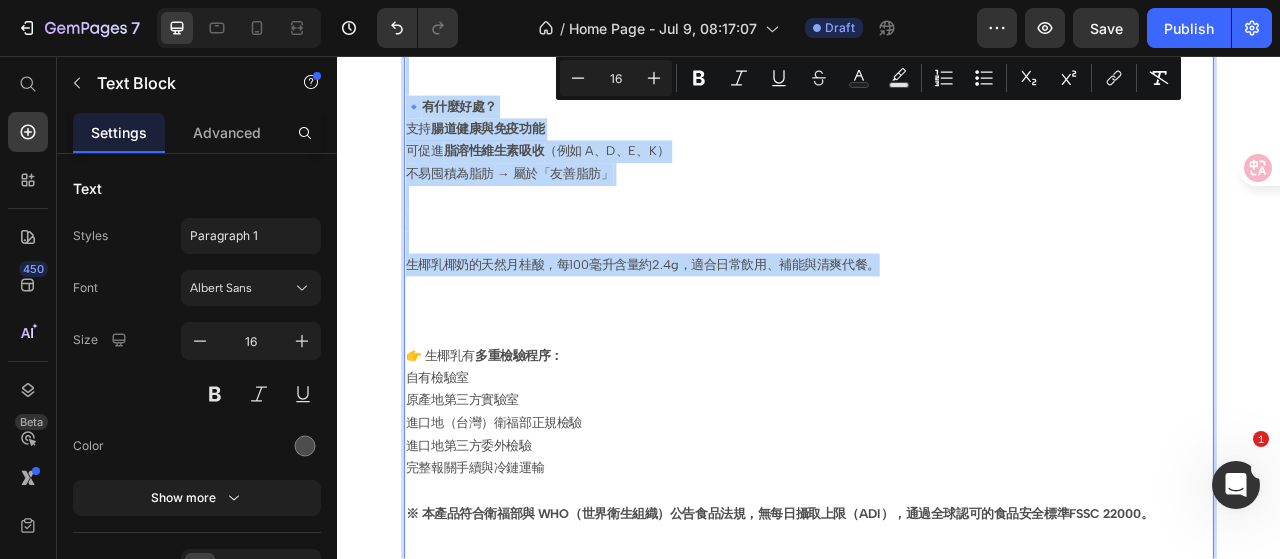scroll, scrollTop: 1086, scrollLeft: 0, axis: vertical 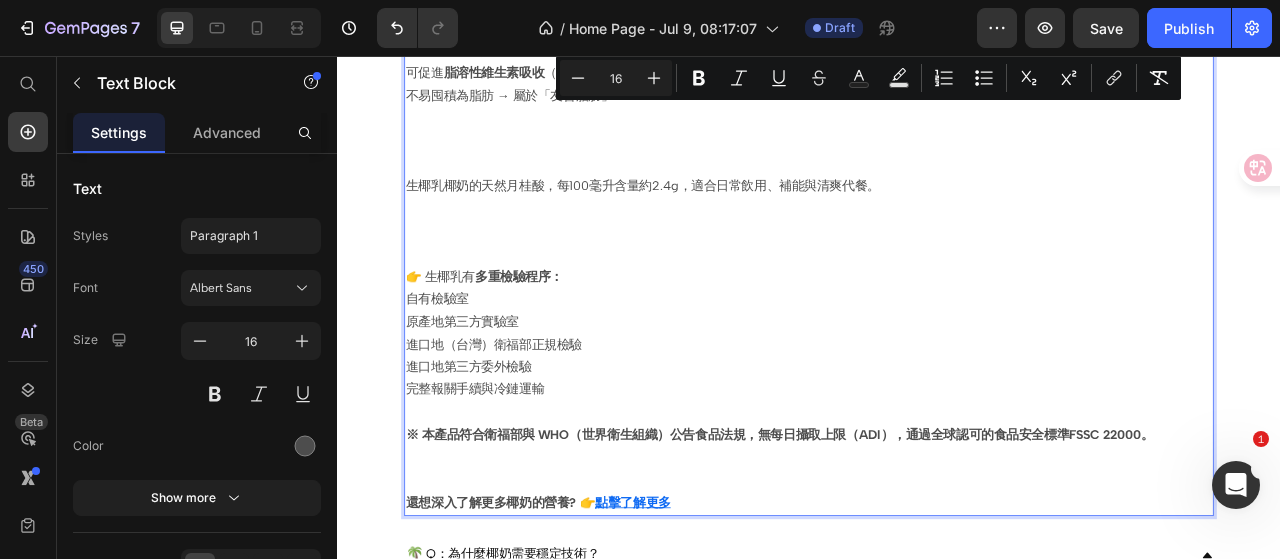 click on "※ 本產品符合衛福部與 WHO（世界衛生組織）公告食品法規，無每日攝取上限（ADI），通過全球認可的食品安全標準FSSC 22000。" at bounding box center (899, 538) 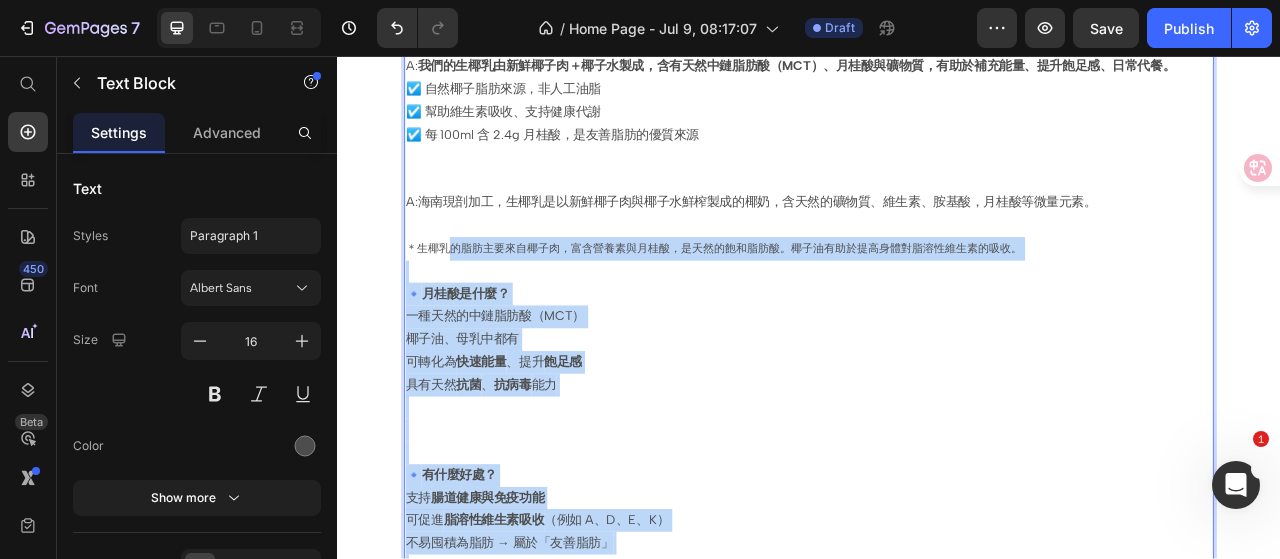 scroll, scrollTop: 486, scrollLeft: 0, axis: vertical 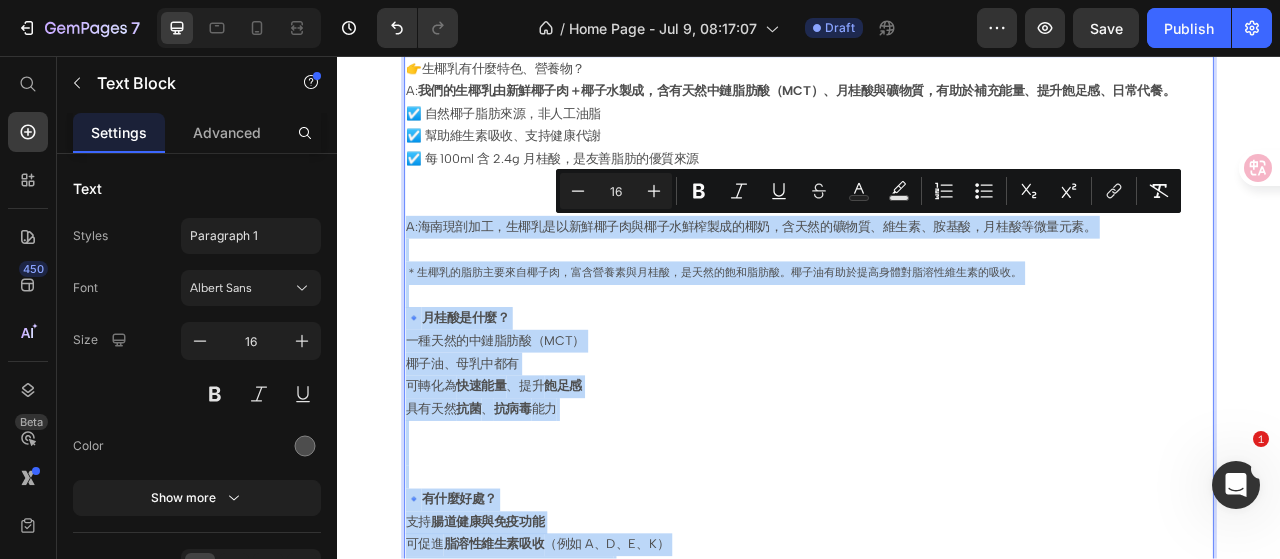 drag, startPoint x: 1385, startPoint y: 536, endPoint x: 415, endPoint y: 271, distance: 1005.5471 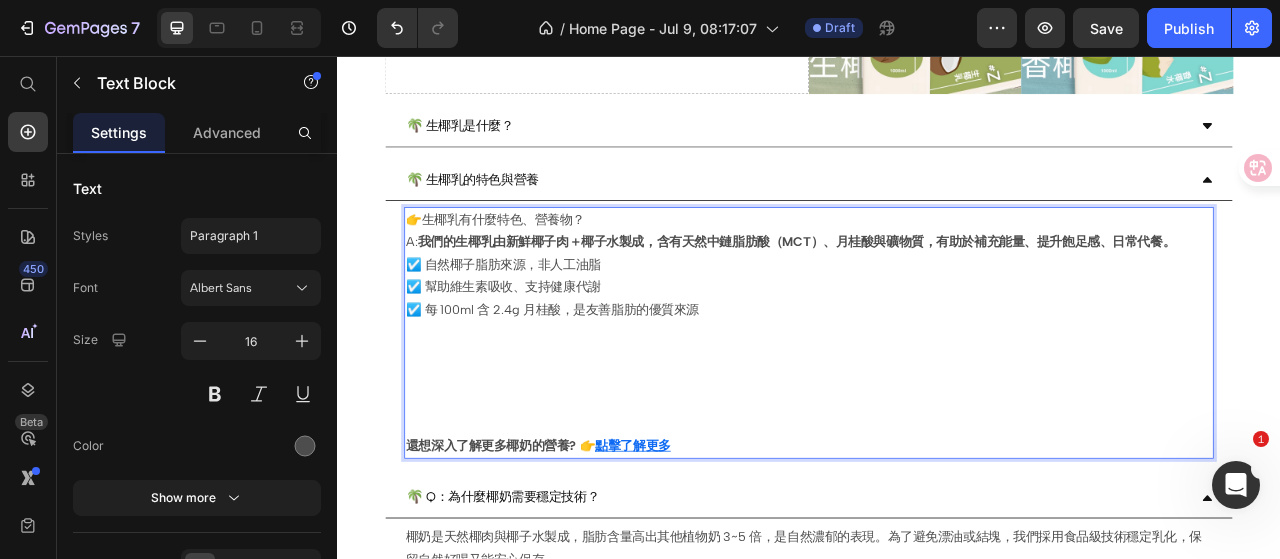 scroll, scrollTop: 286, scrollLeft: 0, axis: vertical 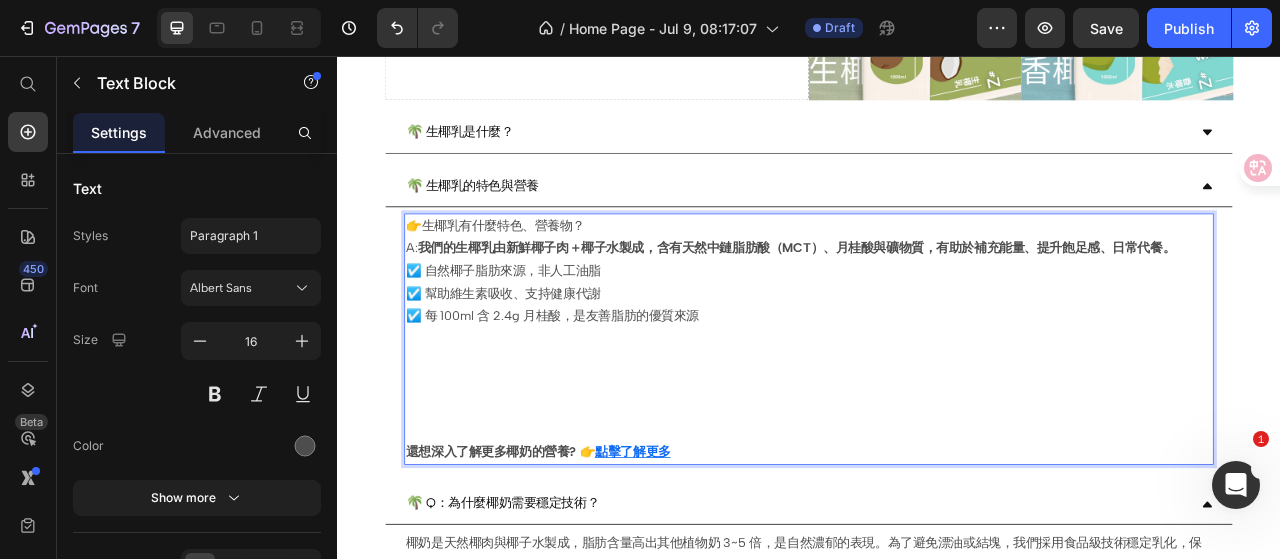 click on "⁠⁠⁠⁠⁠⁠⁠ 還想深入了解更多椰奶的營養? 👉  點擊了解更多" at bounding box center (937, 503) 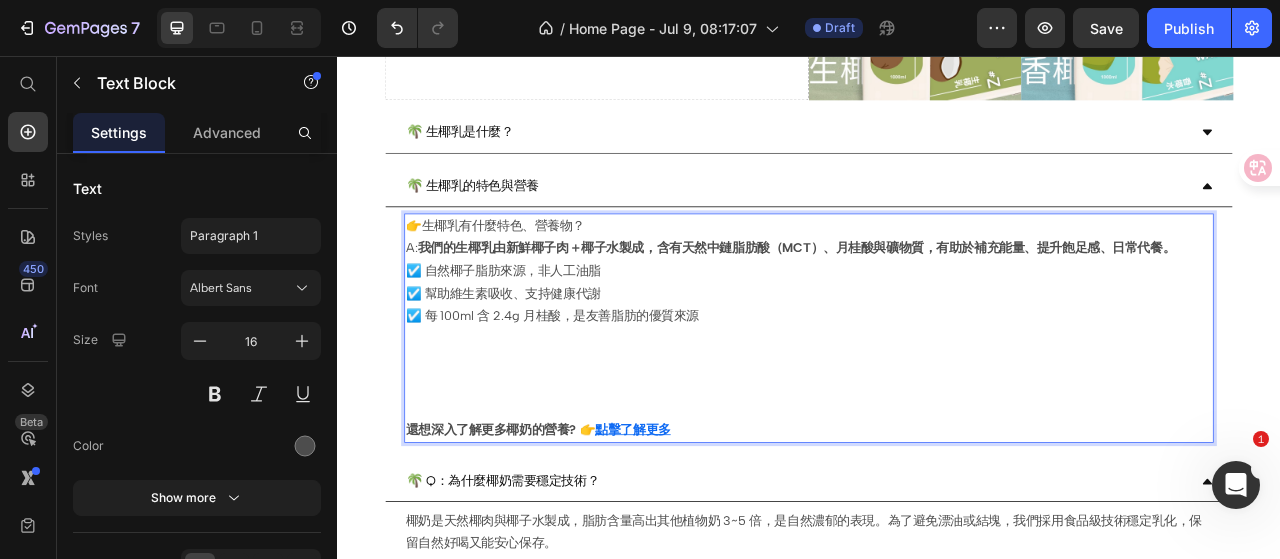 click on "⁠⁠⁠⁠⁠⁠⁠ 還想深入了解更多椰奶的營養? 👉  點擊了解更多" at bounding box center (937, 488) 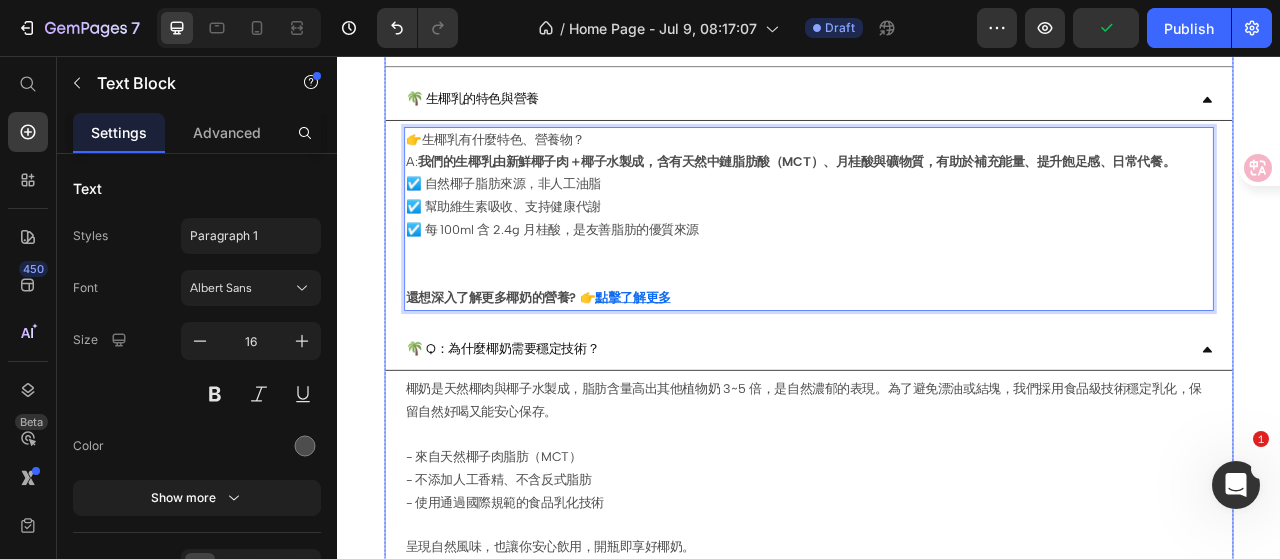 scroll, scrollTop: 286, scrollLeft: 0, axis: vertical 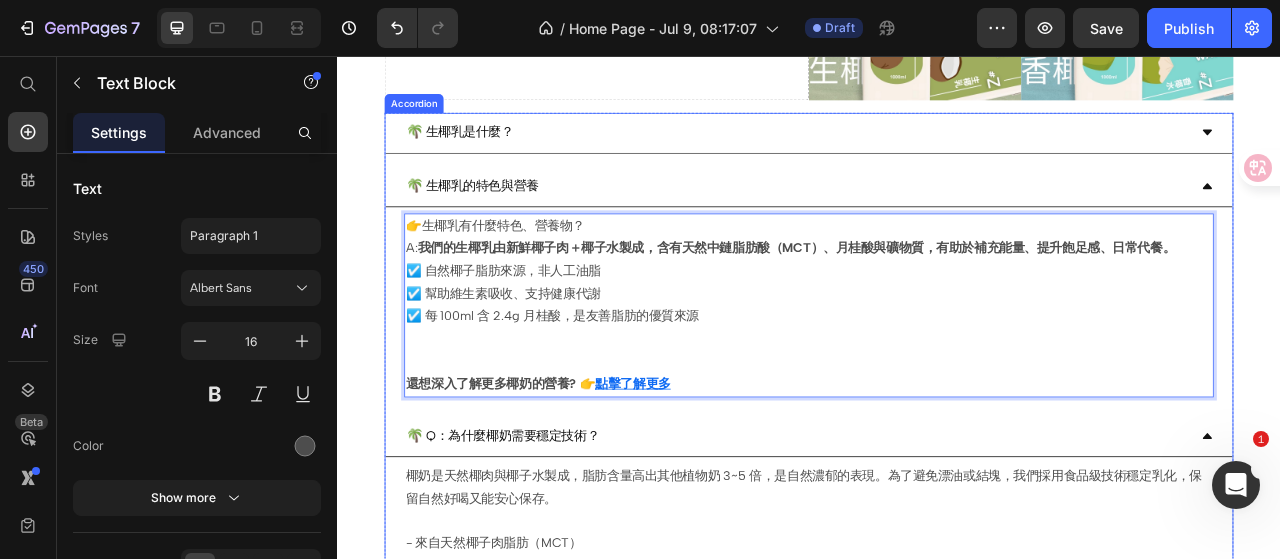 click on "🌴 生椰乳的特色與營養" at bounding box center [509, 222] 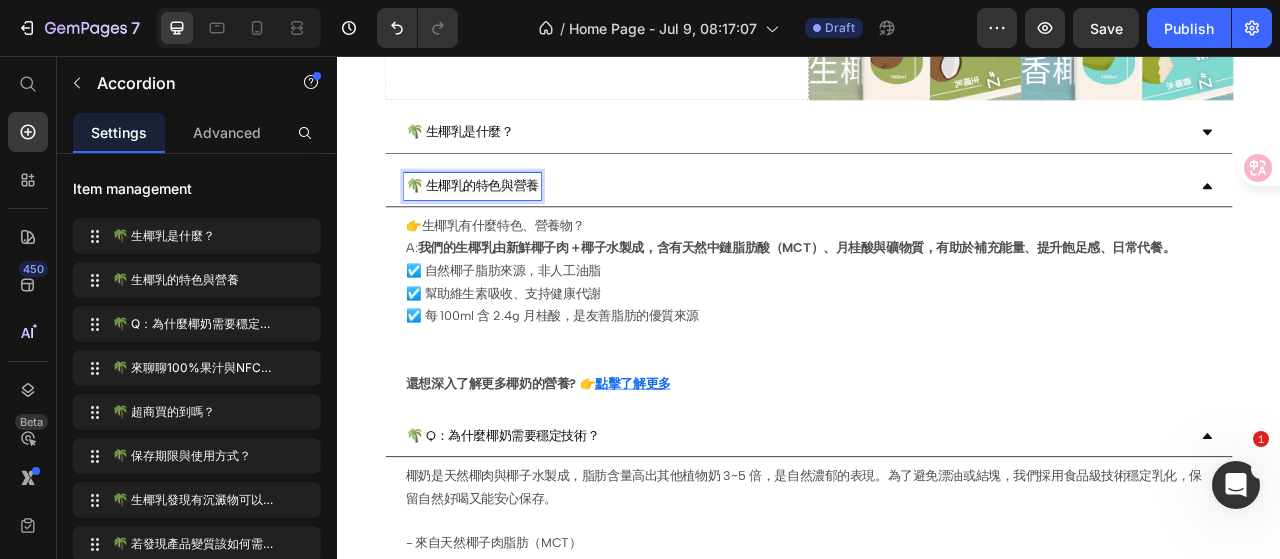 click on "🌴 生椰乳的特色與營養" at bounding box center (509, 222) 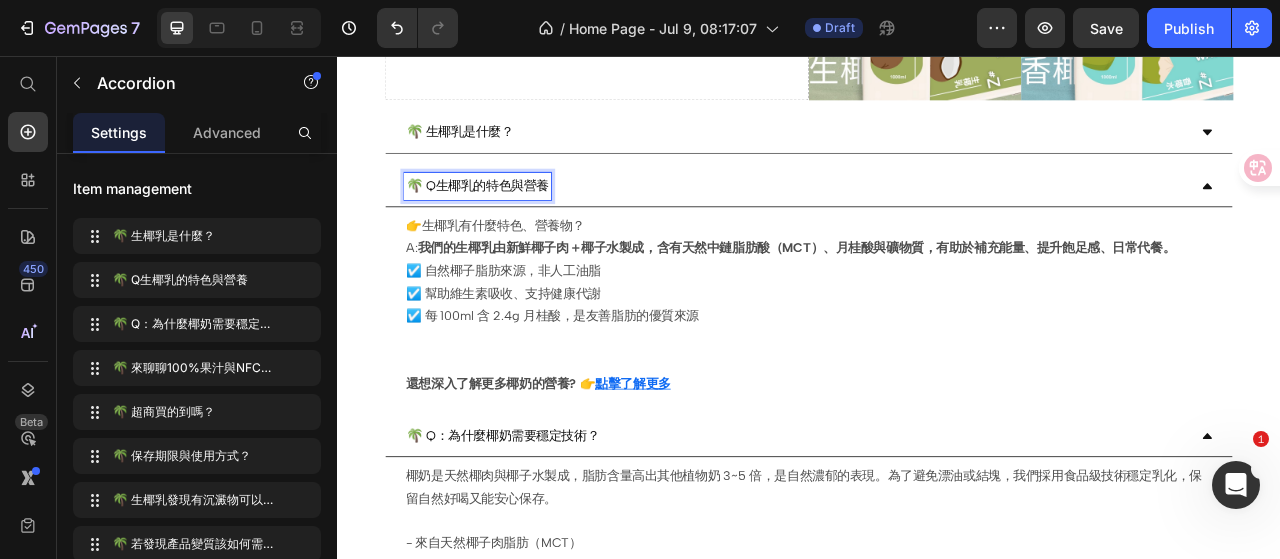 click on "🌴 Q：為什麼椰奶需要穩定技術？" at bounding box center [547, 540] 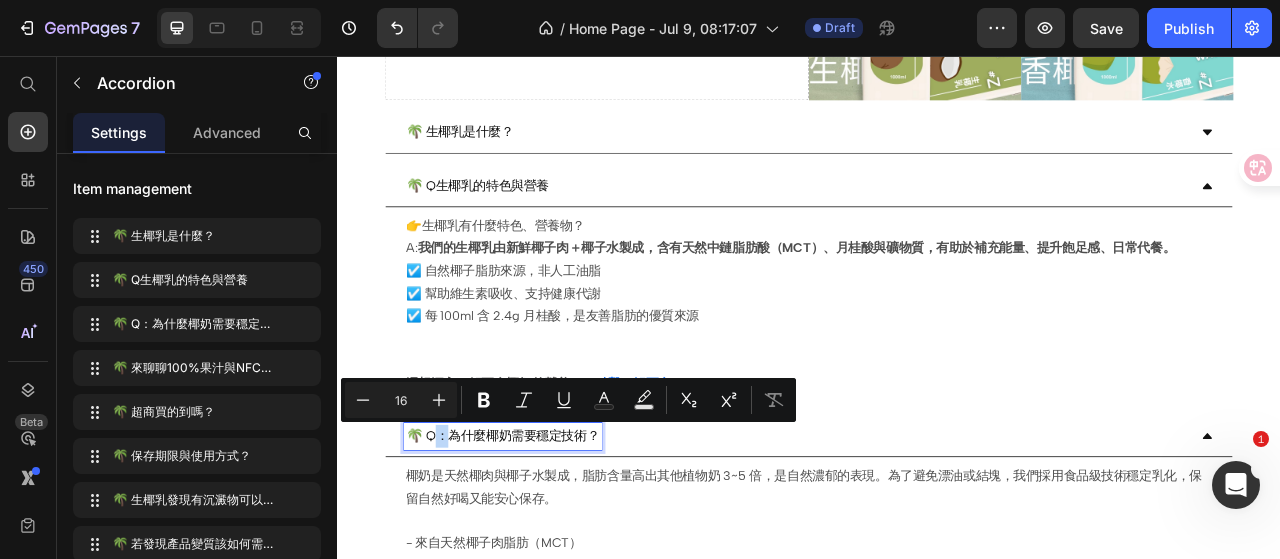 click on "🌴 Q：為什麼椰奶需要穩定技術？" at bounding box center [547, 540] 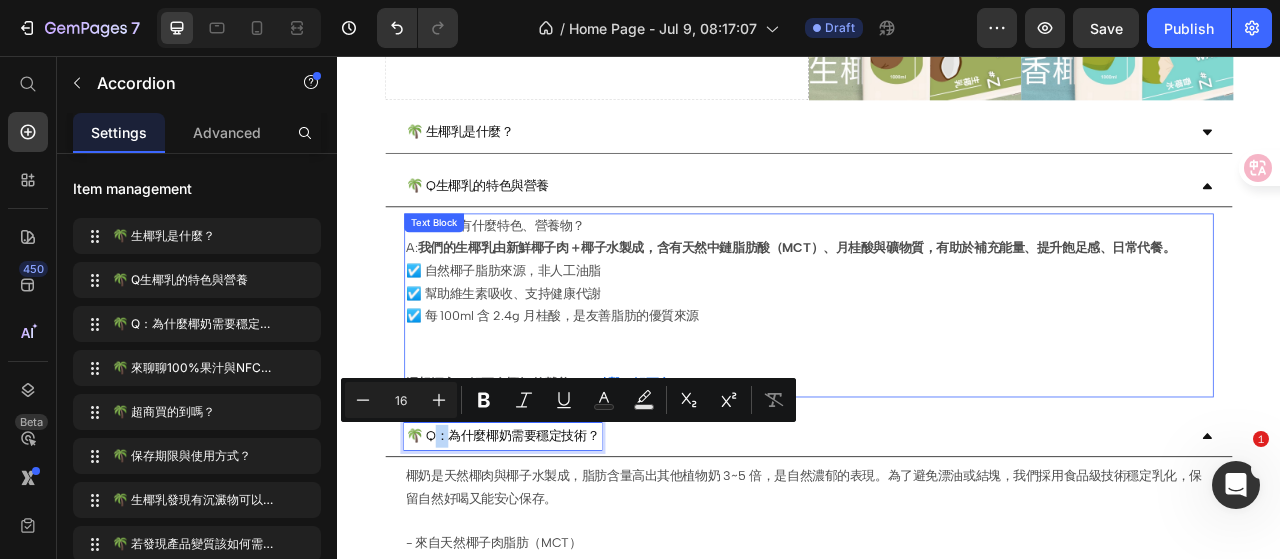 copy on "為" 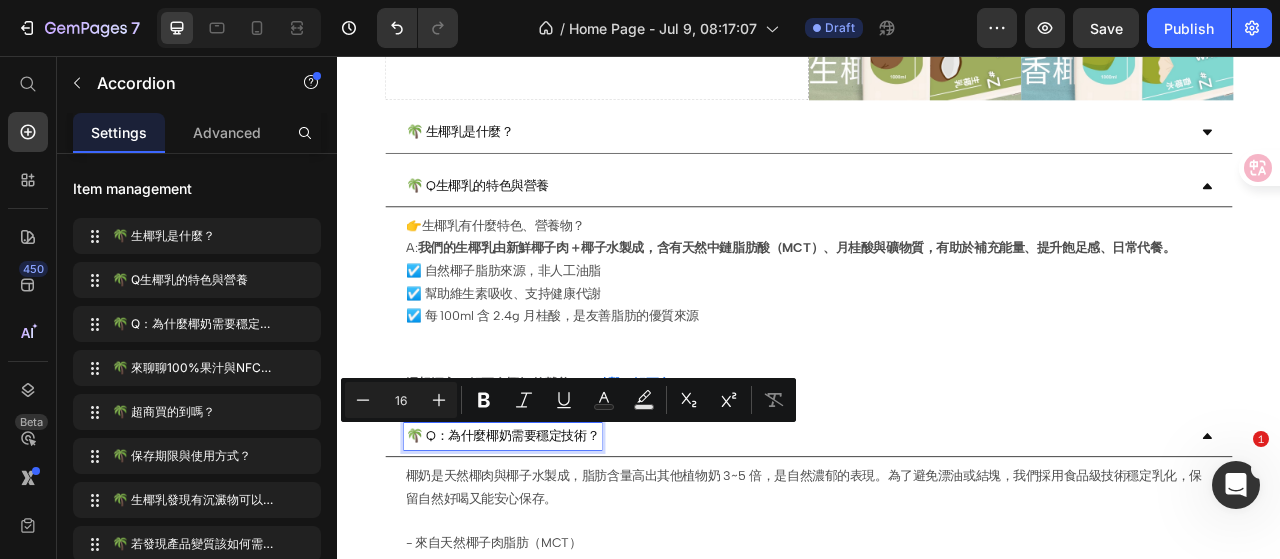 click on "🌴 Q生椰乳的特色與營養" at bounding box center (515, 222) 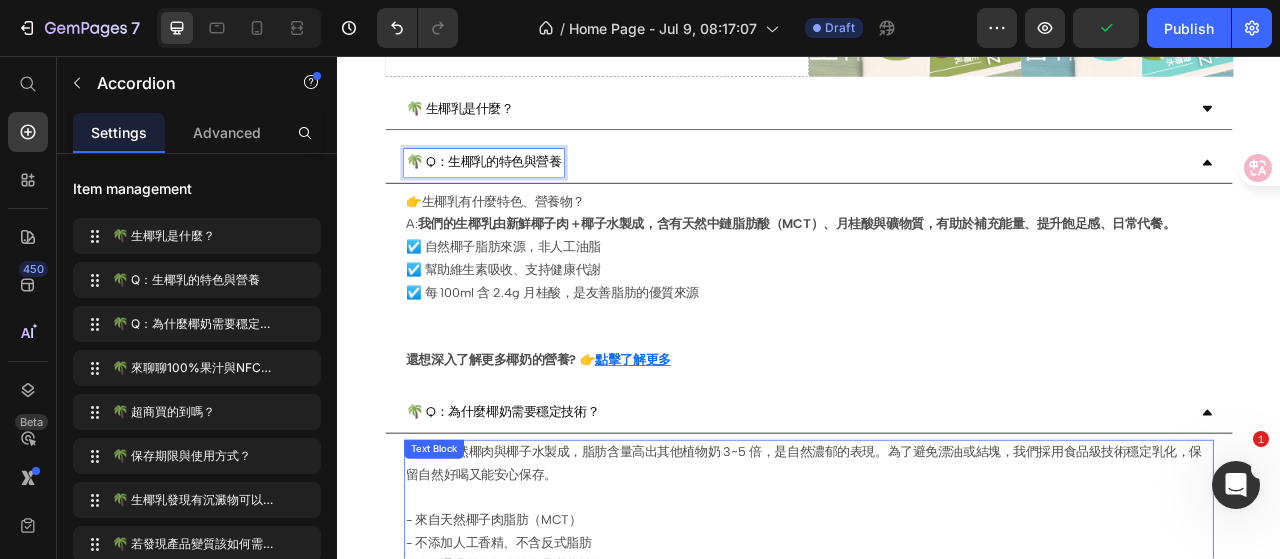 scroll, scrollTop: 286, scrollLeft: 0, axis: vertical 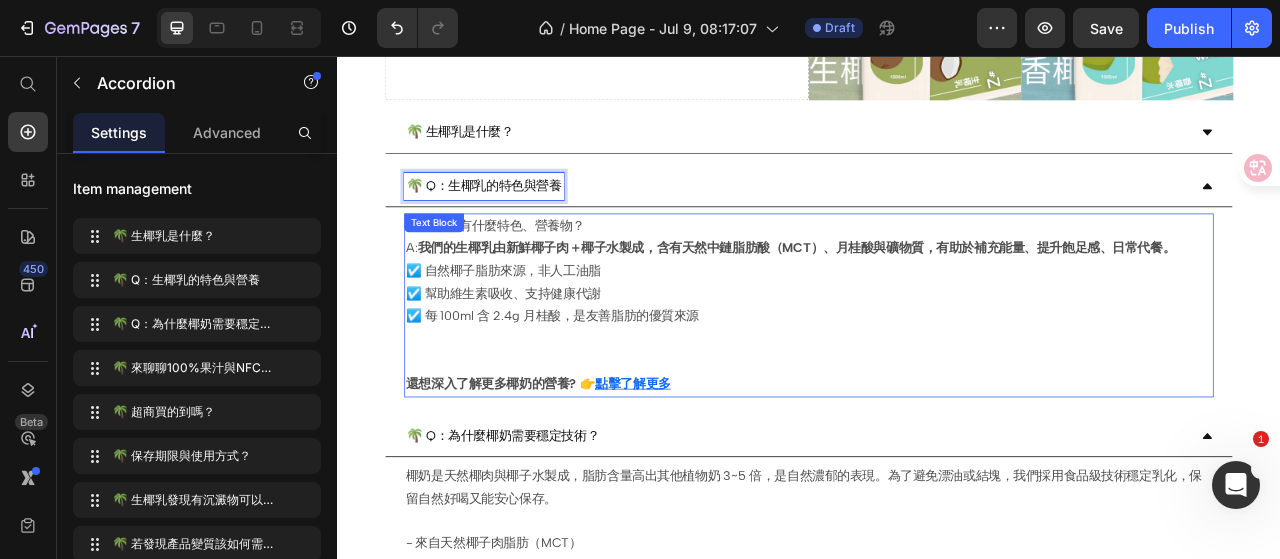 click on "⁠⁠⁠⁠⁠⁠⁠ 還想深入了解更多椰奶的營養? 👉  點擊了解更多" at bounding box center (937, 446) 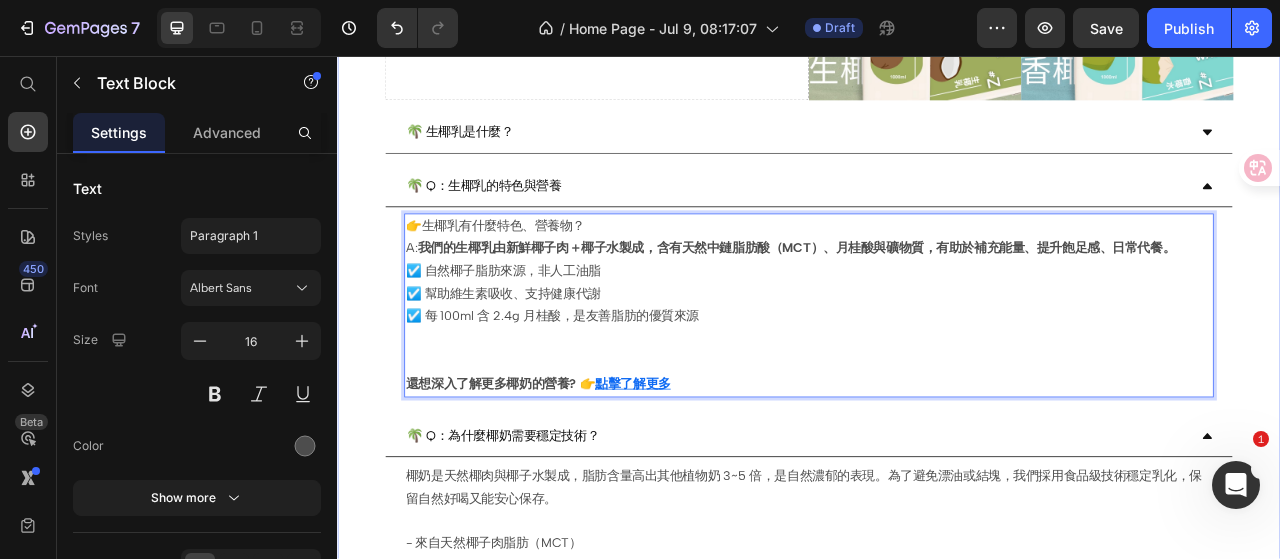 click on "Drop element here Image Image Row
🌴 生椰乳是什麼？
🌴 Q：生椰乳的特色與營養 👉生椰乳有什麼特色、營養物？ A: 我們的生椰乳由新鮮椰子肉＋椰子水製成，含有天然中鏈脂肪酸（MCT）、月桂酸與礦物質，有助於補充能量、提升飽足感、日常代餐。 ☑️ 自然椰子脂肪來源，非人工油脂 ☑️ 幫助維生素吸收、支持健康代謝 ☑️ 每 100ml 含 2.4g 月桂酸，是友善脂肪的優質來源 ⁠⁠⁠⁠⁠⁠⁠ 還想深入了解更多椰奶的營養? 👉  點擊了解更多 Text Block   0
🌴 Q：為什麼椰奶需要穩定技術？ 椰奶是天然椰肉與椰子水製成，脂肪含量高出其他植物奶 3~5 倍，是自然濃郁的表現。為了避免漂油或結塊，我們採用食品級技術穩定乳化，保留自然好喝又能安心保存。 - 來自天然椰子肉脂肪（MCT） A:" at bounding box center (937, 1120) 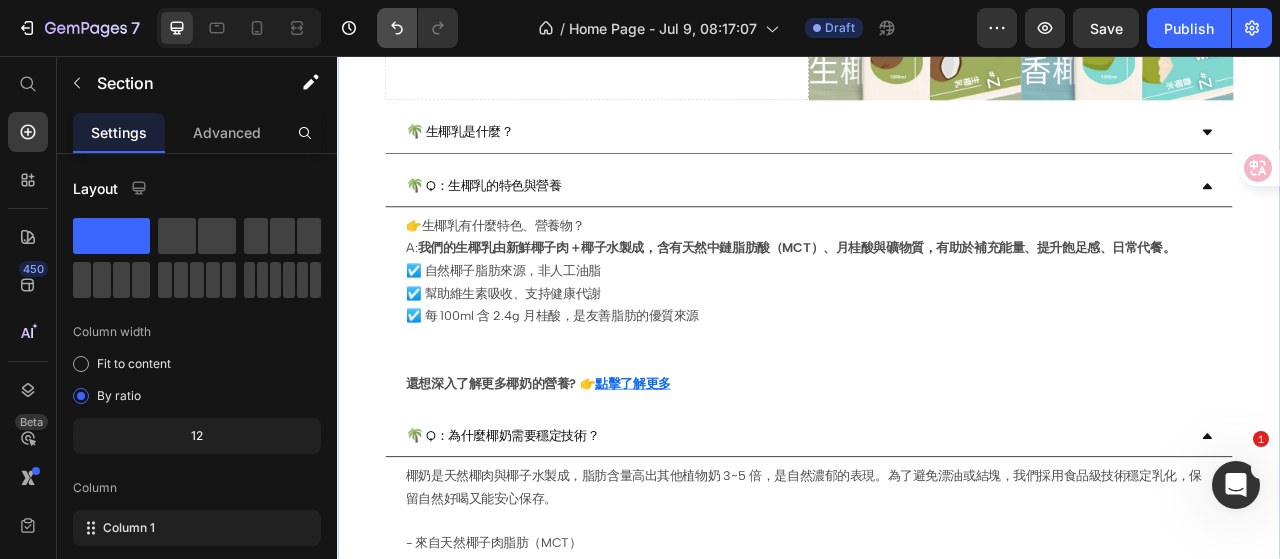 click 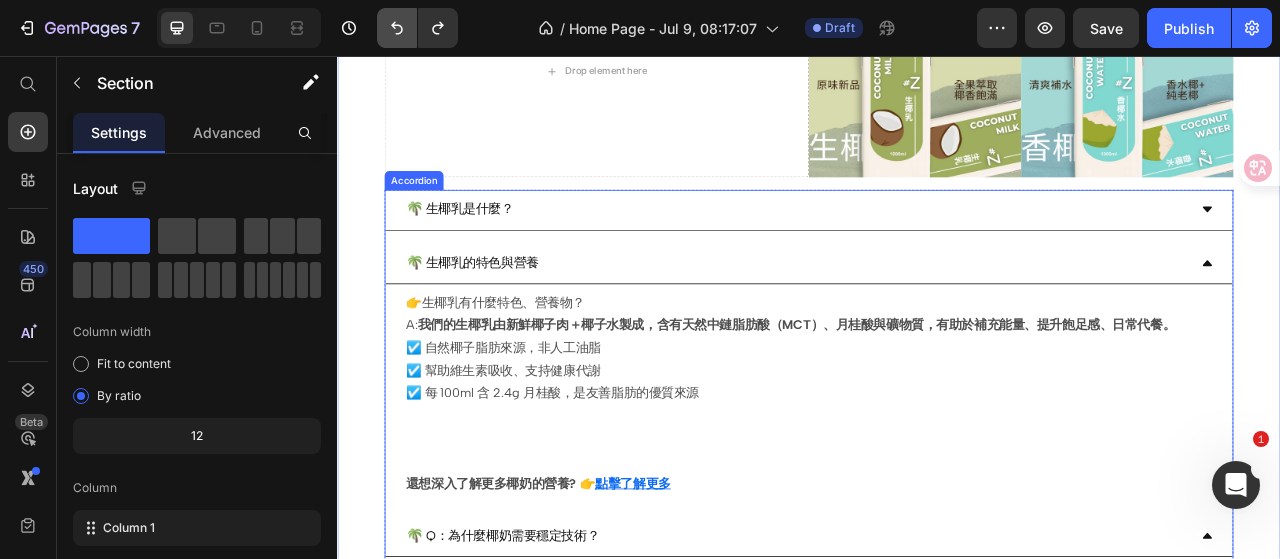 scroll, scrollTop: 186, scrollLeft: 0, axis: vertical 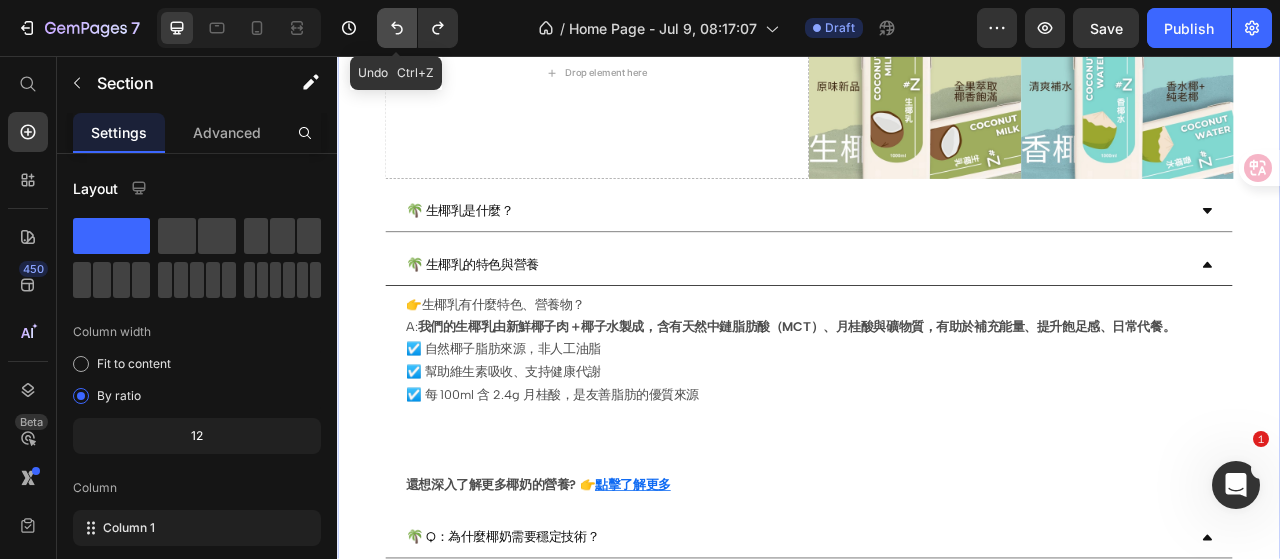 click 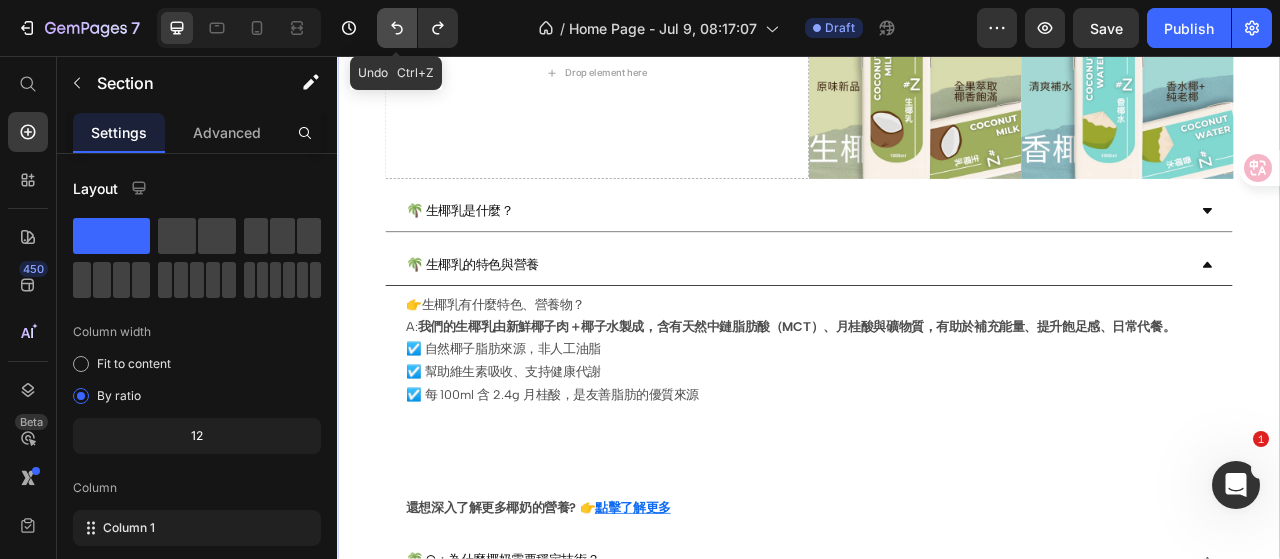 click 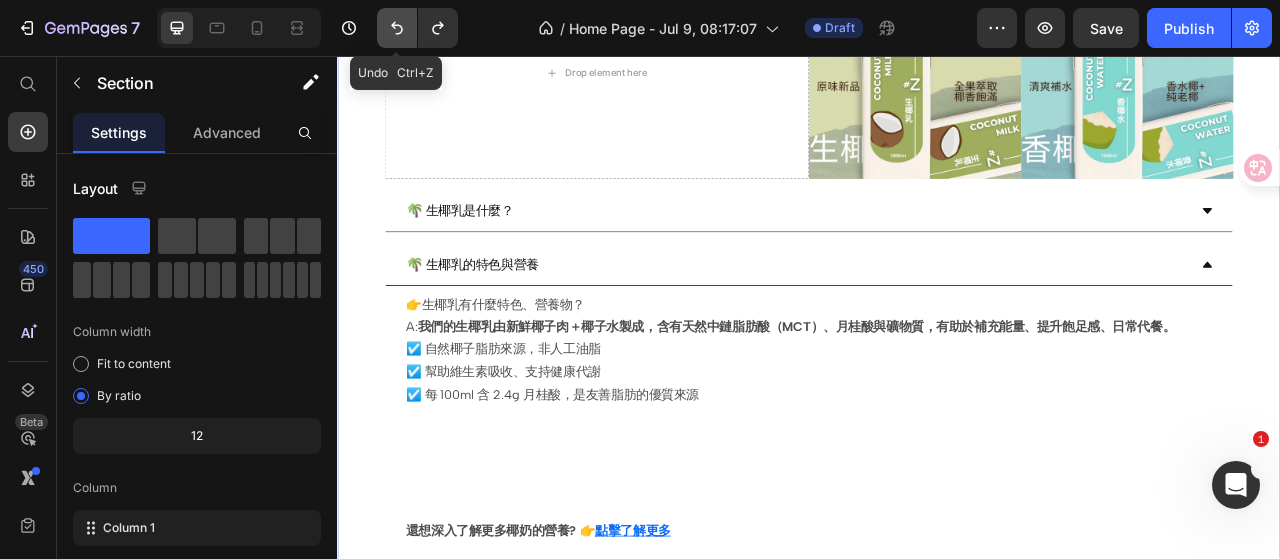click 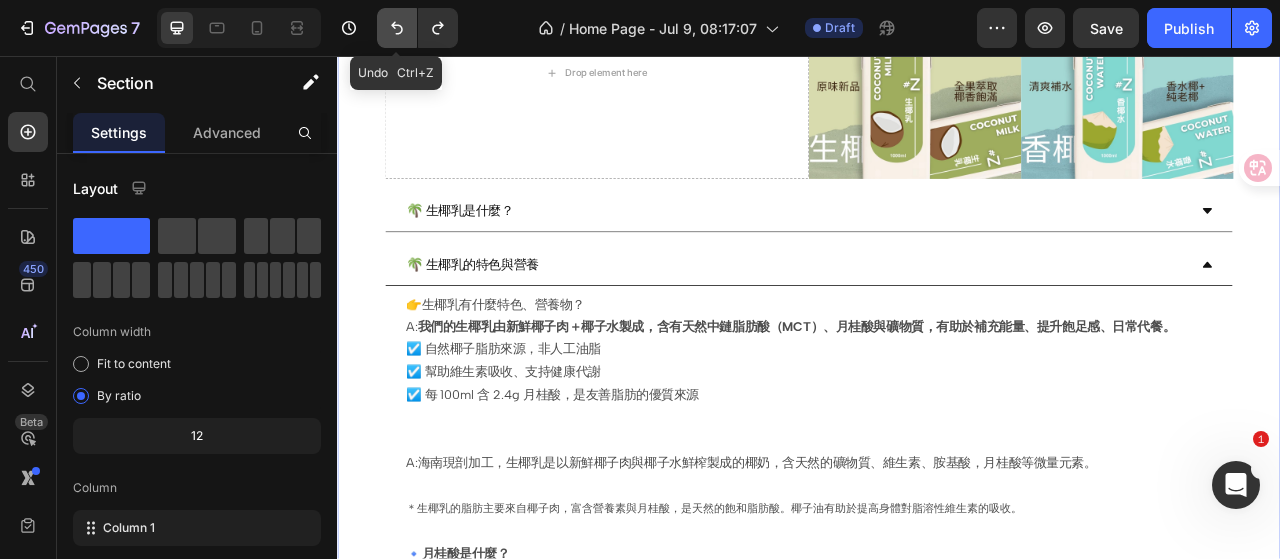 click 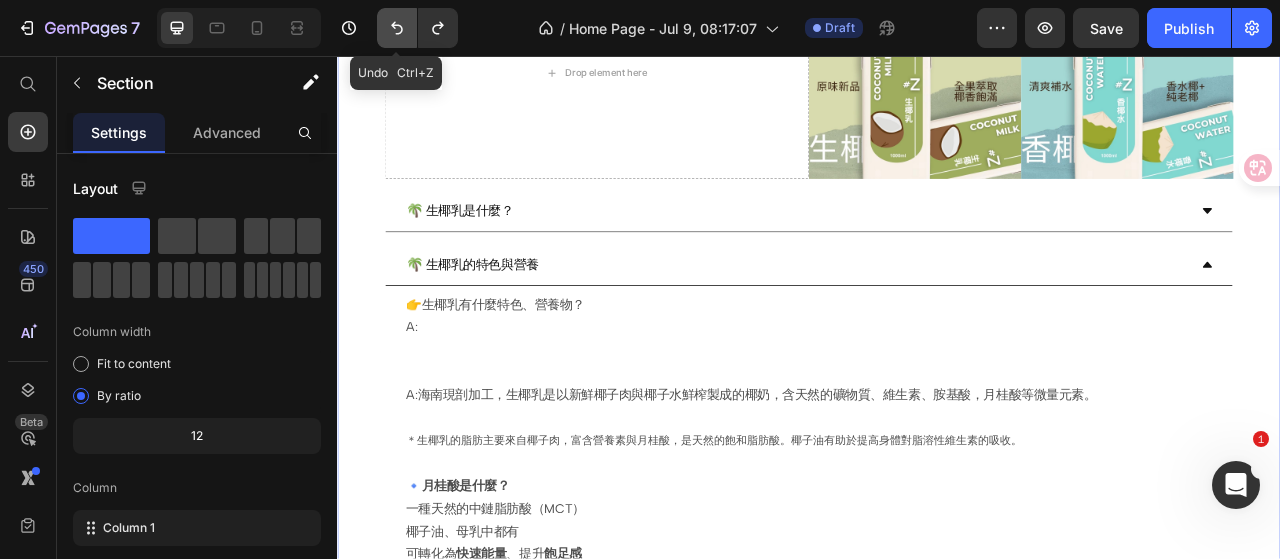 click 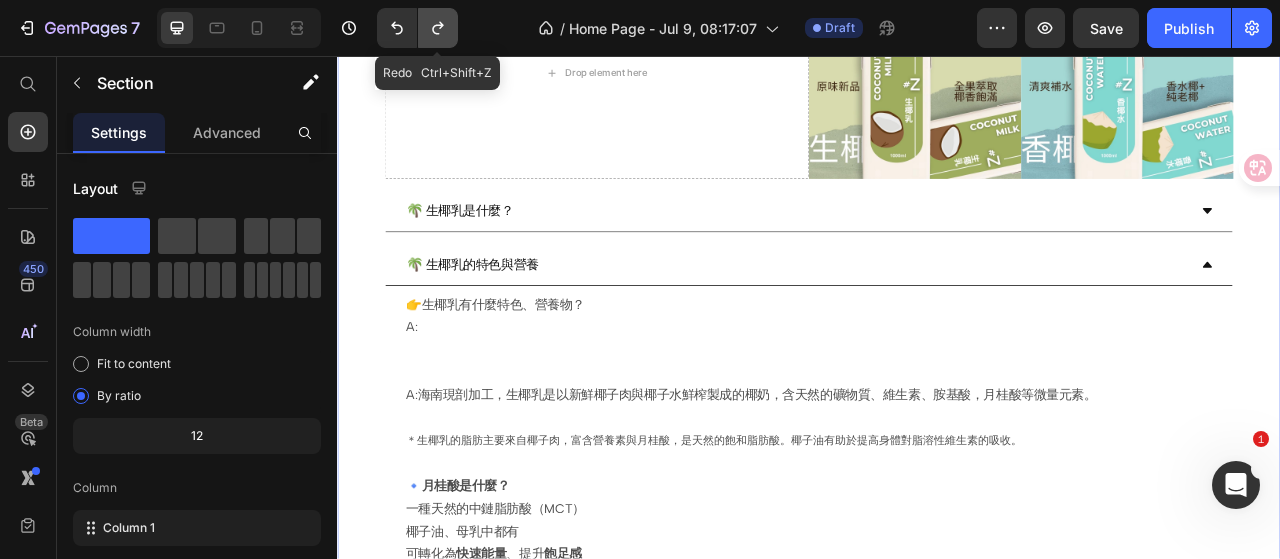 click 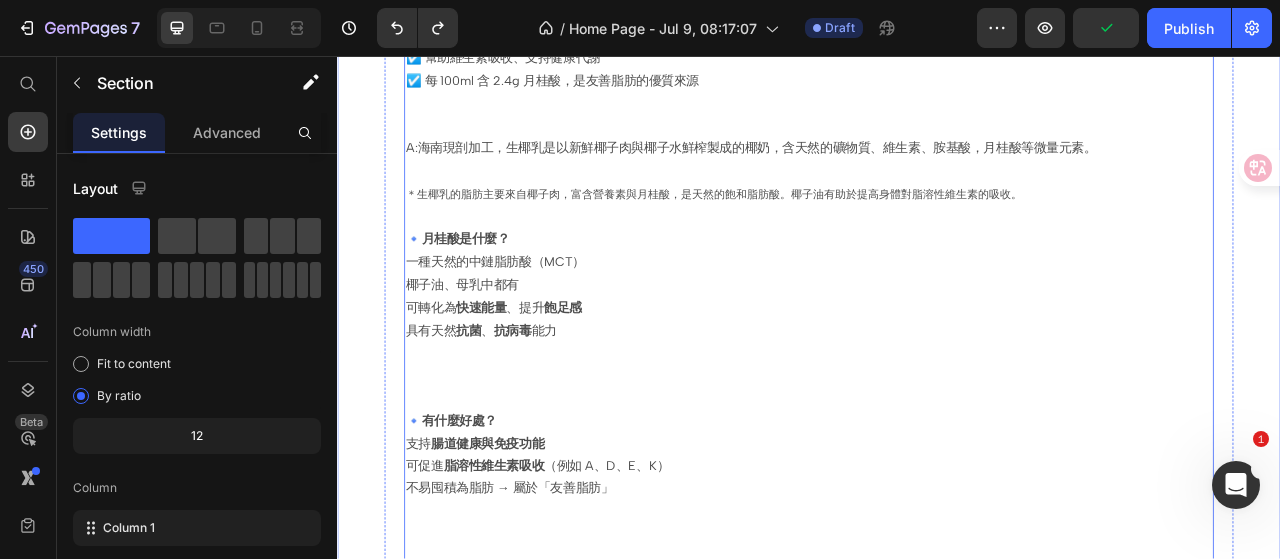 click on "具有天然 抗菌 、 抗病毒 能力" at bounding box center (937, 449) 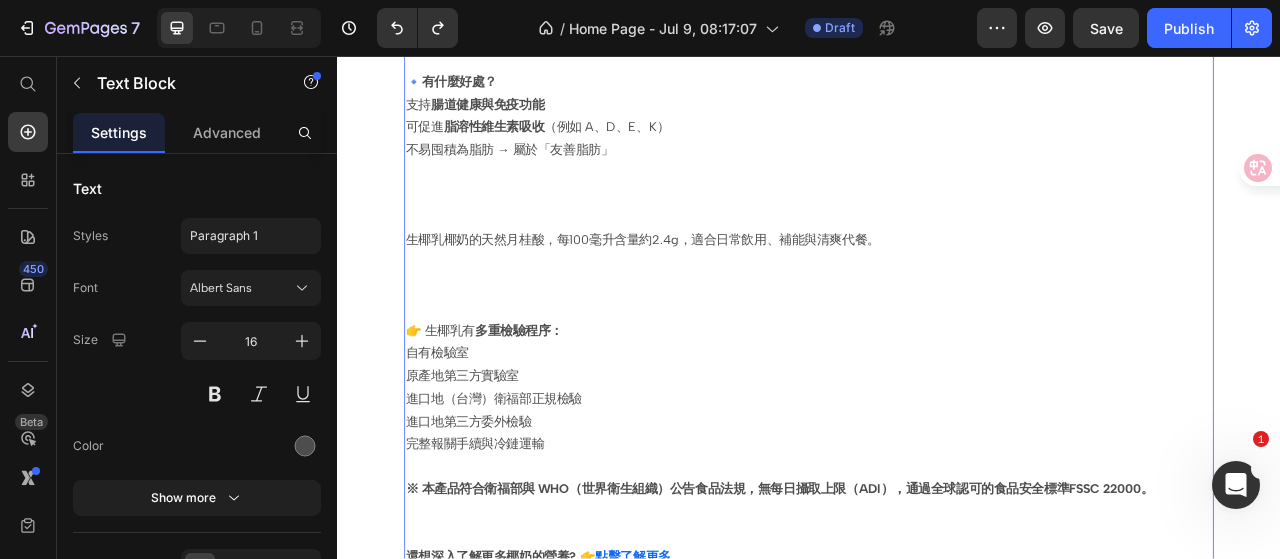scroll, scrollTop: 986, scrollLeft: 0, axis: vertical 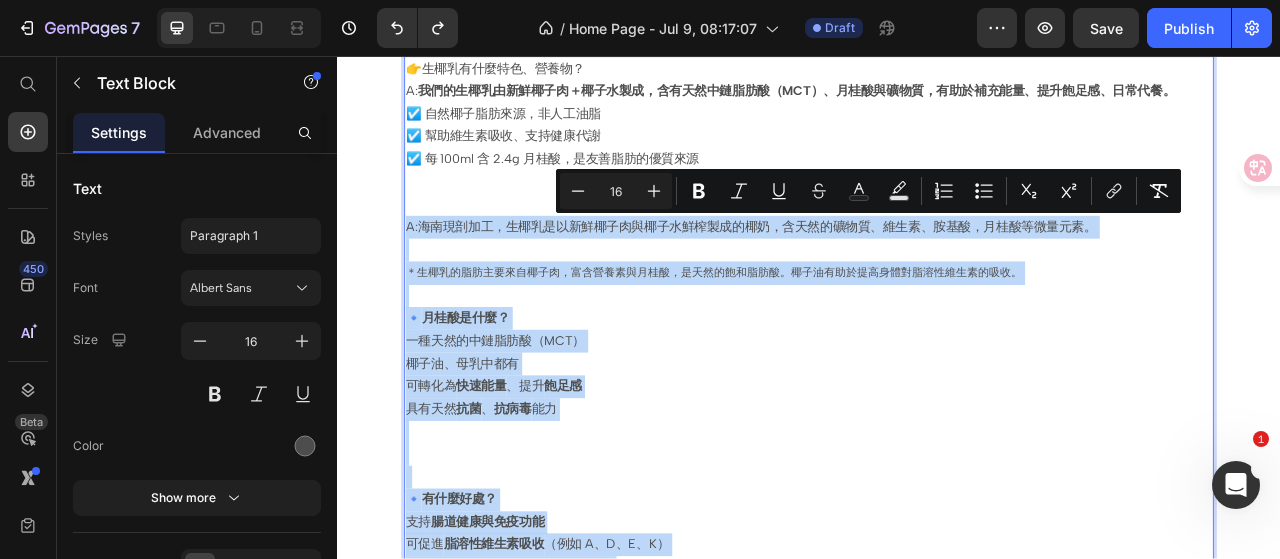 drag, startPoint x: 1038, startPoint y: 322, endPoint x: 426, endPoint y: 268, distance: 614.37775 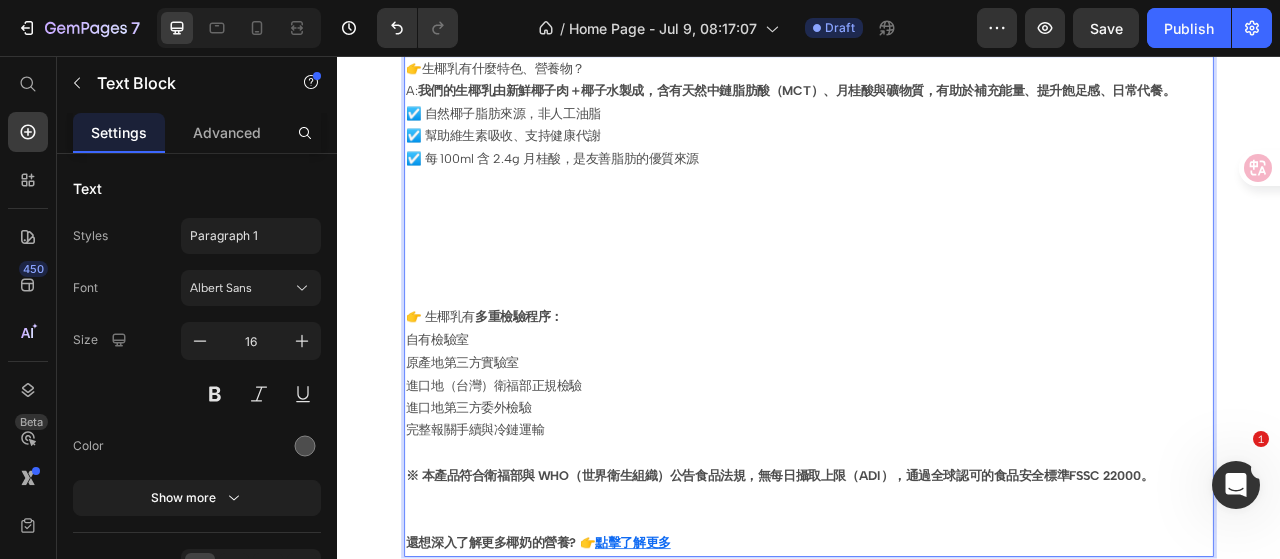 click on "⁠⁠⁠⁠⁠⁠⁠" at bounding box center (937, 303) 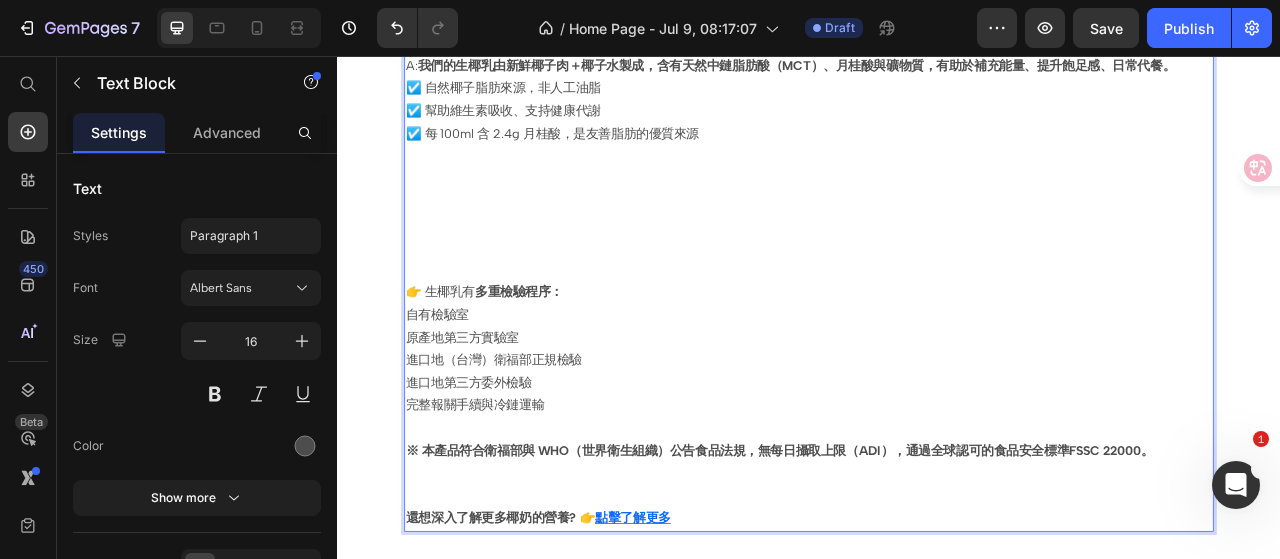 scroll, scrollTop: 469, scrollLeft: 0, axis: vertical 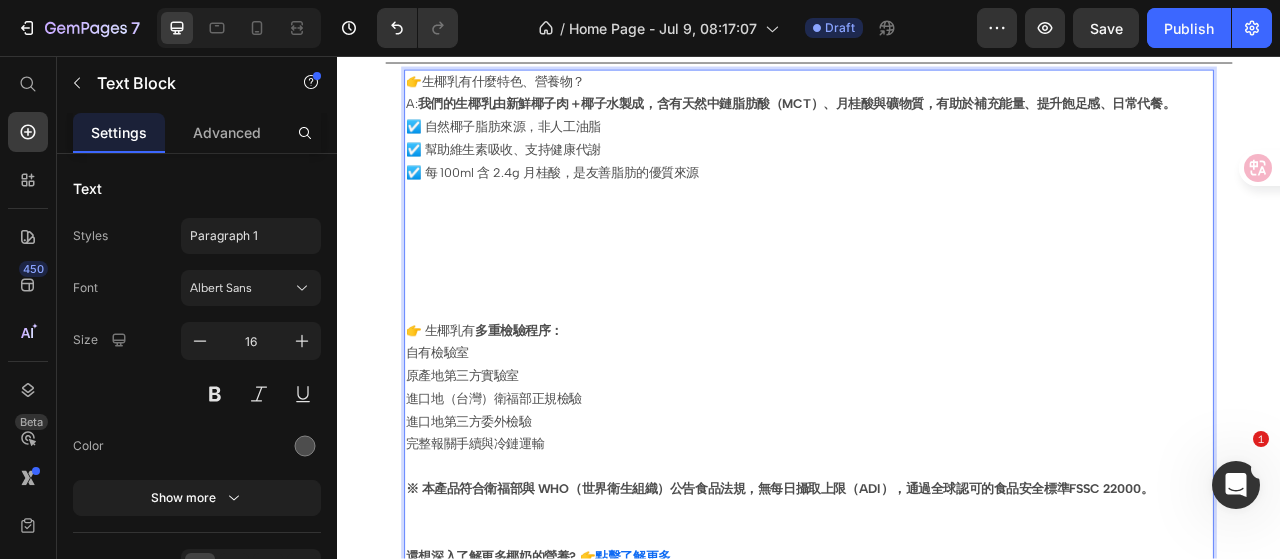 click on "⁠⁠⁠⁠⁠⁠⁠" at bounding box center [937, 320] 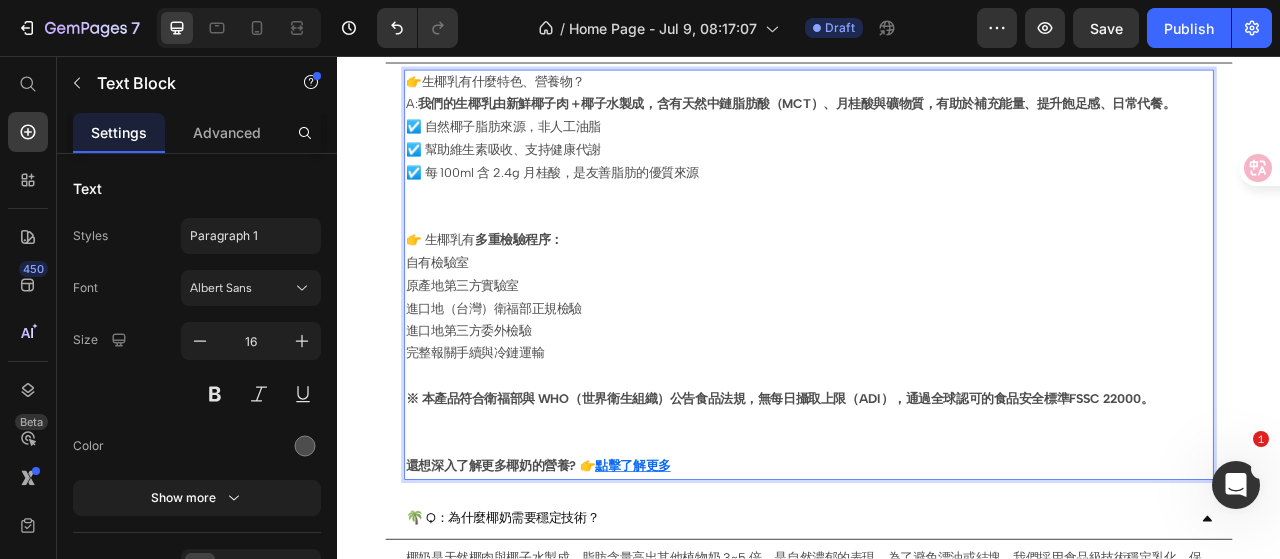 click on "⁠⁠⁠⁠⁠⁠⁠" at bounding box center (937, 249) 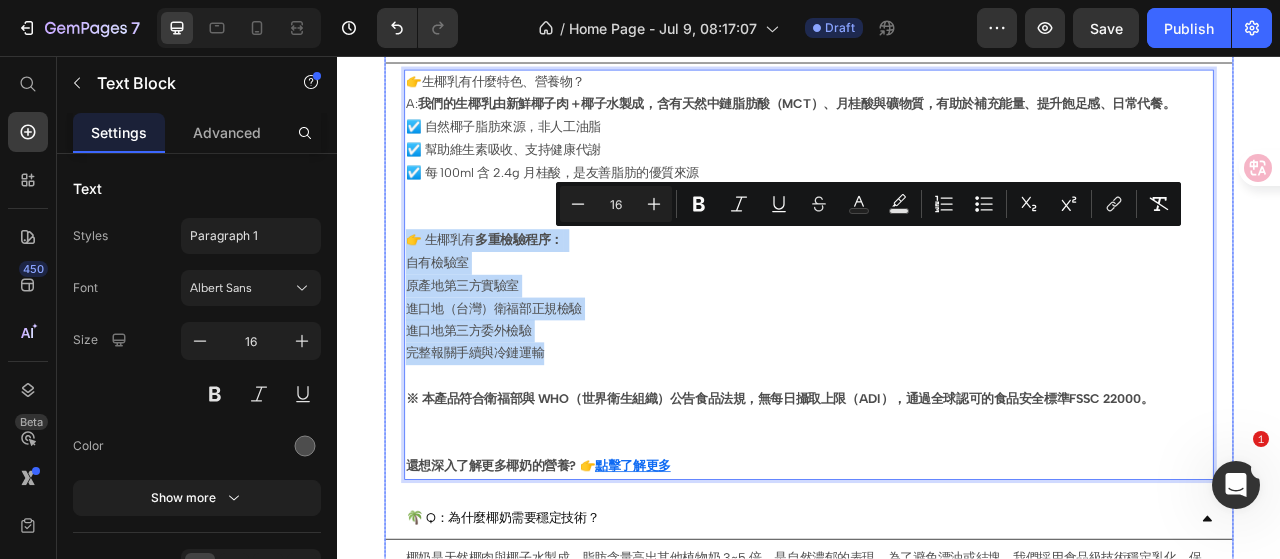 drag, startPoint x: 612, startPoint y: 423, endPoint x: 413, endPoint y: 290, distance: 239.3533 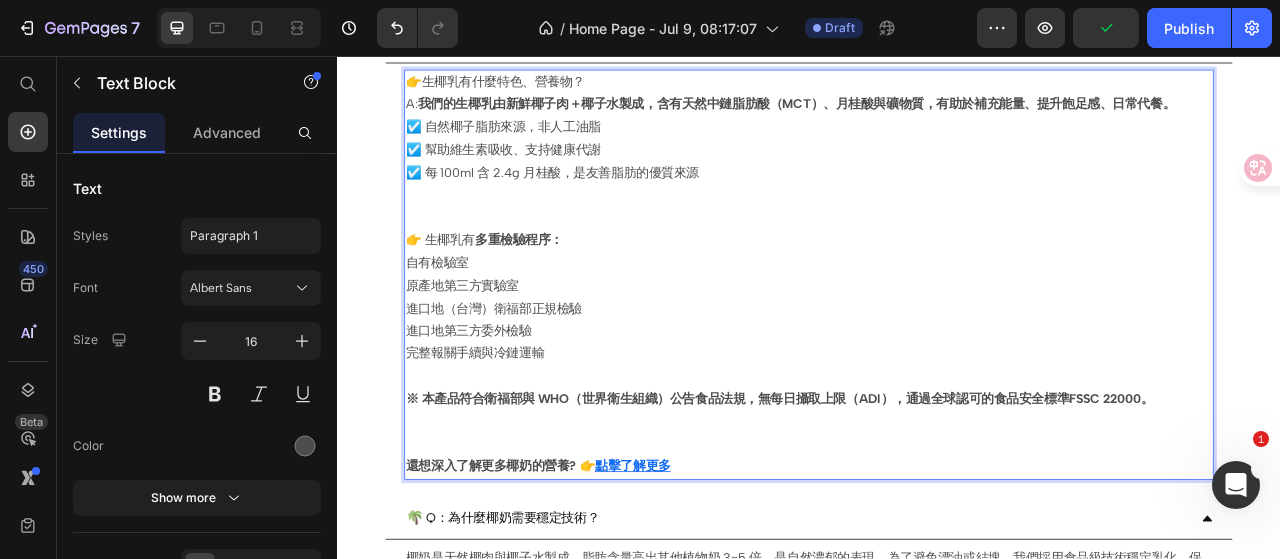 click on "※ 本產品符合衛福部與 WHO（世界衛生組織）公告食品法規，無每日攝取上限（ADI），通過全球認可的食品安全標準FSSC 22000。" at bounding box center (899, 492) 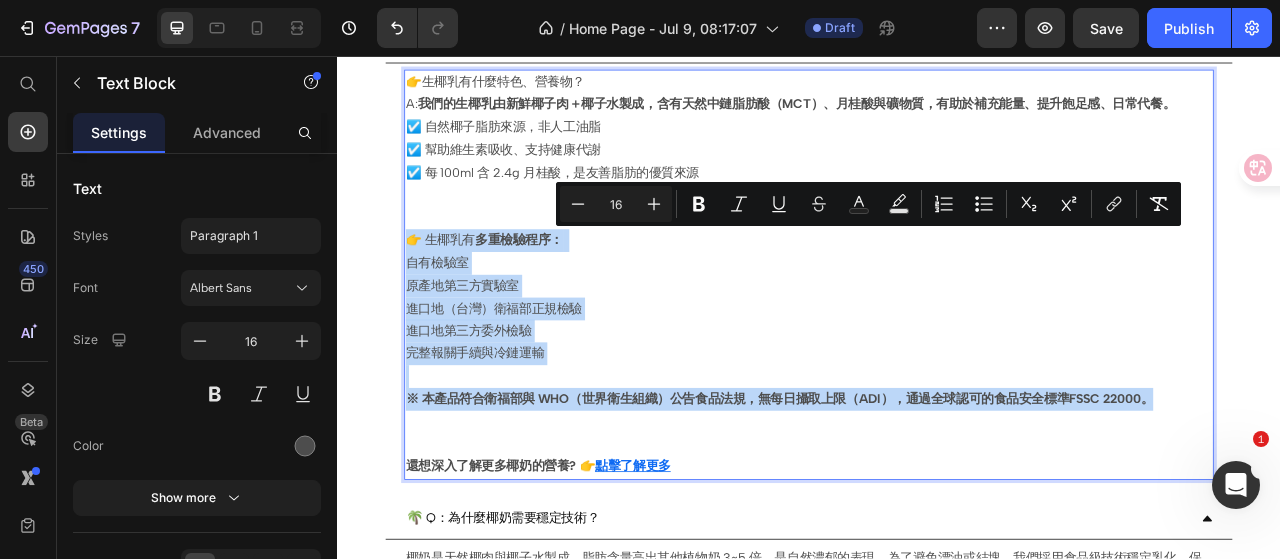 drag, startPoint x: 1374, startPoint y: 483, endPoint x: 424, endPoint y: 280, distance: 971.44684 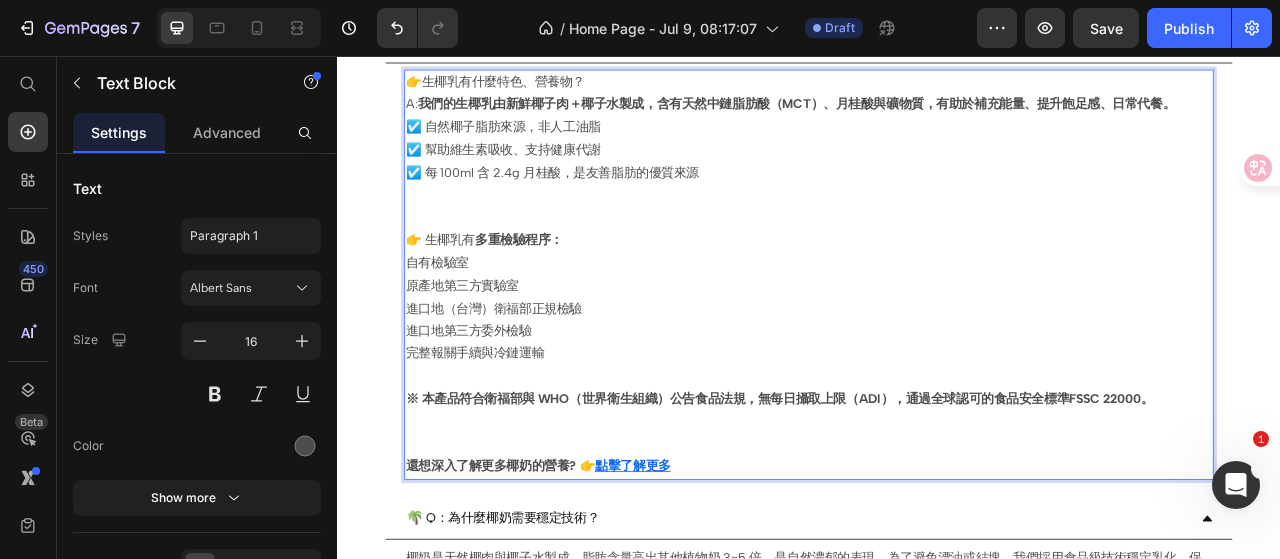 click on "完整報關手續與冷鏈運輸" at bounding box center (937, 435) 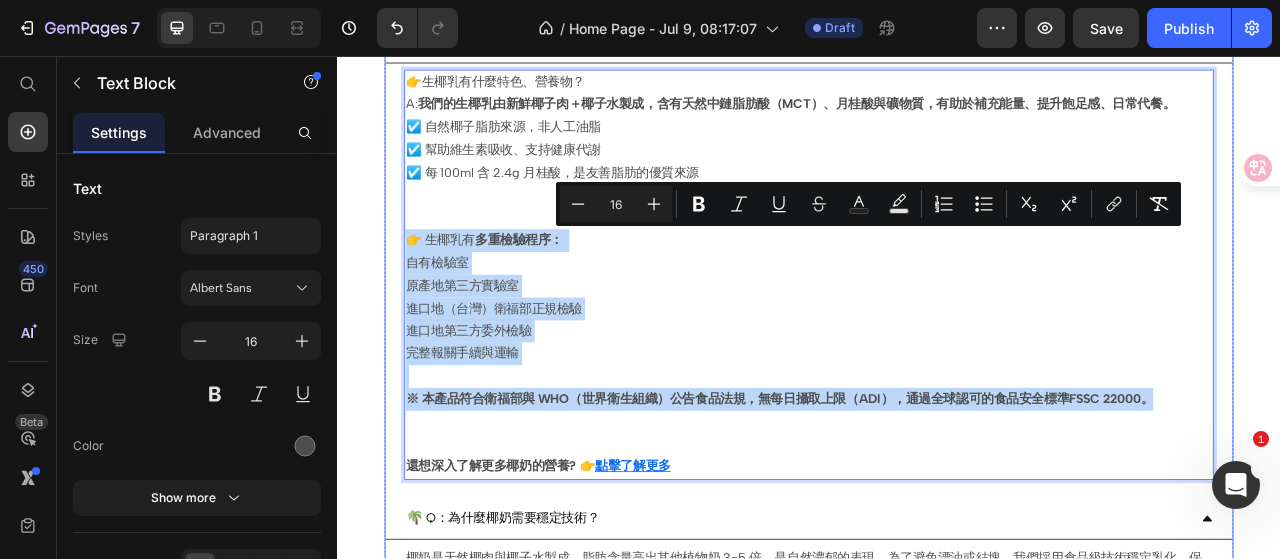 drag, startPoint x: 1374, startPoint y: 482, endPoint x: 412, endPoint y: 295, distance: 980.00665 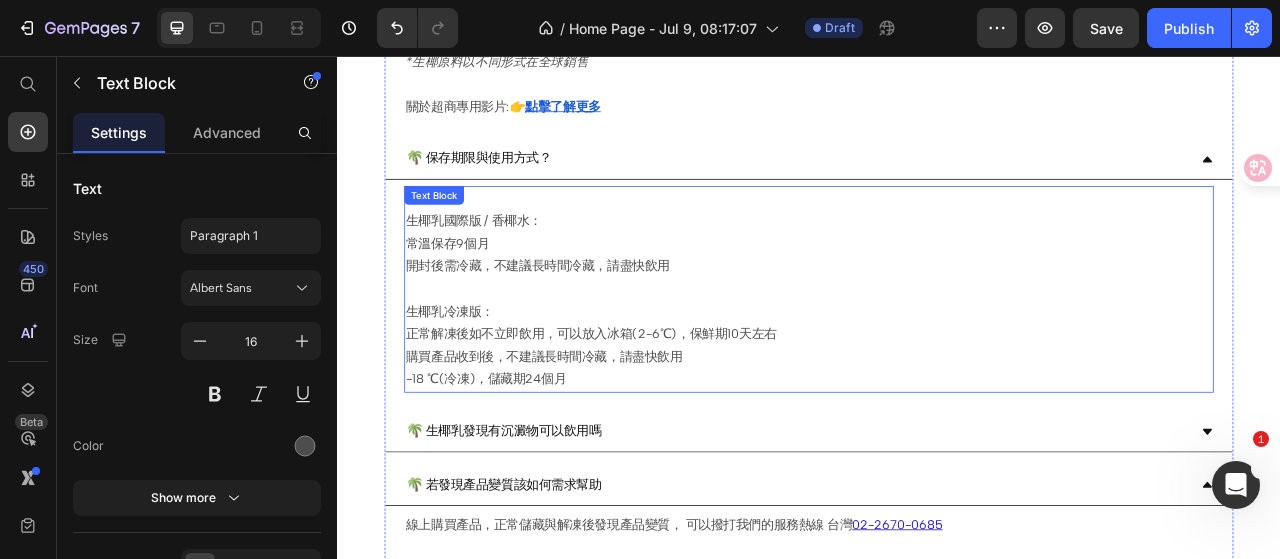 scroll, scrollTop: 1569, scrollLeft: 0, axis: vertical 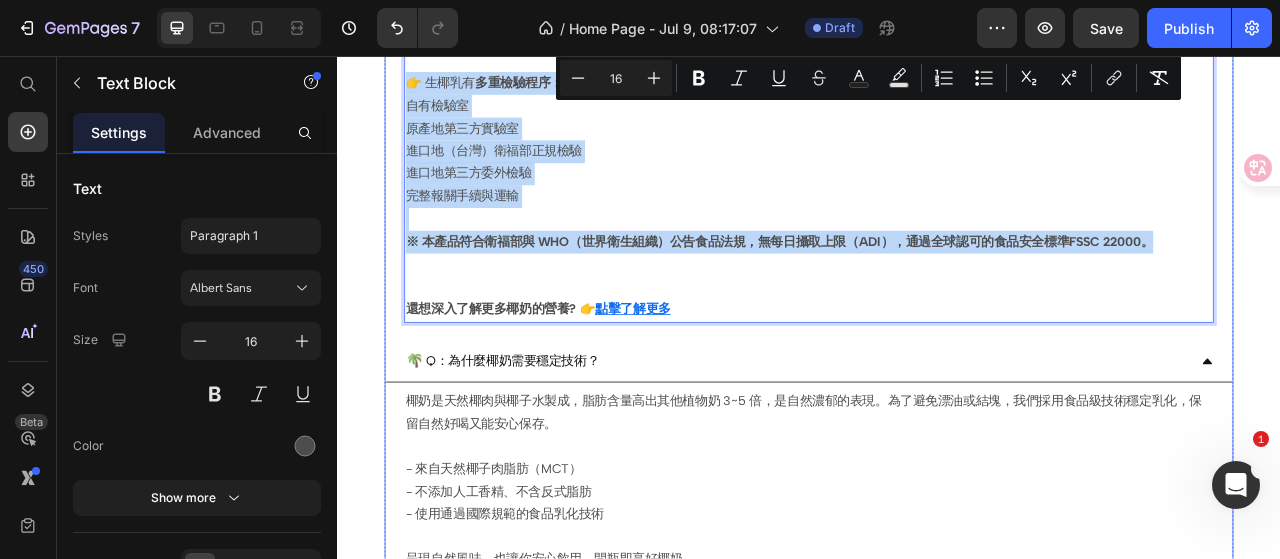 click on "👉生椰乳有什麼特色、營養物？ A: 我們的生椰乳由新鮮椰子肉＋椰子水製成，含有天然中鏈脂肪酸（MCT）、月桂酸與礦物質，有助於補充能量、提升飽足感、日常代餐。 ☑️ 自然椰子脂肪來源，非人工油脂 ☑️ 幫助維生素吸收、支持健康代謝 ☑️ 每 100ml 含 2.4g 月桂酸，是友善脂肪的優質來源   👉 生椰乳有 多重檢驗程序：   自有檢驗室 原產地第三方實驗室 進口地（台灣）衛福部正規檢驗 進口地第三方委外檢驗 完整報關手續與運輸 ※ 本產品符合衛福部與 WHO（世界衛生組織）公告食品法規，無每日攝取上限（ADI），通過全球認可的食品安全標準FSSC 22000。 還想深入了解更多椰奶的營養? 👉  點擊了解更多 Text Block   0" at bounding box center (937, 135) 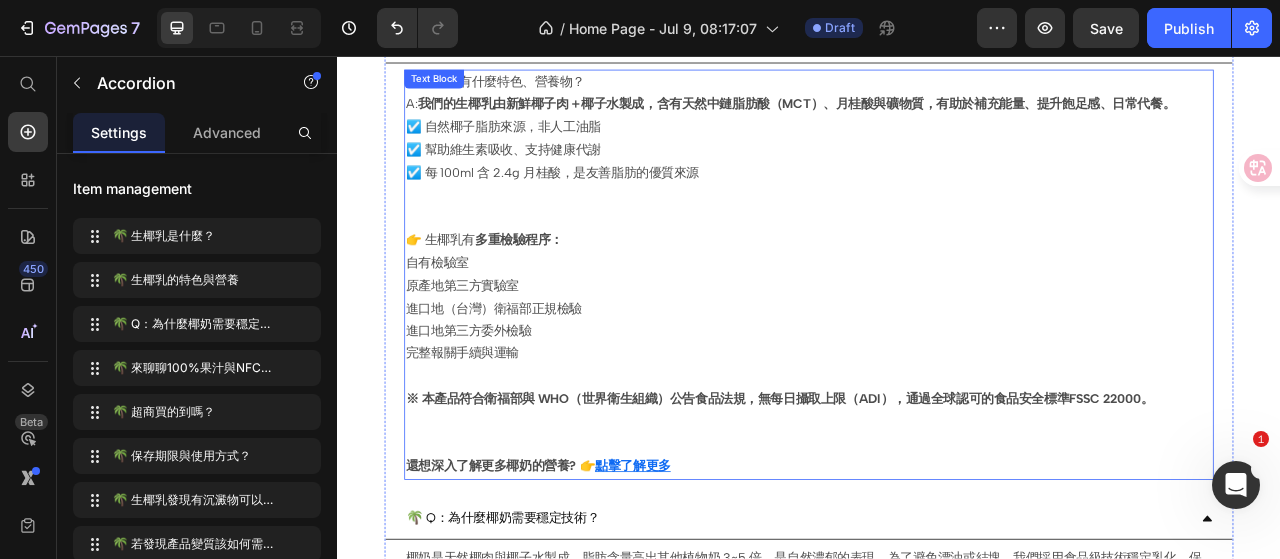 scroll, scrollTop: 369, scrollLeft: 0, axis: vertical 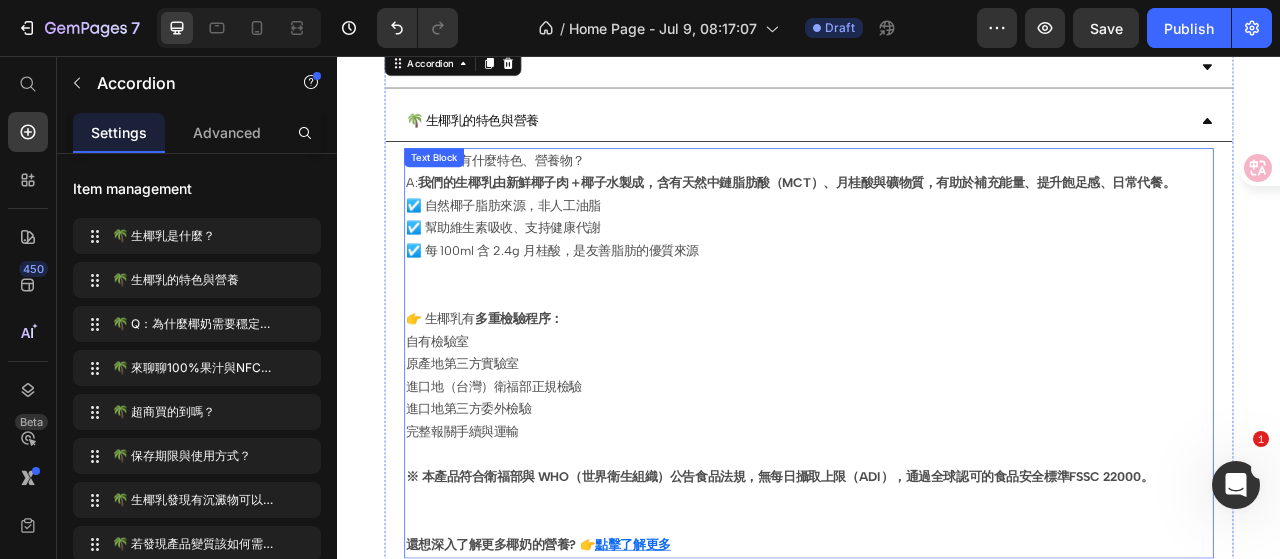 click on "☑️ 自然椰子脂肪來源，非人工油脂 ☑️ 幫助維生素吸收、支持健康代謝 ☑️ 每 100ml 含 2.4g 月桂酸，是友善脂肪的優質來源" at bounding box center [937, 276] 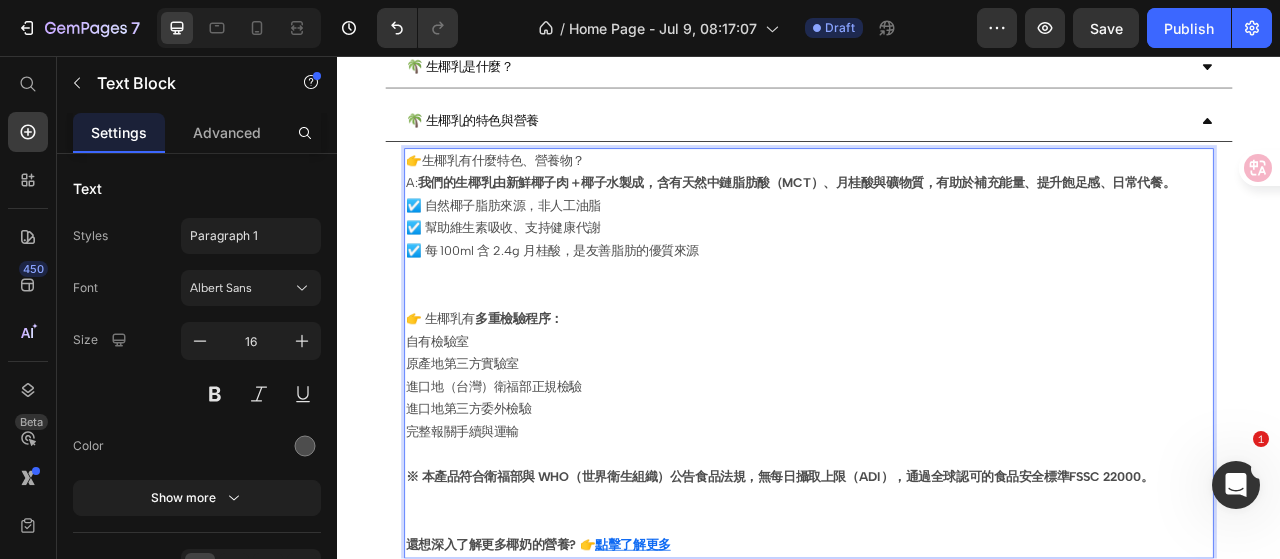 click on "☑️ 自然椰子脂肪來源，非人工油脂 ☑️ 幫助維生素吸收、支持健康代謝 ☑️ 每 100ml 含 2.4g 月桂酸，是友善脂肪的優質來源" at bounding box center [937, 276] 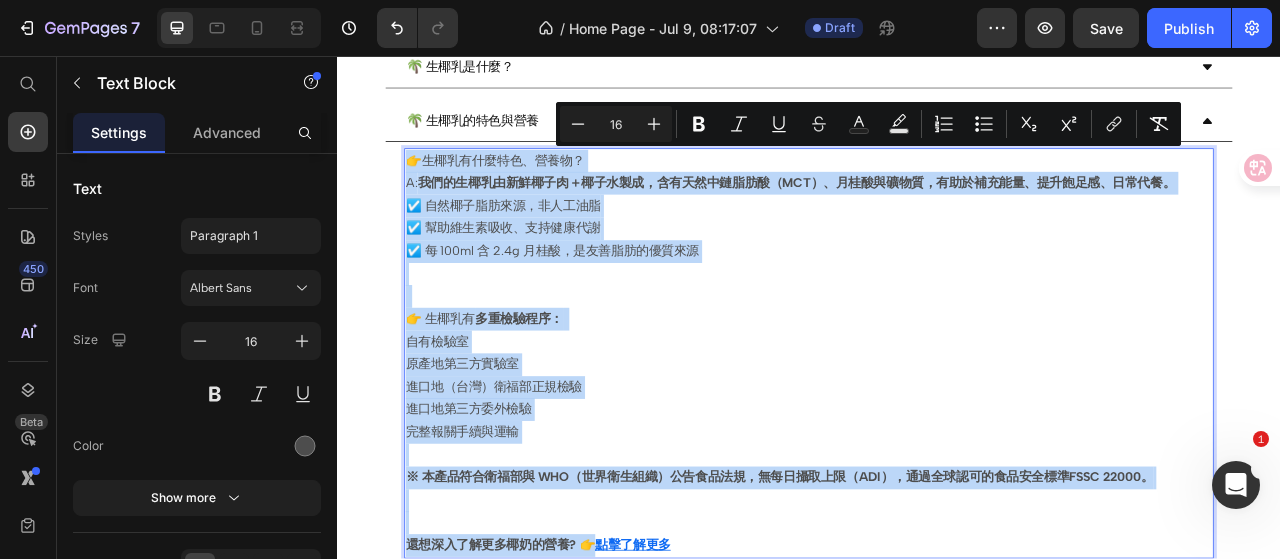 scroll, scrollTop: 269, scrollLeft: 0, axis: vertical 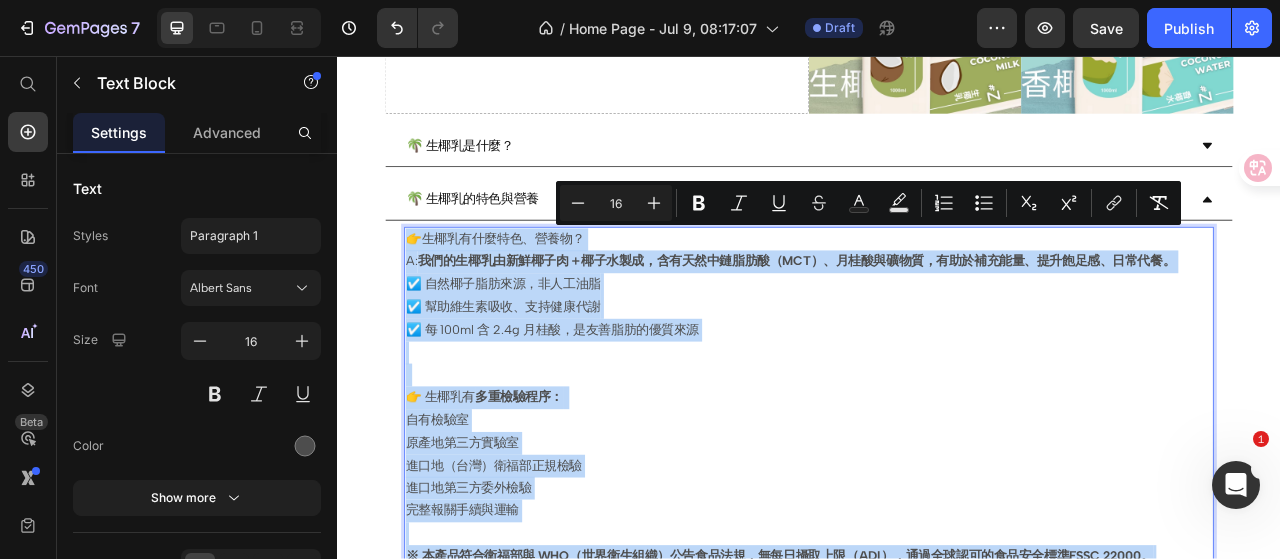 click on "☑️ 自然椰子脂肪來源，非人工油脂 ☑️ 幫助維生素吸收、支持健康代謝 ☑️ 每 100ml 含 2.4g 月桂酸，是友善脂肪的優質來源" at bounding box center (937, 376) 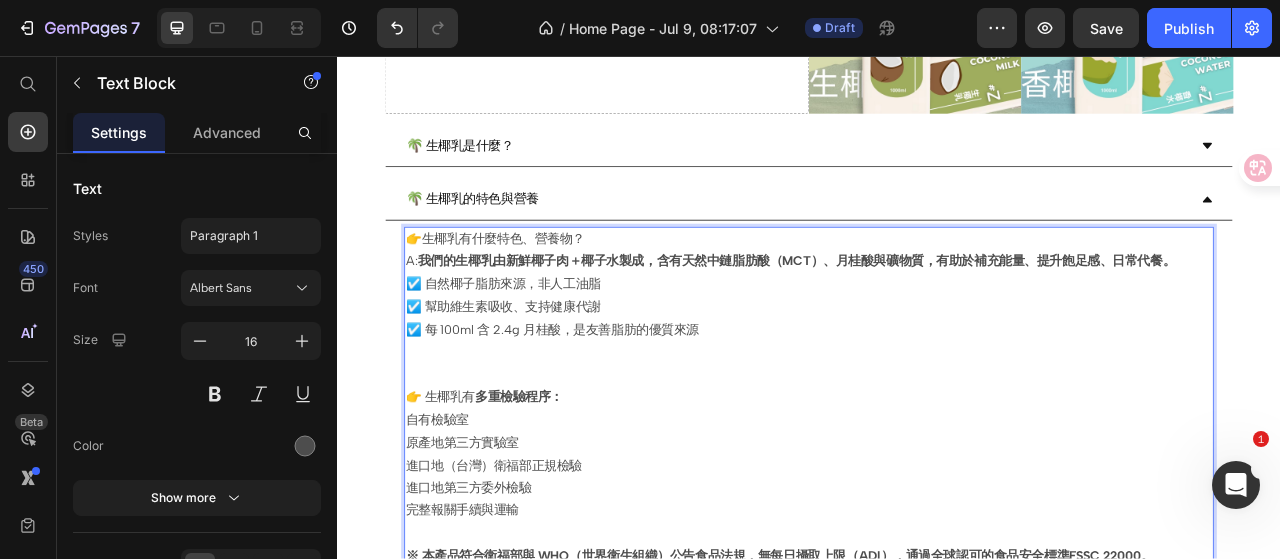 click on "A: 我們的生椰乳由新鮮椰子肉＋椰子水製成，含有天然中鏈脂肪酸（MCT）、月桂酸與礦物質，有助於補充能量、提升飽足感、日常代餐。" at bounding box center (937, 318) 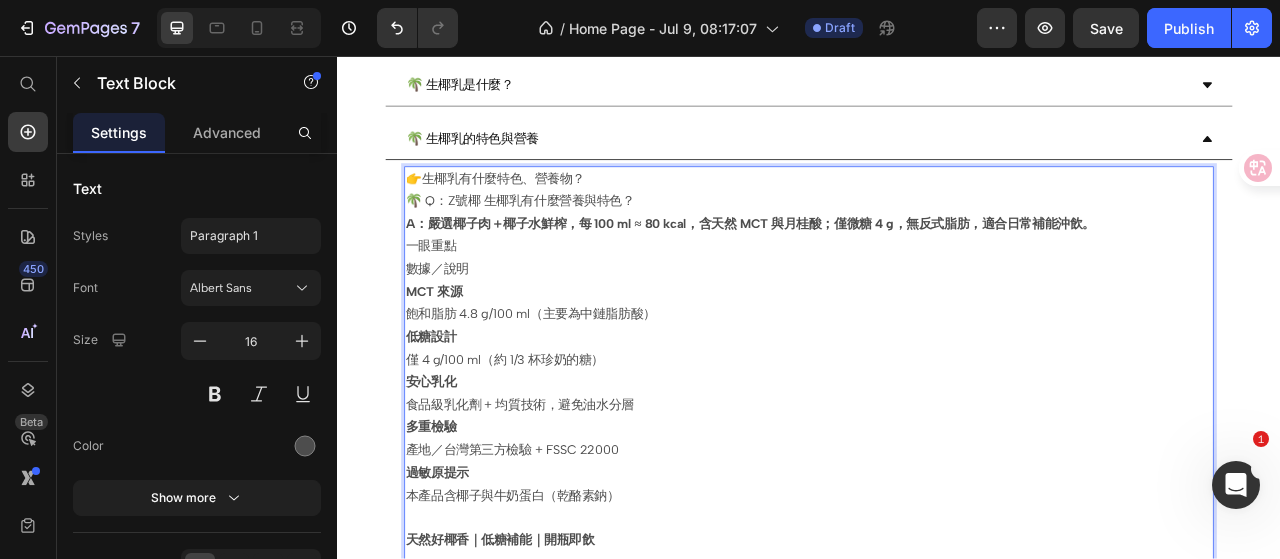 scroll, scrollTop: 347, scrollLeft: 0, axis: vertical 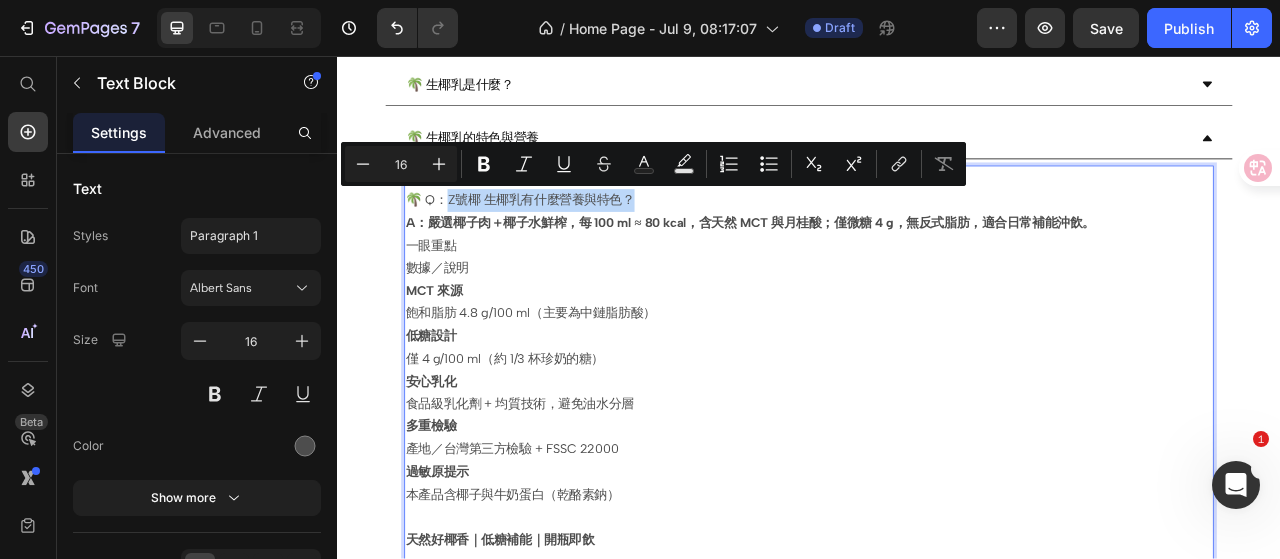 drag, startPoint x: 721, startPoint y: 224, endPoint x: 471, endPoint y: 239, distance: 250.4496 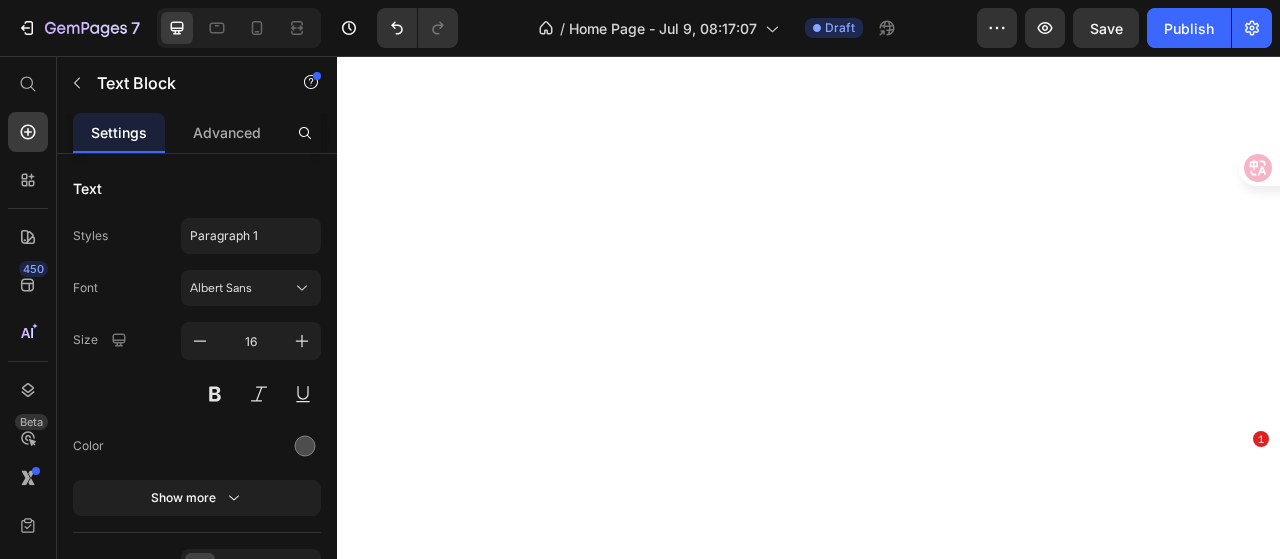 scroll, scrollTop: 0, scrollLeft: 0, axis: both 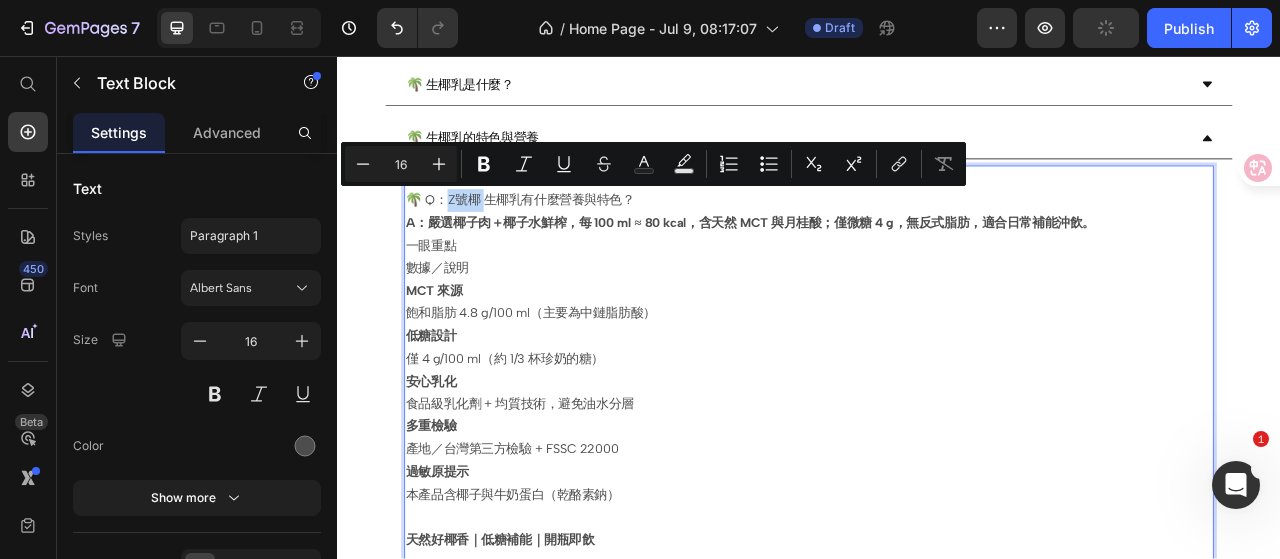 drag, startPoint x: 520, startPoint y: 234, endPoint x: 477, endPoint y: 239, distance: 43.289722 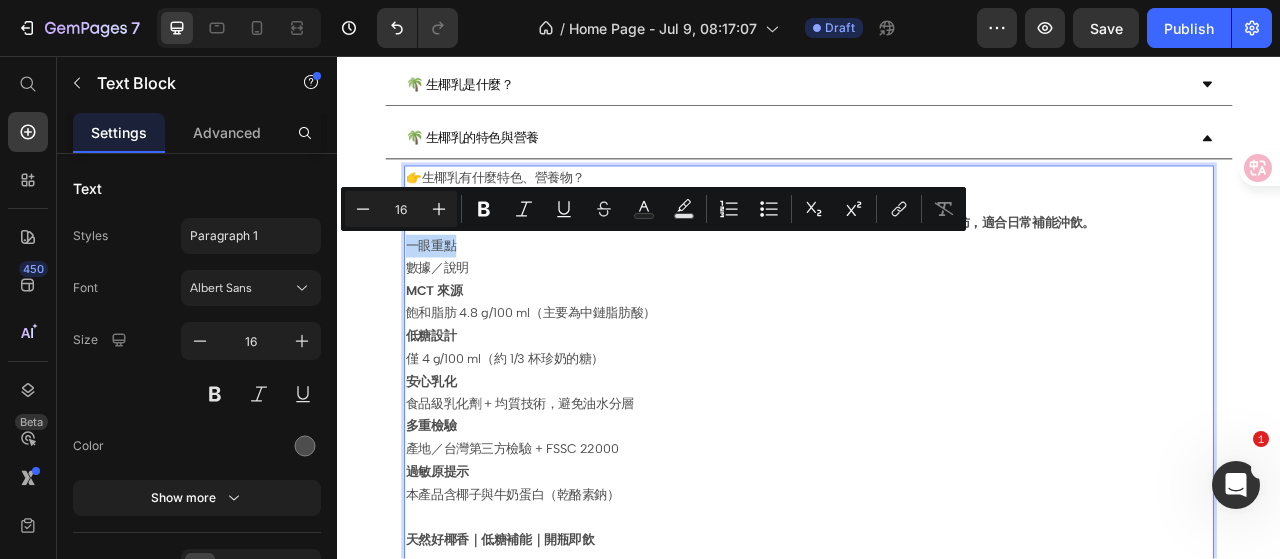 drag, startPoint x: 507, startPoint y: 298, endPoint x: 426, endPoint y: 300, distance: 81.02469 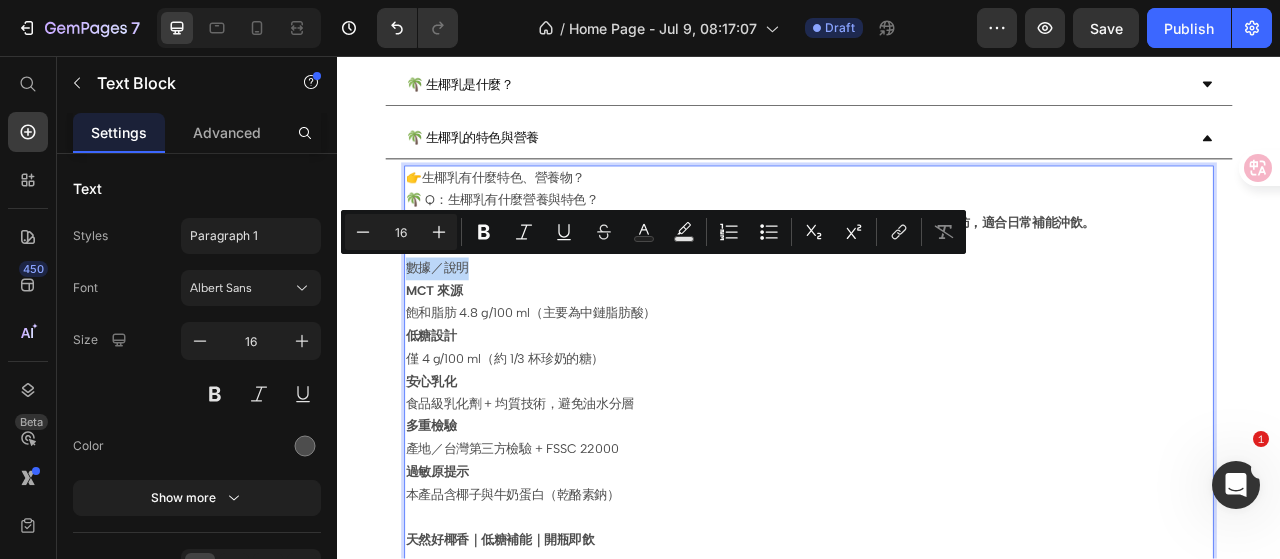 drag, startPoint x: 510, startPoint y: 315, endPoint x: 426, endPoint y: 320, distance: 84.14868 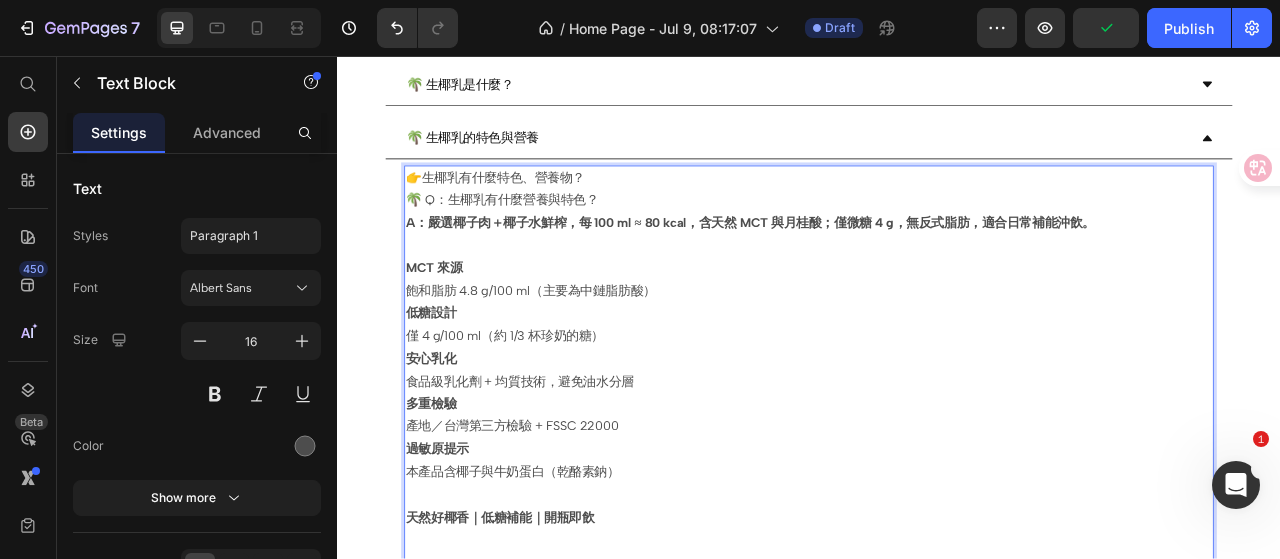 click on "MCT 來源" at bounding box center (937, 327) 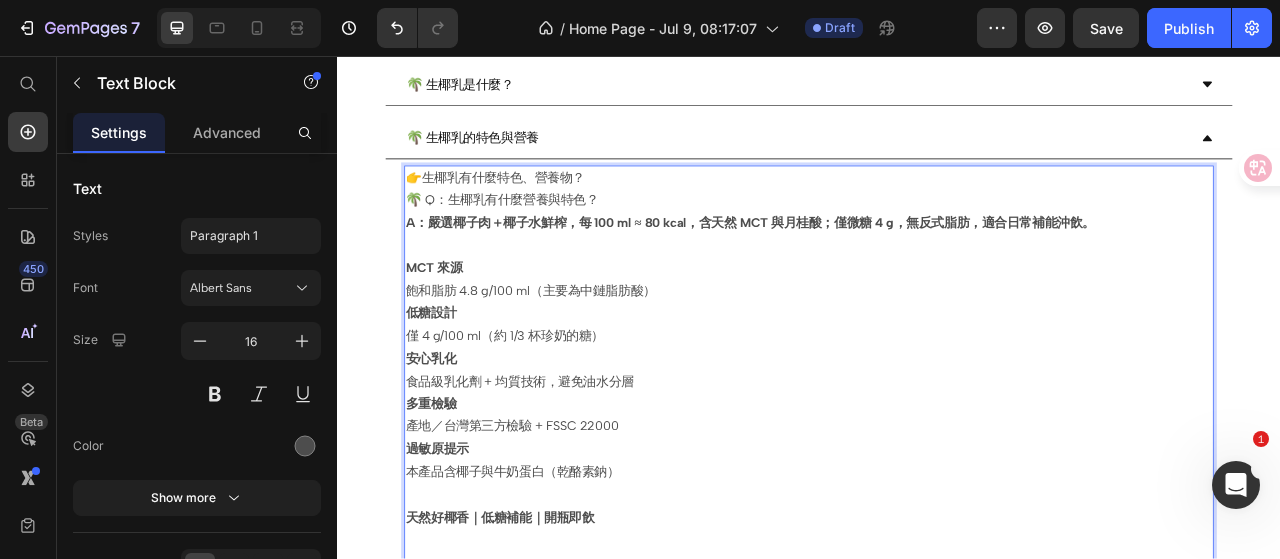 type 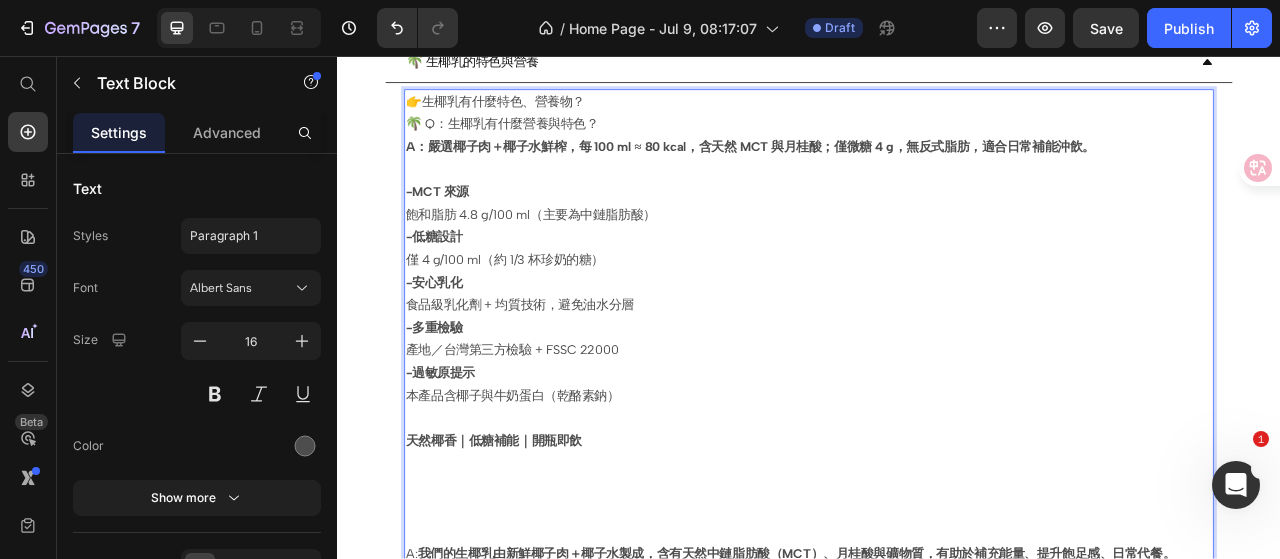 scroll, scrollTop: 344, scrollLeft: 0, axis: vertical 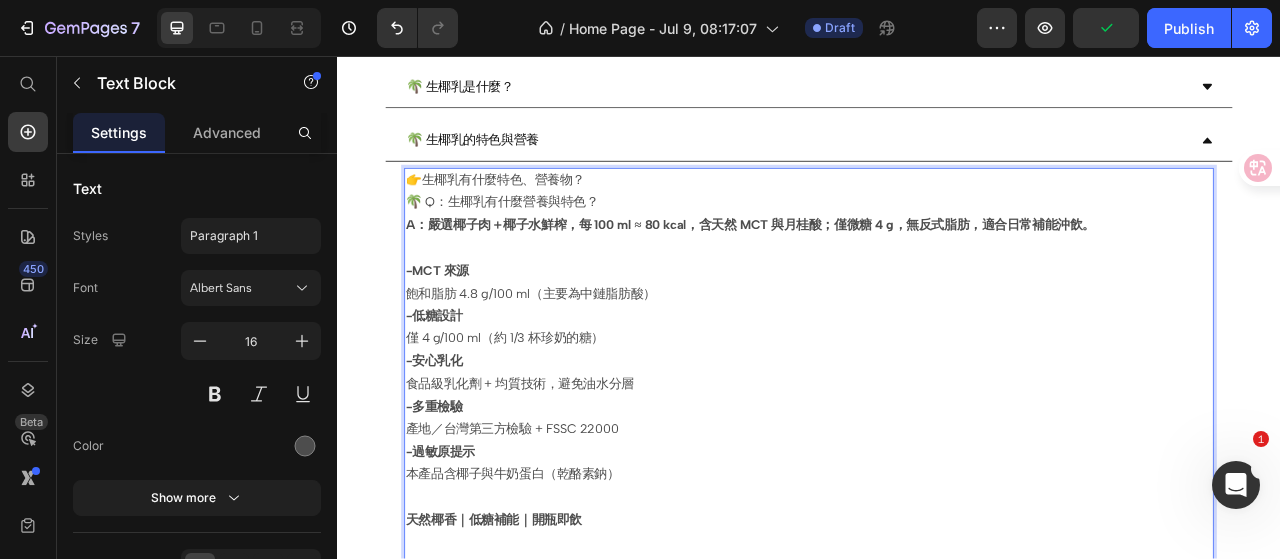 click at bounding box center [937, 301] 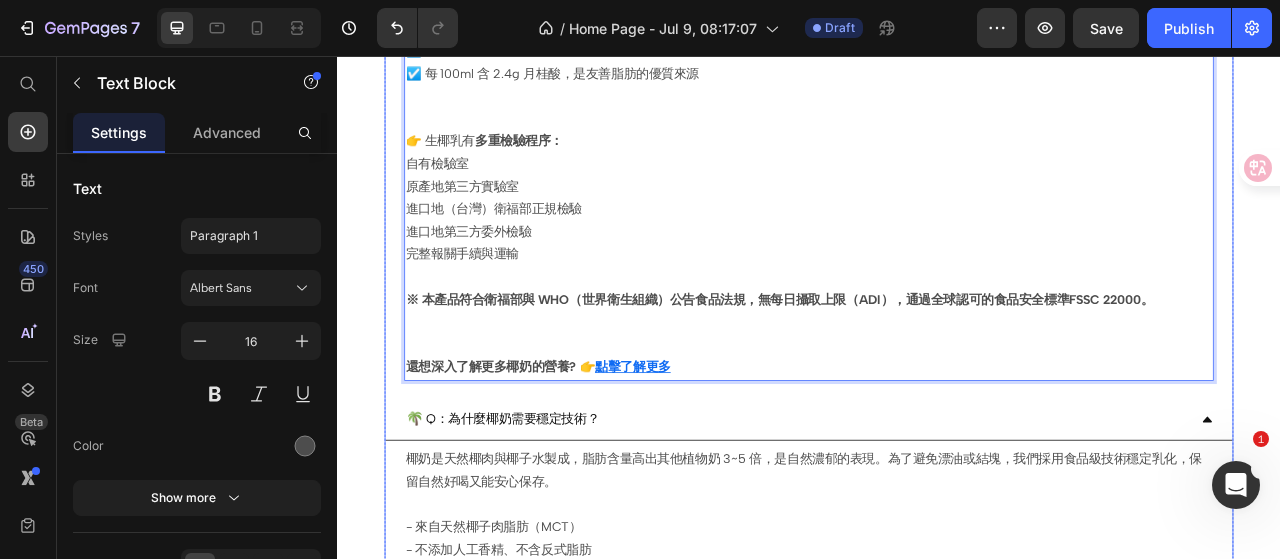 scroll, scrollTop: 1144, scrollLeft: 0, axis: vertical 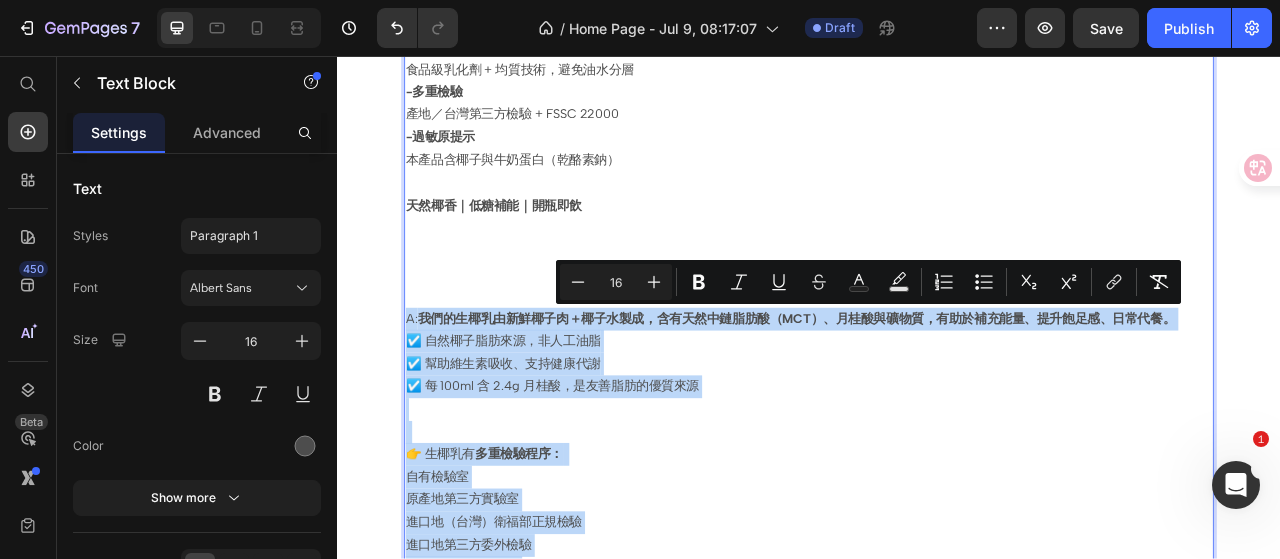 drag, startPoint x: 1381, startPoint y: 356, endPoint x: 427, endPoint y: 379, distance: 954.2772 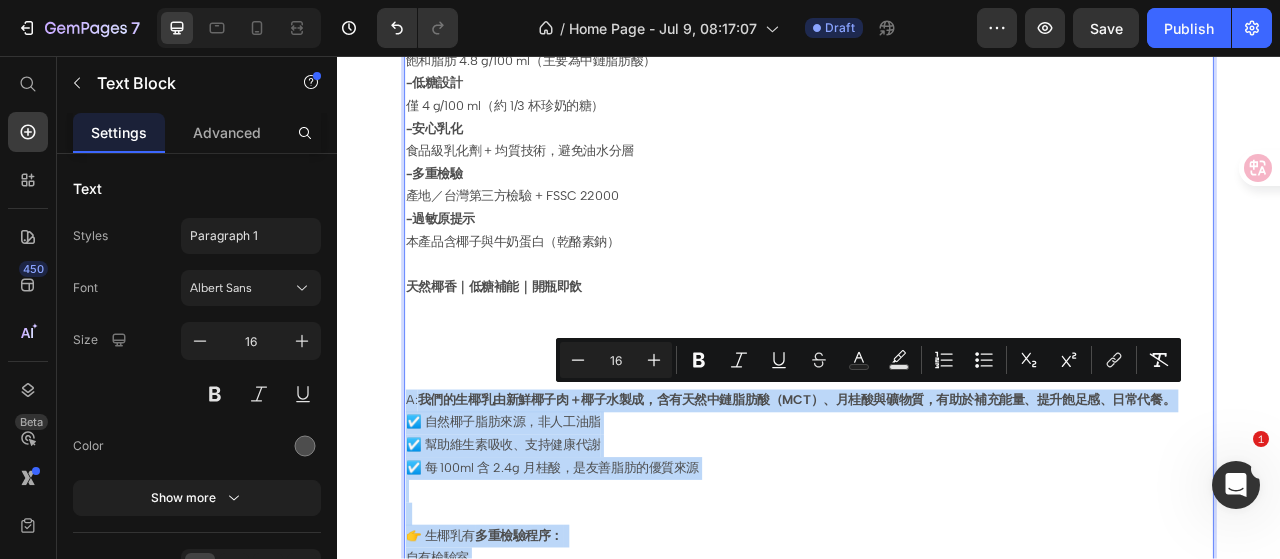 scroll, scrollTop: 644, scrollLeft: 0, axis: vertical 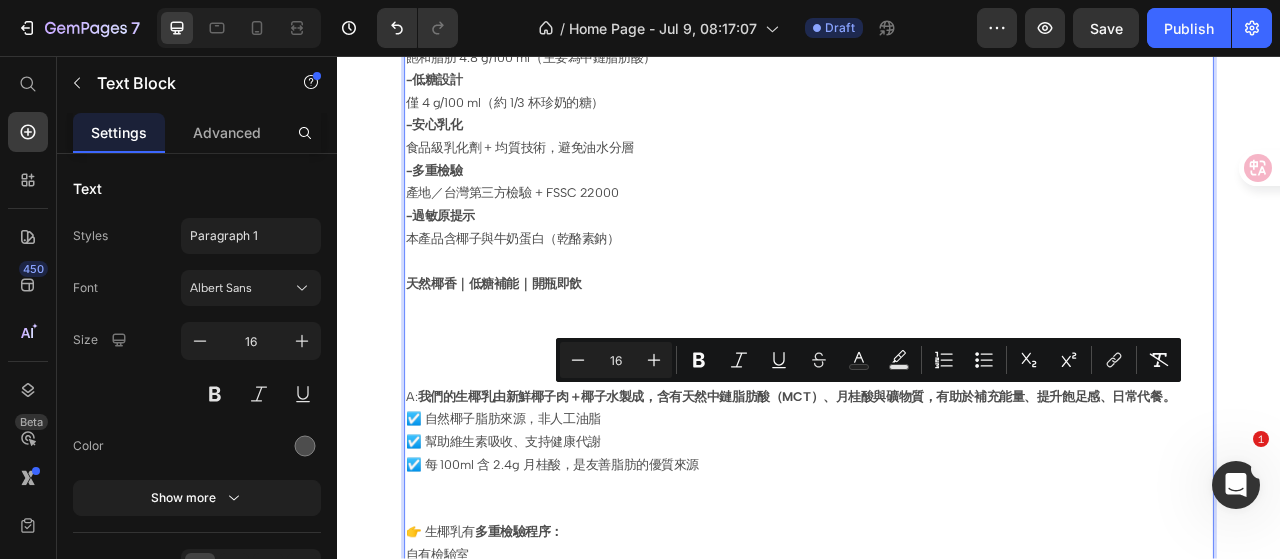 click on "-過敏原提示" at bounding box center (937, 260) 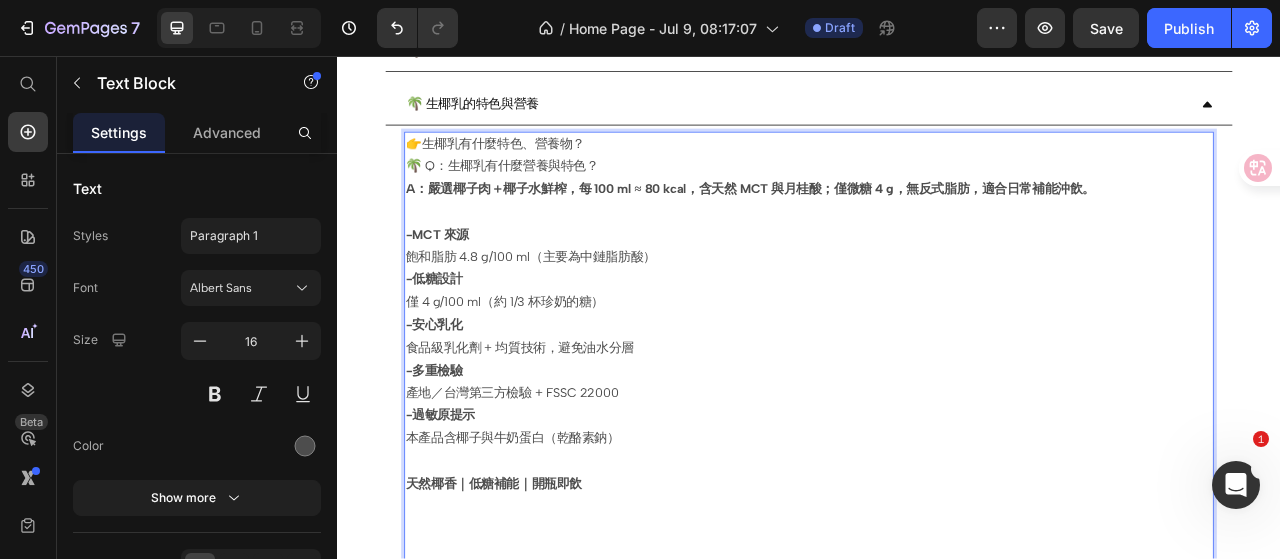 scroll, scrollTop: 344, scrollLeft: 0, axis: vertical 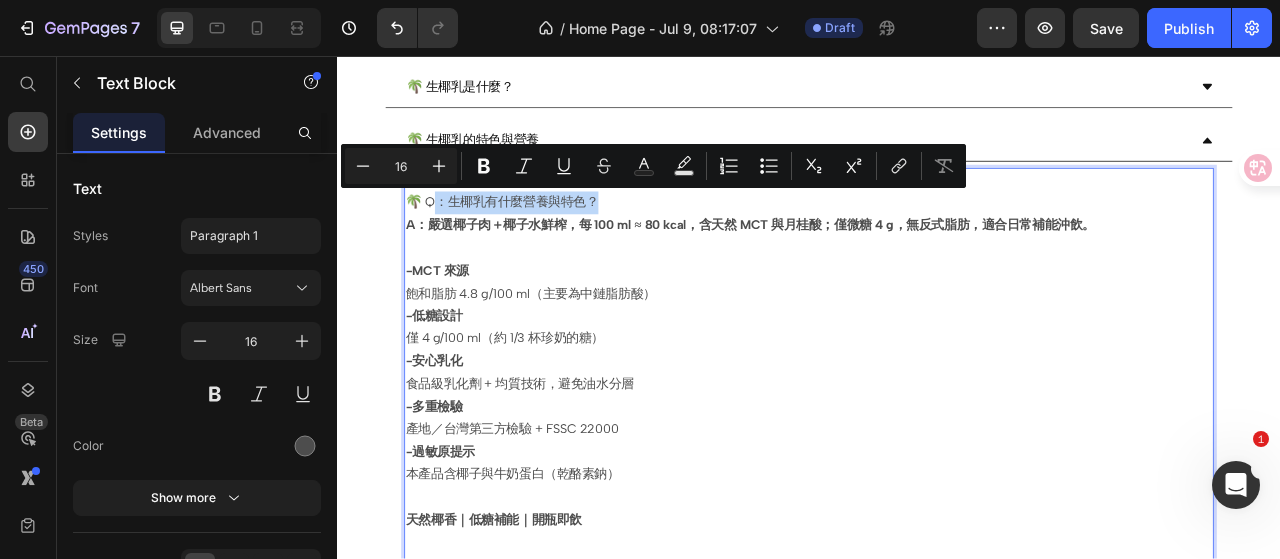 drag, startPoint x: 679, startPoint y: 237, endPoint x: 459, endPoint y: 243, distance: 220.0818 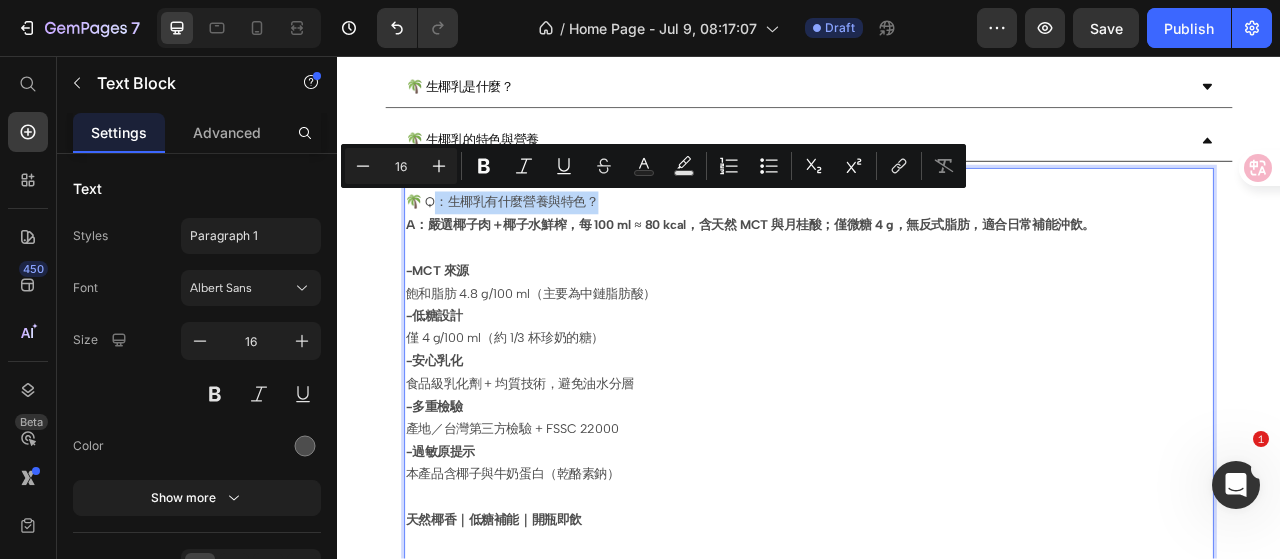 click on "🌴 Q：生椰乳有什麼營養與特色？" at bounding box center (937, 243) 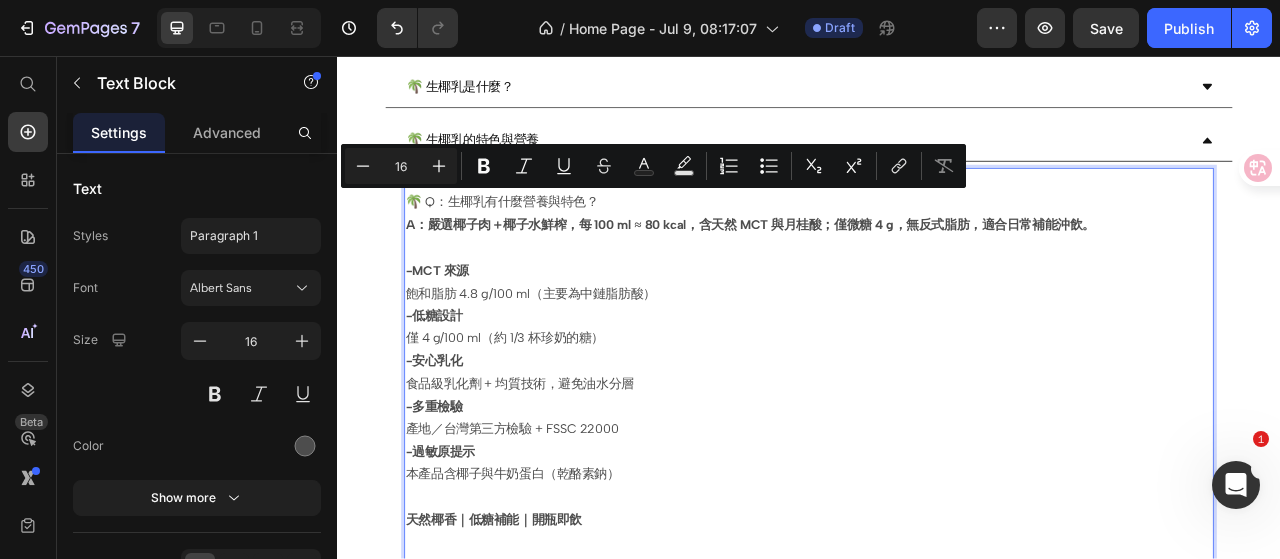 click on "本產品含椰子與牛奶蛋白（乾酪素鈉）" at bounding box center (937, 589) 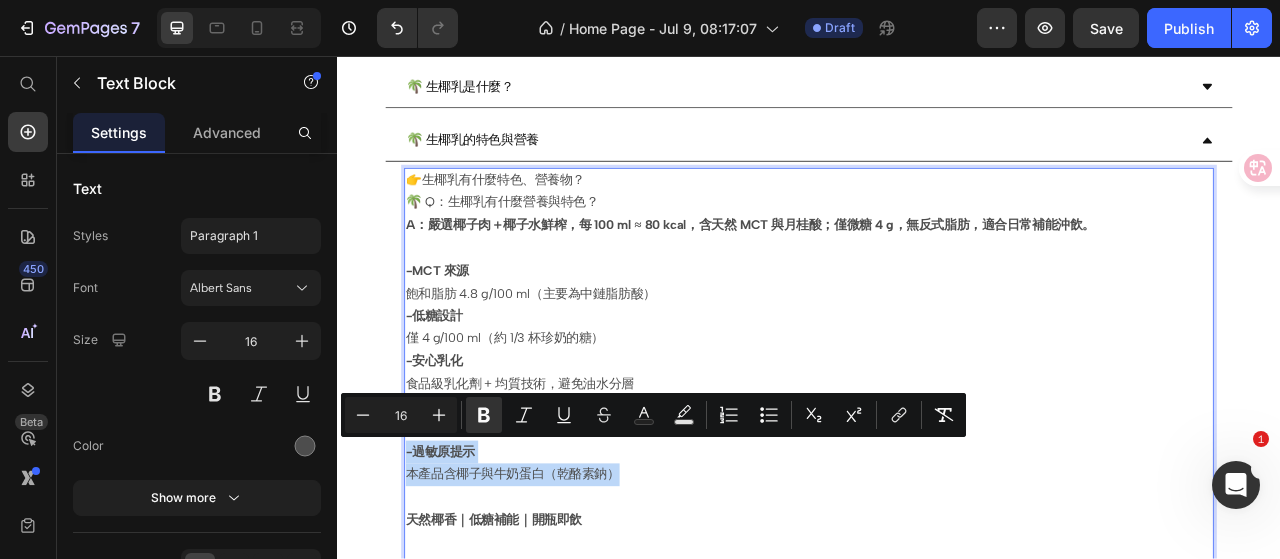 drag, startPoint x: 701, startPoint y: 582, endPoint x: 421, endPoint y: 561, distance: 280.7864 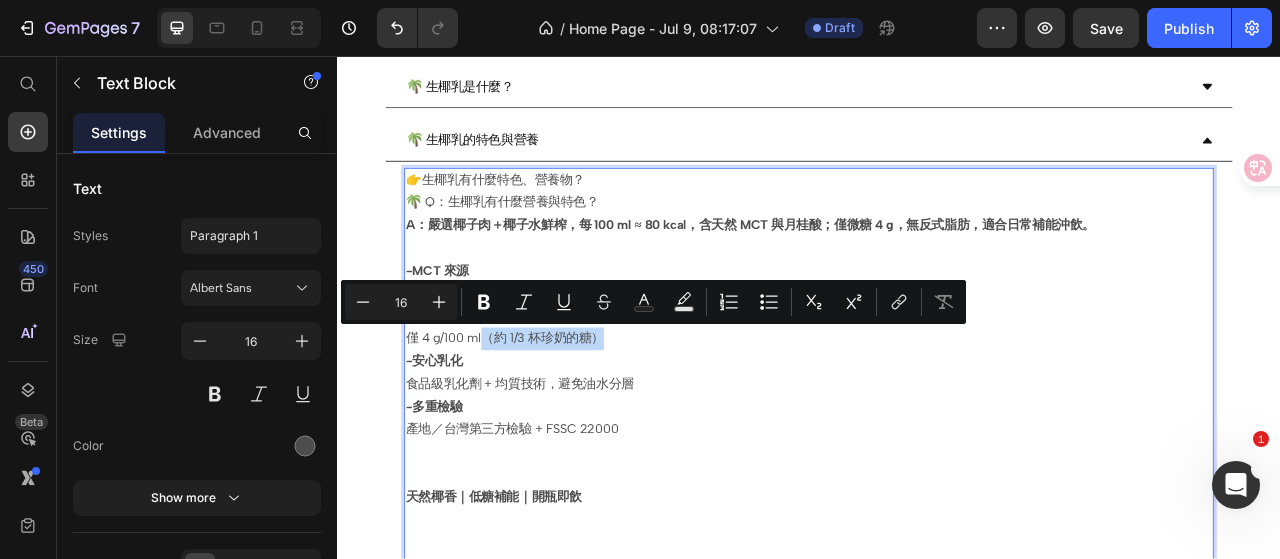 drag, startPoint x: 688, startPoint y: 406, endPoint x: 526, endPoint y: 411, distance: 162.07715 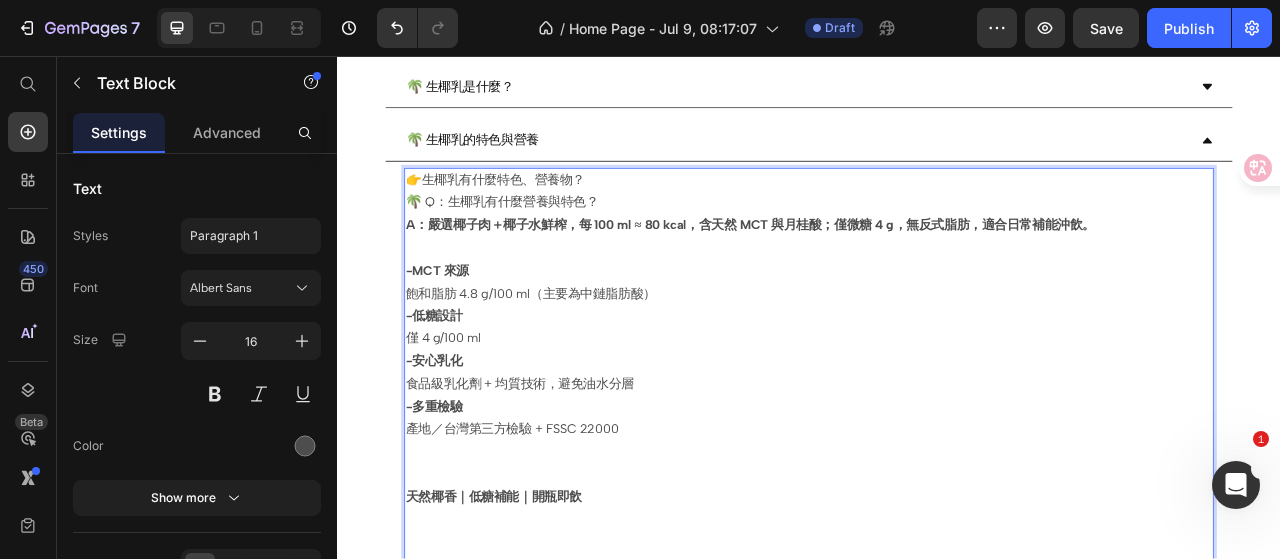 click on "飽和脂肪 4.8 g/100 ml（主要為中鏈脂肪酸）" at bounding box center [937, 359] 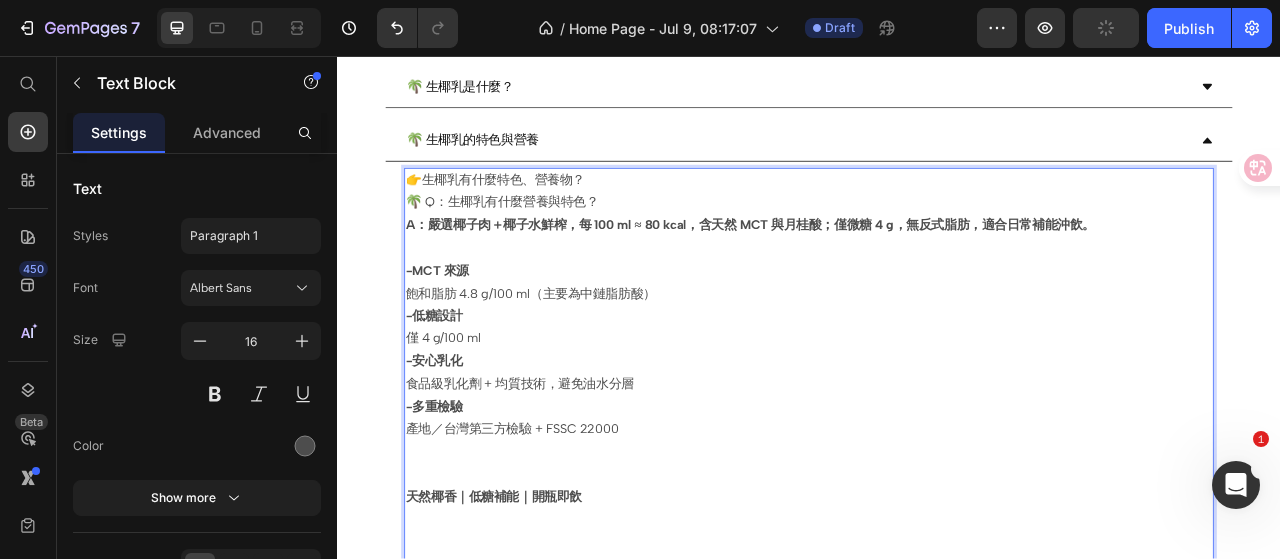 click at bounding box center (937, 589) 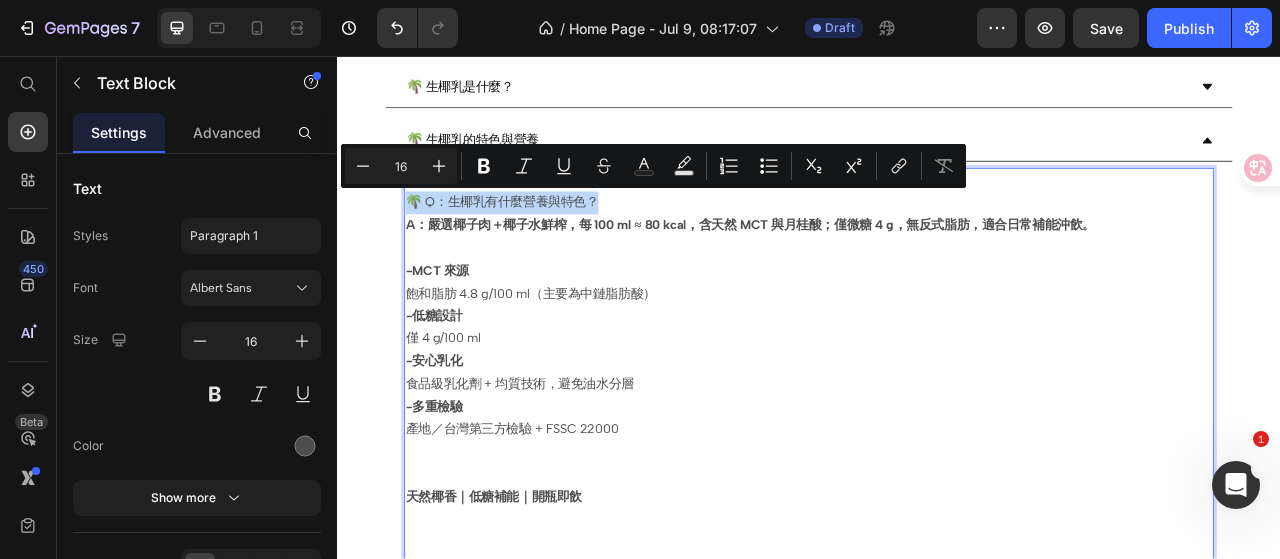 drag, startPoint x: 690, startPoint y: 235, endPoint x: 423, endPoint y: 243, distance: 267.1198 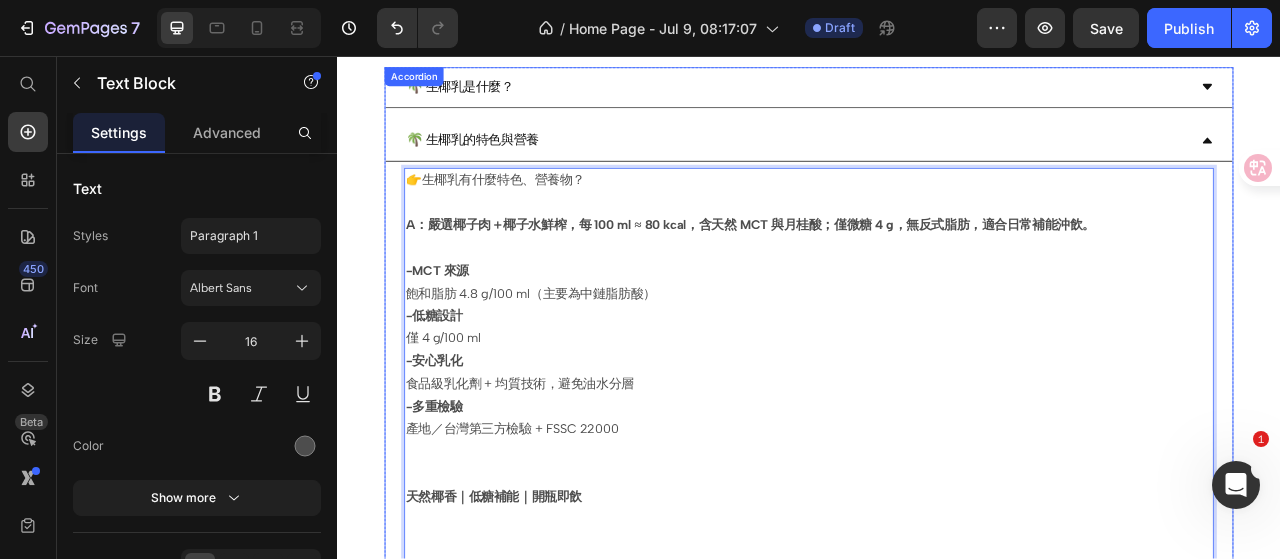 click on "🌴 生椰乳的特色與營養" at bounding box center (509, 164) 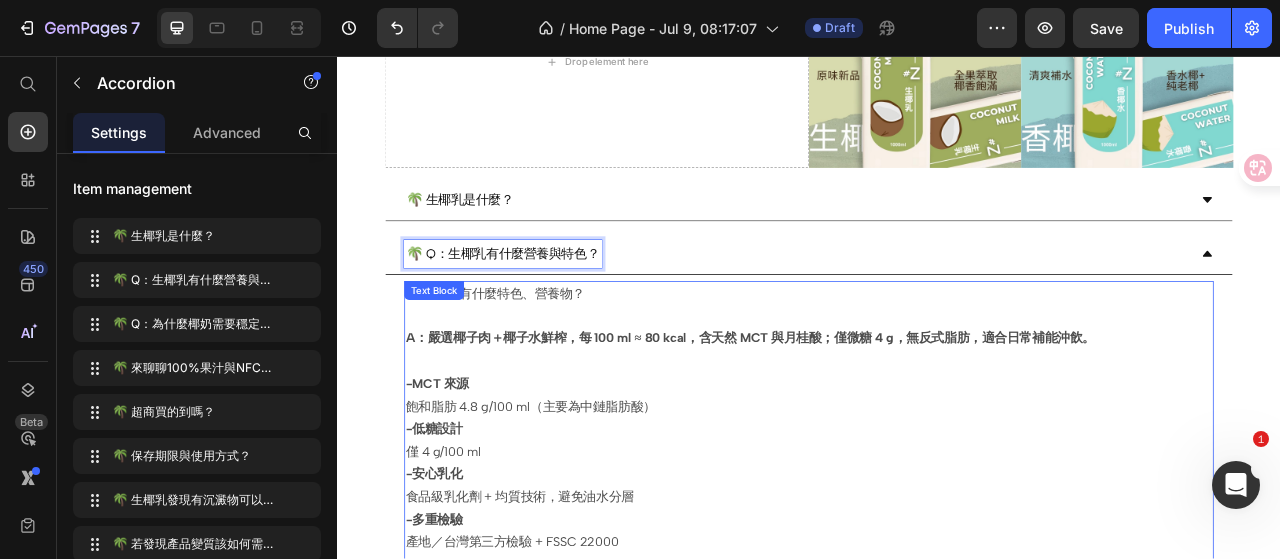 scroll, scrollTop: 244, scrollLeft: 0, axis: vertical 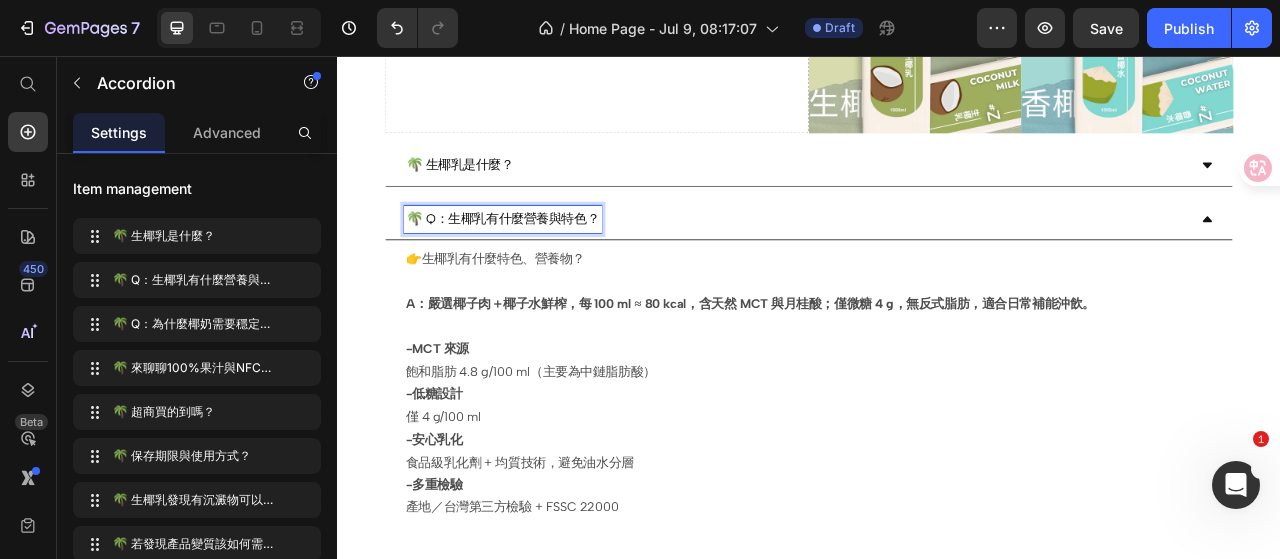 click on "🌴 生椰乳是什麼？" at bounding box center [493, 196] 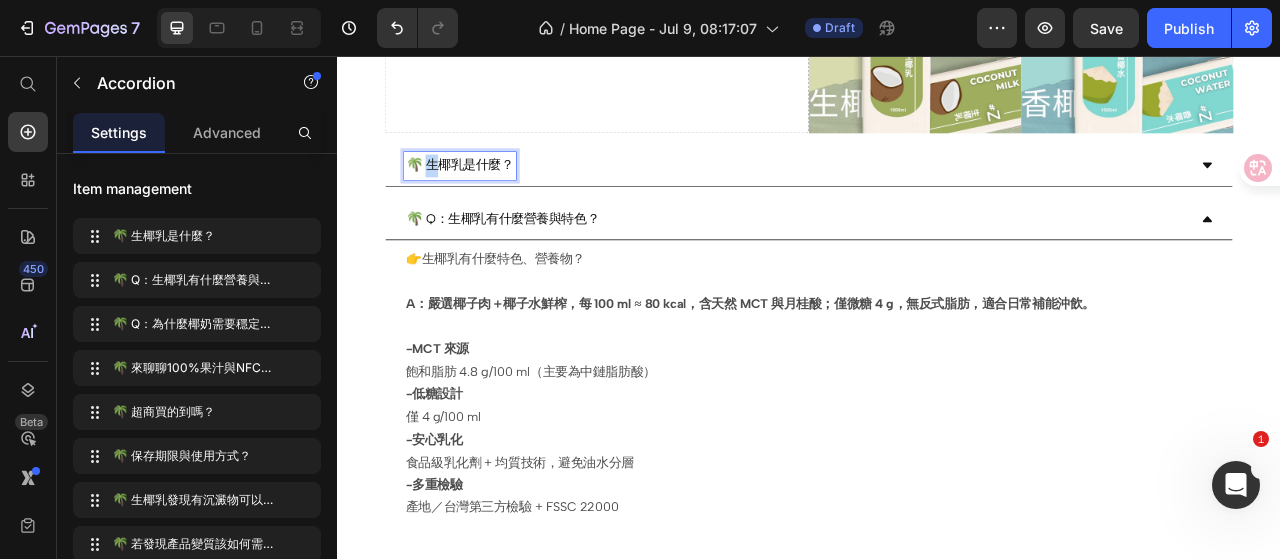 click on "🌴 生椰乳是什麼？" at bounding box center (493, 196) 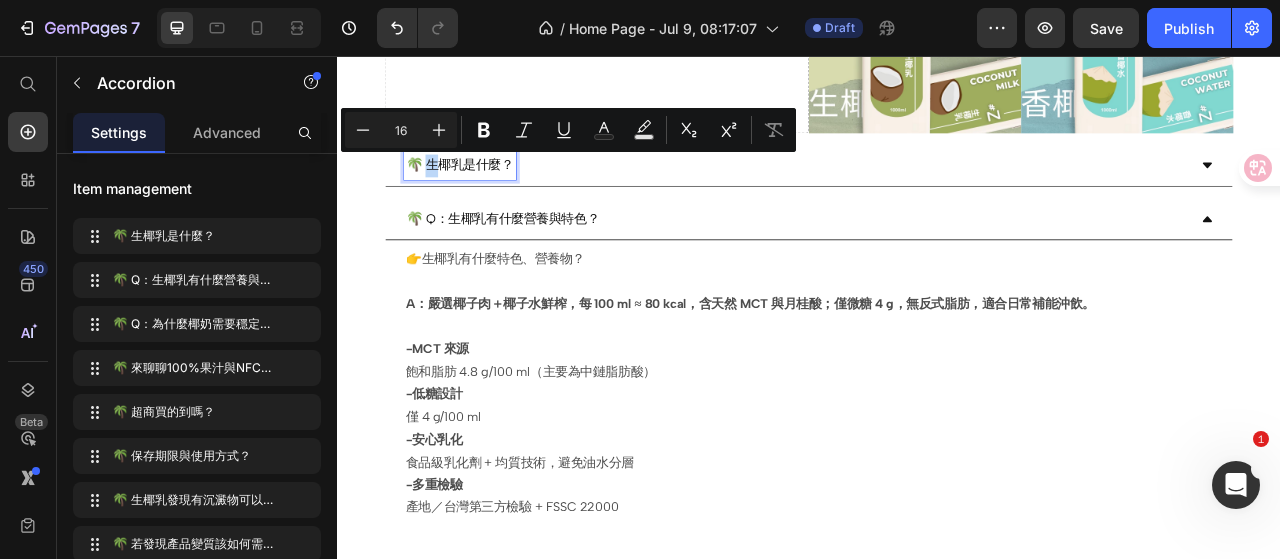 click on "🌴 生椰乳是什麼？" at bounding box center (493, 196) 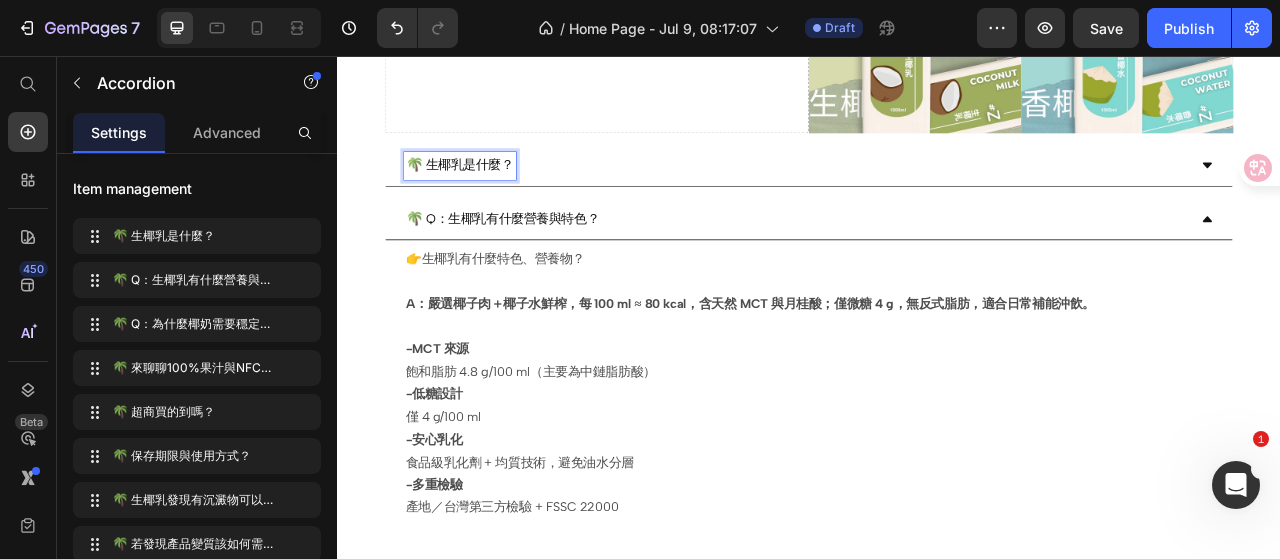 type 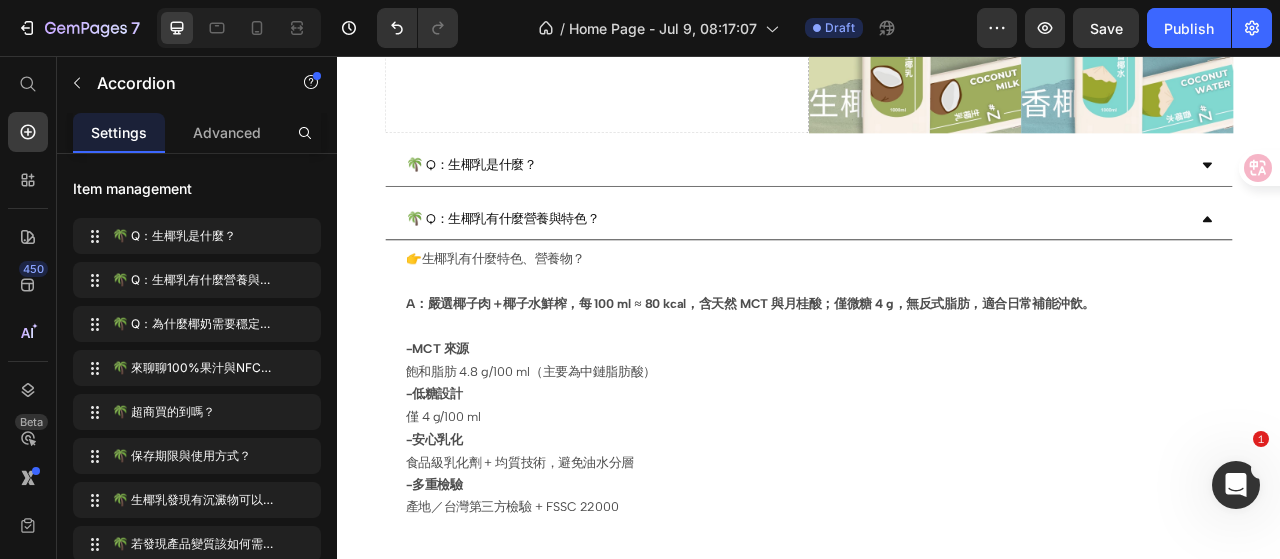 click on "🌴 Q：生椰乳是什麼？" at bounding box center [921, 196] 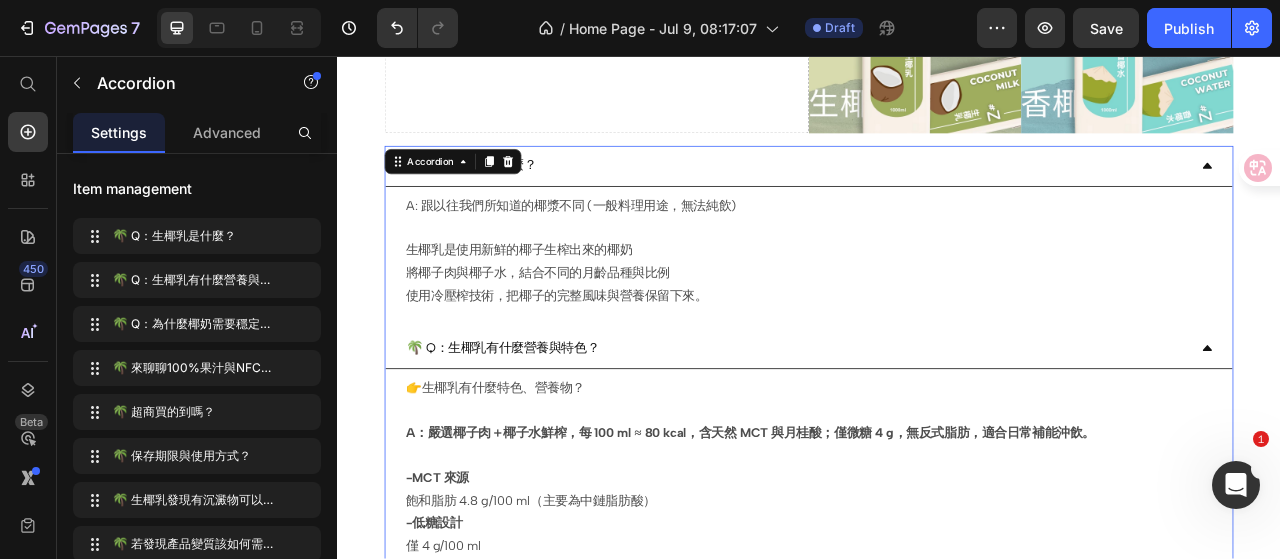 click on "🌴 Q：生椰乳是什麼？" at bounding box center (921, 196) 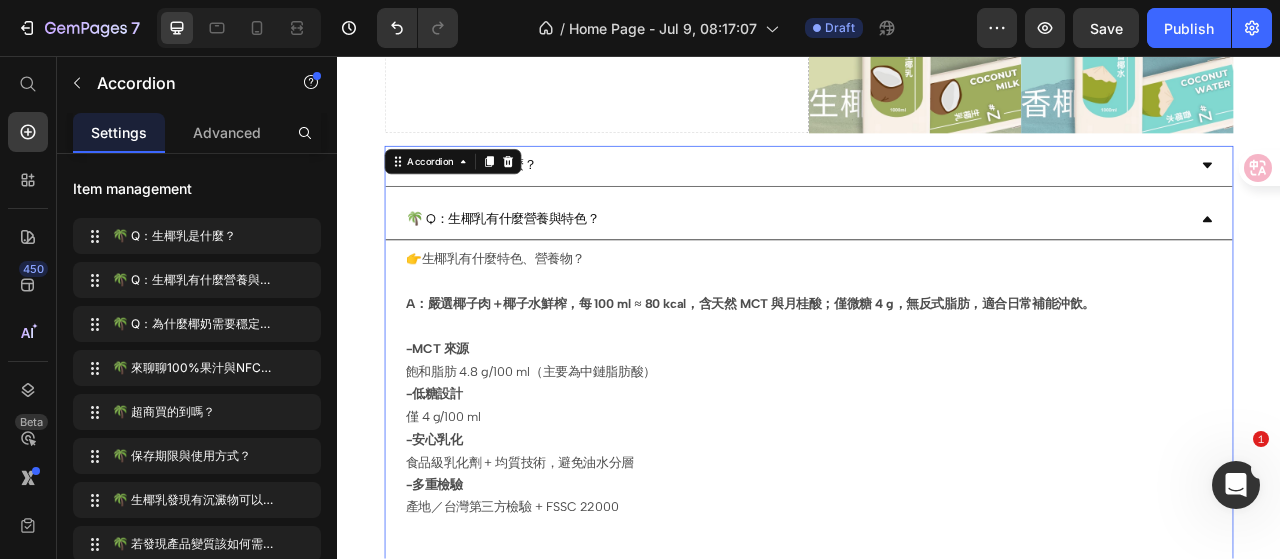click on "🌴 Q：生椰乳是什麼？" at bounding box center [921, 196] 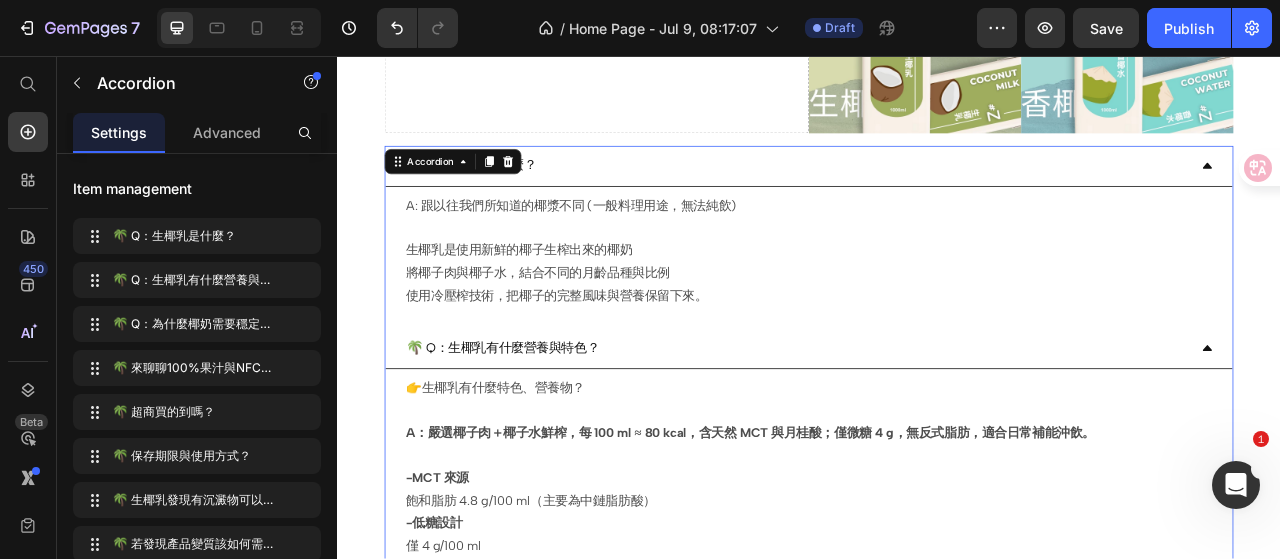 click on "🌴 Q：生椰乳是什麼？" at bounding box center [921, 196] 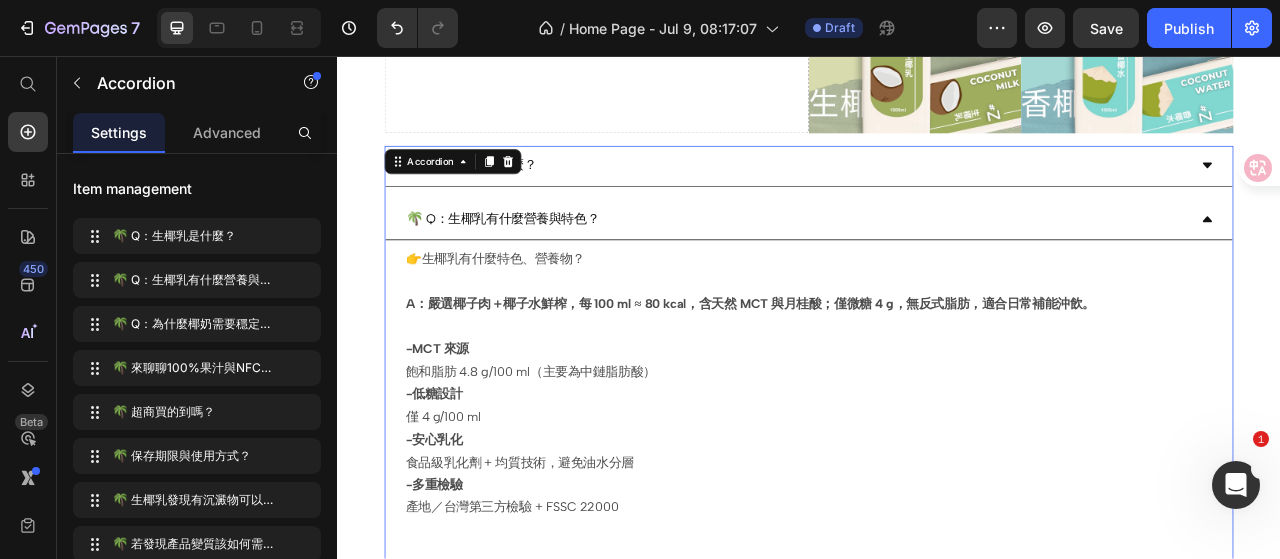 click on "🌴 Q：生椰乳有什麼營養與特色？" at bounding box center (921, 264) 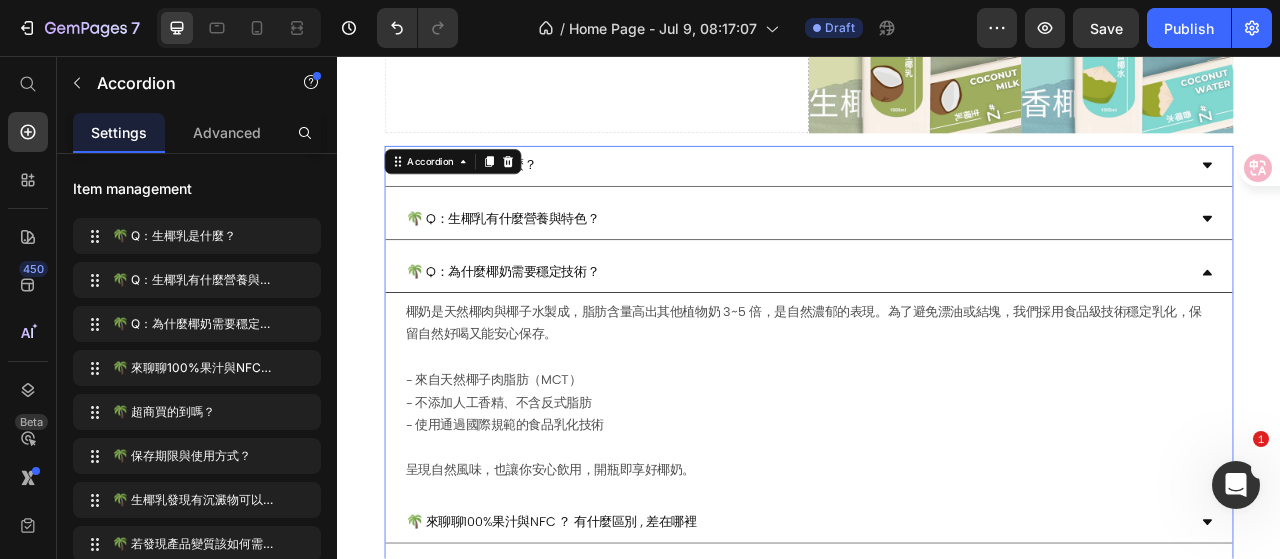 click on "🌴 Q：生椰乳有什麼營養與特色？" at bounding box center [921, 264] 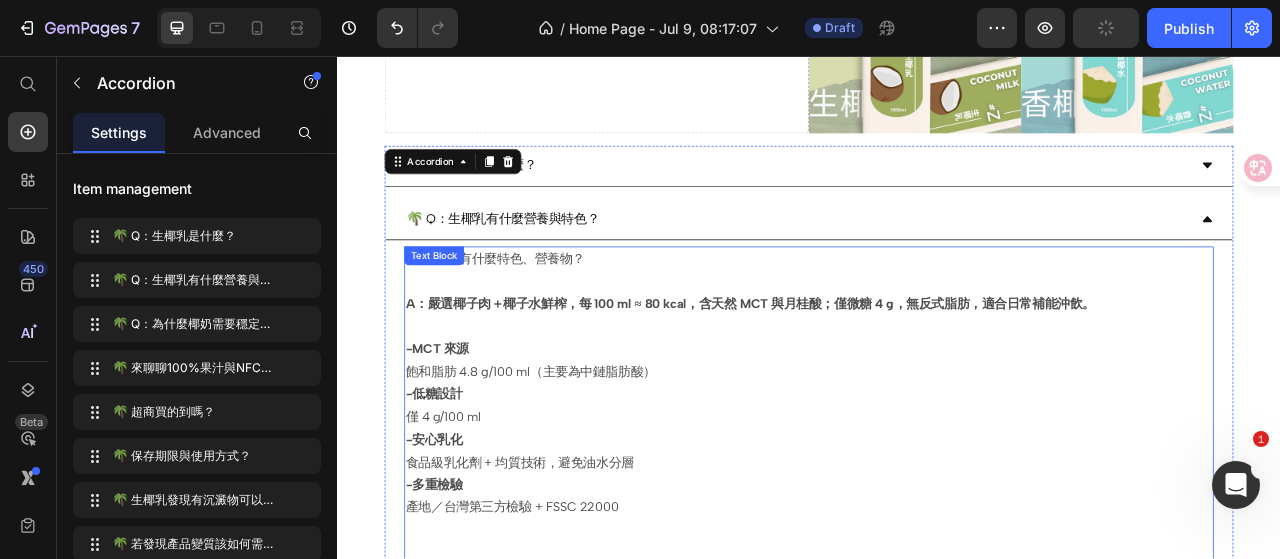 click on "-MCT 來源" at bounding box center (937, 430) 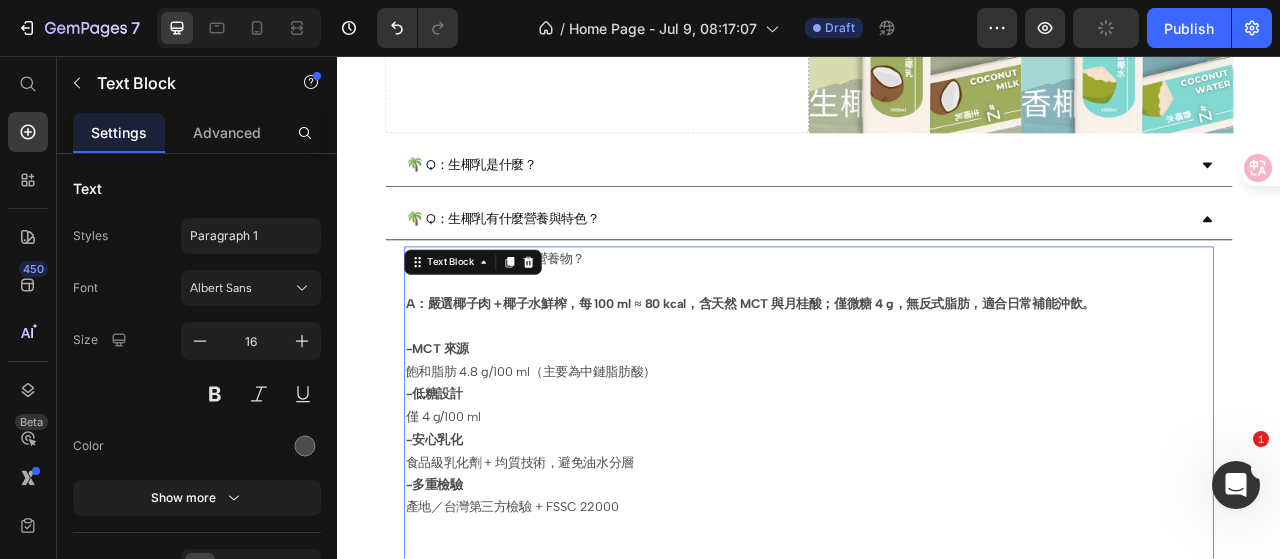 click at bounding box center [937, 401] 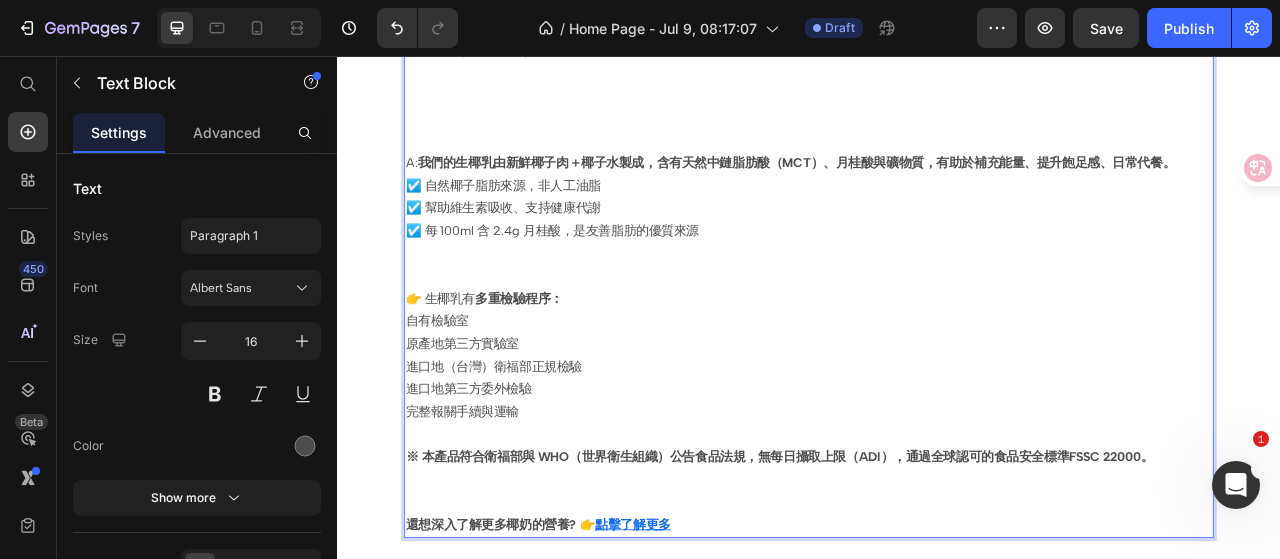 scroll, scrollTop: 944, scrollLeft: 0, axis: vertical 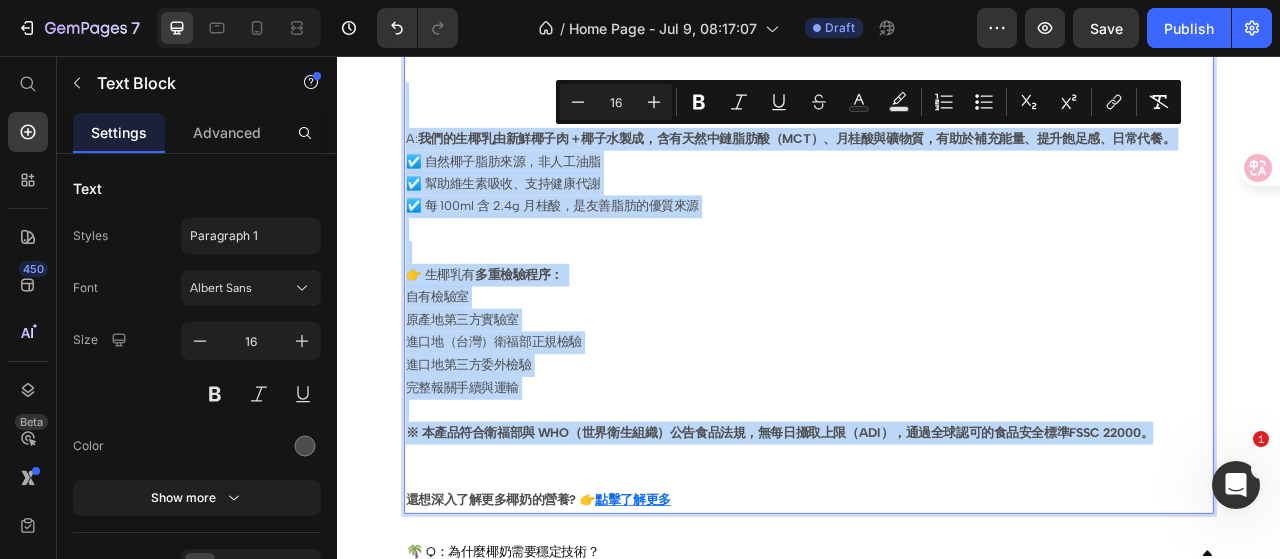drag, startPoint x: 1379, startPoint y: 537, endPoint x: 434, endPoint y: 124, distance: 1031.3069 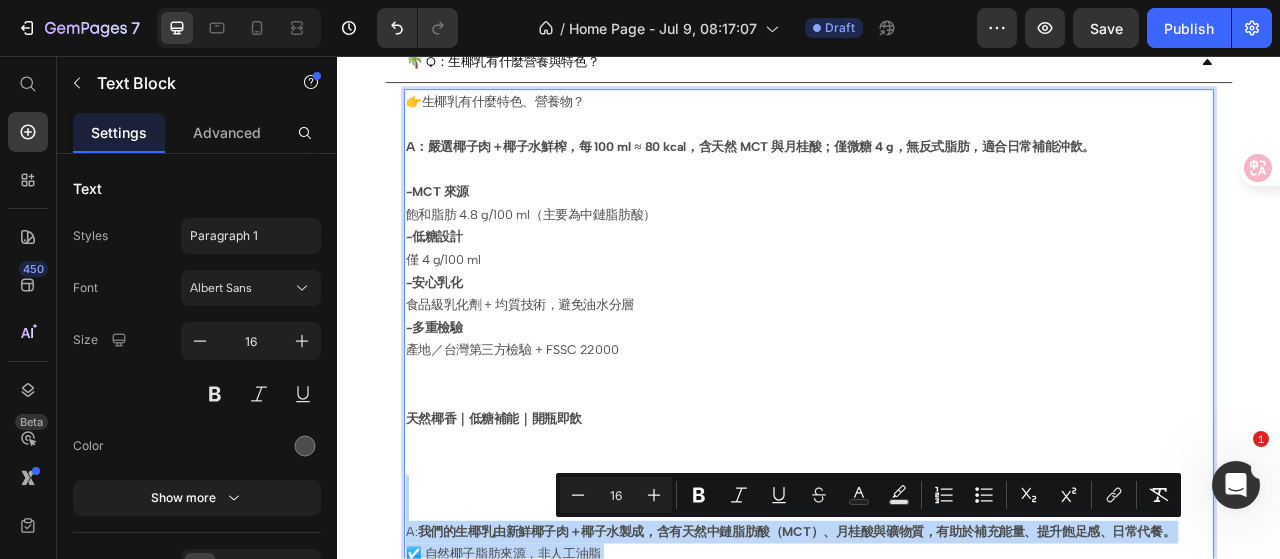 scroll, scrollTop: 544, scrollLeft: 0, axis: vertical 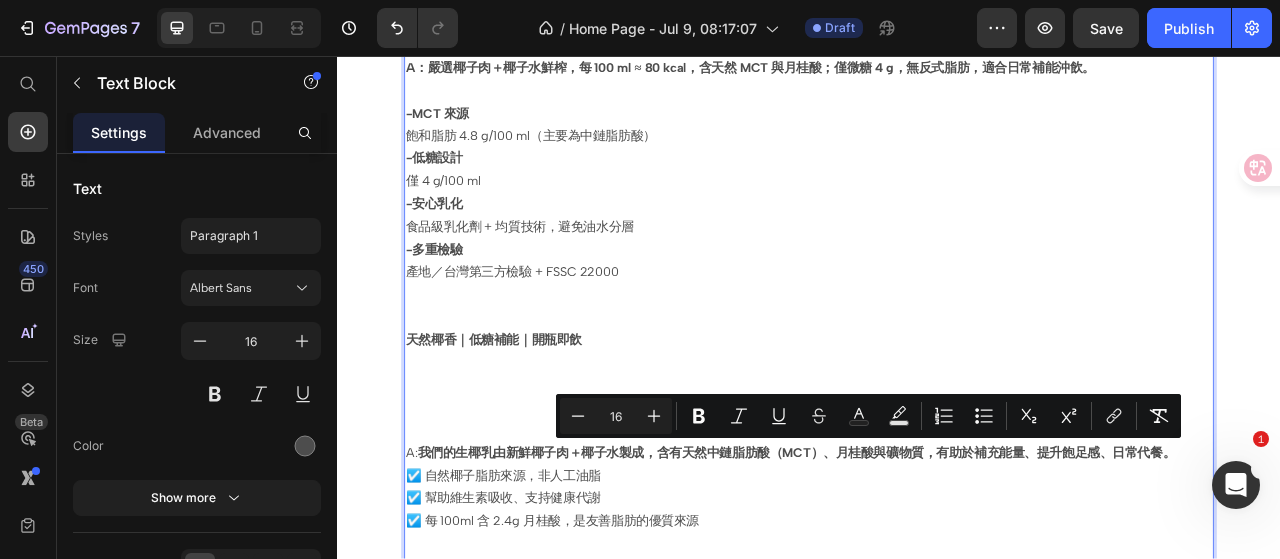 click on "食品級乳化劑 + 均質技術，避免油水分層" at bounding box center [937, 274] 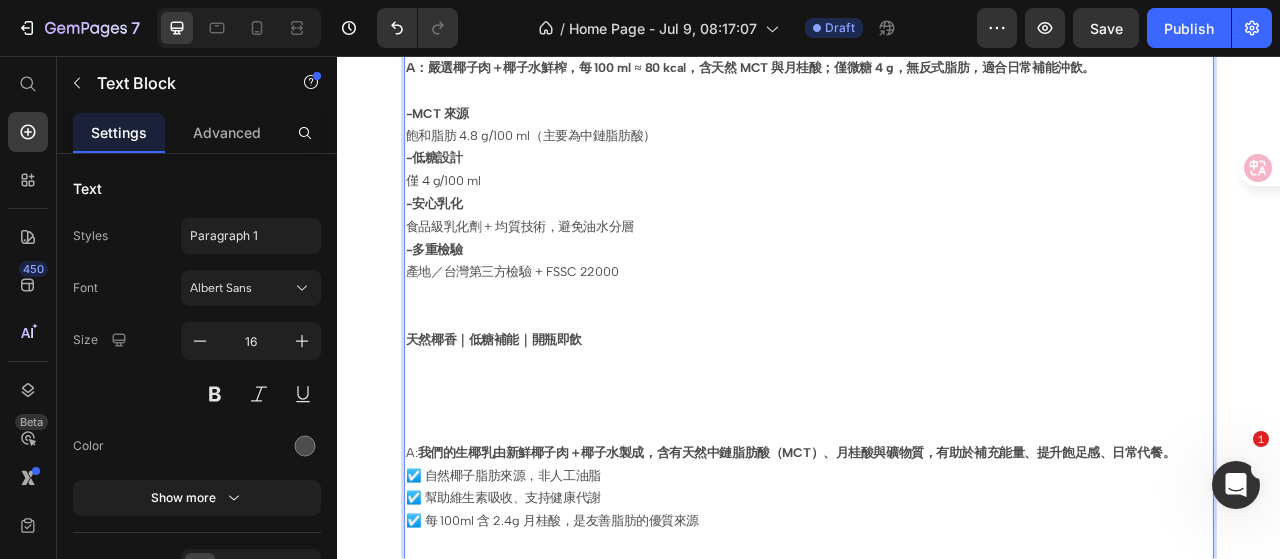 scroll, scrollTop: 444, scrollLeft: 0, axis: vertical 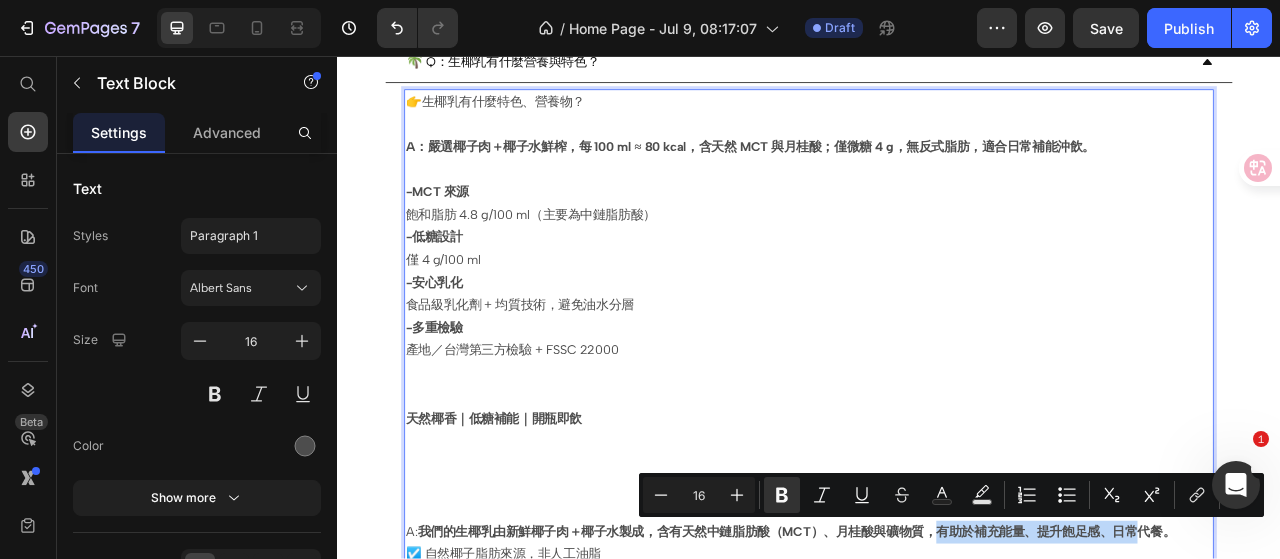 drag, startPoint x: 1089, startPoint y: 655, endPoint x: 1353, endPoint y: 651, distance: 264.0303 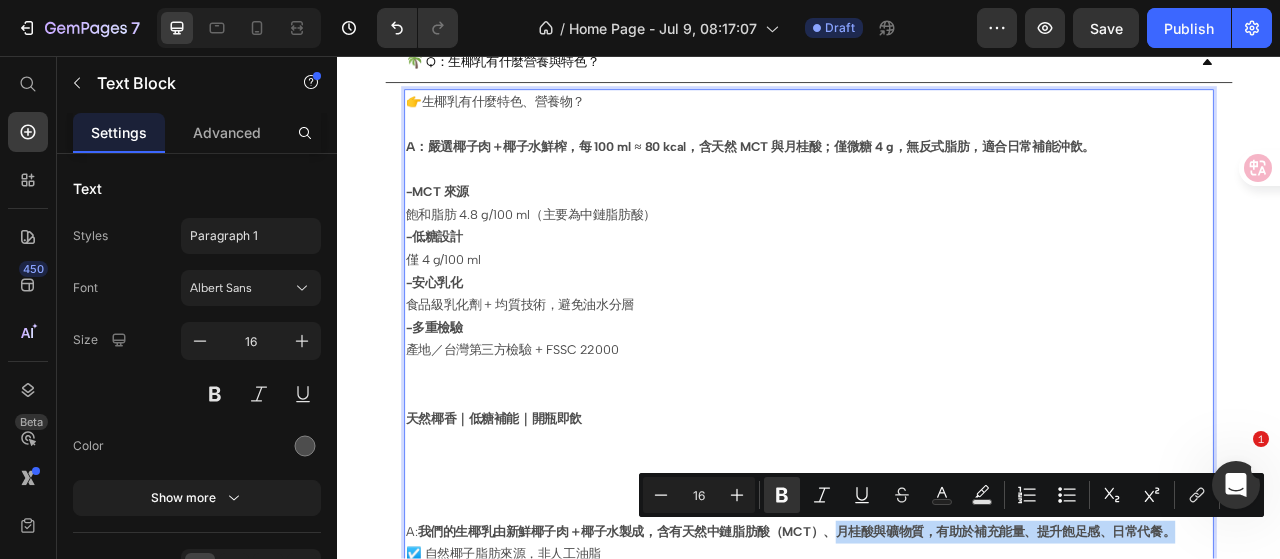 drag, startPoint x: 965, startPoint y: 658, endPoint x: 1390, endPoint y: 650, distance: 425.0753 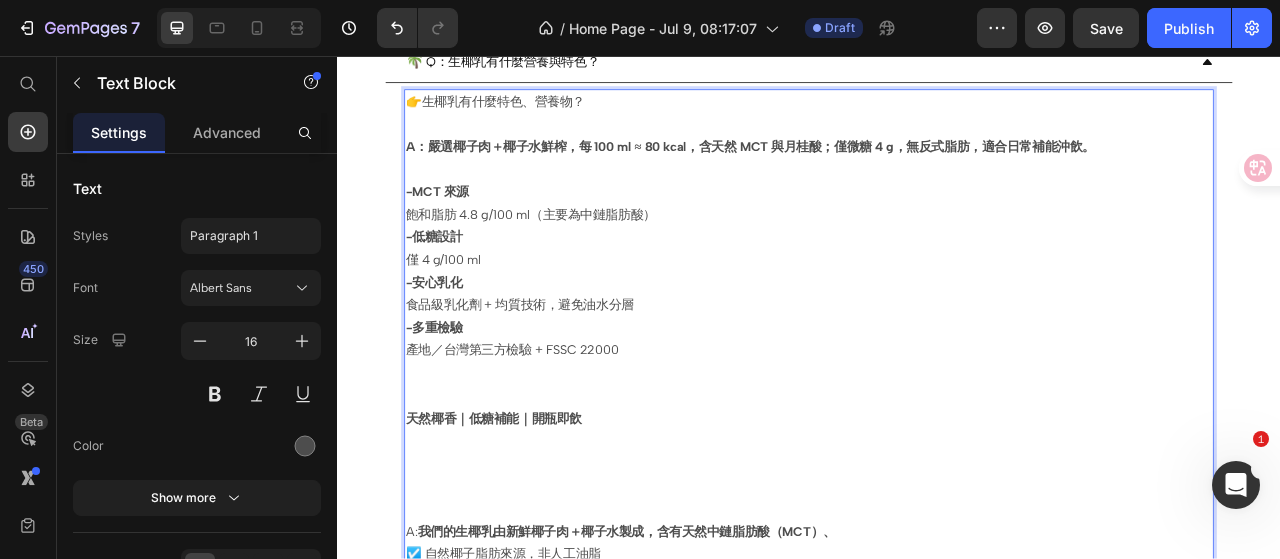 click at bounding box center [937, 201] 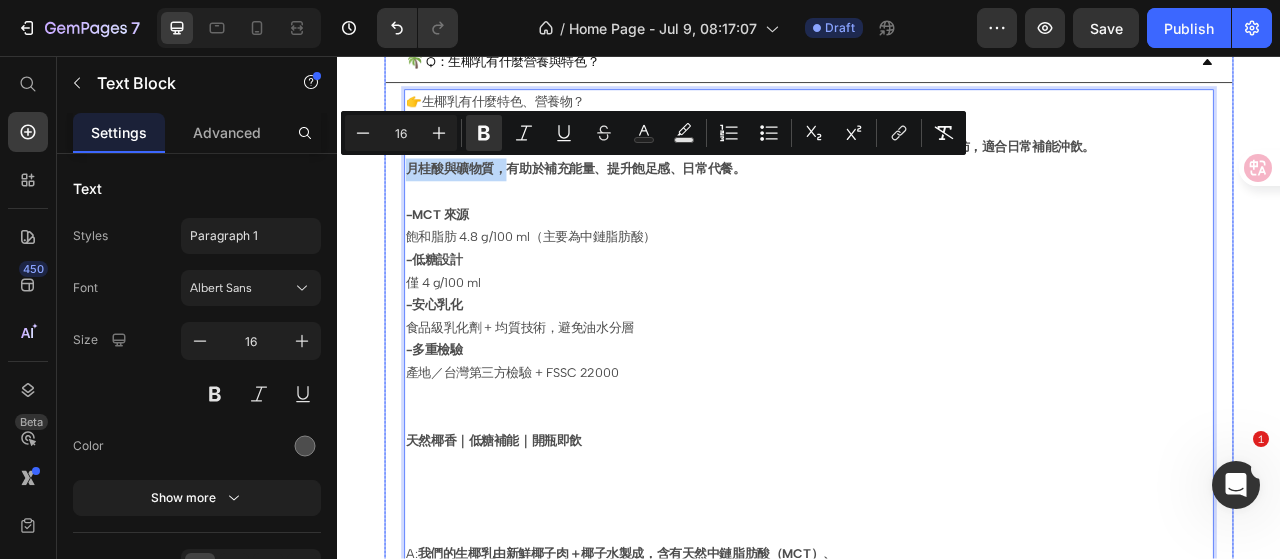 drag, startPoint x: 545, startPoint y: 195, endPoint x: 412, endPoint y: 203, distance: 133.24039 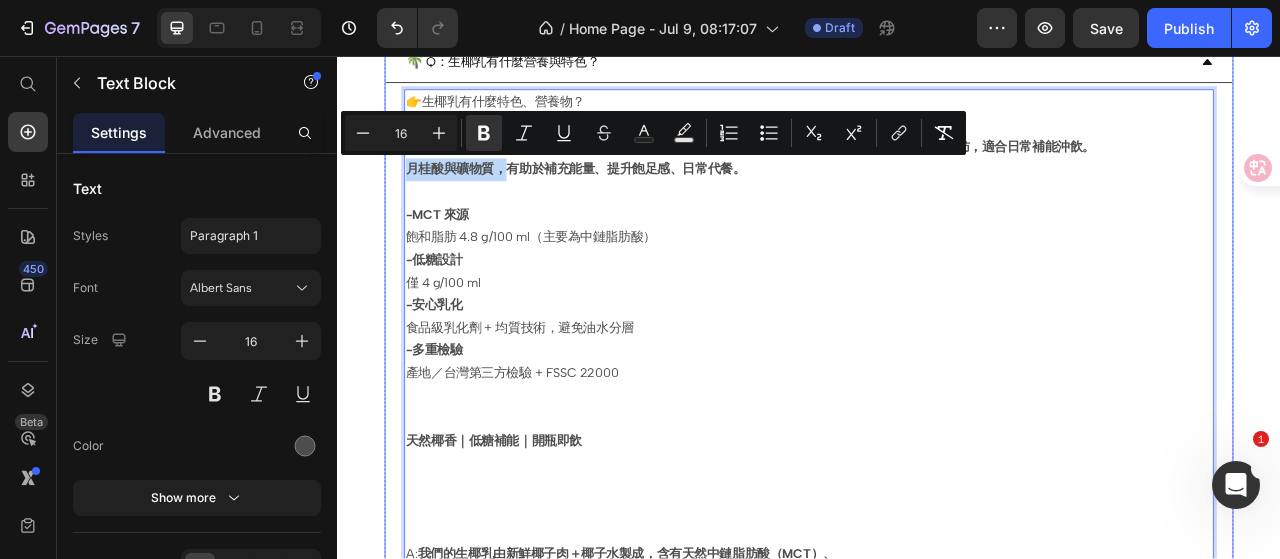 click on "👉生椰乳有什麼特色、營養物？ A：嚴選椰子肉＋椰子水鮮榨，每 100 ml ≈ 80 kcal，含天然 MCT 與月桂酸；僅微糖 4 g，無反式脂肪，適合日常補能沖飲。 月桂酸與礦物質，有助於補充能量、提升飽足感、日常代餐。 -MCT 來源 飽和脂肪 4.8 g/100 ml（主要為中鏈脂肪酸） -低糖設計 僅 4 g/100 ml -安心乳化 食品級乳化劑 + 均質技術，避免油水分層 -多重檢驗 產地／[COUNTRY]第三方檢驗 + FSSC 22000 天然椰香｜低糖補能｜開瓶即飲 A: 我們的生椰乳由新鮮椰子肉＋椰子水製成，含有天然中鏈脂肪酸（MCT）、 ☑️ 自然椰子脂肪來源，非人工油脂 ☑️ 幫助維生素吸收、支持健康代謝 ☑️ 每 100ml 含 2.4g 月桂酸，是友善脂肪的優質來源   👉 生椰乳有 多重檢驗程序：   自有檢驗室 原產地第三方實驗室 進口地（[COUNTRY]）衛福部正規檢驗 進口地第三方委外檢驗 完整報關手續與運輸 Text Block   0" at bounding box center [937, 633] 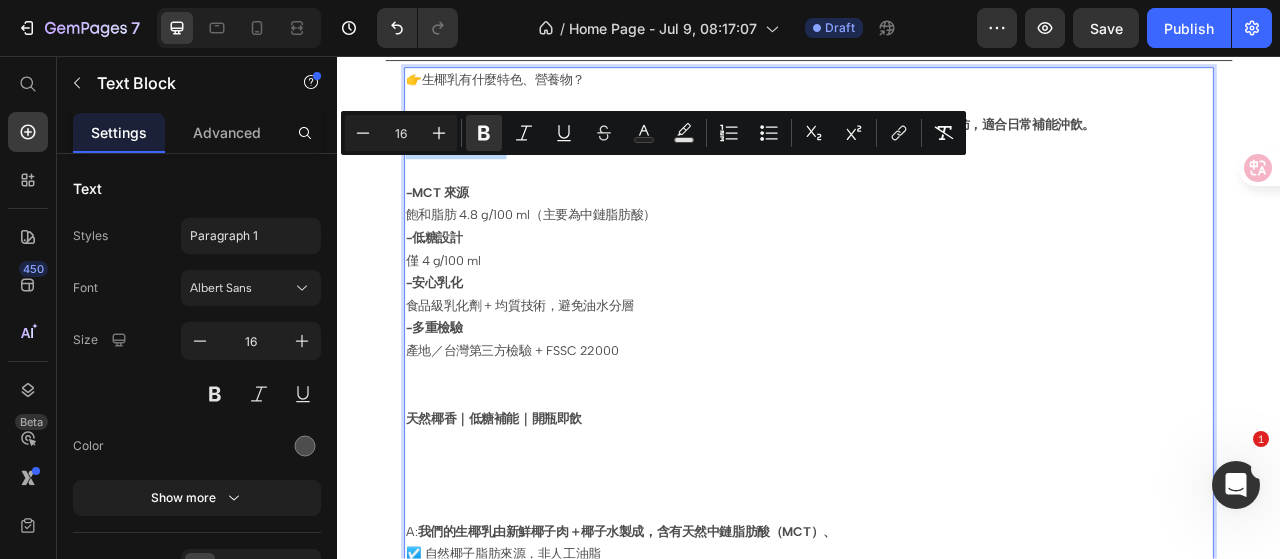 scroll, scrollTop: 444, scrollLeft: 0, axis: vertical 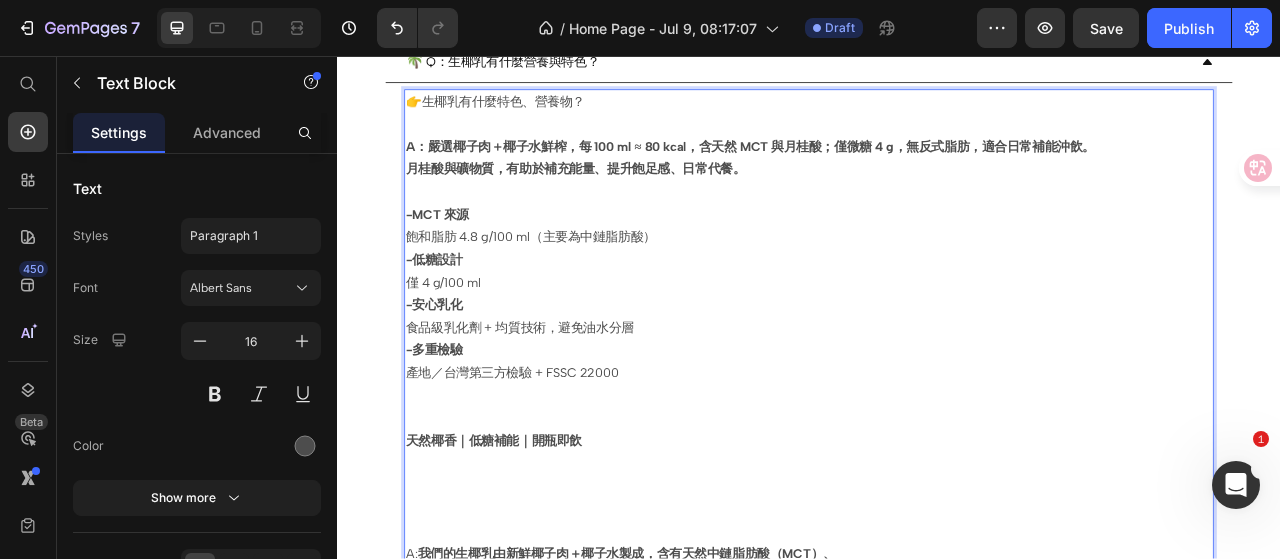 click on "飽和脂肪 4.8 g/100 ml（主要為中鏈脂肪酸）" at bounding box center [937, 287] 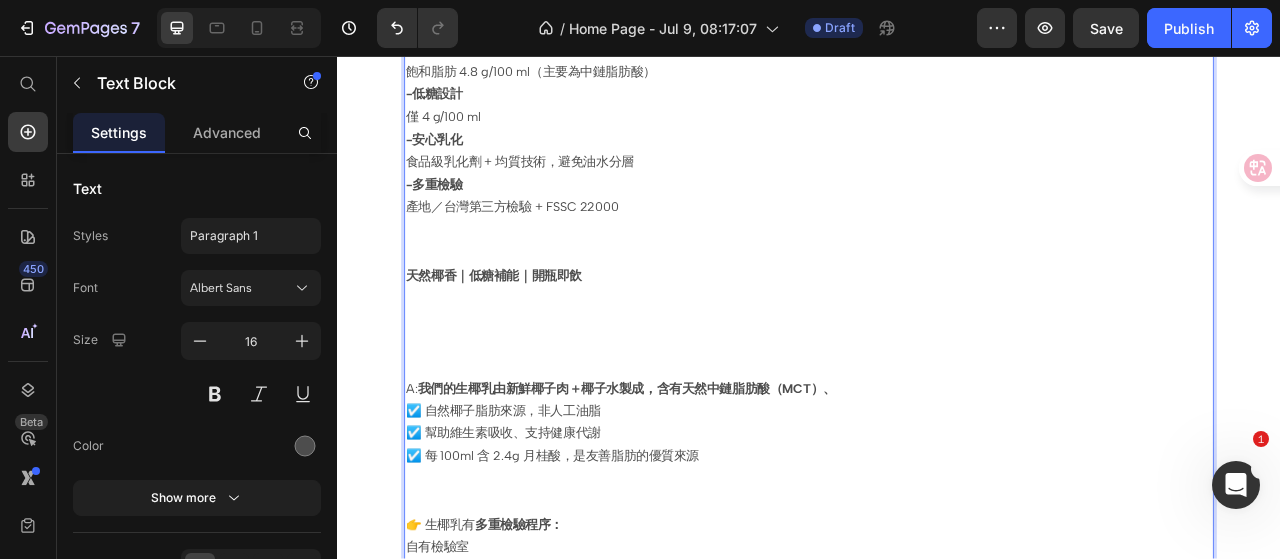 scroll, scrollTop: 644, scrollLeft: 0, axis: vertical 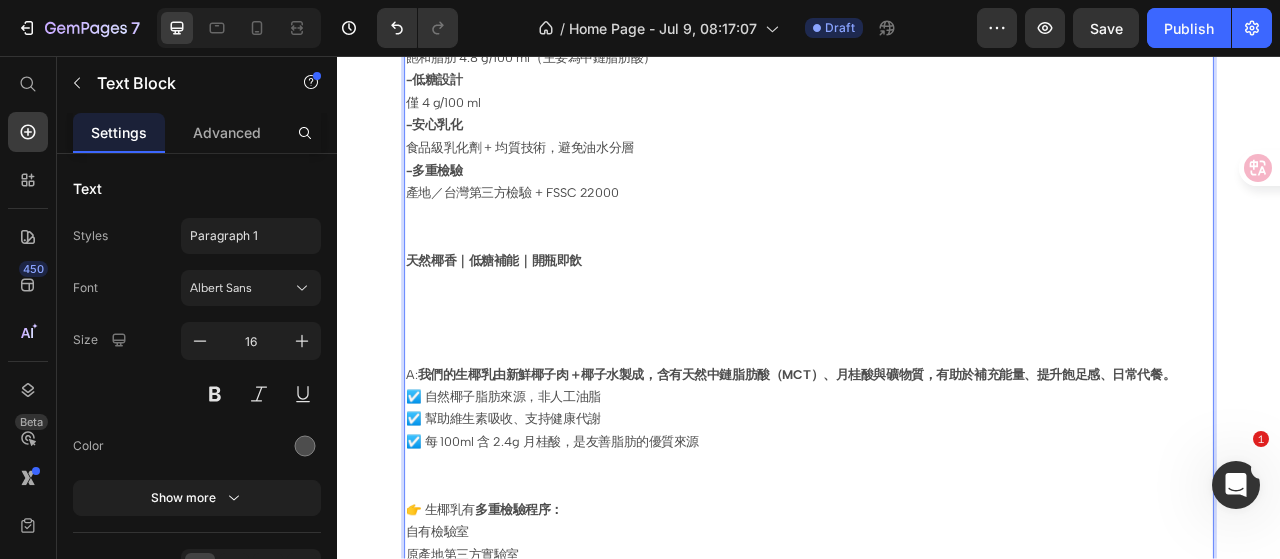 click on "天然椰香｜低糖補能｜開瓶即飲 A: 我們的生椰乳由新鮮椰子肉＋椰子水製成，含有天然中鏈脂肪酸（MCT）、月桂酸與礦物質，有助於補充能量、提升飽足感、日常代餐。" at bounding box center (937, 390) 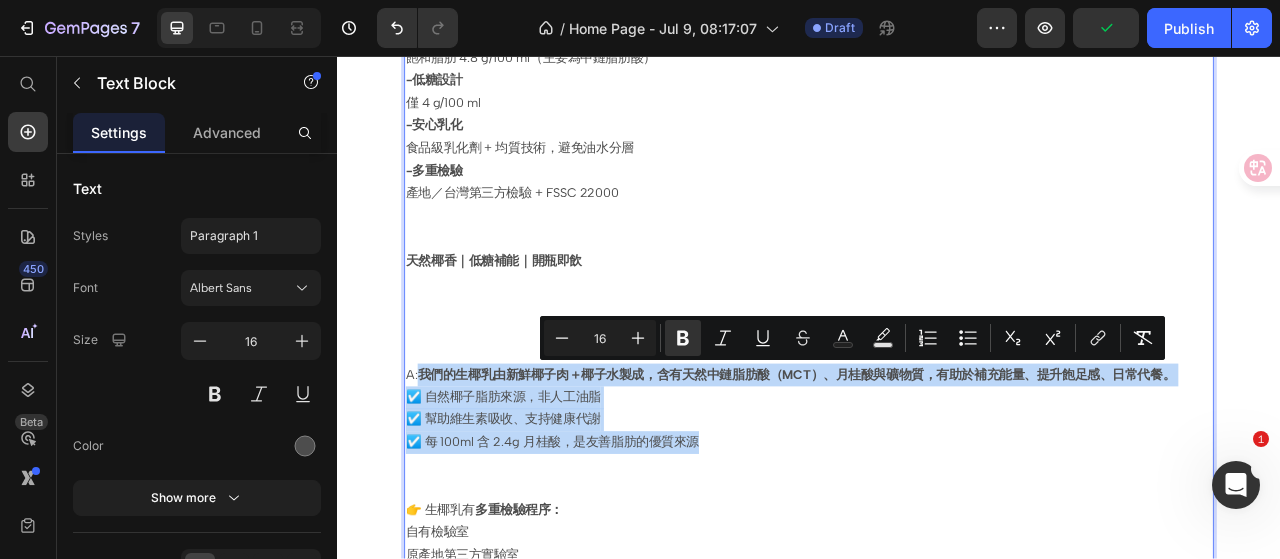 drag, startPoint x: 445, startPoint y: 455, endPoint x: 1164, endPoint y: 542, distance: 724.24445 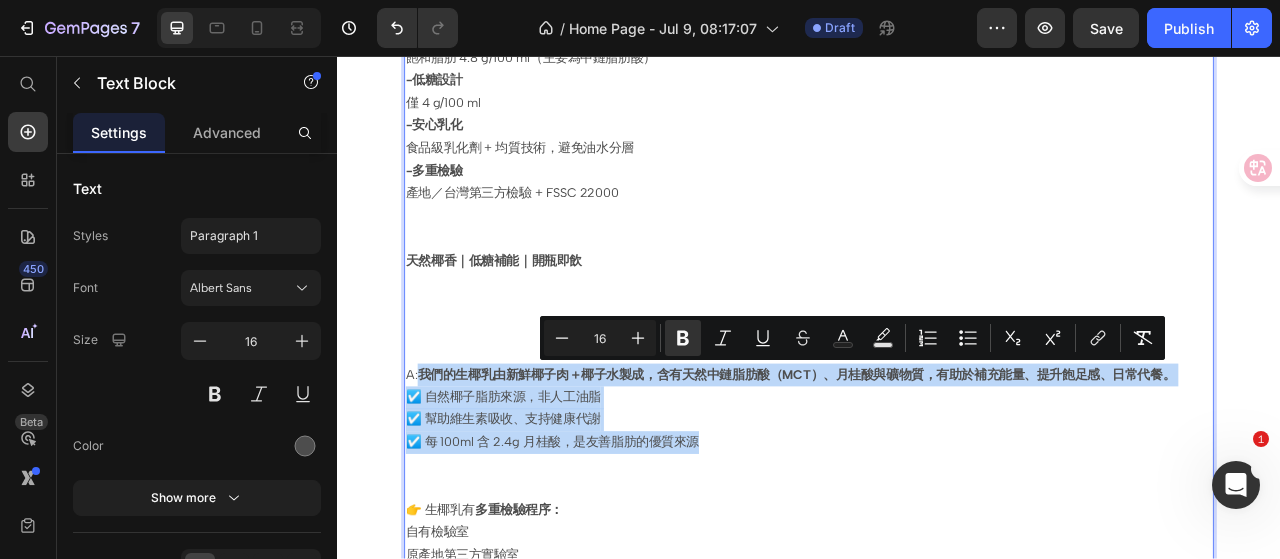 copy on "我們的生椰乳由新鮮椰子肉＋椰子水製成，含有天然中鏈脂肪酸（MCT）、月桂酸與礦物質，有助於補充能量、提升飽足感、日常代餐。 ☑️ 自然椰子脂肪來源，非人工油脂 ☑️ 幫助維生素吸收、支持健康代謝 ☑️ 每 100ml 含 2.4g 月桂酸，是友善脂肪的優質來源" 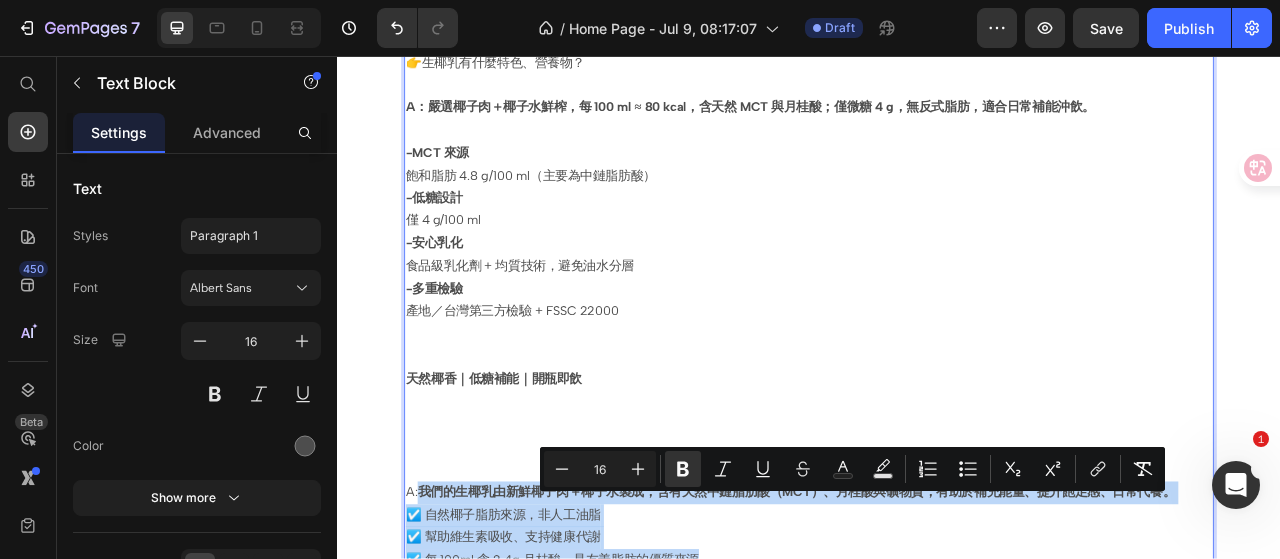 scroll, scrollTop: 444, scrollLeft: 0, axis: vertical 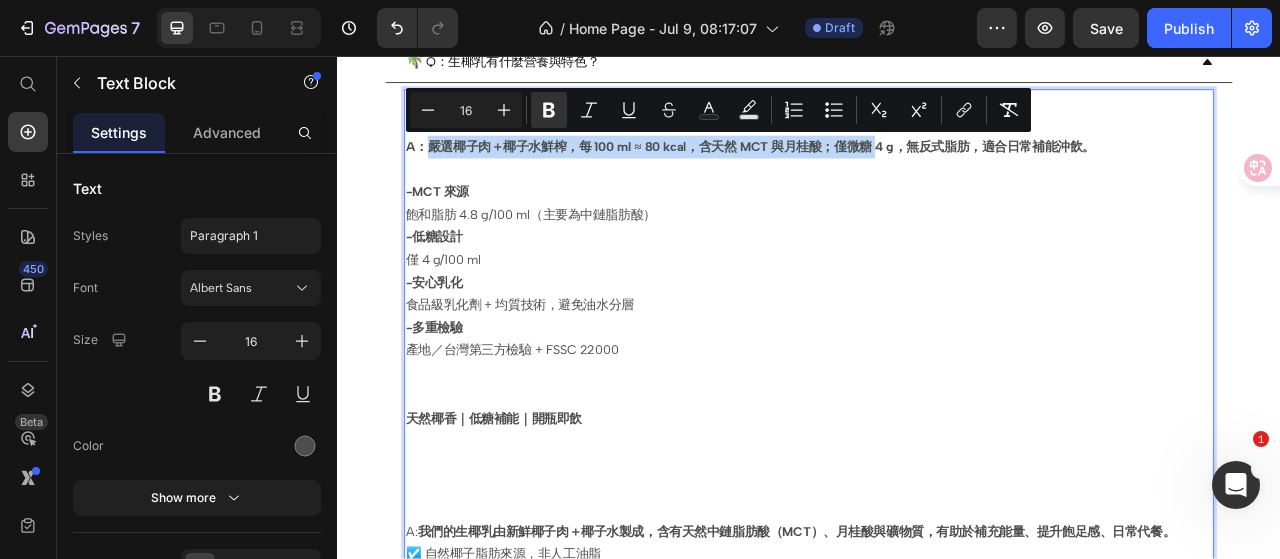 drag, startPoint x: 450, startPoint y: 172, endPoint x: 1024, endPoint y: 171, distance: 574.00085 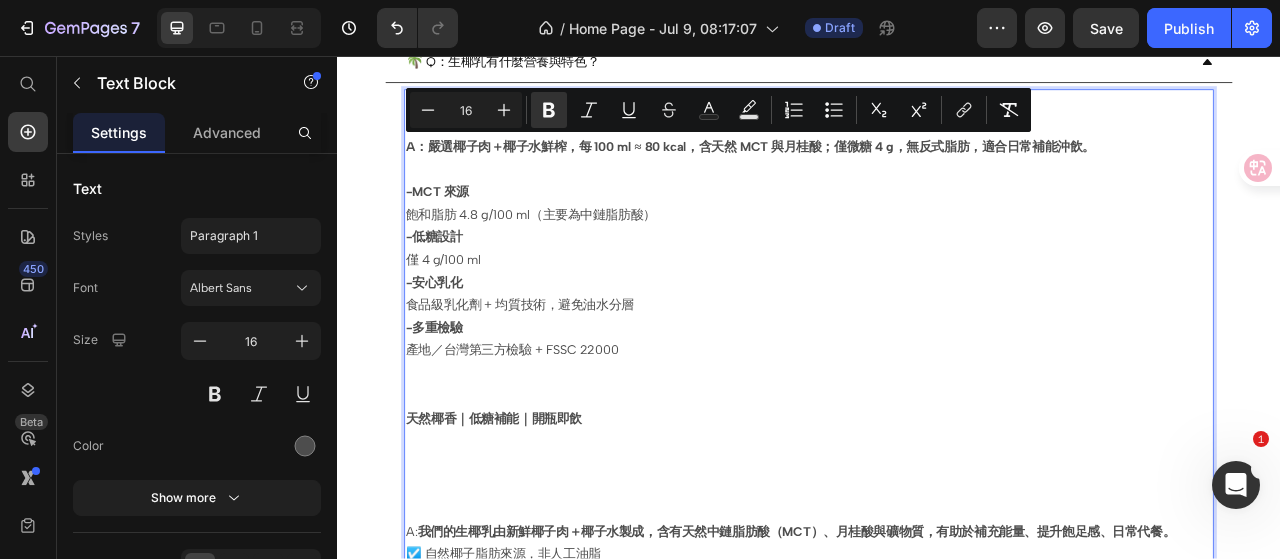click at bounding box center [937, 201] 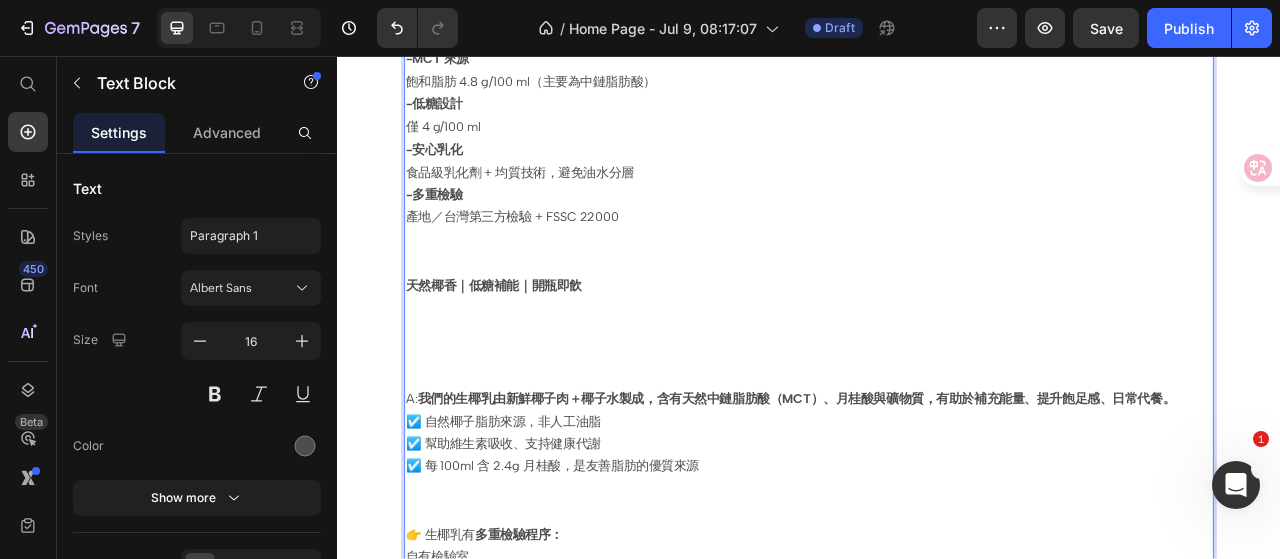 scroll, scrollTop: 644, scrollLeft: 0, axis: vertical 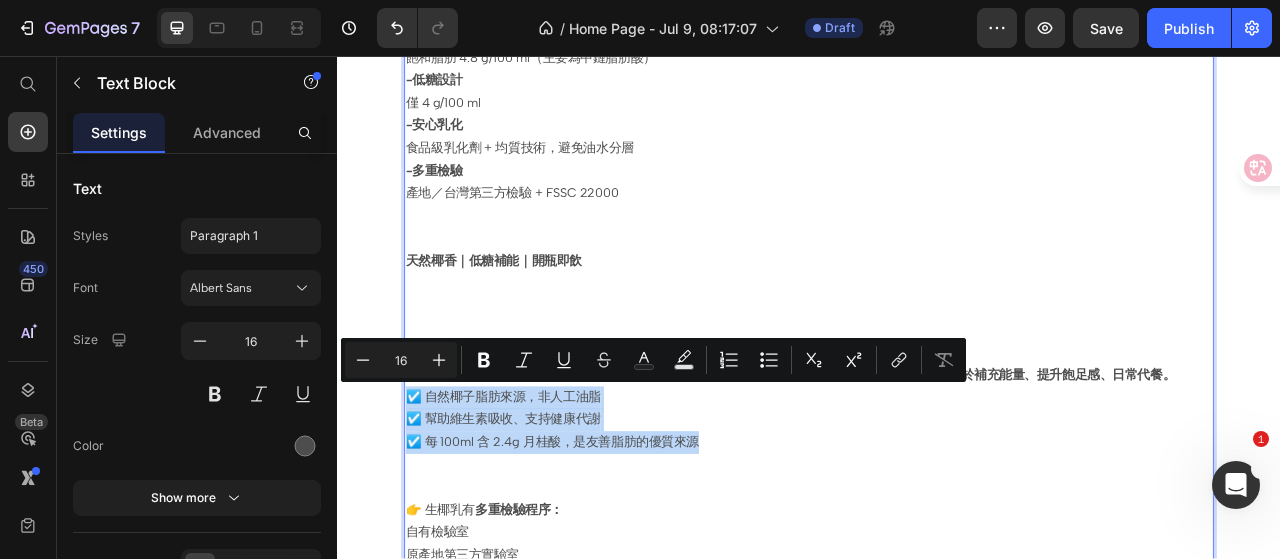 drag, startPoint x: 806, startPoint y: 544, endPoint x: 424, endPoint y: 494, distance: 385.25836 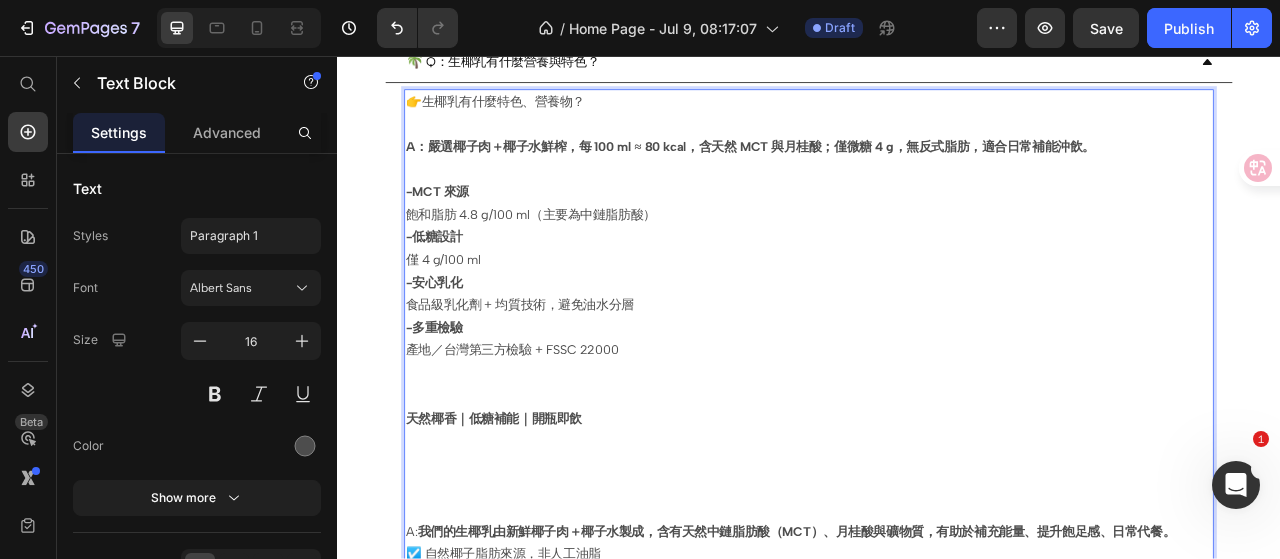 scroll, scrollTop: 544, scrollLeft: 0, axis: vertical 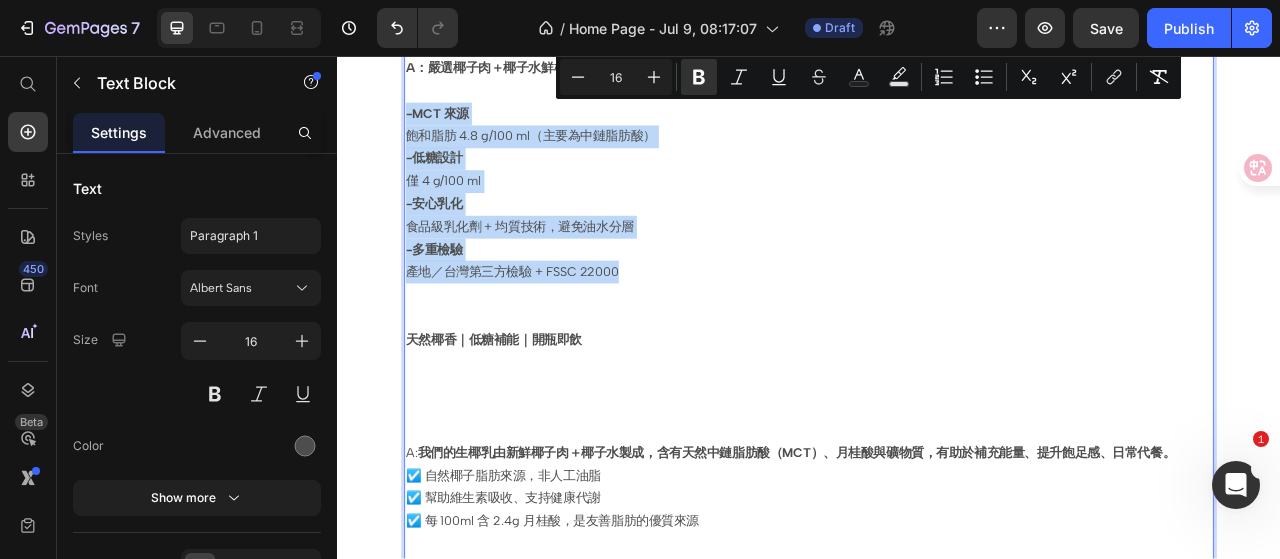 drag, startPoint x: 712, startPoint y: 327, endPoint x: 423, endPoint y: 126, distance: 352.02557 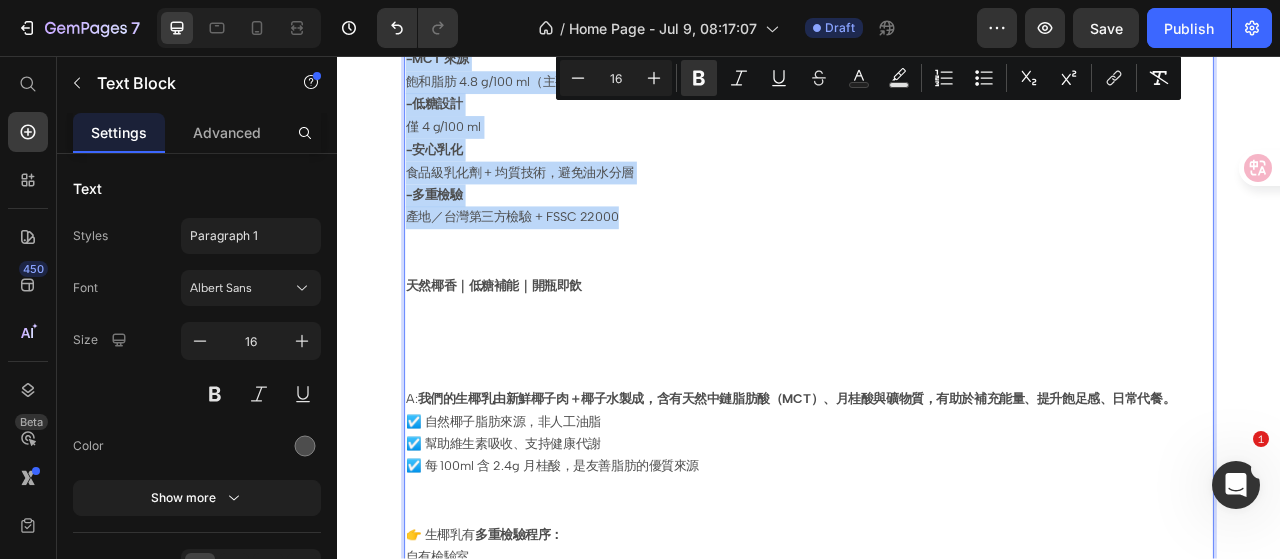 scroll, scrollTop: 644, scrollLeft: 0, axis: vertical 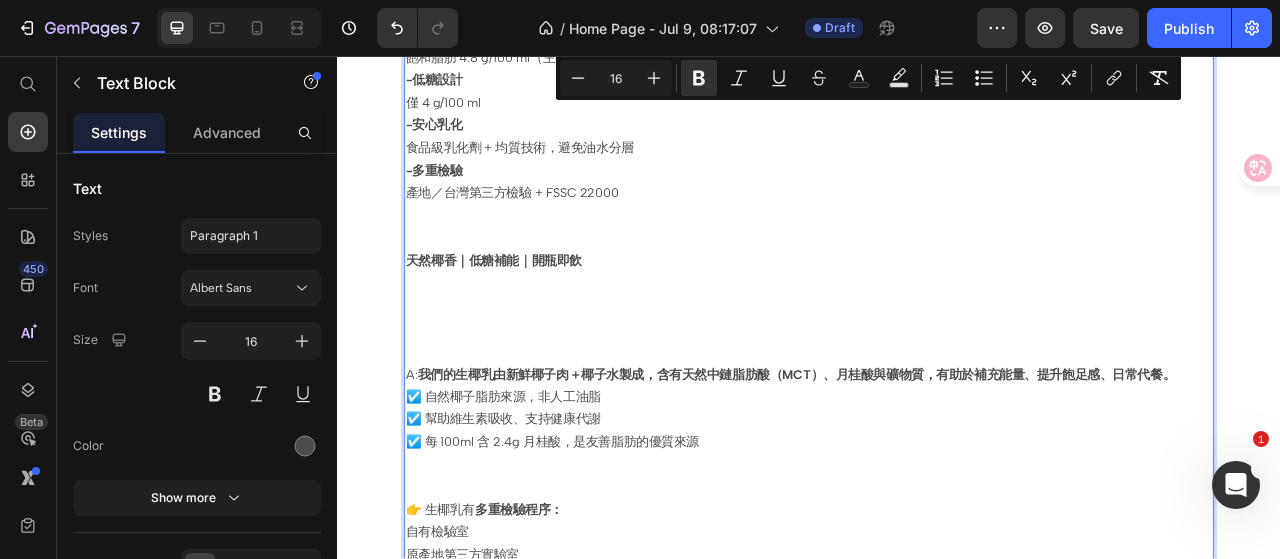 click at bounding box center [937, 592] 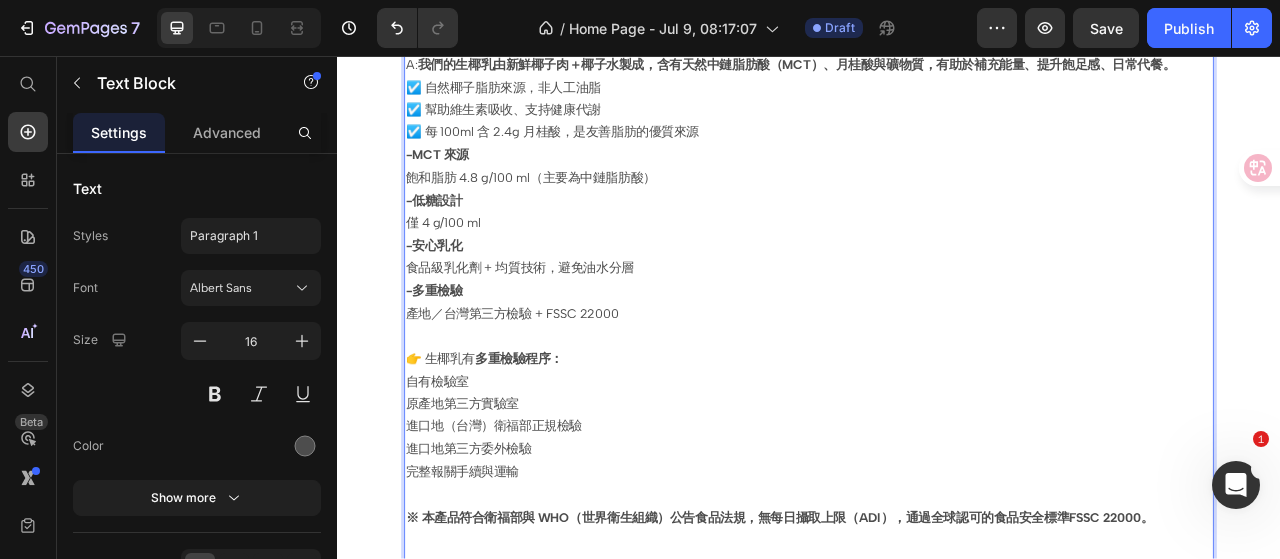 scroll, scrollTop: 1150, scrollLeft: 0, axis: vertical 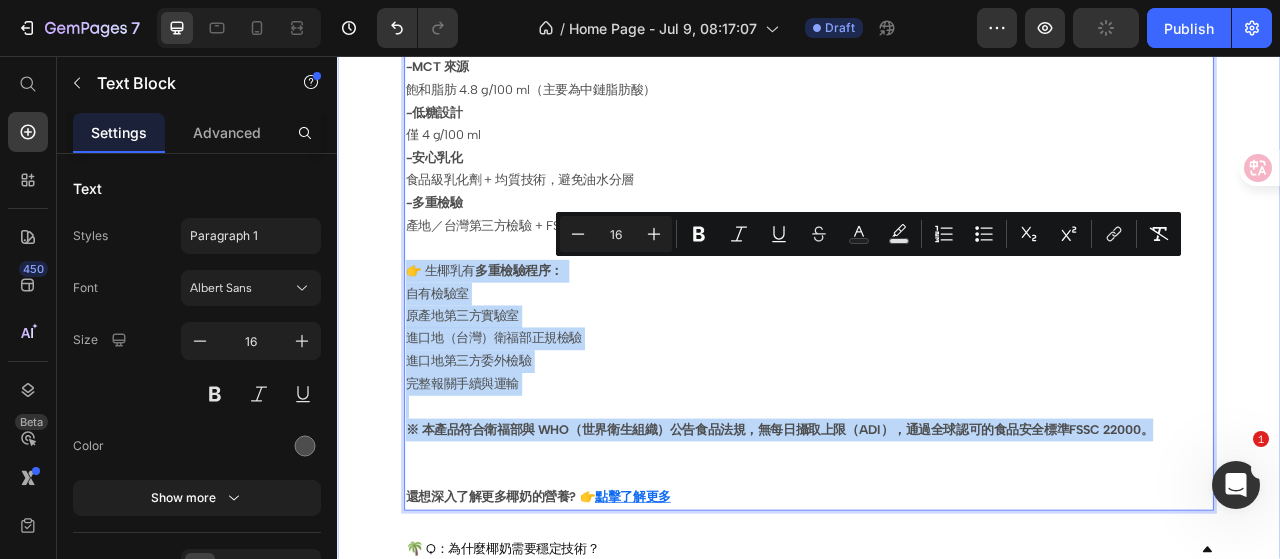 drag, startPoint x: 1171, startPoint y: 495, endPoint x: 382, endPoint y: 321, distance: 807.95856 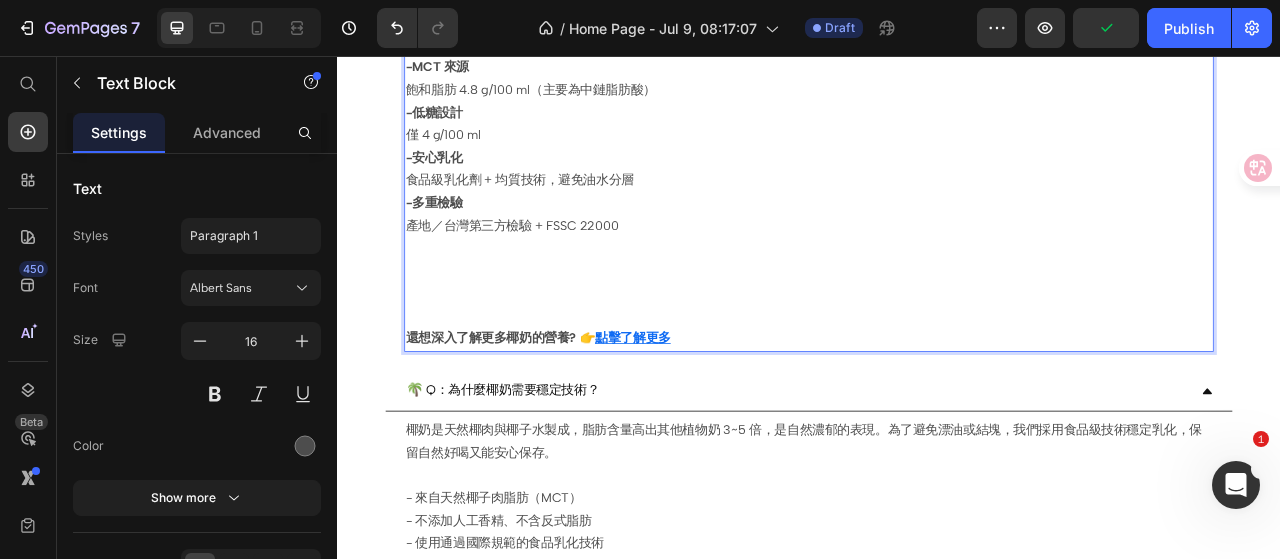 click on "⁠⁠⁠⁠⁠⁠⁠ 還想深入了解更多椰奶的營養? 👉  點擊了解更多" at bounding box center [937, 373] 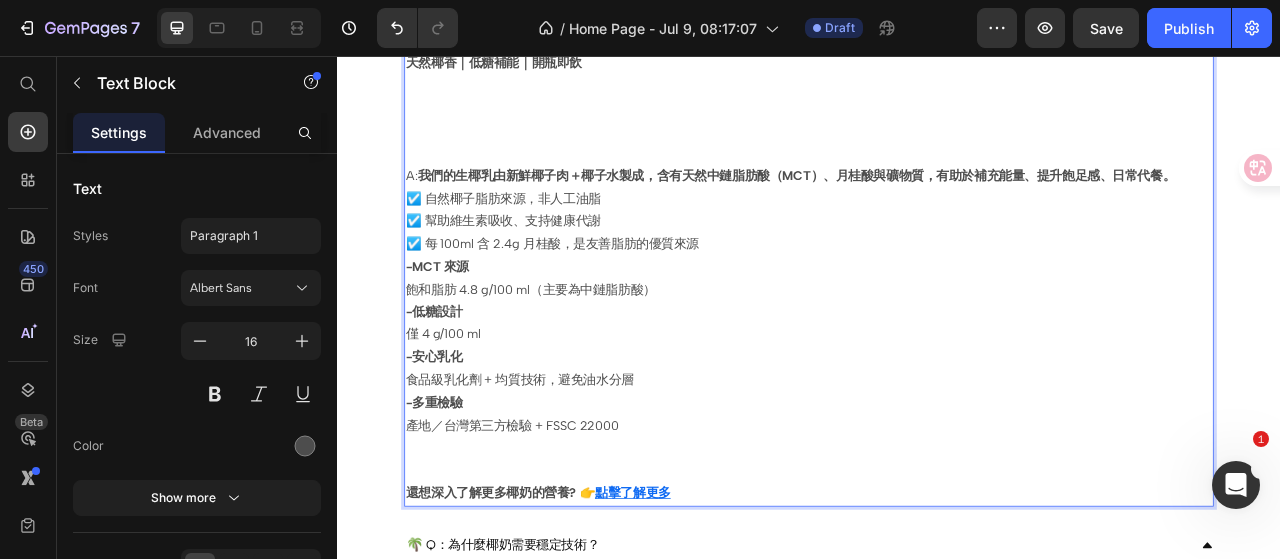 scroll, scrollTop: 850, scrollLeft: 0, axis: vertical 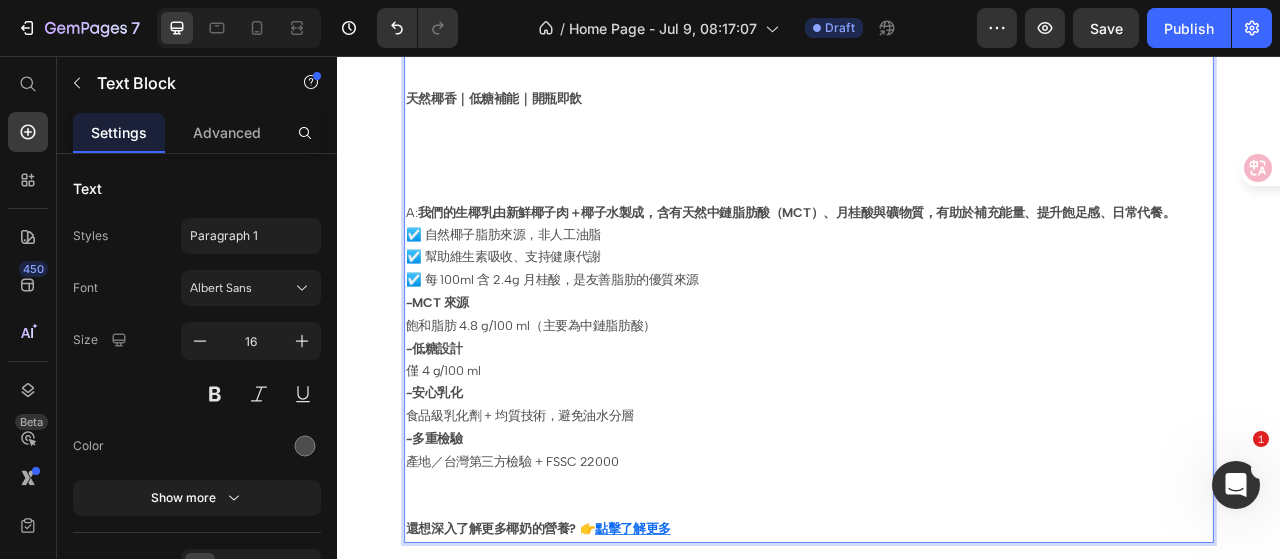 click on "天然椰香｜低糖補能｜開瓶即飲 A: 我們的生椰乳由新鮮椰子肉＋椰子水製成，含有天然中鏈脂肪酸（MCT）、月桂酸與礦物質，有助於補充能量、提升飽足感、日常代餐。" at bounding box center (937, 184) 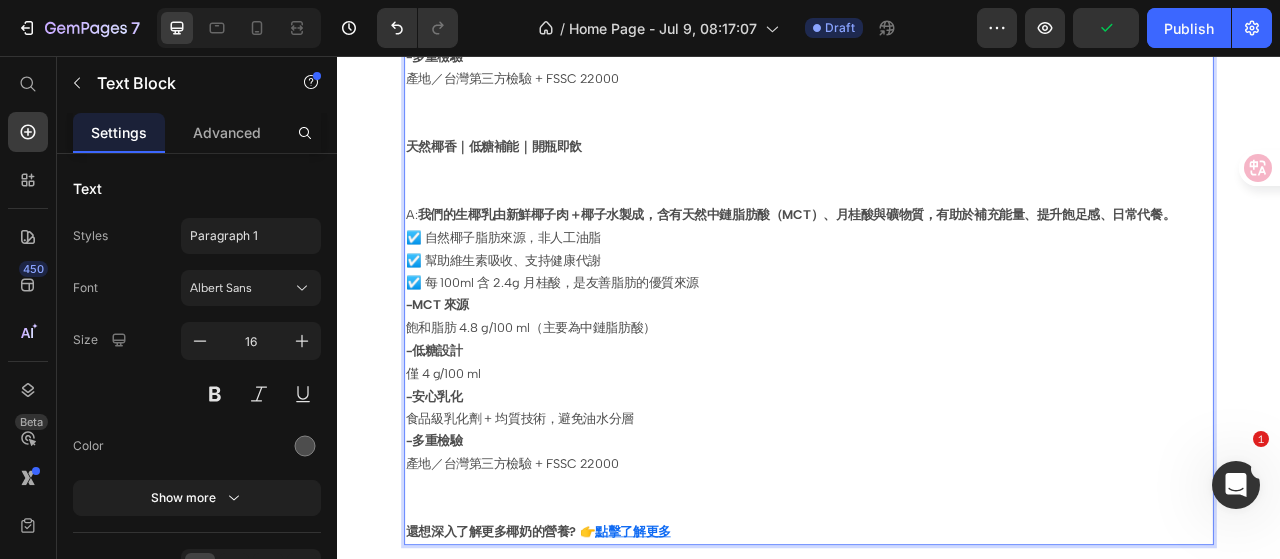 scroll, scrollTop: 650, scrollLeft: 0, axis: vertical 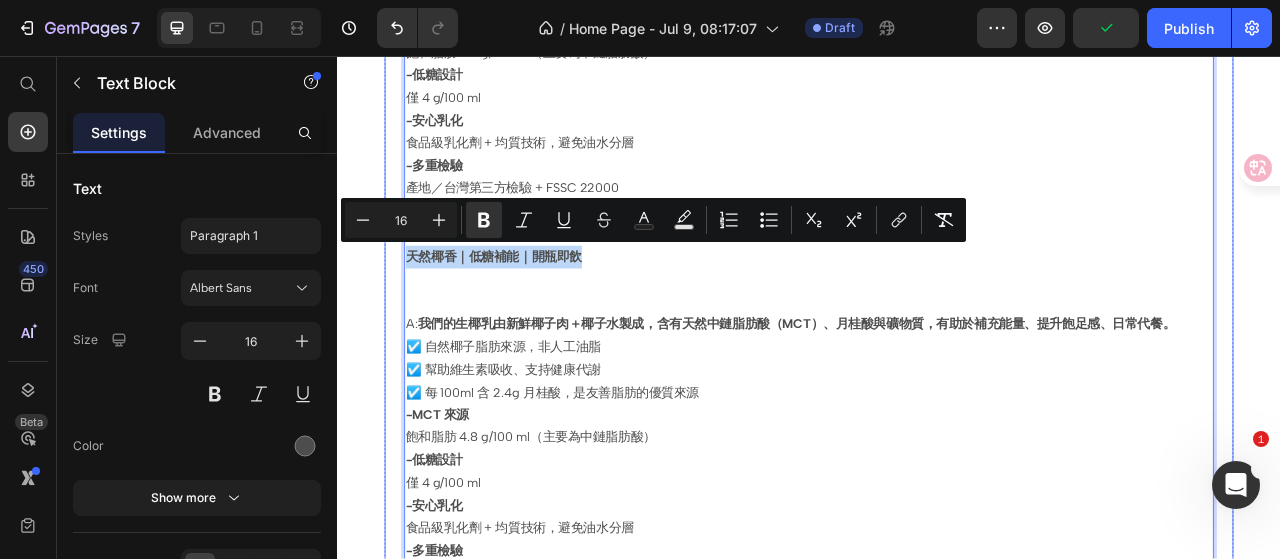 drag, startPoint x: 658, startPoint y: 303, endPoint x: 409, endPoint y: 300, distance: 249.01807 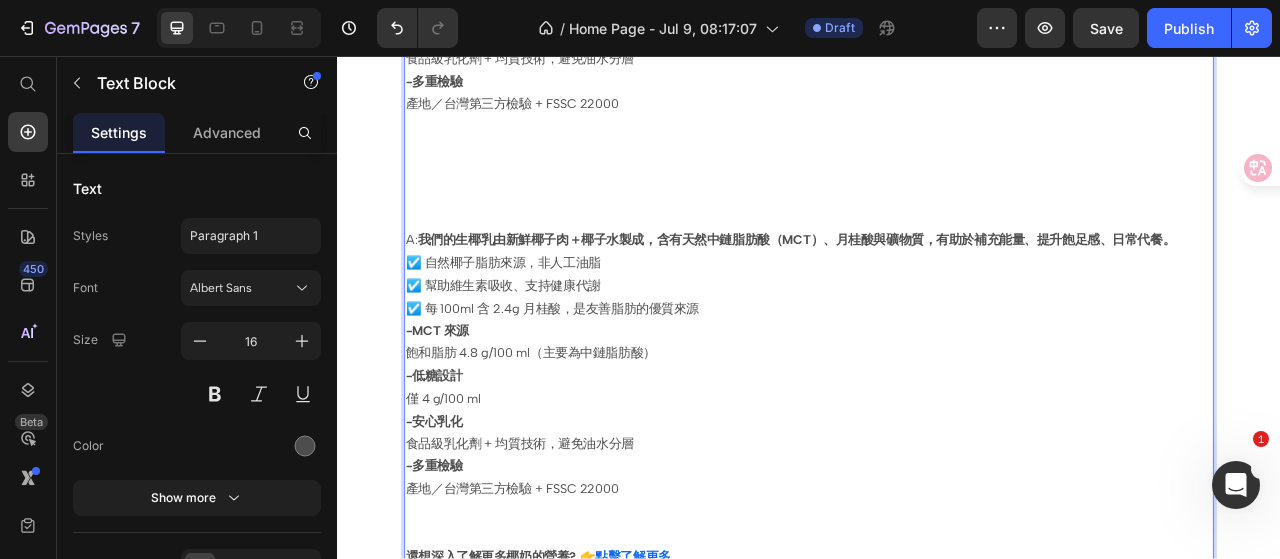 scroll, scrollTop: 850, scrollLeft: 0, axis: vertical 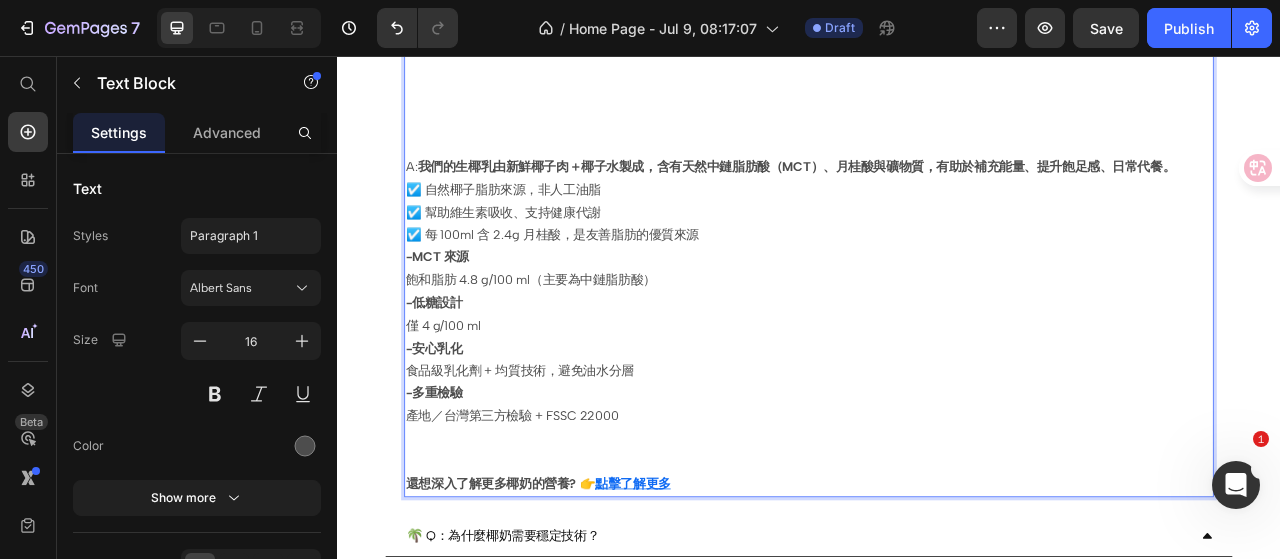 click on "產地／[COUNTRY]第三方檢驗 + FSSC 22000   還想深入了解更多椰奶的營養? 👉  點擊了解更多" at bounding box center (937, 558) 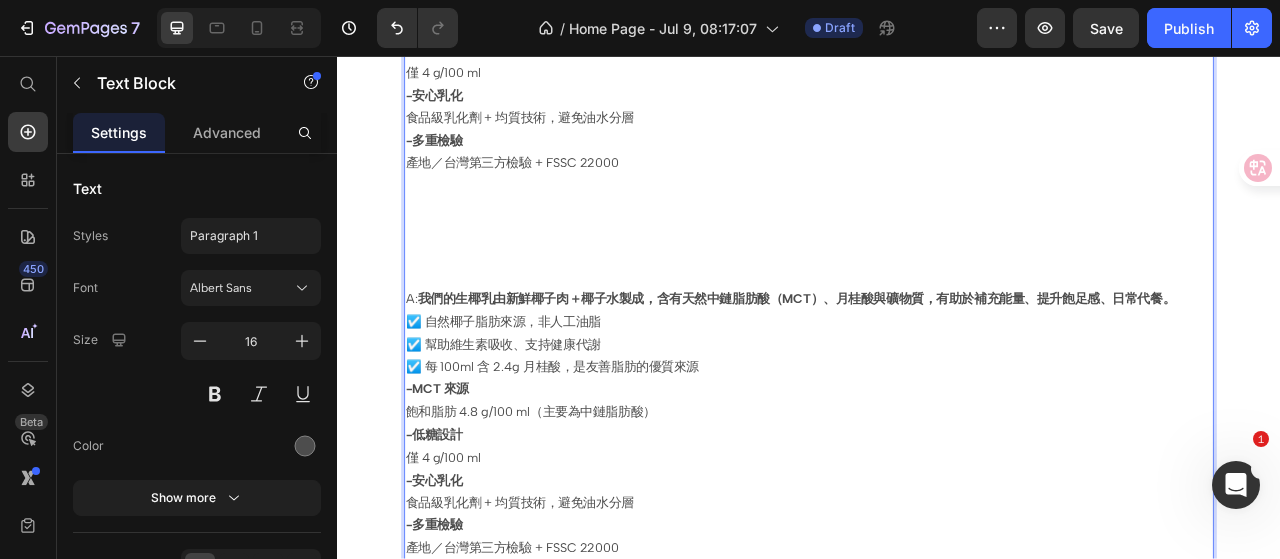 scroll, scrollTop: 650, scrollLeft: 0, axis: vertical 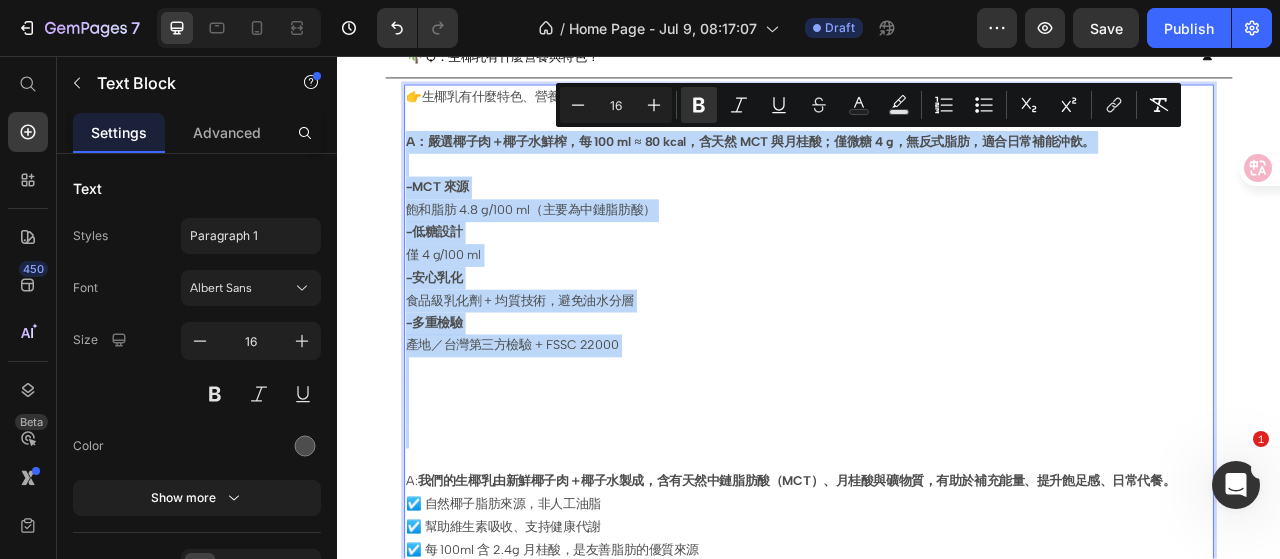 drag, startPoint x: 512, startPoint y: 355, endPoint x: 422, endPoint y: 167, distance: 208.43224 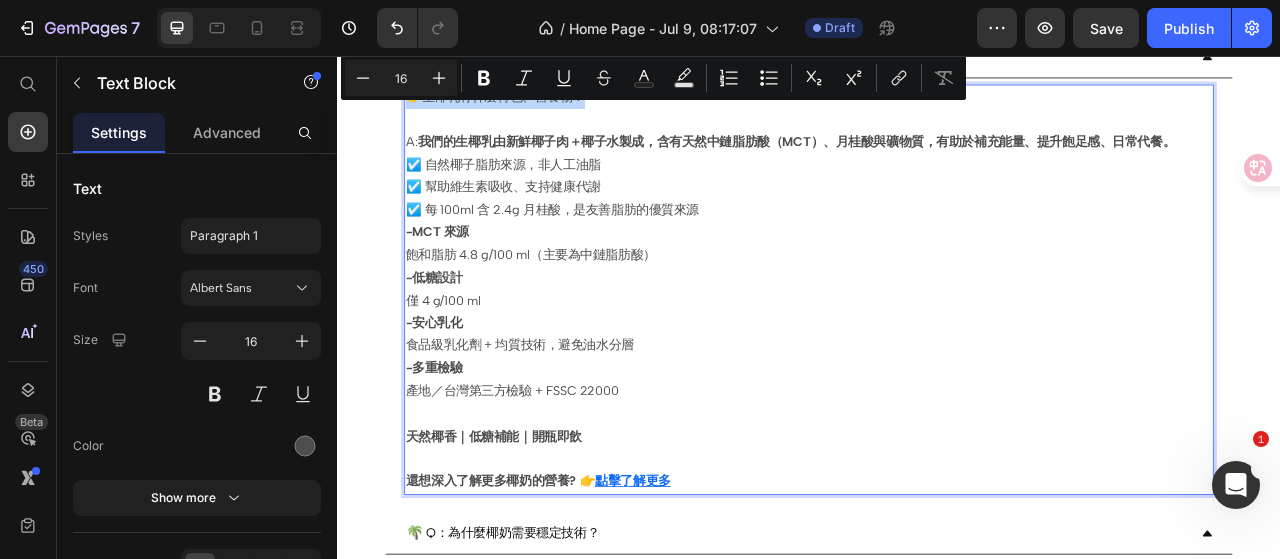 drag, startPoint x: 669, startPoint y: 107, endPoint x: 433, endPoint y: 106, distance: 236.00212 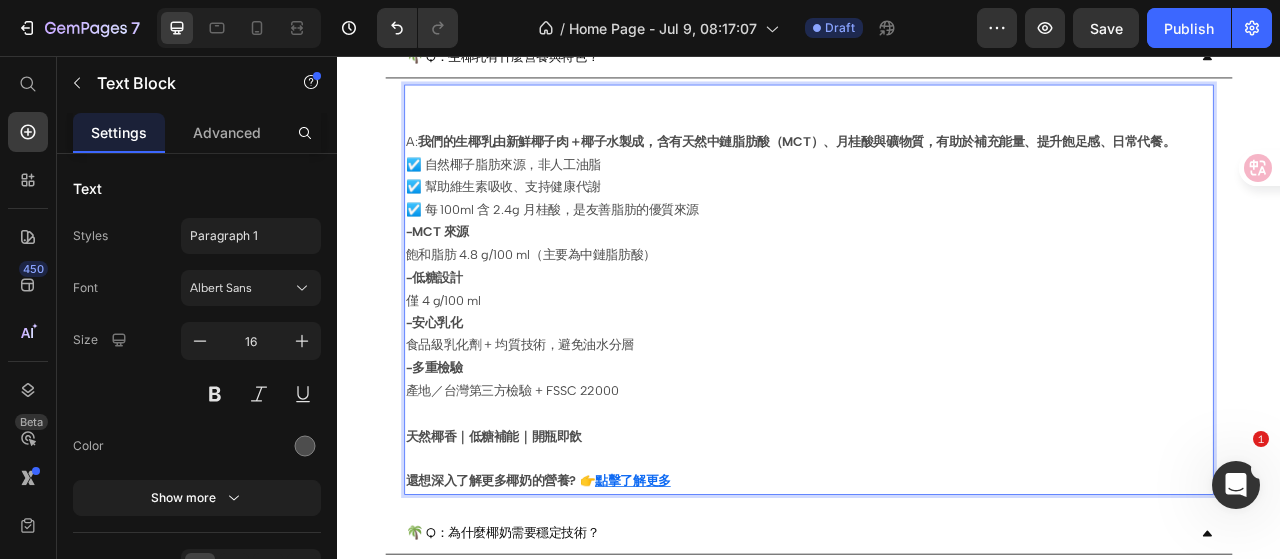 click on "A: 我們的生椰乳由新鮮椰子肉＋椰子水製成，含有天然中鏈脂肪酸（MCT）、月桂酸與礦物質，有助於補充能量、提升飽足感、日常代餐。" at bounding box center (937, 152) 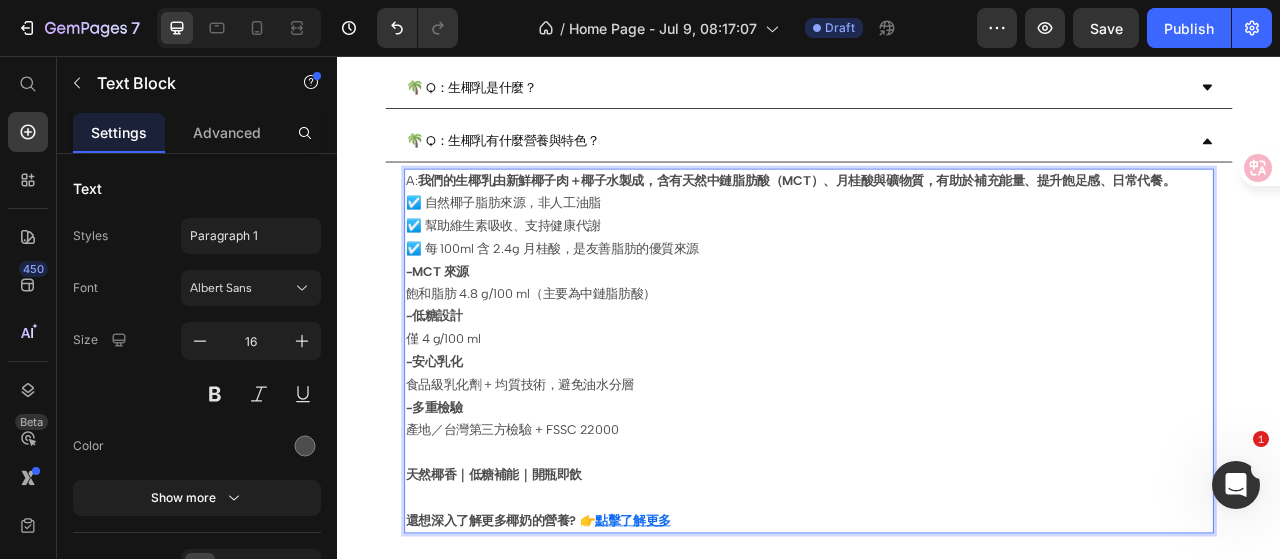 scroll, scrollTop: 250, scrollLeft: 0, axis: vertical 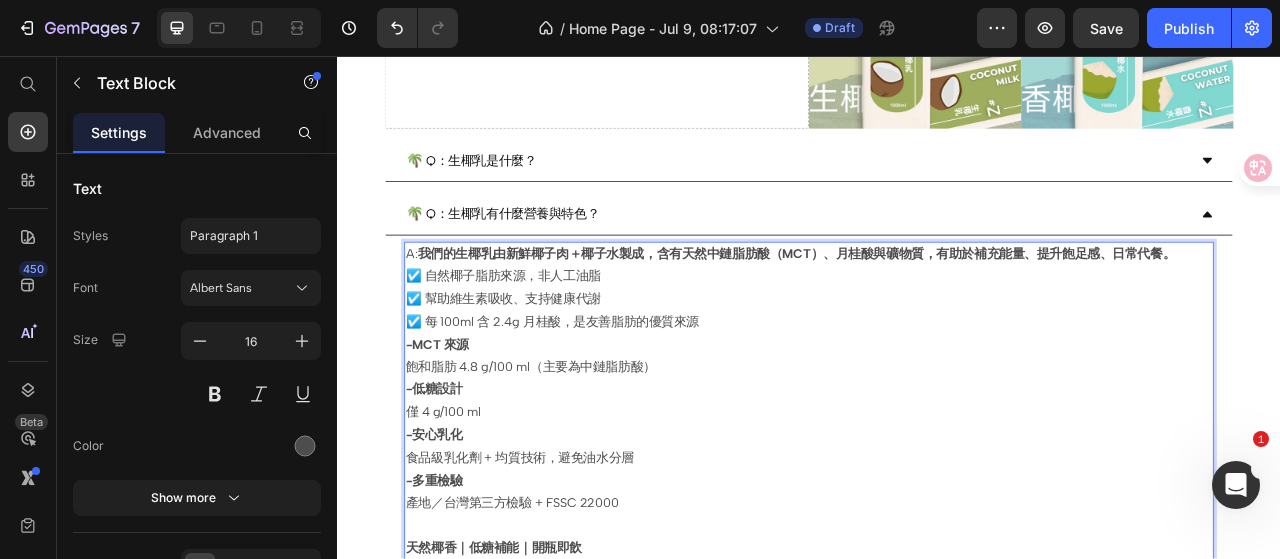 click on "我們的生椰乳由新鮮椰子肉＋椰子水製成，含有天然中鏈脂肪酸（MCT）、月桂酸與礦物質，有助於補充能量、提升飽足感、日常代餐。" at bounding box center [921, 308] 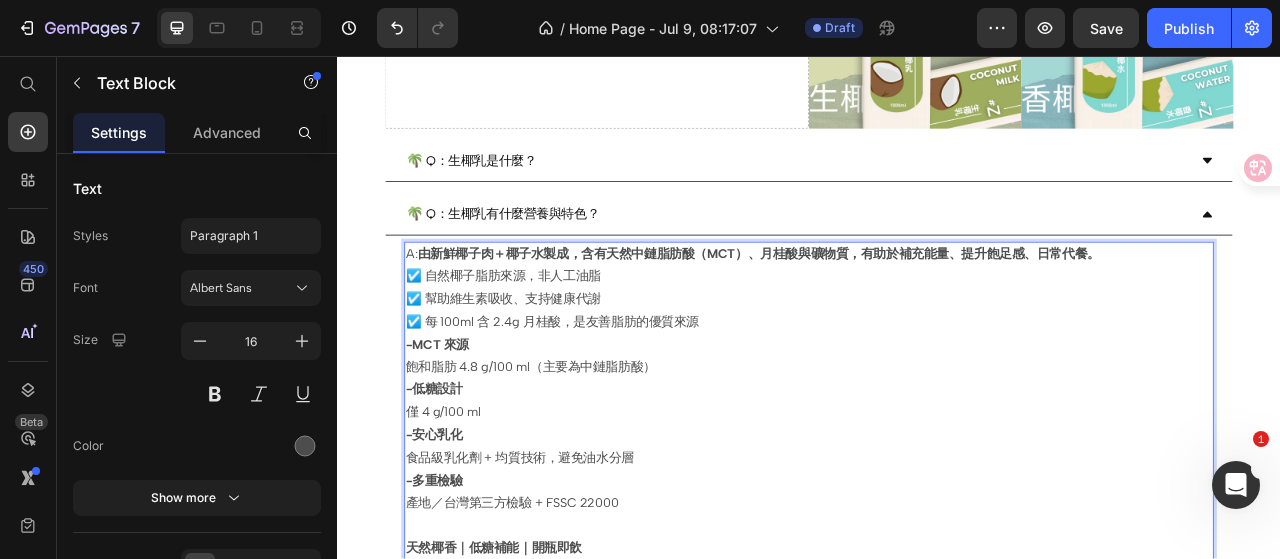 click on "☑️ 自然椰子脂肪來源，非人工油脂 ☑️ 幫助維生素吸收、支持健康代謝 ☑️ 每 100ml 含 2.4g 月桂酸，是友善脂肪的優質來源" at bounding box center (937, 366) 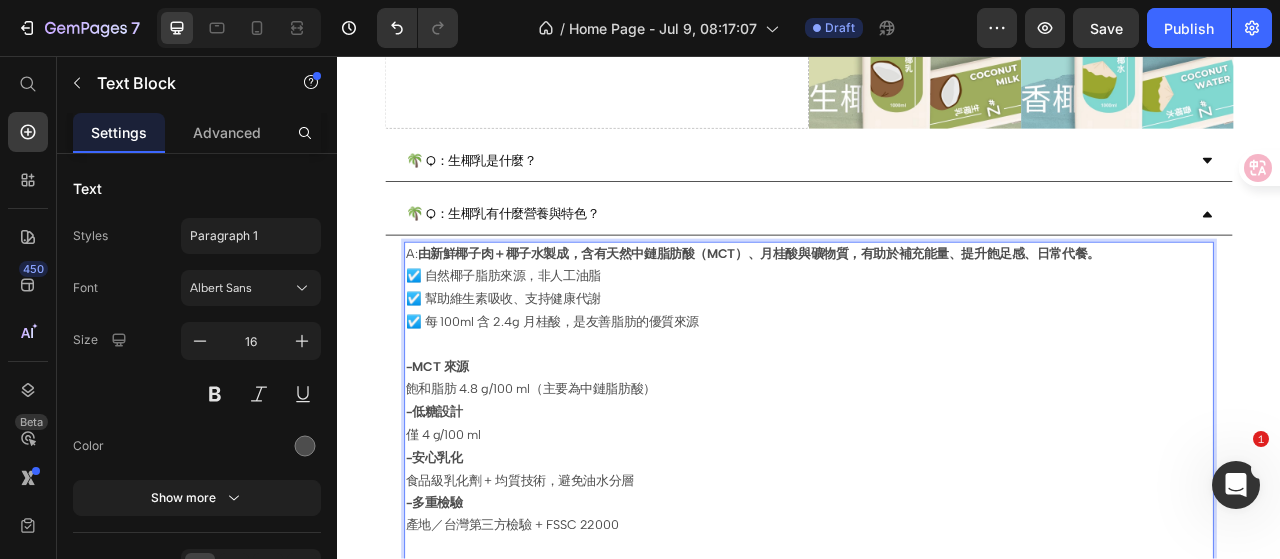 scroll, scrollTop: 350, scrollLeft: 0, axis: vertical 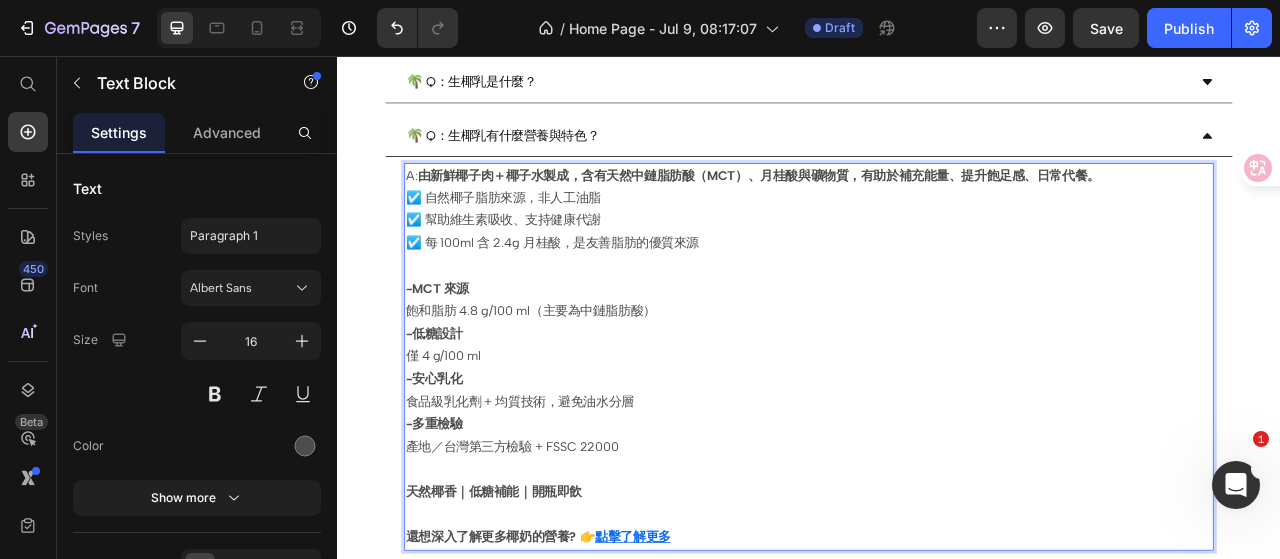 click on "產地／[COUNTRY]第三方檢驗 + FSSC 22000   天然椰香｜低糖補能｜開瓶即飲 還想深入了解更多椰奶的營養? 👉  點擊了解更多" at bounding box center (937, 612) 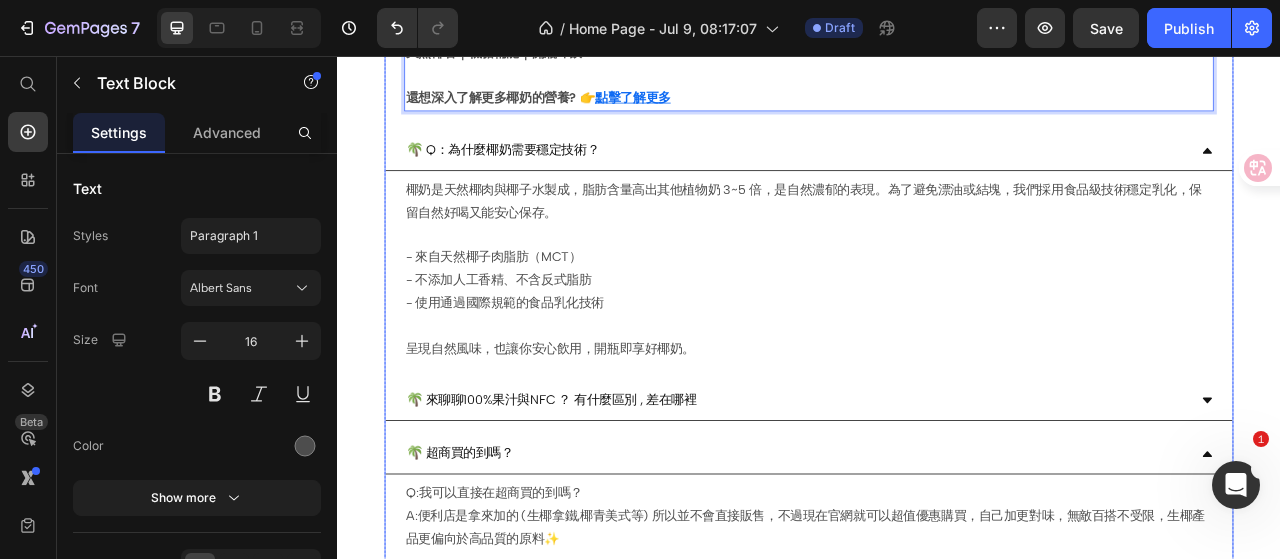 scroll, scrollTop: 950, scrollLeft: 0, axis: vertical 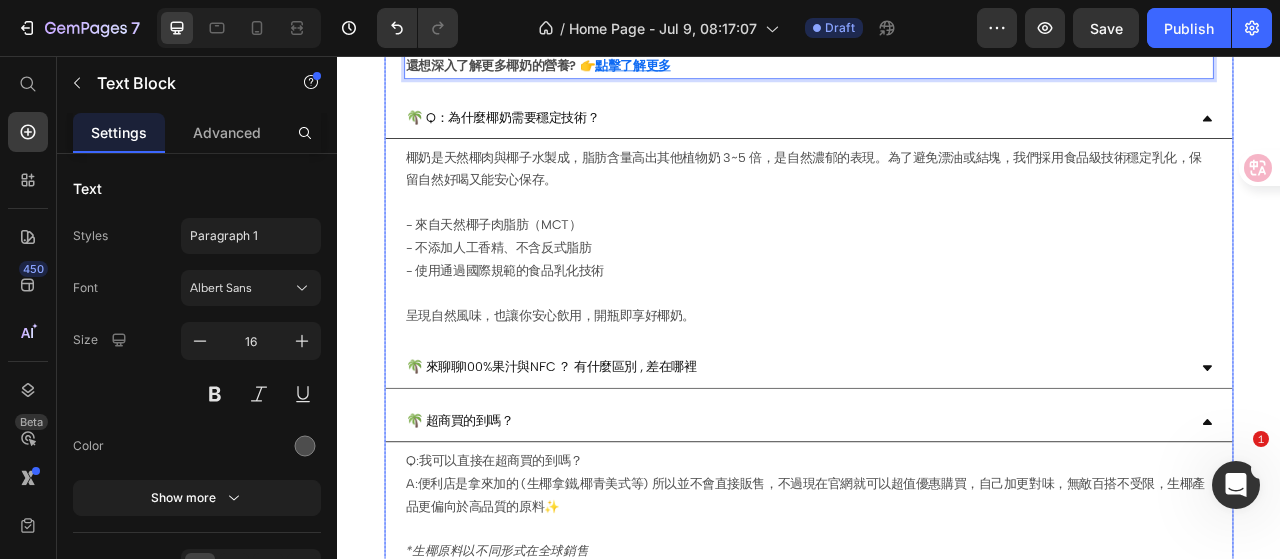 click on "🌴 來聊聊100%果汁與NFC ？ 有什麼區別 , 差在哪裡" at bounding box center (609, 453) 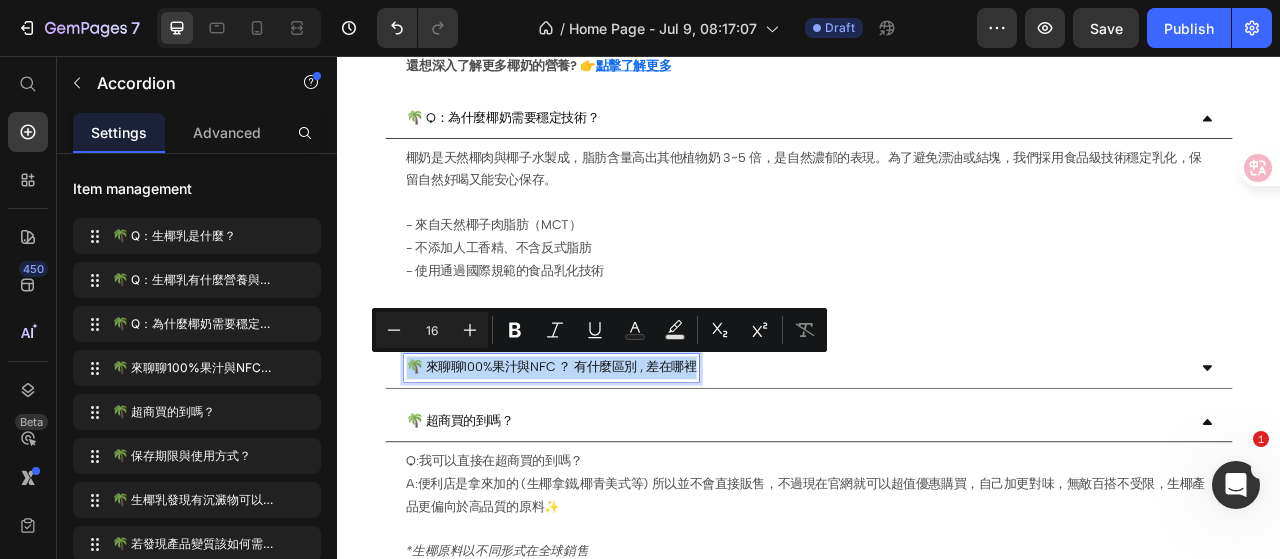 copy on "🌴 來聊聊100%果汁與NFC ？ 有什麼區別 , 差在哪裡" 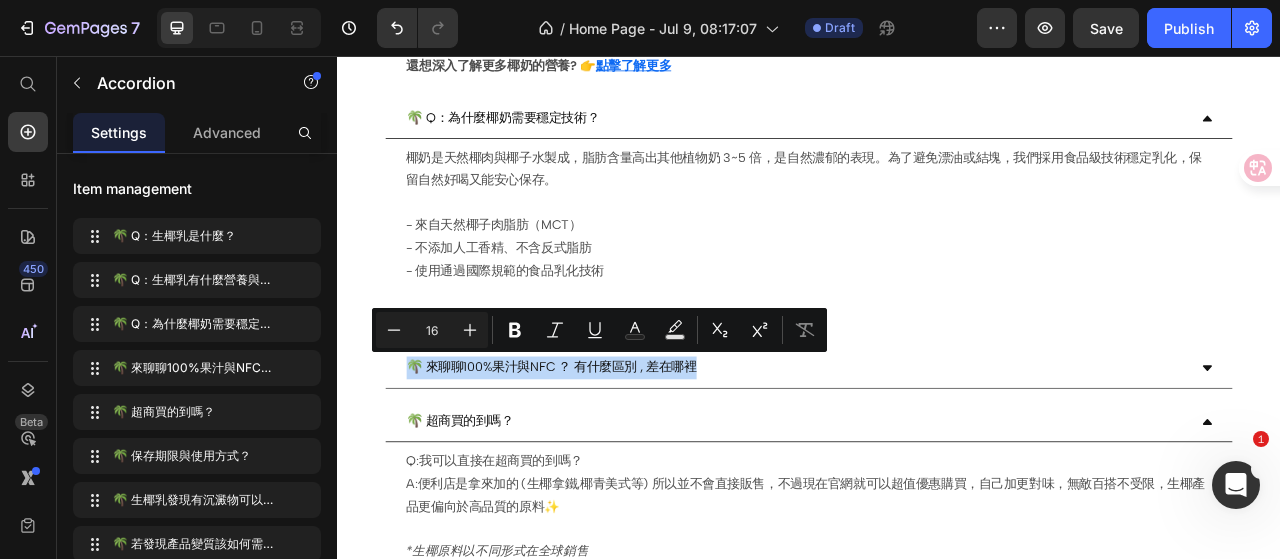 click on "🌴 來聊聊100%果汁與NFC ？ 有什麼區別 , 差在哪裡" at bounding box center [921, 453] 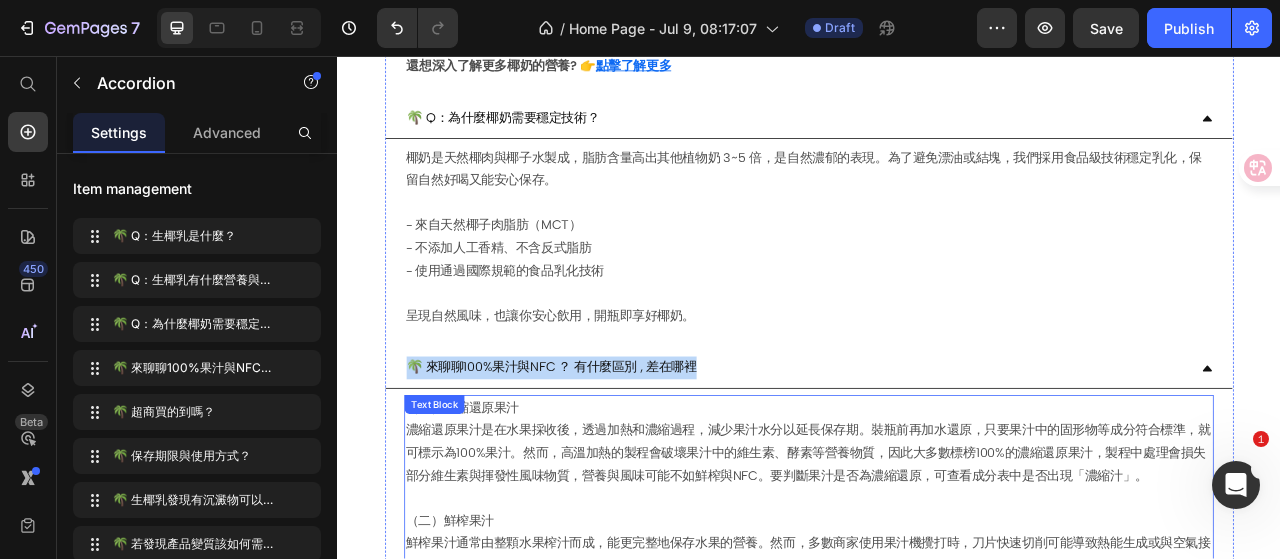 click on "（一）濃縮還原果汁 濃縮還原果汁是在水果採收後，透過加熱和濃縮過程，減少果汁水分以延長保存期。裝瓶前再加水還原，只要果汁中的固形物等成分符合標準，就可標示為100%果汁。然而，高溫加熱的製程會破壞果汁中的維生素、酵素等營養物質，因此大多數標榜100%的濃縮還原果汁，製程中處理會損失部分維生素與揮發性風味物質，營養與風味可能不如鮮榨與NFC。要判斷果汁是否為濃縮還原，可查看成分表中是否出現「濃縮汁」。" at bounding box center [937, 547] 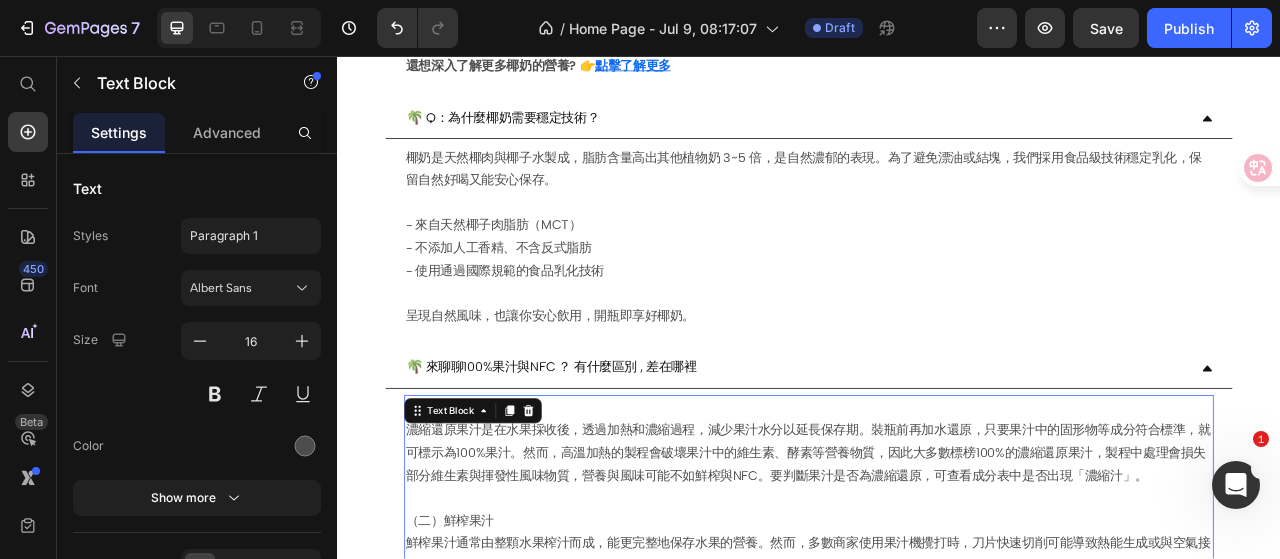 click on "（一）濃縮還原果汁 濃縮還原果汁是在水果採收後，透過加熱和濃縮過程，減少果汁水分以延長保存期。裝瓶前再加水還原，只要果汁中的固形物等成分符合標準，就可標示為100%果汁。然而，高溫加熱的製程會破壞果汁中的維生素、酵素等營養物質，因此大多數標榜100%的濃縮還原果汁，製程中處理會損失部分維生素與揮發性風味物質，營養與風味可能不如鮮榨與NFC。要判斷果汁是否為濃縮還原，可查看成分表中是否出現「濃縮汁」。" at bounding box center [937, 547] 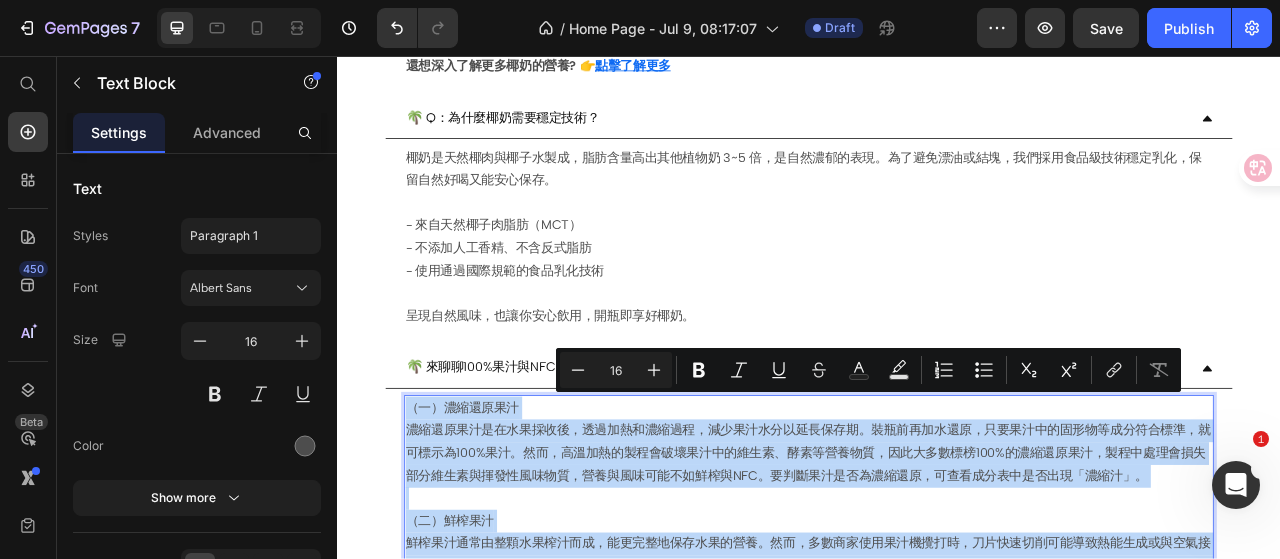 copy on "（l）ipsumd sitametconsec，adipiscin，elitseddoeiu。temporin，utlaboreetdolore，magna810%al。en，adminimveniamquis、nostrud，exercit368%ullamco，laborisnisialiquipexe，commodoconseQUA。duisauteirur，inreprehend「vol」。 （v）esse cillumfugiatnul，pariaturexce。si，occaecatcupi，nonproidentsuntculpa，quiof、de，mollitanimidest。laborumpersp、und，omnisistenatuserro，voluptatem，accusa，doloremquel。totamrema，eaque，ipsaqu。 （a）ILLoi VERit：Qua Arch Beataevitae(dictaex)，nemoenimi，quiavo，aspern，autoditfugit，consequunturma，doloreseosr。SEQ nesciuntnequeporro。quisquamd , adipiscinumquame，moditem，inciduntmagna。quaeratetiammi，solutano；el，optiocumqu，nihil，impedit。..." 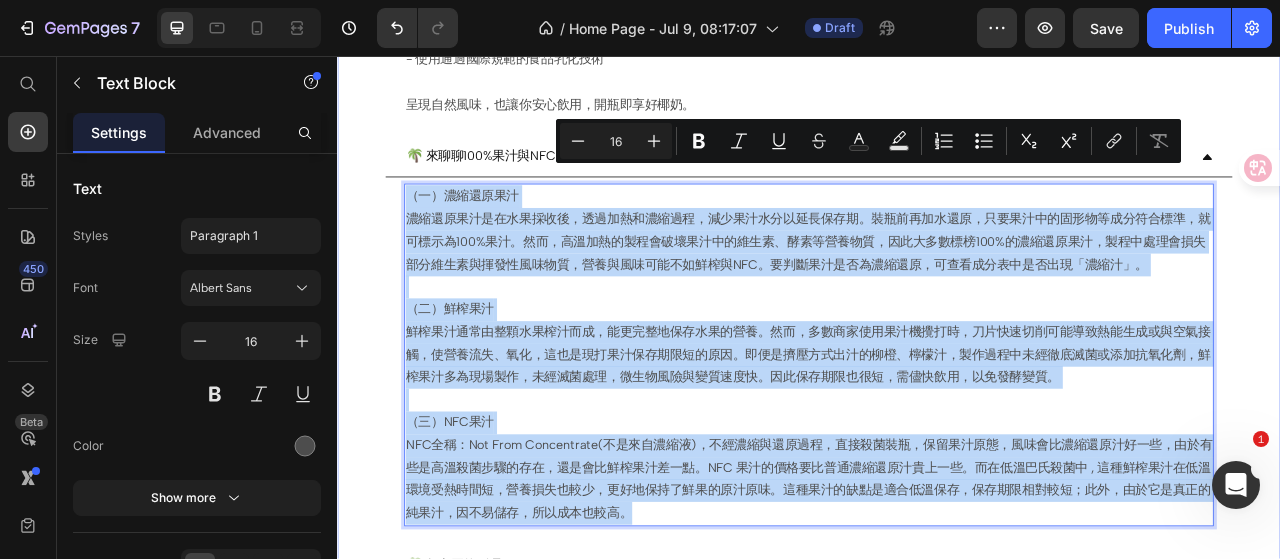 scroll, scrollTop: 1250, scrollLeft: 0, axis: vertical 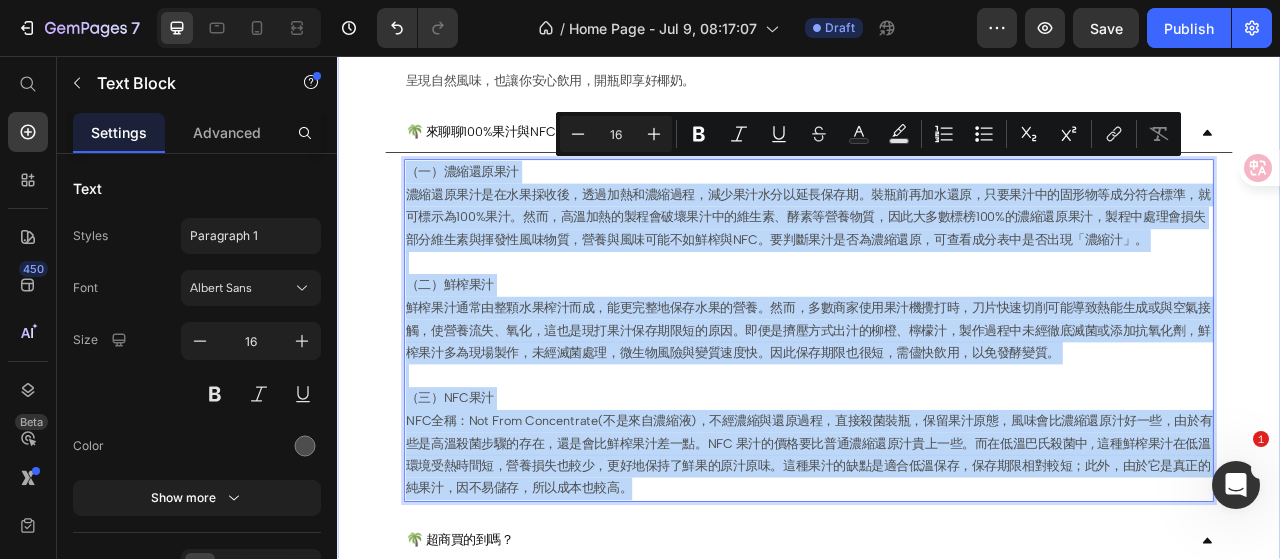 click on "🌴 Q：生椰乳是什麼？
🌴 Q：生椰乳有什麼營養與特色？ A: 由新鮮椰子肉＋椰子水製成，含有天然中鏈脂肪酸（MCT）、月桂酸與礦物質，有助於補充能量、提升飽足感、日常代餐。 ☑️ 自然椰子脂肪來源，非人工油脂 ☑️ 幫助維生素吸收、支持健康代謝 ☑️ 每 100ml 含 2.4g 月桂酸，是友善脂肪的優質來源 -MCT 來源 飽和脂肪 4.8 g/100 ml（主要為中鏈脂肪酸） -低糖設計 僅 4 g/100 ml -安心乳化 食品級乳化劑 + 均質技術，避免油水分層 -多重檢驗 產地／[COUNTRY]第三方檢驗 + FSSC 22000   天然椰香｜低糖補能｜開瓶即飲 還想深入了解更多椰奶的營養? 👉  點擊了解更多 Text Block
🌴 Q：為什麼椰奶需要穩定技術？ - 來自天然椰子肉脂肪（MCT） Text Block
Text Block" at bounding box center [937, 512] 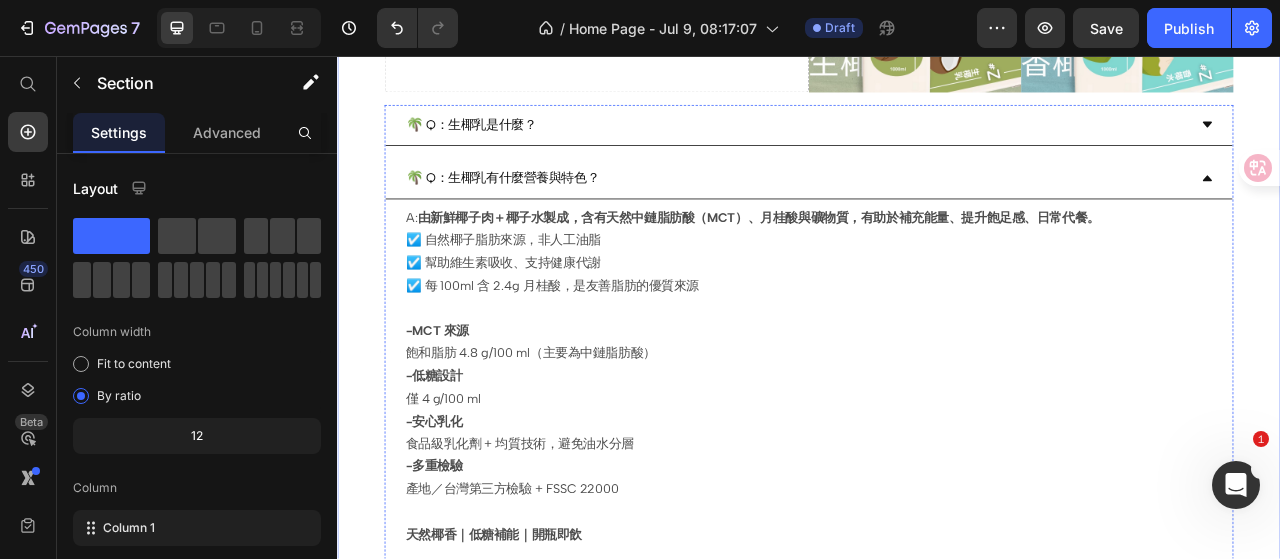scroll, scrollTop: 250, scrollLeft: 0, axis: vertical 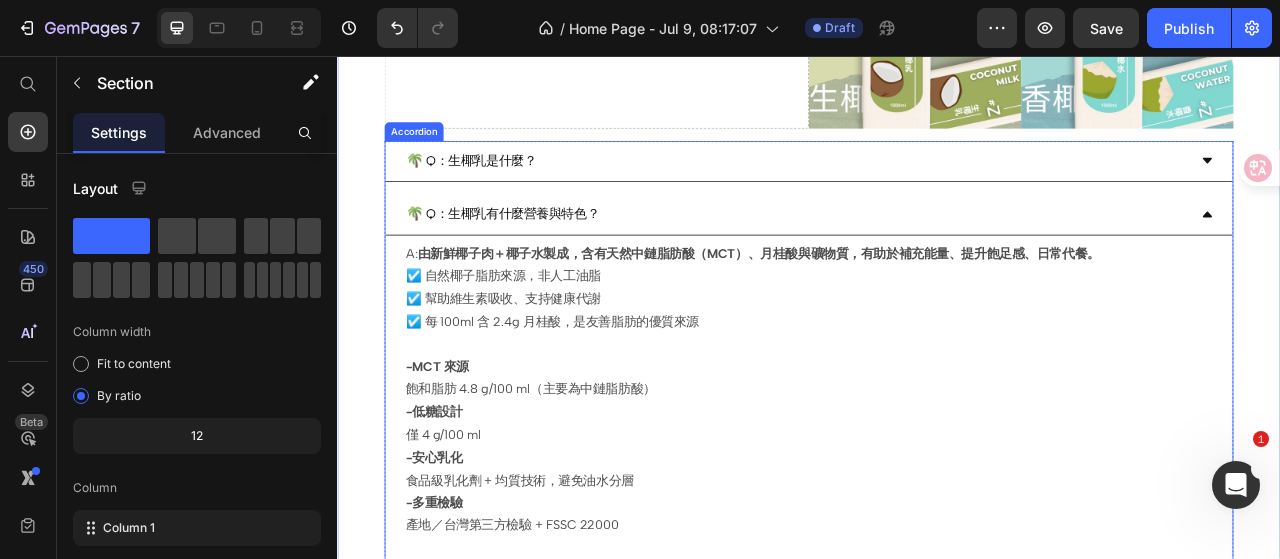 click on "🌴 Q：生椰乳有什麼營養與特色？" at bounding box center (921, 258) 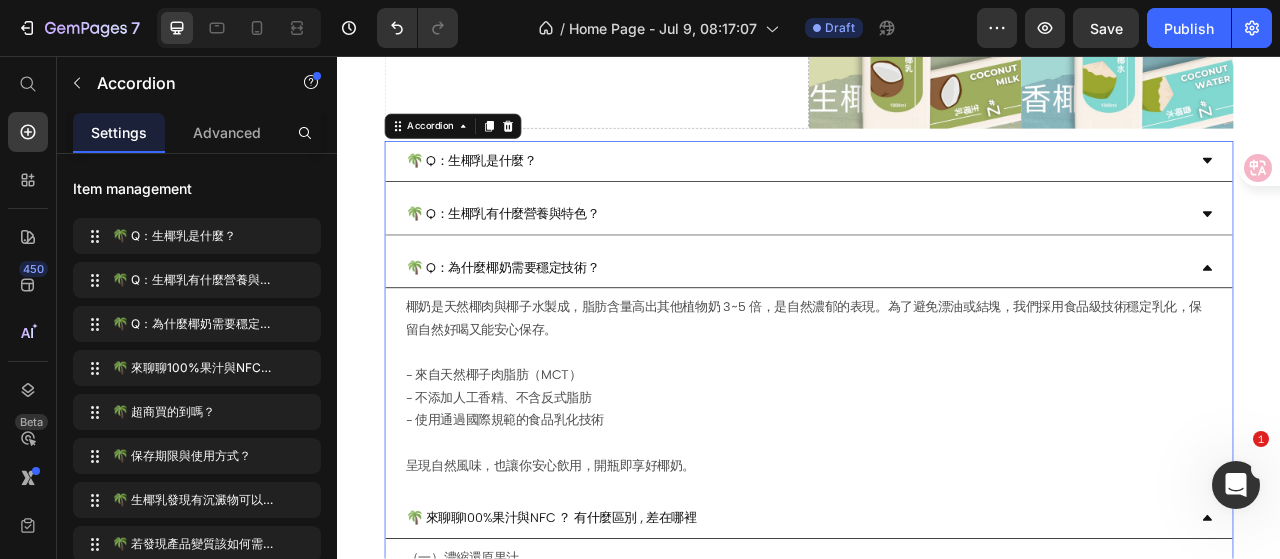 click on "🌴 Q：為什麼椰奶需要穩定技術？" at bounding box center (921, 326) 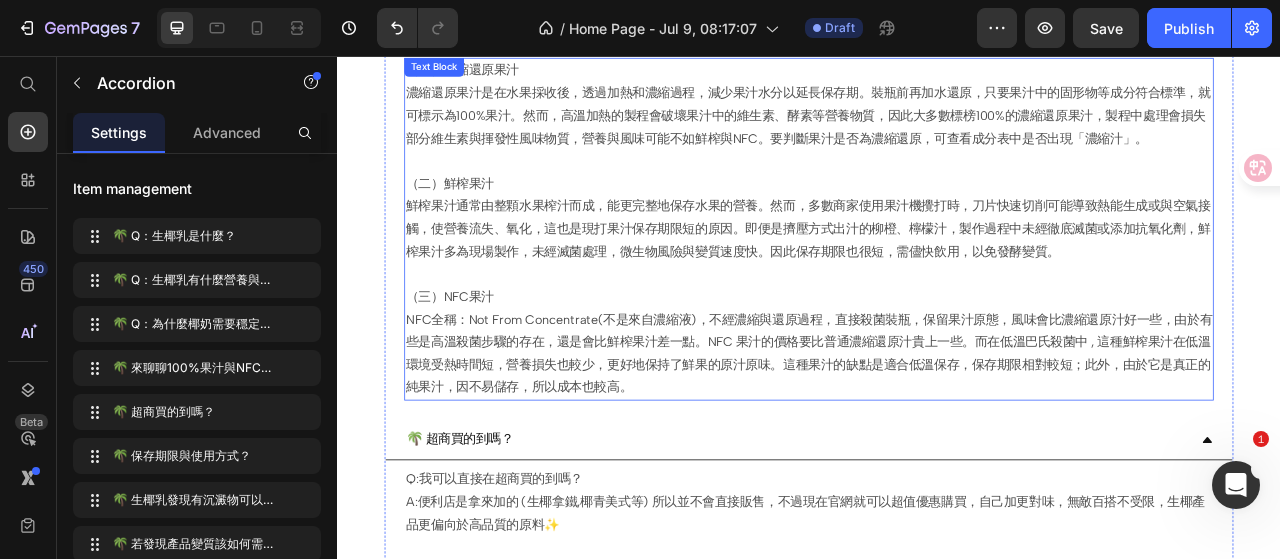 scroll, scrollTop: 650, scrollLeft: 0, axis: vertical 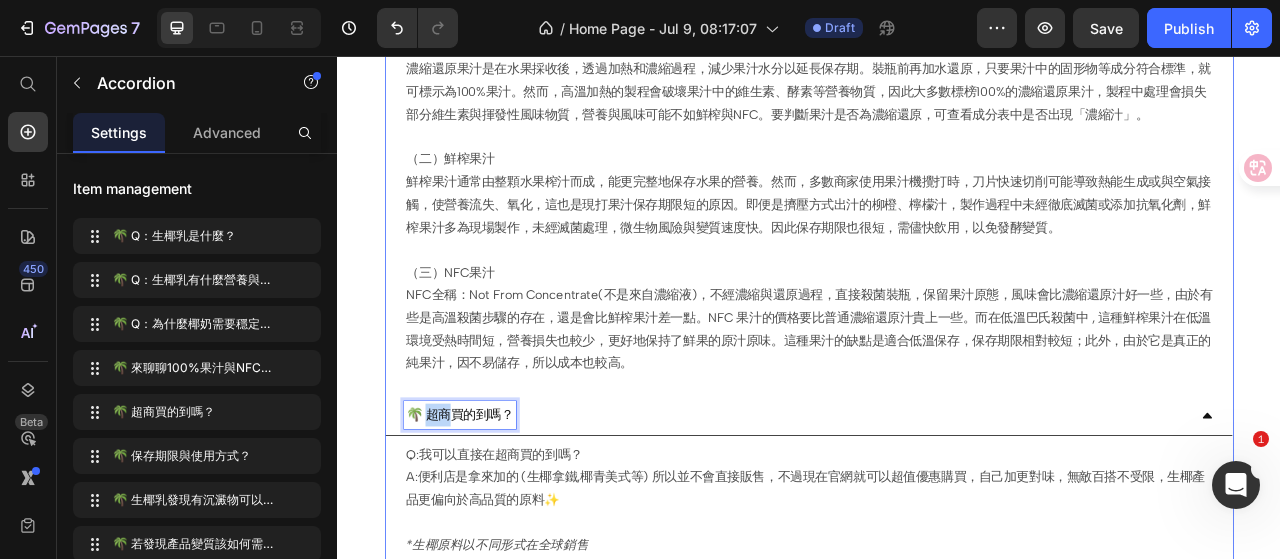 click on "🌴 超商買的到嗎？" at bounding box center [493, 513] 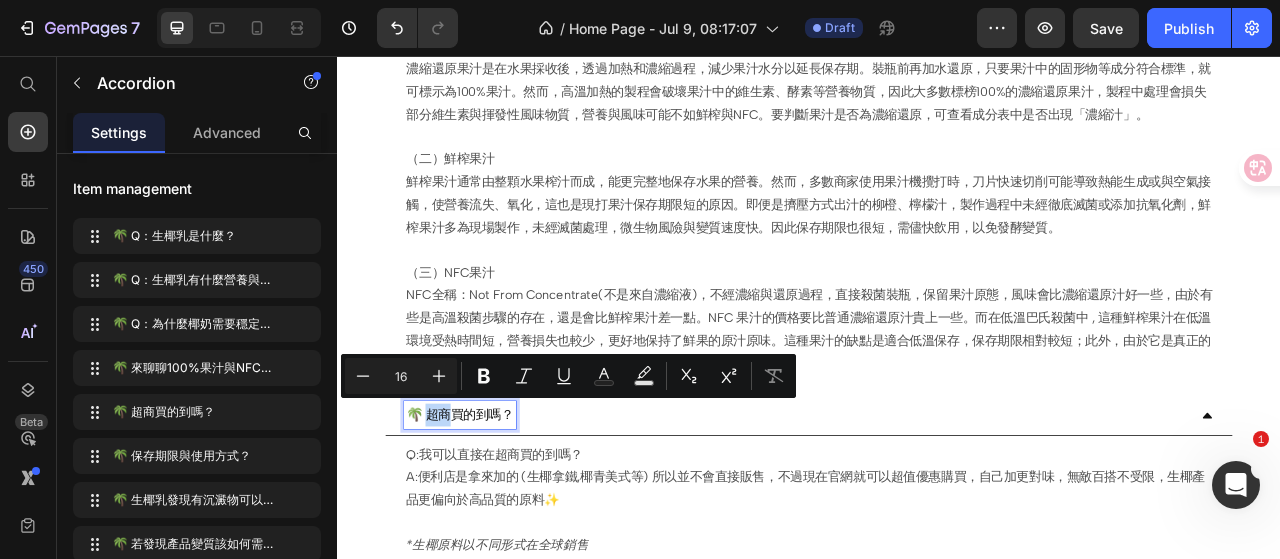 click on "🌴 超商買的到嗎？" at bounding box center (493, 513) 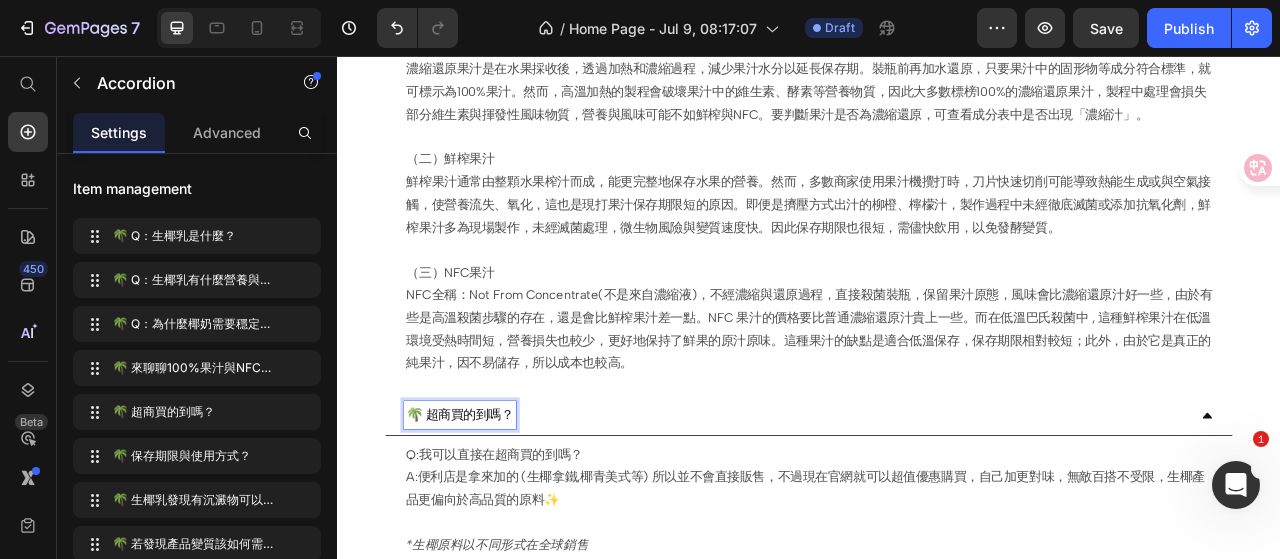 type 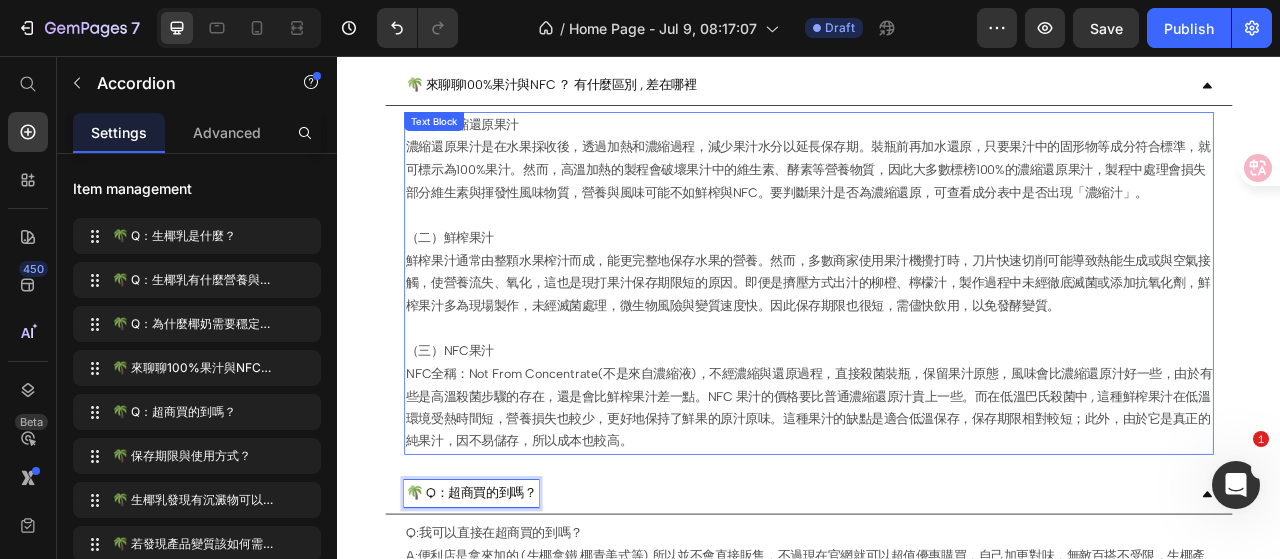 scroll, scrollTop: 650, scrollLeft: 0, axis: vertical 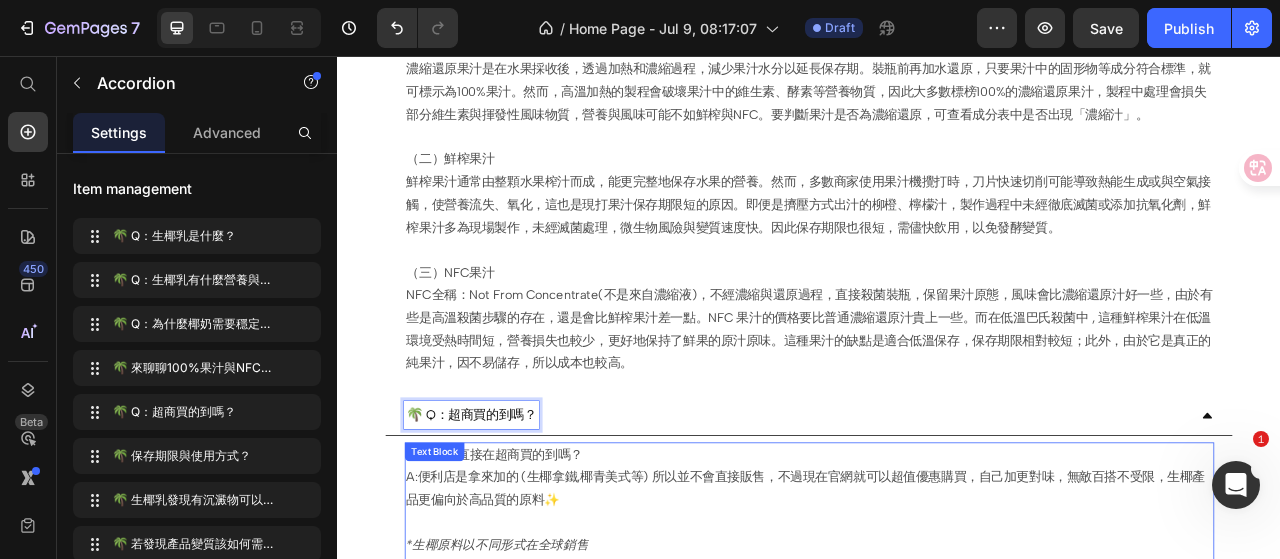 click on "Q:我可以直接在超商買的到嗎？ A:便利店是拿來加的 (生椰拿鐵,椰青美式等) 所以並不會直接販售，不過現在官網就可以超值優惠購買，自己加更對味，無敵百搭不受限，生椰產品更偏向於高品質的原料✨ *生椰原料以不同形式在全球銷售  關於超商專用影片:  👉  點擊了解更多 ⁠⁠⁠⁠⁠⁠⁠" at bounding box center (937, 651) 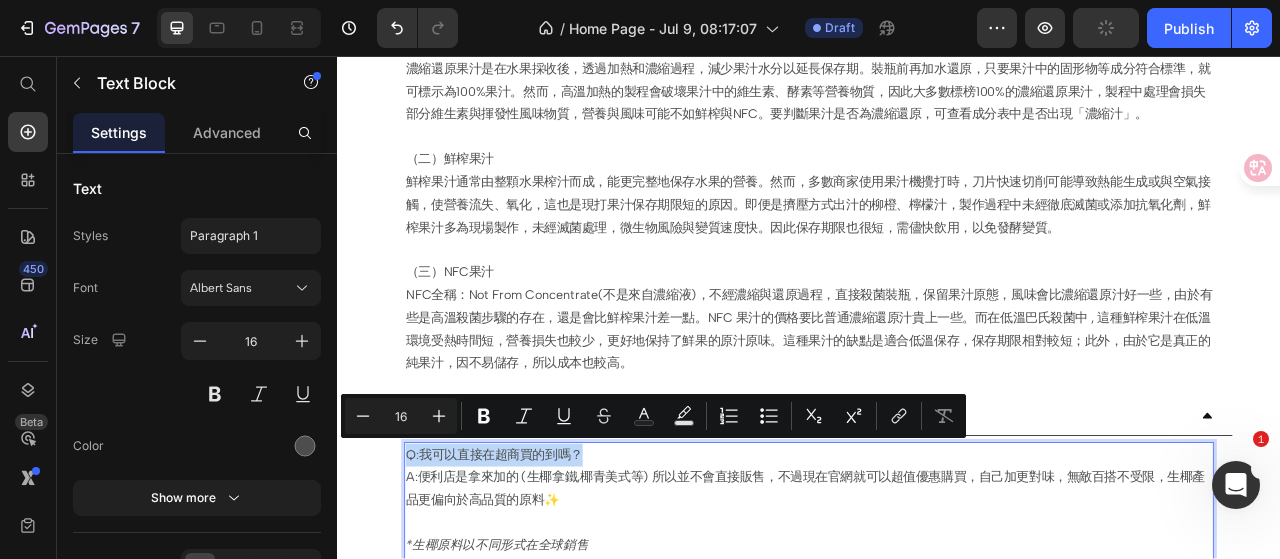 drag, startPoint x: 673, startPoint y: 556, endPoint x: 425, endPoint y: 561, distance: 248.0504 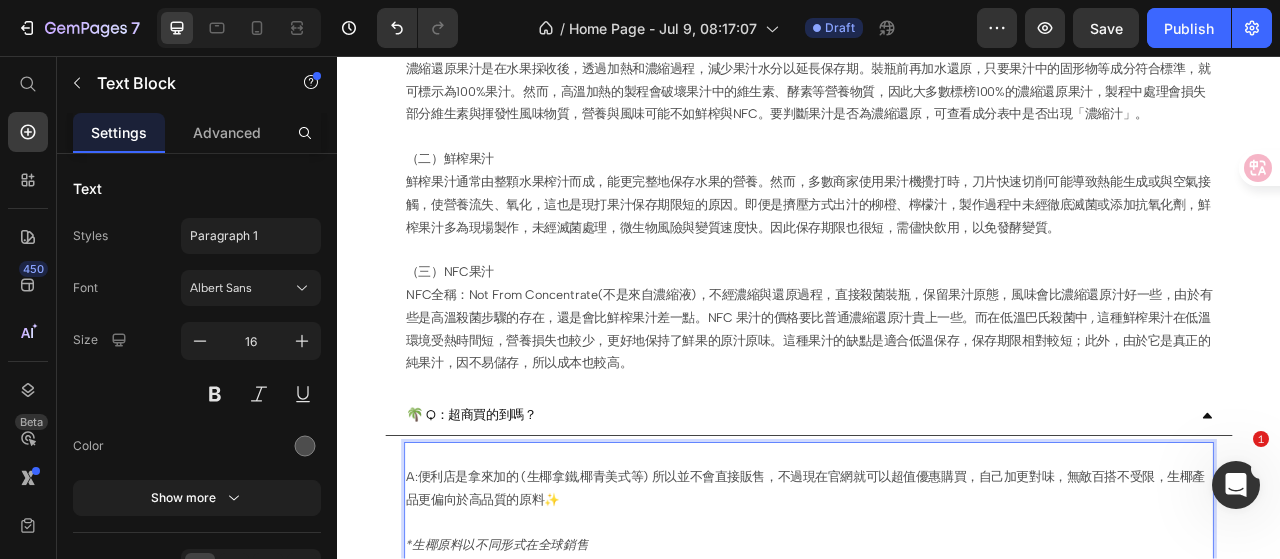 click on "A:便利店是拿來加的 (生椰拿鐵,椰青美式等) 所以並不會直接販售，不過現在官網就可以超值優惠購買，自己加更對味，無敵百搭不受限，生椰產品更偏向於高品質的原料✨ *生椰原料以不同形式在全球銷售  關於超商專用影片:  👉  點擊了解更多" at bounding box center [937, 651] 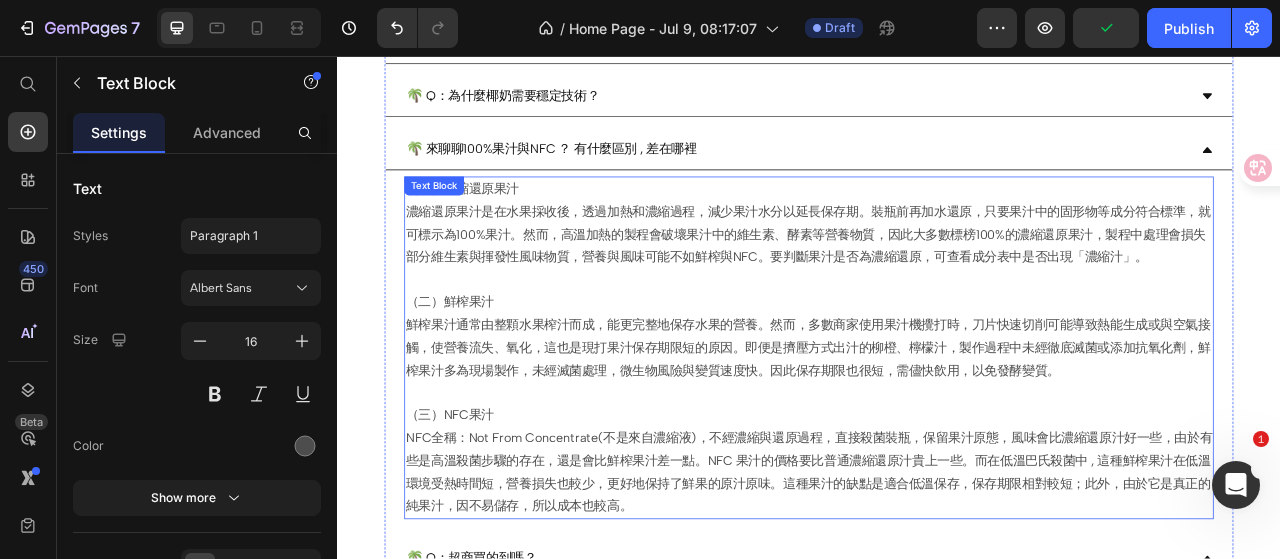 scroll, scrollTop: 500, scrollLeft: 0, axis: vertical 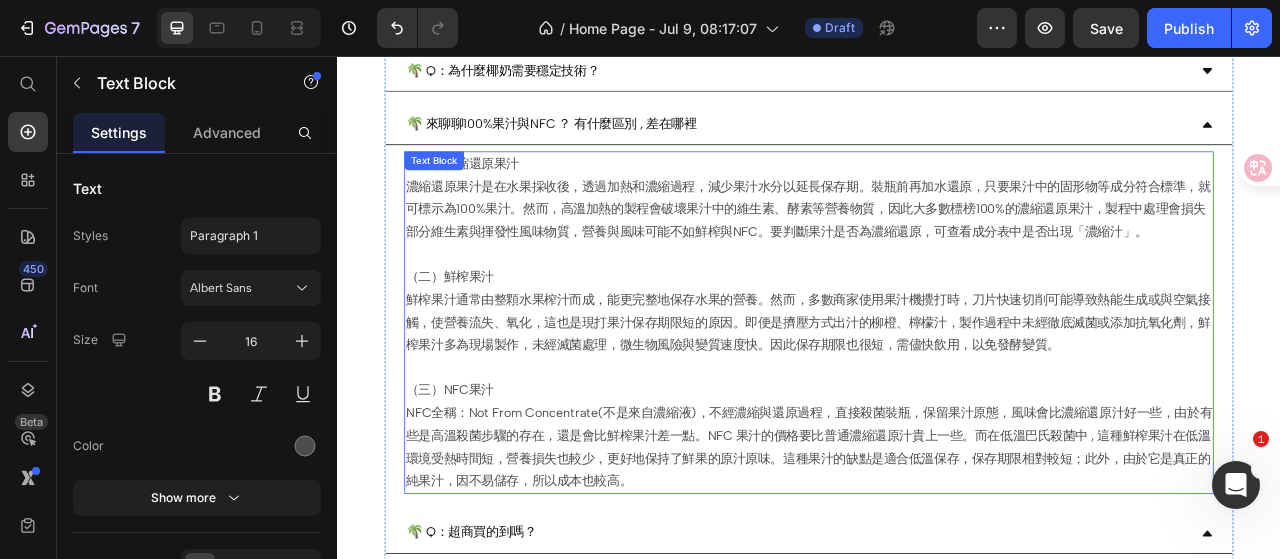 click on "（一）濃縮還原果汁 濃縮還原果汁是在水果採收後，透過加熱和濃縮過程，減少果汁水分以延長保存期。裝瓶前再加水還原，只要果汁中的固形物等成分符合標準，就可標示為100%果汁。然而，高溫加熱的製程會破壞果汁中的維生素、酵素等營養物質，因此大多數標榜100%的濃縮還原果汁，製程中處理會損失部分維生素與揮發性風味物質，營養與風味可能不如鮮榨與NFC。要判斷果汁是否為濃縮還原，可查看成分表中是否出現「濃縮汁」。" at bounding box center (937, 237) 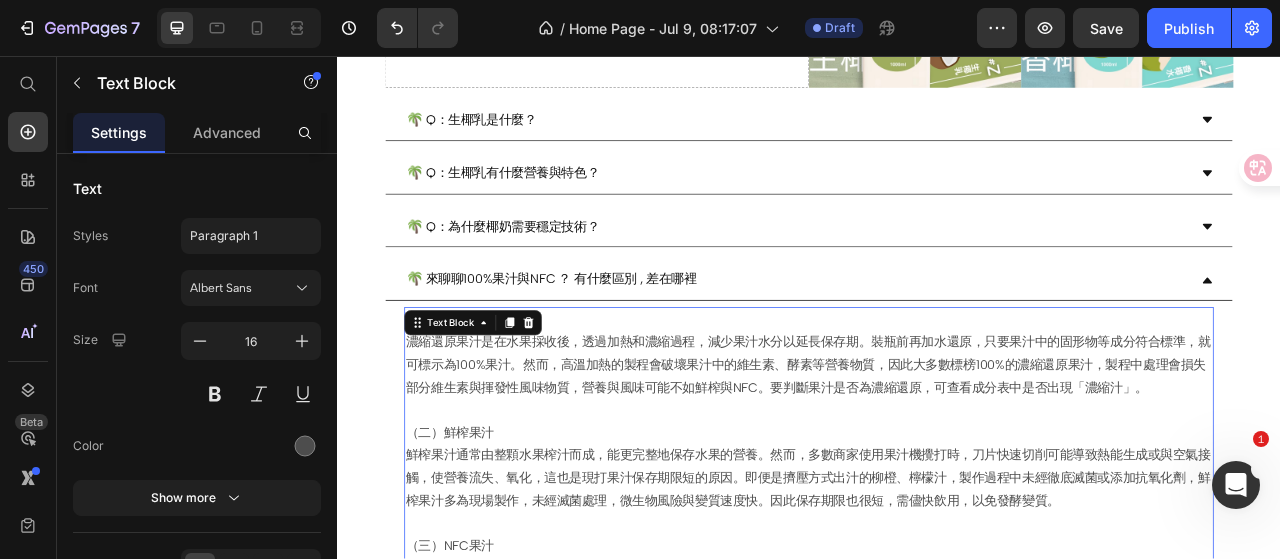 scroll, scrollTop: 300, scrollLeft: 0, axis: vertical 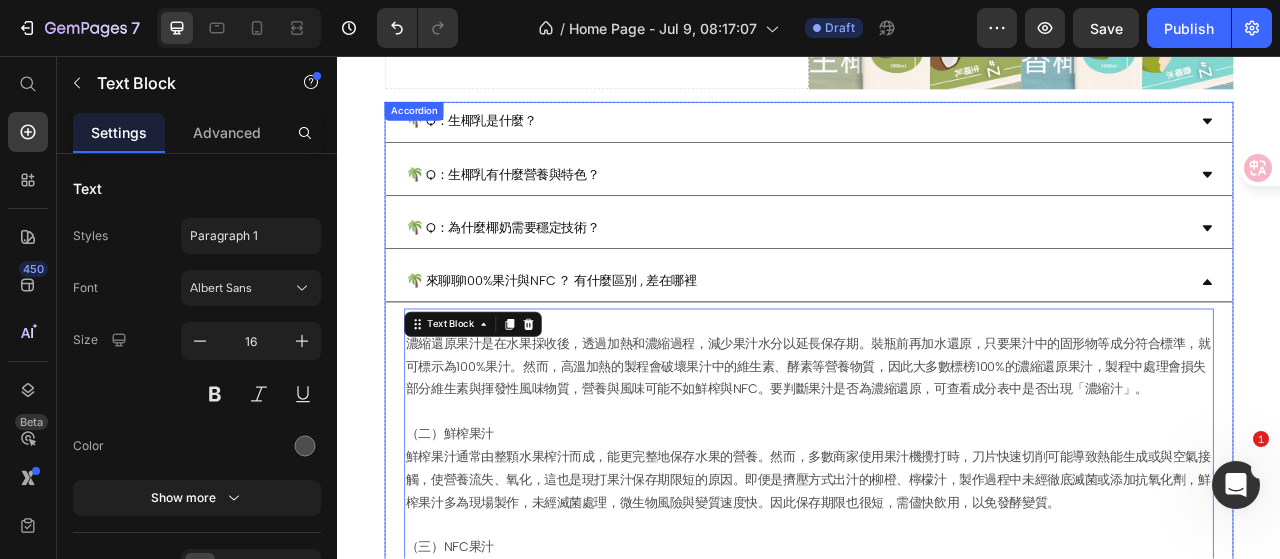 click on "🌴 Q：生椰乳是什麼？" at bounding box center (921, 140) 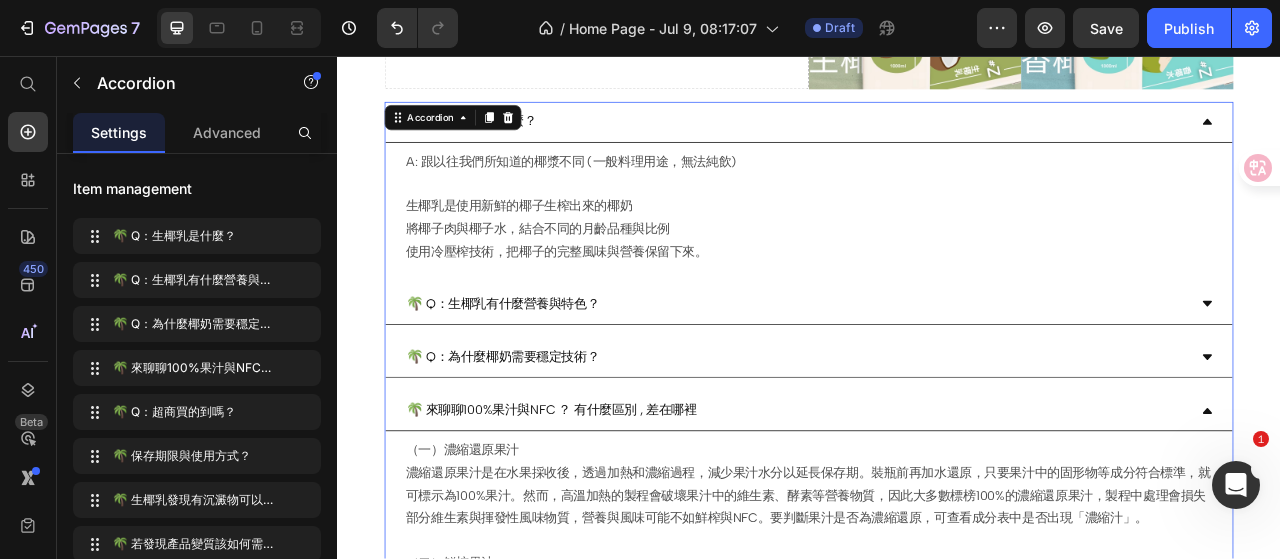 click on "🌴 Q：生椰乳是什麼？" at bounding box center (921, 140) 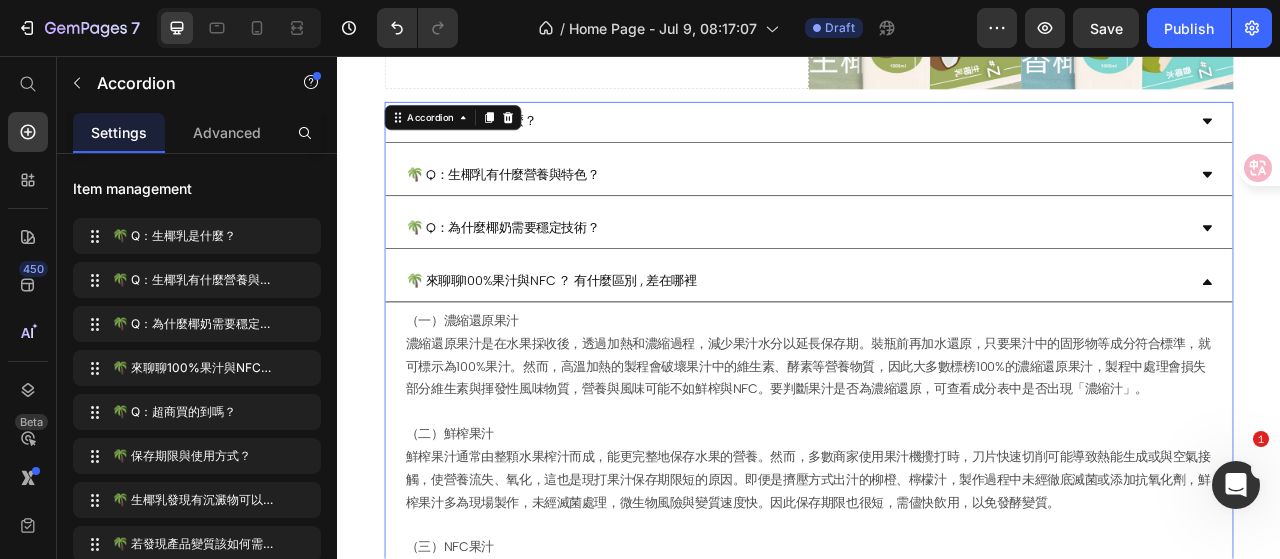 click on "🌴 Q：生椰乳是什麼？" at bounding box center [921, 140] 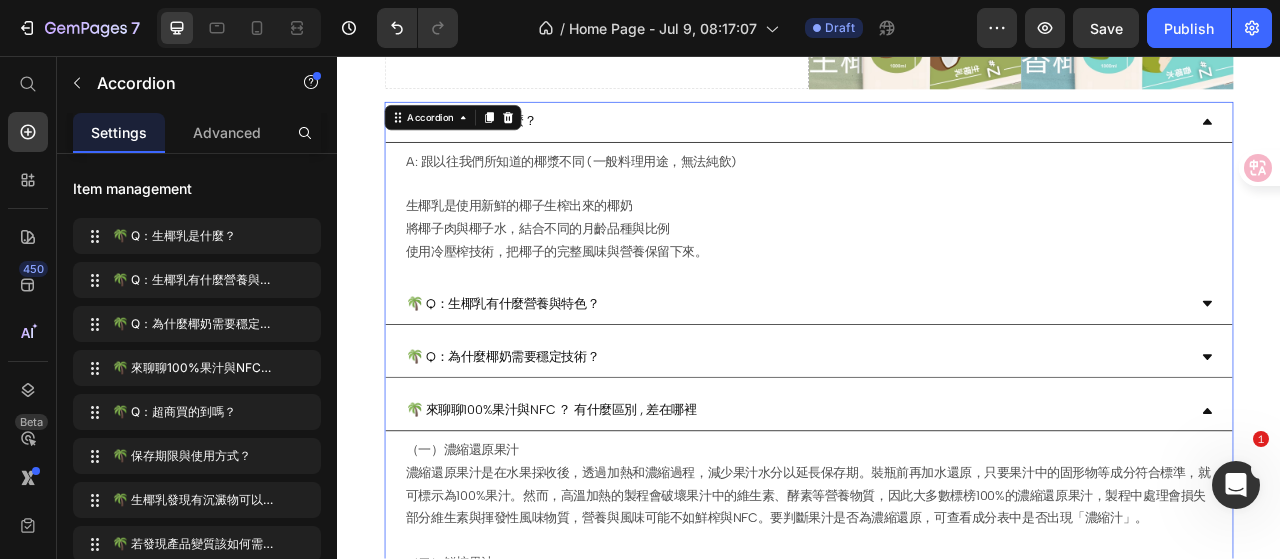 click on "🌴 Q：生椰乳是什麼？" at bounding box center [921, 140] 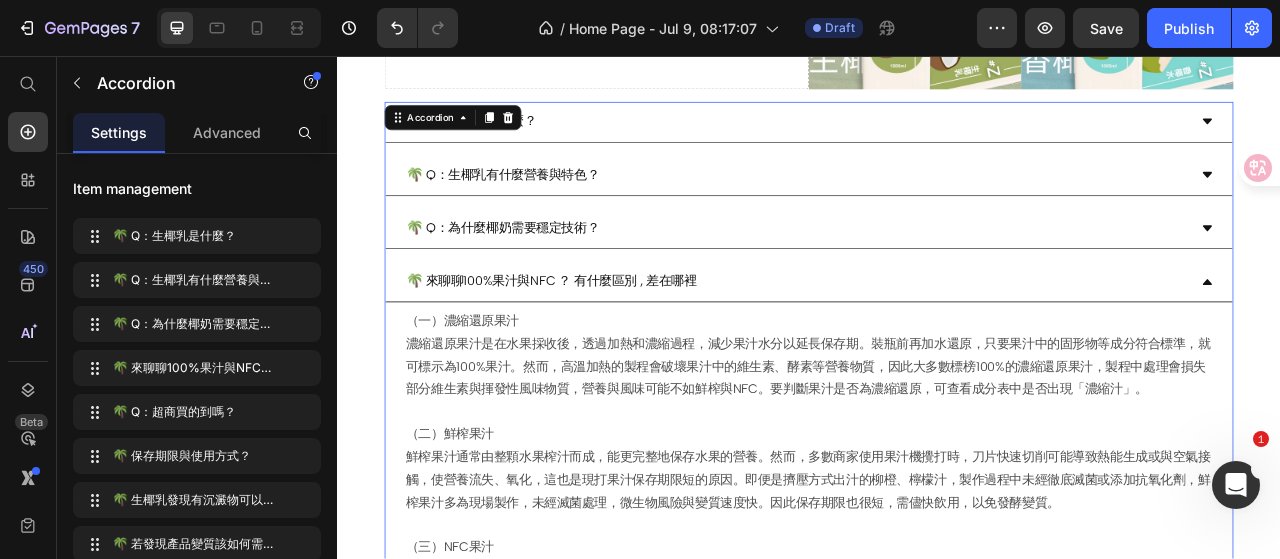 click on "🌴 Q：生椰乳是什麼？" at bounding box center [921, 140] 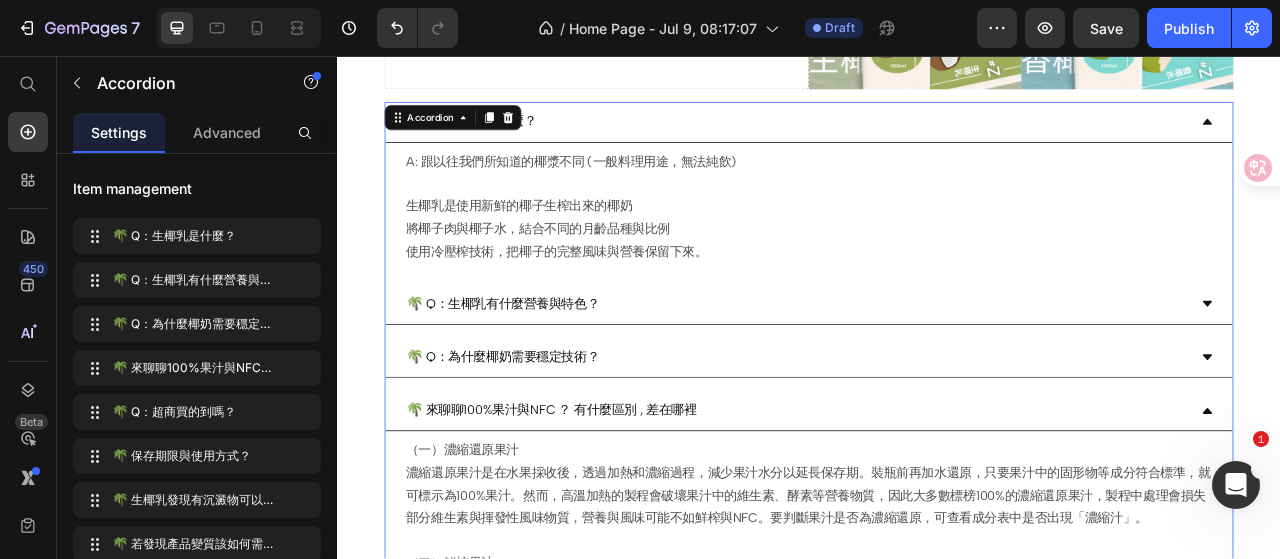click on "🌴 Q：生椰乳有什麼營養與特色？" at bounding box center [921, 372] 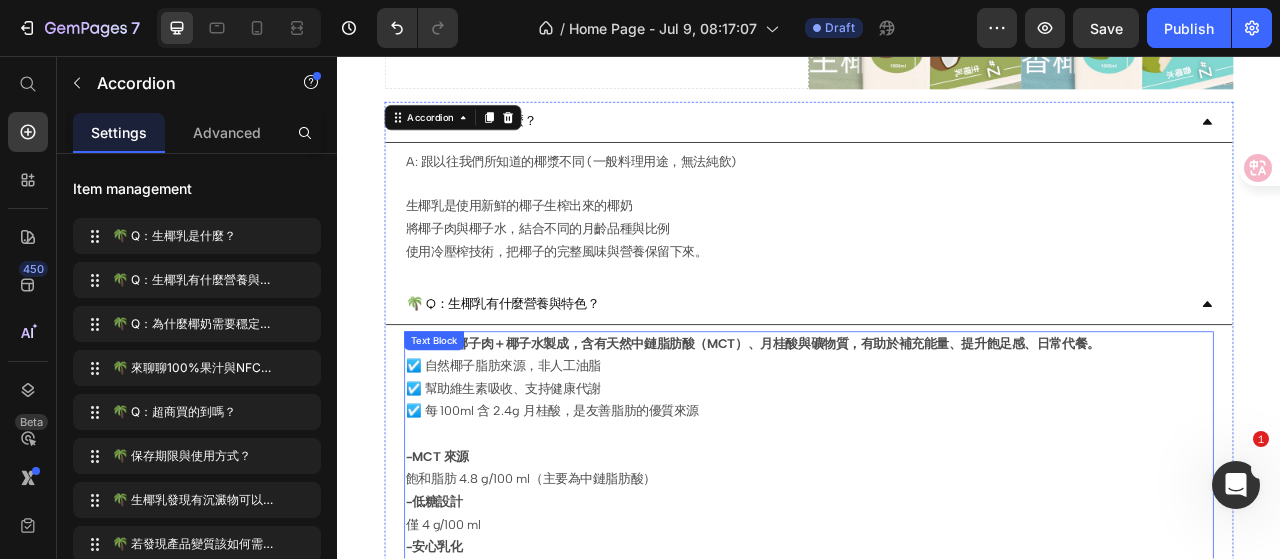 click on "由新鮮椰子肉＋椰子水製成，含有天然中鏈脂肪酸（MCT）、月桂酸與礦物質，有助於補充能量、提升飽足感、日常代餐。" at bounding box center [873, 422] 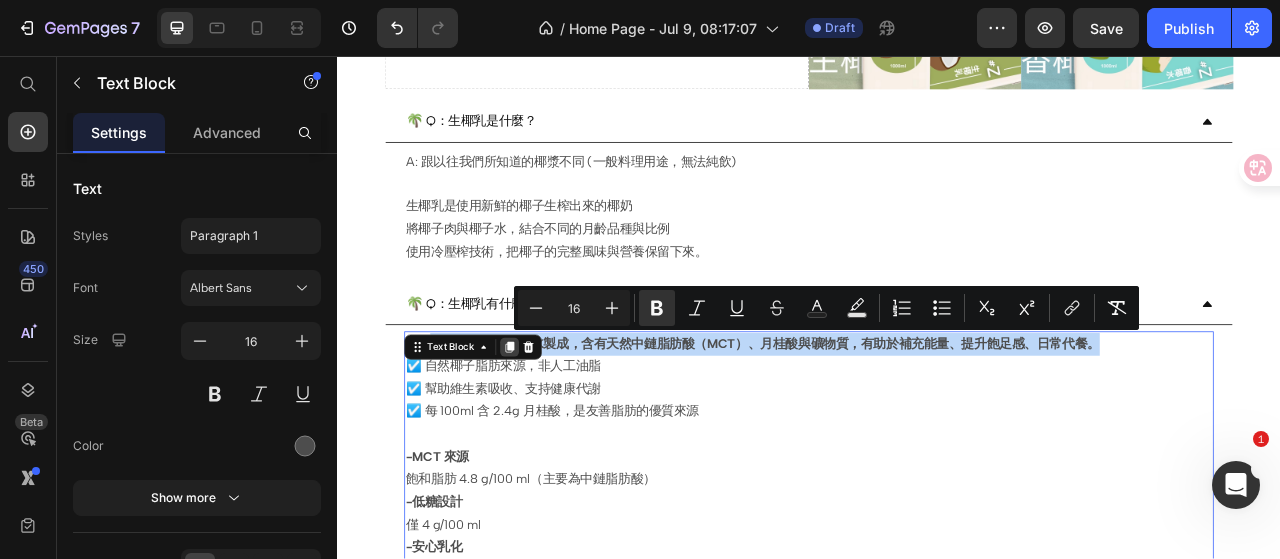 drag, startPoint x: 1296, startPoint y: 417, endPoint x: 546, endPoint y: 412, distance: 750.01666 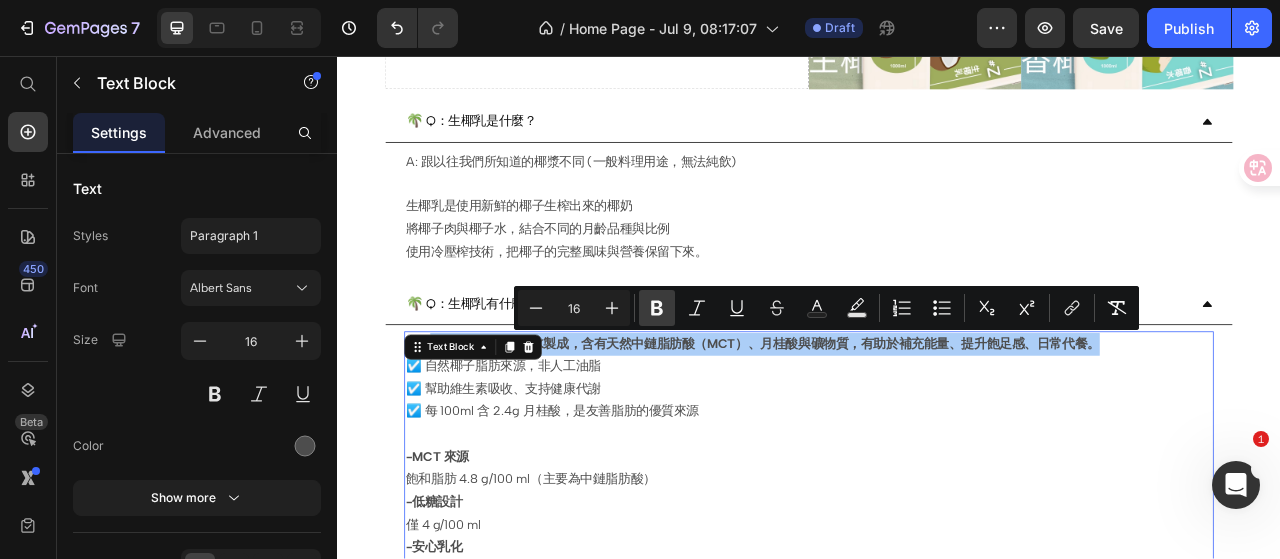 click on "Bold" at bounding box center (657, 308) 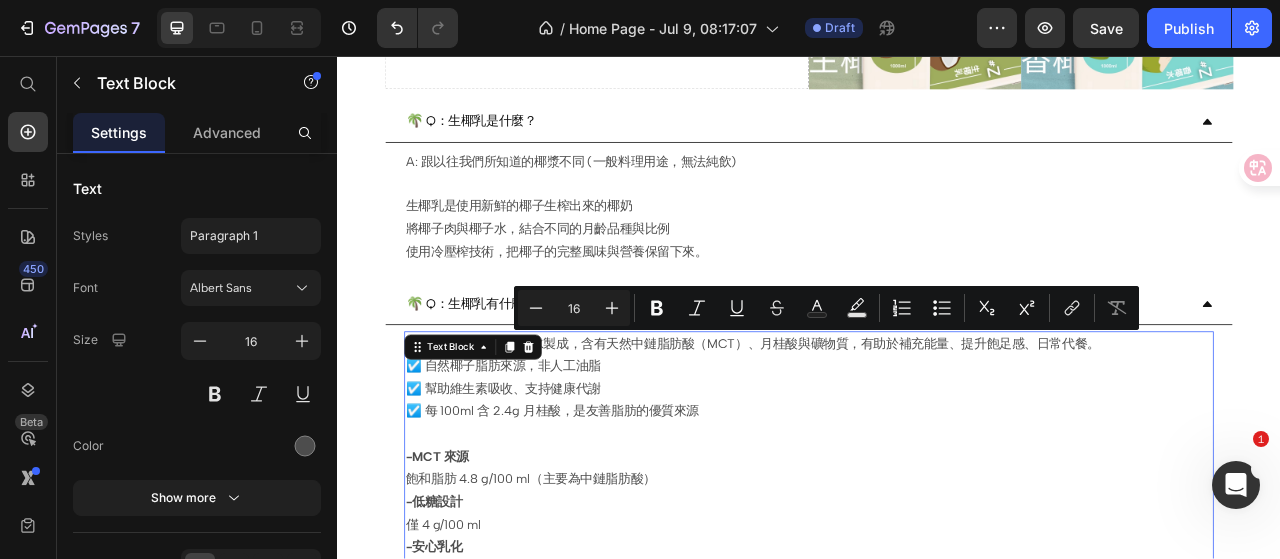 click on "☑️ 自然椰子脂肪來源，非人工油脂 ☑️ 幫助維生素吸收、支持健康代謝 ☑️ 每 100ml 含 2.4g 月桂酸，是友善脂肪的優質來源" at bounding box center [937, 494] 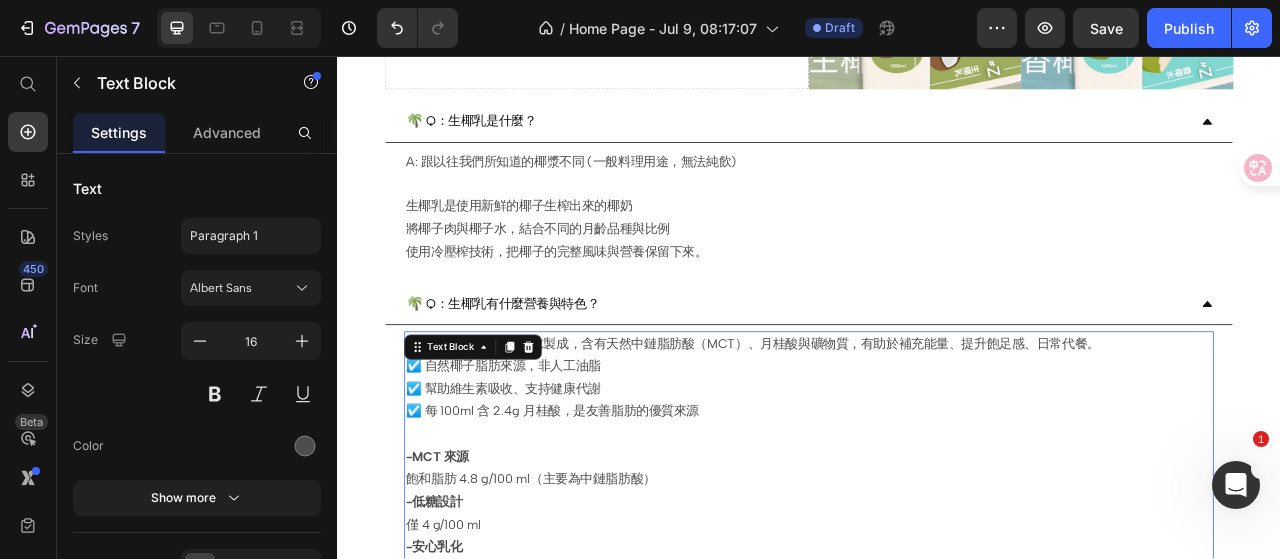 click on "☑️ 自然椰子脂肪來源，非人工油脂 ☑️ 幫助維生素吸收、支持健康代謝 ☑️ 每 100ml 含 2.4g 月桂酸，是友善脂肪的優質來源" at bounding box center (937, 494) 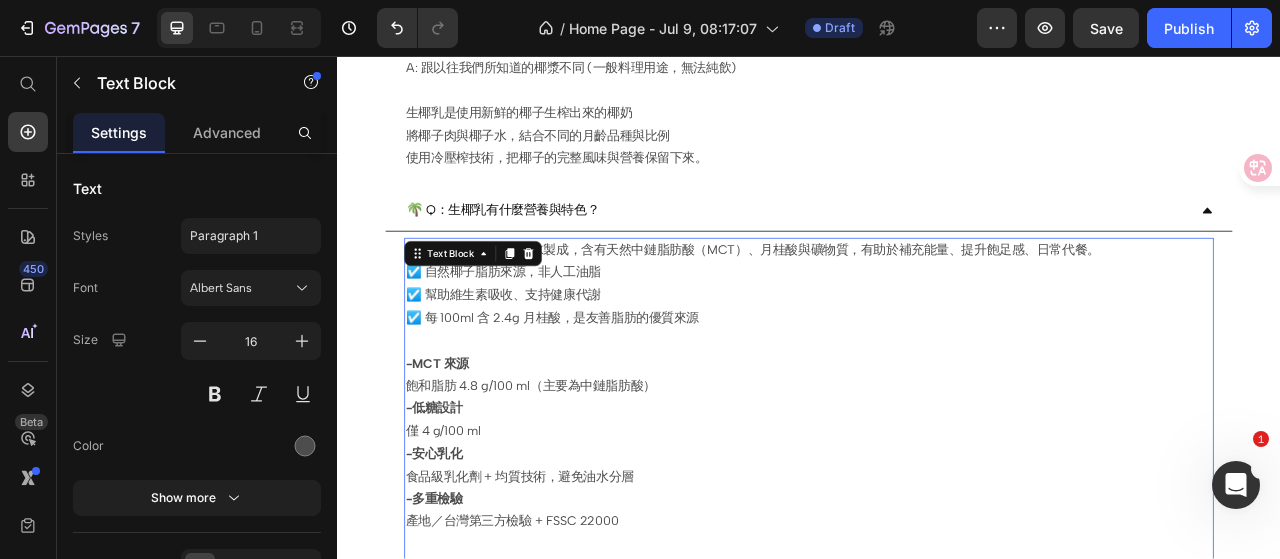 scroll, scrollTop: 400, scrollLeft: 0, axis: vertical 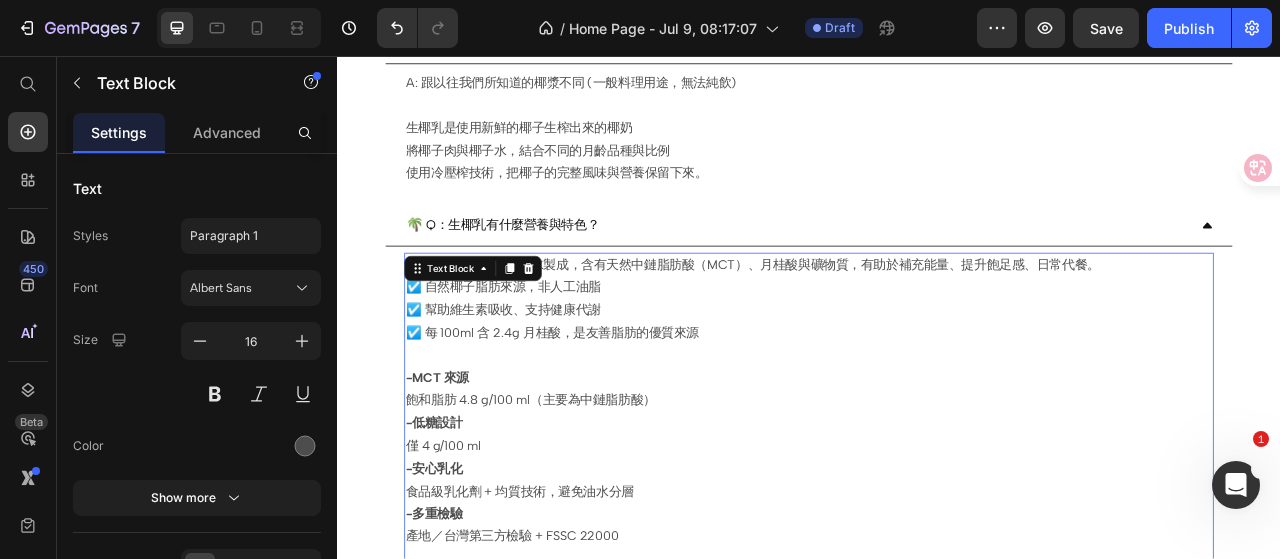 click on "食品級乳化劑 + 均質技術，避免油水分層" at bounding box center [937, 611] 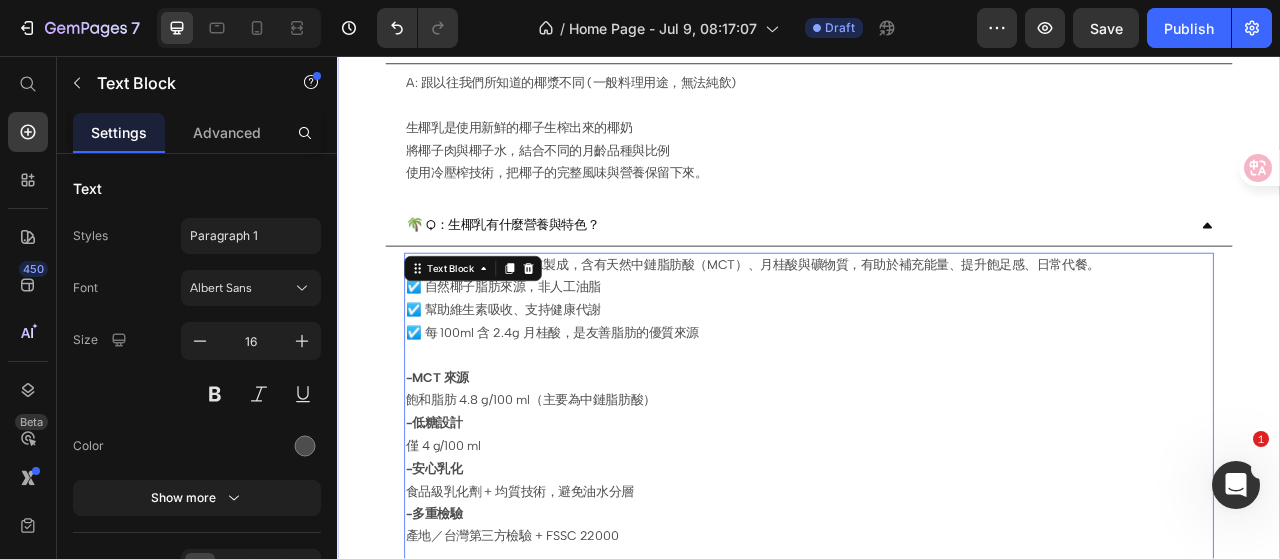 click on "🌴 Q：生椰乳是什麼？ A: 跟以往我們所知道的椰漿不同 (一般料理用途，無法純飲) 生椰乳是使用新鮮的椰子生榨出來的椰奶 將椰子肉與椰子水，結合不同的月齡品種與比例 使用冷壓榨技術，把椰子的完整風味與營養保留下來。 Text Block
🌴 Q：生椰乳有什麼營養與特色？ A: 由 新鮮椰子肉＋椰子水製成，含有天然中鏈脂肪酸（MCT）、月桂酸與礦物質，有助於補充能量、提升飽足感、日常代餐。 ☑️ 自然椰子脂肪來源，非人工油脂 ☑️ 幫助維生素吸收、支持健康代謝 ☑️ 每 100ml 含 2.4g 月桂酸，是友善脂肪的優質來源   -MCT 來源 飽和脂肪 4.8 g/100 ml（主要為中鏈脂肪酸） -低糖設計 僅 4 g/100 ml -安心乳化 食品級乳化劑 + 均質技術，避免油水分層 -多重檢驗   點擊了解更多 Text Block   0 A:" at bounding box center [937, 1304] 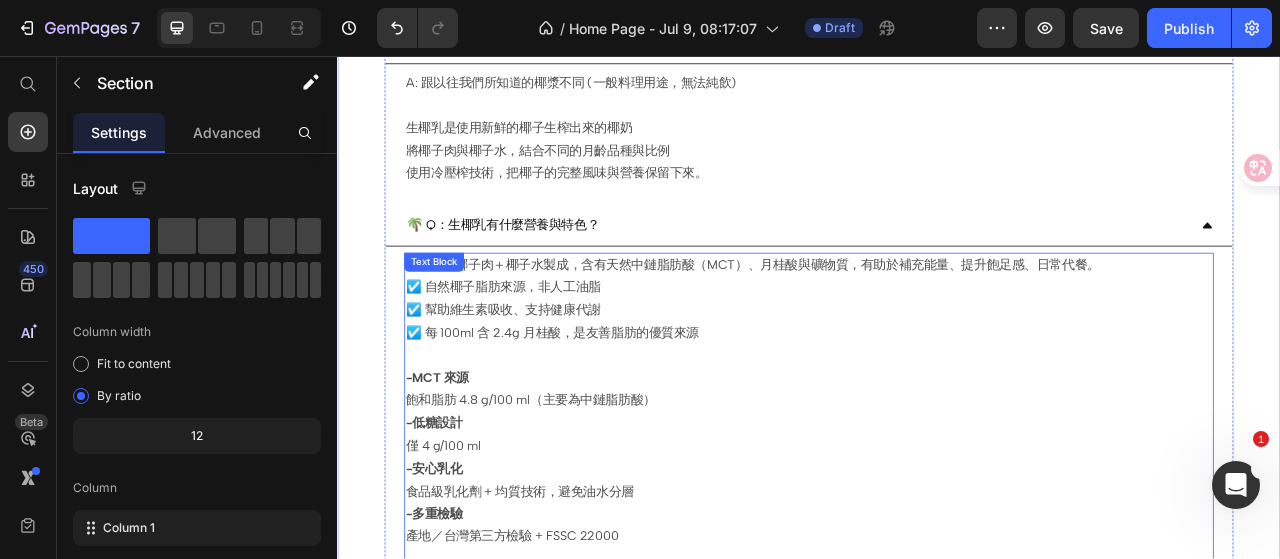 click on "A: 由 新鮮椰子肉＋椰子水製成，含有天然中鏈脂肪酸（MCT）、月桂酸與礦物質，有助於補充能量、提升飽足感、日常代餐。" at bounding box center (937, 323) 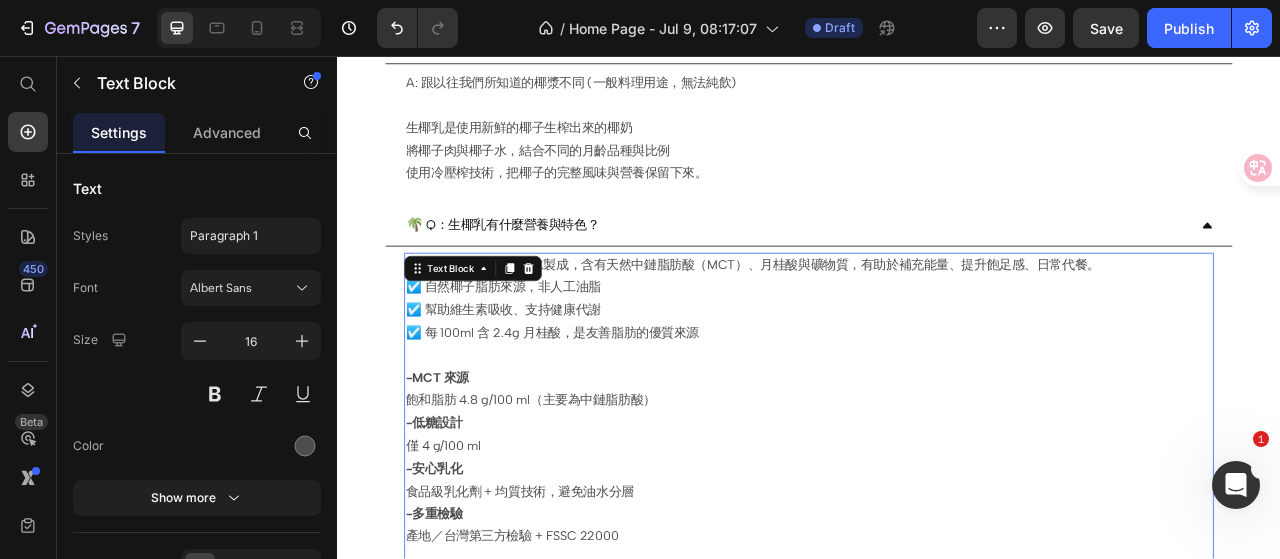click 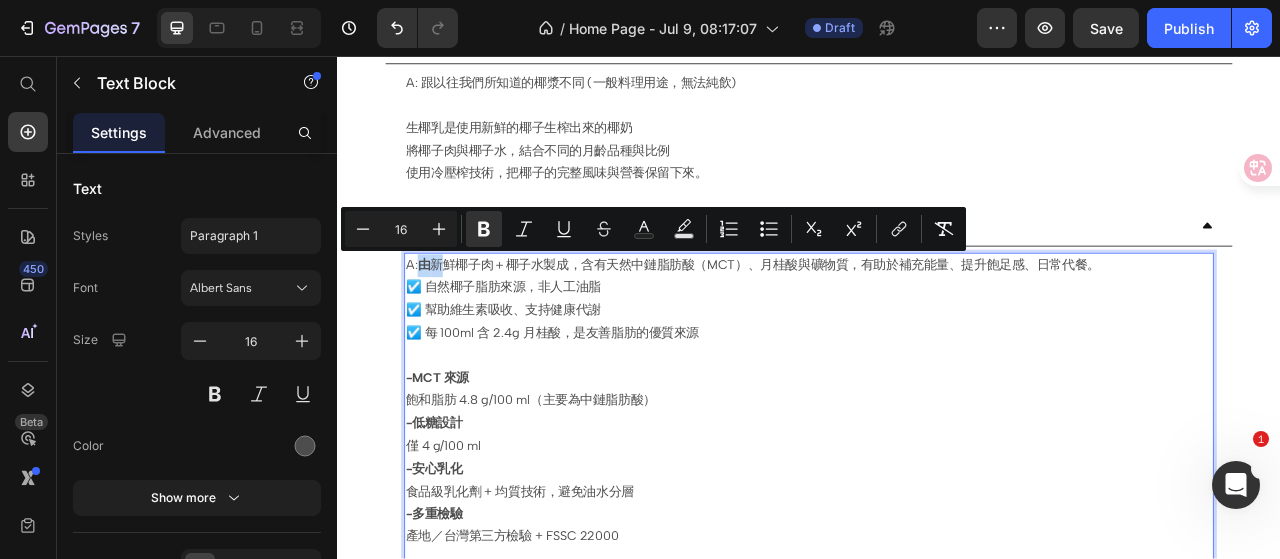 drag, startPoint x: 467, startPoint y: 318, endPoint x: 445, endPoint y: 315, distance: 22.203604 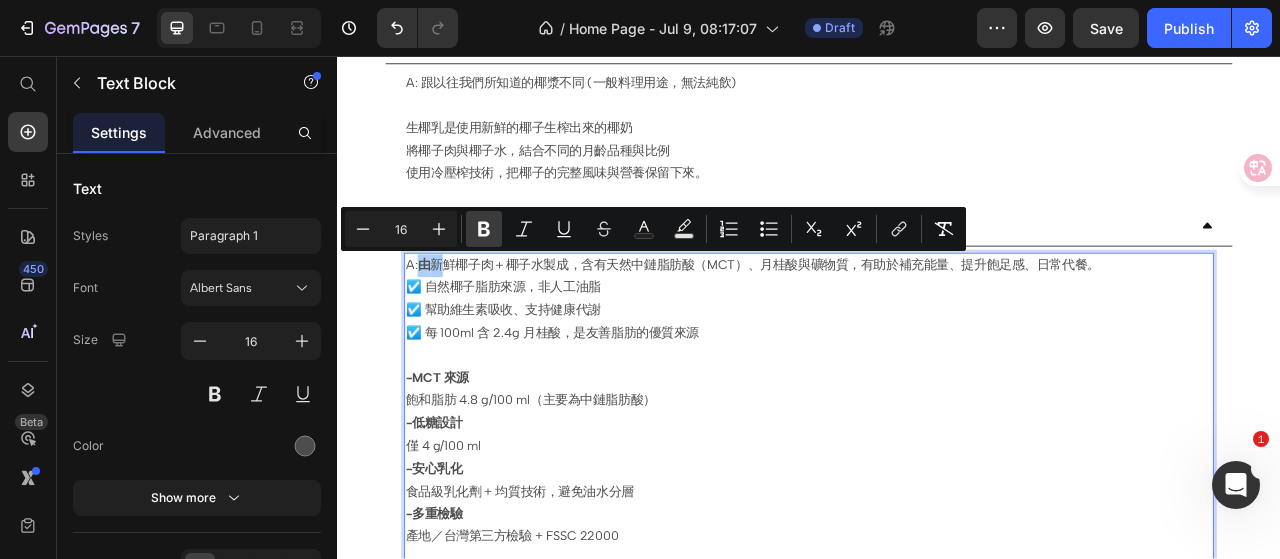 click 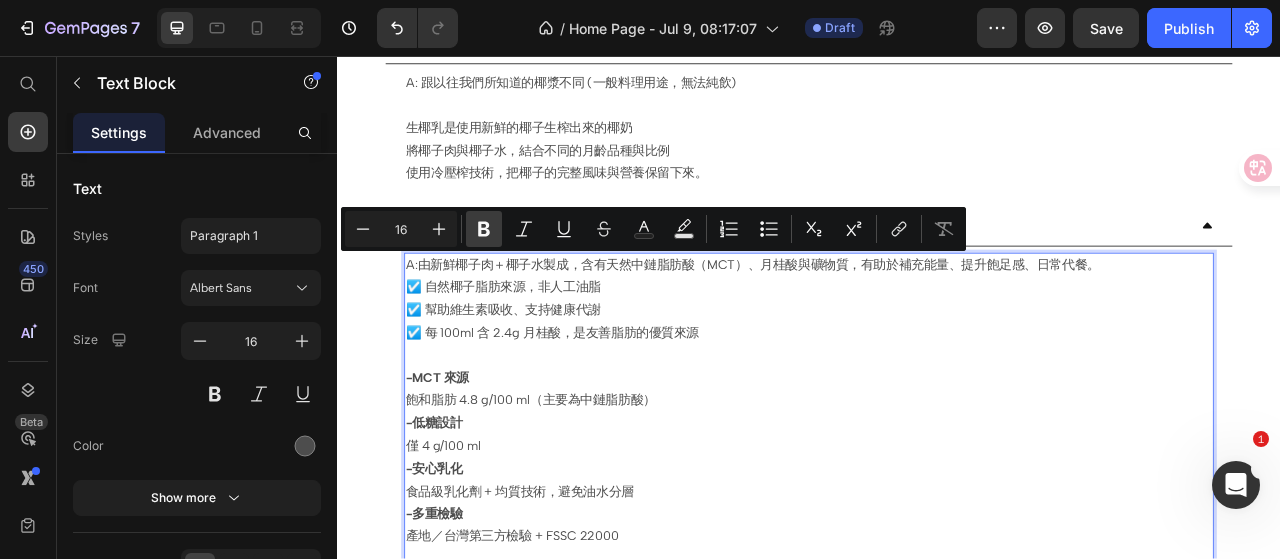 click 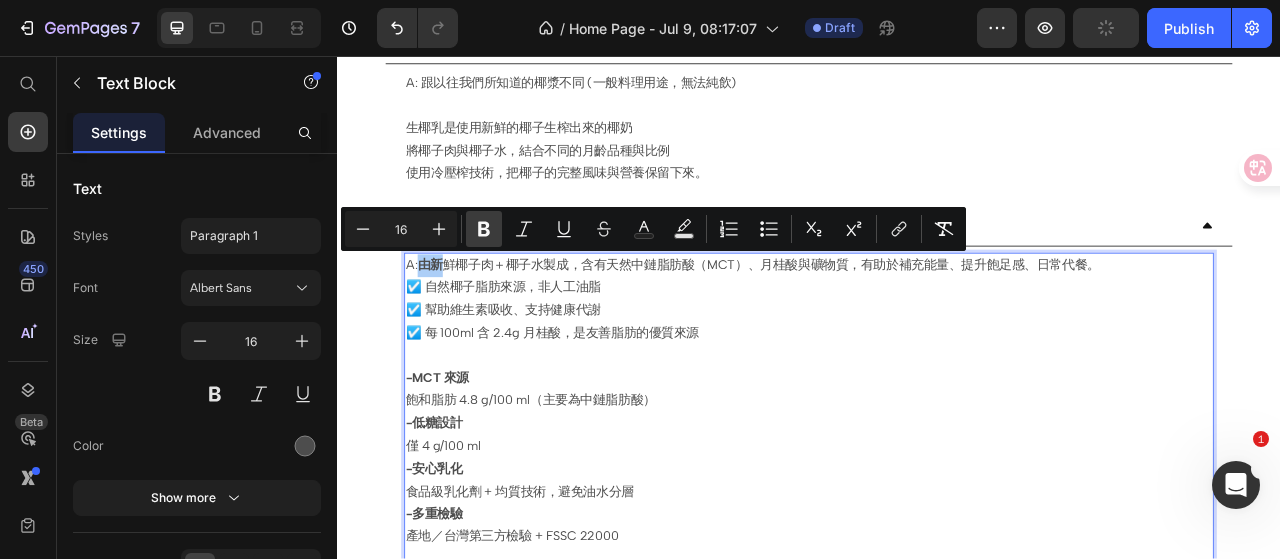 click 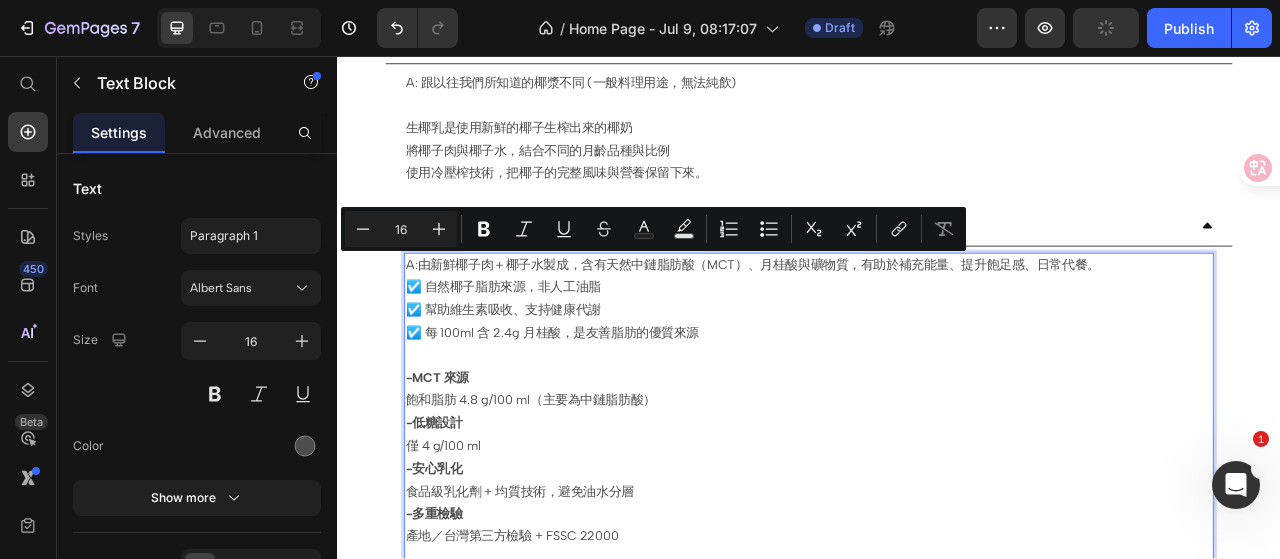 click on "☑️ 自然椰子脂肪來源，非人工油脂 ☑️ 幫助維生素吸收、支持健康代謝 ☑️ 每 100ml 含 2.4g 月桂酸，是友善脂肪的優質來源" at bounding box center [937, 394] 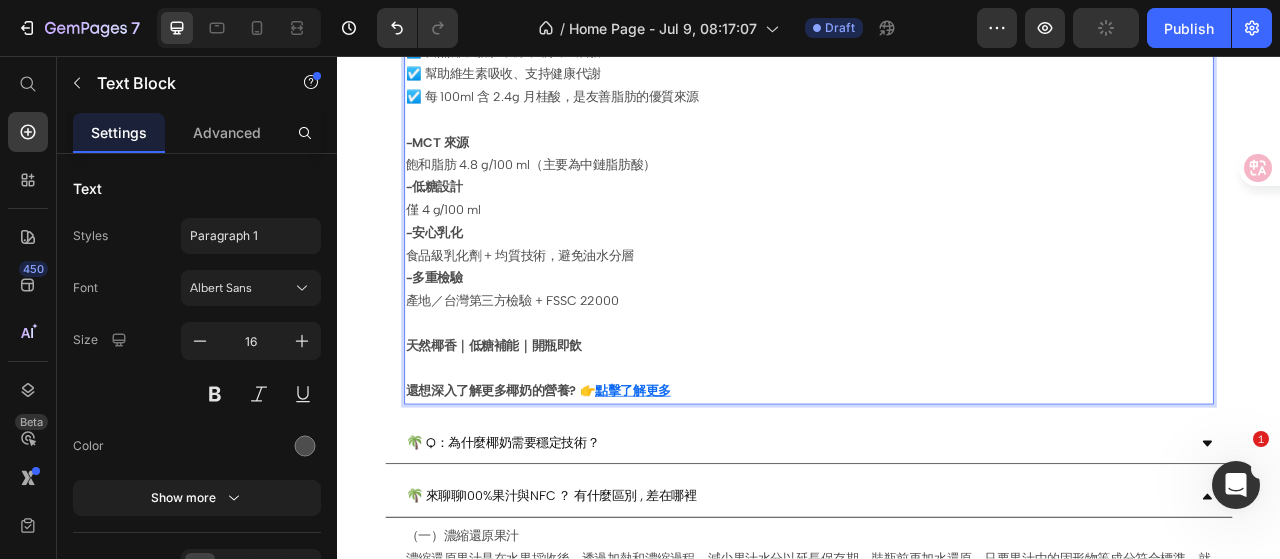 scroll, scrollTop: 600, scrollLeft: 0, axis: vertical 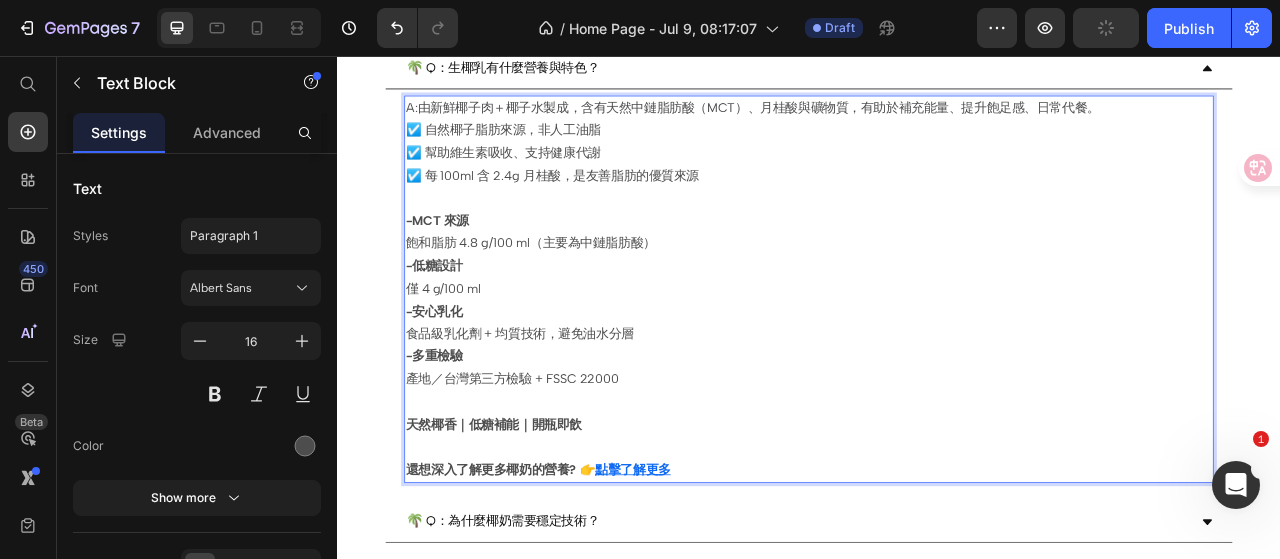 click on "產地／[COUNTRY]第三方檢驗 + FSSC 22000   天然椰香｜低糖補能｜開瓶即飲 還想深入了解更多椰奶的營養? 👉  點擊了解更多" at bounding box center [937, 526] 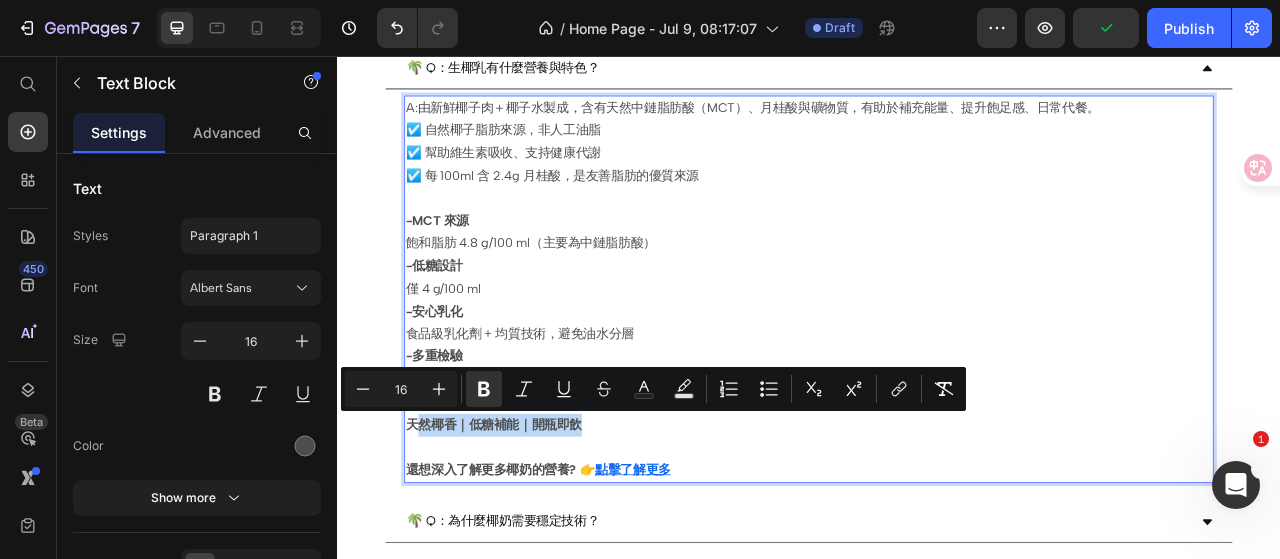drag, startPoint x: 652, startPoint y: 521, endPoint x: 434, endPoint y: 517, distance: 218.0367 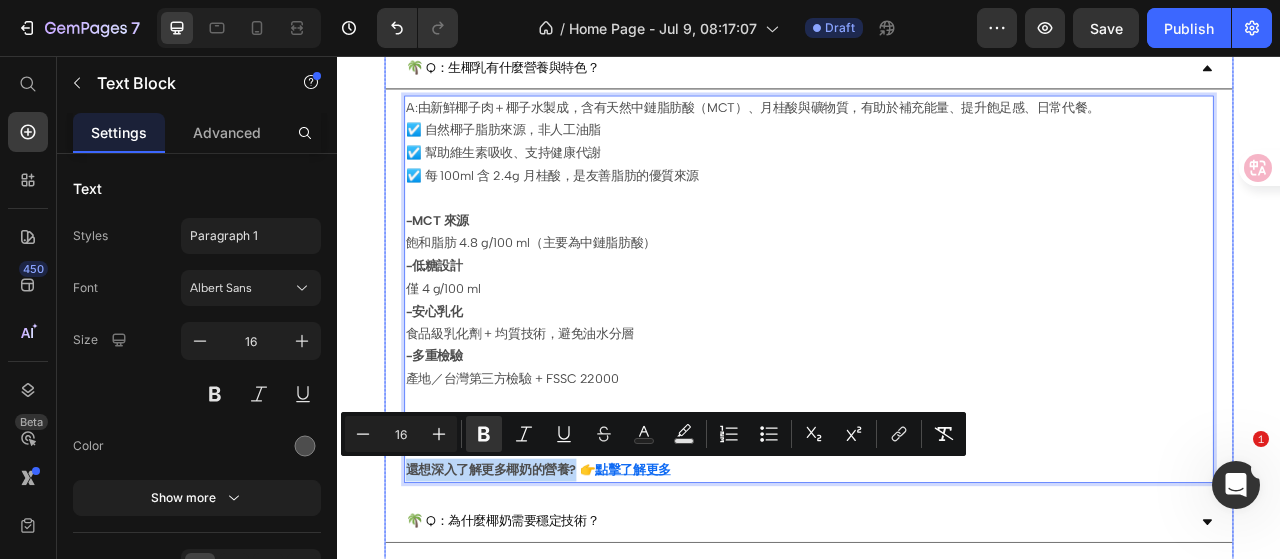 drag, startPoint x: 641, startPoint y: 578, endPoint x: 417, endPoint y: 573, distance: 224.0558 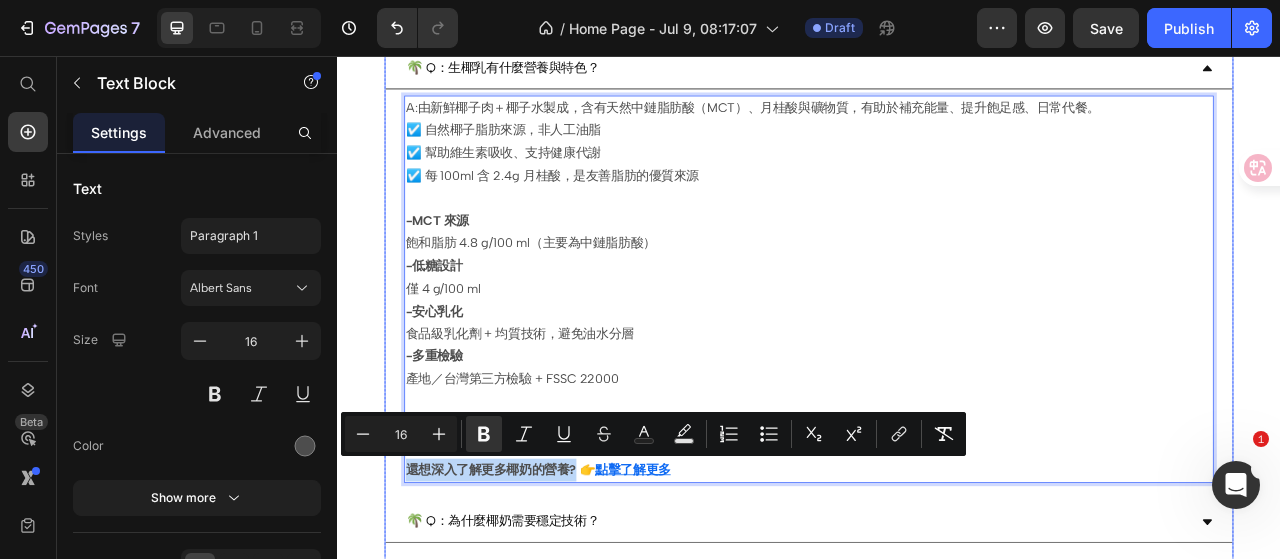click on "A:由新鮮椰子肉＋椰子水製成，含有天然中鏈脂肪酸（MCT）、月桂酸與礦物質，有助於補充能量、提升飽足感、日常代餐。 ☑️ 自然椰子脂肪來源，非人工油脂 ☑️ 幫助維生素吸收、支持健康代謝 ☑️ 每 100ml 含 2.4g 月桂酸，是友善脂肪的優質來源   -MCT 來源 飽和脂肪 4.8 g/100 ml（主要為中鏈脂肪酸） -低糖設計 僅 4 g/100 ml -安心乳化 食品級乳化劑 + 均質技術，避免油水分層 -多重檢驗 產地／[COUNTRY]第三方檢驗 + FSSC 22000   天然椰香｜低糖補能｜開瓶即飲 還想深入了解更多椰奶的營養? 👉  點擊了解更多 Text Block Accordion Row 1 col Section   0" at bounding box center [937, 354] 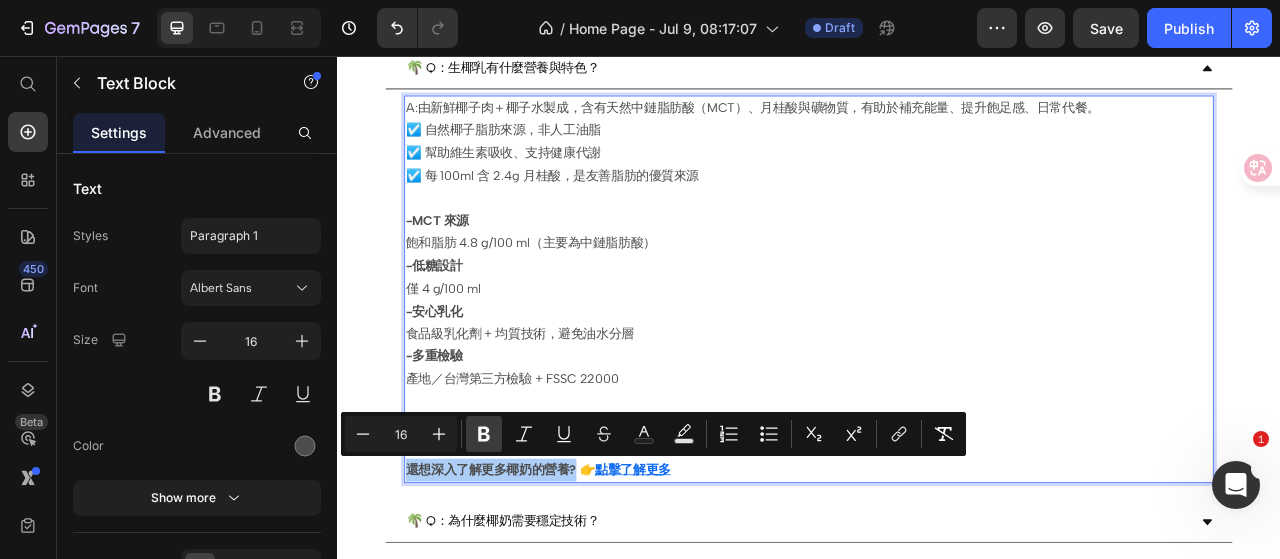click 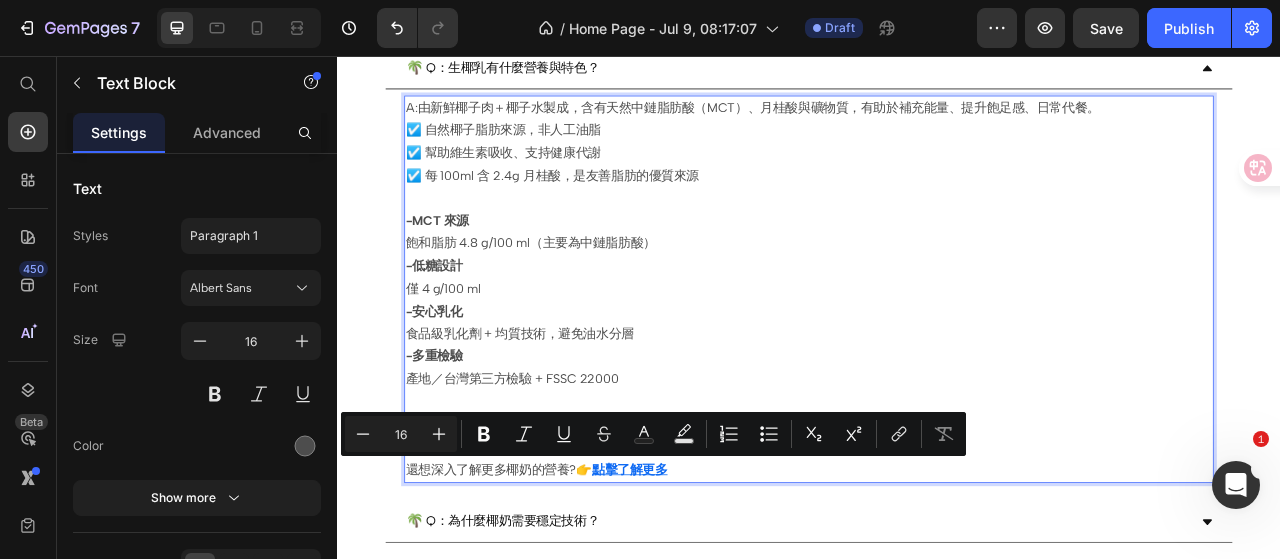 click on "產地／台灣第三方檢驗 + FSSC 22000   天然椰香｜低糖補能｜開瓶即飲 還想深入了解更多椰奶的營養?  👉  點擊了解更多" at bounding box center (937, 526) 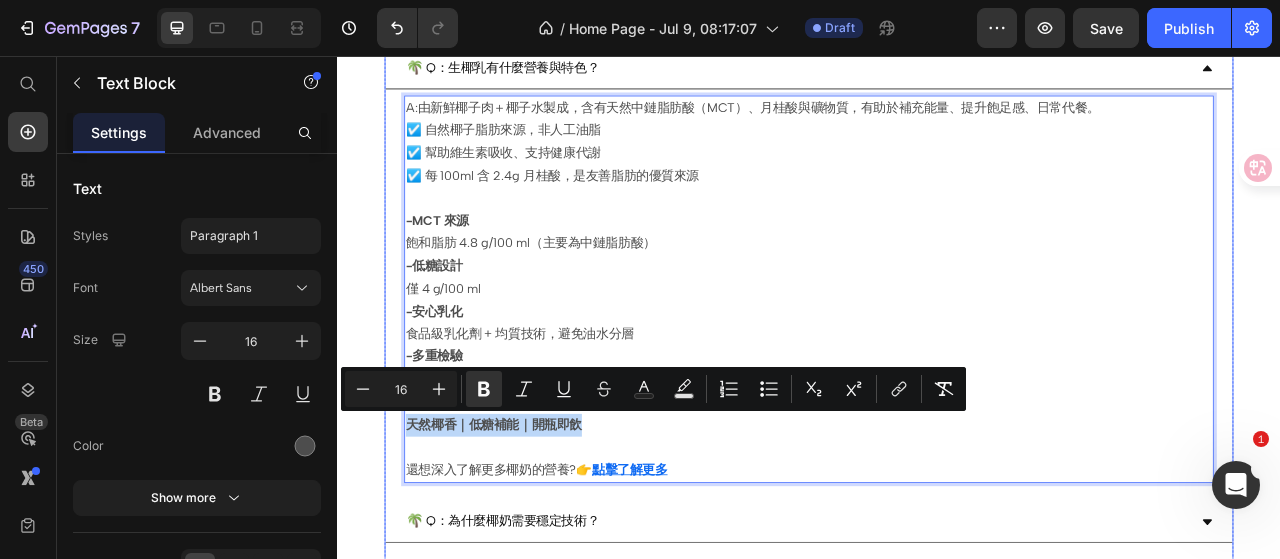 drag, startPoint x: 656, startPoint y: 519, endPoint x: 418, endPoint y: 523, distance: 238.03362 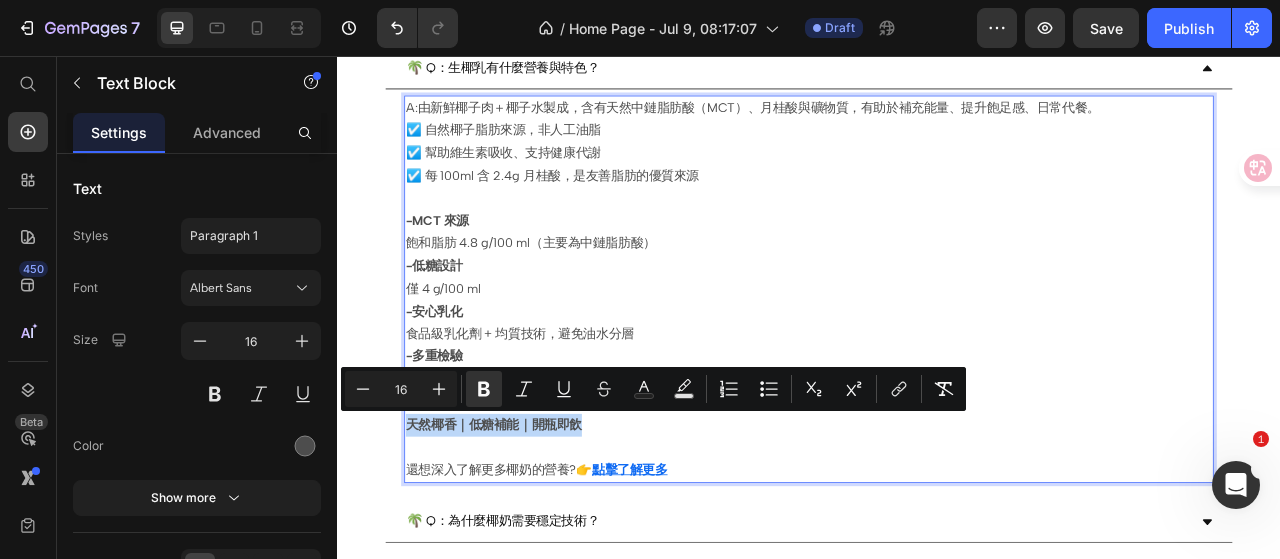 click on "產地／台灣第三方檢驗 + FSSC 22000   天然椰香｜低糖補能｜開瓶即飲 還想深入了解更多椰奶的營養?  👉  點擊了解更多" at bounding box center [937, 526] 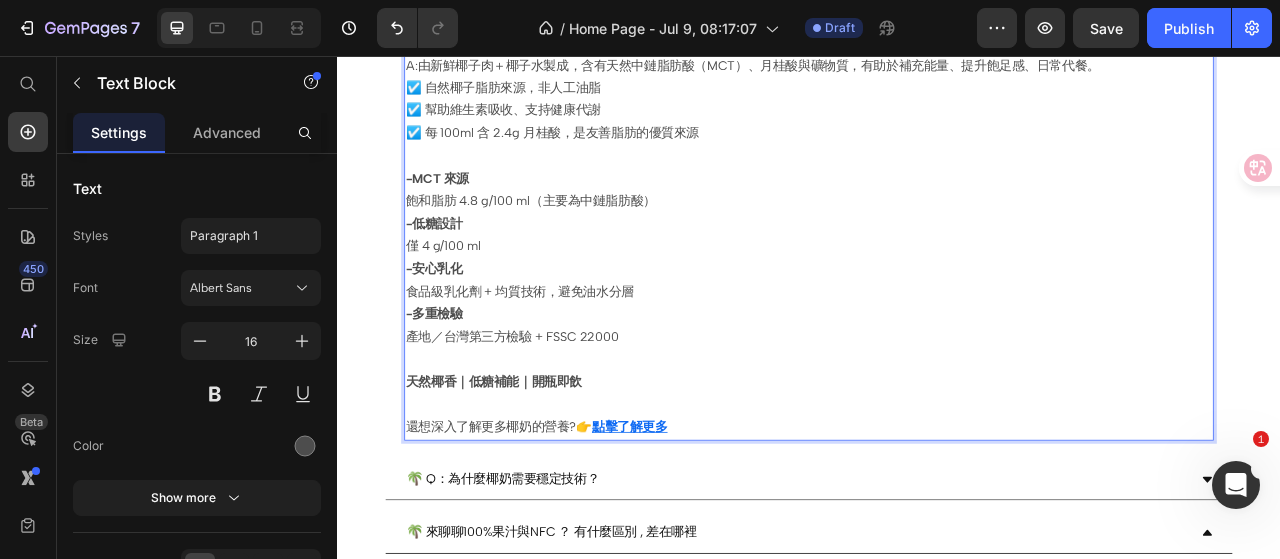 scroll, scrollTop: 700, scrollLeft: 0, axis: vertical 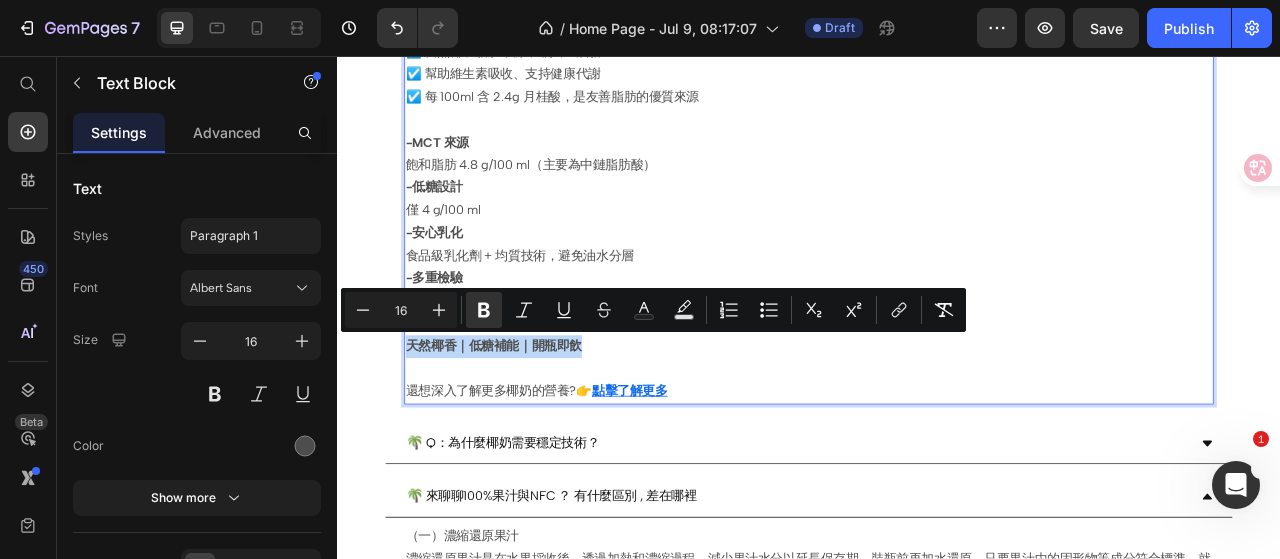 drag, startPoint x: 664, startPoint y: 417, endPoint x: 428, endPoint y: 416, distance: 236.00212 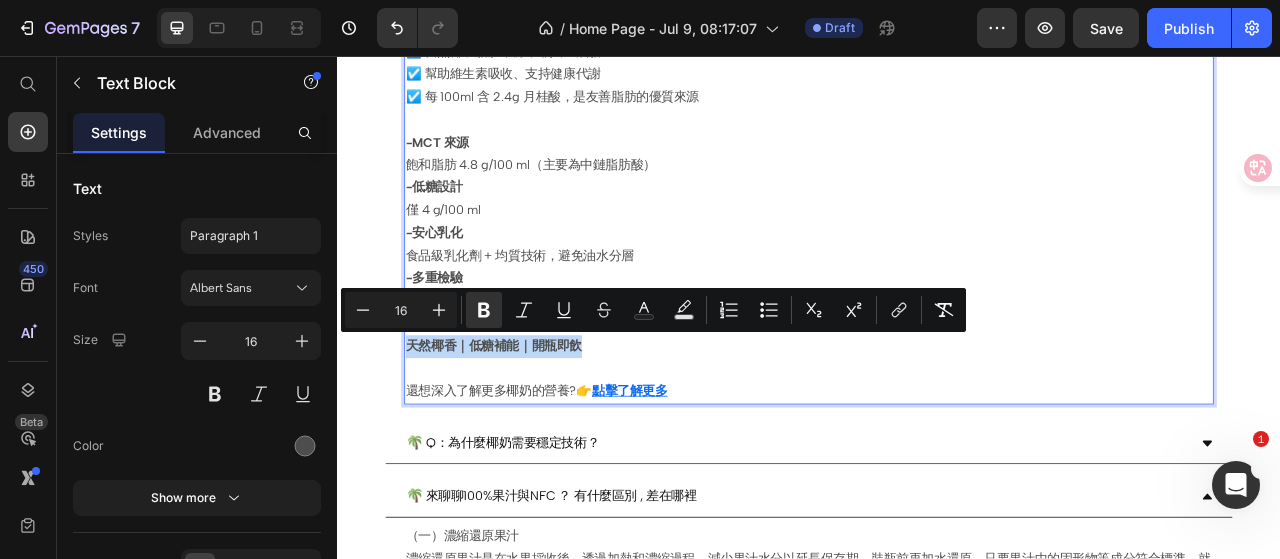 click on "產地／台灣第三方檢驗 + FSSC 22000   天然椰香｜低糖補能｜開瓶即飲 還想深入了解更多椰奶的營養?  👉  點擊了解更多" at bounding box center (937, 426) 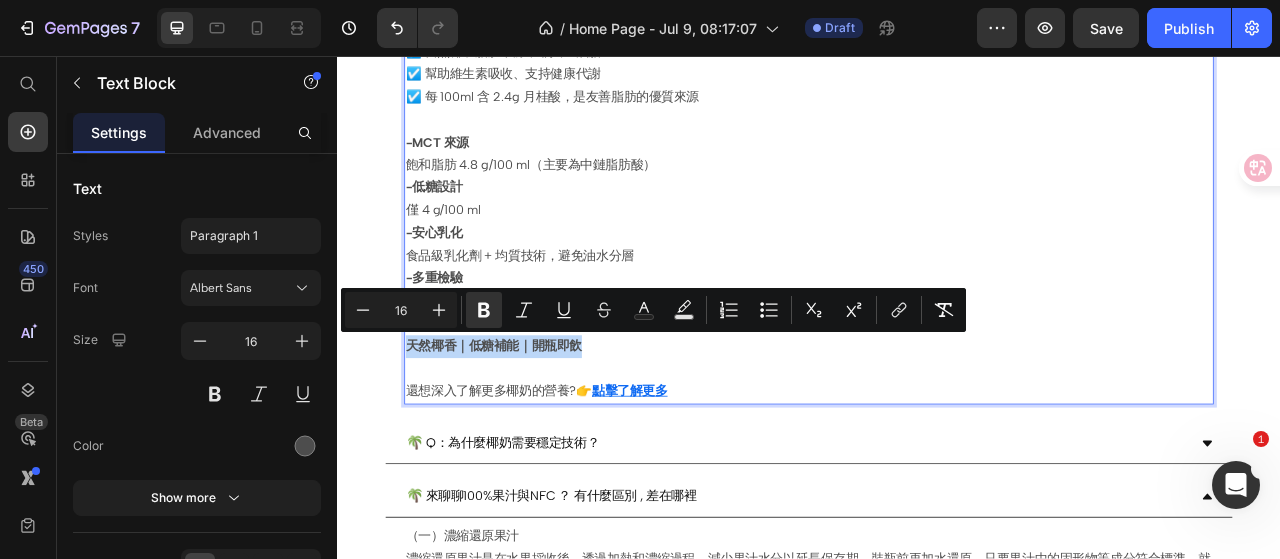 click on "產地／台灣第三方檢驗 + FSSC 22000   天然椰香｜低糖補能｜開瓶即飲 還想深入了解更多椰奶的營養?  👉  點擊了解更多" at bounding box center [937, 426] 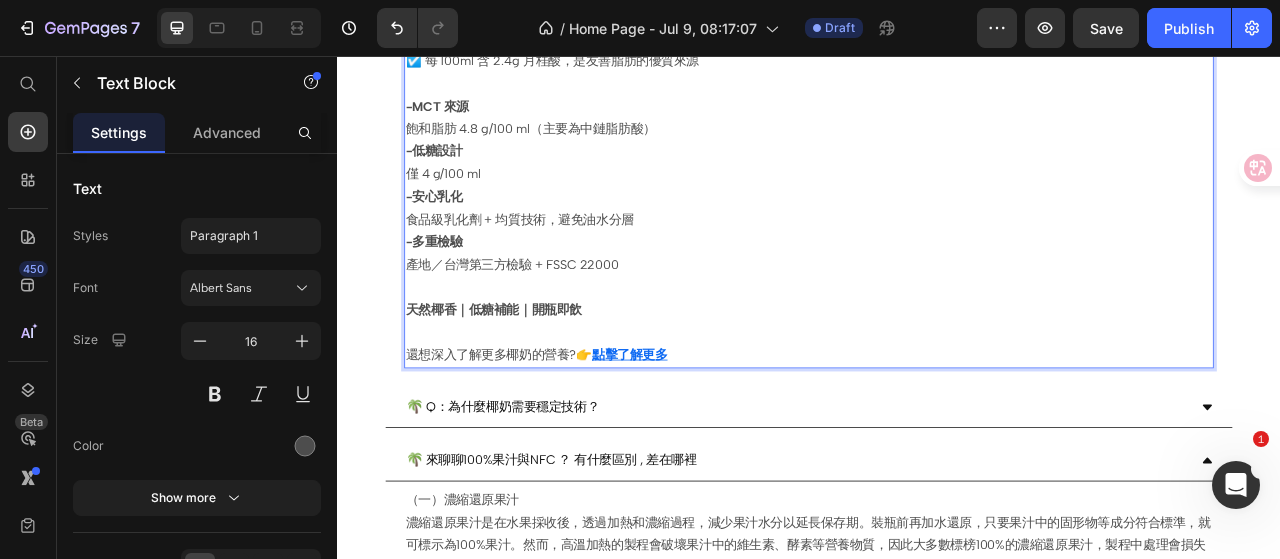 scroll, scrollTop: 800, scrollLeft: 0, axis: vertical 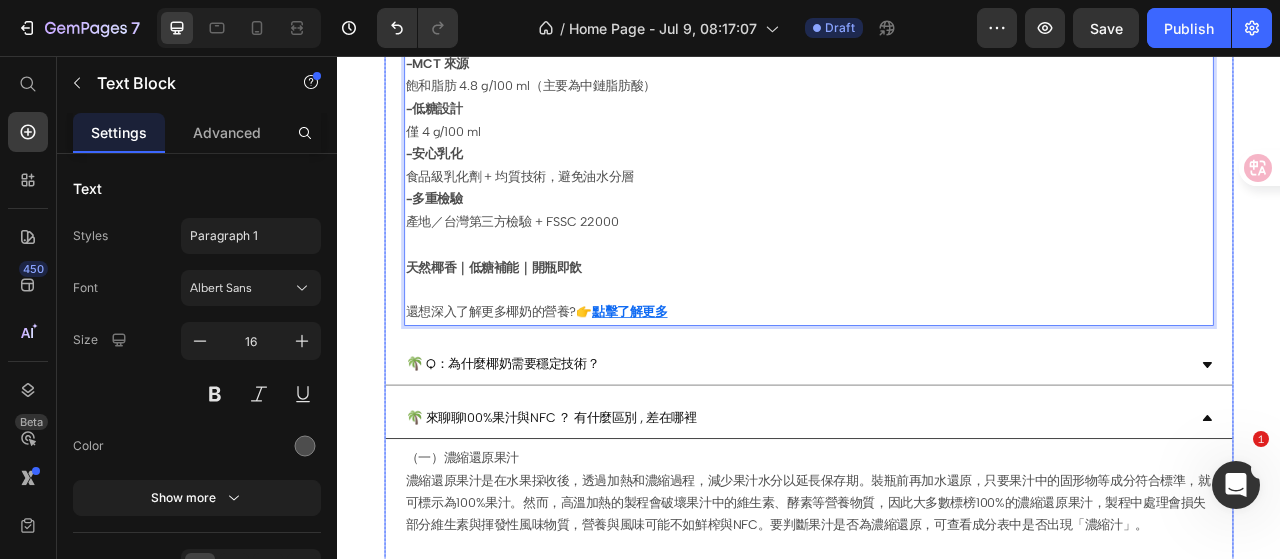 click on "🌴 Q：為什麼椰奶需要穩定技術？" at bounding box center [921, 449] 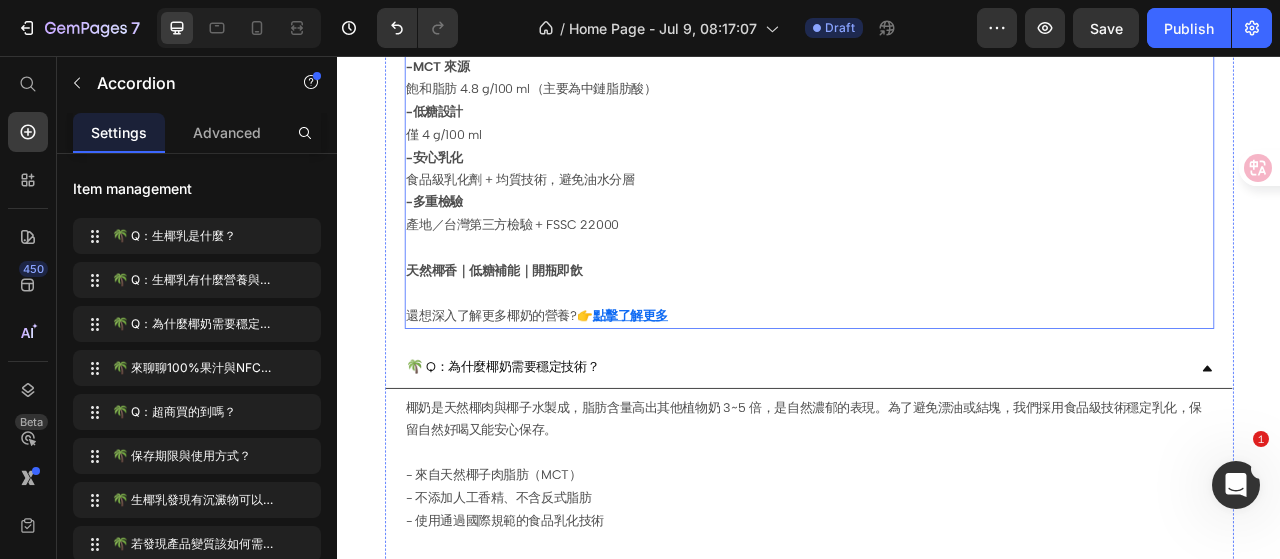 scroll, scrollTop: 900, scrollLeft: 0, axis: vertical 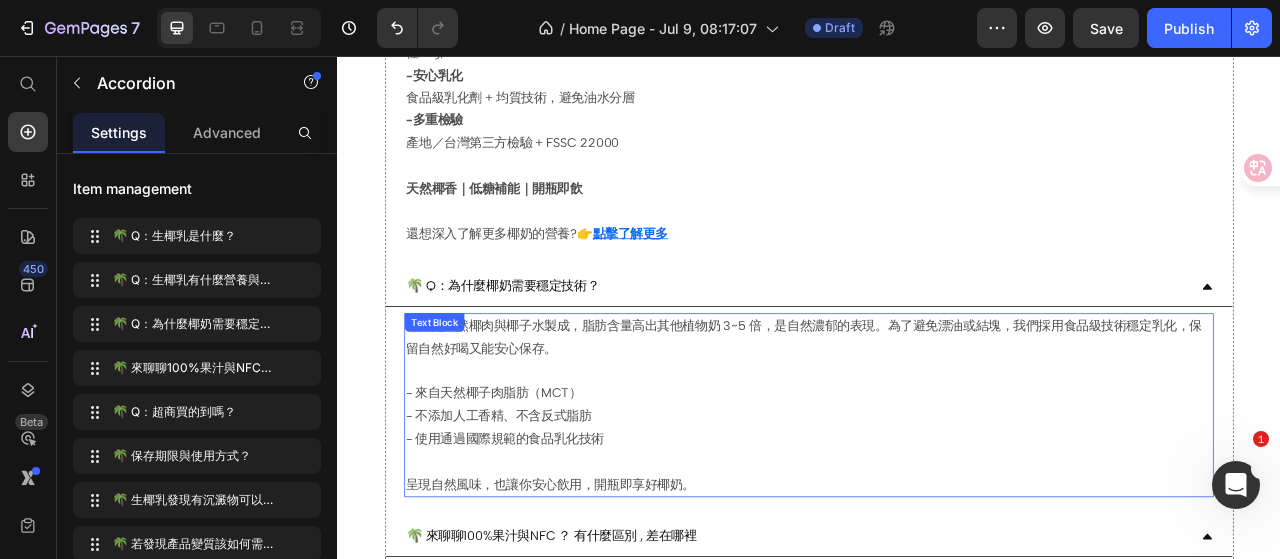 click on "椰奶是天然椰肉與椰子水製成，脂肪含量高出其他植物奶 3~5 倍，是自然濃郁的表現。為了避免漂油或結塊，我們採用食品級技術穩定乳化，保留自然好喝又能安心保存。" at bounding box center (937, 429) 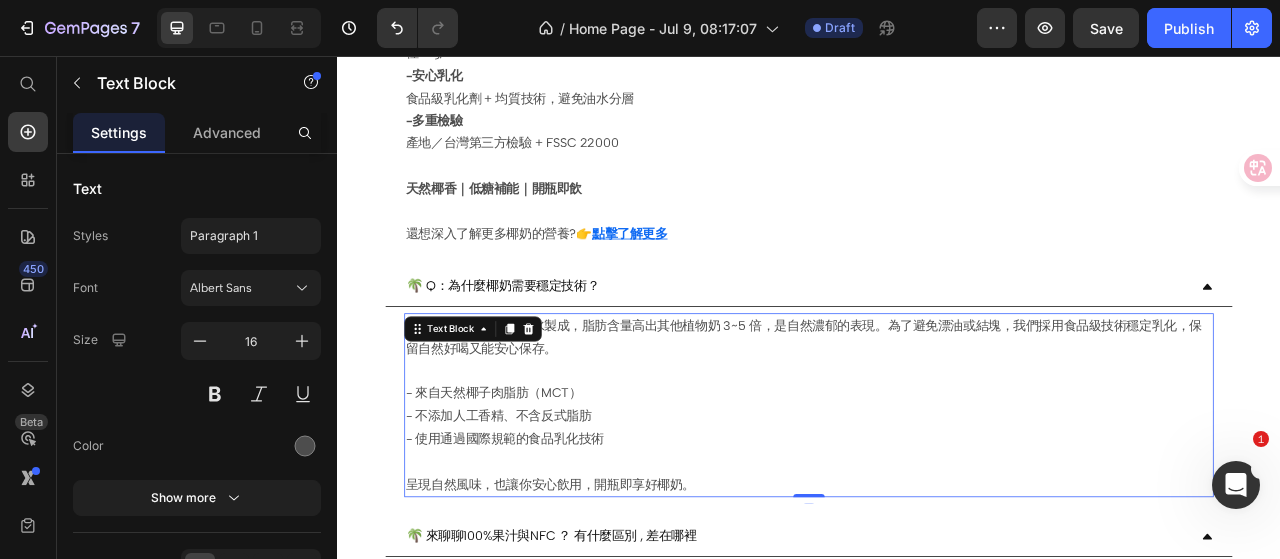 click on "- 來自天然椰子肉脂肪（MCT） - 不添加人工香精、不含反式脂肪 - 使用通過國際規範的食品乳化技術" at bounding box center (937, 529) 